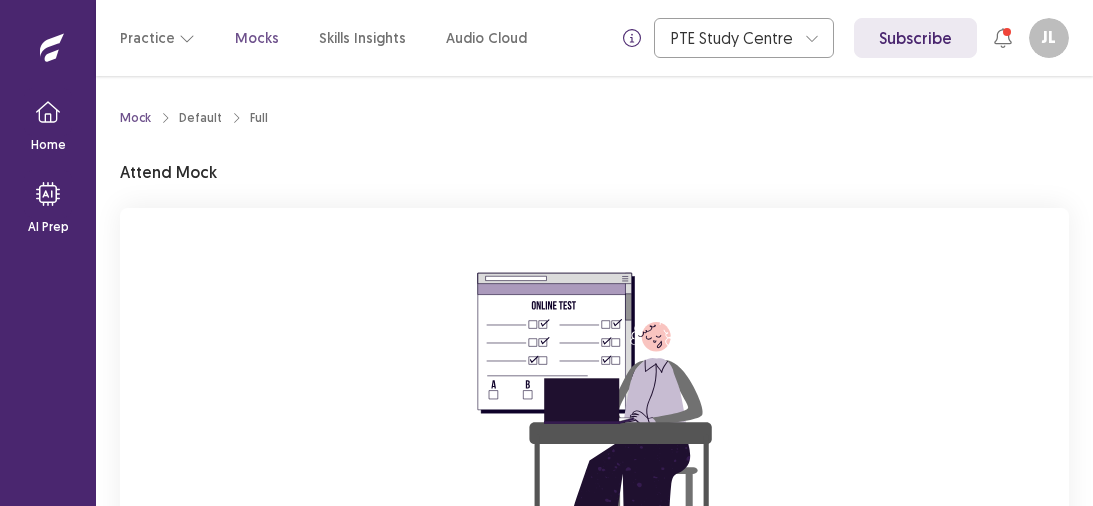 scroll, scrollTop: 0, scrollLeft: 0, axis: both 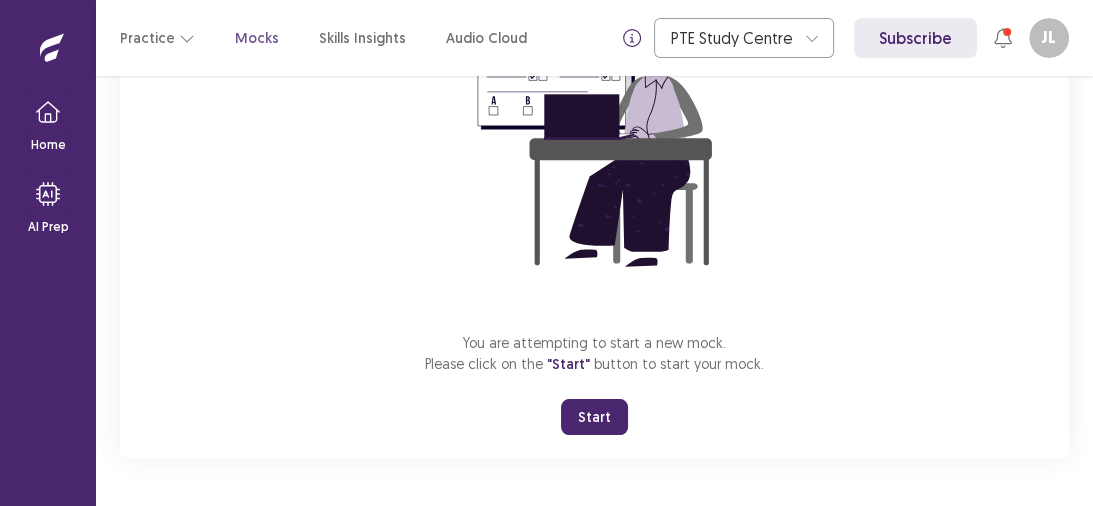 click on "Start" at bounding box center (594, 417) 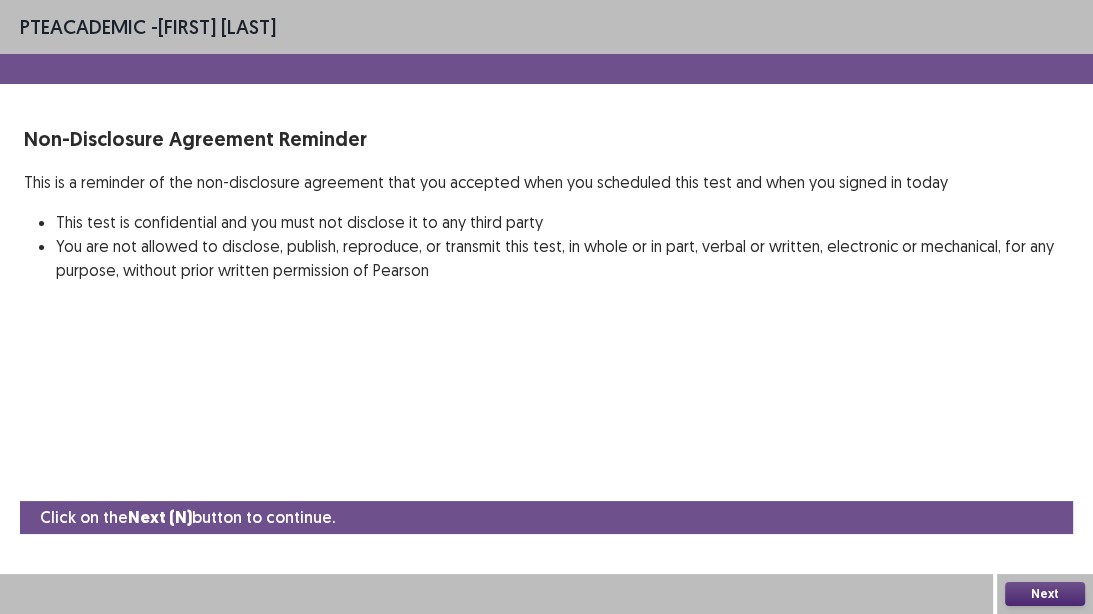click on "Next" at bounding box center (1045, 594) 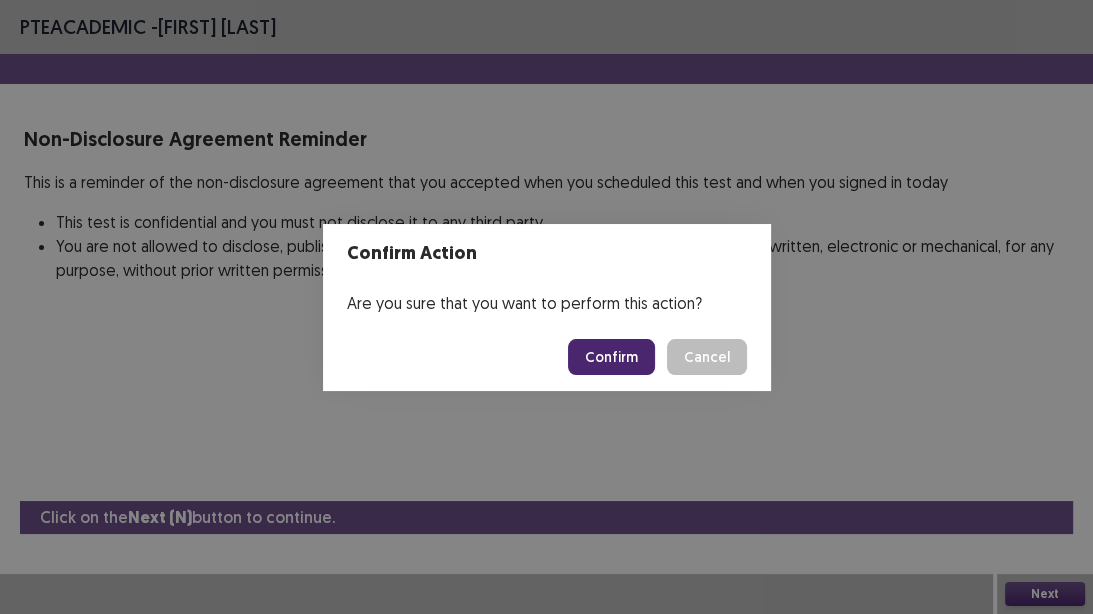 click on "Confirm" at bounding box center (611, 357) 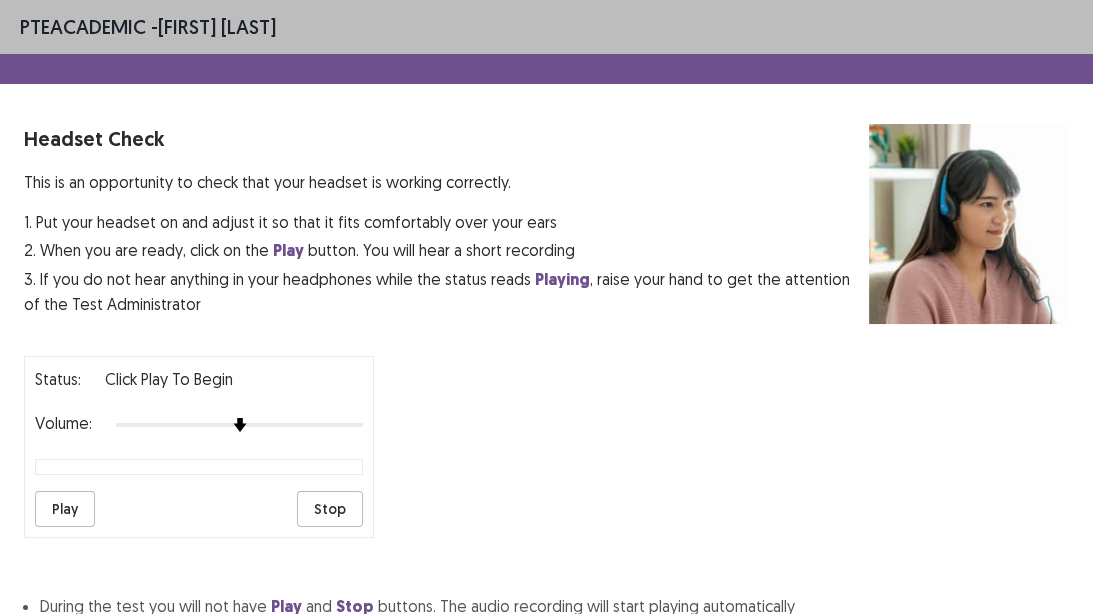 scroll, scrollTop: 177, scrollLeft: 0, axis: vertical 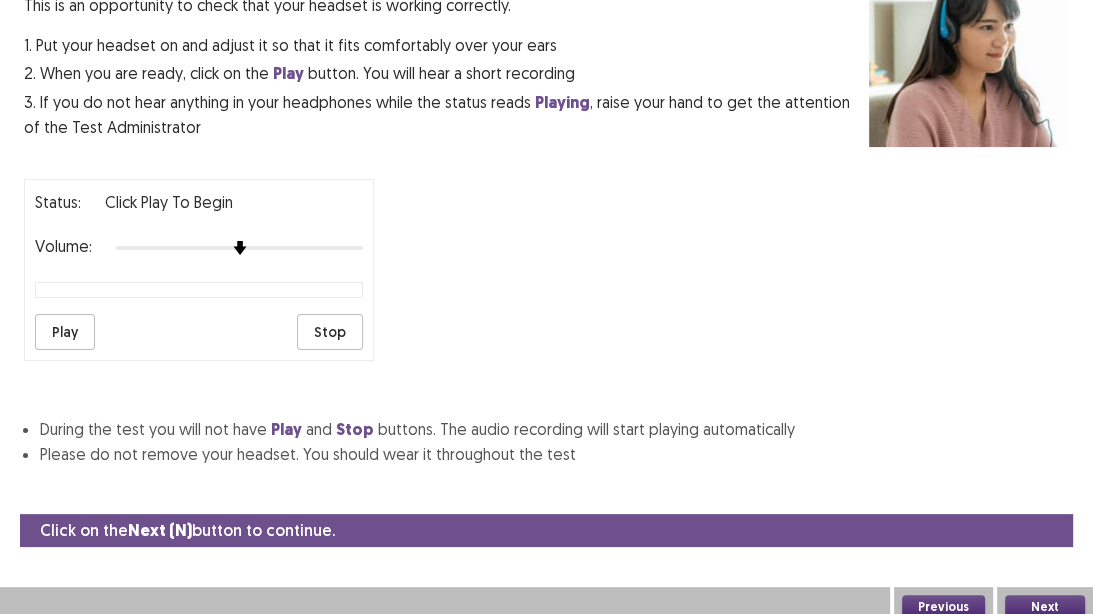 click on "Next" at bounding box center (1045, 607) 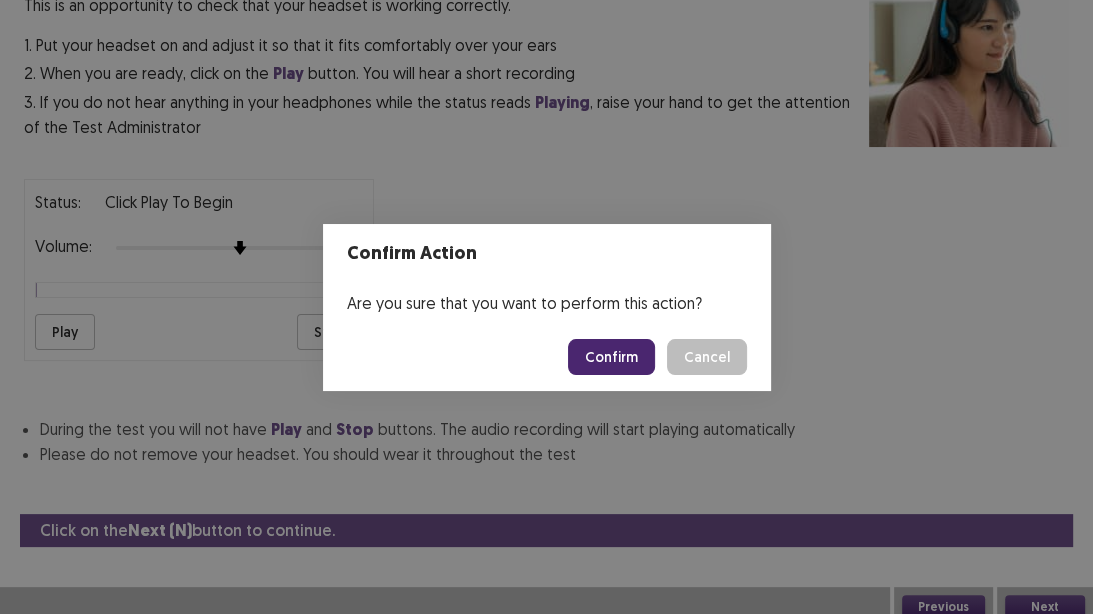 click on "Confirm" at bounding box center [611, 357] 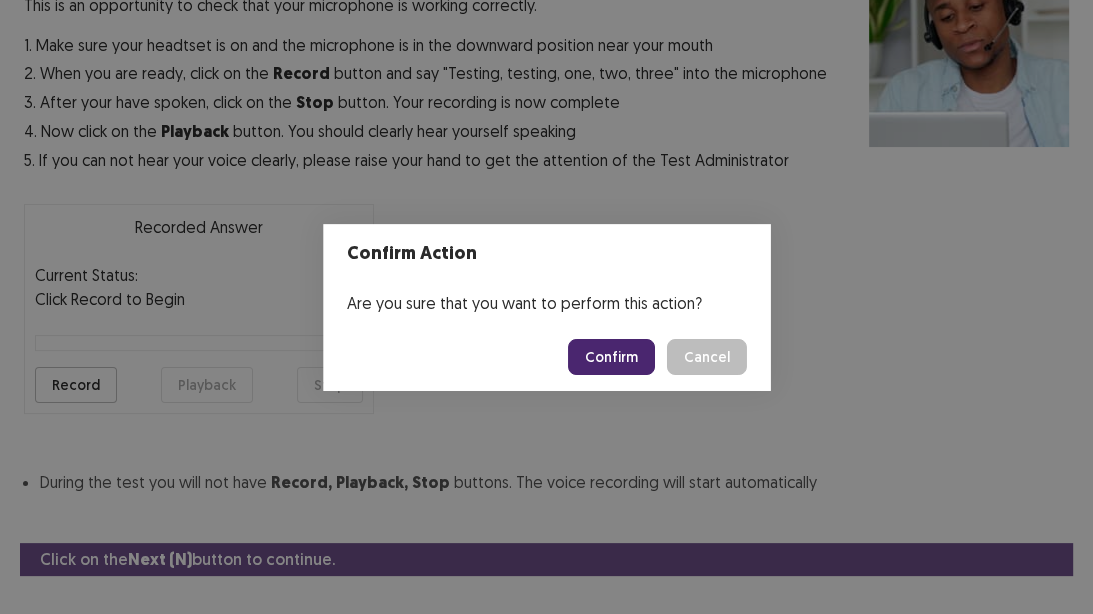 scroll, scrollTop: 213, scrollLeft: 0, axis: vertical 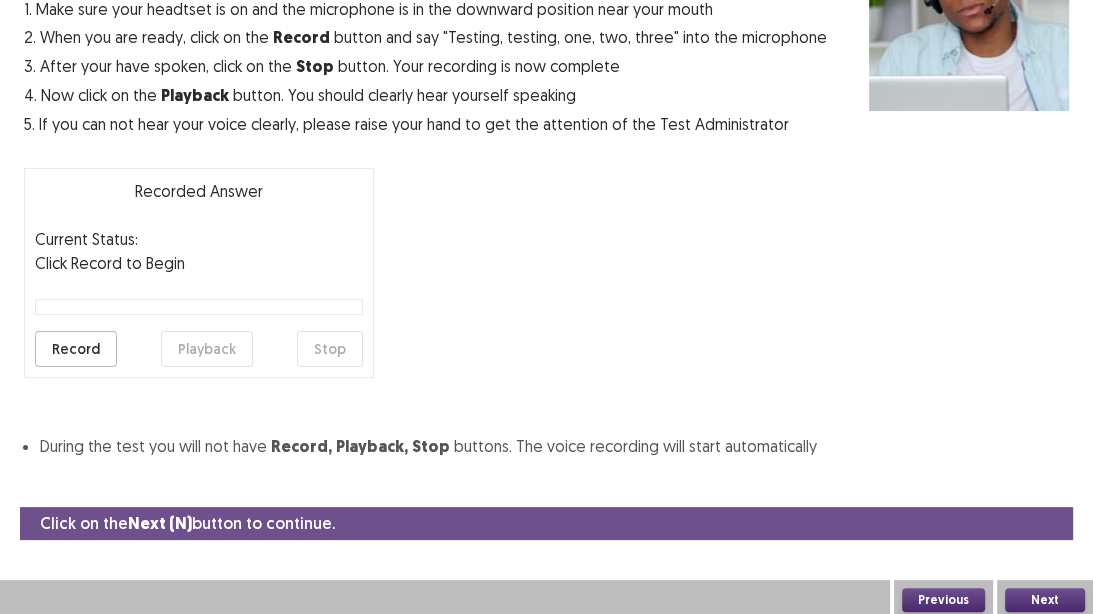 click on "Next" at bounding box center (1045, 600) 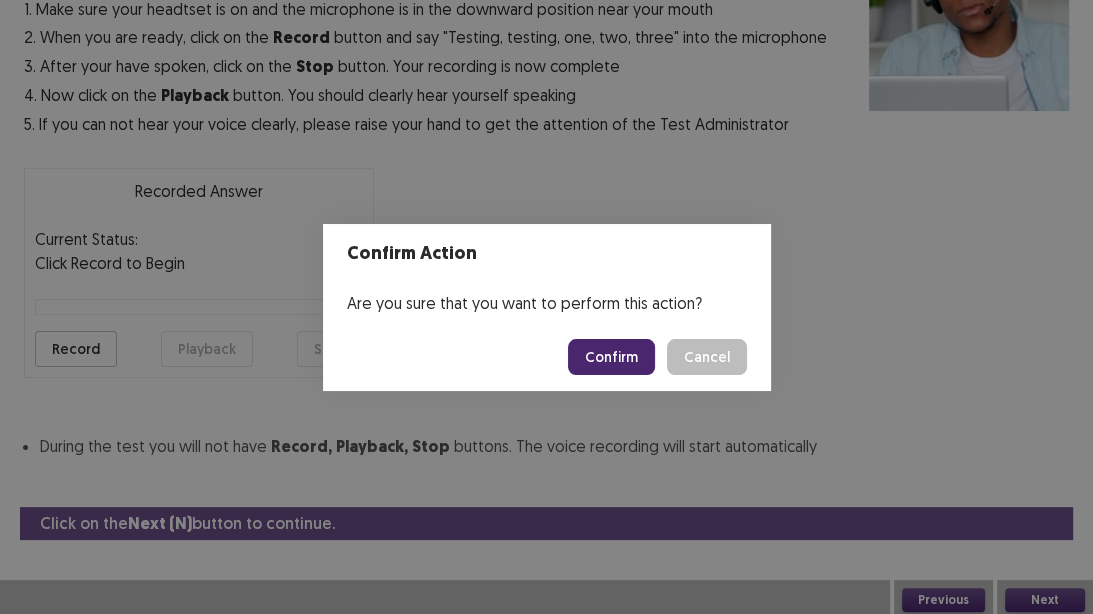click on "Confirm" at bounding box center [611, 357] 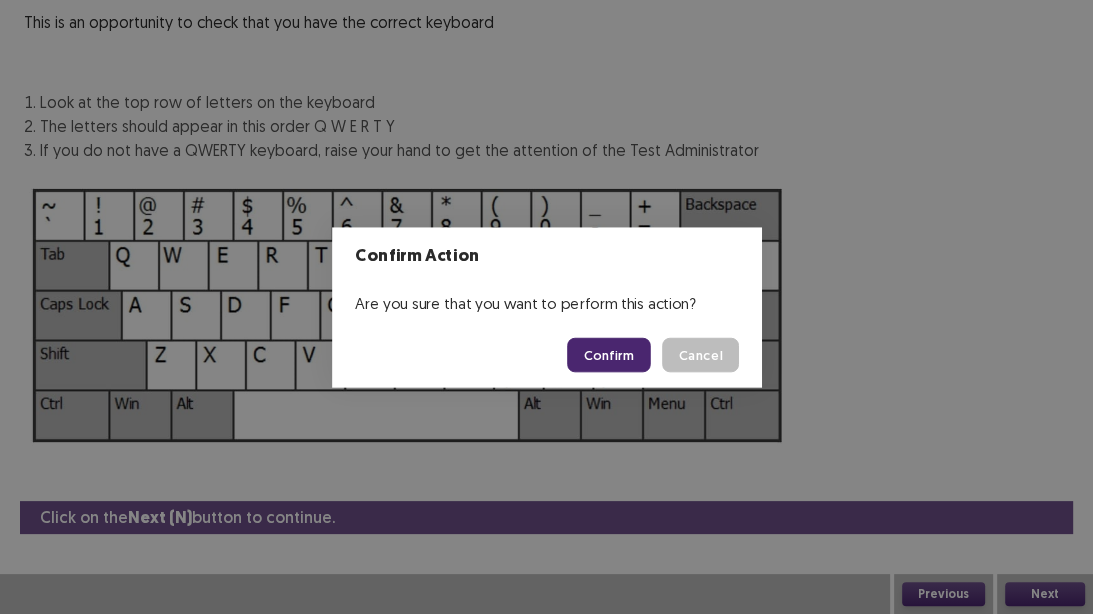 scroll, scrollTop: 158, scrollLeft: 0, axis: vertical 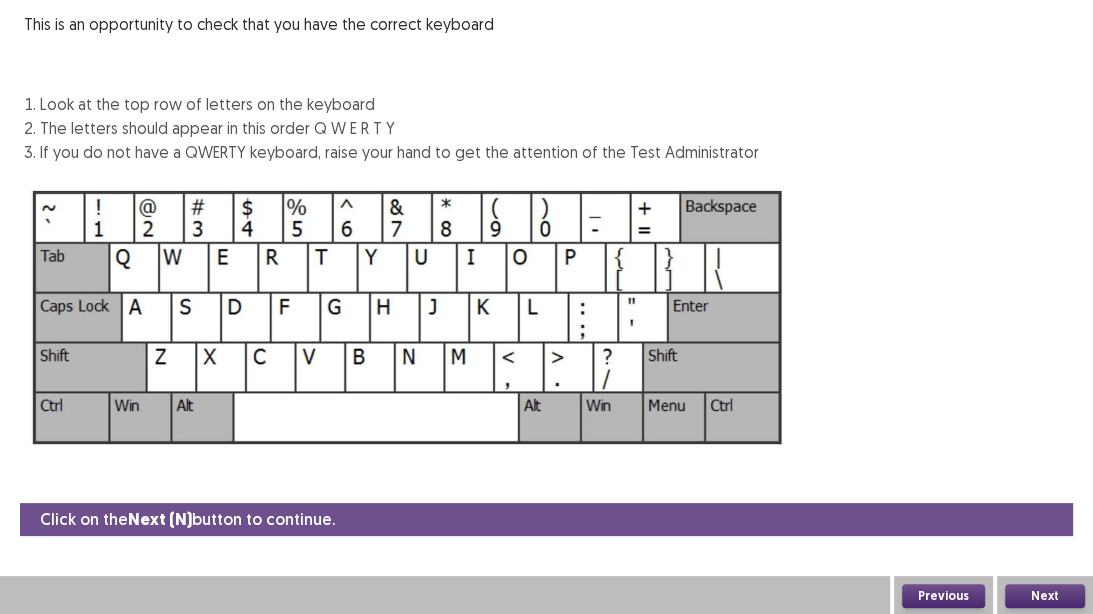 click on "Next" at bounding box center [1045, 596] 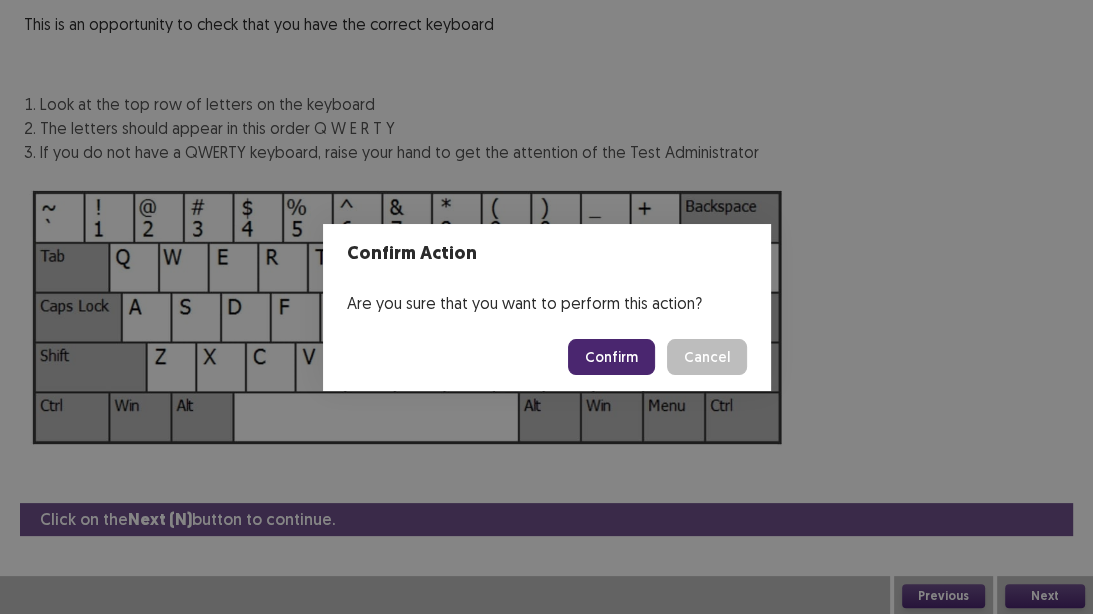 click on "Confirm" at bounding box center [611, 357] 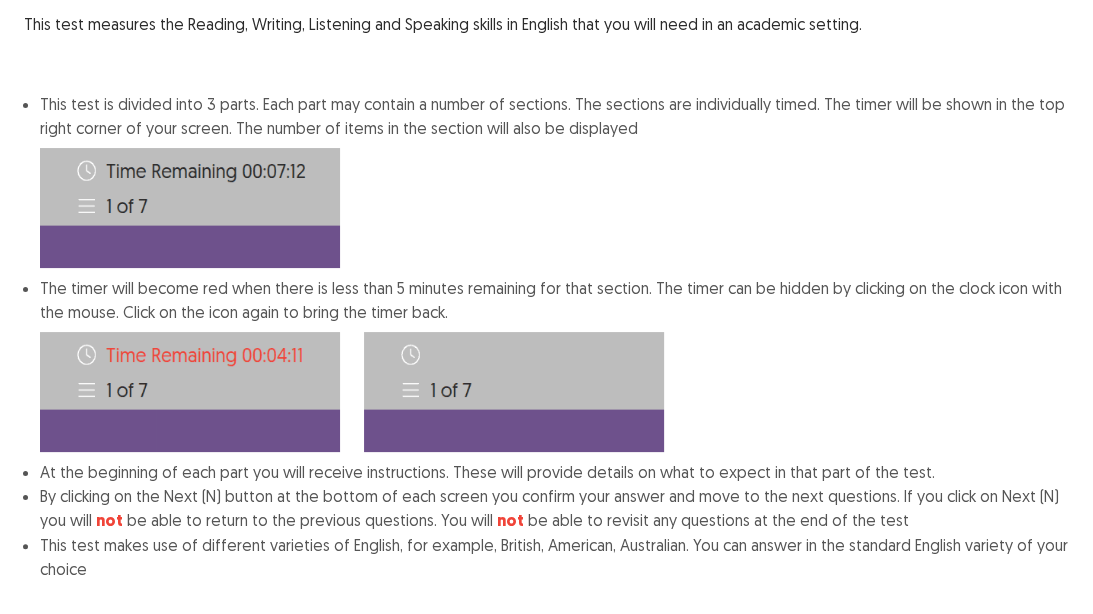 scroll, scrollTop: 284, scrollLeft: 0, axis: vertical 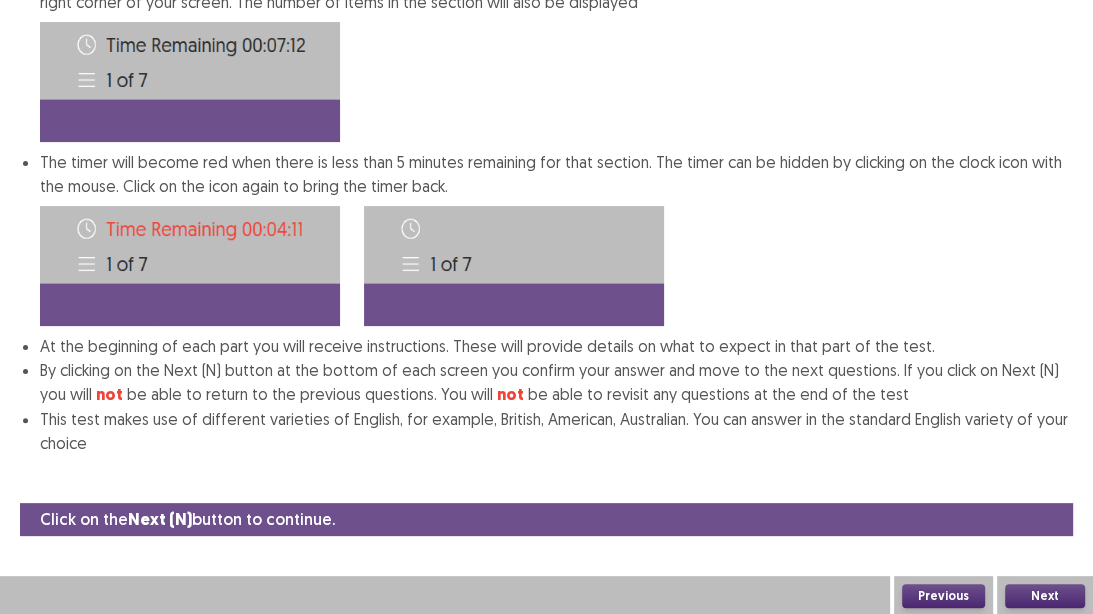 click on "Next" at bounding box center (1045, 596) 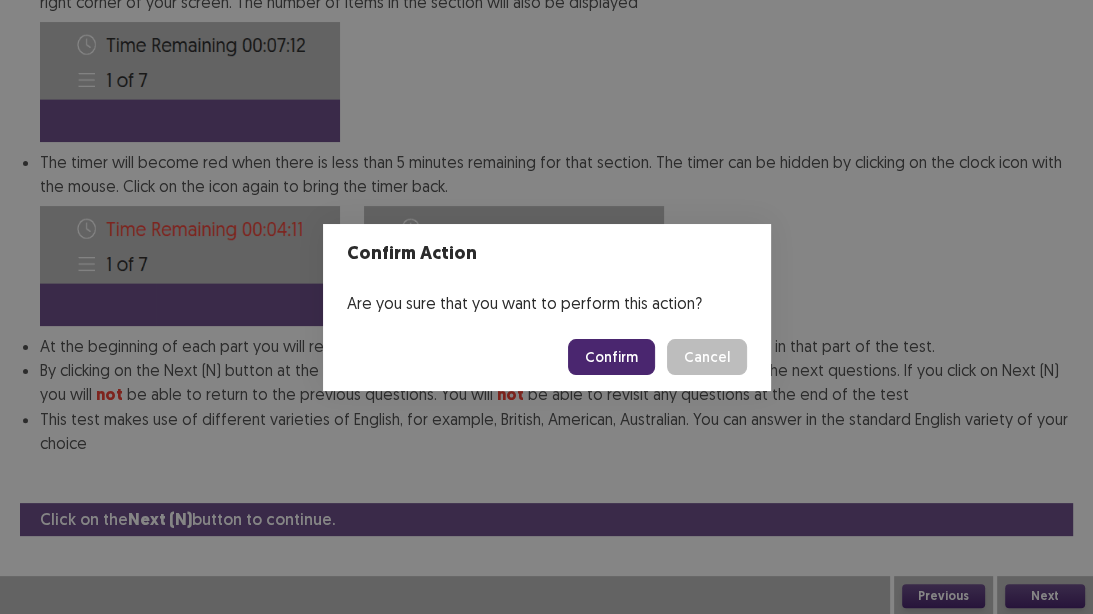 click on "Confirm" at bounding box center [611, 357] 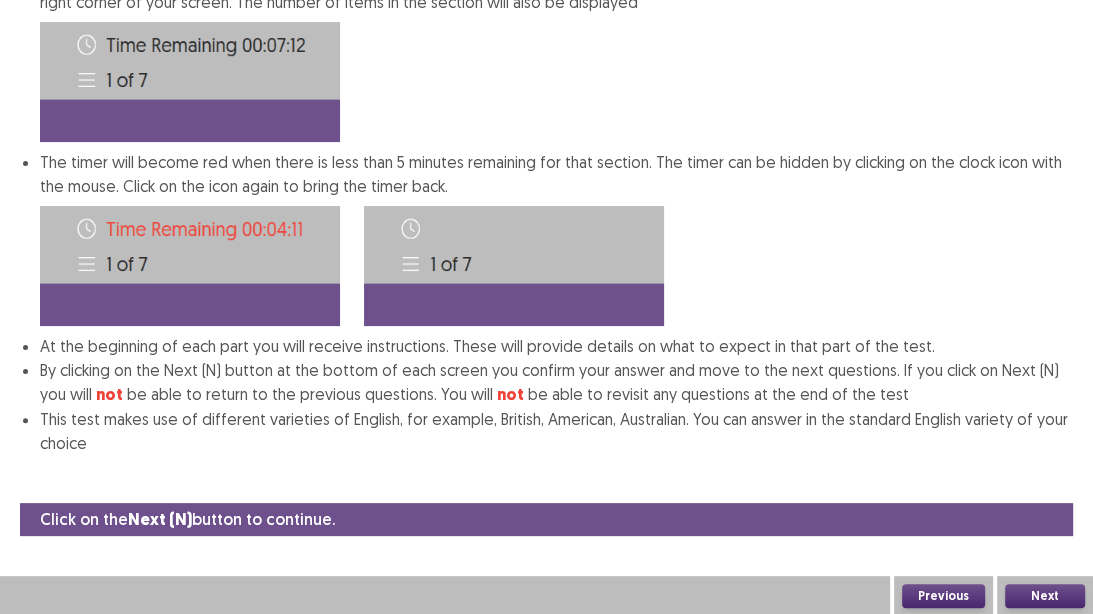 scroll, scrollTop: 72, scrollLeft: 0, axis: vertical 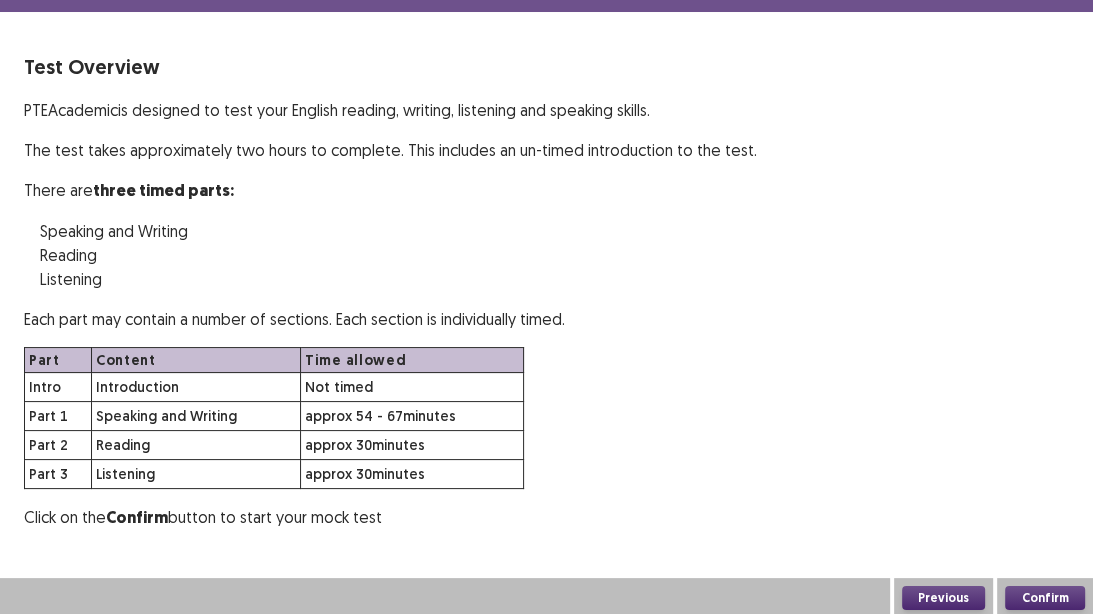 click on "Confirm" at bounding box center (1045, 598) 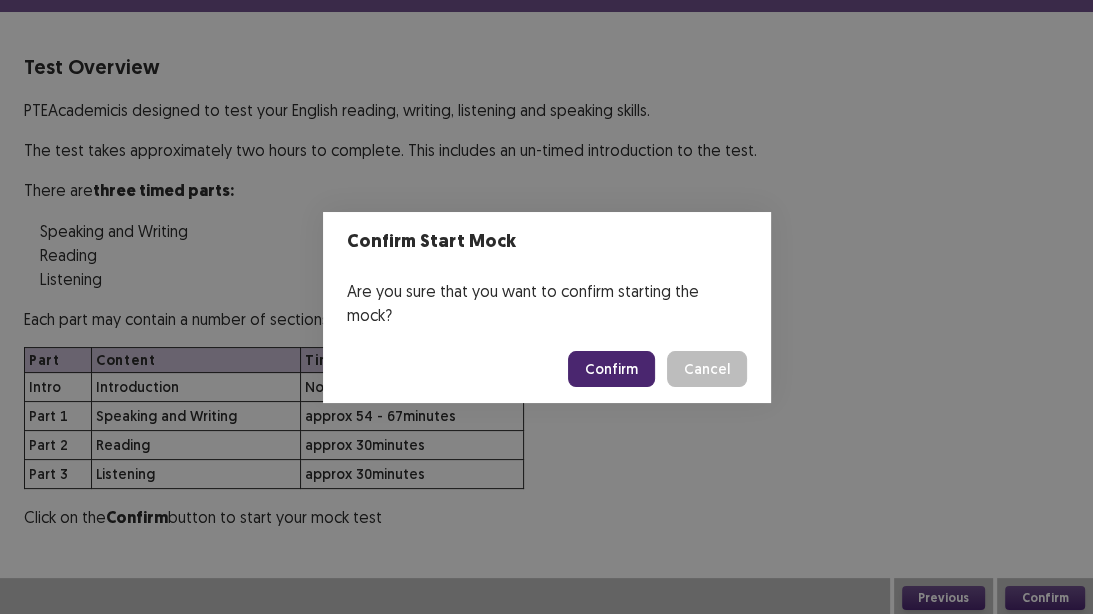 click on "Confirm" at bounding box center [611, 369] 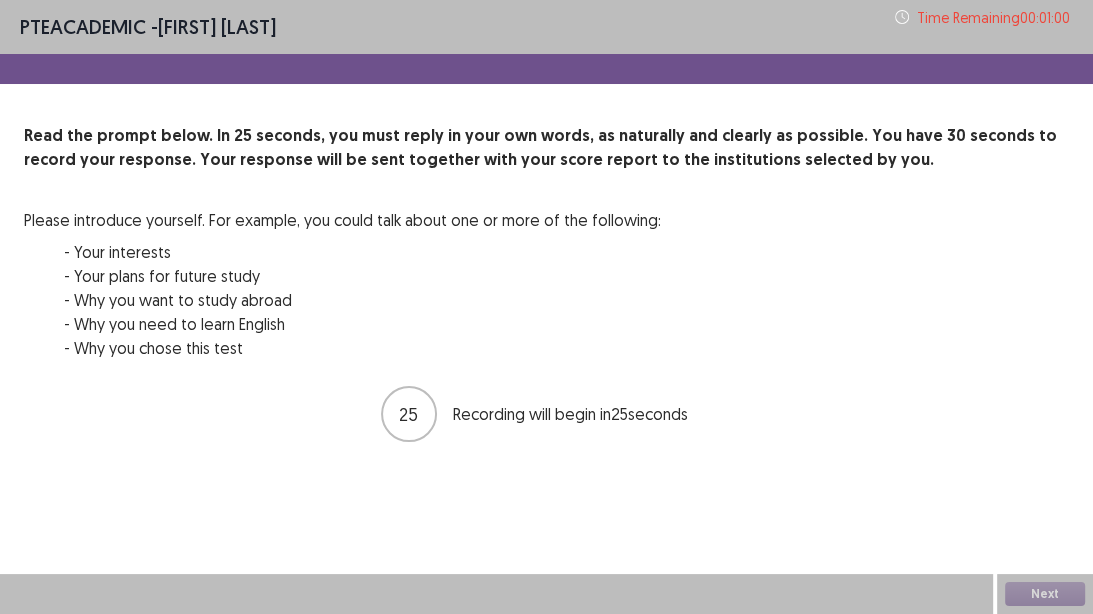 scroll, scrollTop: 0, scrollLeft: 0, axis: both 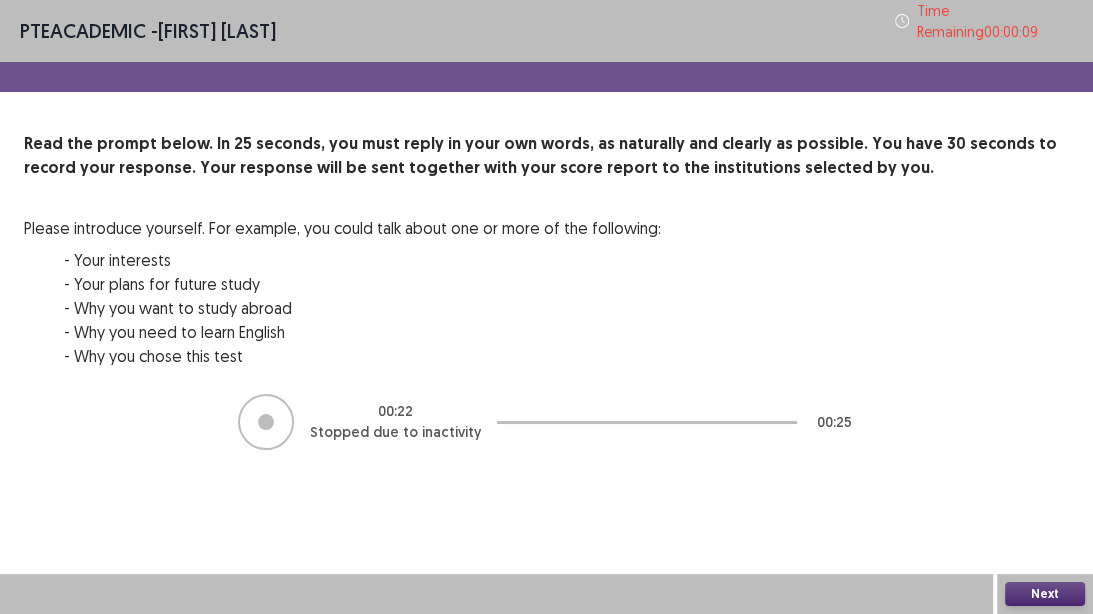 click on "Next" at bounding box center [1045, 594] 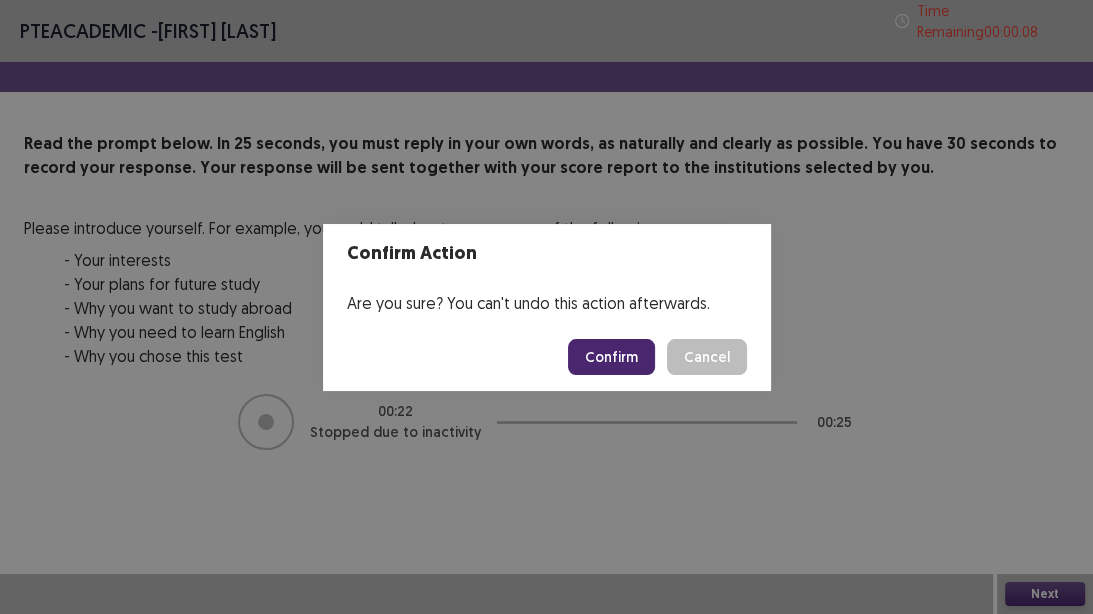 click on "Confirm" at bounding box center (611, 357) 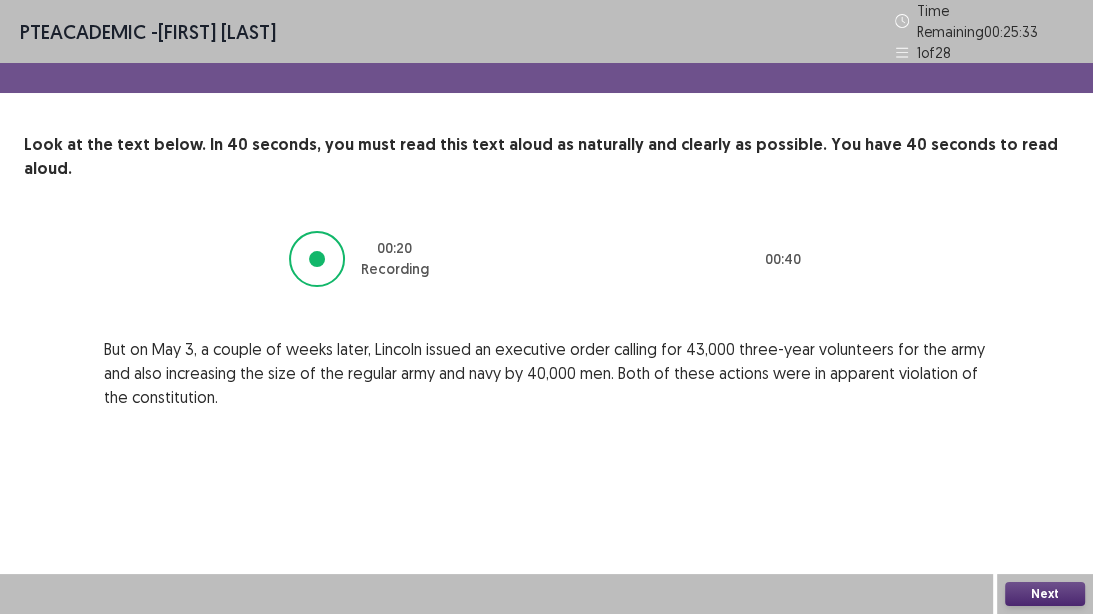 click on "Next" at bounding box center [1045, 594] 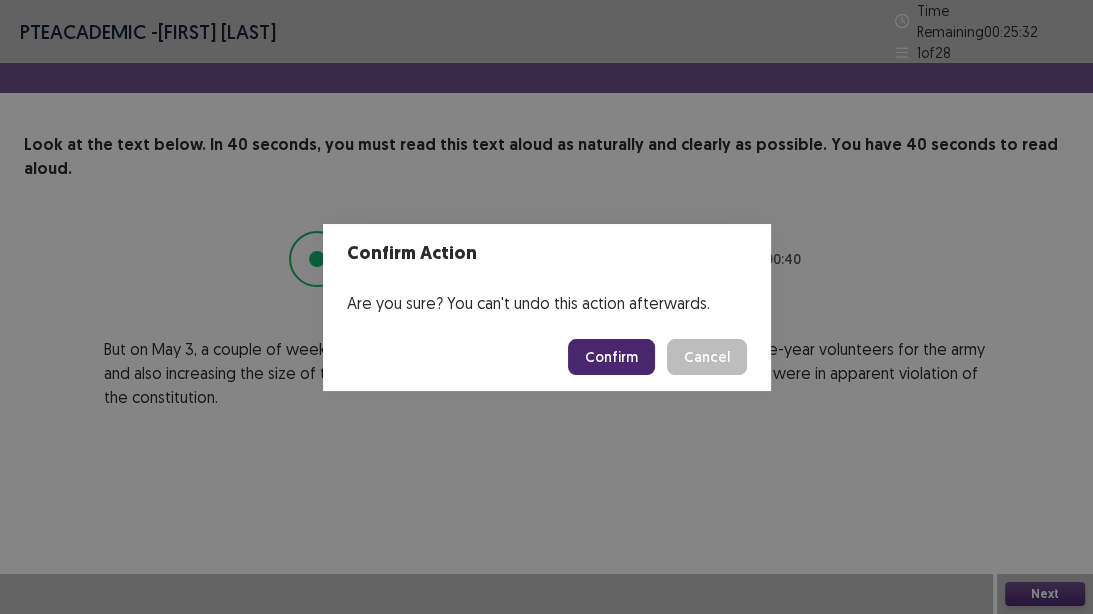 click on "Confirm" at bounding box center (611, 357) 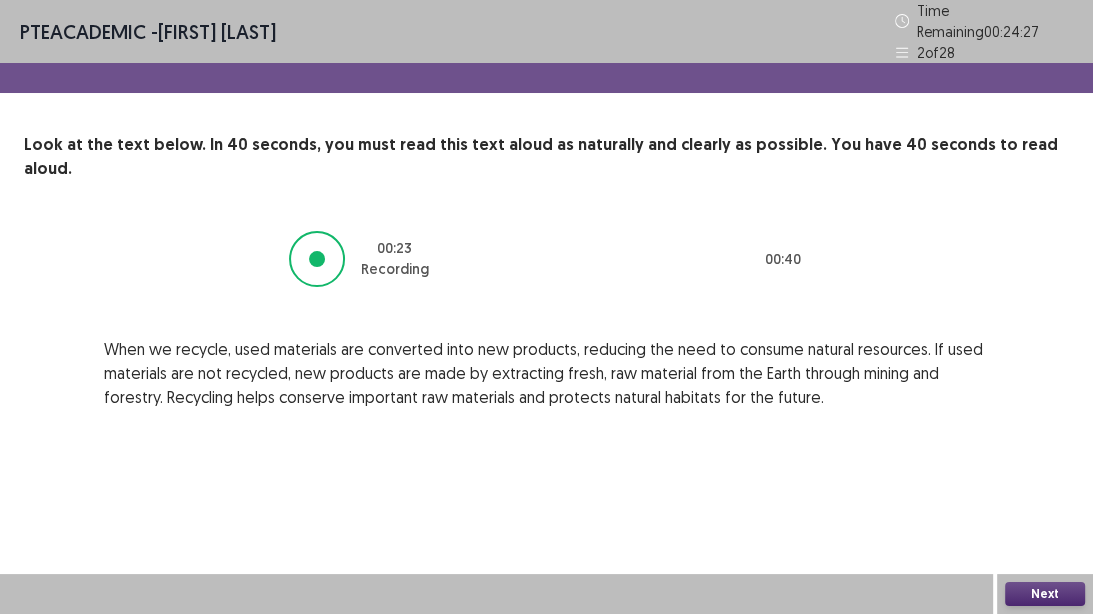 click on "Next" at bounding box center (1045, 594) 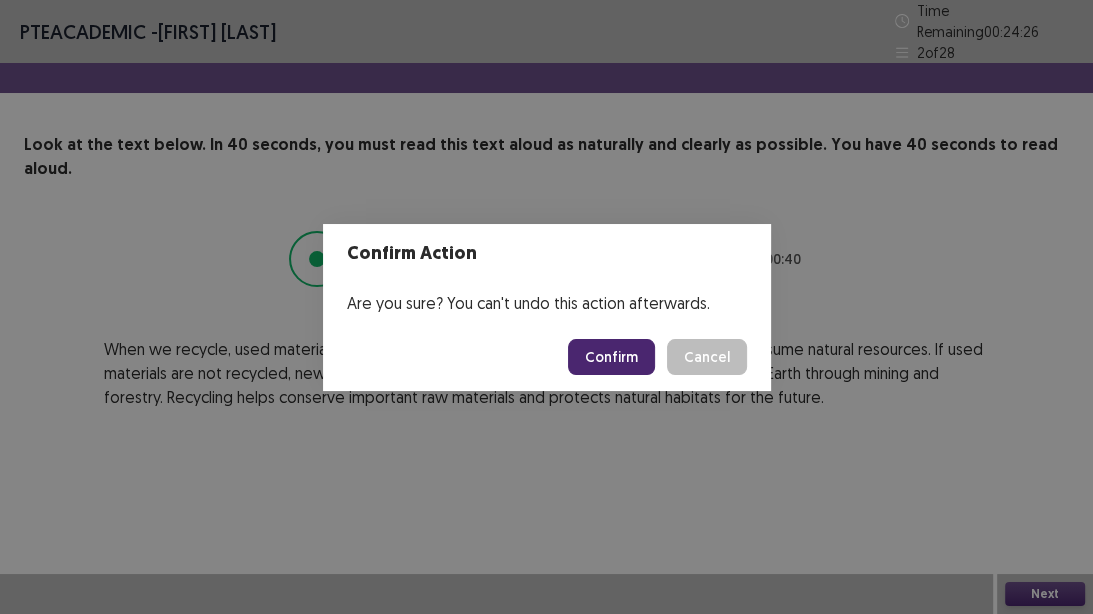 click on "Confirm" at bounding box center (611, 357) 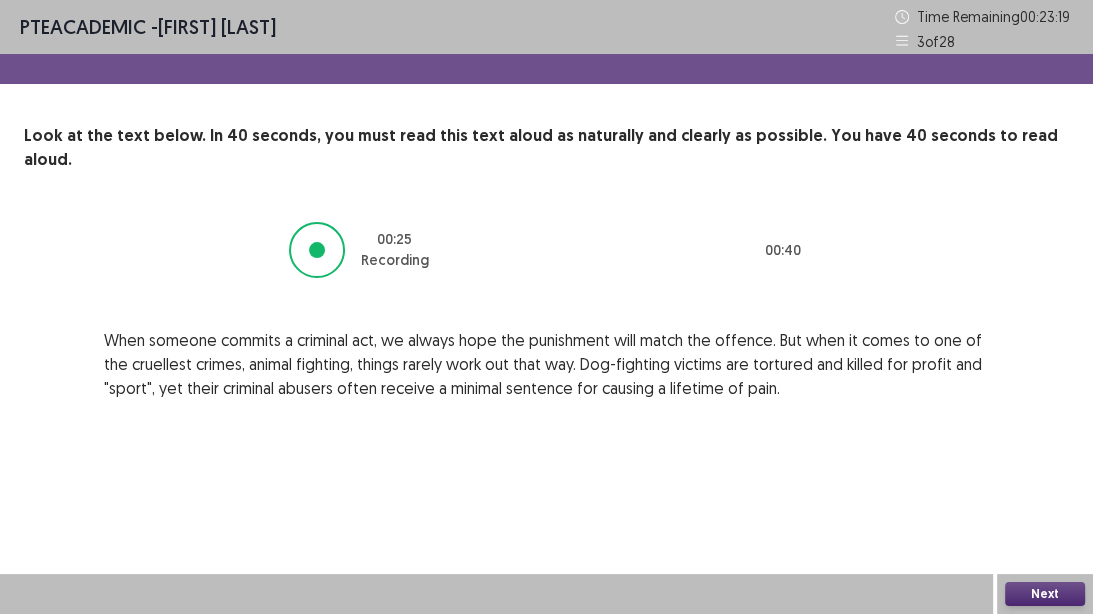 click on "Next" at bounding box center [1045, 594] 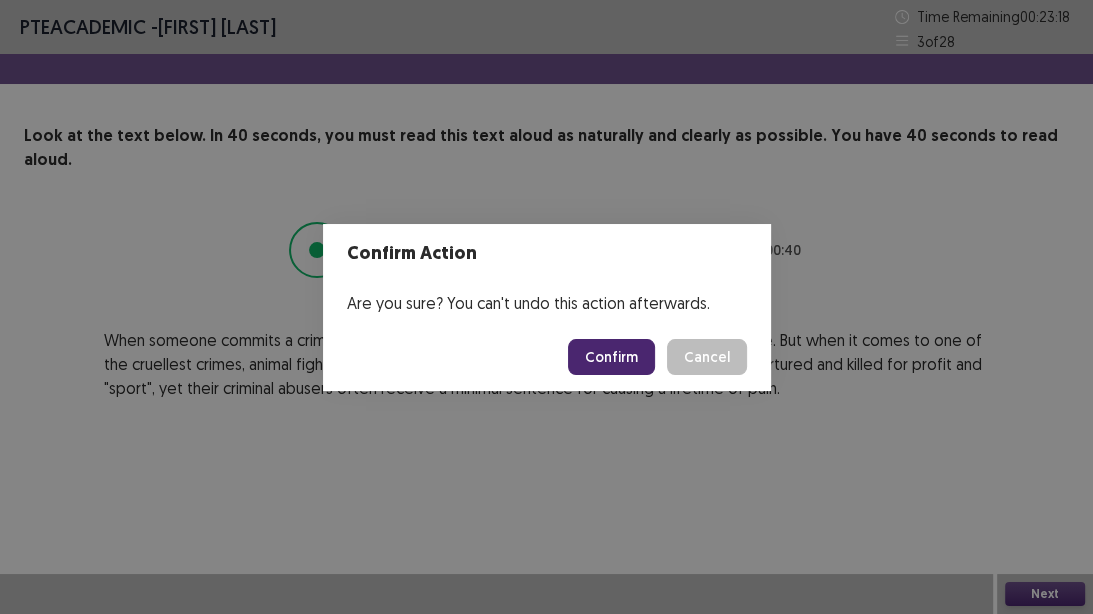 click on "Confirm" at bounding box center [611, 357] 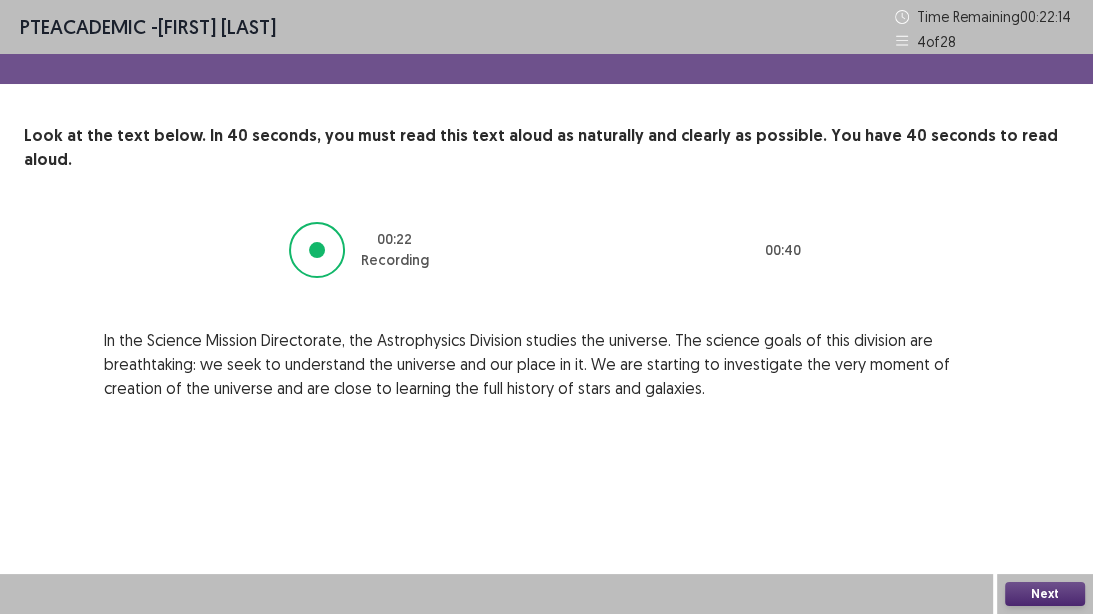 click on "Next" at bounding box center [1045, 594] 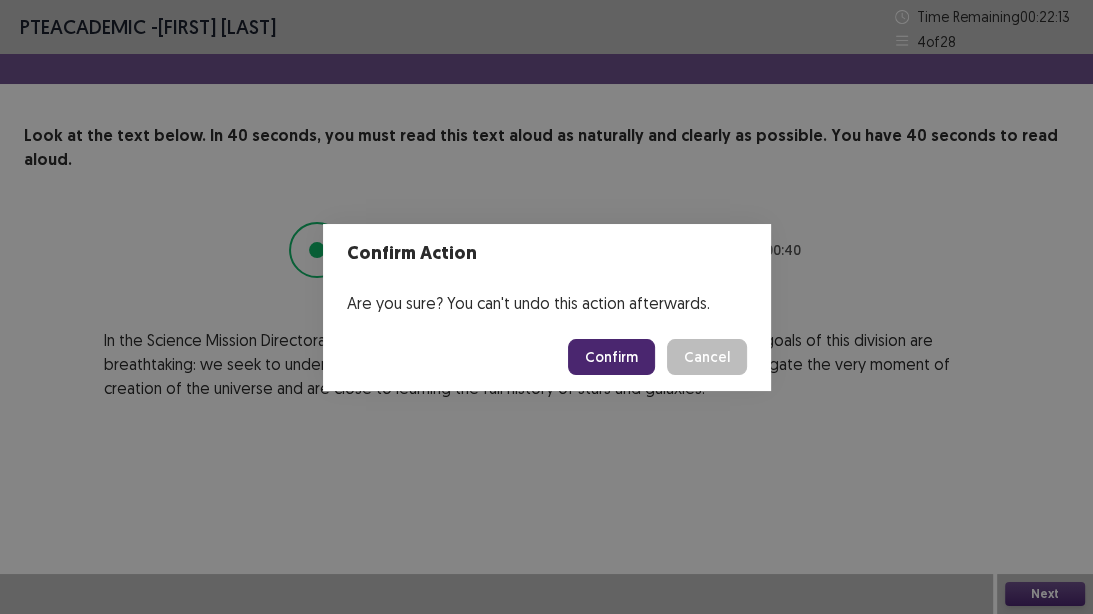 click on "Confirm" at bounding box center [611, 357] 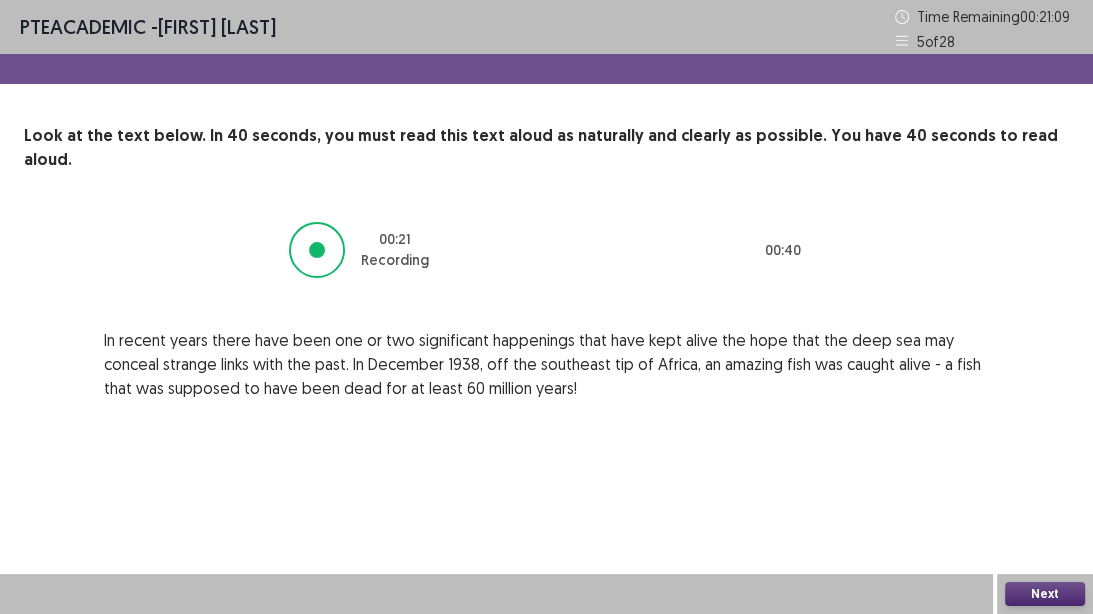 click on "Next" at bounding box center [1045, 594] 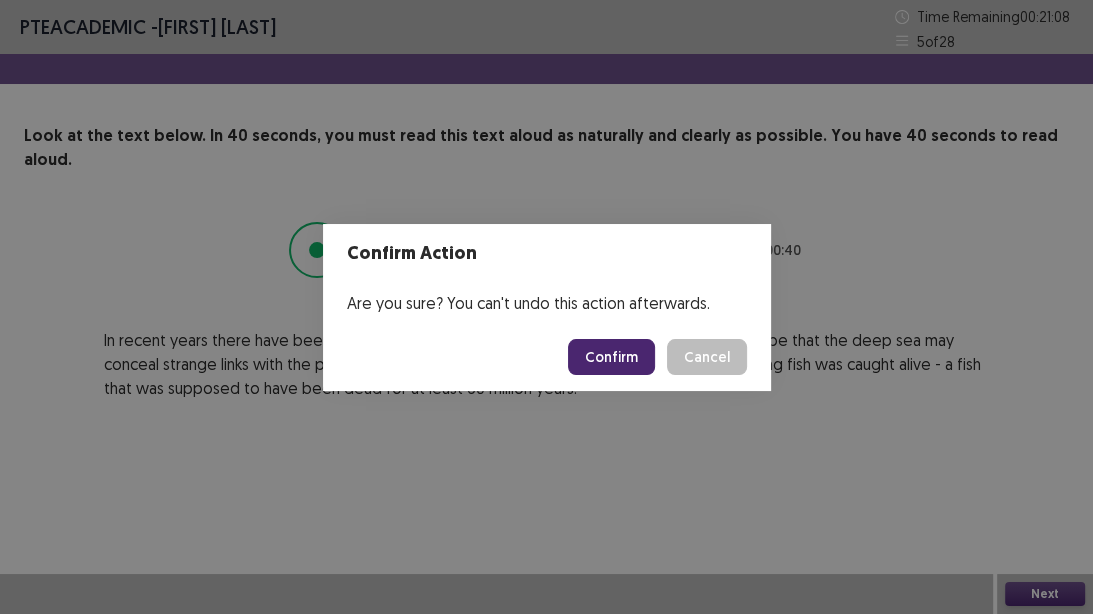 click on "Confirm" at bounding box center [611, 357] 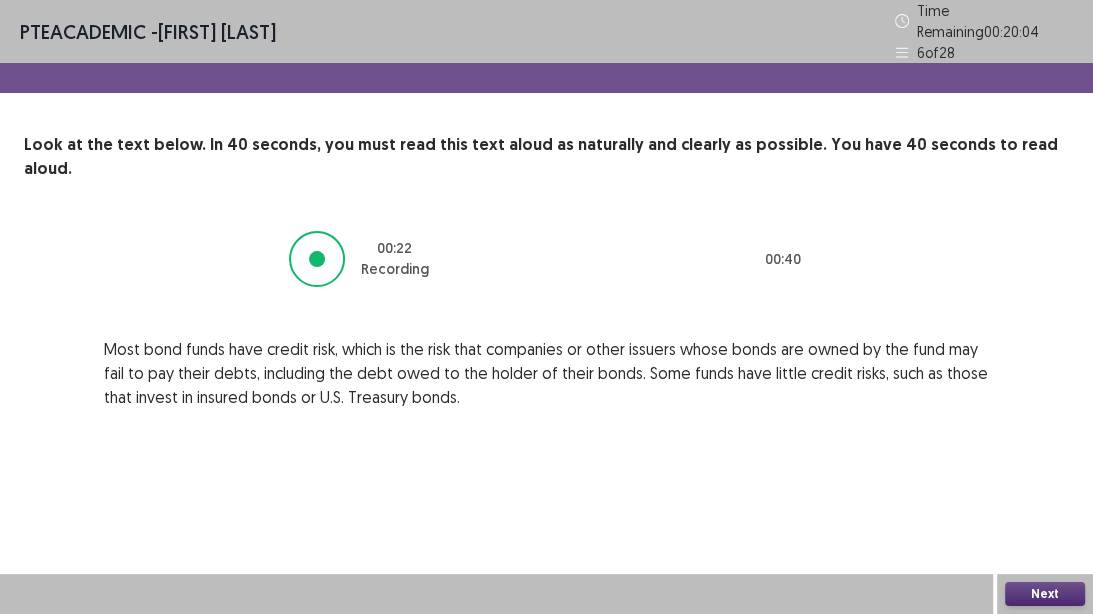 click on "Next" at bounding box center [1045, 594] 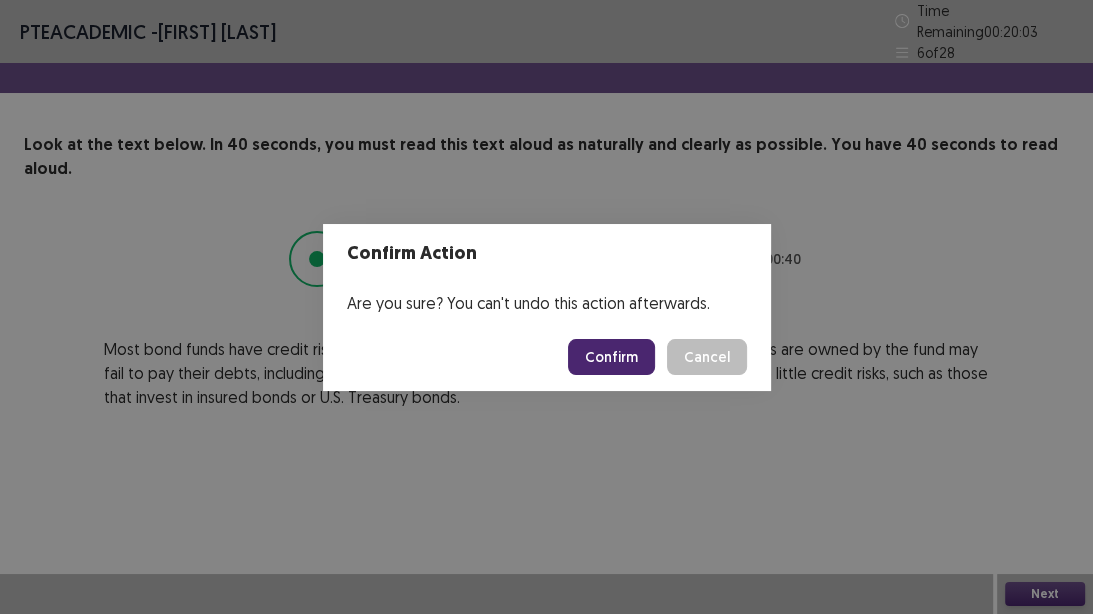 click on "Confirm" at bounding box center [611, 357] 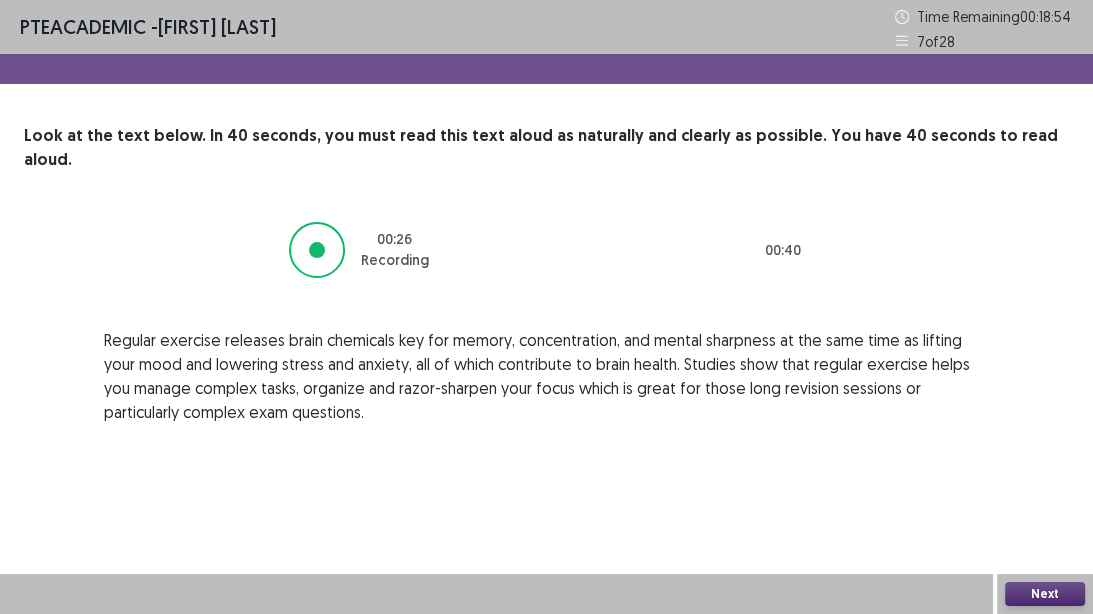 click on "Next" at bounding box center (1045, 594) 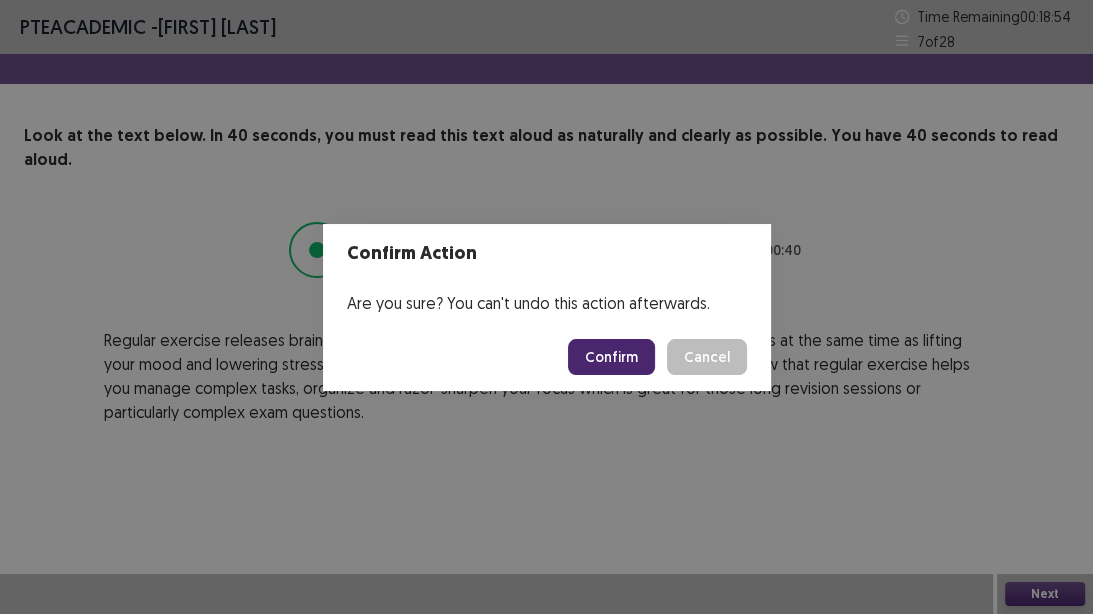 click on "Confirm" at bounding box center (611, 357) 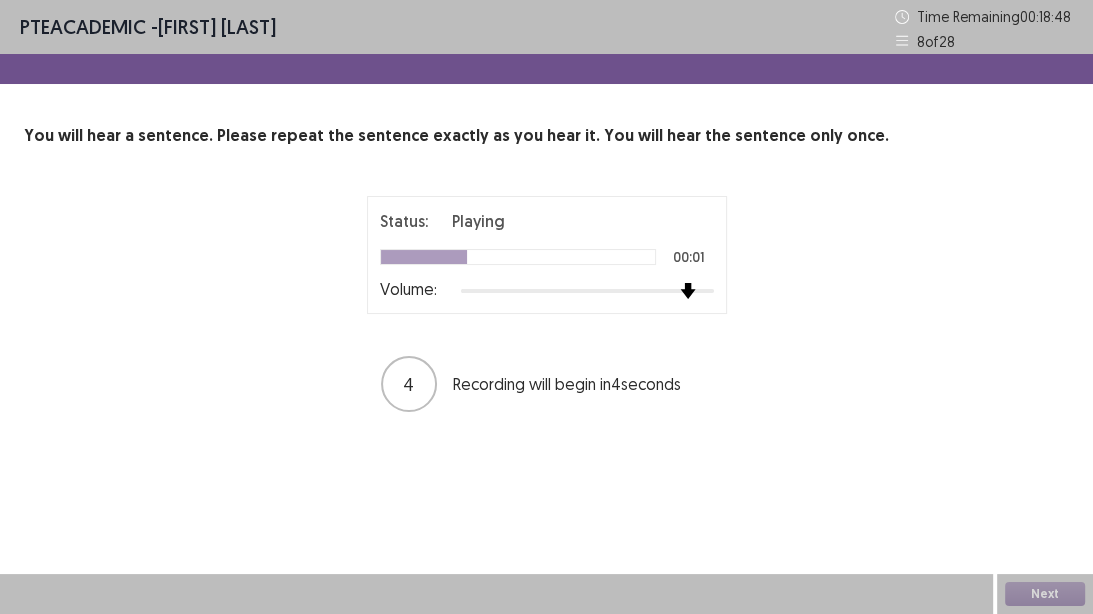 click at bounding box center [688, 291] 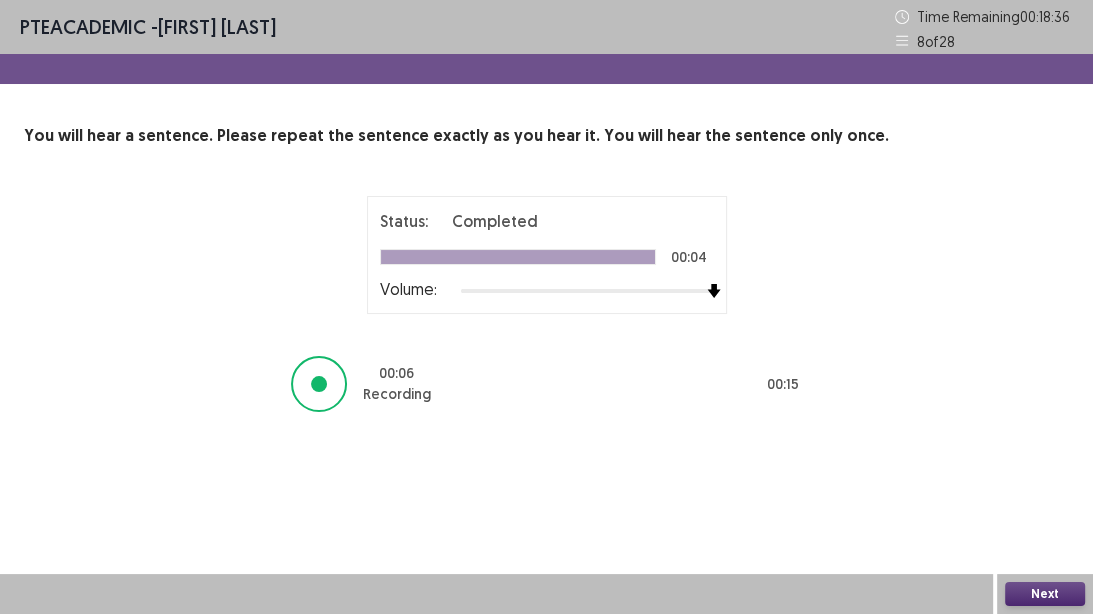 click on "Next" at bounding box center [1045, 594] 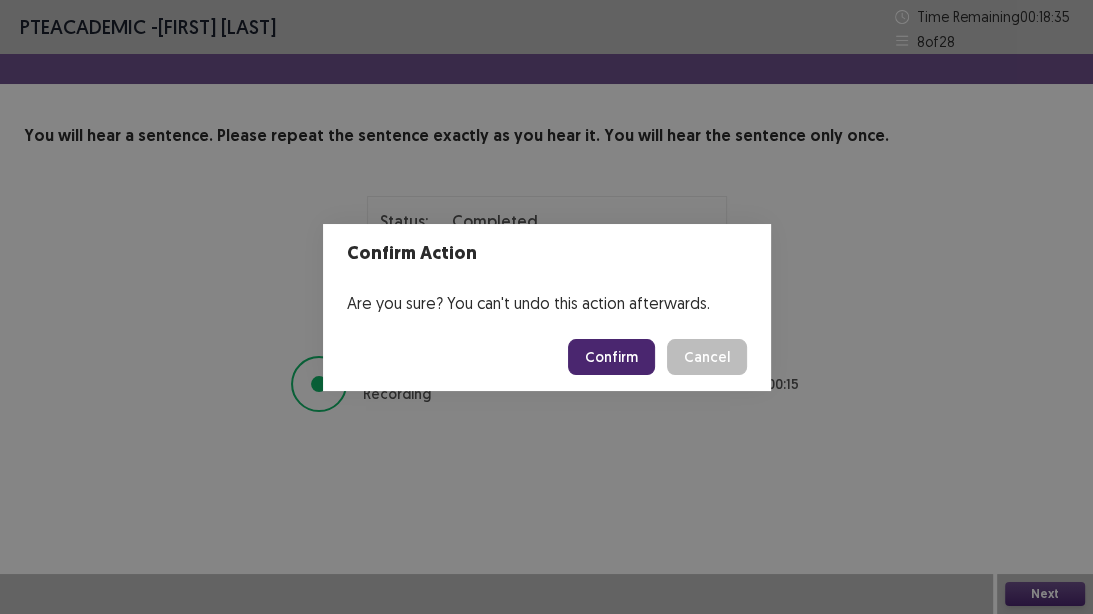 click on "Confirm" at bounding box center (611, 357) 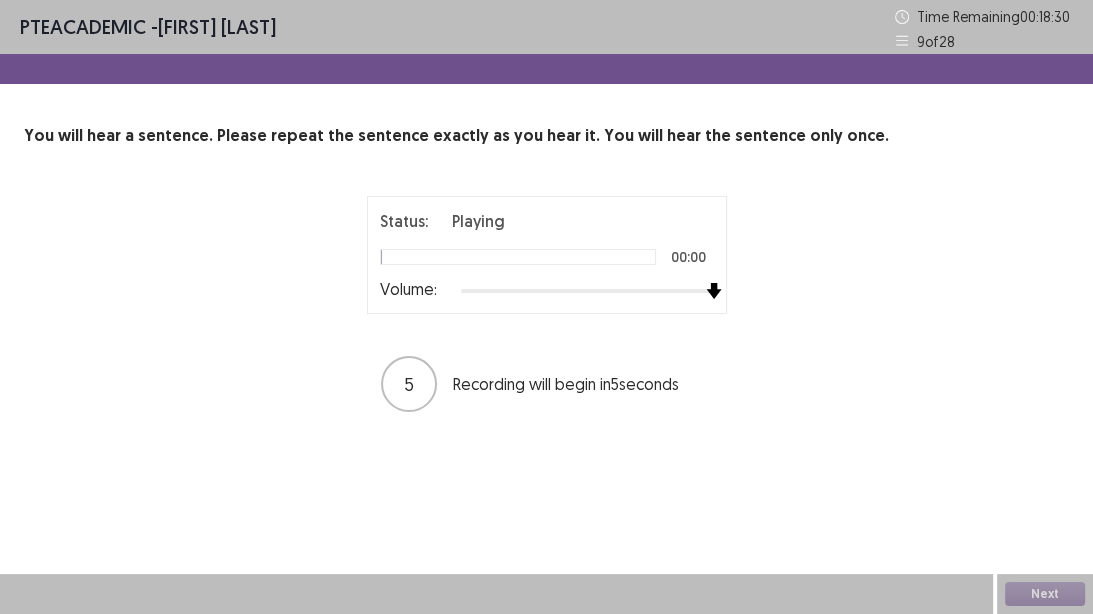 click on "Status: Playing 00:00 Volume: 5 Recording will begin in  5  seconds" at bounding box center (546, 305) 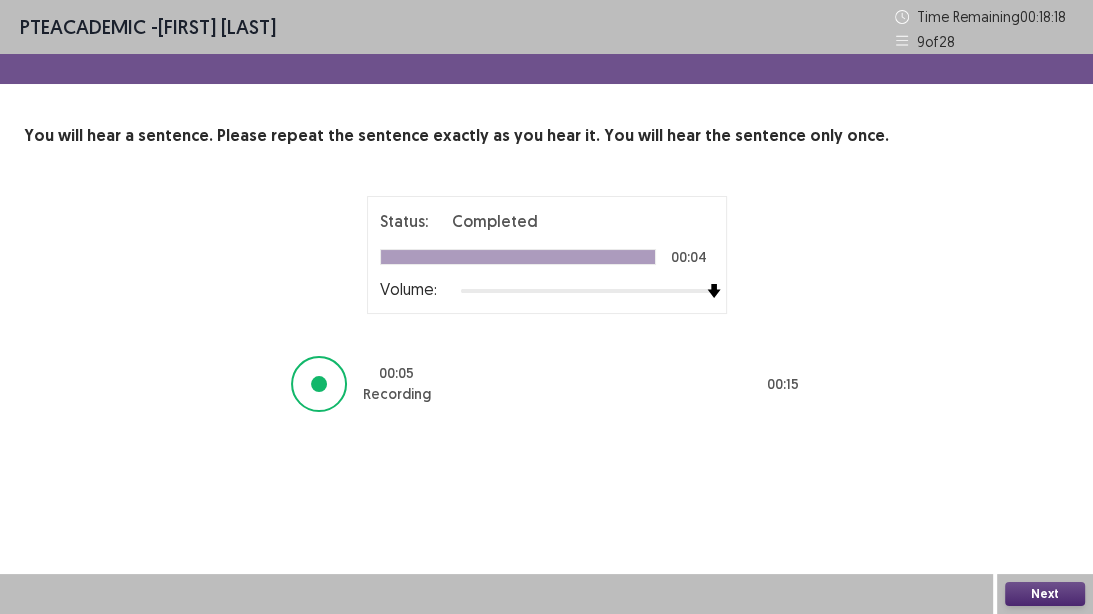click on "Next" at bounding box center (1045, 594) 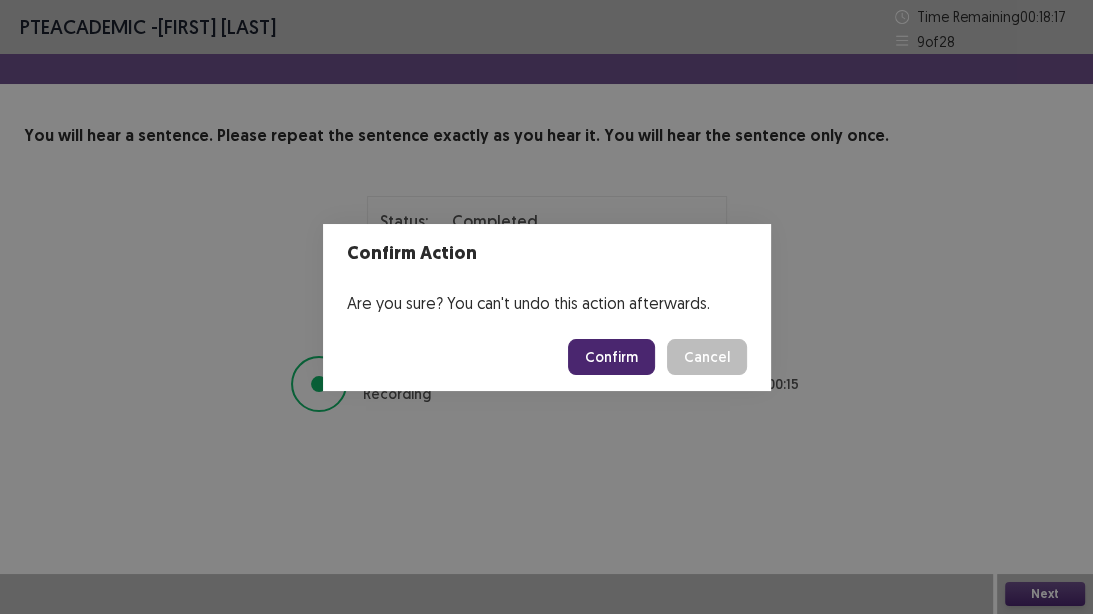 click on "Confirm" at bounding box center (611, 357) 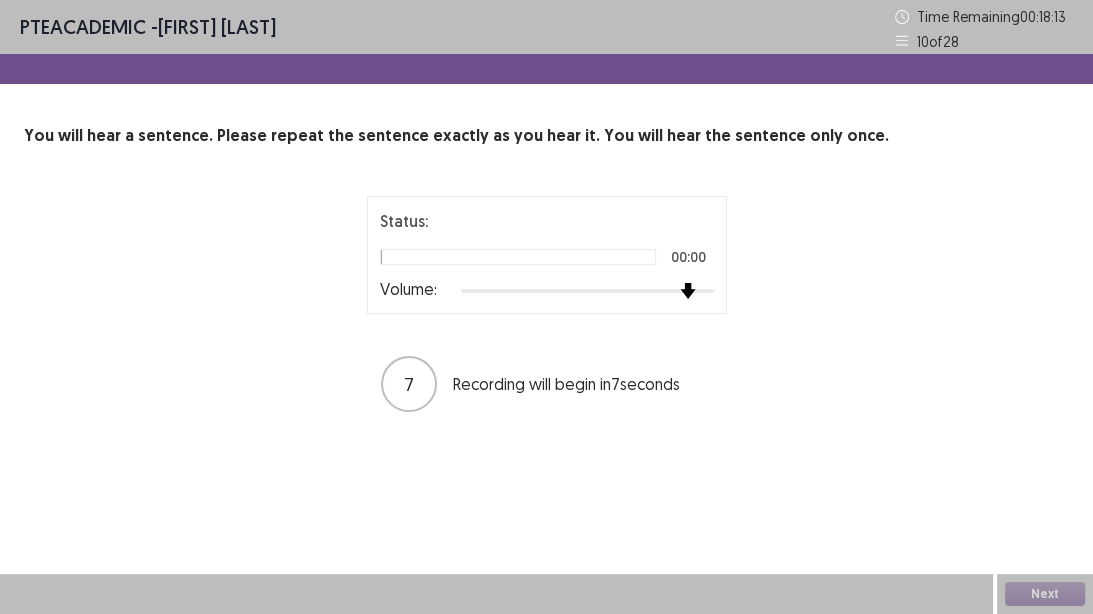 click on "Status: 00:00 Volume:" at bounding box center [547, 255] 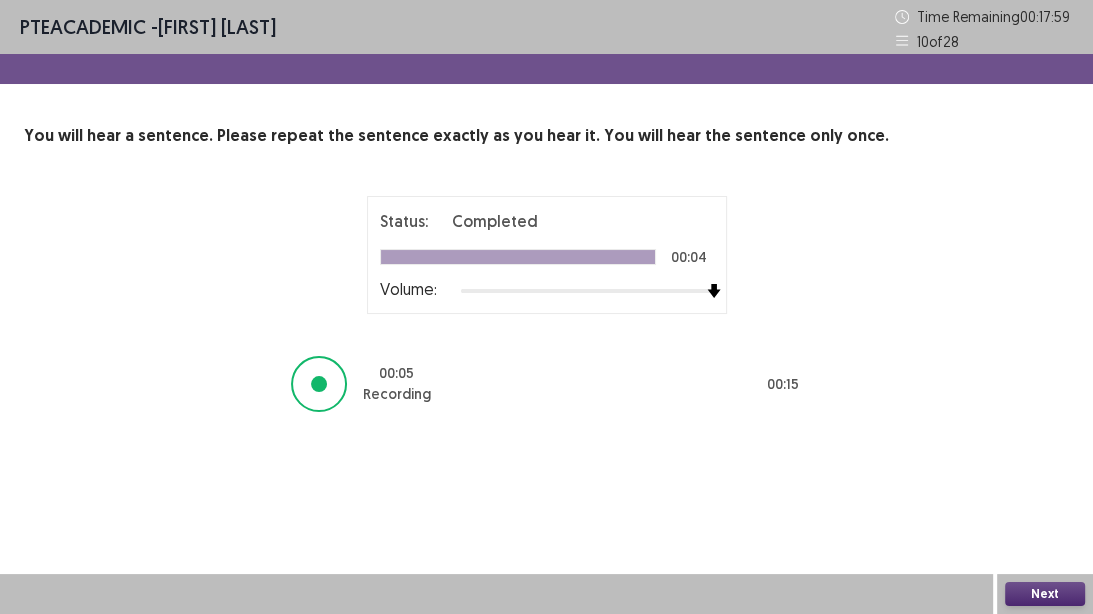 click on "Next" at bounding box center (1045, 594) 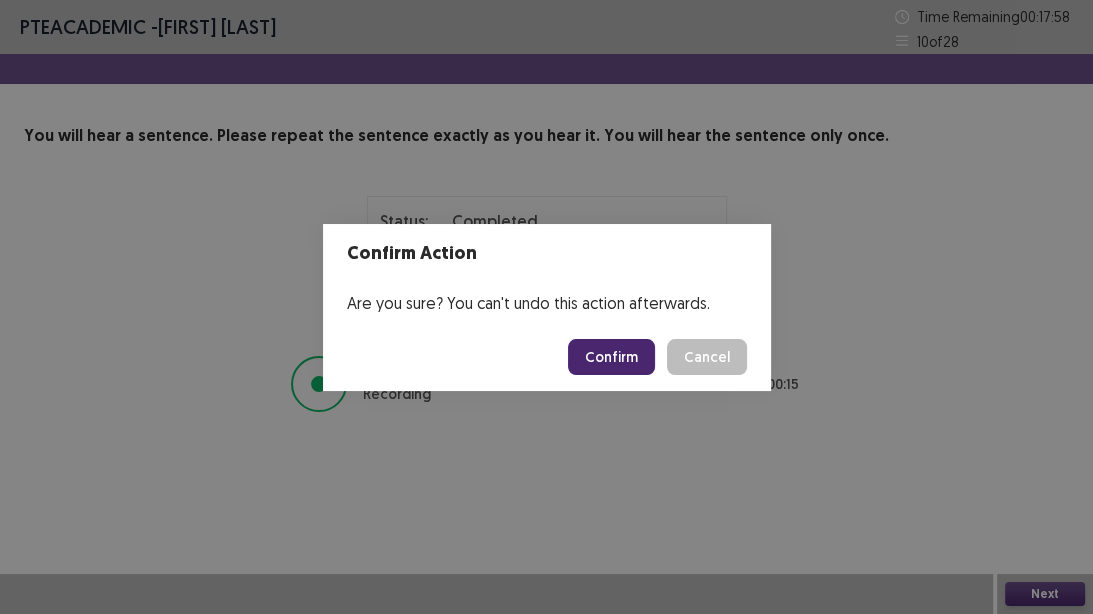 click on "Confirm" at bounding box center (611, 357) 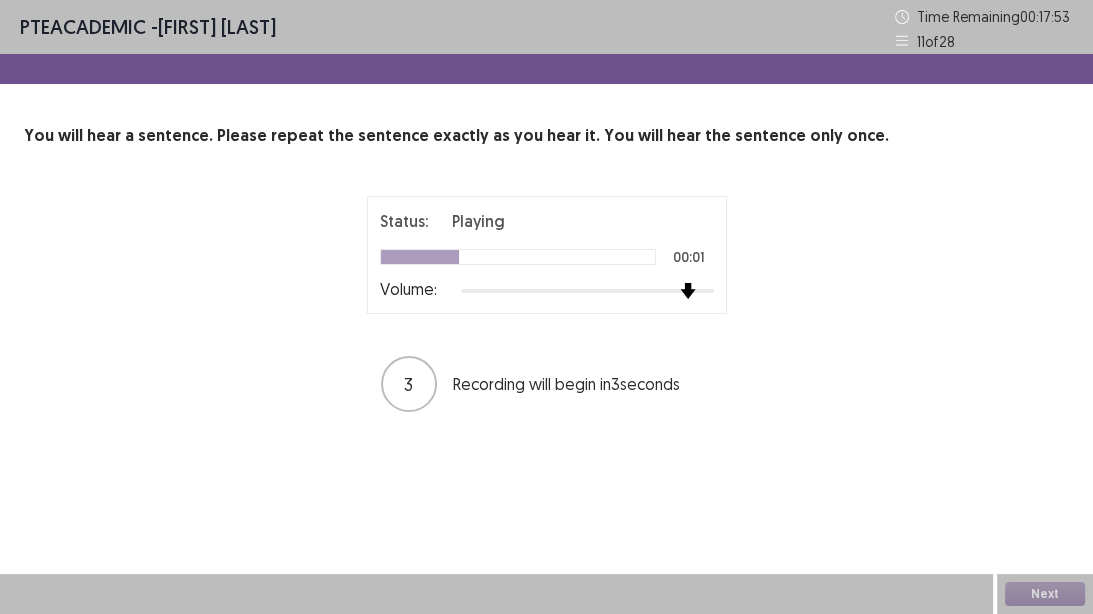 click at bounding box center (587, 291) 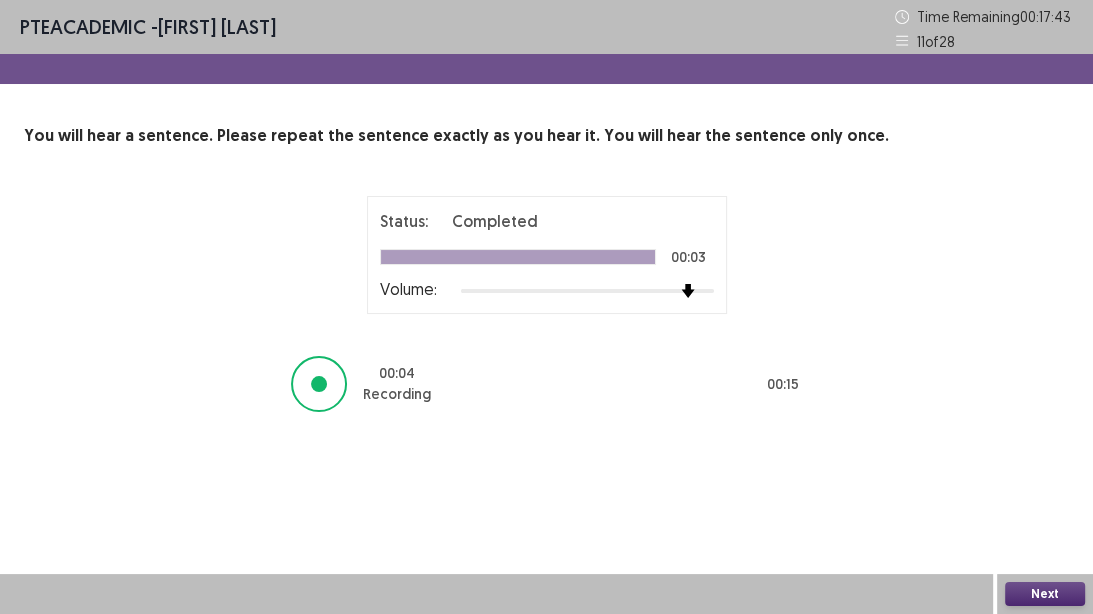 click on "Next" at bounding box center (1045, 594) 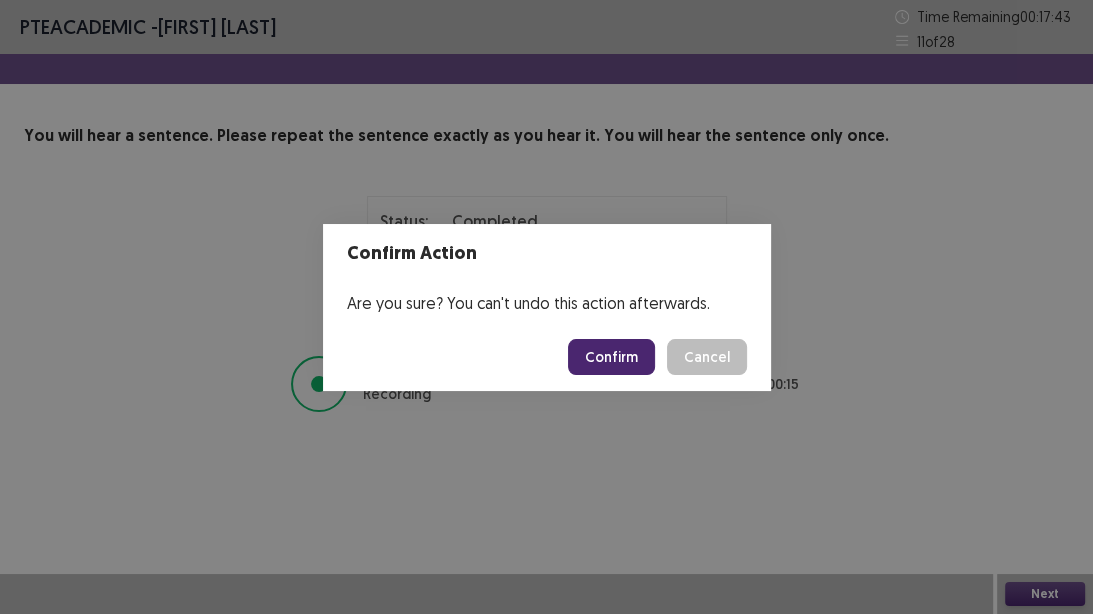 click on "Confirm" at bounding box center (611, 357) 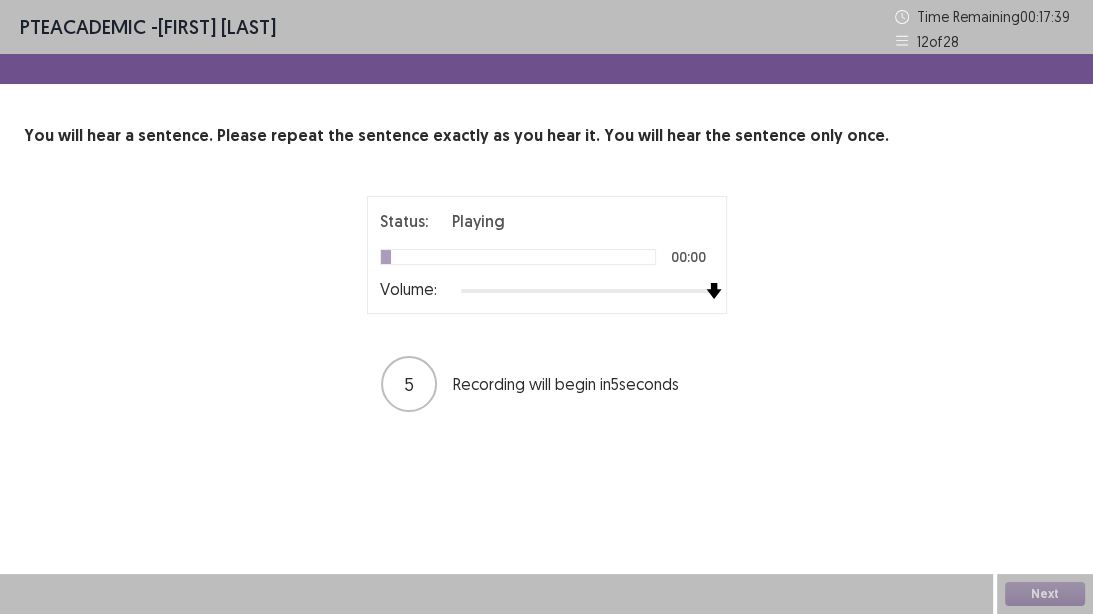 click on "Status: Playing 00:00 Volume: 5 Recording will begin in  5  seconds" at bounding box center (546, 305) 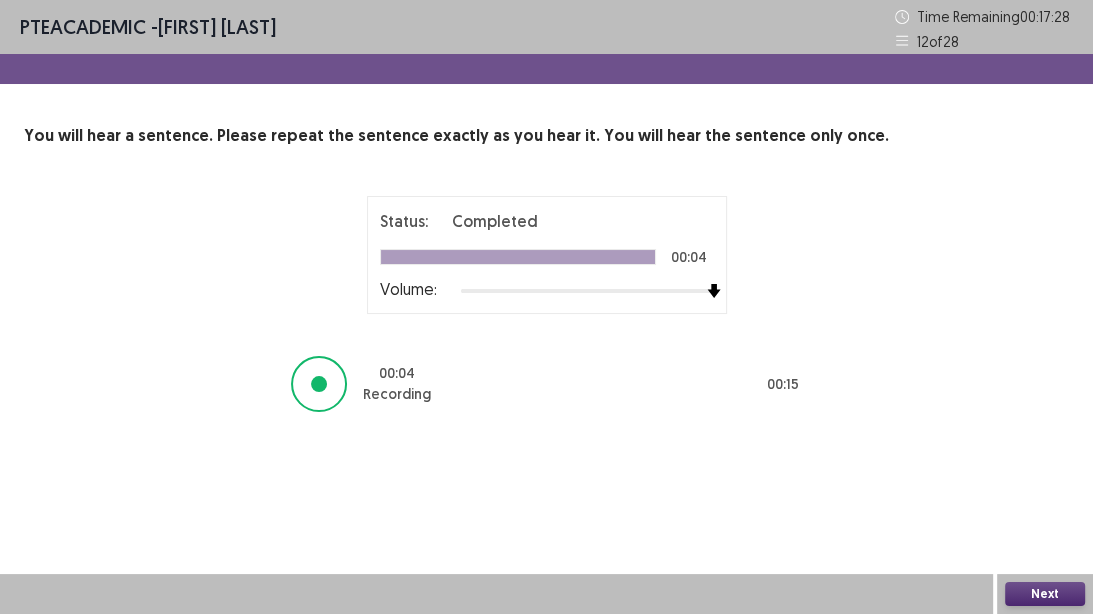 click on "Next" at bounding box center (1045, 594) 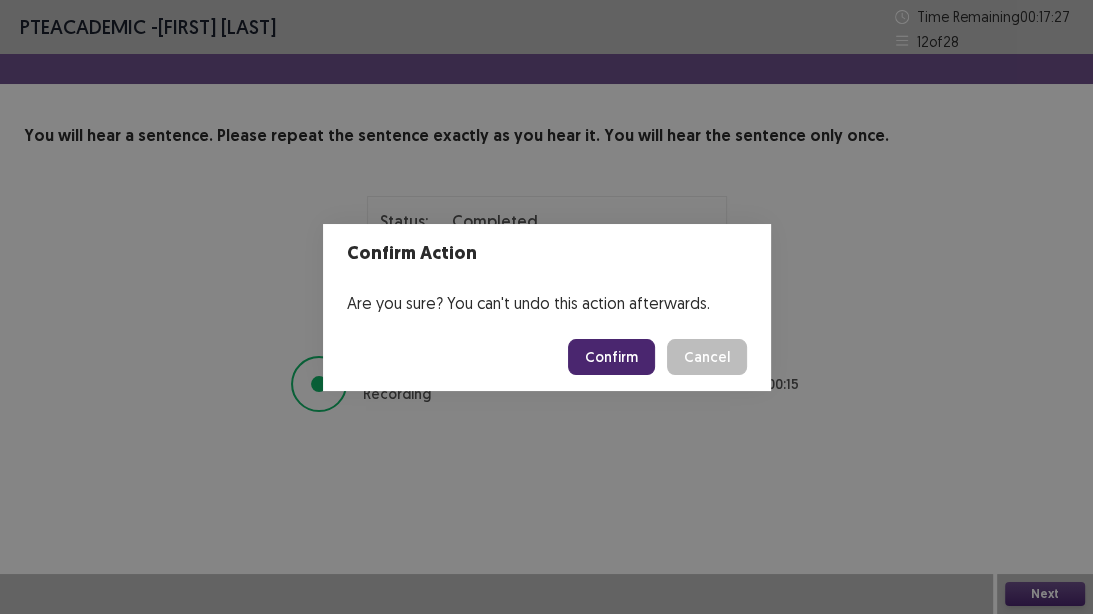 click on "Confirm" at bounding box center (611, 357) 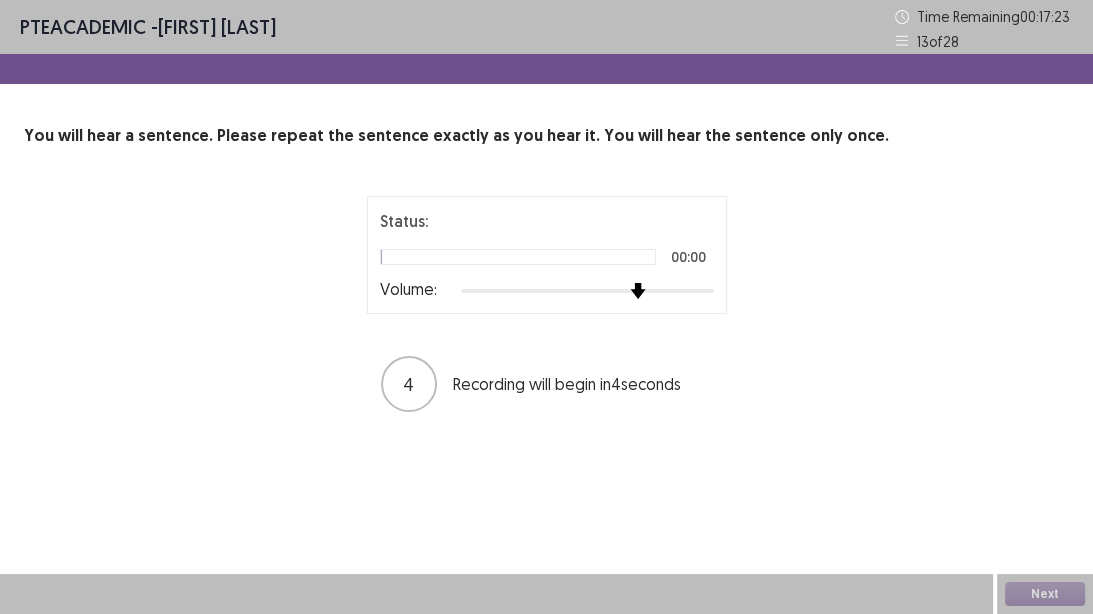click at bounding box center (587, 291) 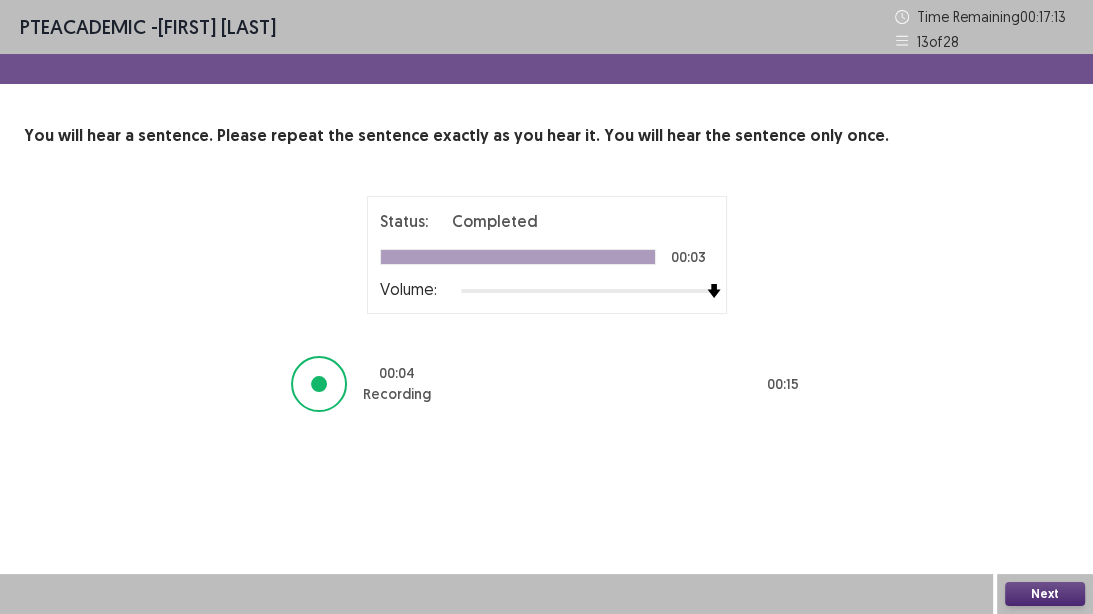 click on "Next" at bounding box center [1045, 594] 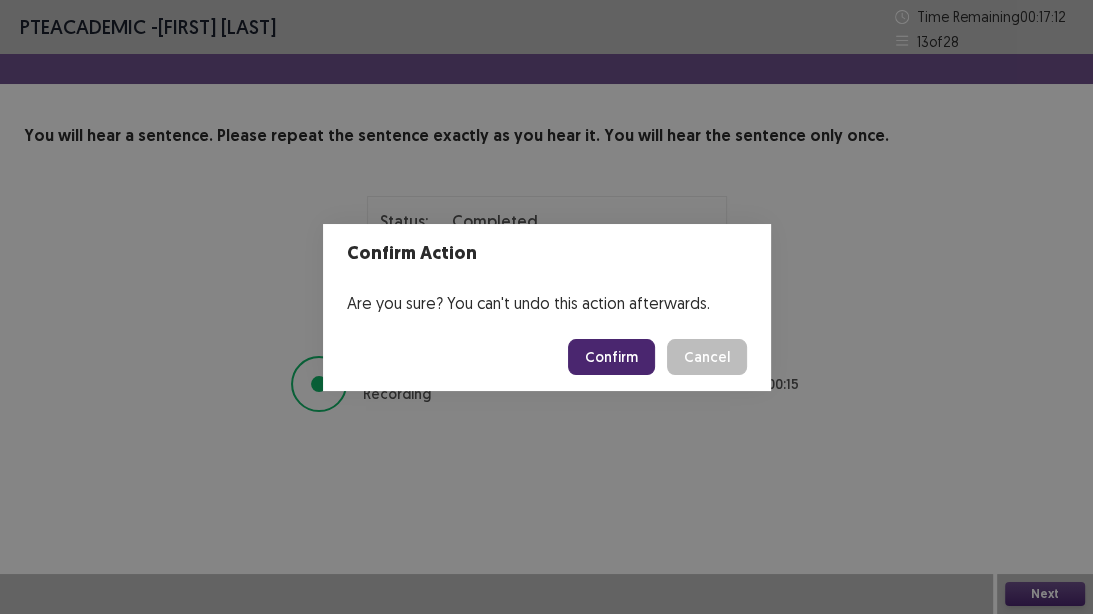 click on "Confirm" at bounding box center (611, 357) 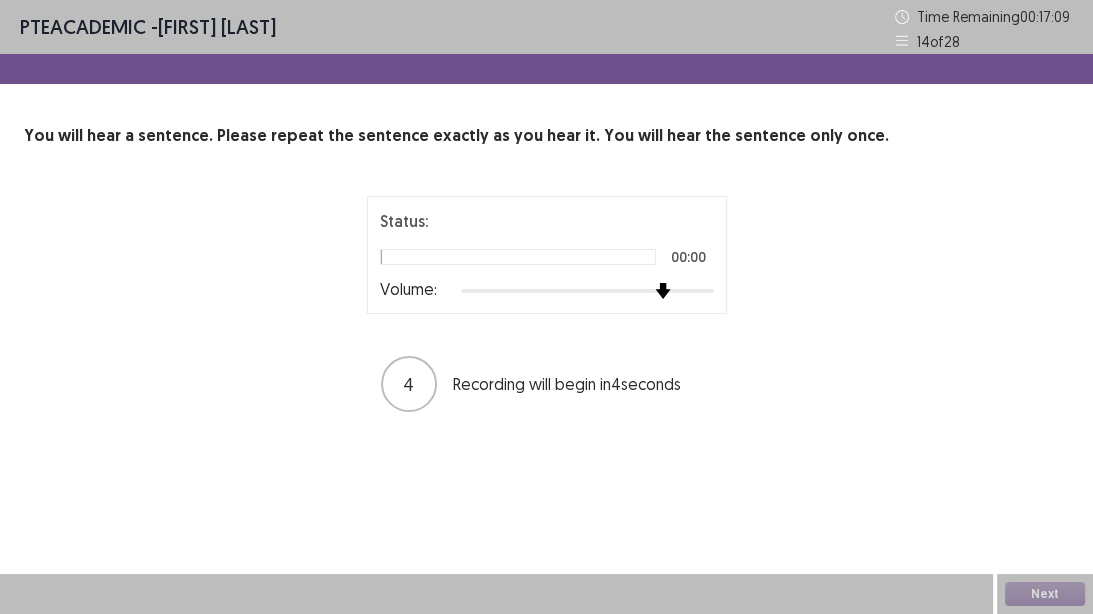 click on "Status: 00:00 Volume:" at bounding box center [547, 255] 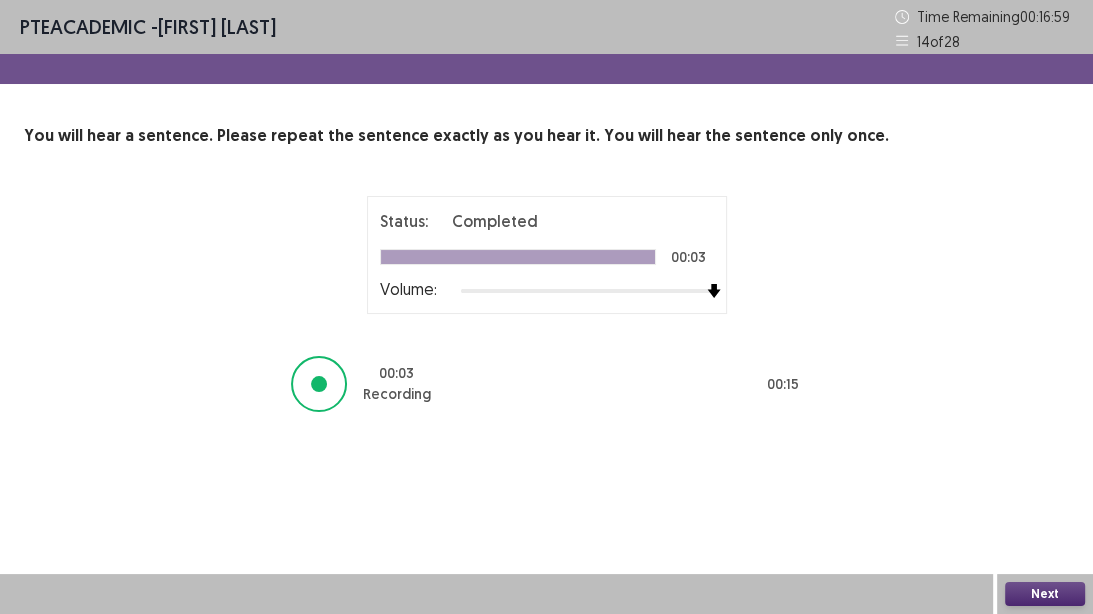 click on "Next" at bounding box center (1045, 594) 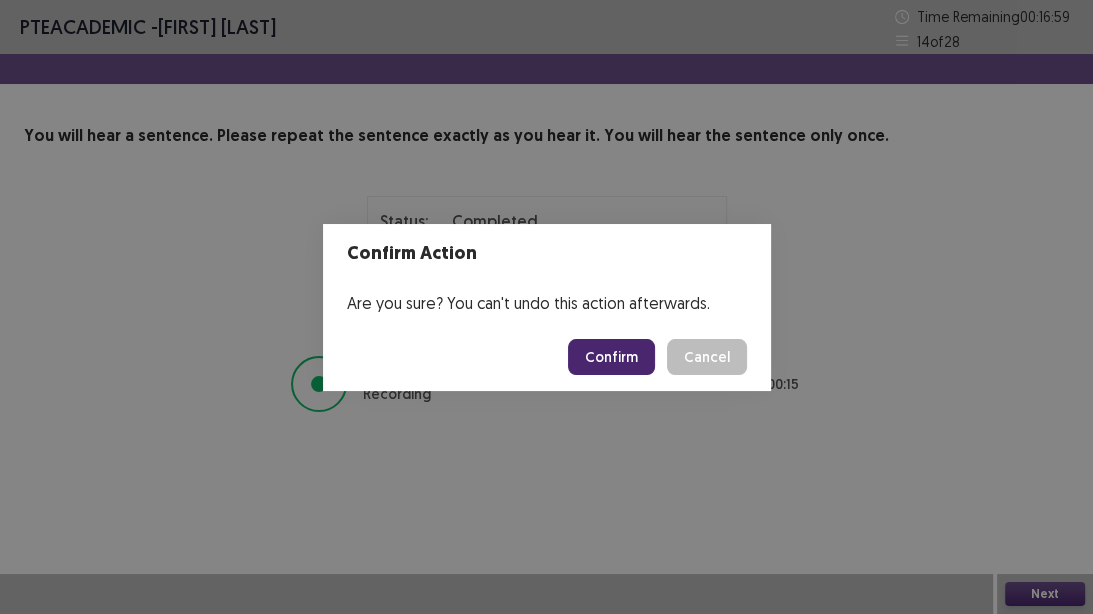 click on "Confirm" at bounding box center (611, 357) 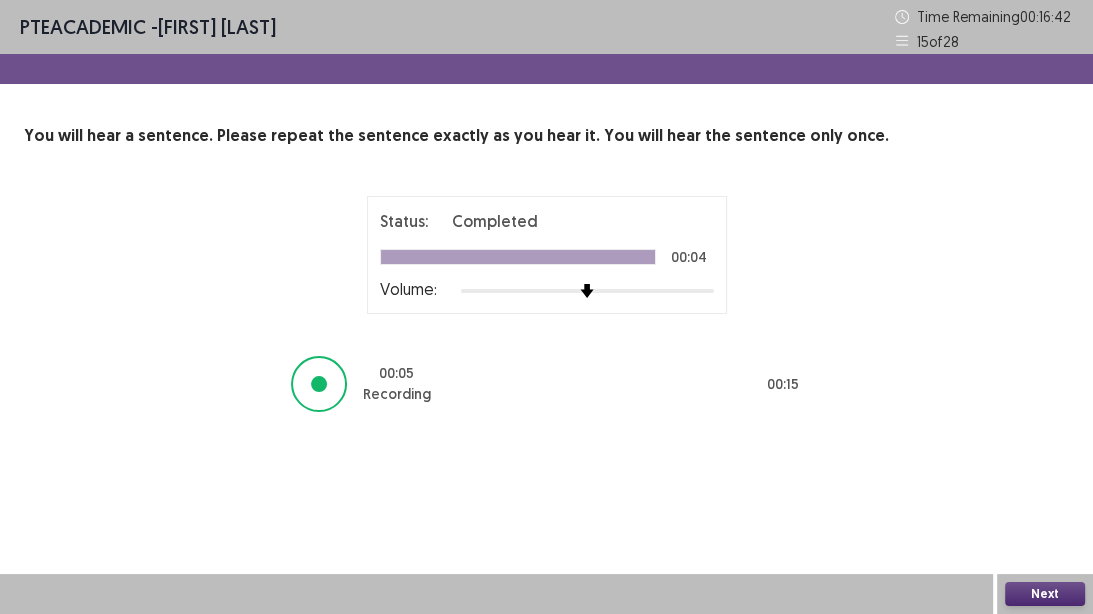 click on "Next" at bounding box center (1045, 594) 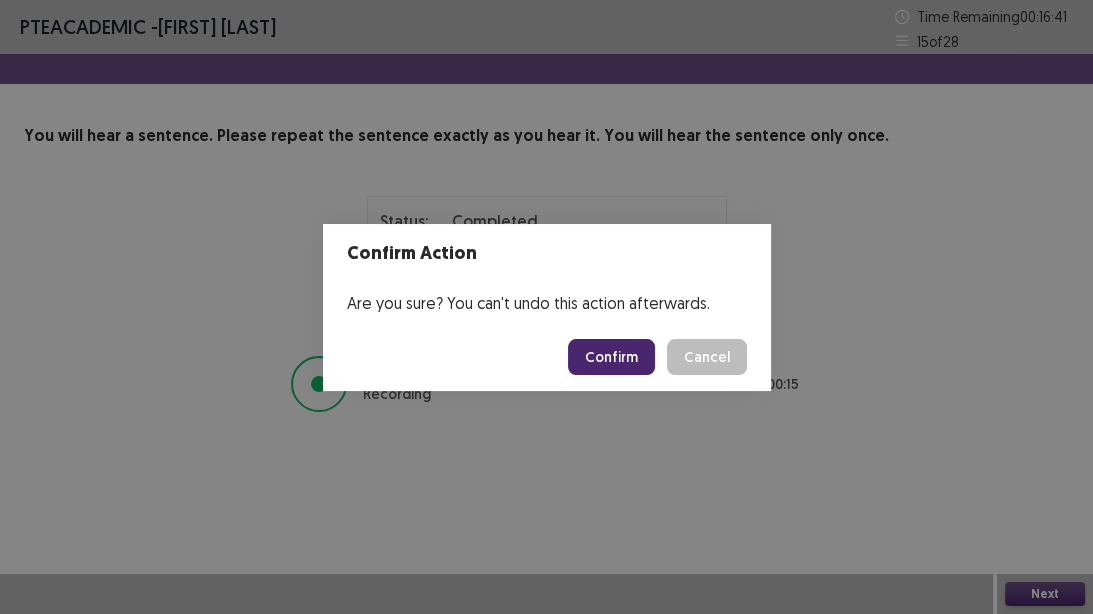 click on "Confirm" at bounding box center (611, 357) 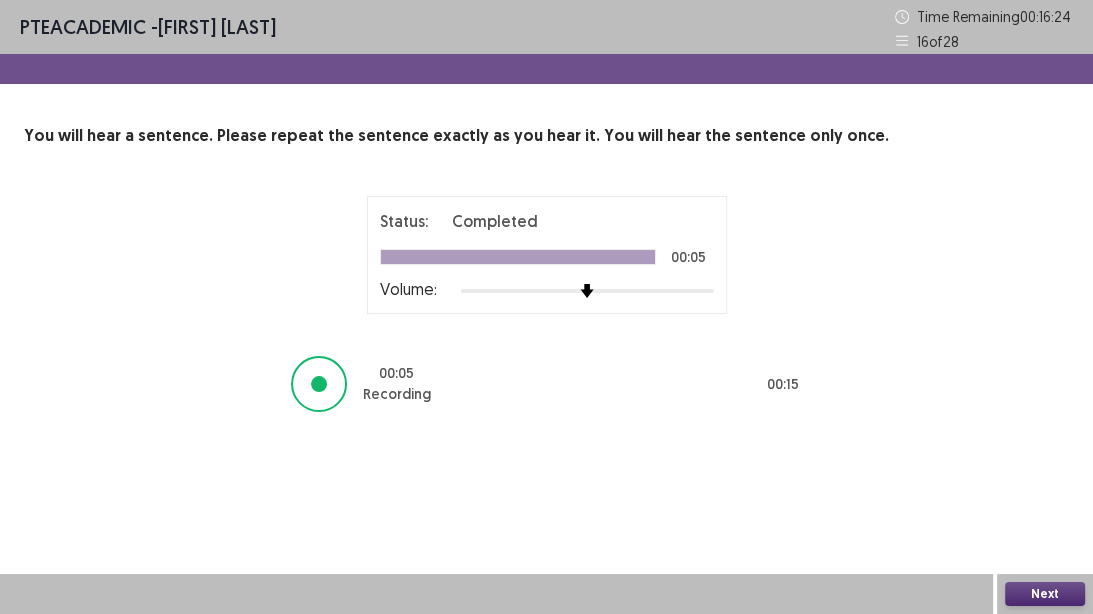 click on "Next" at bounding box center (1045, 594) 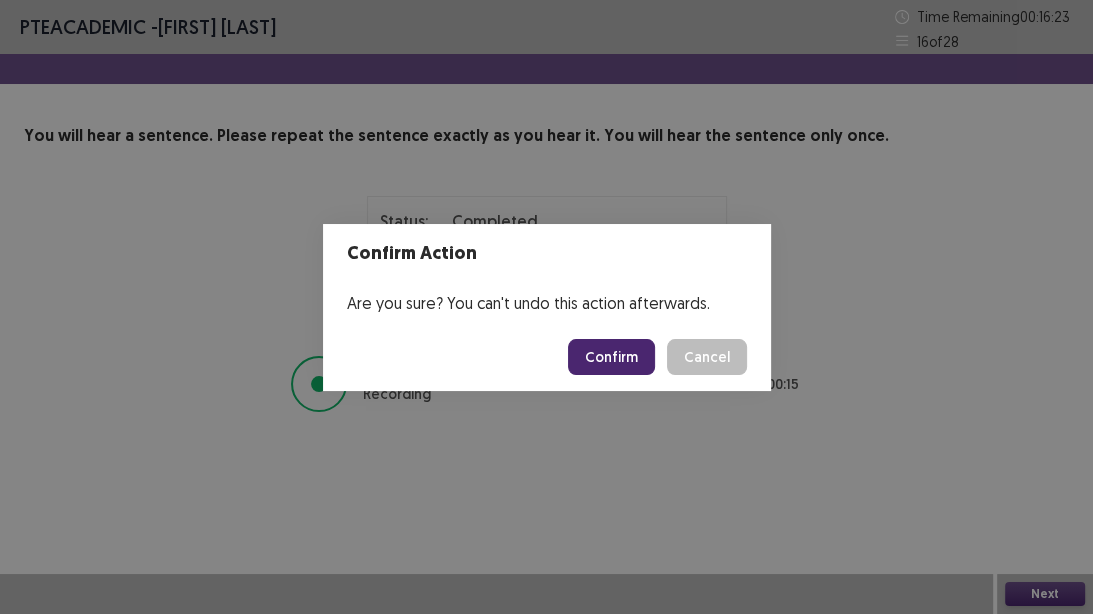 click on "Confirm" at bounding box center [611, 357] 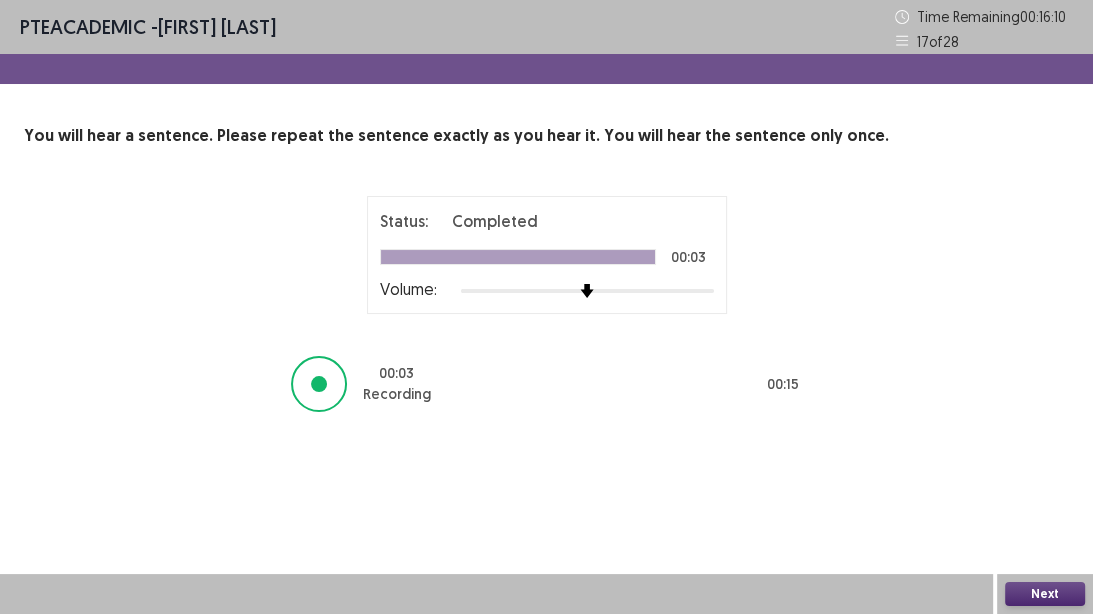 click on "Next" at bounding box center [1045, 594] 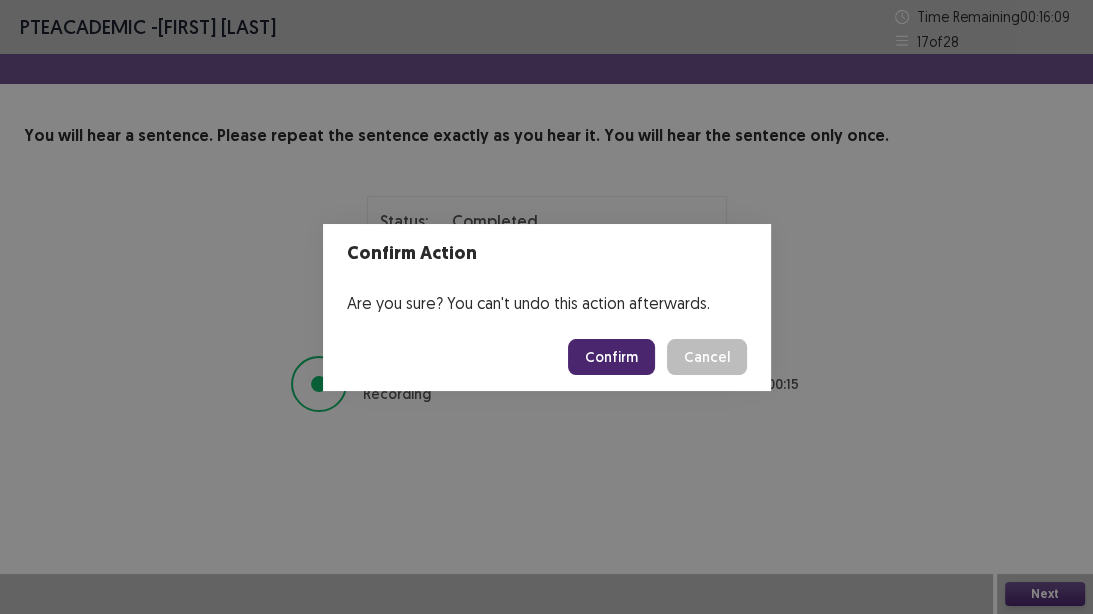 click on "Confirm" at bounding box center (611, 357) 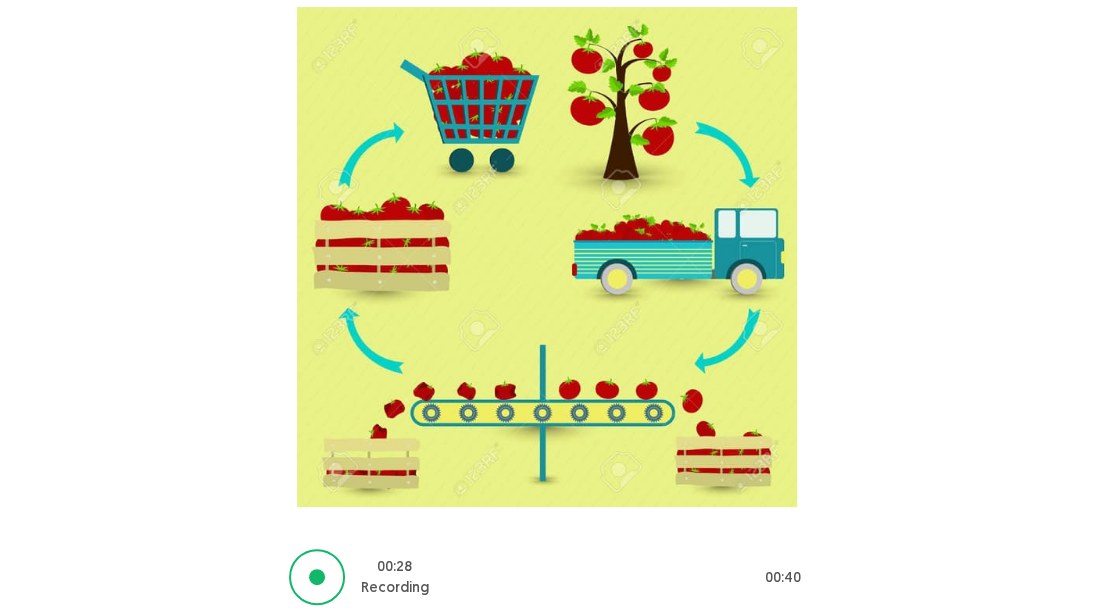 scroll, scrollTop: 293, scrollLeft: 0, axis: vertical 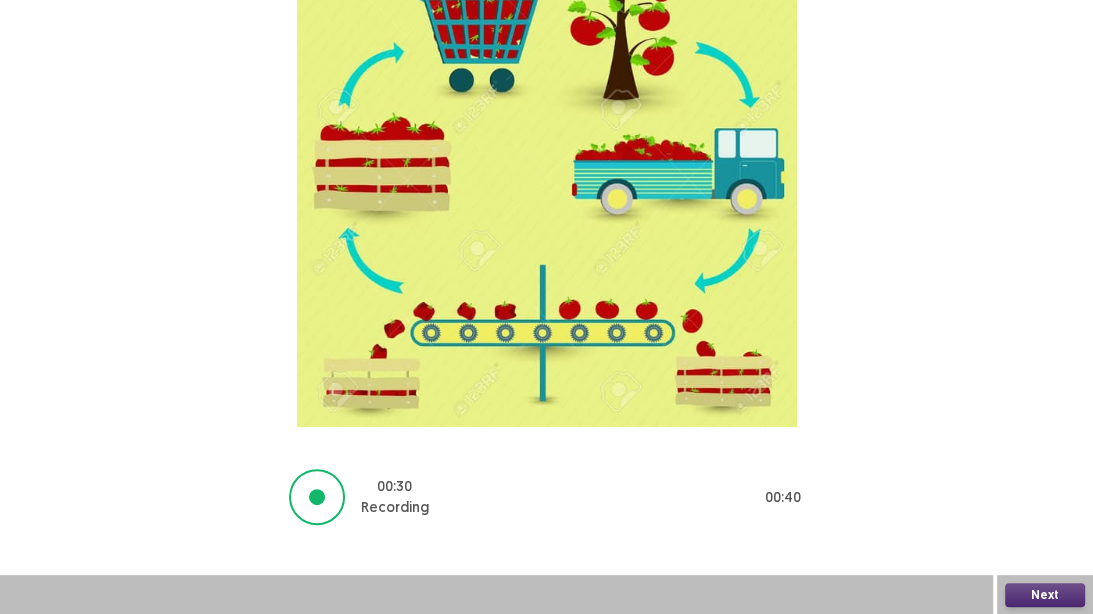 click on "Next" at bounding box center (1045, 595) 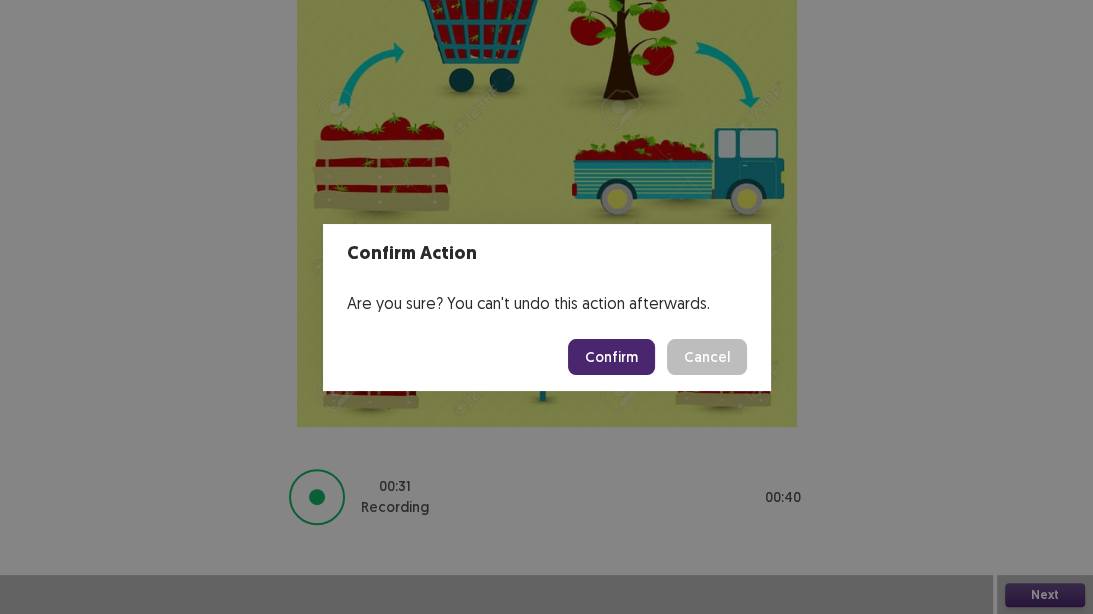 click on "Confirm" at bounding box center (611, 357) 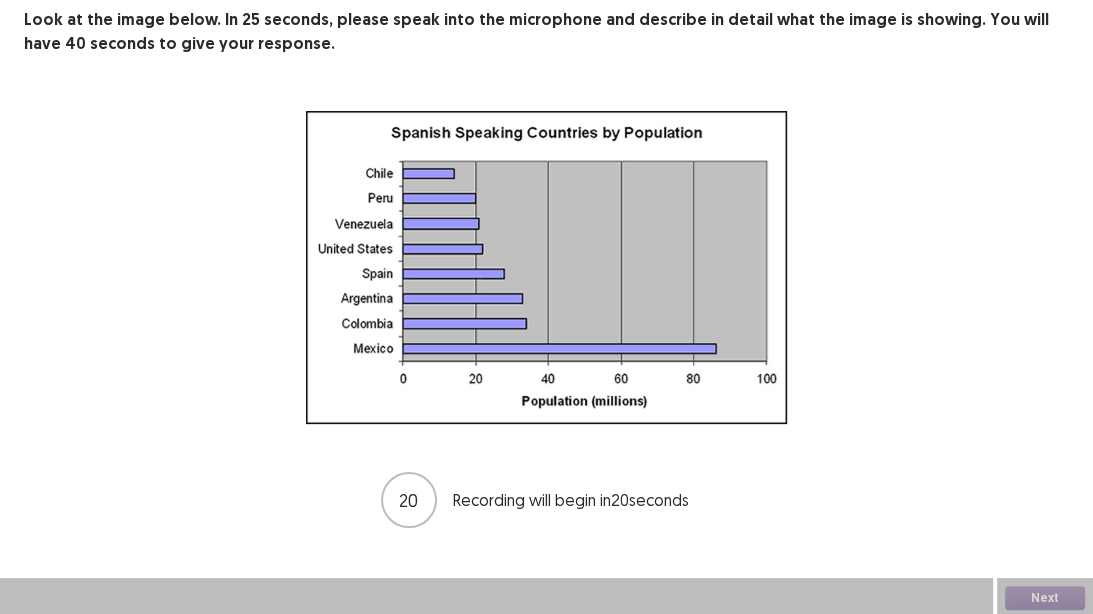 scroll, scrollTop: 120, scrollLeft: 0, axis: vertical 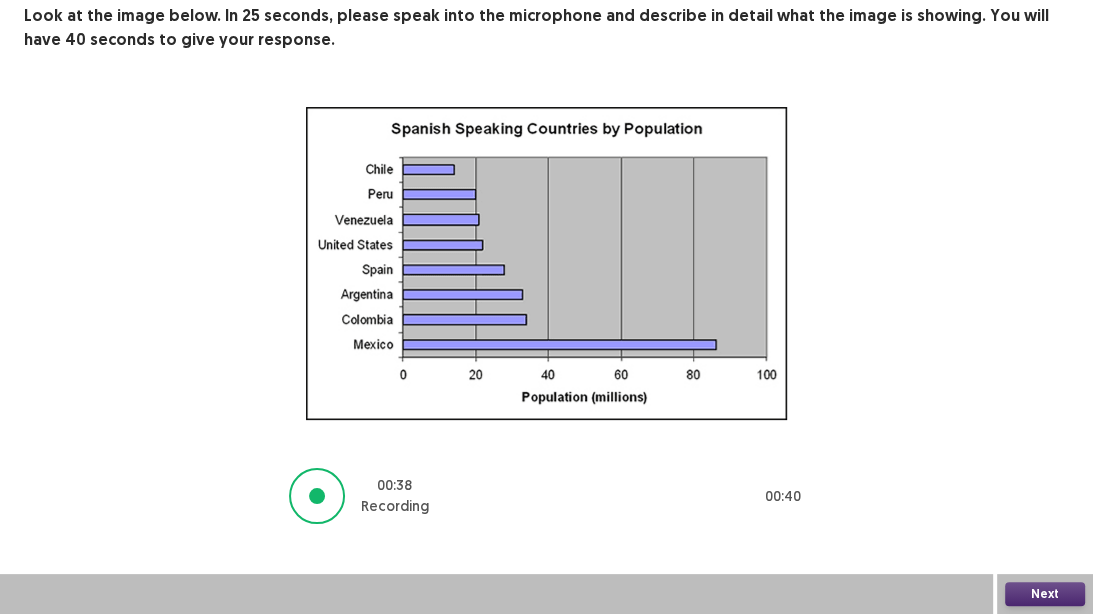 click on "Next" at bounding box center [1045, 594] 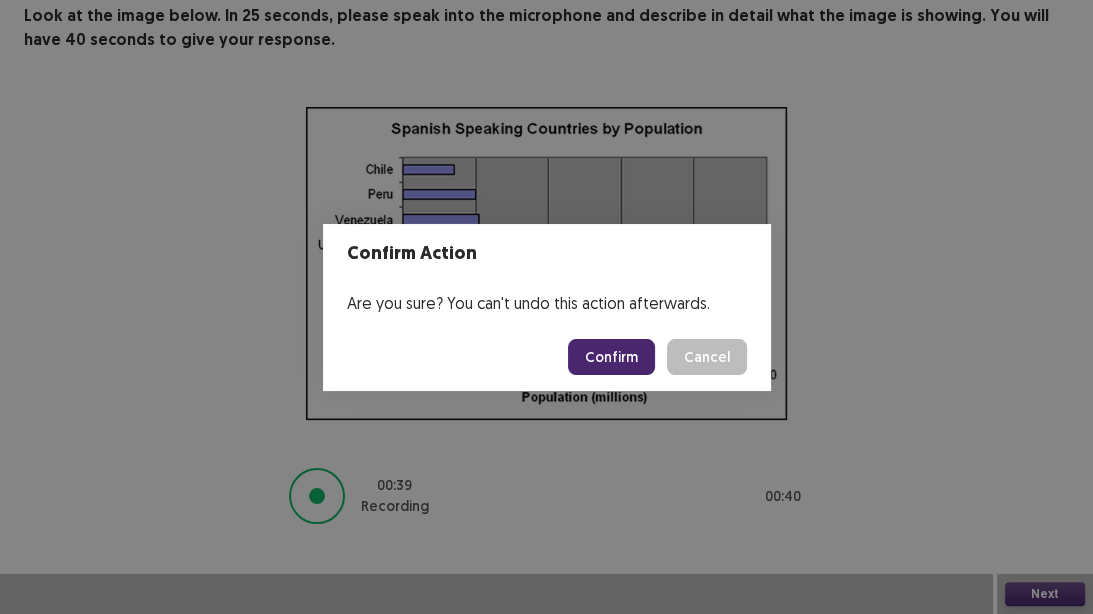 click on "Confirm" at bounding box center (611, 357) 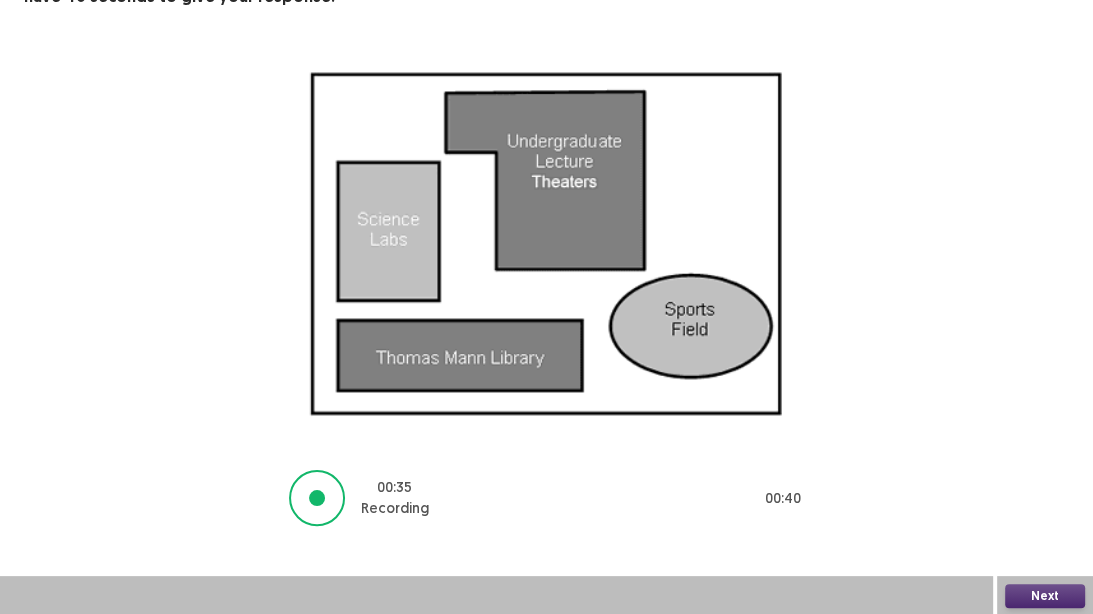 scroll, scrollTop: 164, scrollLeft: 0, axis: vertical 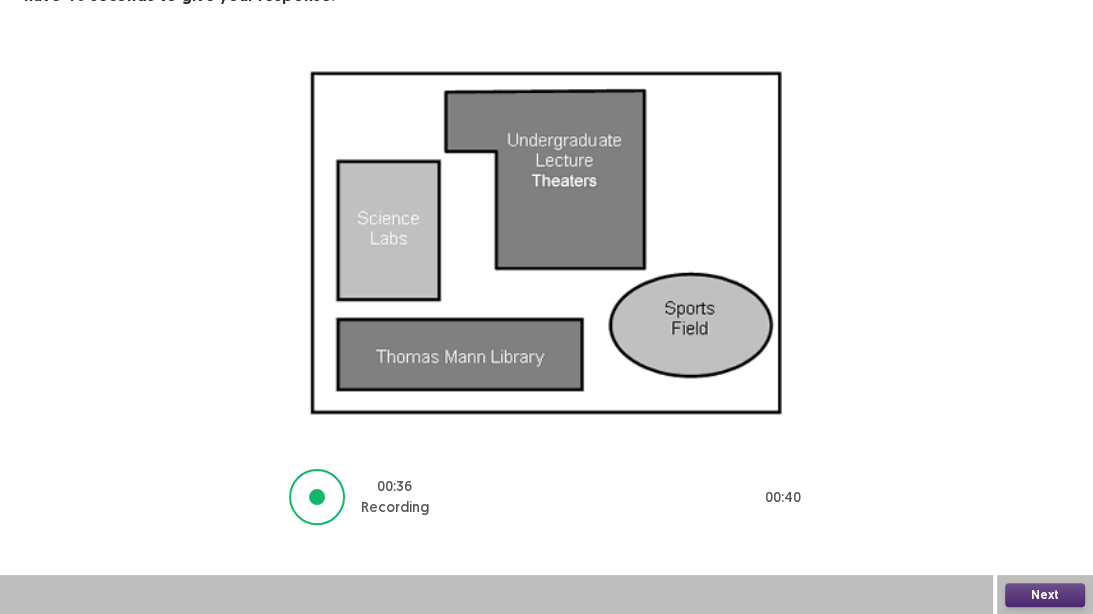 click on "Next" at bounding box center (1045, 595) 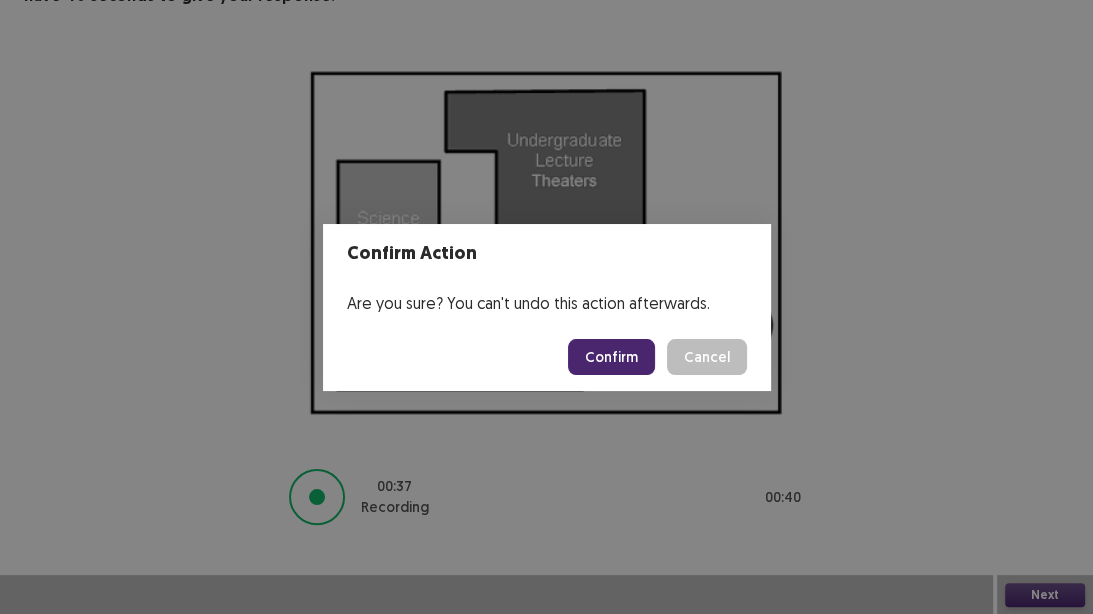 click on "Confirm" at bounding box center (611, 357) 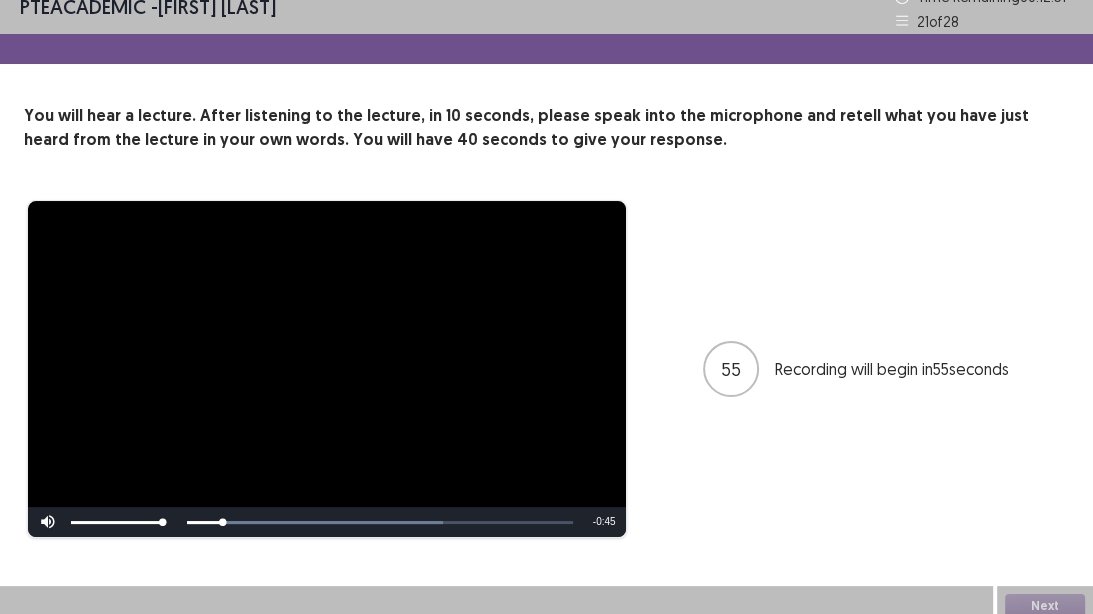 scroll, scrollTop: 32, scrollLeft: 0, axis: vertical 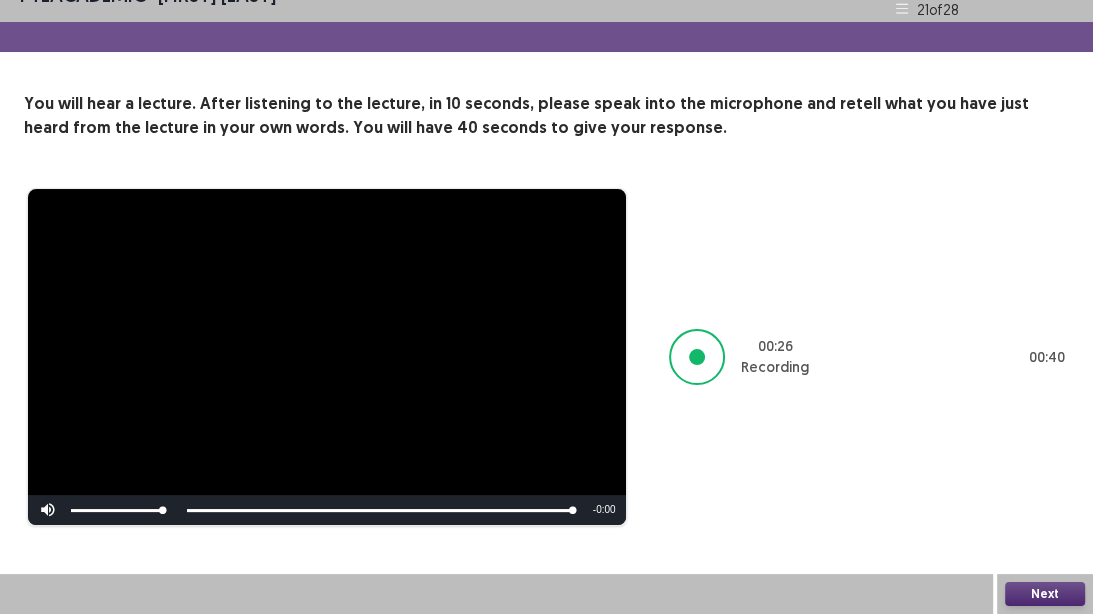 click on "Next" at bounding box center [1045, 594] 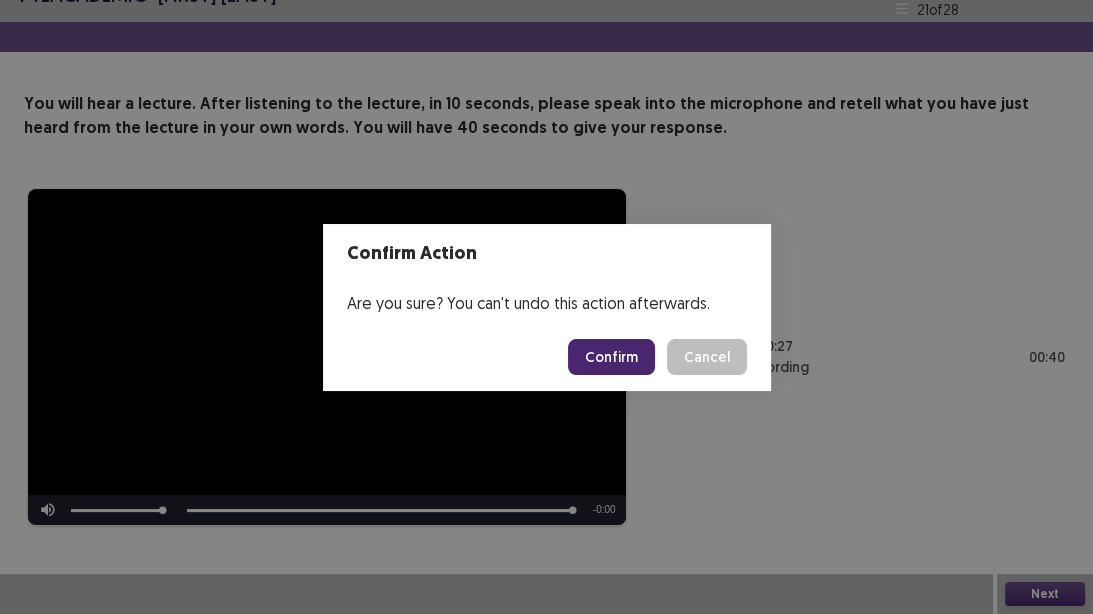 click on "Confirm" at bounding box center (611, 357) 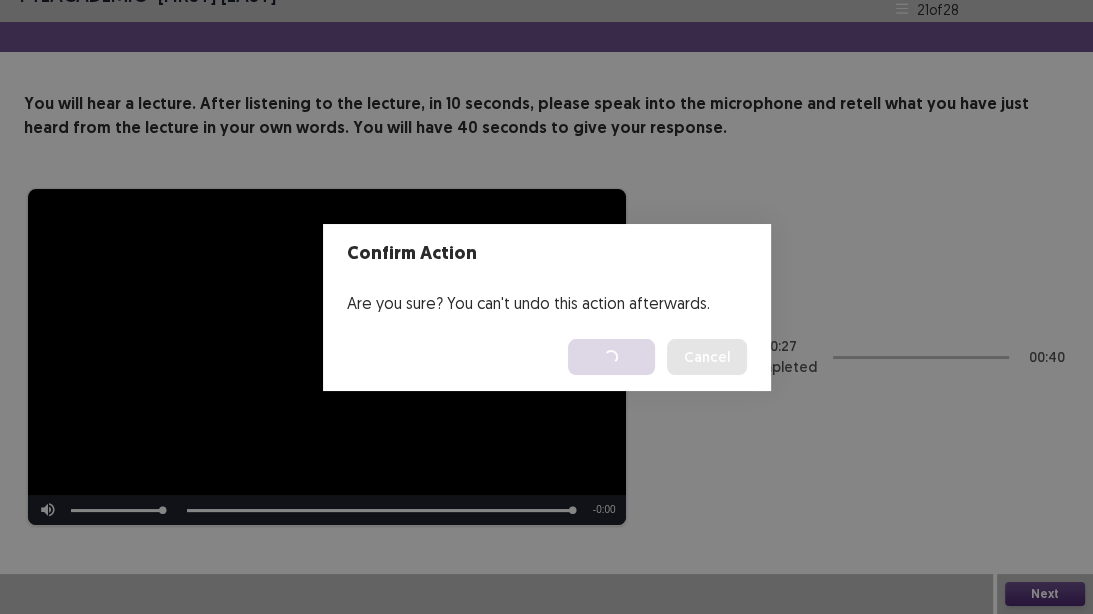 scroll, scrollTop: 0, scrollLeft: 0, axis: both 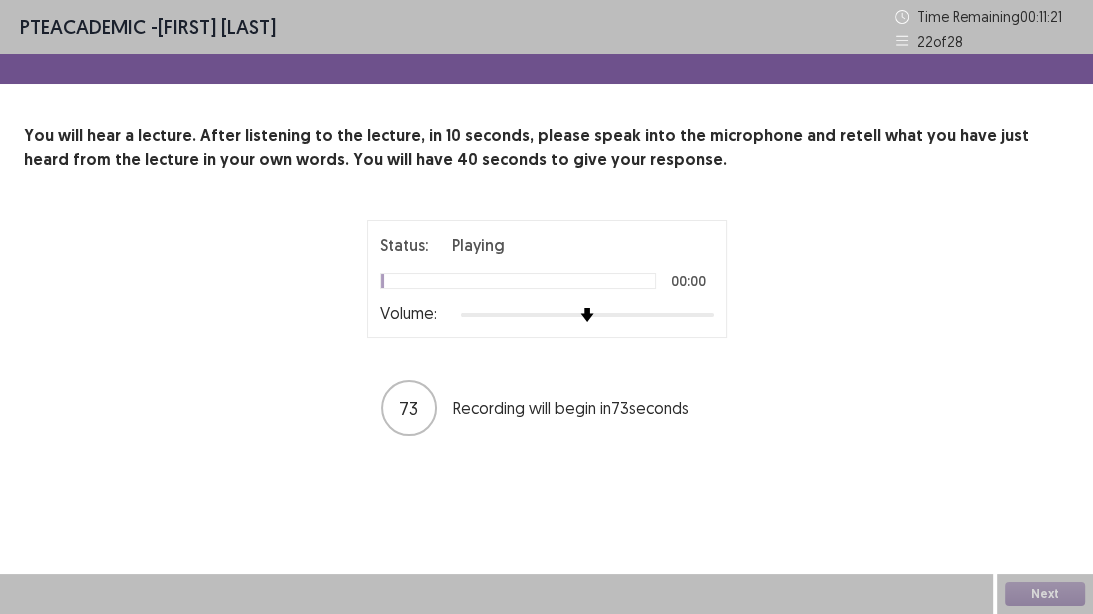 click at bounding box center [587, 315] 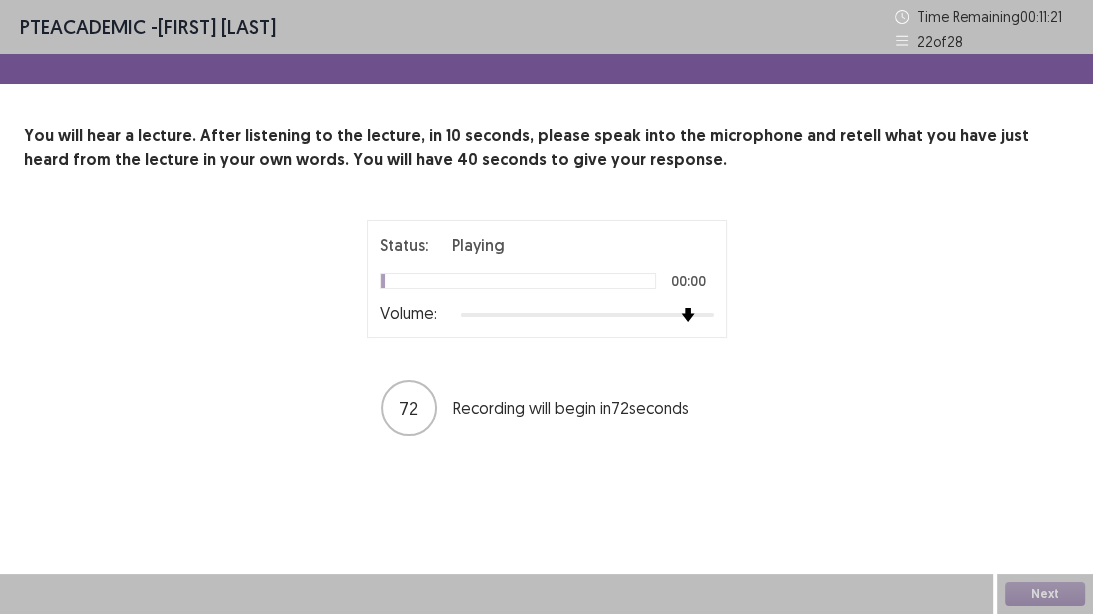 click at bounding box center (688, 315) 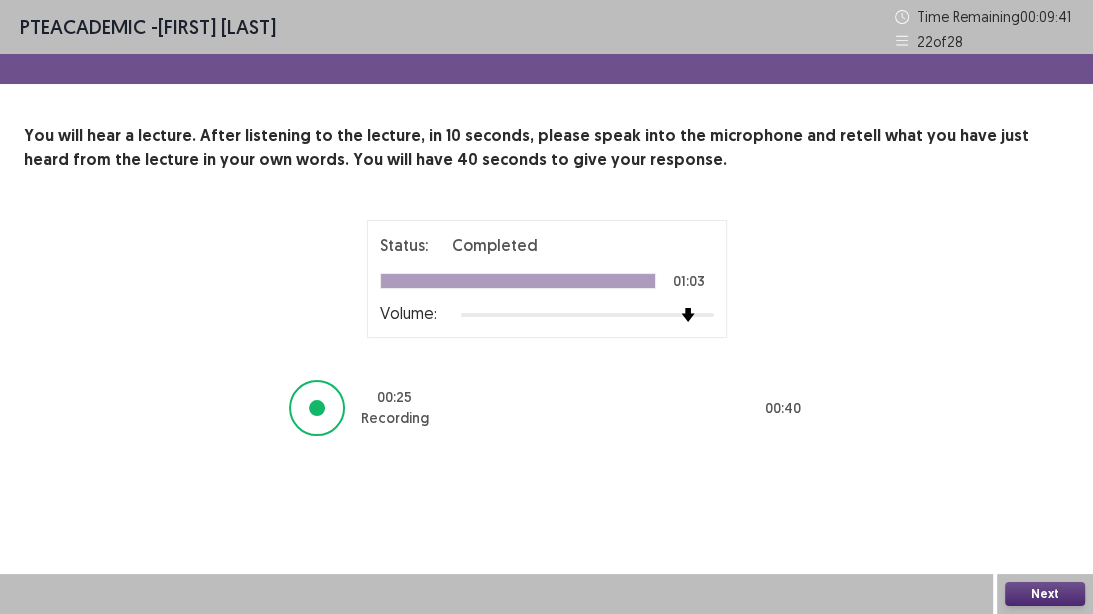 click on "Next" at bounding box center [1045, 594] 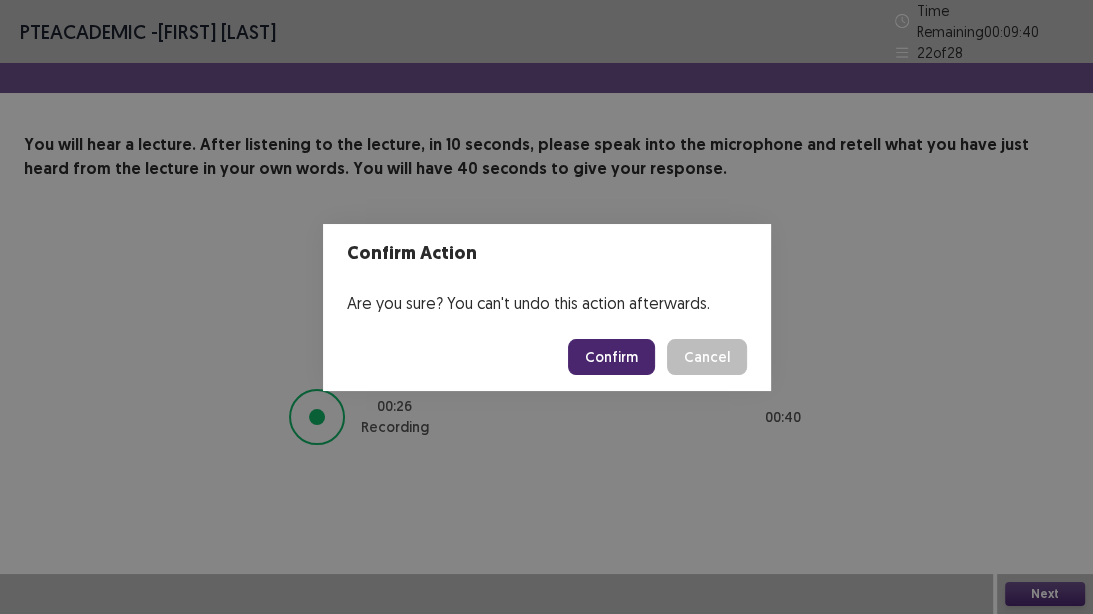 click on "Confirm" at bounding box center [611, 357] 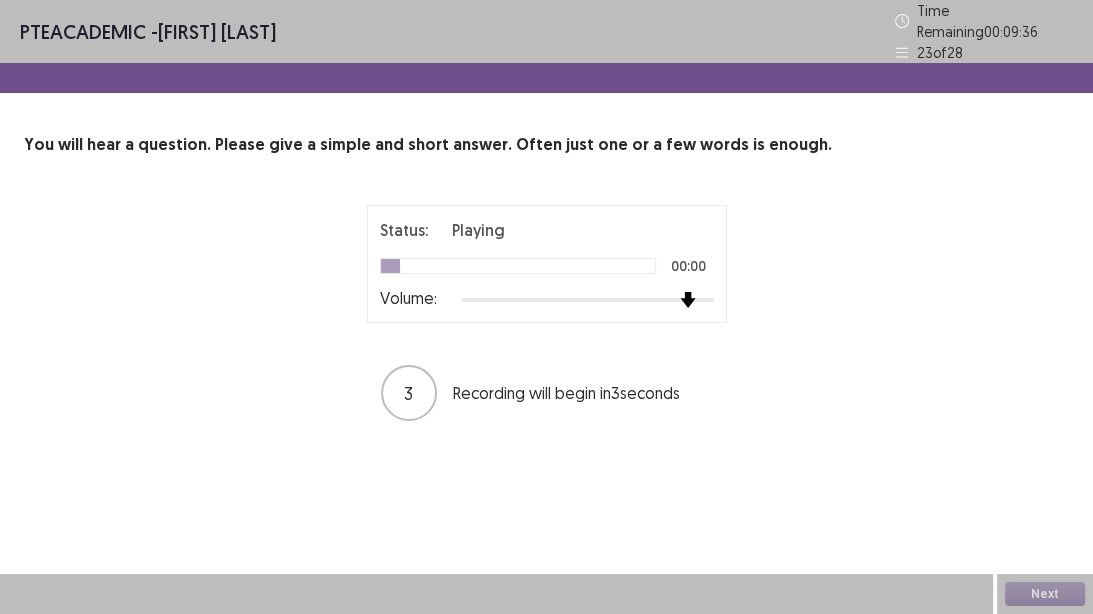 click at bounding box center (587, 300) 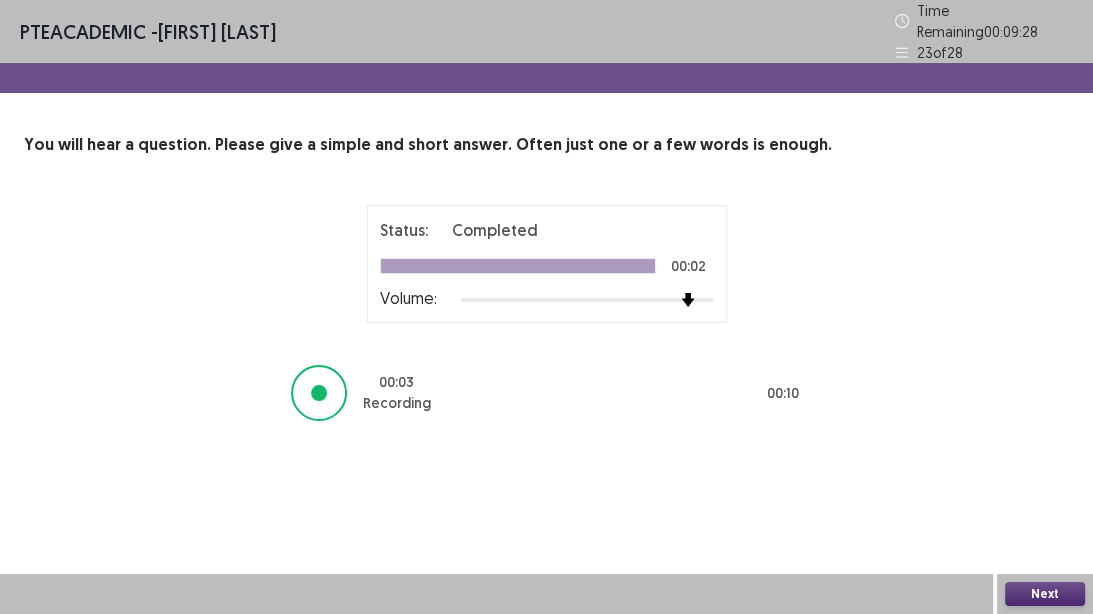 click on "Next" at bounding box center [1045, 594] 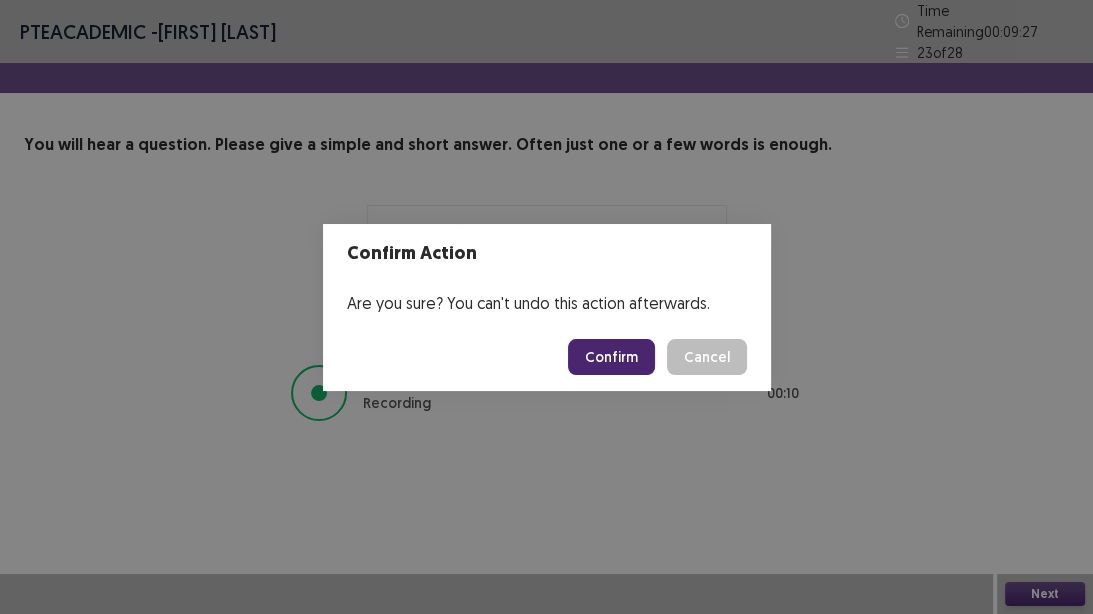 click on "Confirm" at bounding box center [611, 357] 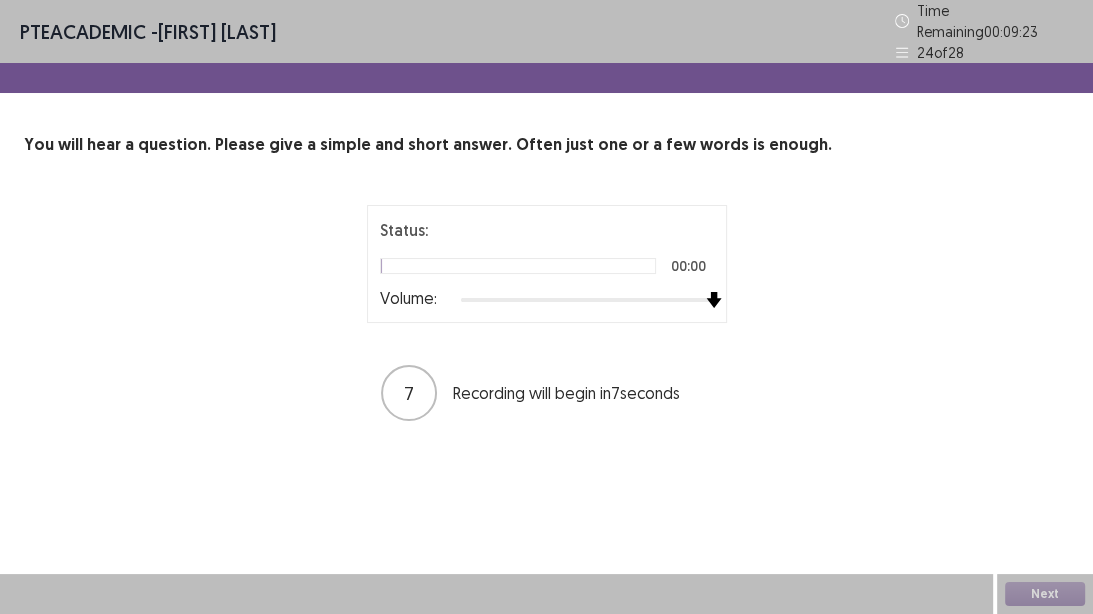 click at bounding box center [587, 300] 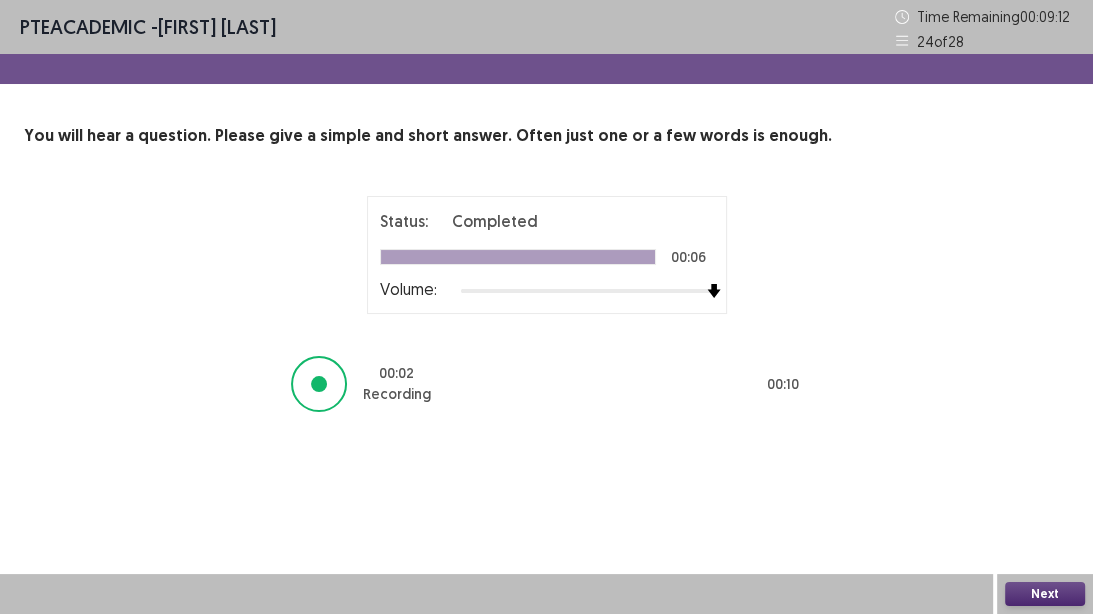 click on "Next" at bounding box center (1045, 594) 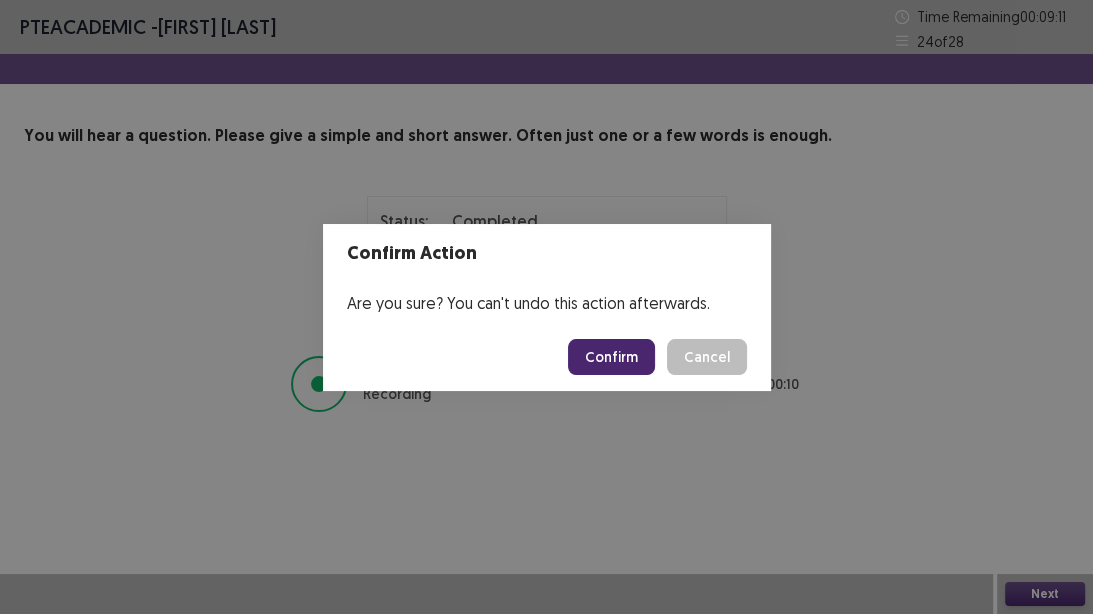 click on "Confirm" at bounding box center [611, 357] 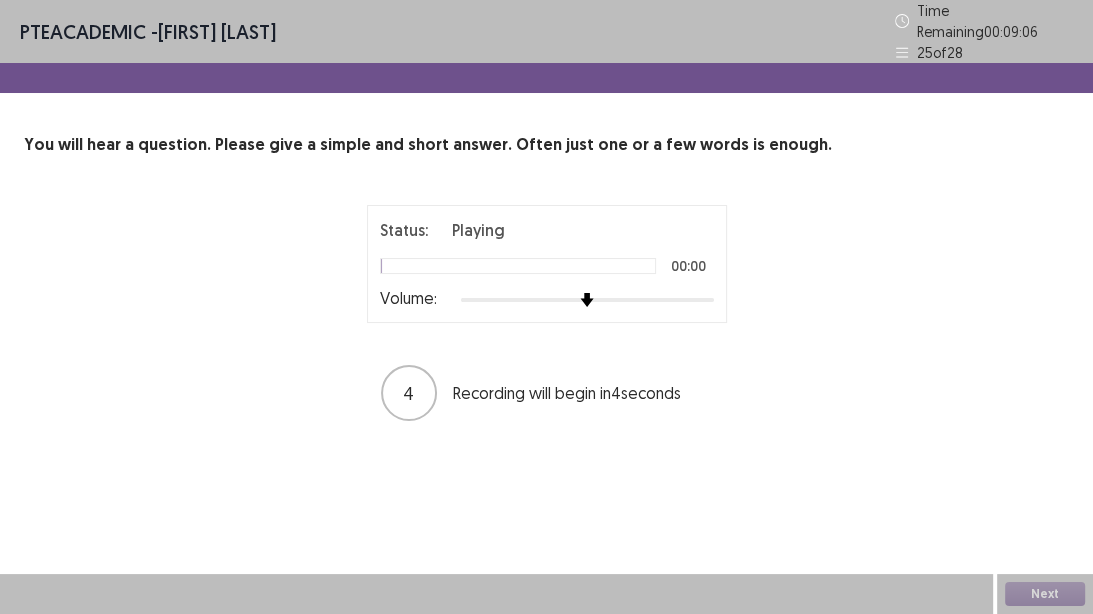 click on "Status: Playing 00:00 Volume:" at bounding box center (547, 264) 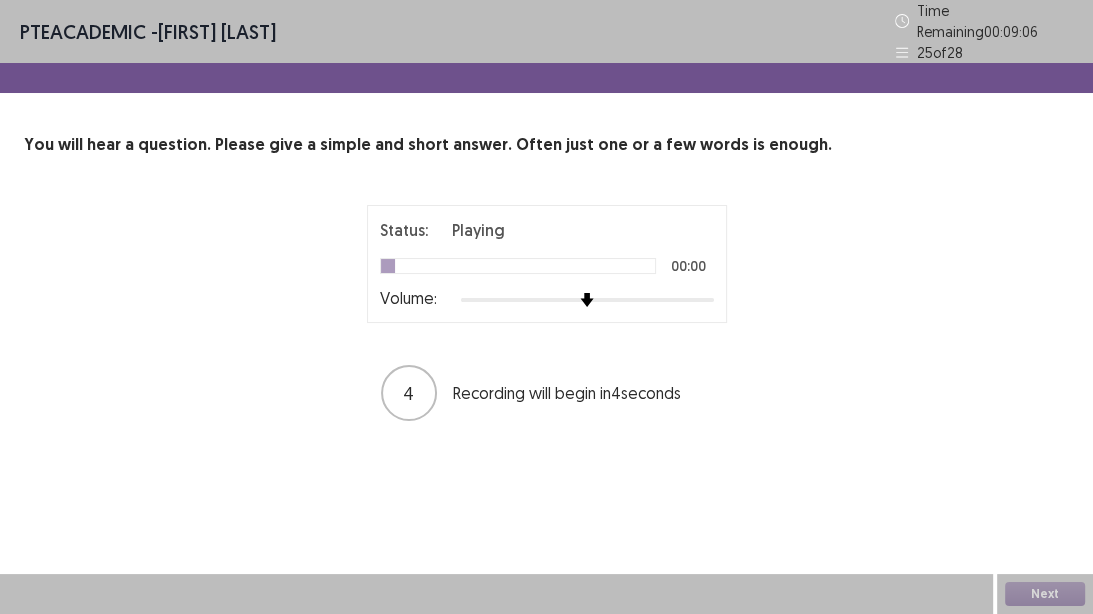 click at bounding box center [587, 300] 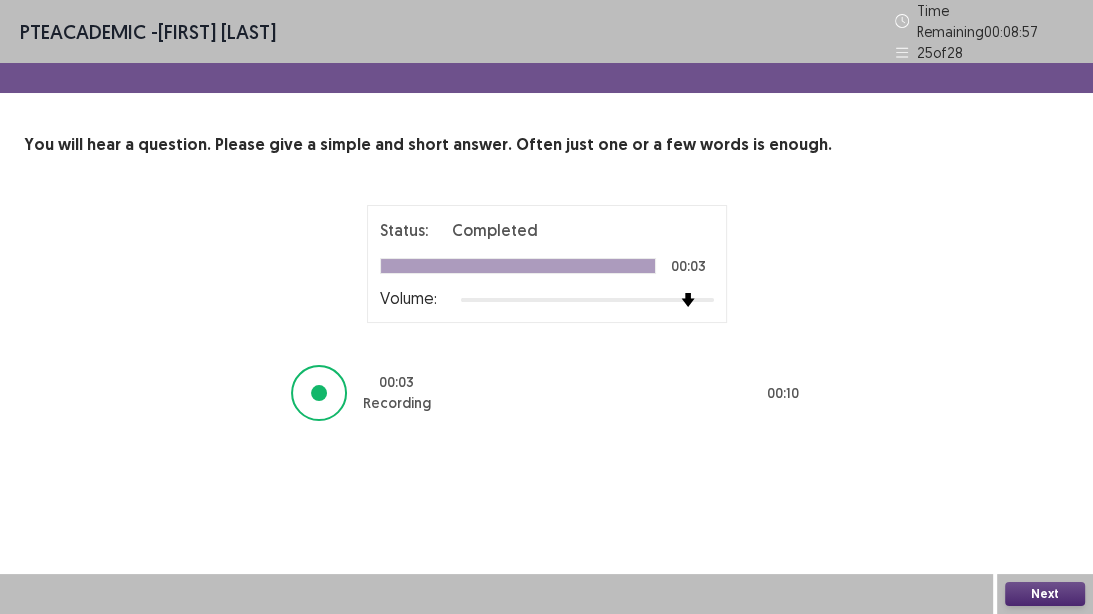click on "Next" at bounding box center [1045, 594] 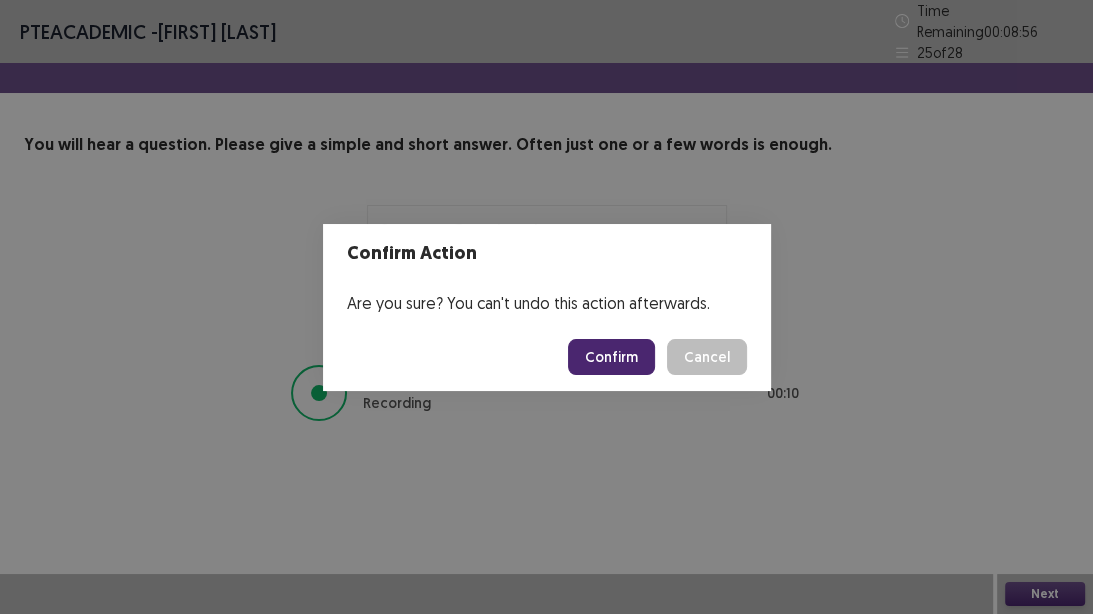 click on "Confirm" at bounding box center (611, 357) 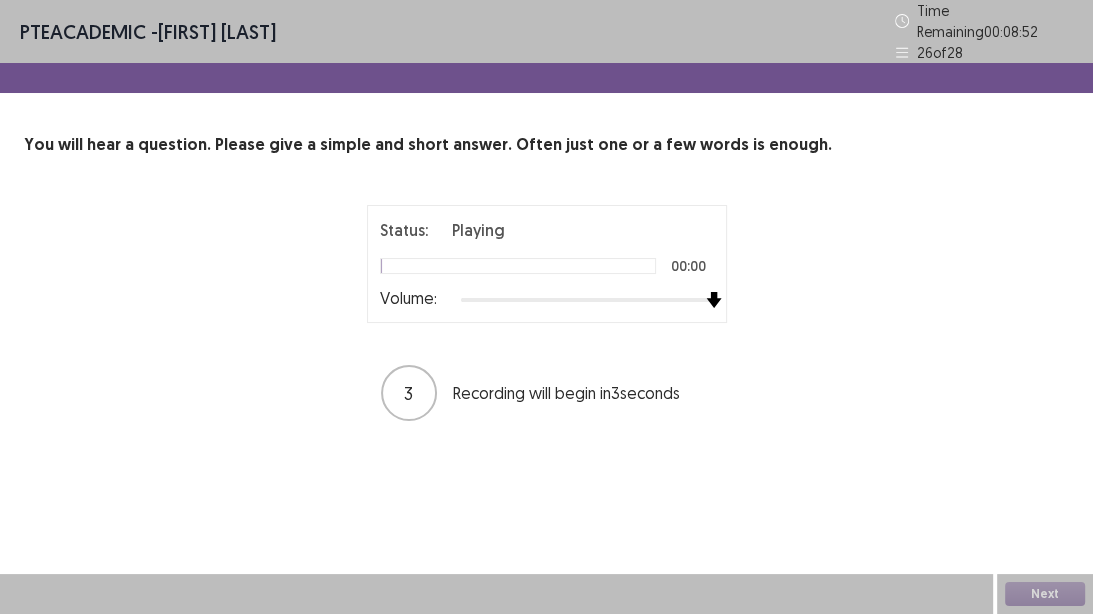 click at bounding box center [587, 300] 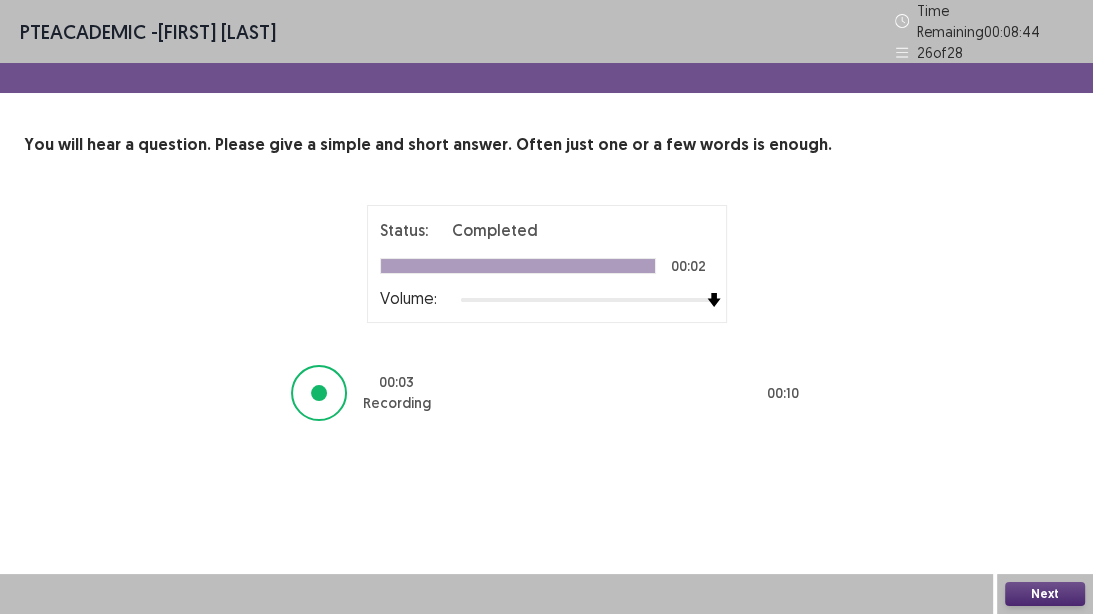 click on "Next" at bounding box center (1045, 594) 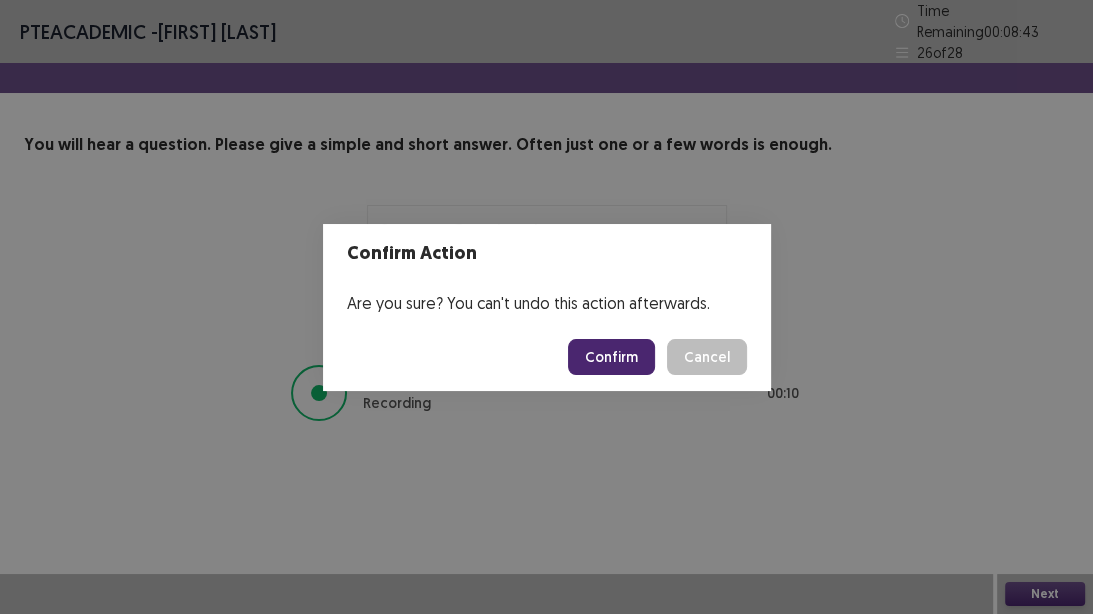click on "Confirm" at bounding box center [611, 357] 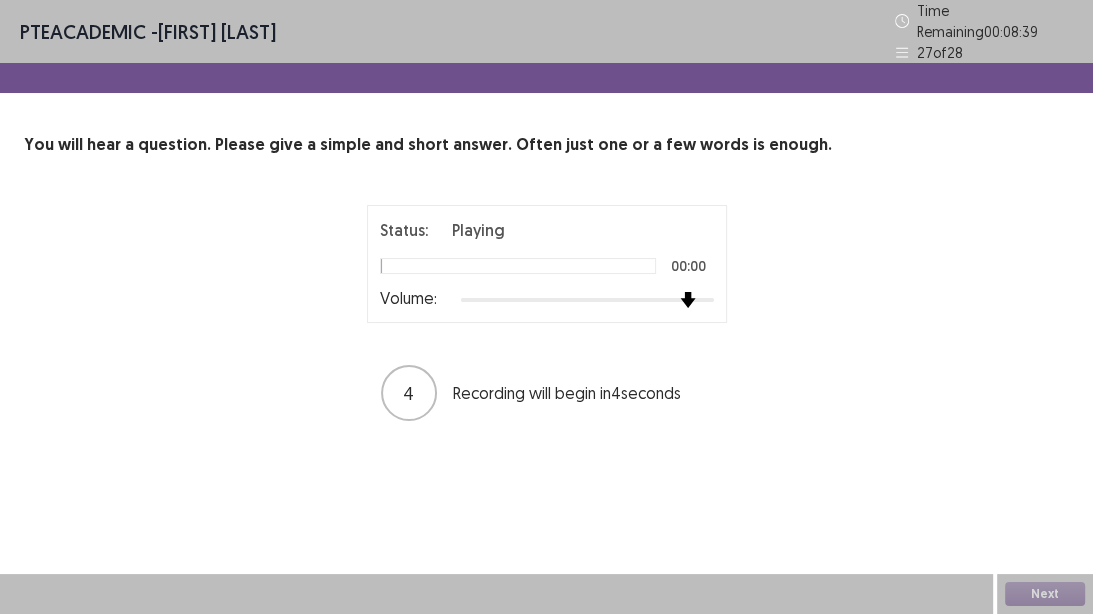 click at bounding box center [587, 300] 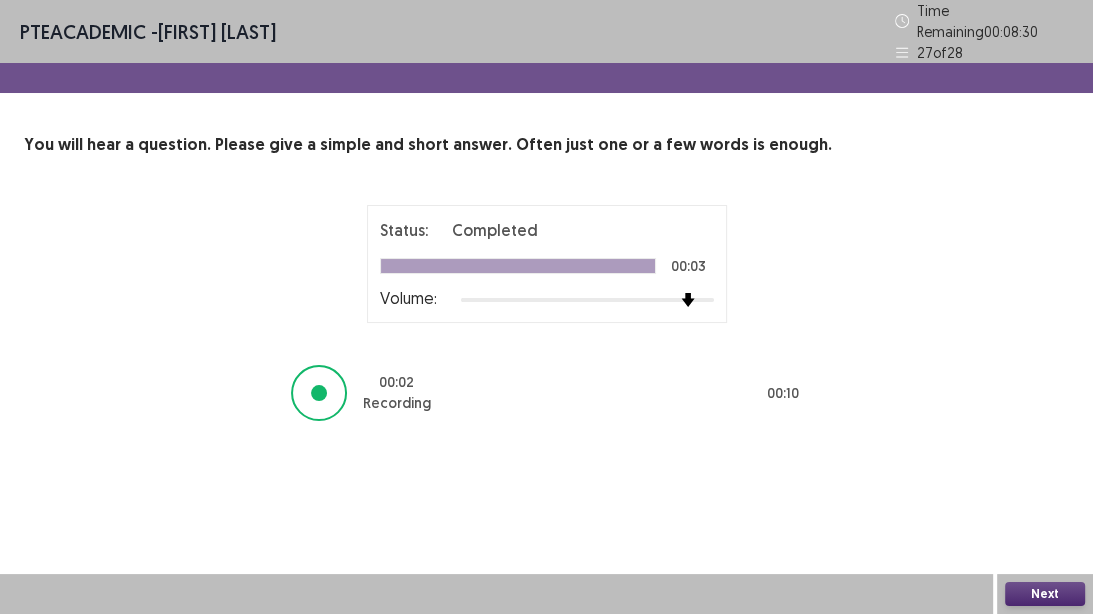 click on "Next" at bounding box center (1045, 594) 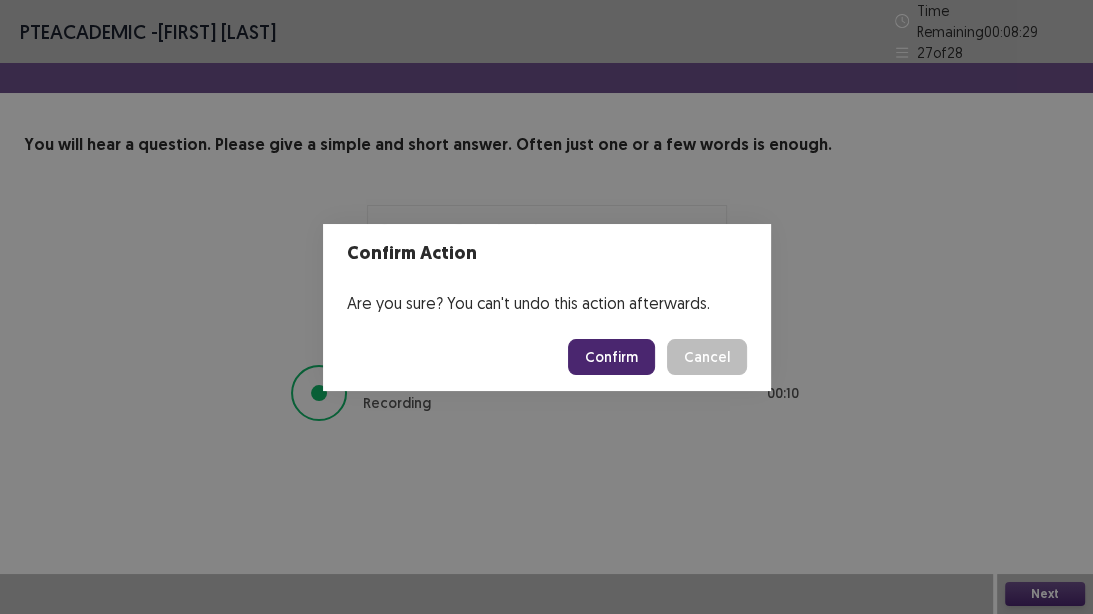 click on "Confirm" at bounding box center (611, 357) 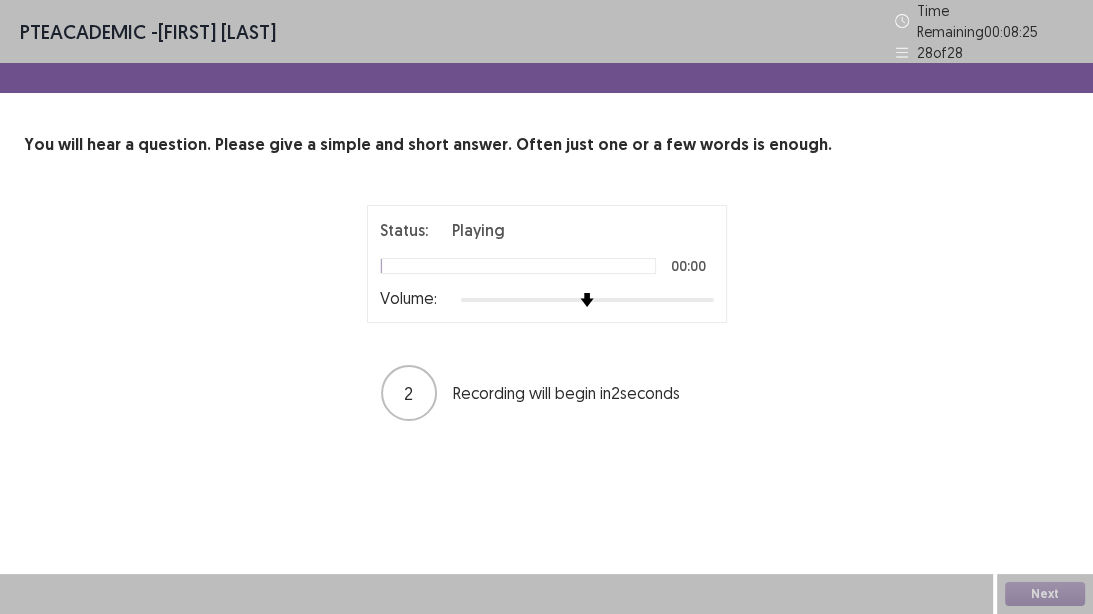 click at bounding box center [587, 300] 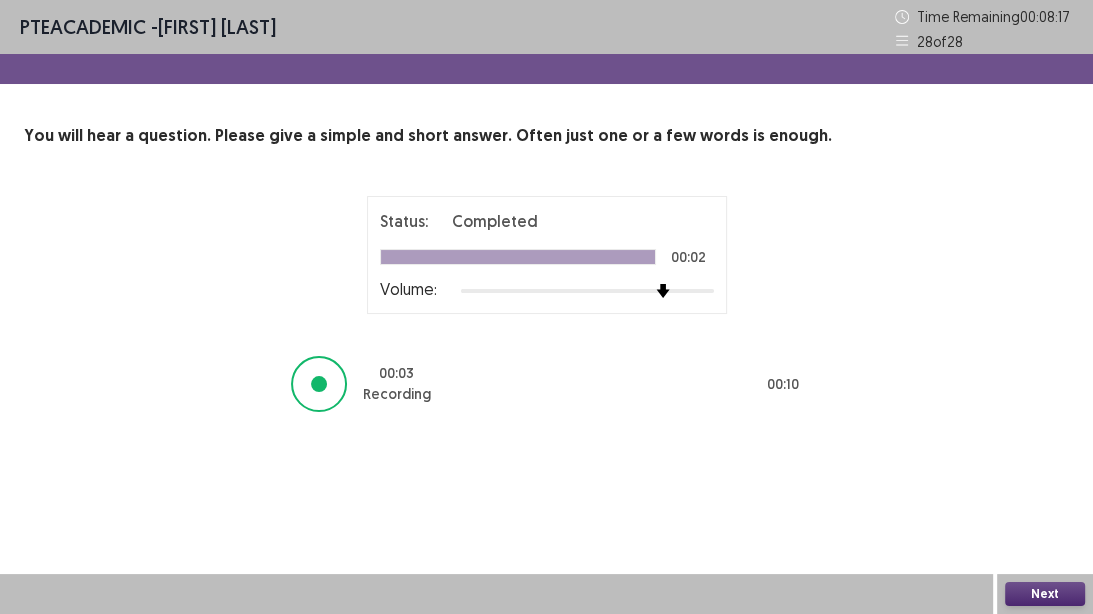 click on "Next" at bounding box center (1045, 594) 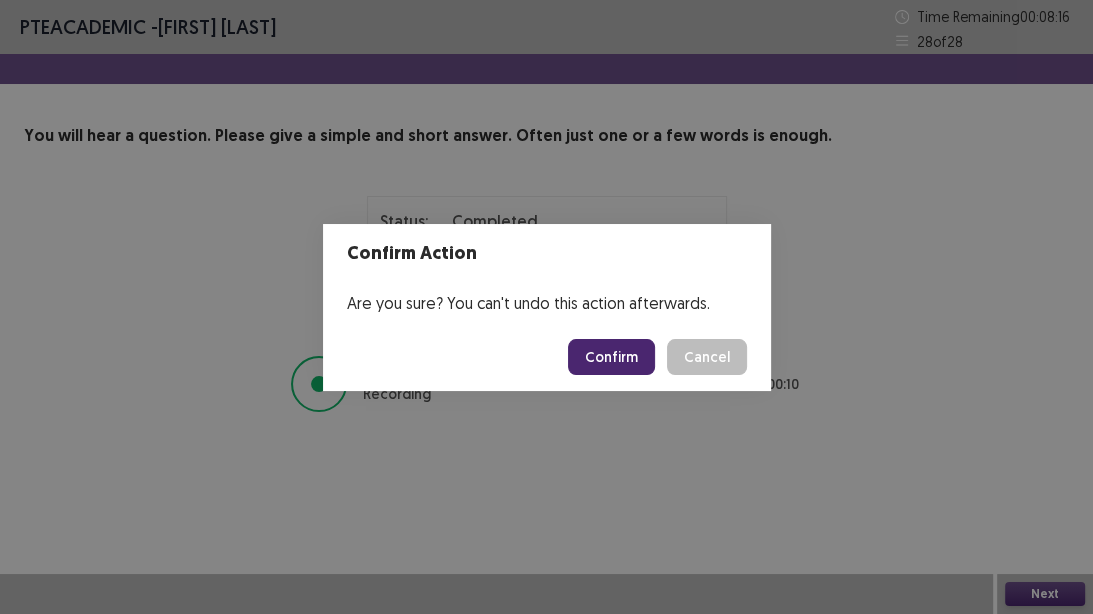 click on "Confirm" at bounding box center [611, 357] 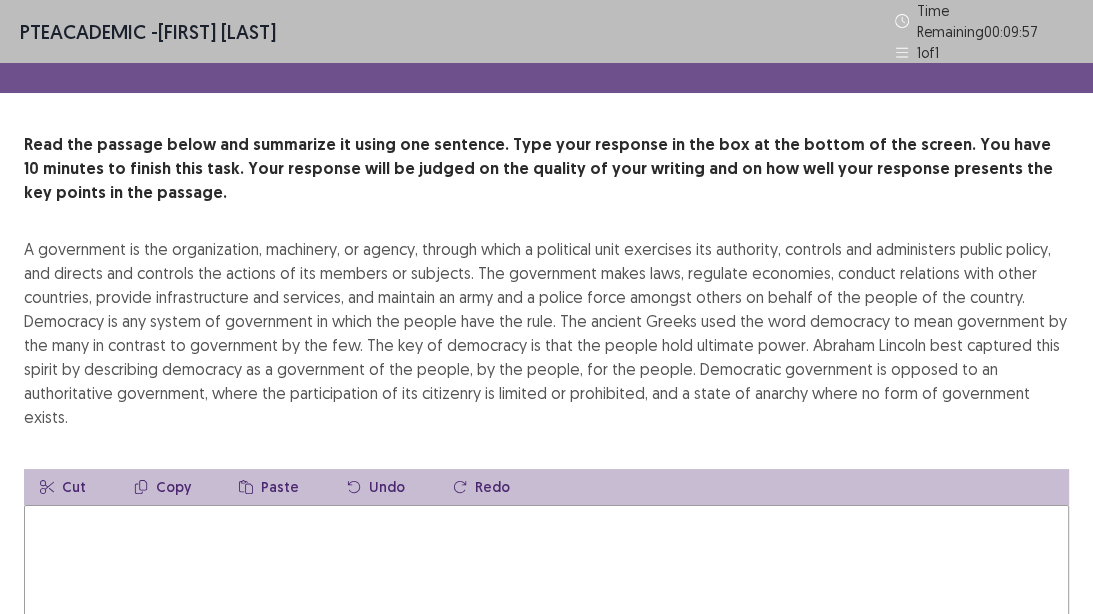 click at bounding box center (546, 615) 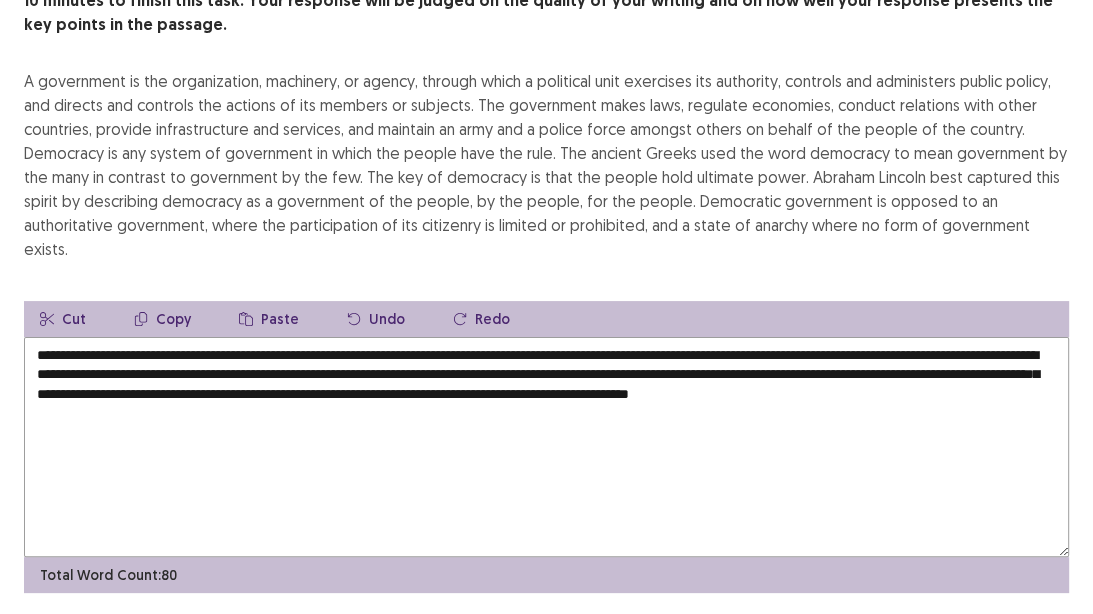 scroll, scrollTop: 160, scrollLeft: 0, axis: vertical 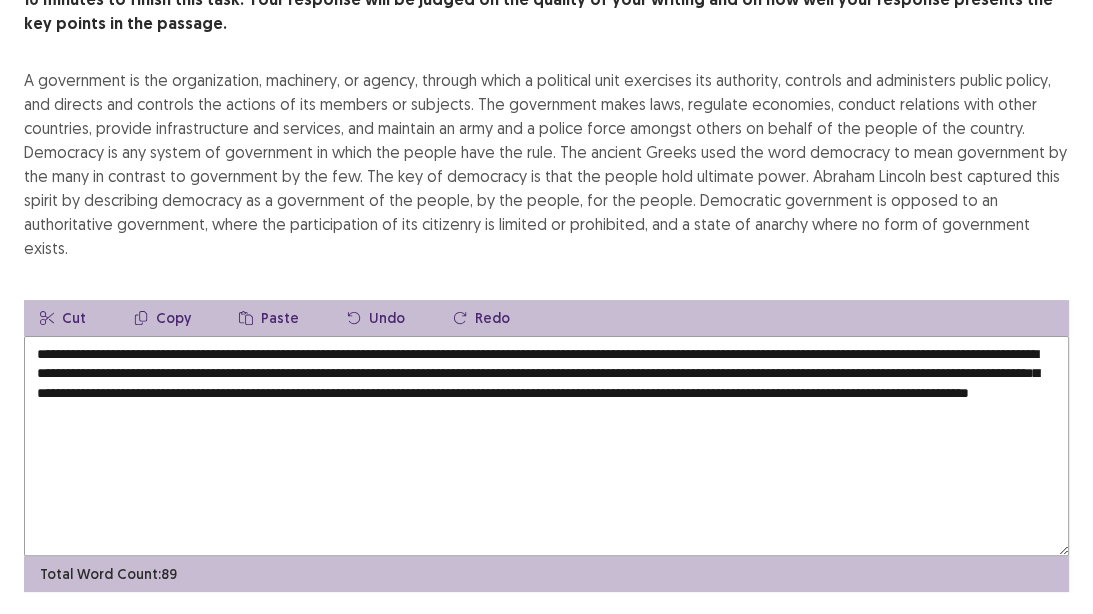 drag, startPoint x: 902, startPoint y: 348, endPoint x: 704, endPoint y: 368, distance: 199.00754 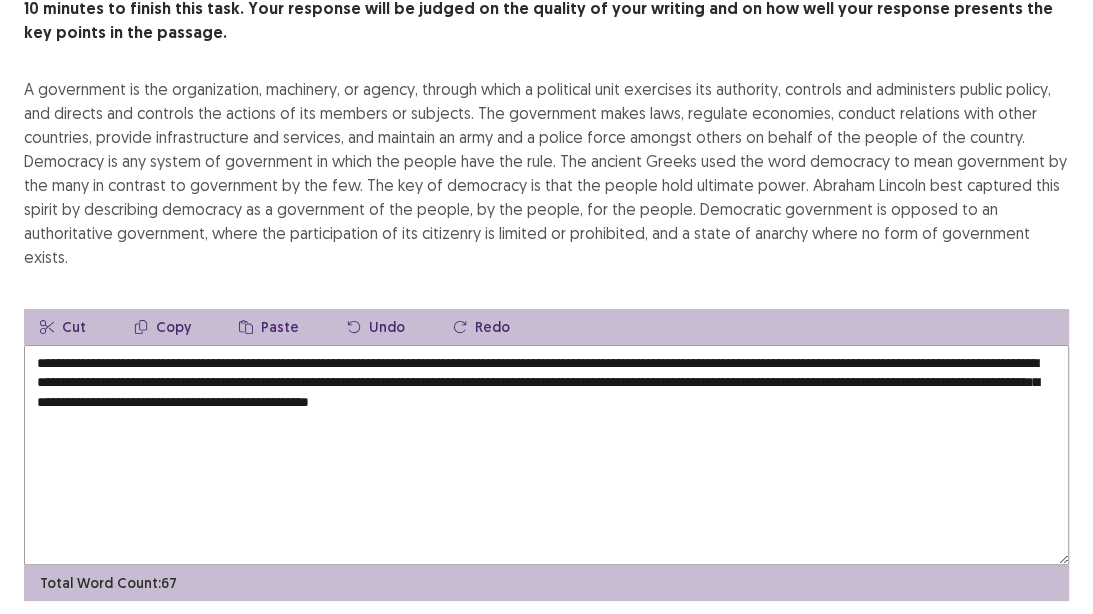 drag, startPoint x: 244, startPoint y: 332, endPoint x: 387, endPoint y: 332, distance: 143 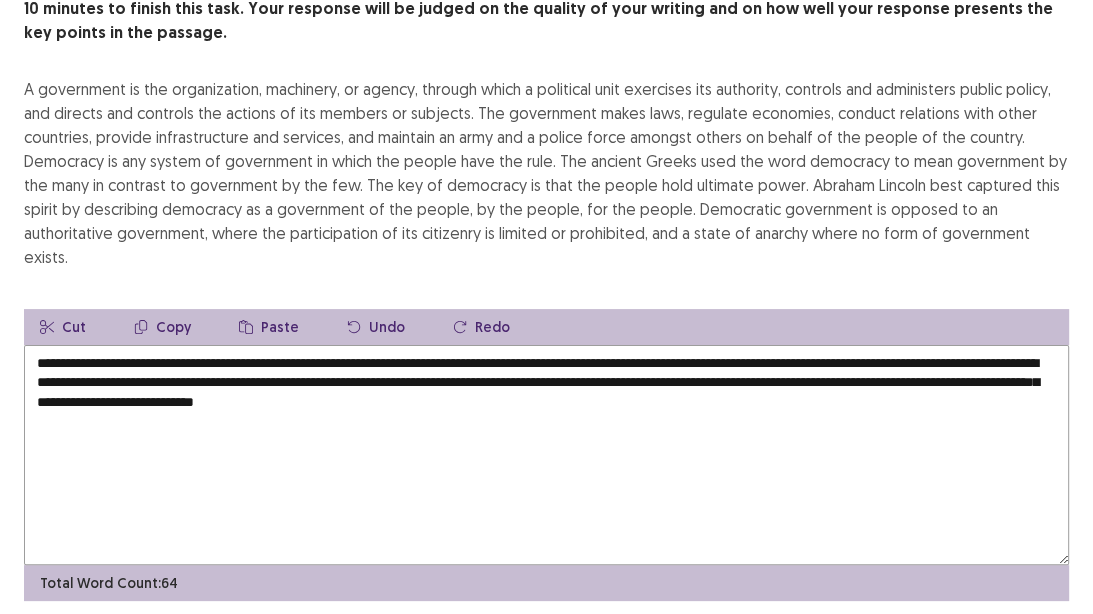 drag, startPoint x: 164, startPoint y: 348, endPoint x: 96, endPoint y: 349, distance: 68.007355 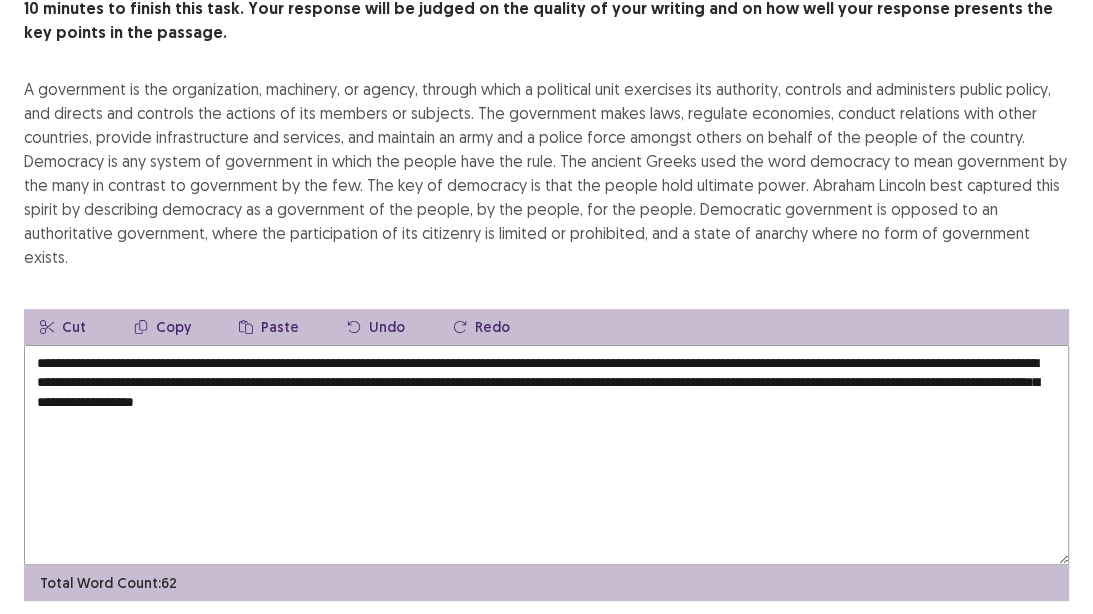 click on "**********" at bounding box center [546, 455] 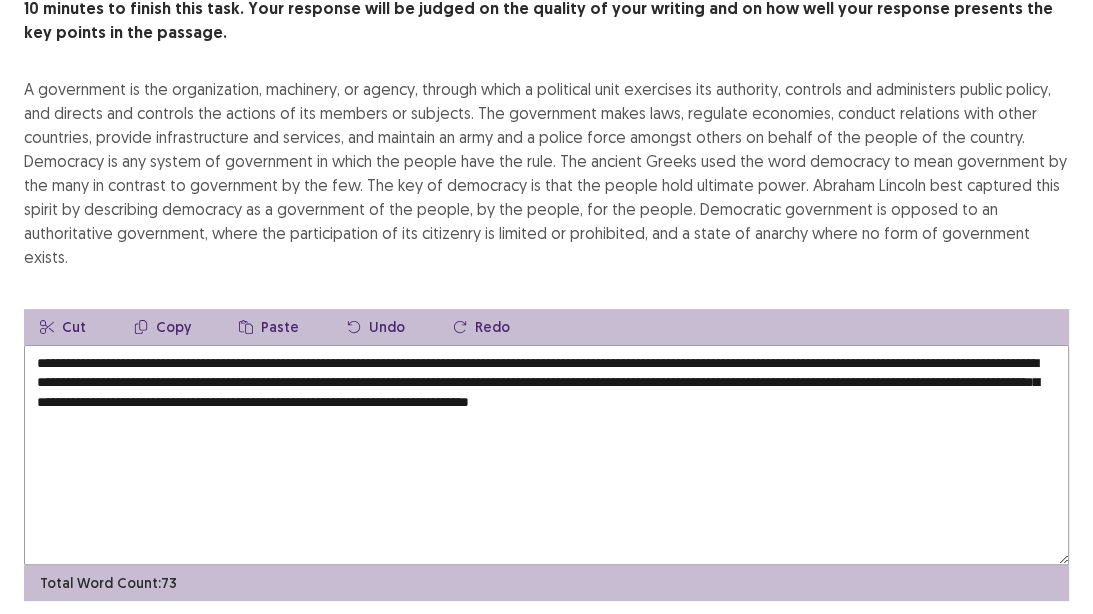 drag, startPoint x: 799, startPoint y: 328, endPoint x: 894, endPoint y: 329, distance: 95.005264 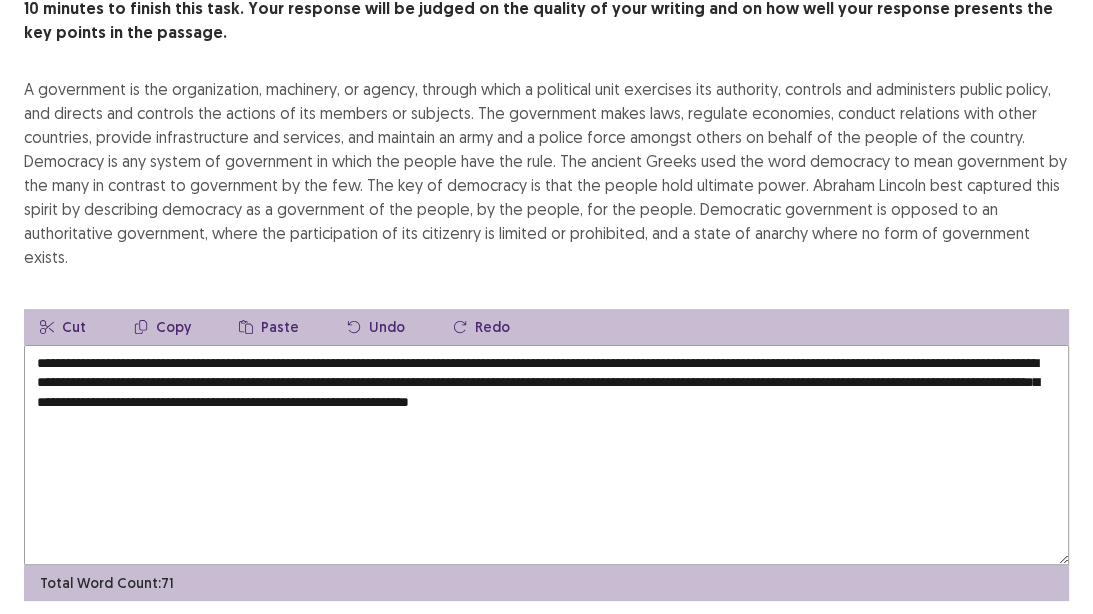drag, startPoint x: 640, startPoint y: 328, endPoint x: 568, endPoint y: 328, distance: 72 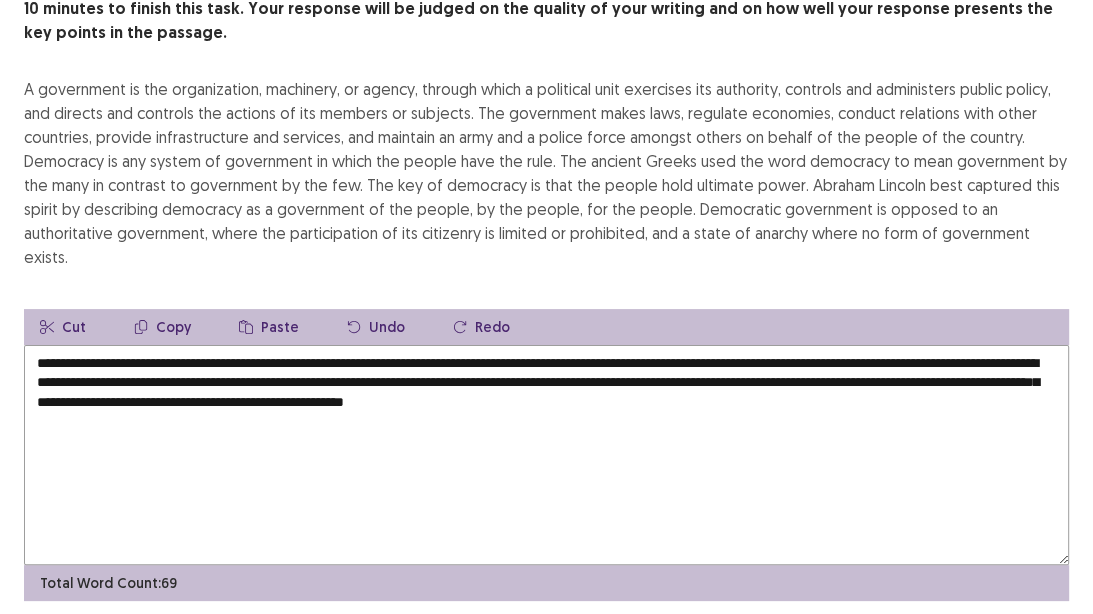 click on "**********" at bounding box center [546, 455] 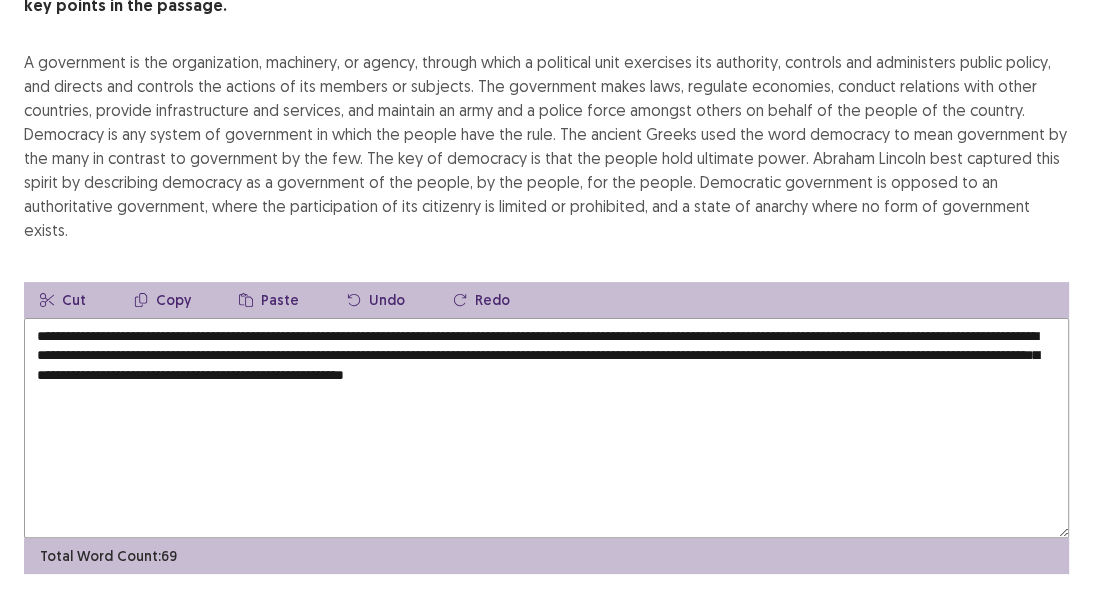 scroll, scrollTop: 201, scrollLeft: 0, axis: vertical 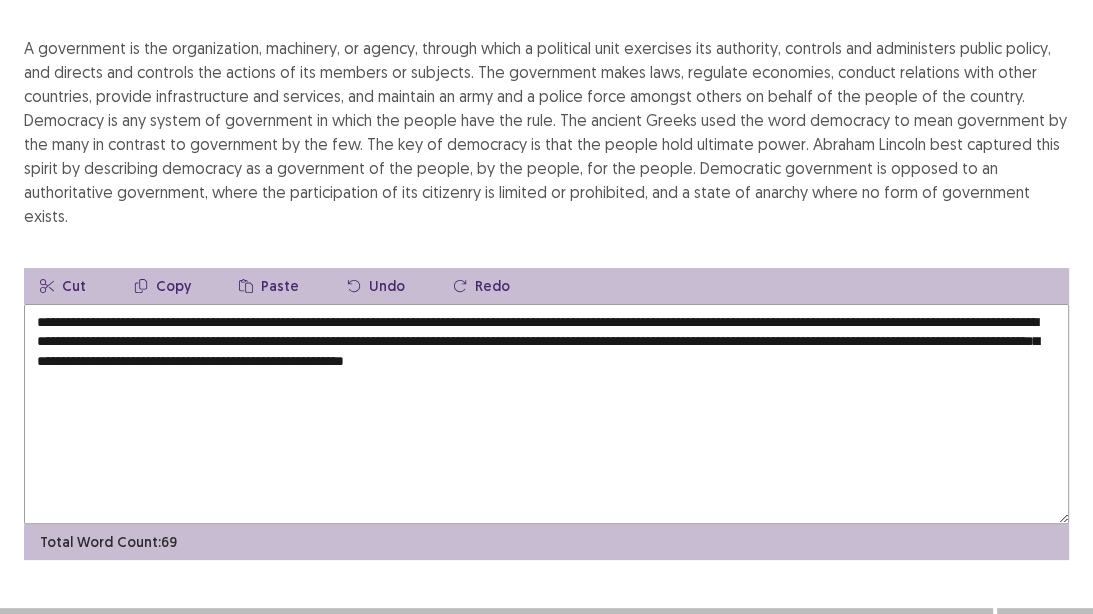 type on "**********" 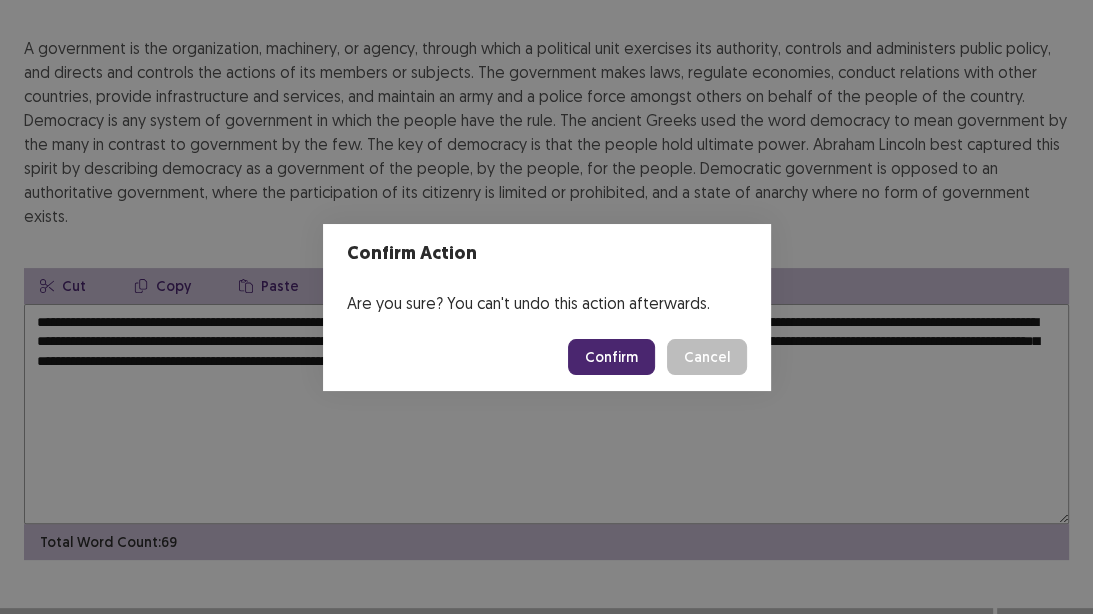 click on "Confirm" at bounding box center (611, 357) 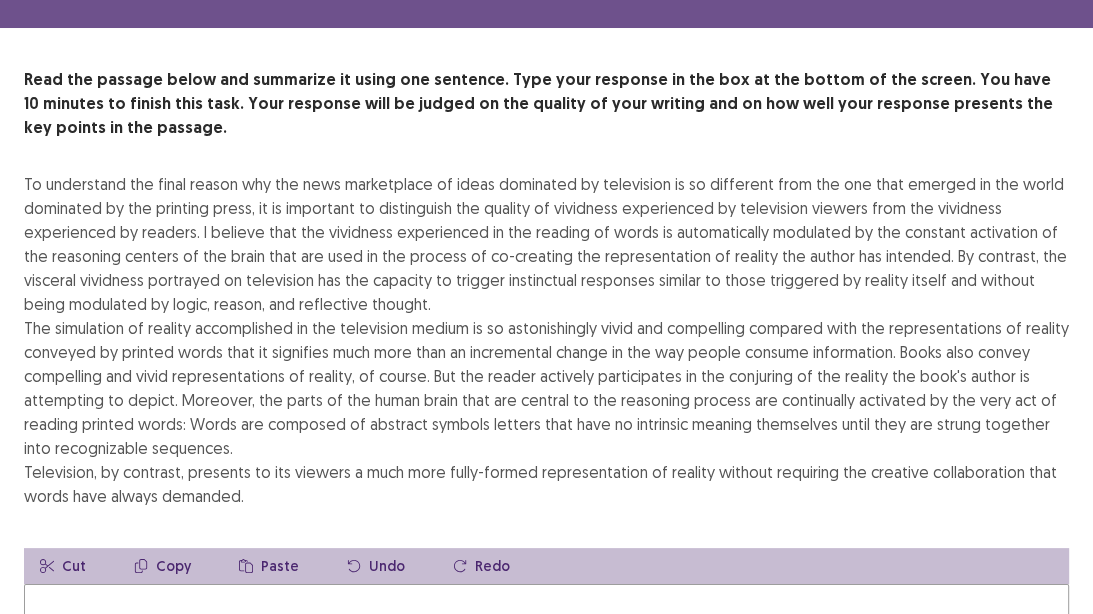 scroll, scrollTop: 160, scrollLeft: 0, axis: vertical 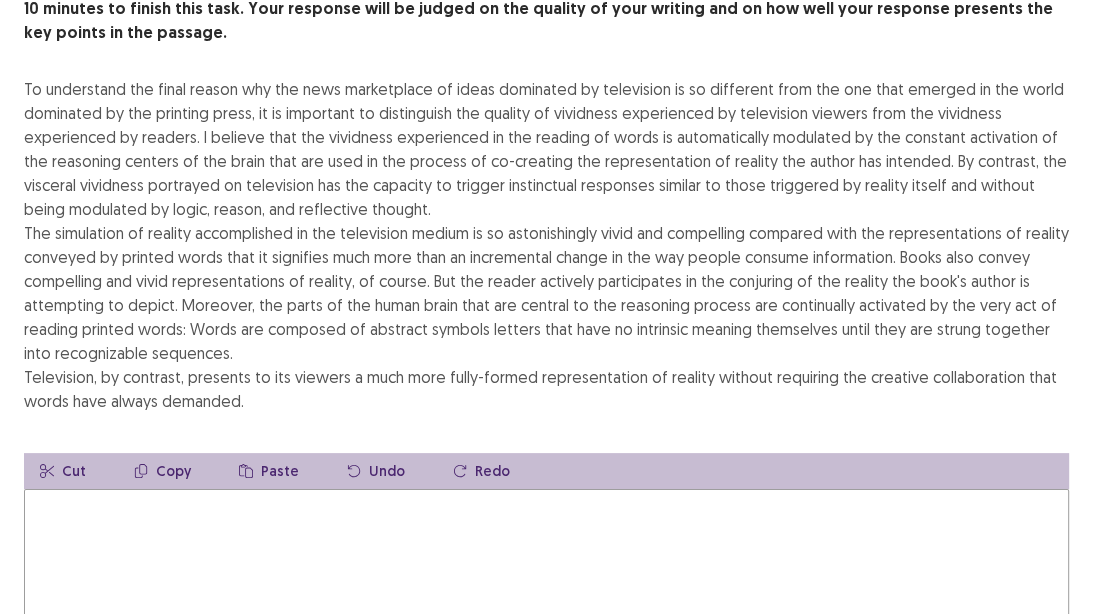 click at bounding box center [546, 599] 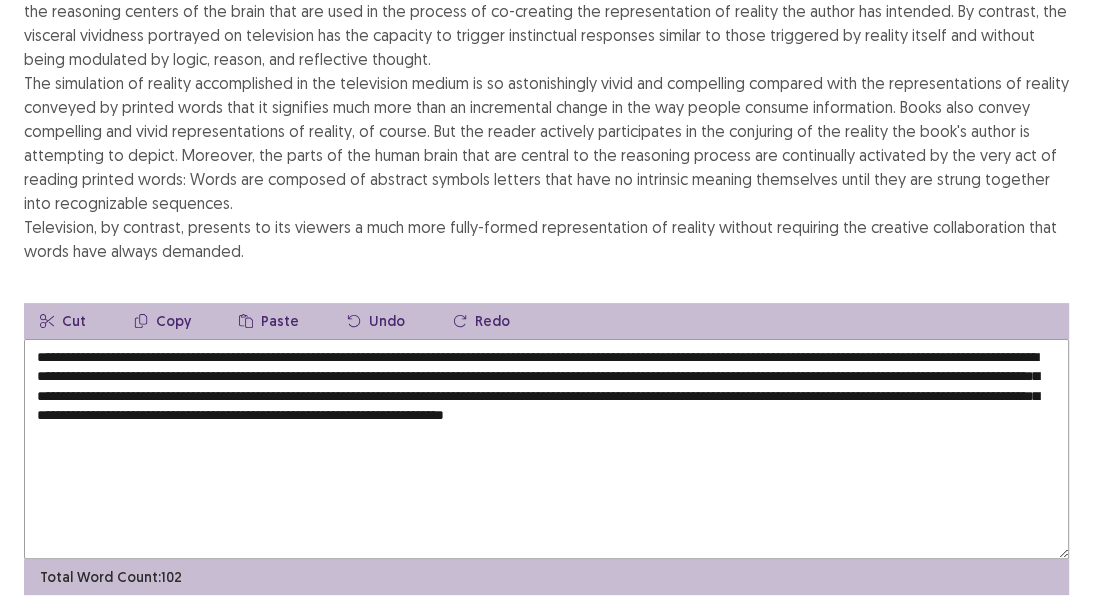 scroll, scrollTop: 320, scrollLeft: 0, axis: vertical 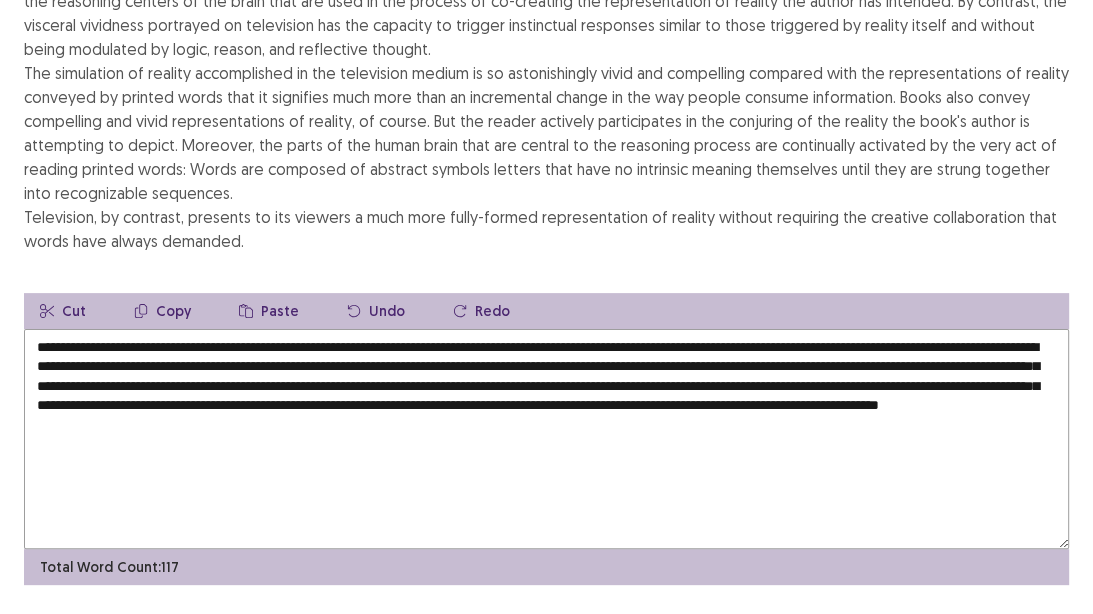 drag, startPoint x: 589, startPoint y: 381, endPoint x: 680, endPoint y: 422, distance: 99.80982 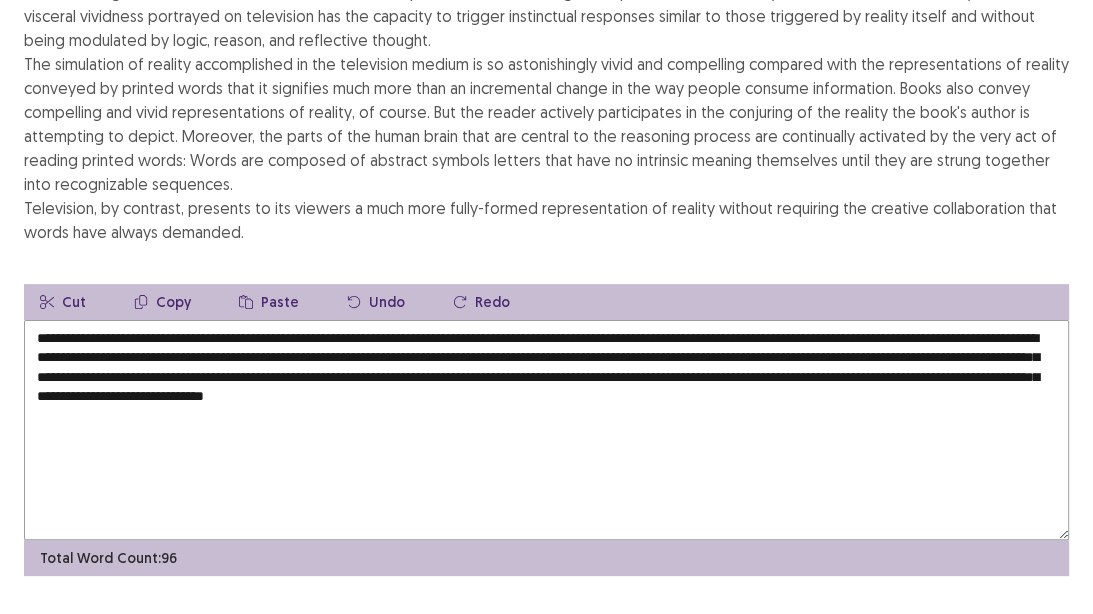 drag, startPoint x: 922, startPoint y: 356, endPoint x: 1021, endPoint y: 356, distance: 99 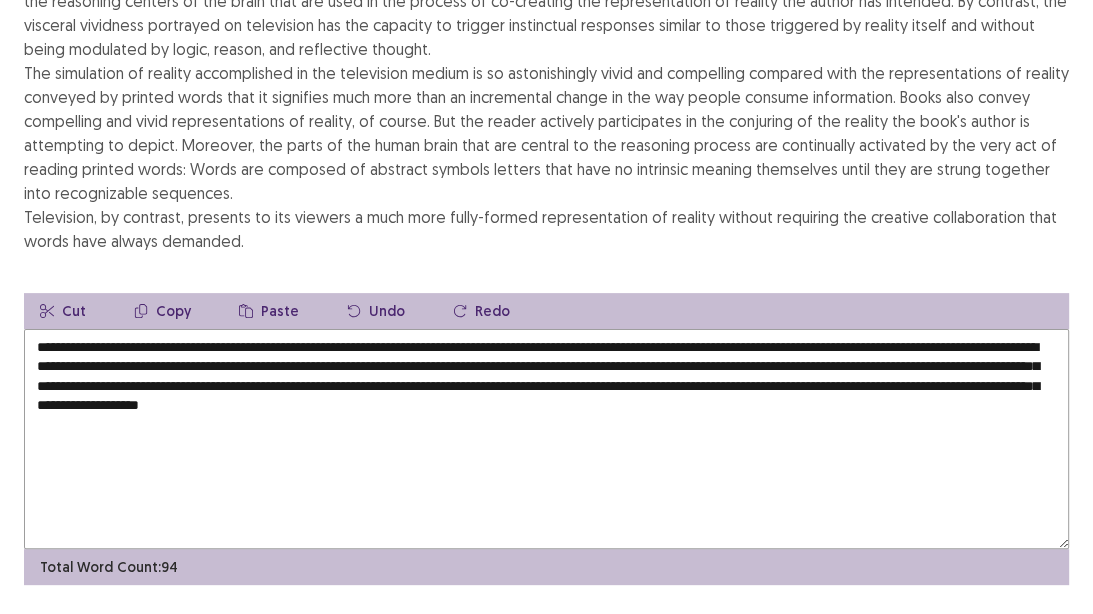 drag, startPoint x: 538, startPoint y: 377, endPoint x: 1021, endPoint y: 384, distance: 483.05072 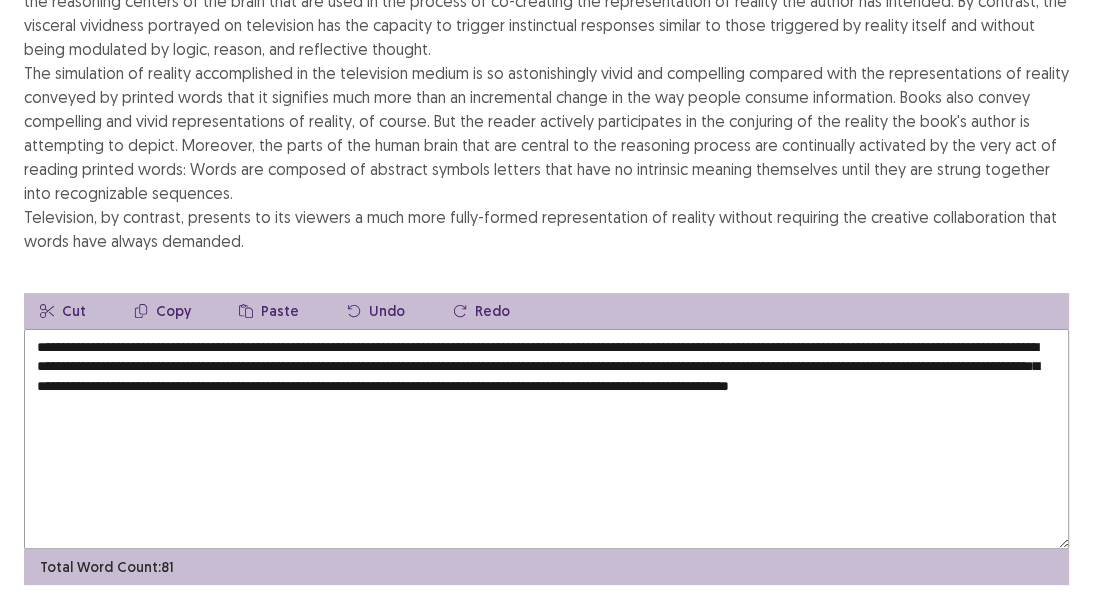 drag, startPoint x: 724, startPoint y: 376, endPoint x: 537, endPoint y: 380, distance: 187.04277 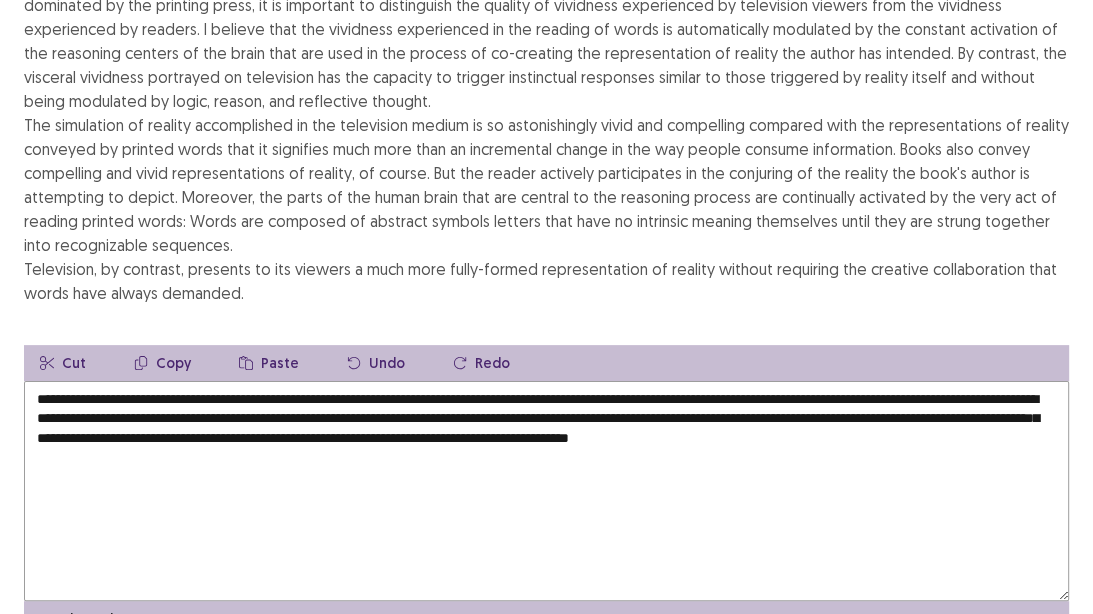scroll, scrollTop: 240, scrollLeft: 0, axis: vertical 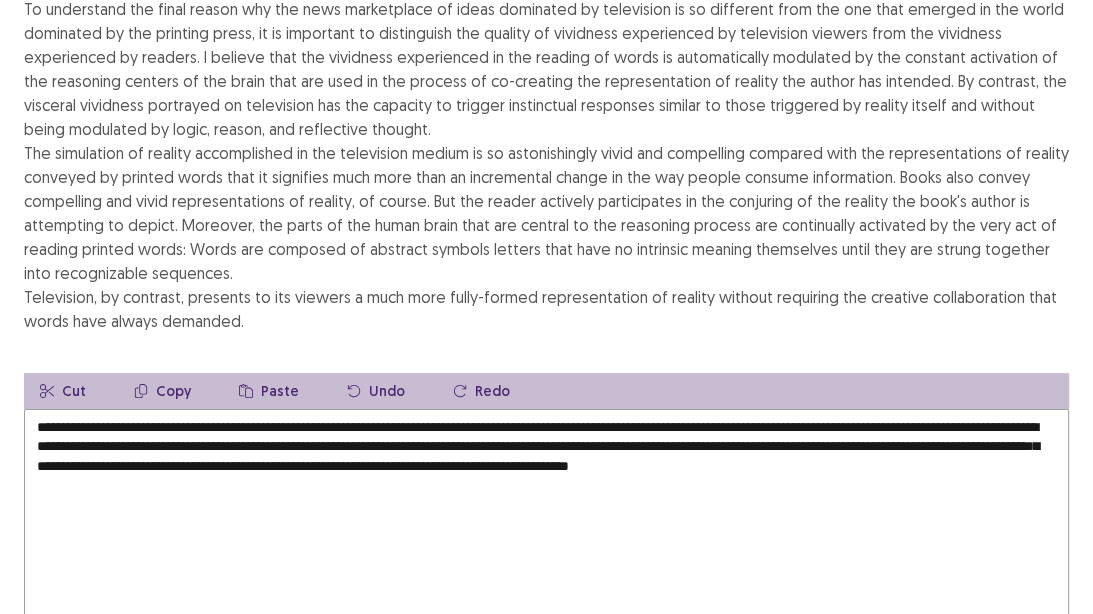 click on "**********" at bounding box center [546, 519] 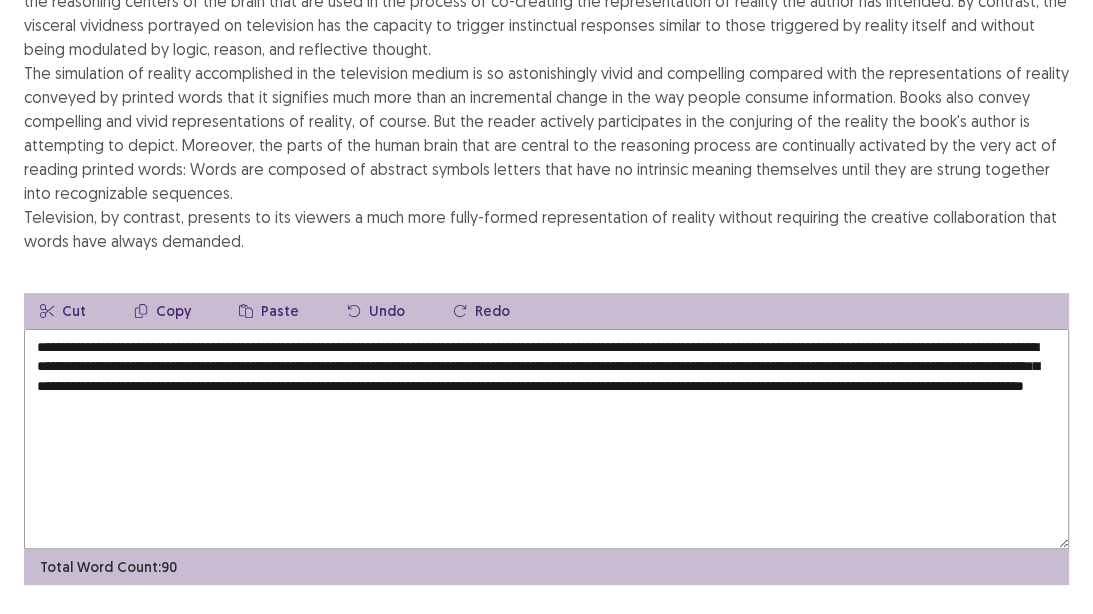 scroll, scrollTop: 369, scrollLeft: 0, axis: vertical 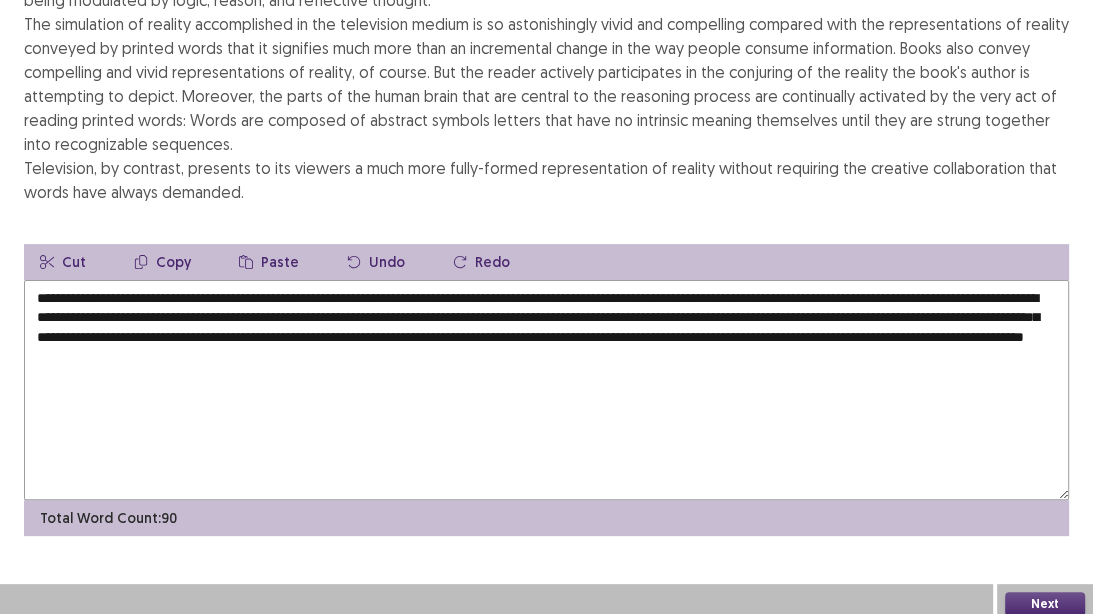 drag, startPoint x: 596, startPoint y: 287, endPoint x: 118, endPoint y: 305, distance: 478.3388 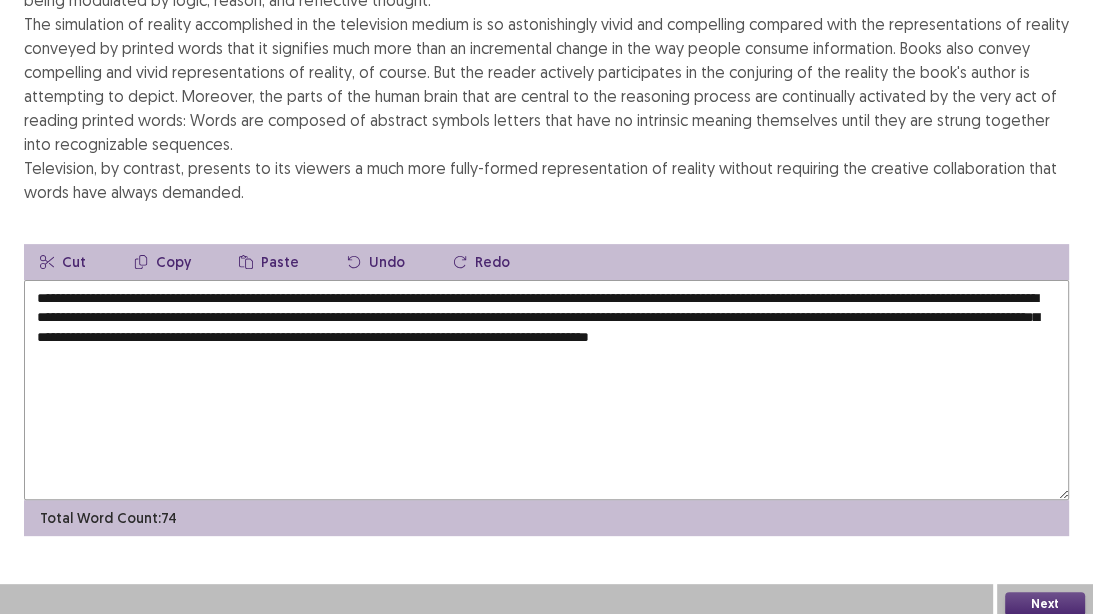 drag, startPoint x: 148, startPoint y: 312, endPoint x: 411, endPoint y: 316, distance: 263.03043 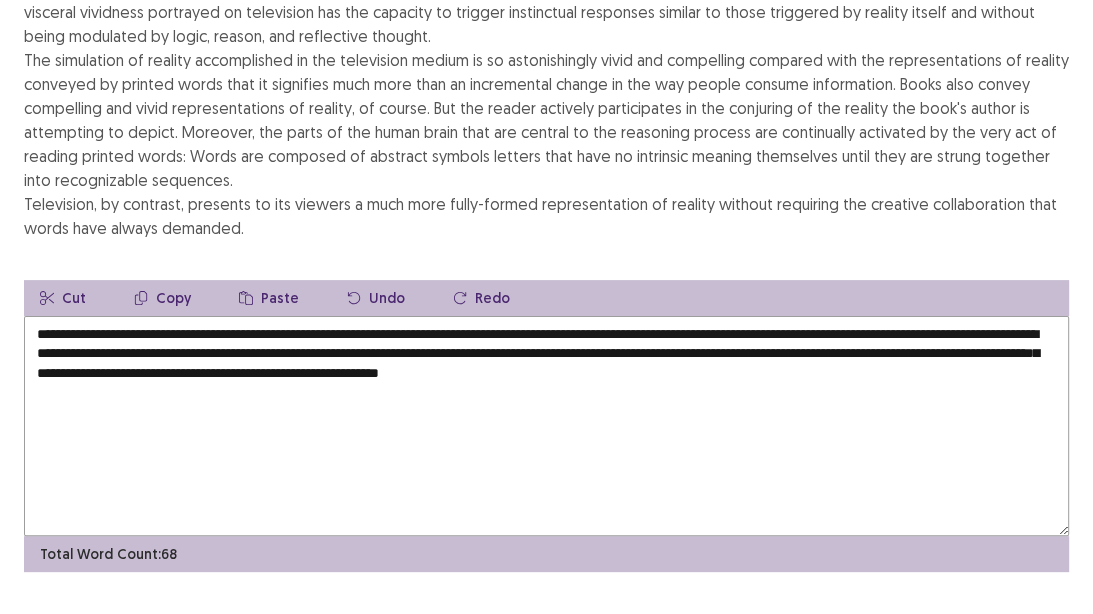 scroll, scrollTop: 369, scrollLeft: 0, axis: vertical 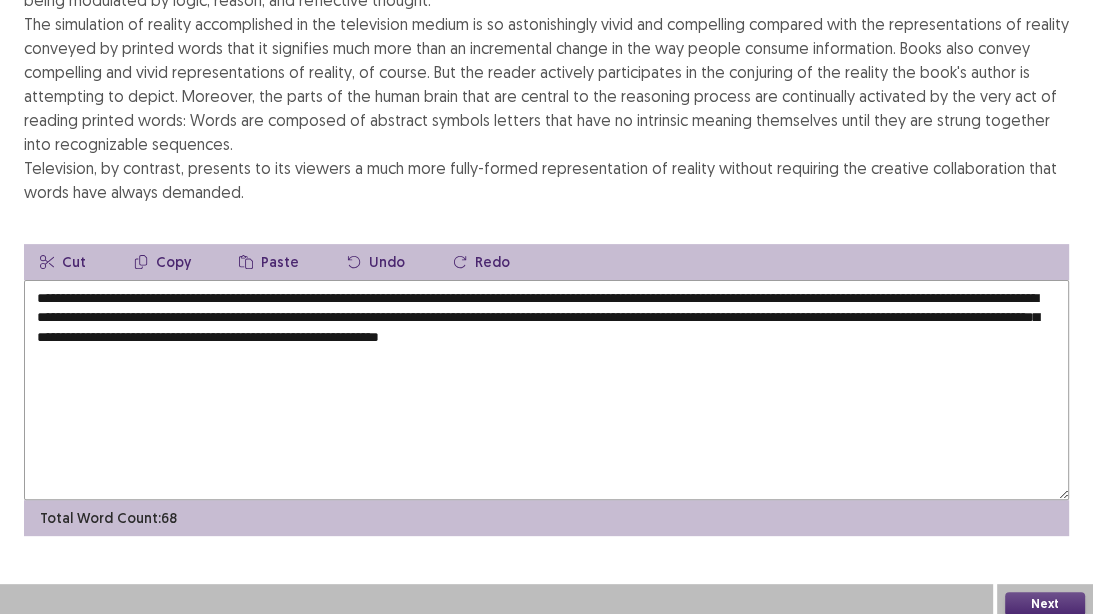type on "**********" 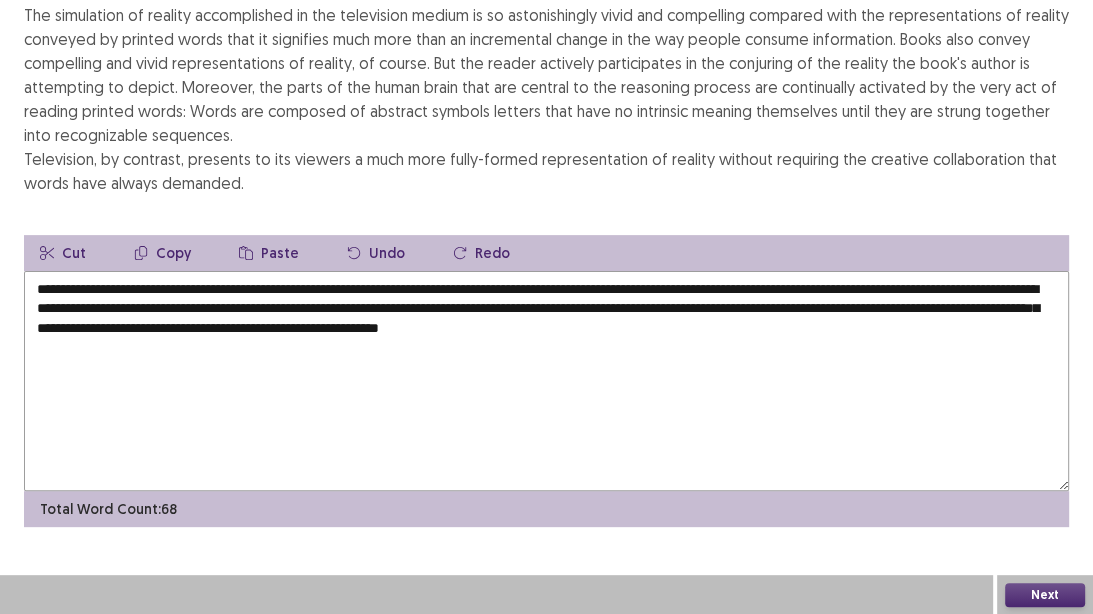 click on "Next" at bounding box center (1045, 595) 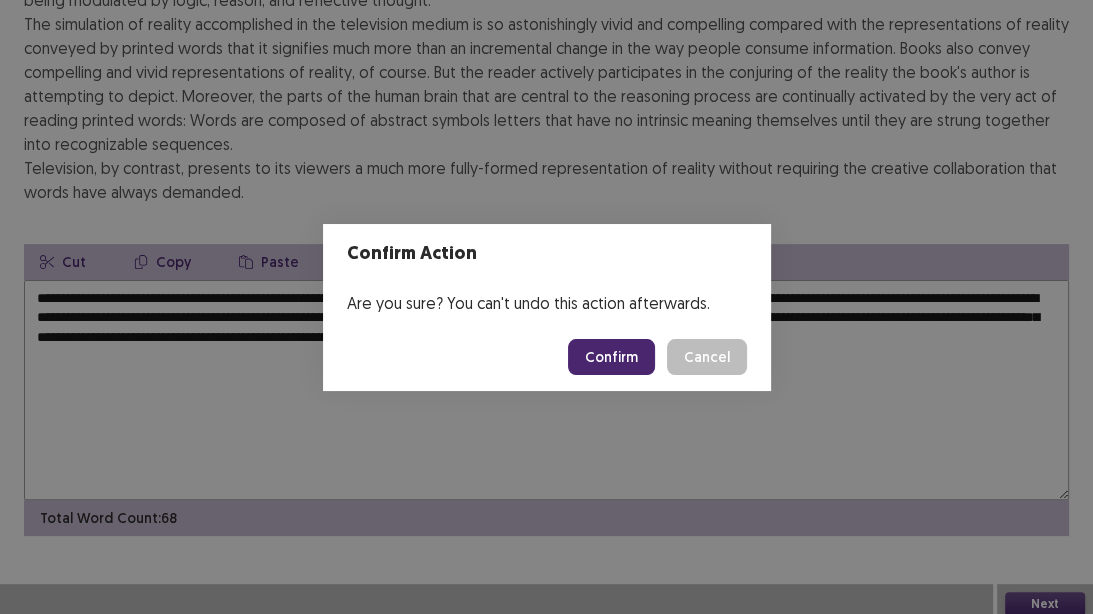 click on "Confirm" at bounding box center (611, 357) 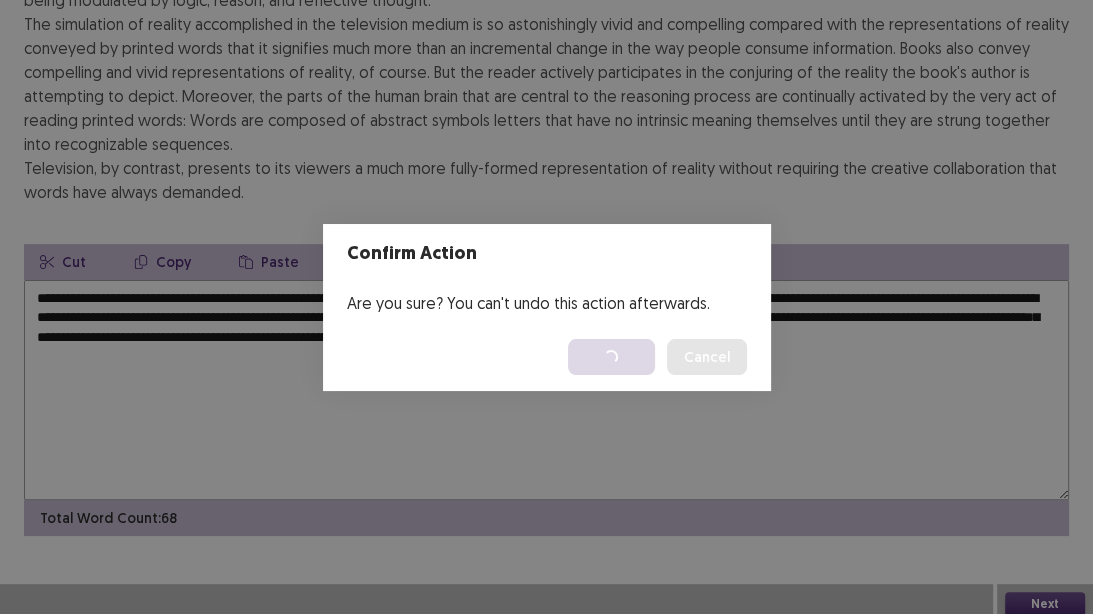 scroll, scrollTop: 0, scrollLeft: 0, axis: both 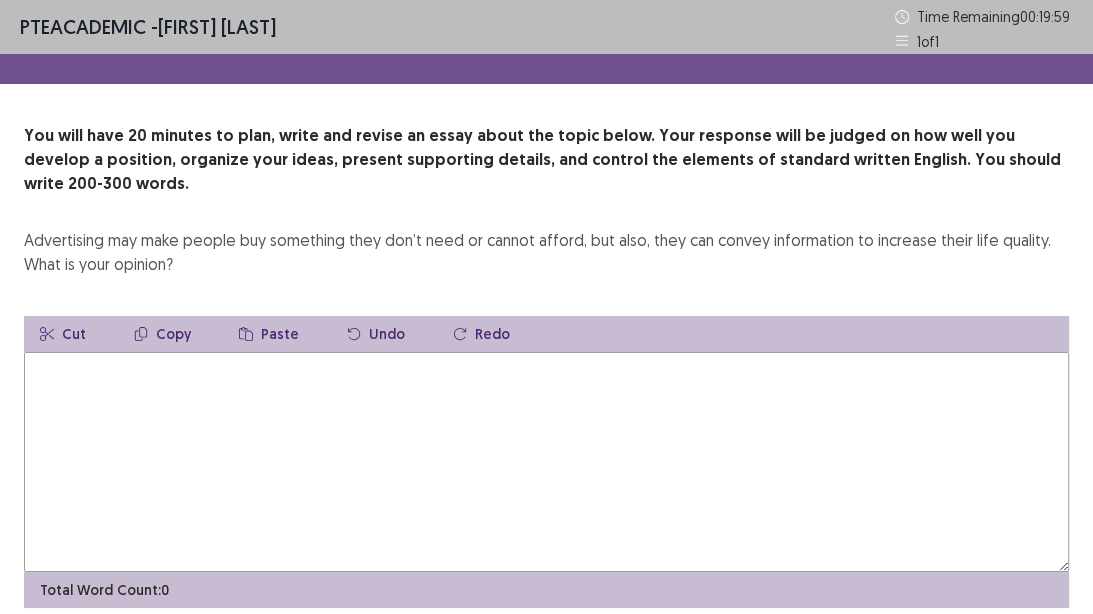 click at bounding box center [546, 462] 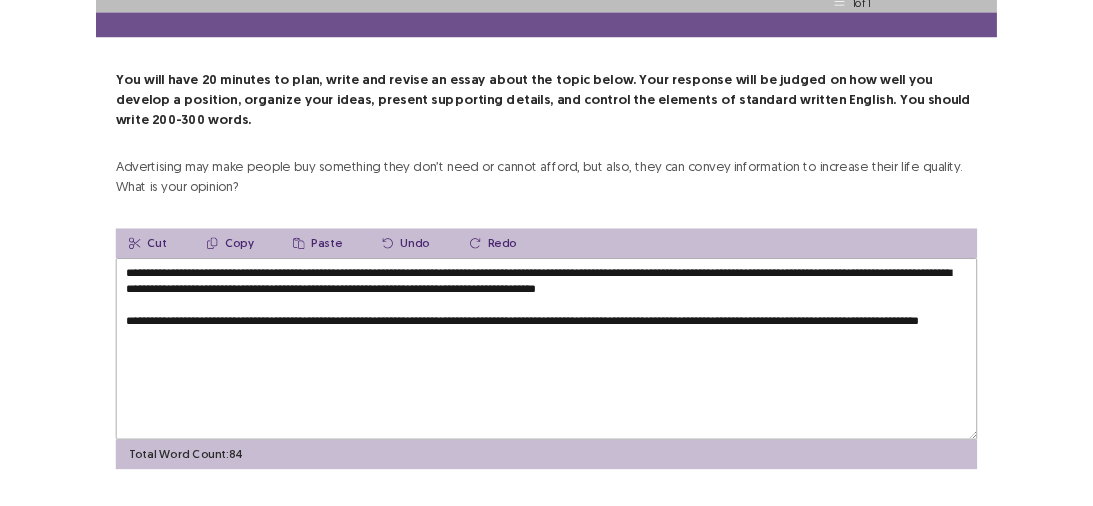 scroll, scrollTop: 57, scrollLeft: 0, axis: vertical 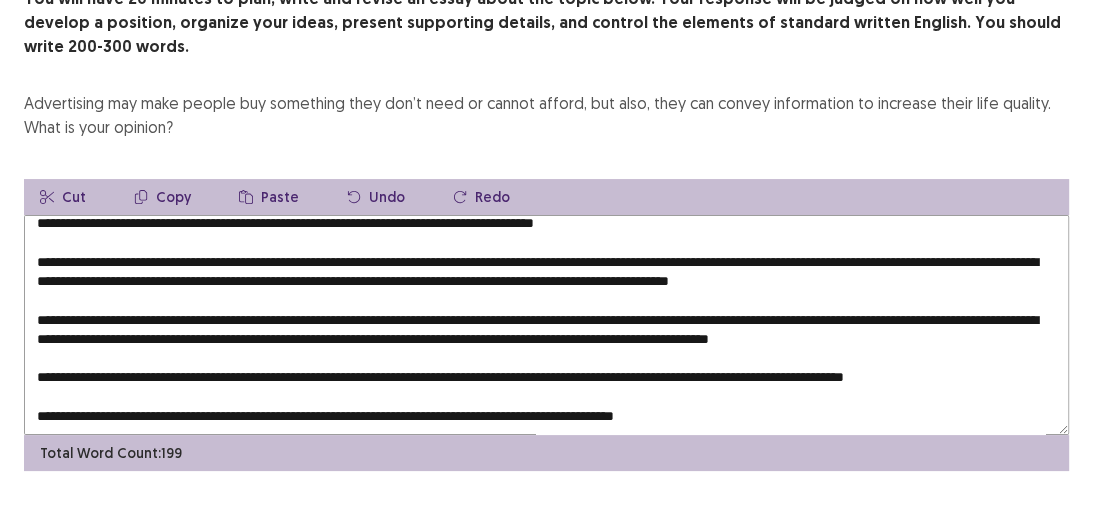 click at bounding box center [546, 325] 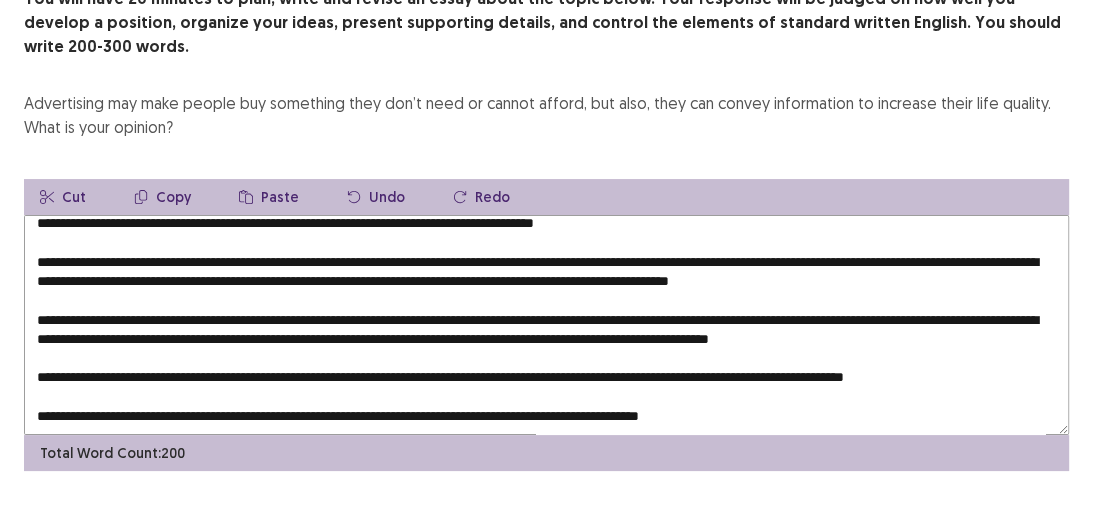 click at bounding box center (546, 325) 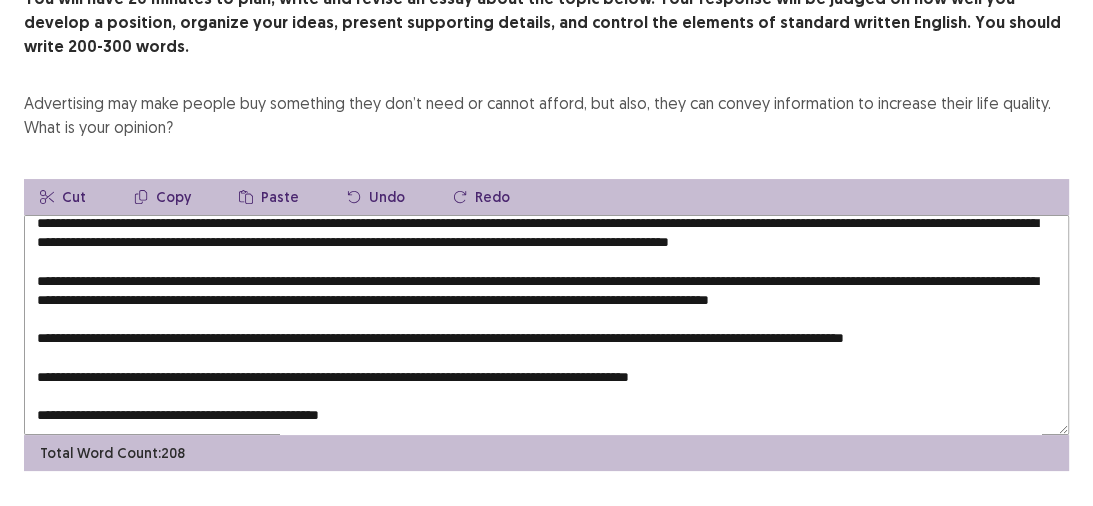 scroll, scrollTop: 115, scrollLeft: 0, axis: vertical 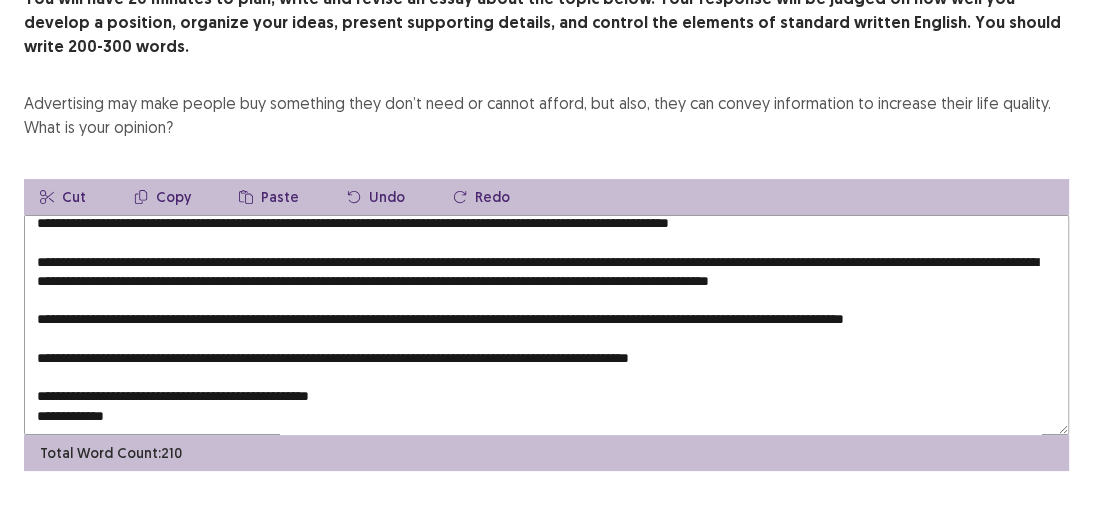 click at bounding box center [546, 325] 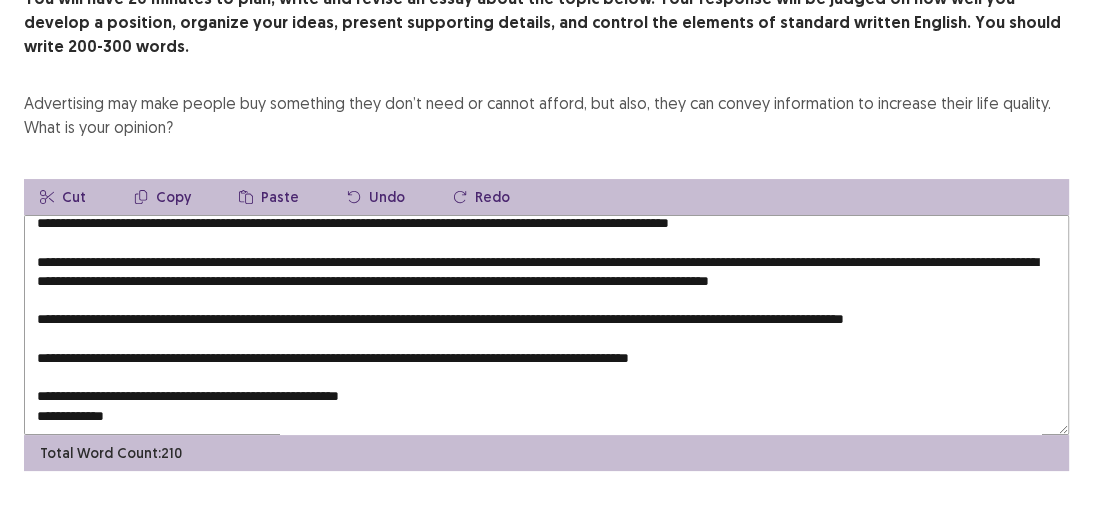 click at bounding box center [546, 325] 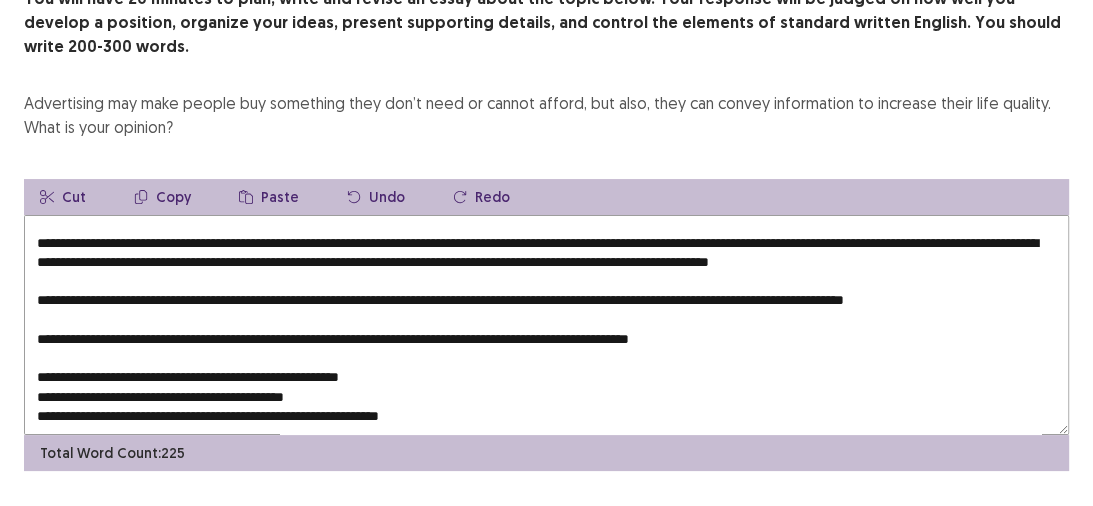 scroll, scrollTop: 173, scrollLeft: 0, axis: vertical 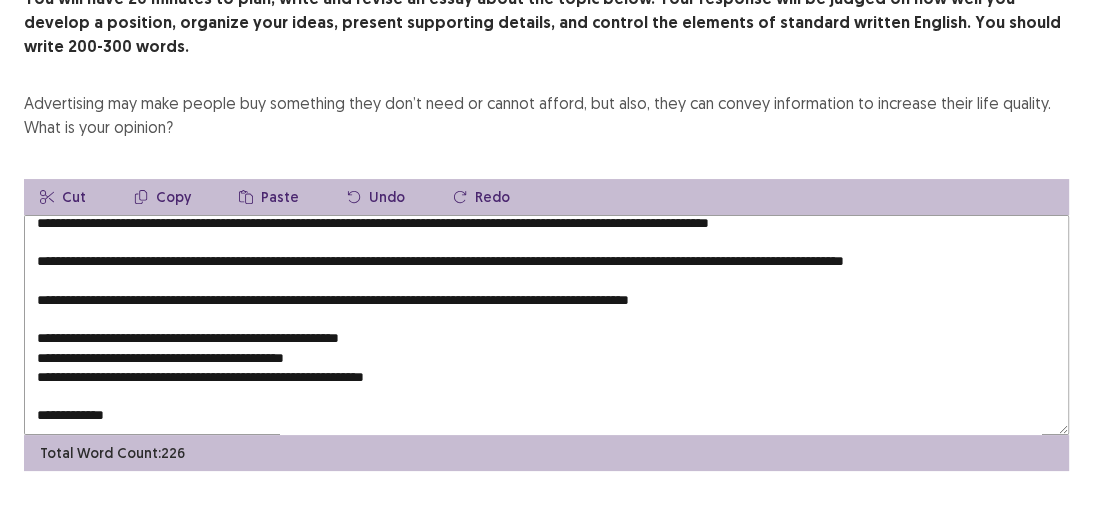 drag, startPoint x: 432, startPoint y: 320, endPoint x: 306, endPoint y: 314, distance: 126.14278 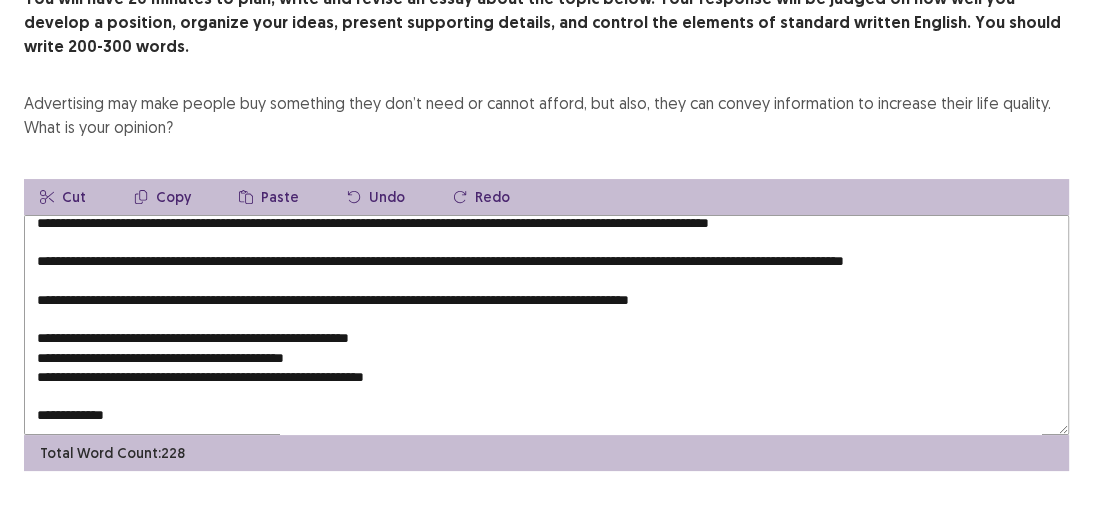 click at bounding box center [546, 325] 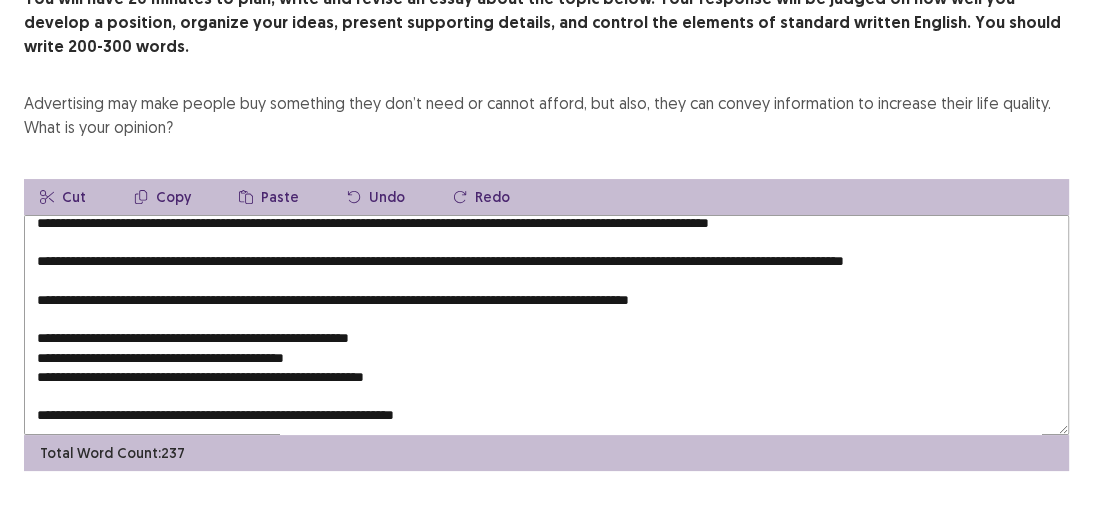 scroll, scrollTop: 192, scrollLeft: 0, axis: vertical 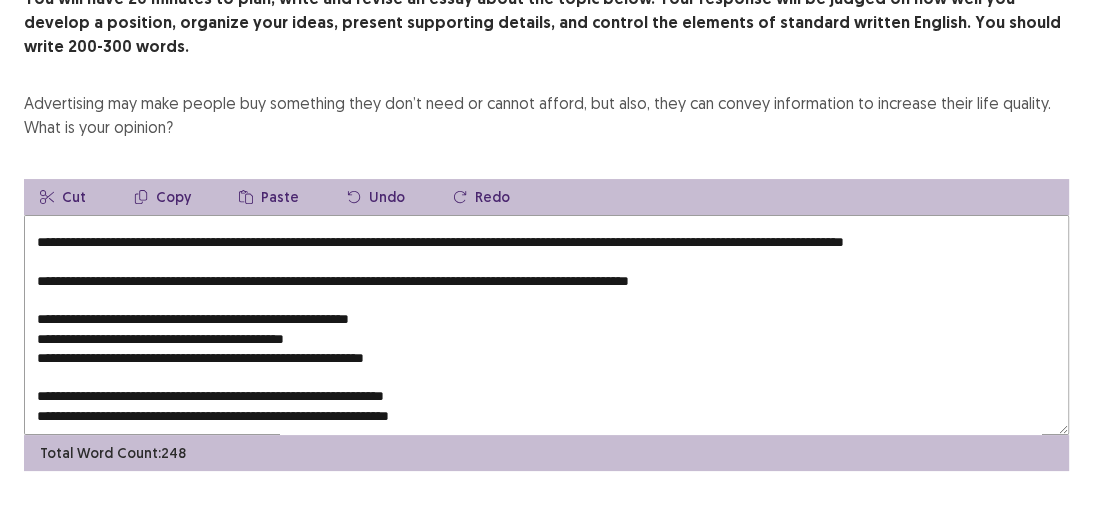 click at bounding box center [546, 325] 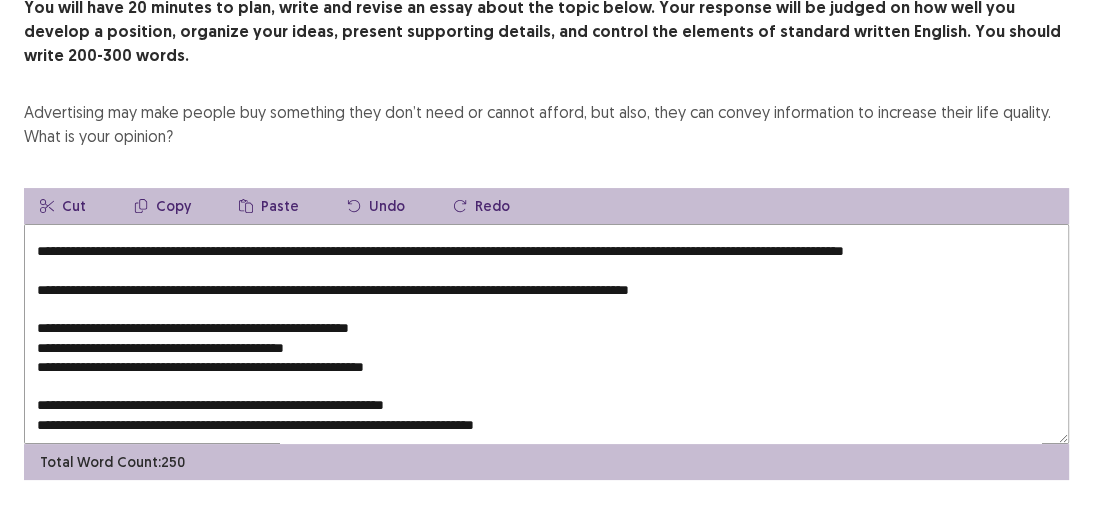 scroll, scrollTop: 220, scrollLeft: 0, axis: vertical 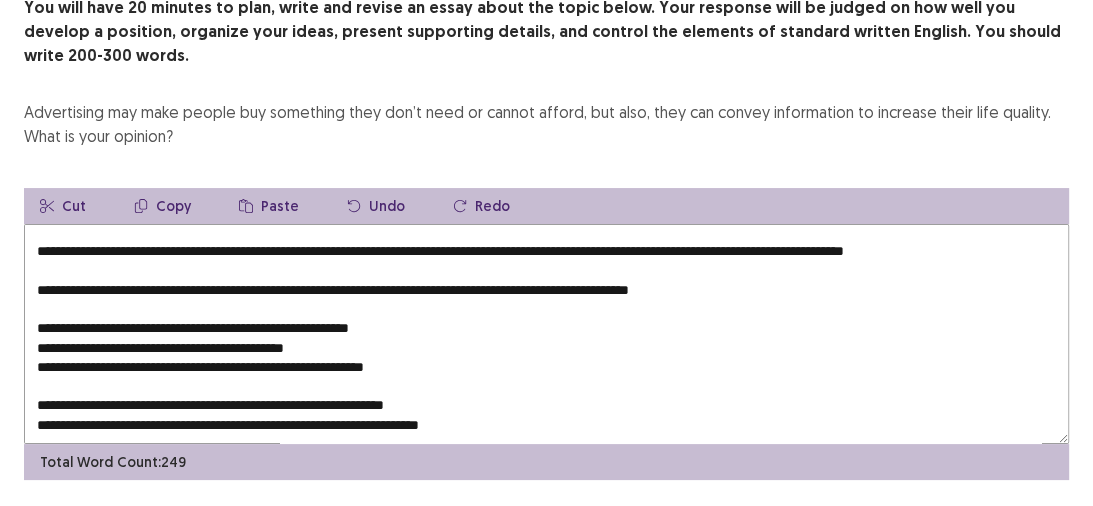 click at bounding box center [546, 334] 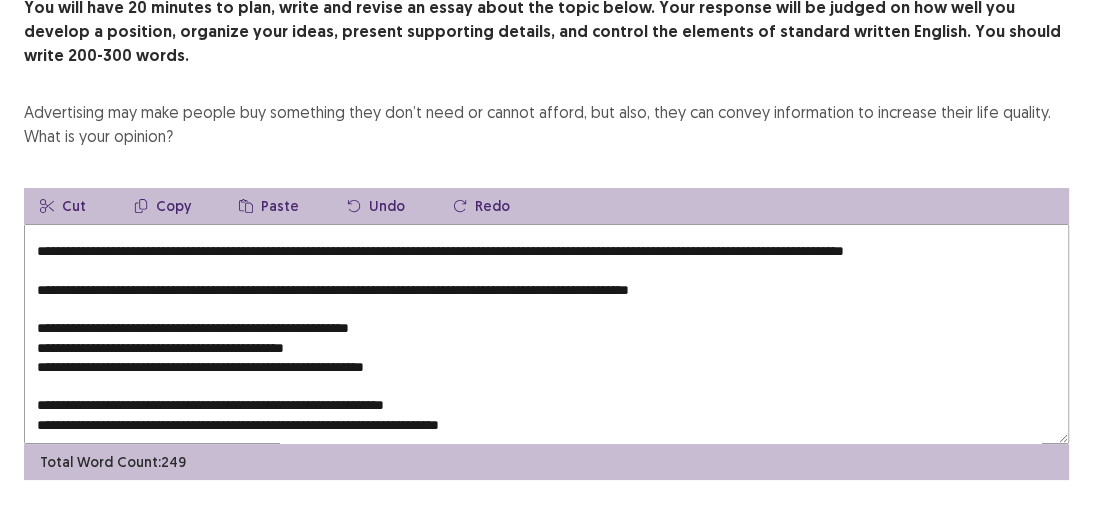 drag, startPoint x: 469, startPoint y: 352, endPoint x: 269, endPoint y: 349, distance: 200.02249 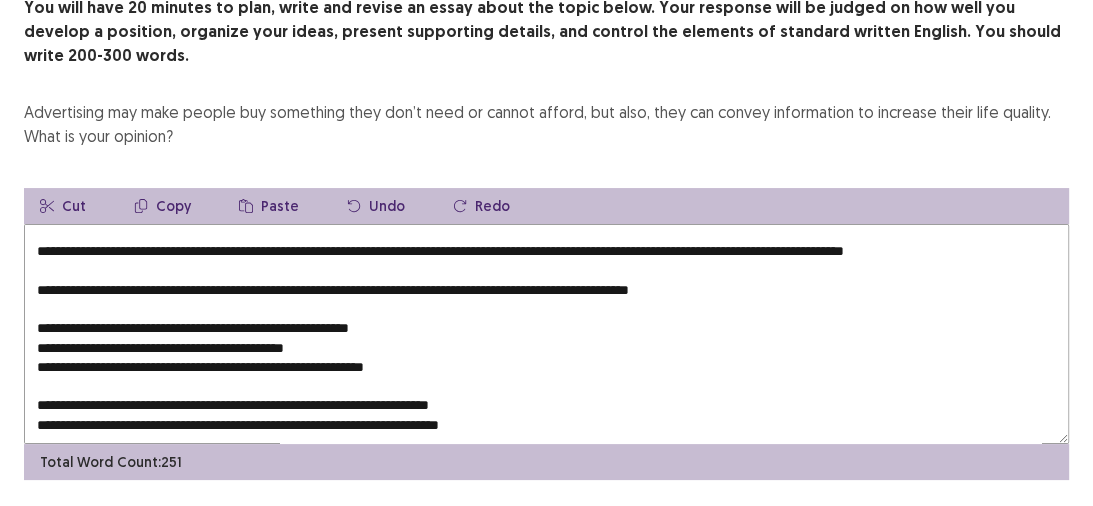 scroll, scrollTop: 165, scrollLeft: 0, axis: vertical 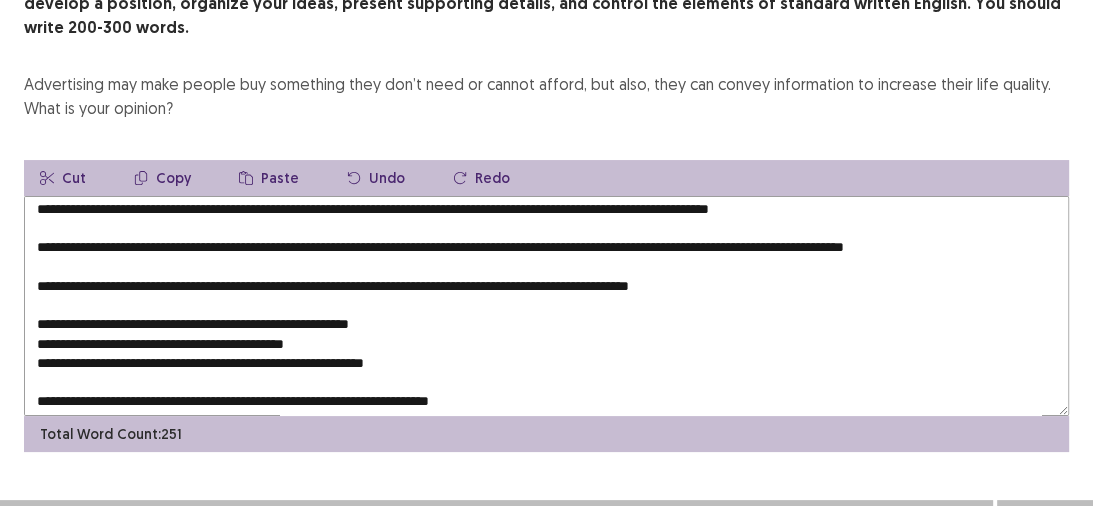 drag, startPoint x: 448, startPoint y: 323, endPoint x: 26, endPoint y: 325, distance: 422.00473 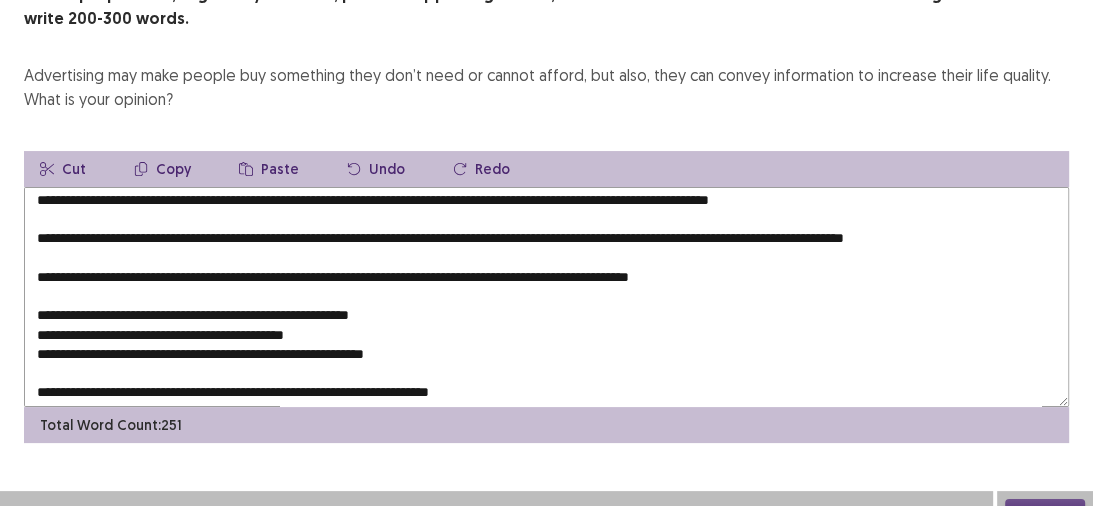 drag, startPoint x: 191, startPoint y: 324, endPoint x: 554, endPoint y: 342, distance: 363.446 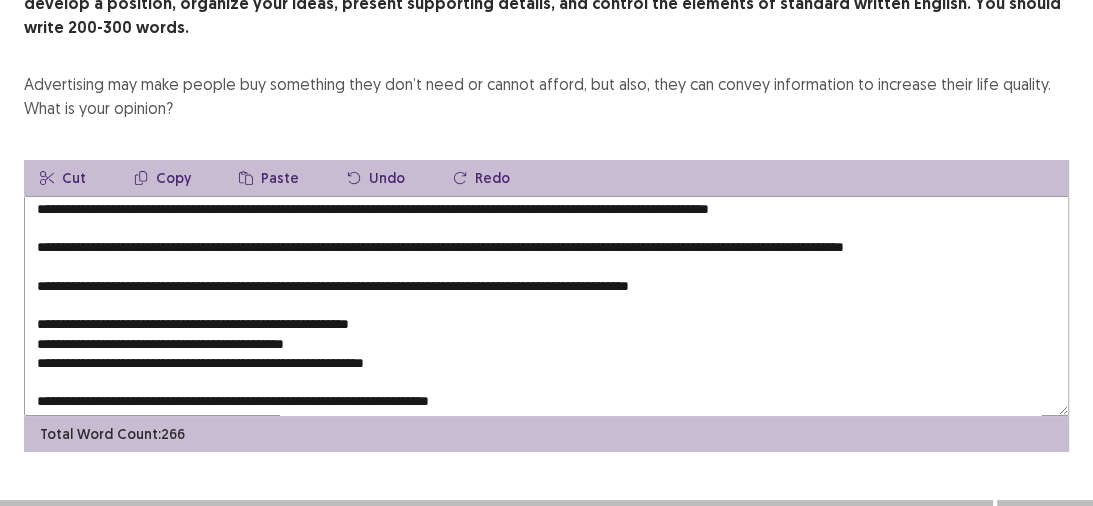click at bounding box center [546, 306] 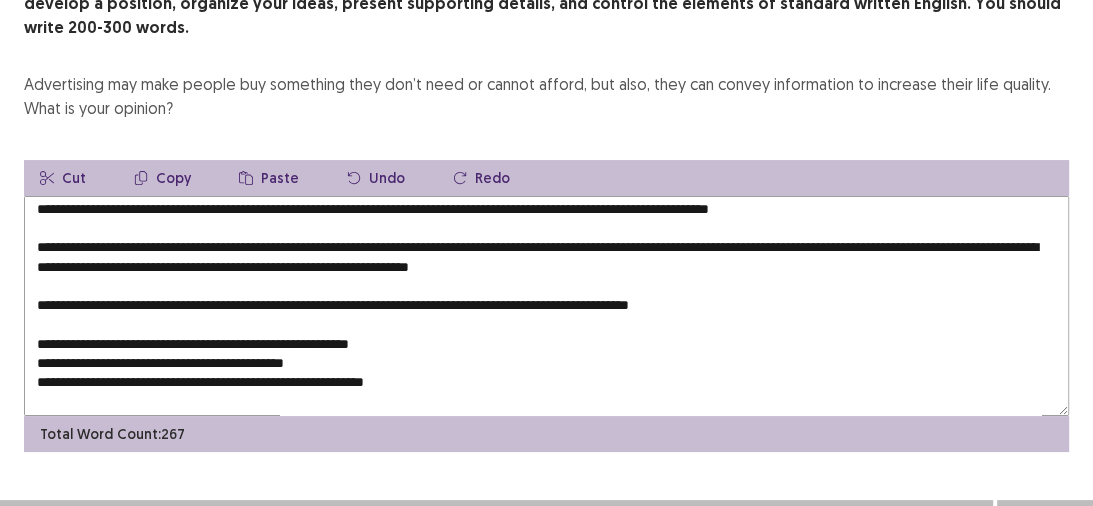 click at bounding box center (546, 306) 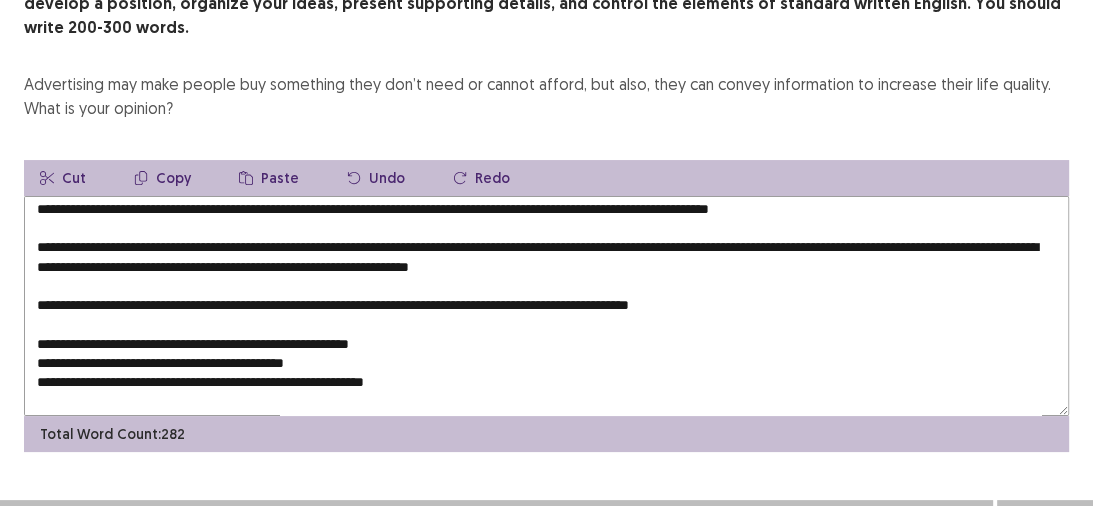 click at bounding box center [546, 306] 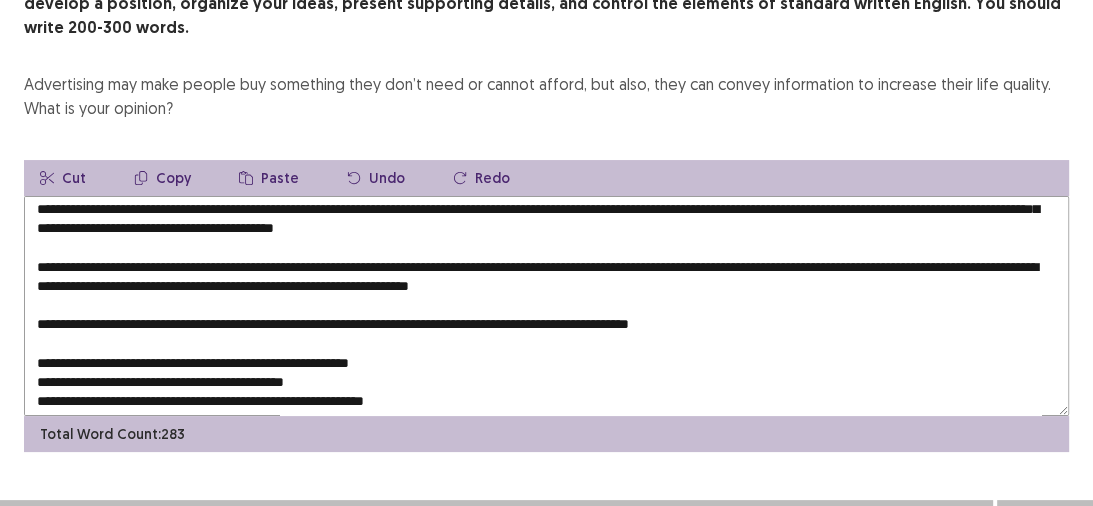 click at bounding box center [546, 306] 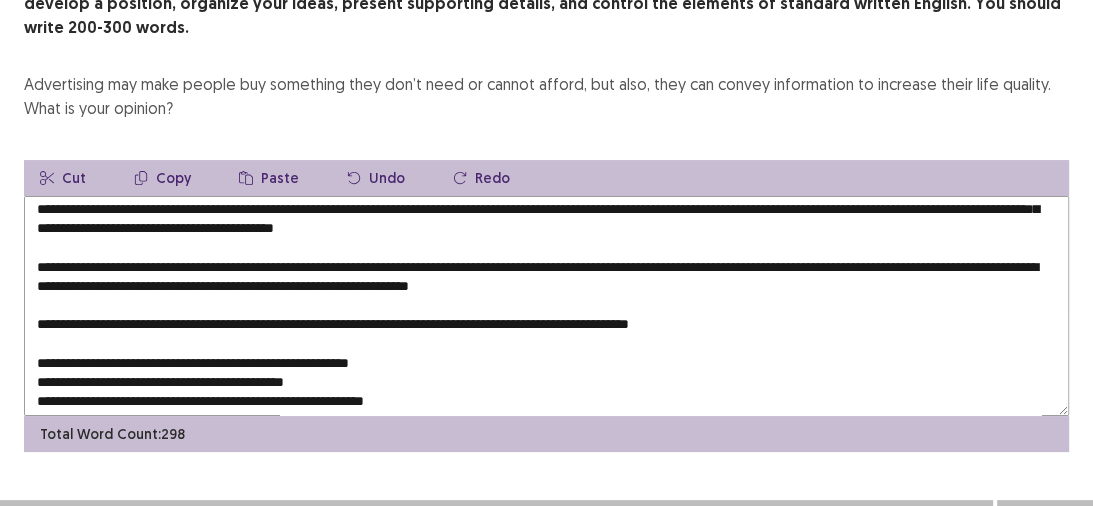 click at bounding box center (546, 306) 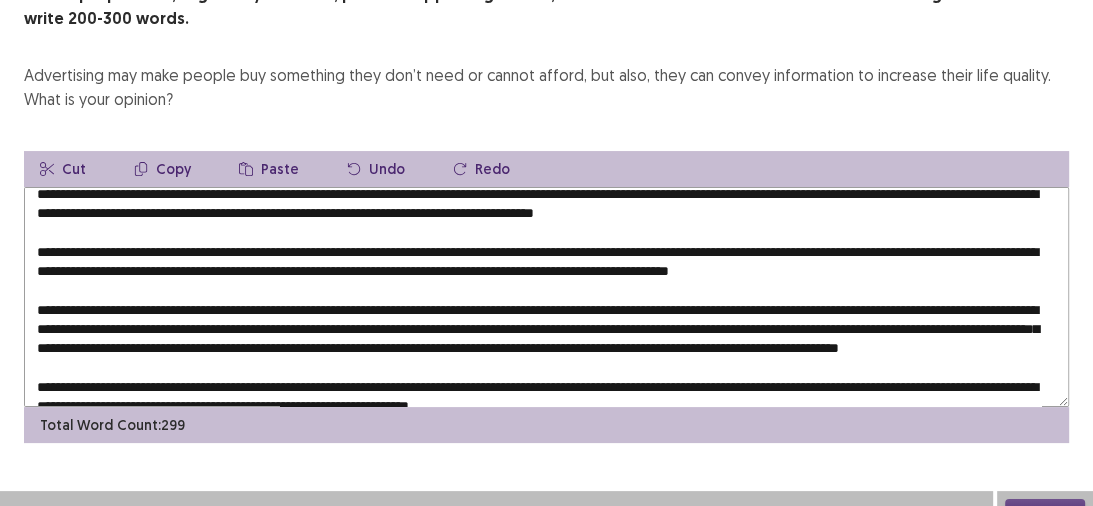 scroll, scrollTop: 0, scrollLeft: 0, axis: both 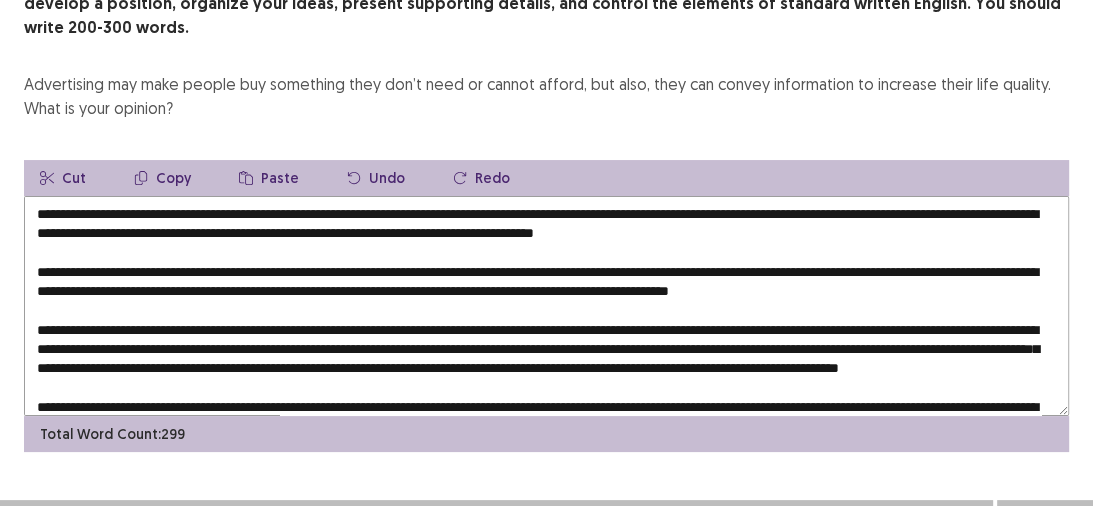 click at bounding box center [546, 306] 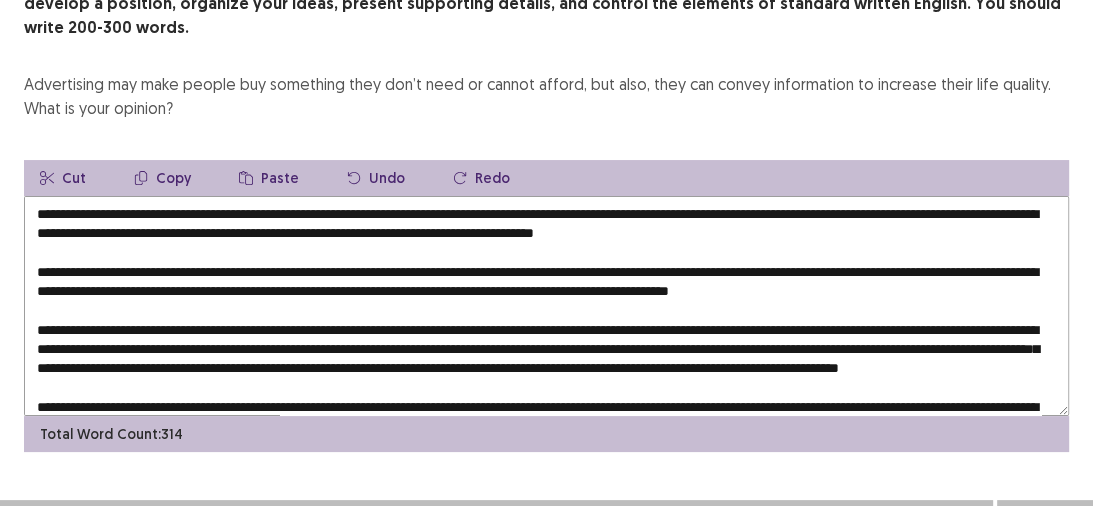 click at bounding box center [546, 306] 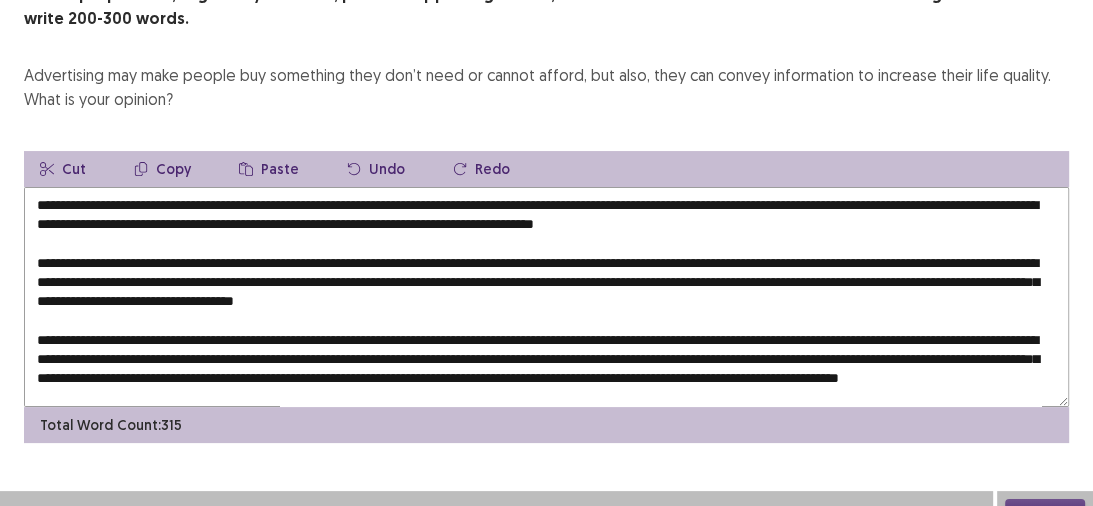 click at bounding box center (546, 297) 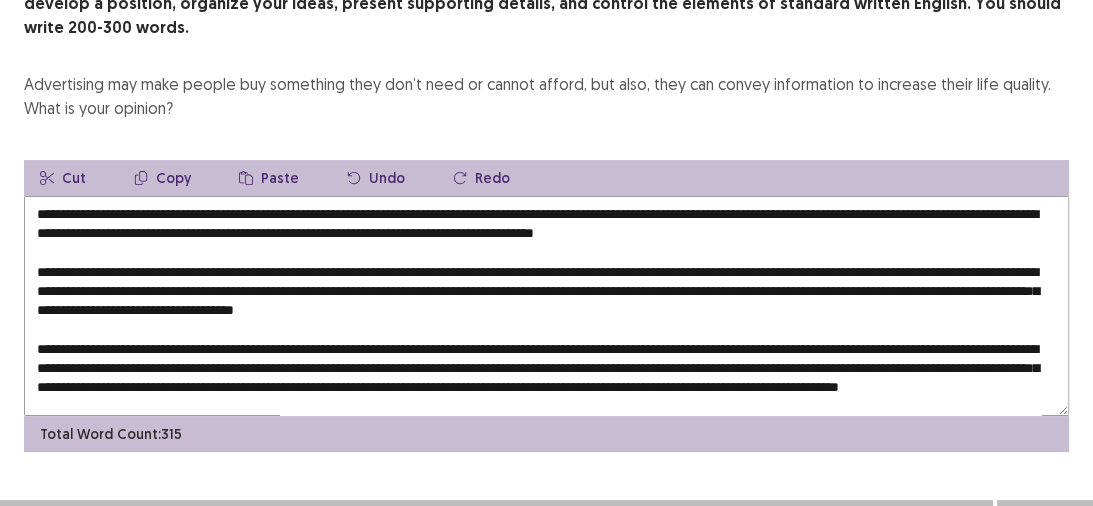 click on "Paste" at bounding box center [269, 178] 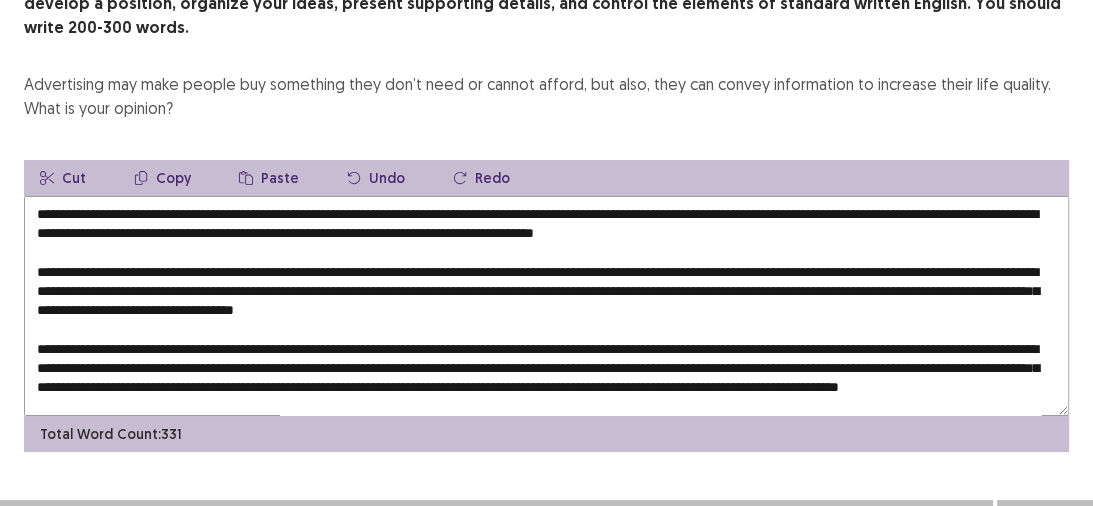 click at bounding box center [546, 306] 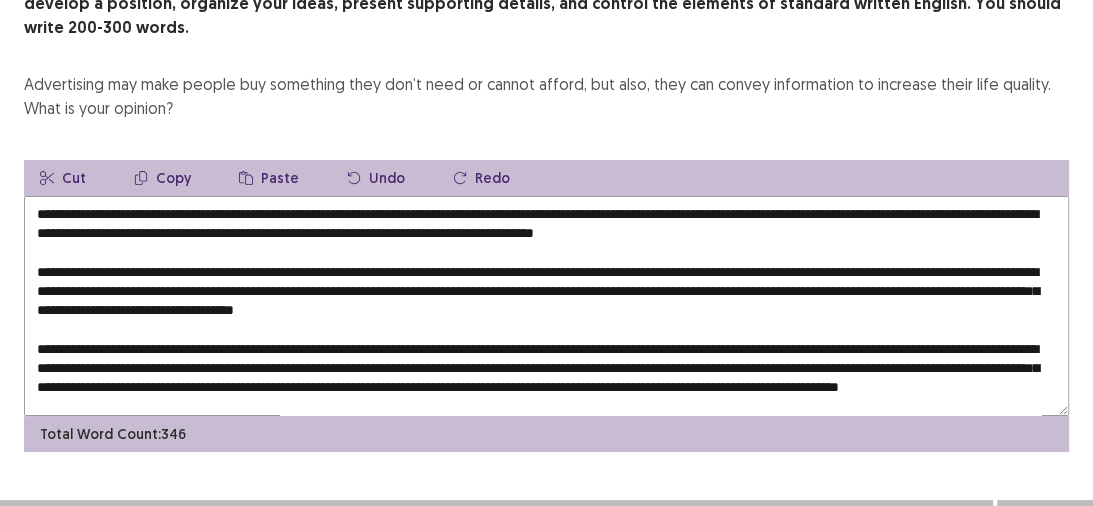 click at bounding box center [546, 306] 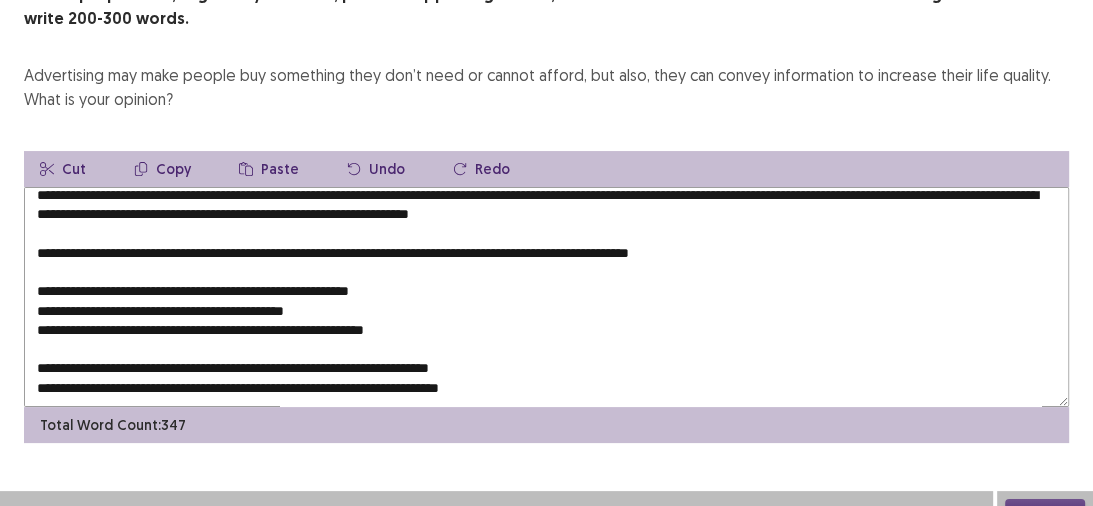 scroll, scrollTop: 298, scrollLeft: 0, axis: vertical 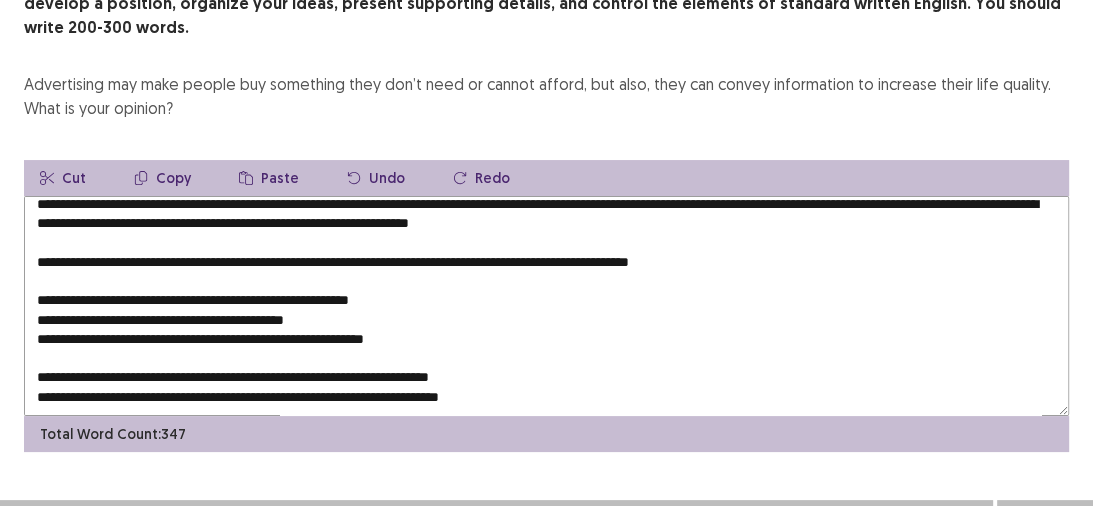 drag, startPoint x: 444, startPoint y: 246, endPoint x: 0, endPoint y: 252, distance: 444.04053 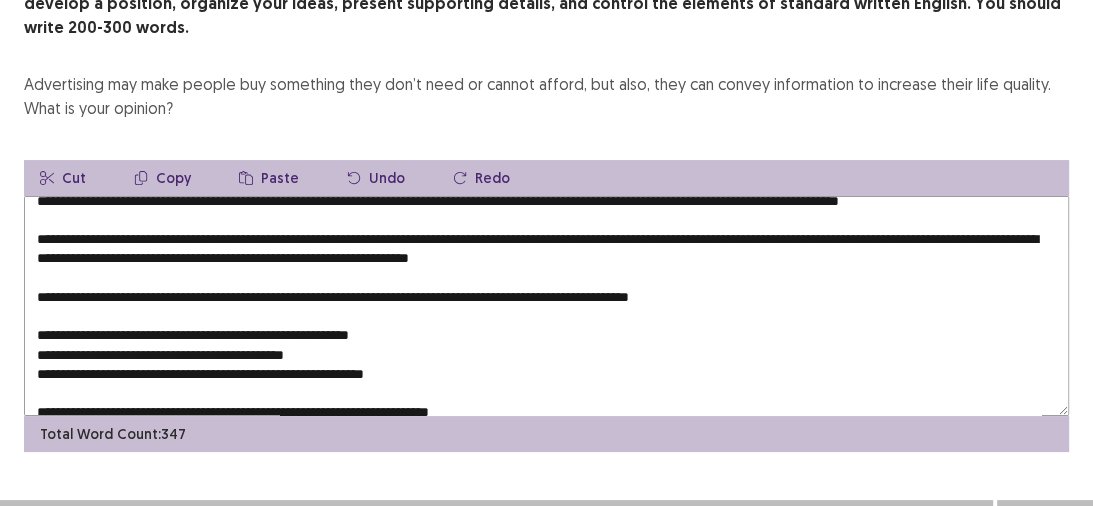 scroll, scrollTop: 0, scrollLeft: 0, axis: both 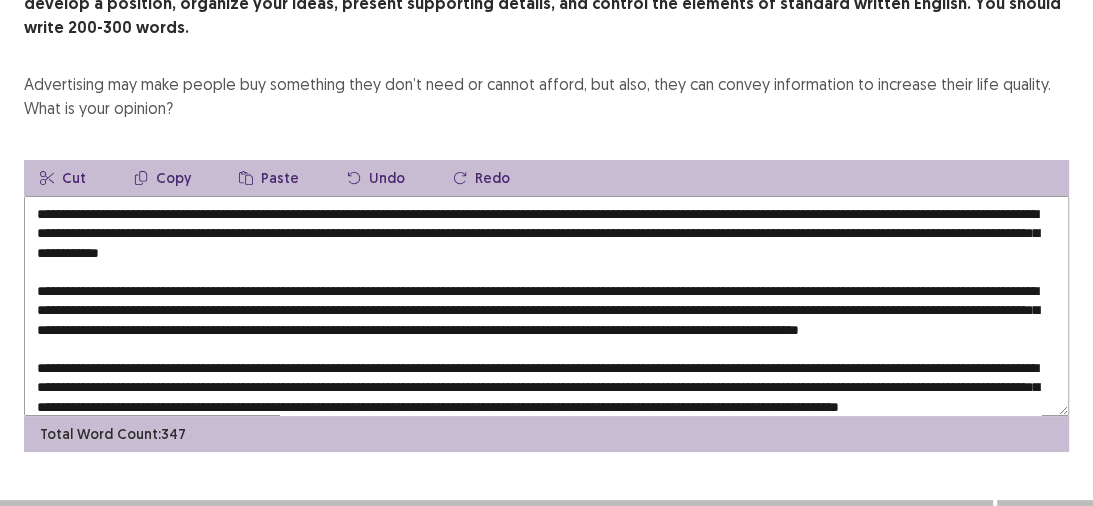 click at bounding box center (546, 306) 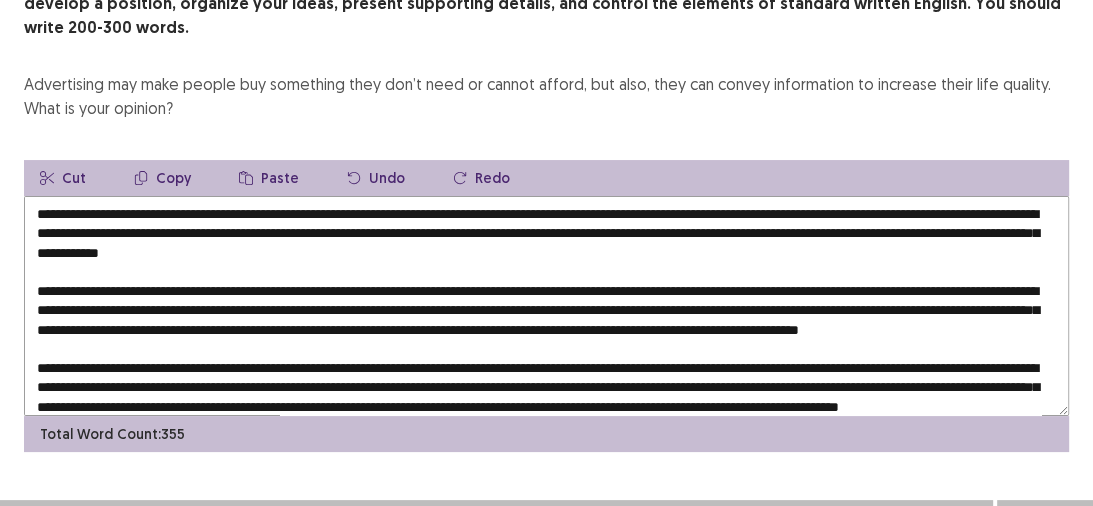 click at bounding box center [546, 306] 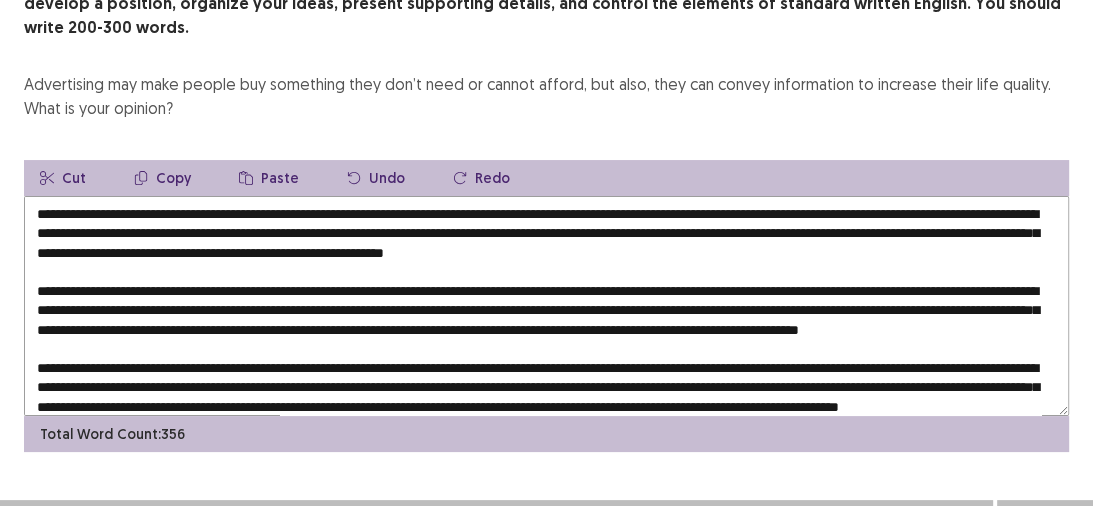 click at bounding box center [546, 306] 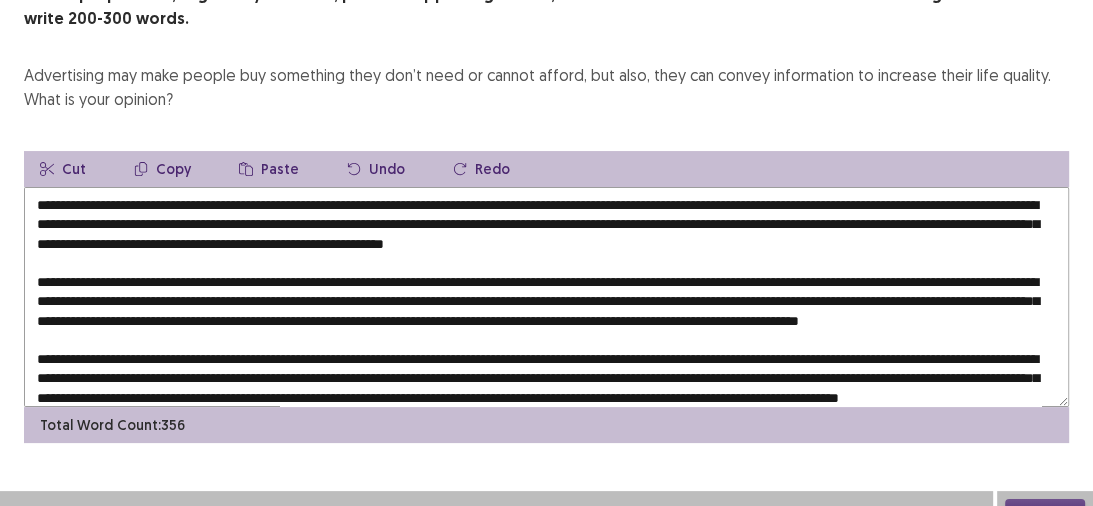 click on "Paste" at bounding box center (269, 169) 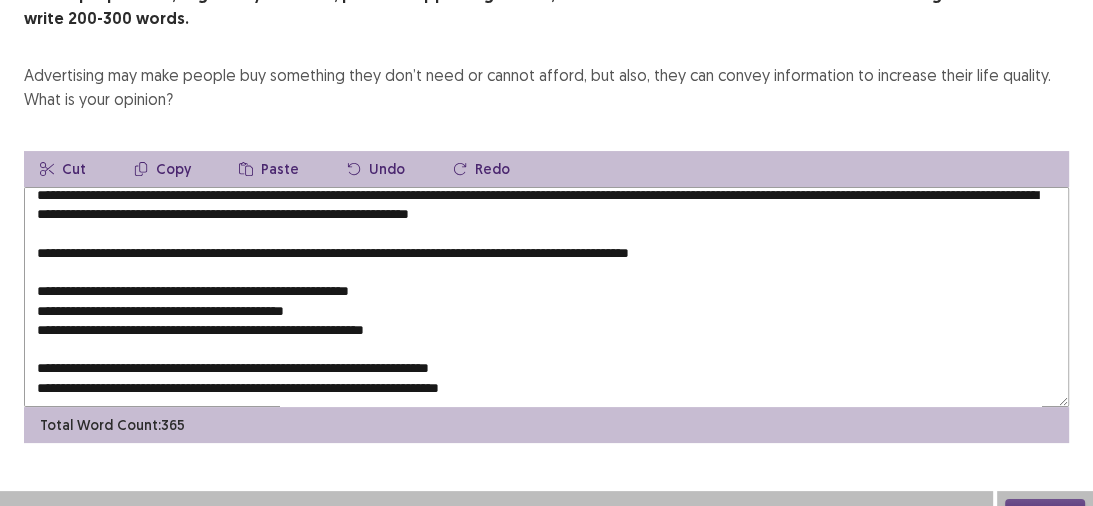 scroll, scrollTop: 298, scrollLeft: 0, axis: vertical 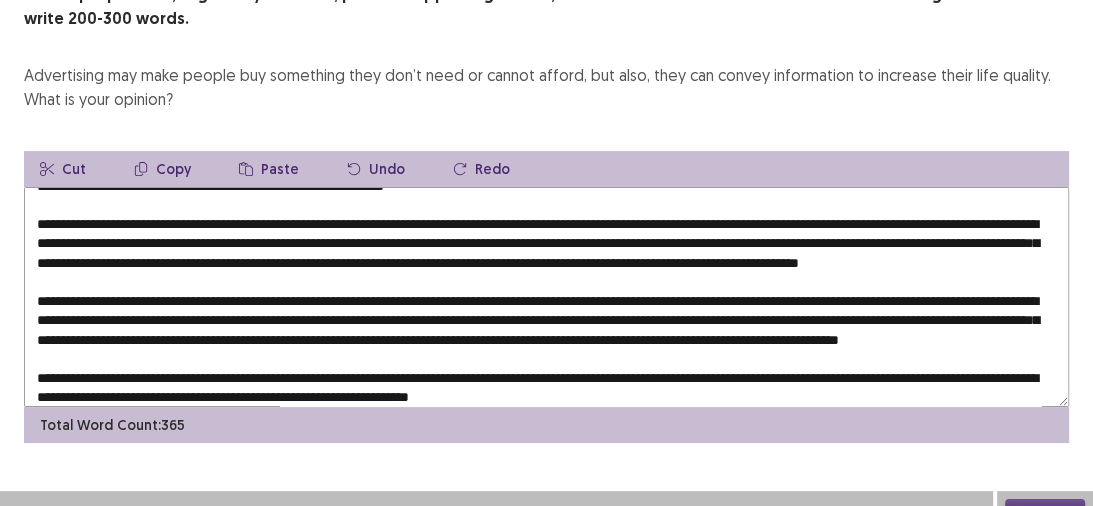 click at bounding box center [546, 297] 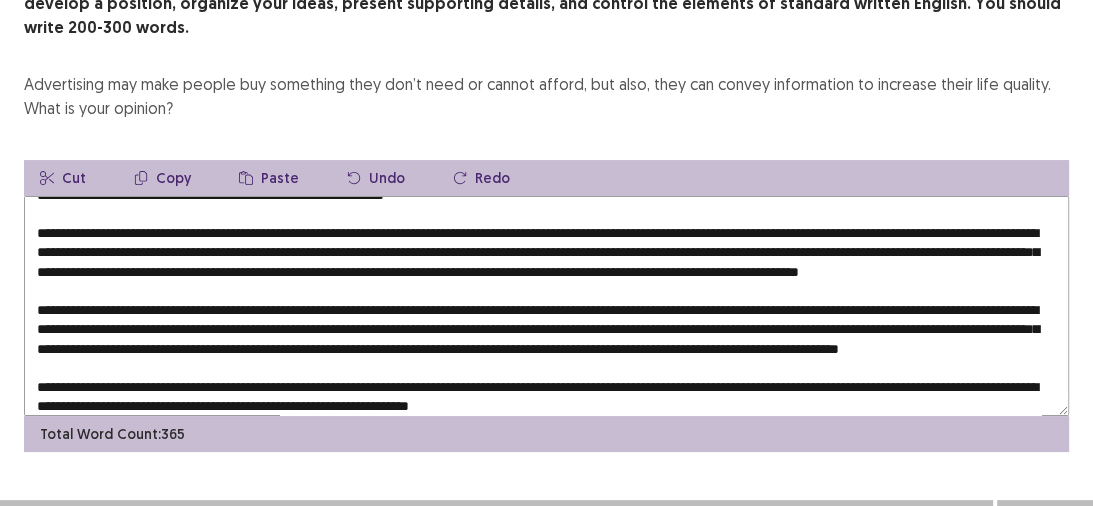 click on "Paste" at bounding box center (269, 178) 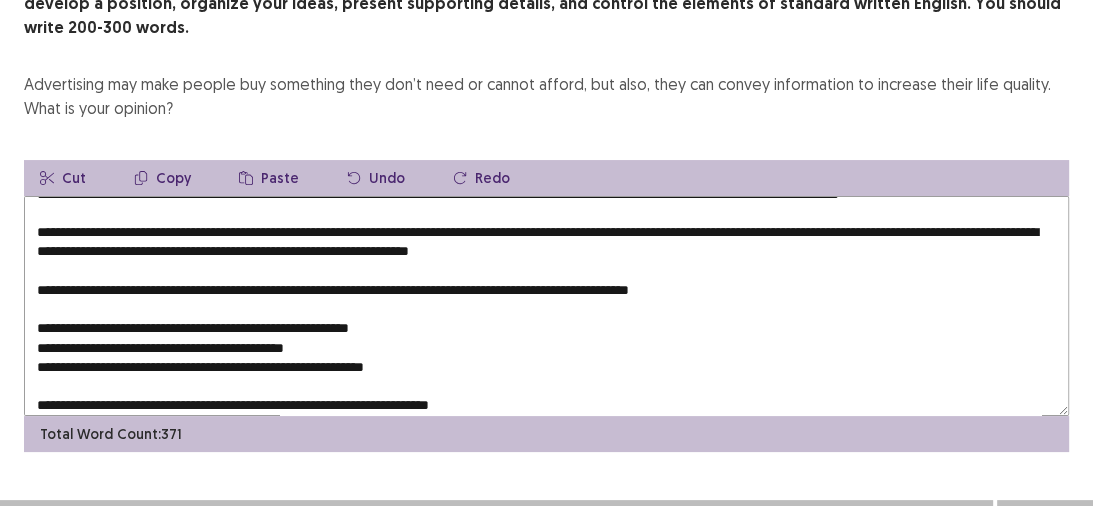 scroll, scrollTop: 298, scrollLeft: 0, axis: vertical 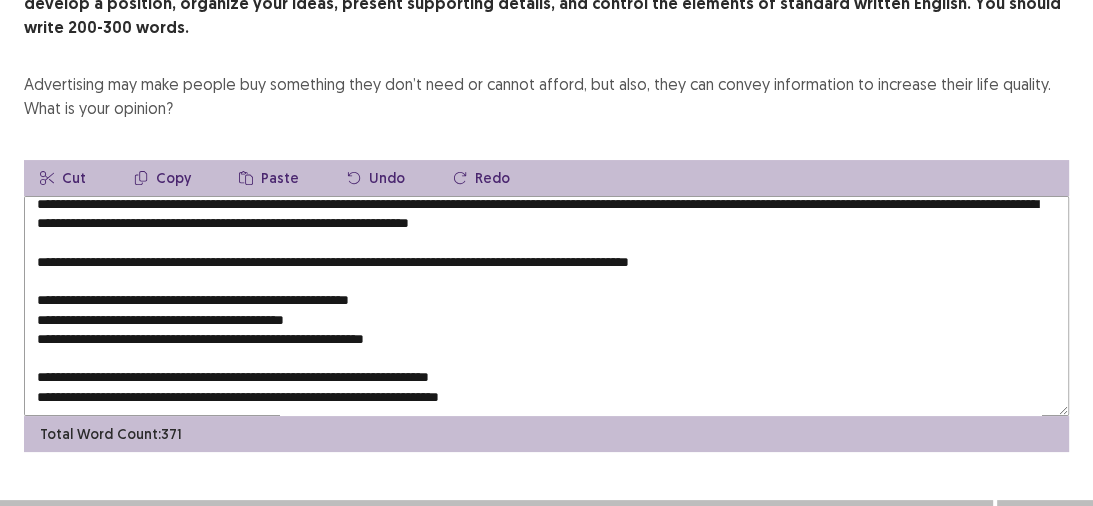 drag, startPoint x: 452, startPoint y: 284, endPoint x: 0, endPoint y: 279, distance: 452.02765 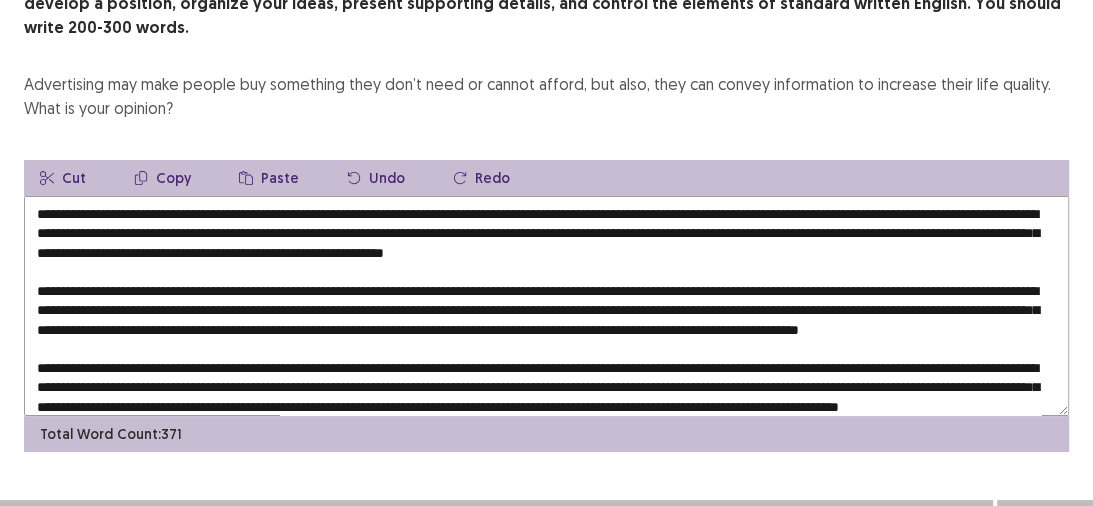 click at bounding box center [546, 306] 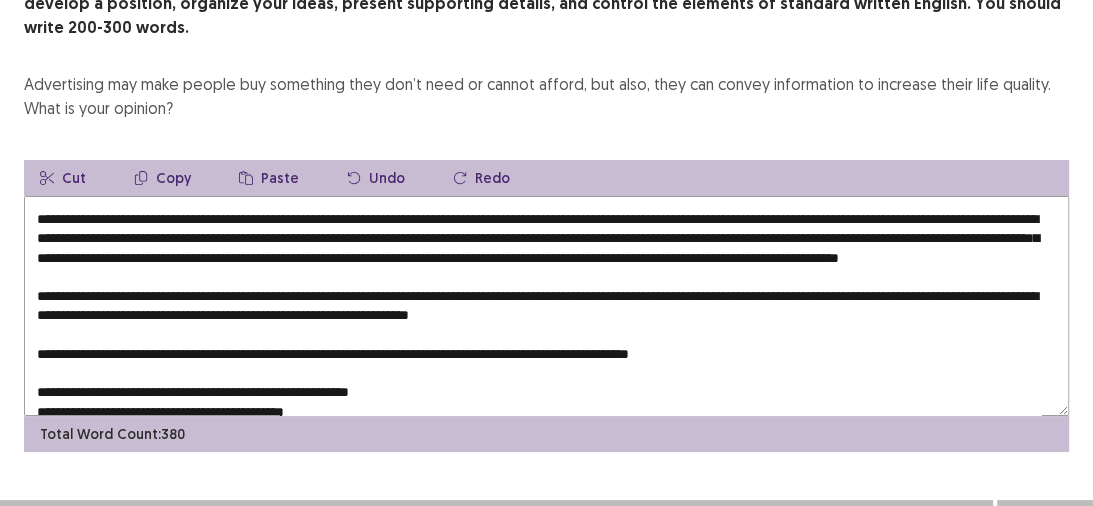 scroll, scrollTop: 317, scrollLeft: 0, axis: vertical 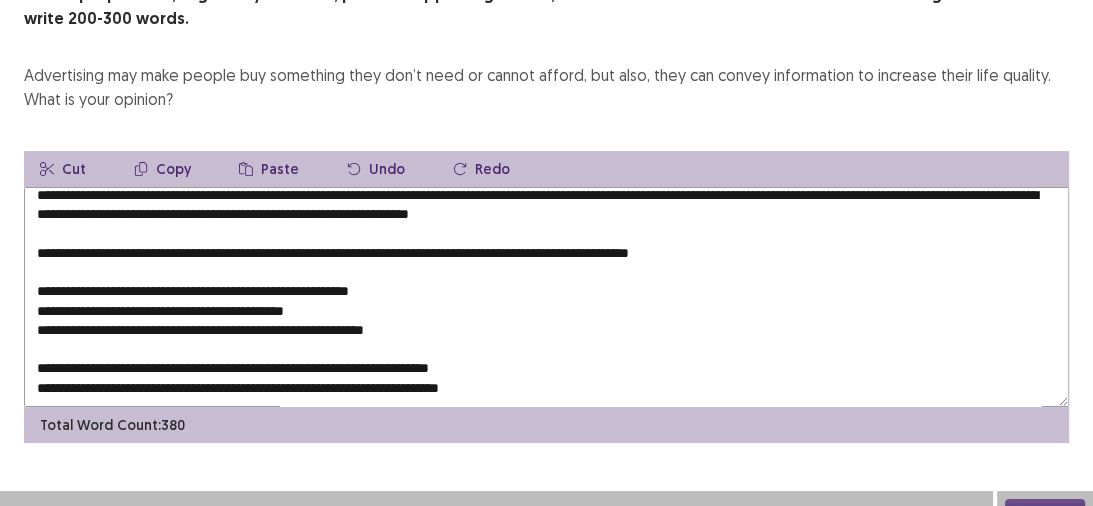 drag, startPoint x: 533, startPoint y: 323, endPoint x: 104, endPoint y: 257, distance: 434.04724 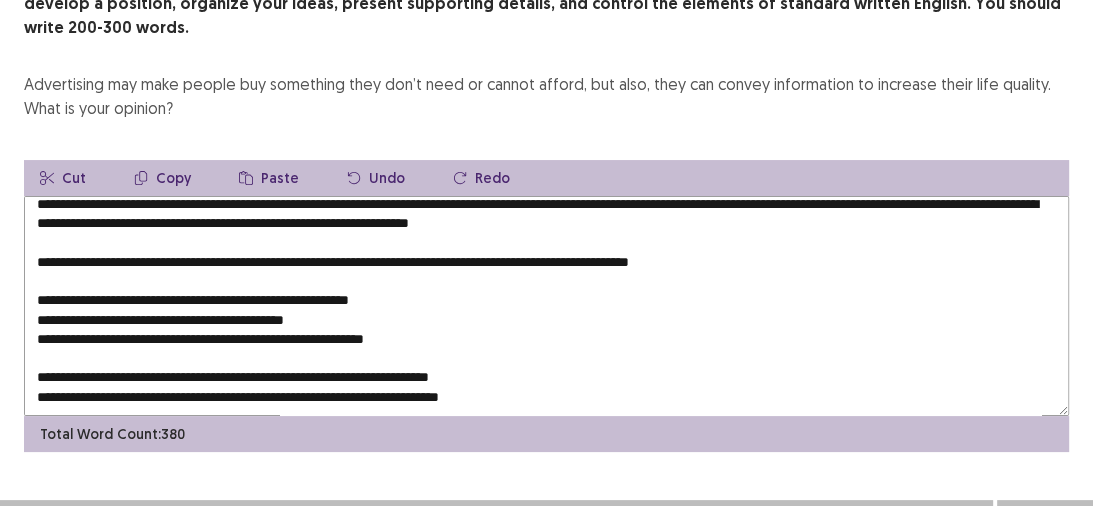 click on "Copy" at bounding box center [162, 178] 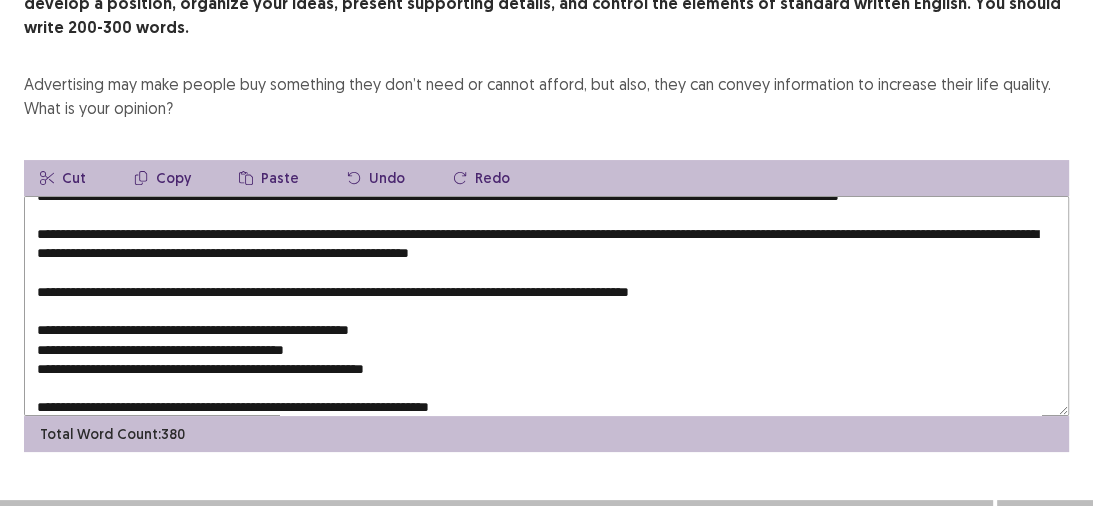 scroll, scrollTop: 157, scrollLeft: 0, axis: vertical 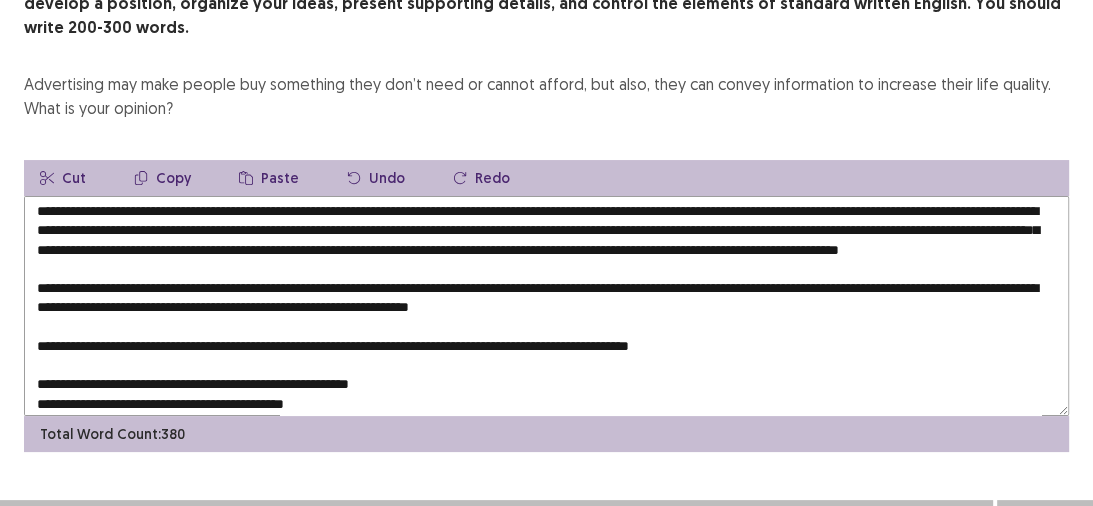click at bounding box center (546, 306) 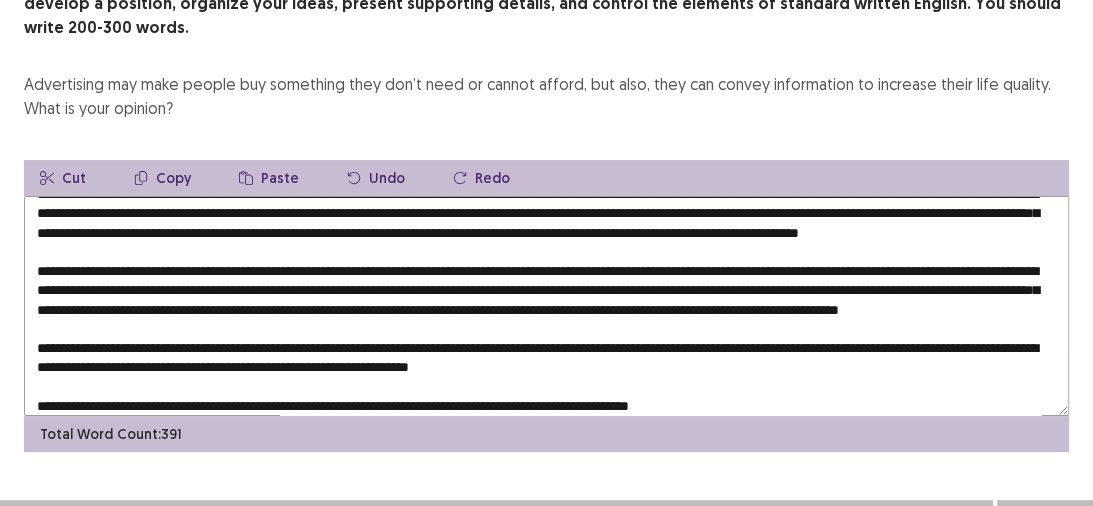 scroll, scrollTop: 0, scrollLeft: 0, axis: both 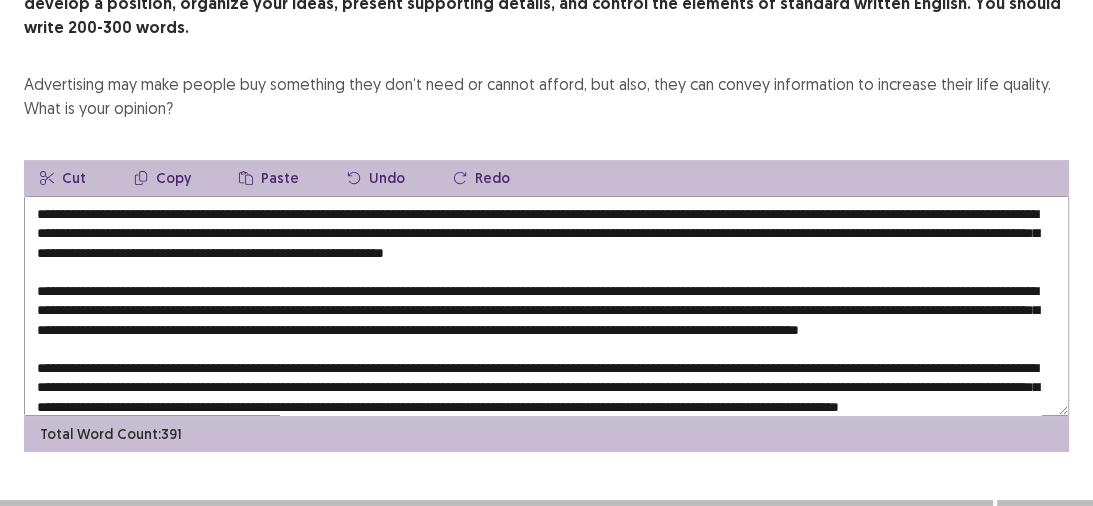 click at bounding box center [546, 306] 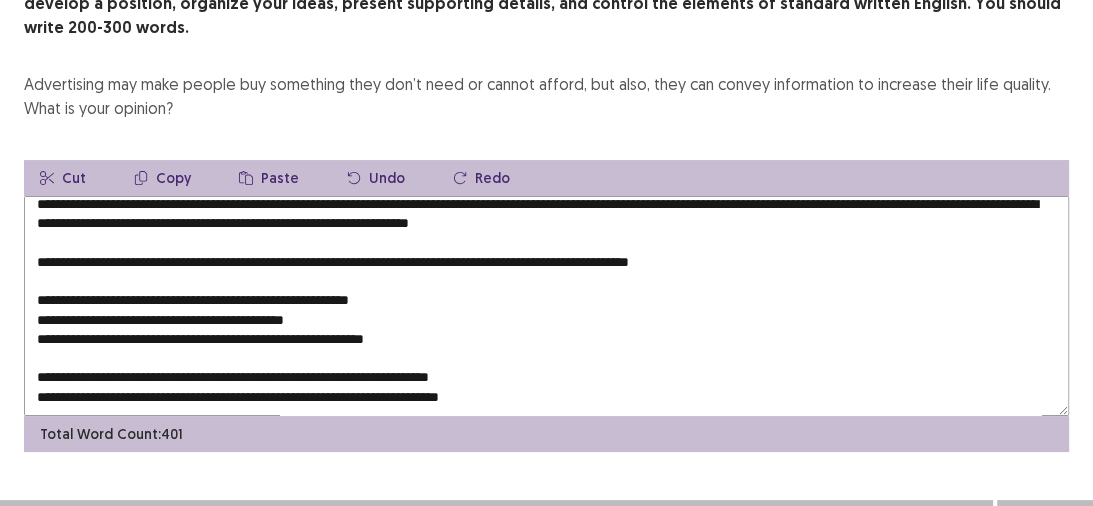 scroll, scrollTop: 336, scrollLeft: 0, axis: vertical 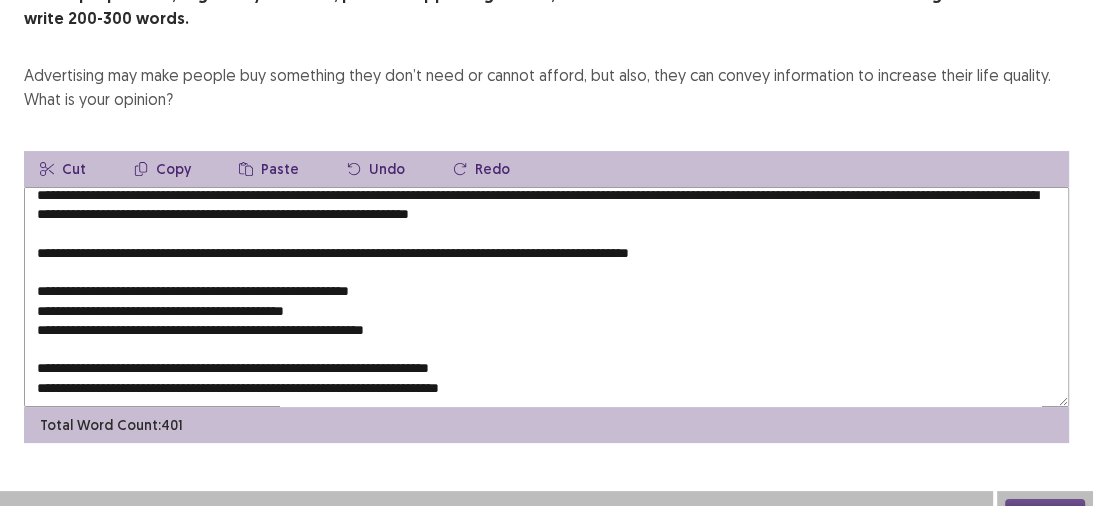 drag, startPoint x: 571, startPoint y: 343, endPoint x: 146, endPoint y: 242, distance: 436.83636 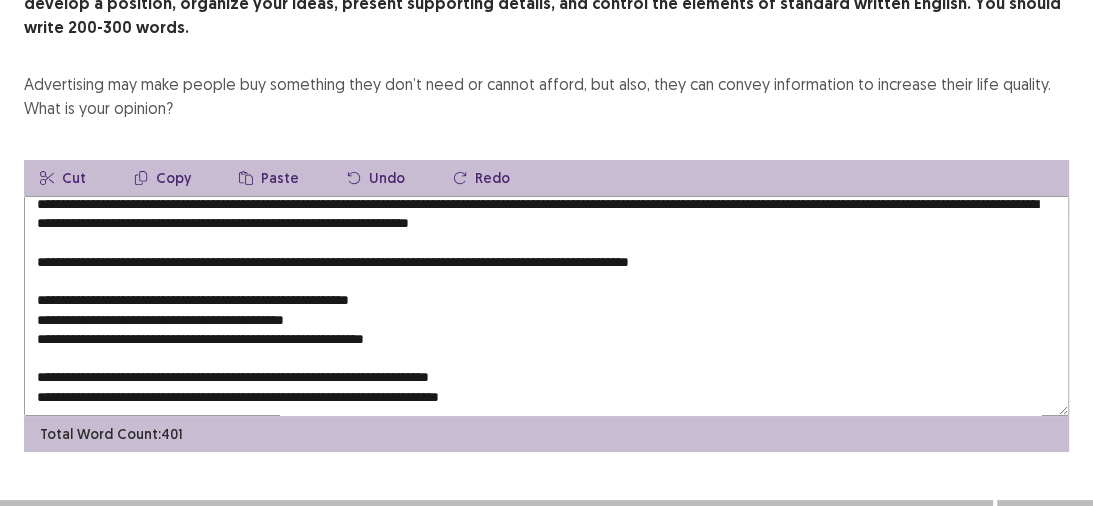 click on "Copy" at bounding box center (162, 178) 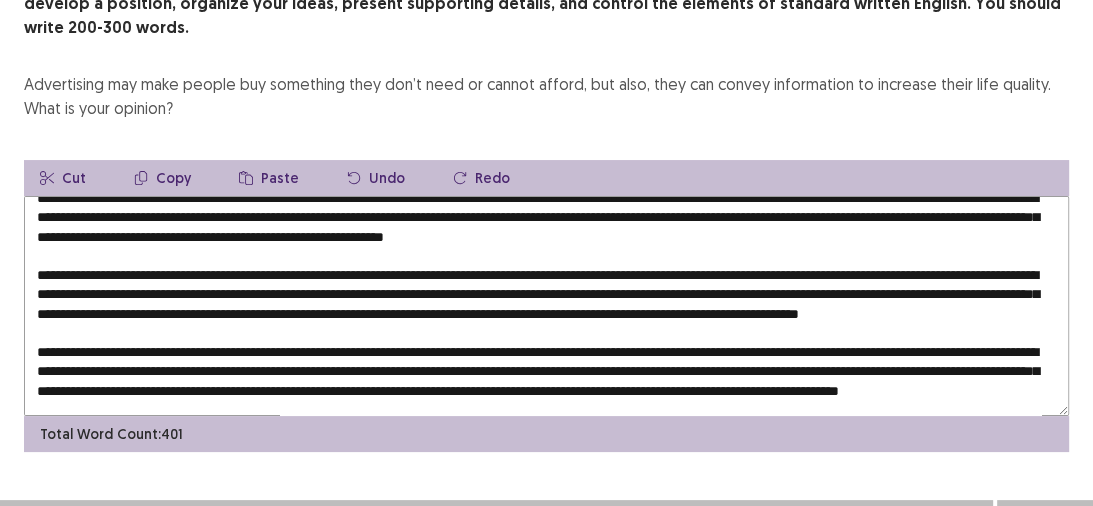 scroll, scrollTop: 96, scrollLeft: 0, axis: vertical 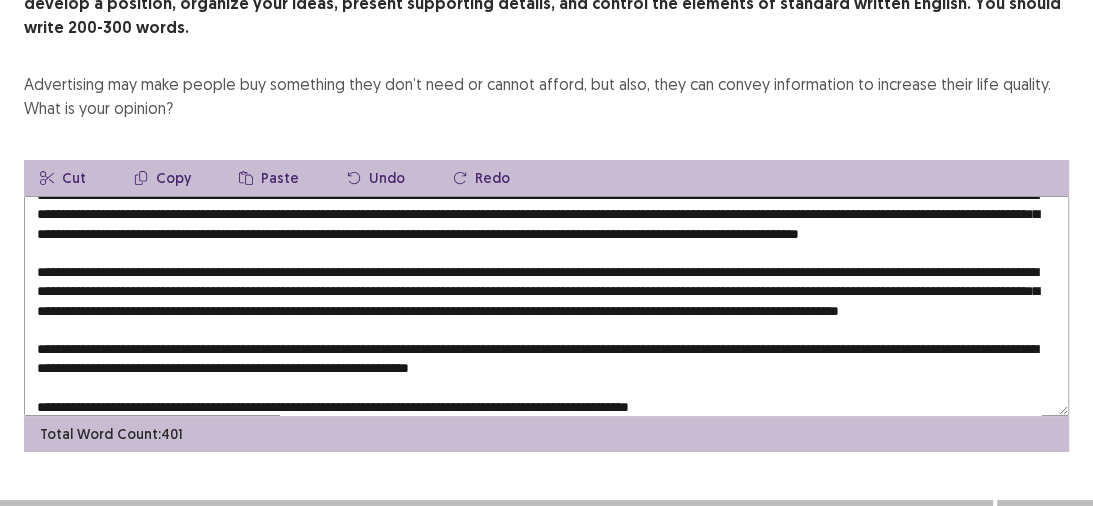 click at bounding box center (546, 306) 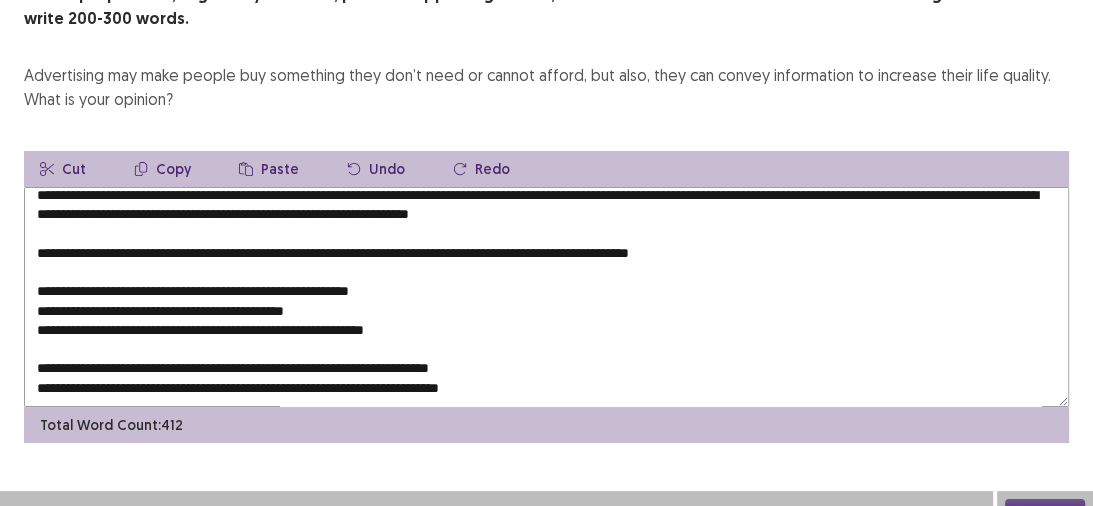 scroll, scrollTop: 356, scrollLeft: 0, axis: vertical 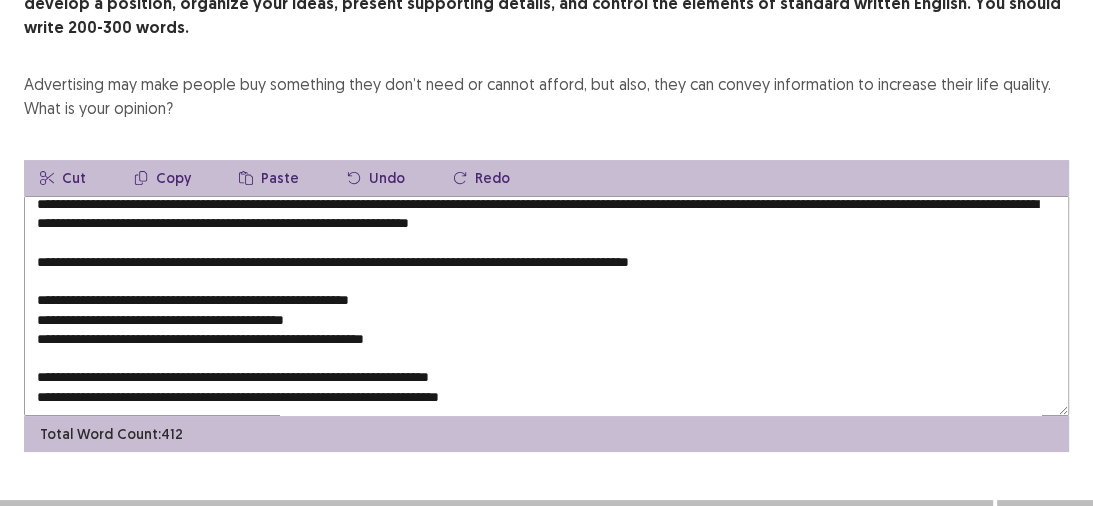 drag, startPoint x: 572, startPoint y: 360, endPoint x: 8, endPoint y: 197, distance: 587.0818 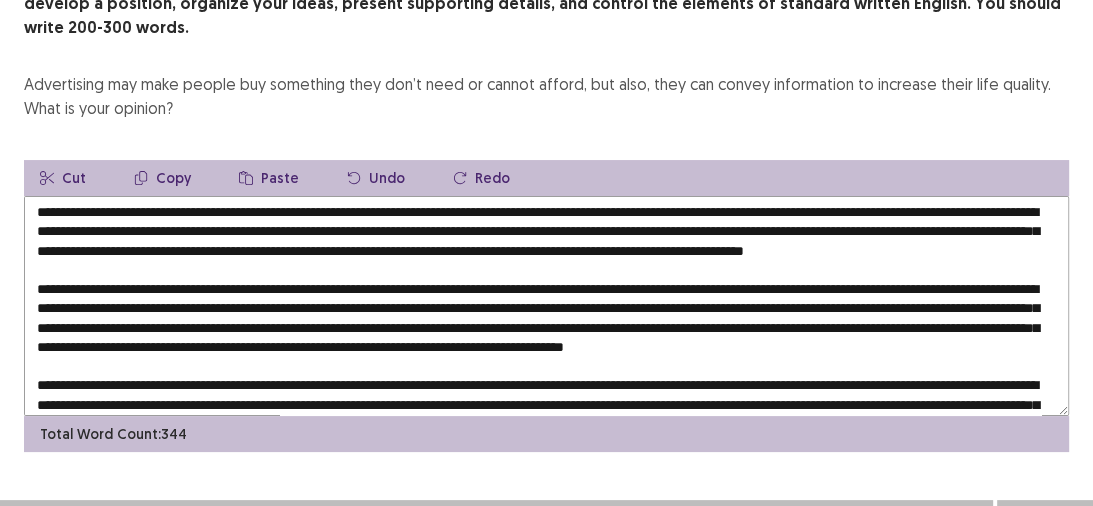 scroll, scrollTop: 0, scrollLeft: 0, axis: both 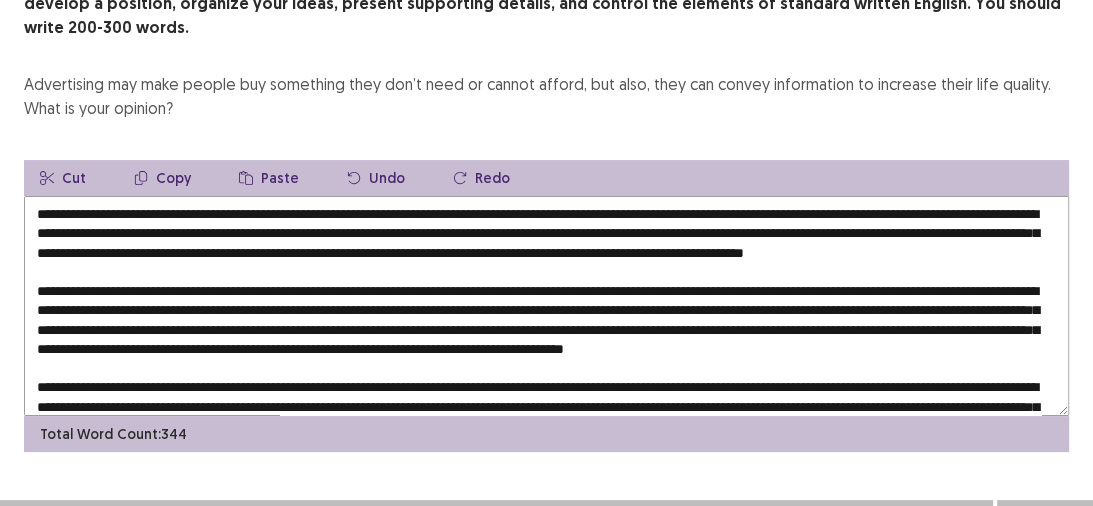 drag, startPoint x: 516, startPoint y: 176, endPoint x: 877, endPoint y: 176, distance: 361 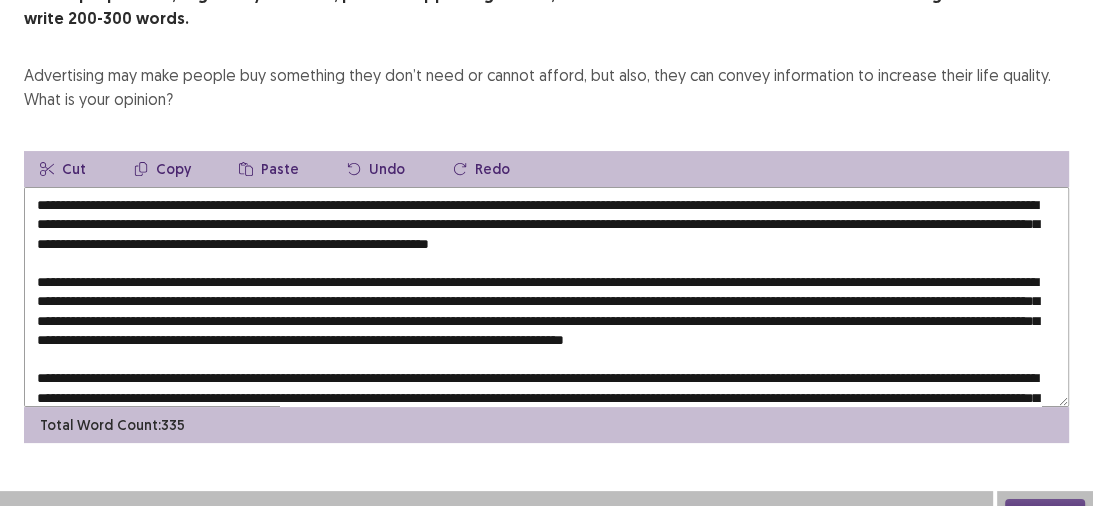 drag, startPoint x: 708, startPoint y: 253, endPoint x: 78, endPoint y: 280, distance: 630.5783 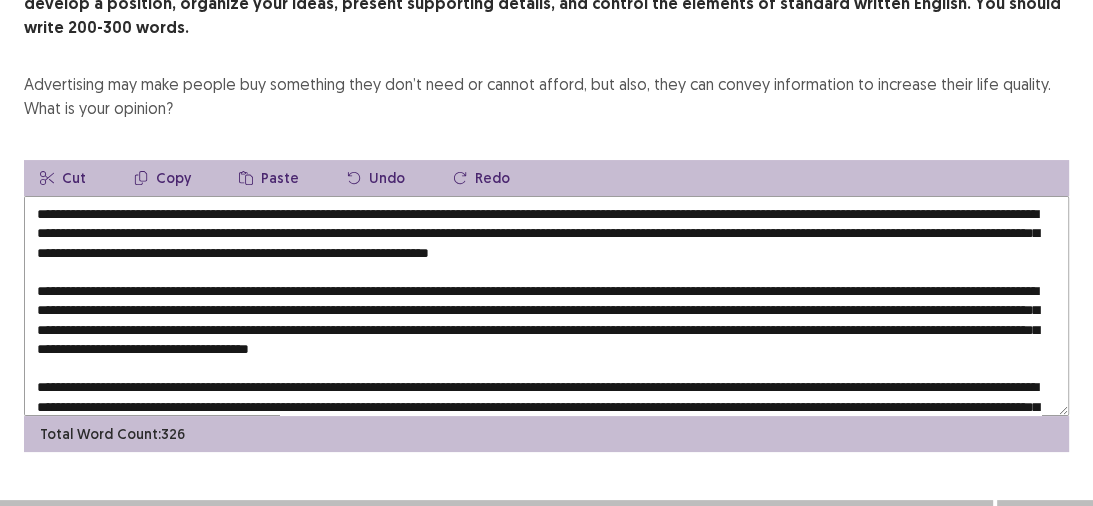scroll, scrollTop: 80, scrollLeft: 0, axis: vertical 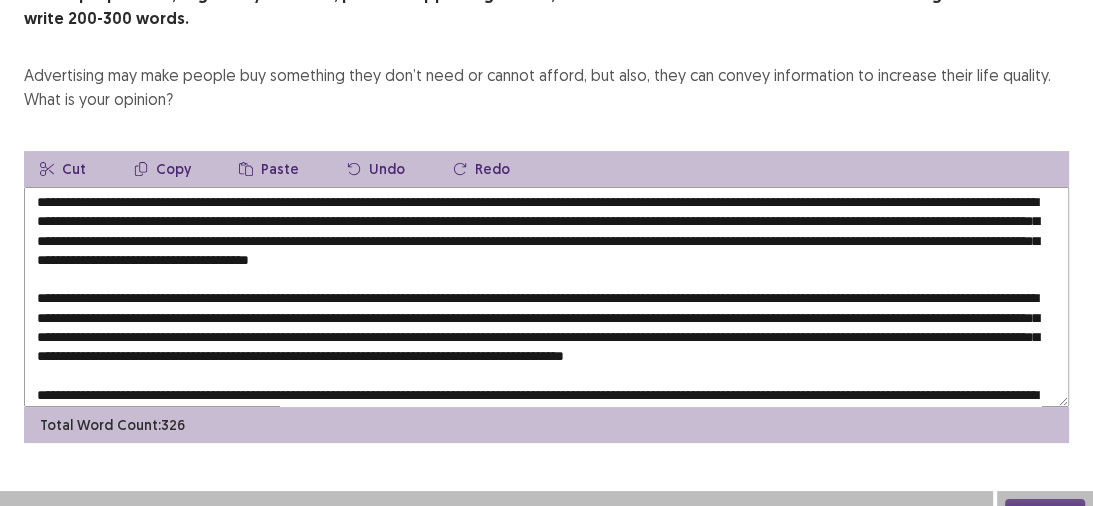 drag, startPoint x: 695, startPoint y: 271, endPoint x: 82, endPoint y: 295, distance: 613.46967 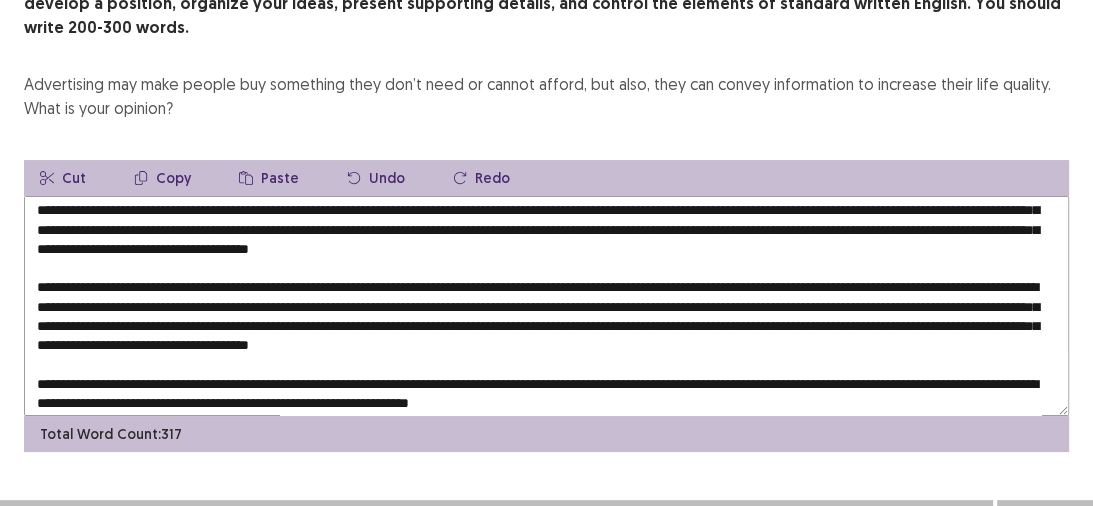 scroll, scrollTop: 105, scrollLeft: 0, axis: vertical 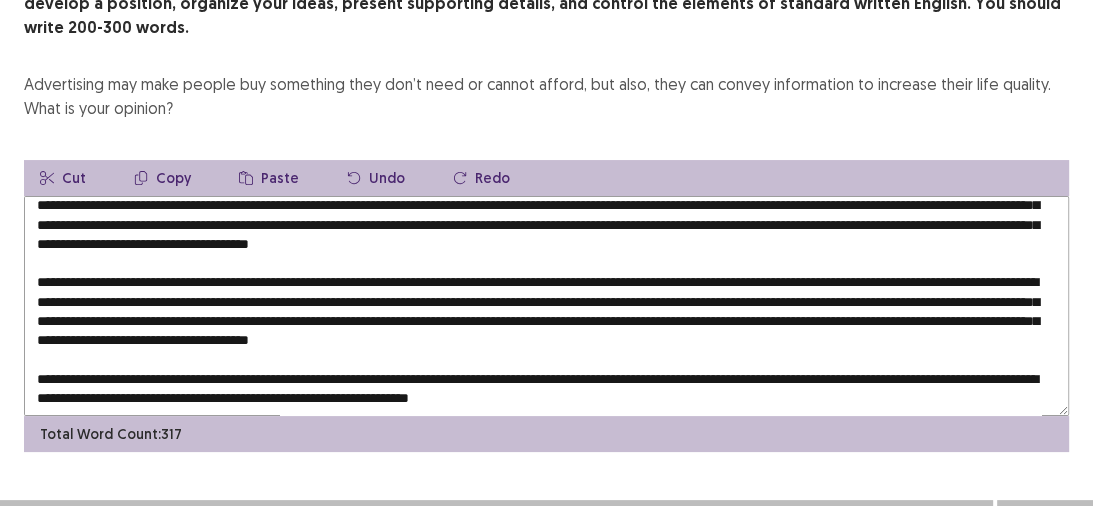 drag, startPoint x: 578, startPoint y: 306, endPoint x: 942, endPoint y: 304, distance: 364.0055 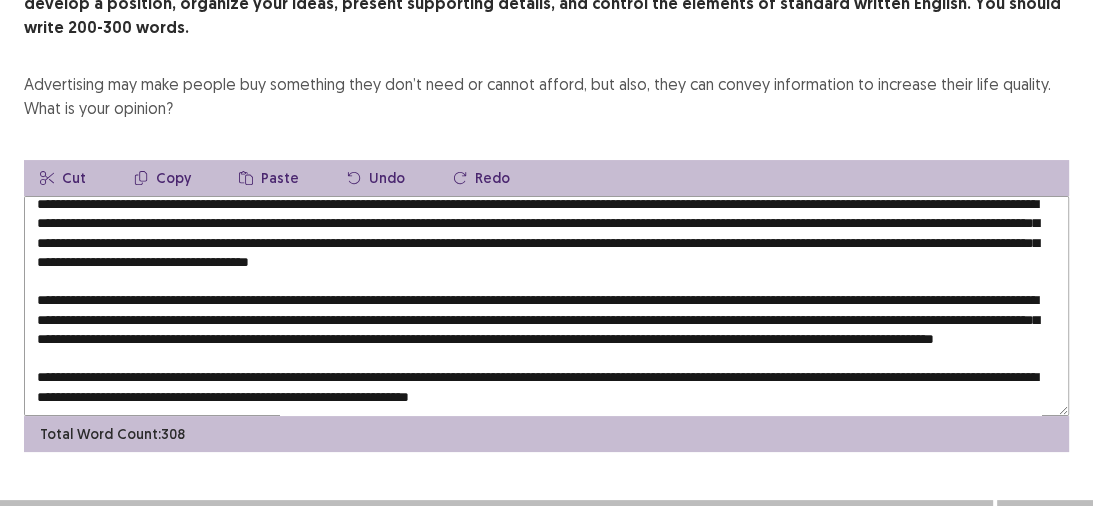 drag, startPoint x: 871, startPoint y: 345, endPoint x: 274, endPoint y: 366, distance: 597.36926 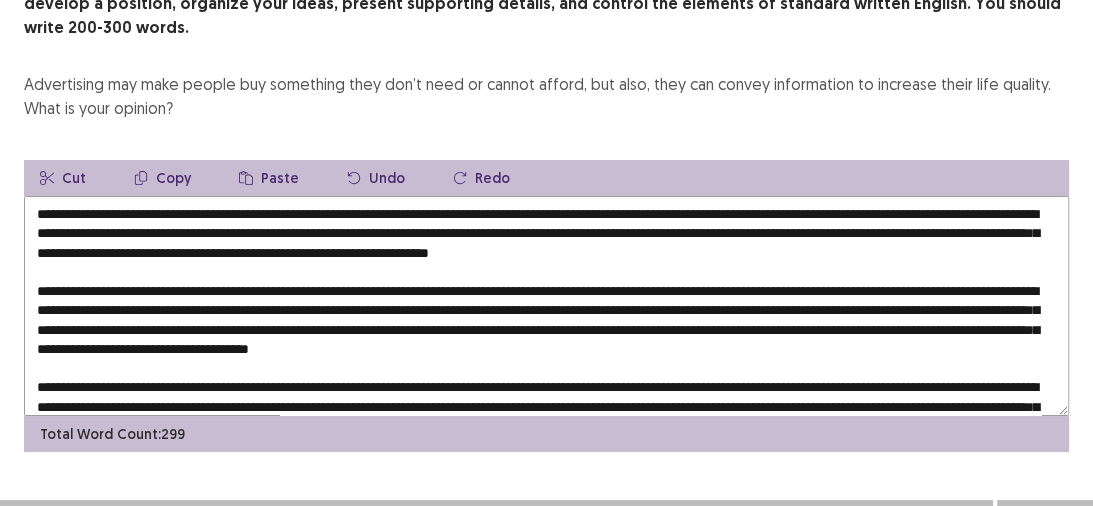 scroll, scrollTop: 0, scrollLeft: 0, axis: both 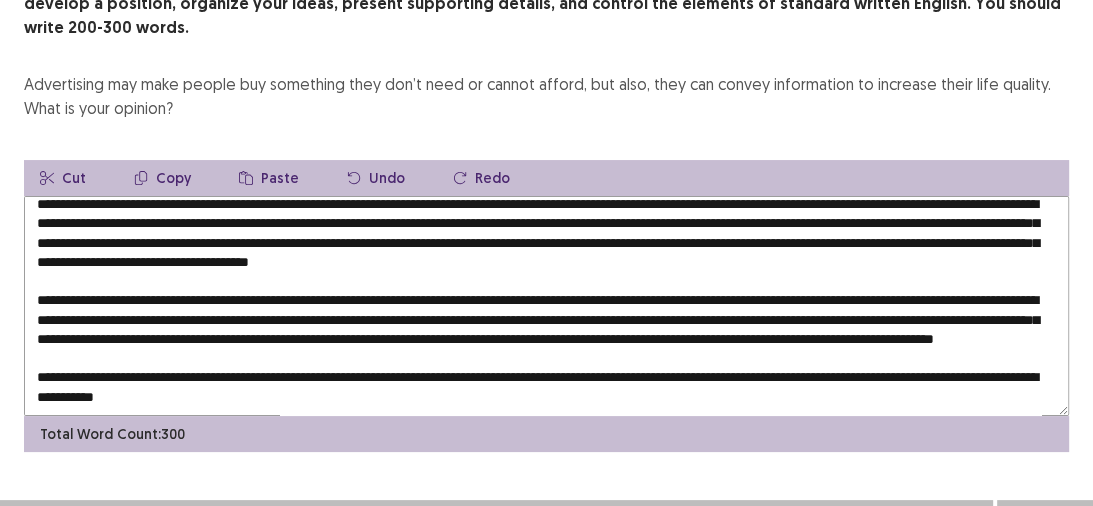 drag, startPoint x: 468, startPoint y: 209, endPoint x: 832, endPoint y: 201, distance: 364.0879 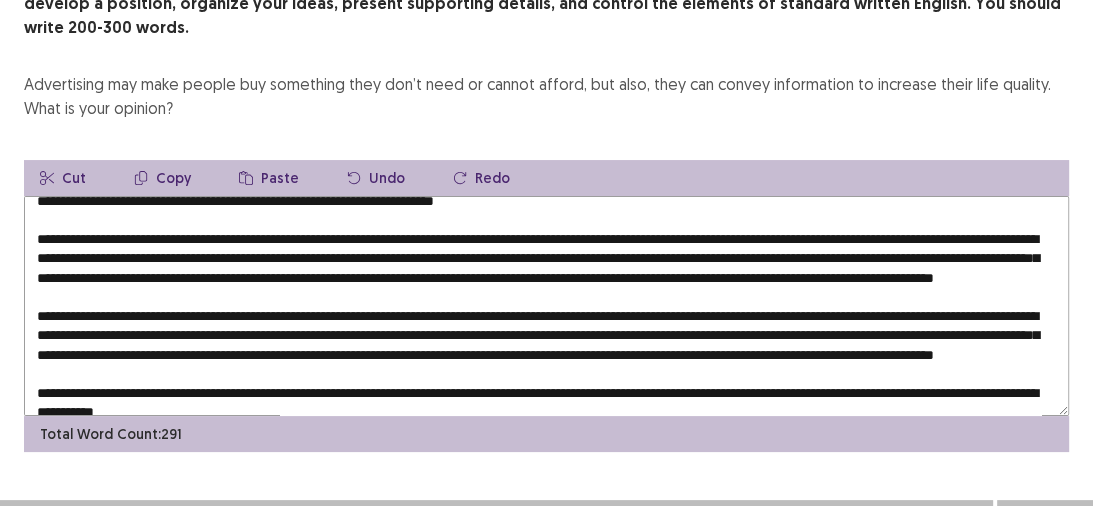 scroll, scrollTop: 25, scrollLeft: 0, axis: vertical 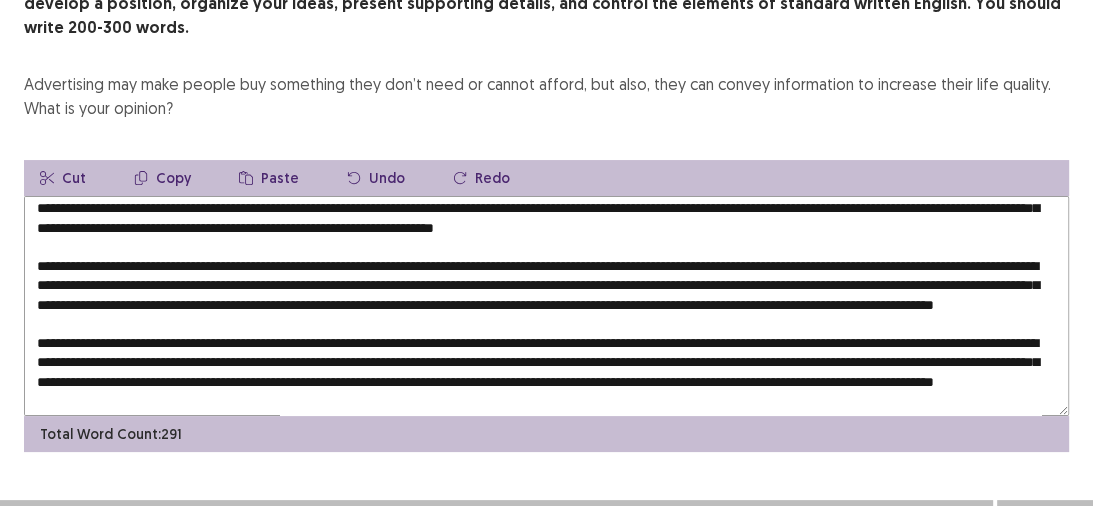 click at bounding box center [546, 306] 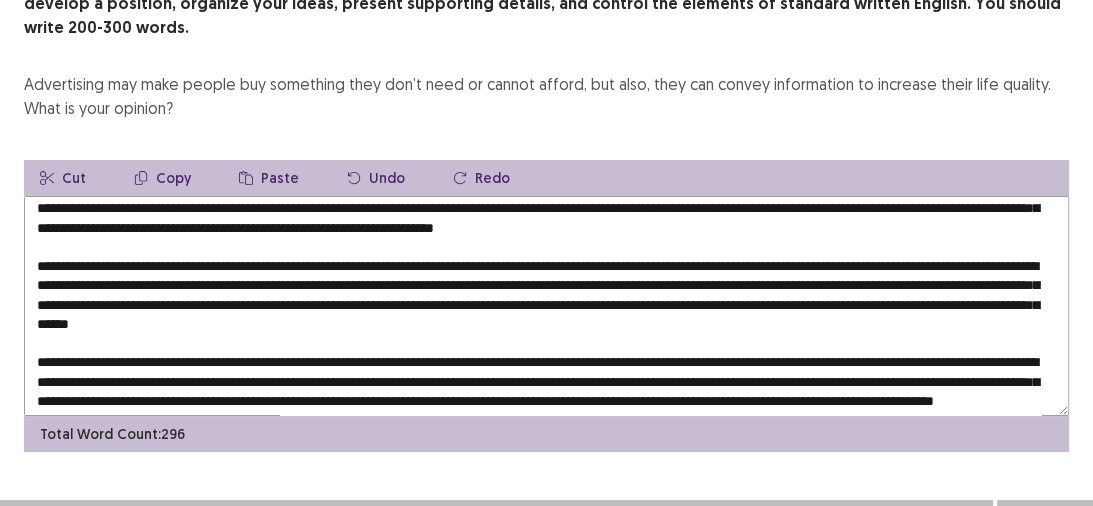 click at bounding box center (546, 306) 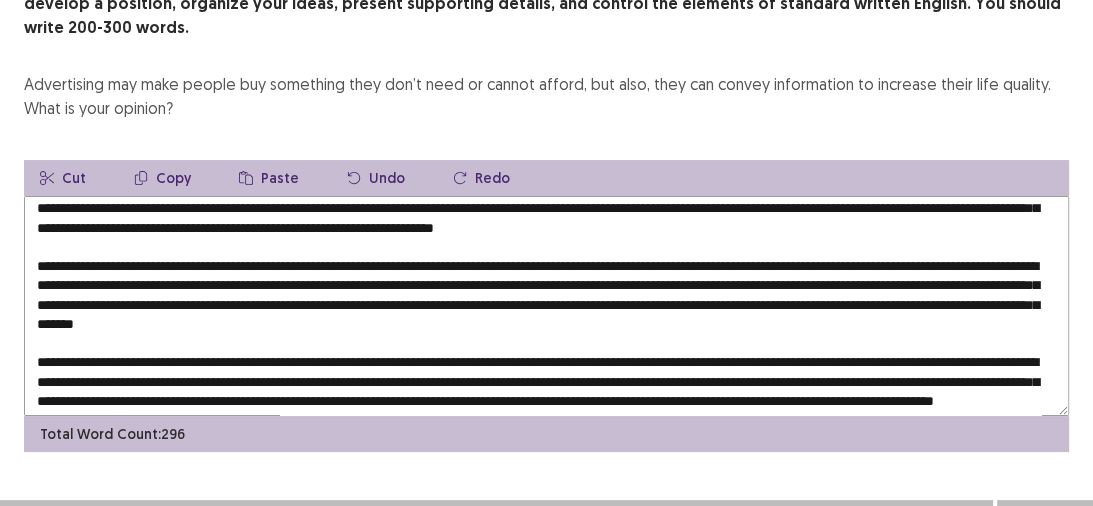 click at bounding box center (546, 306) 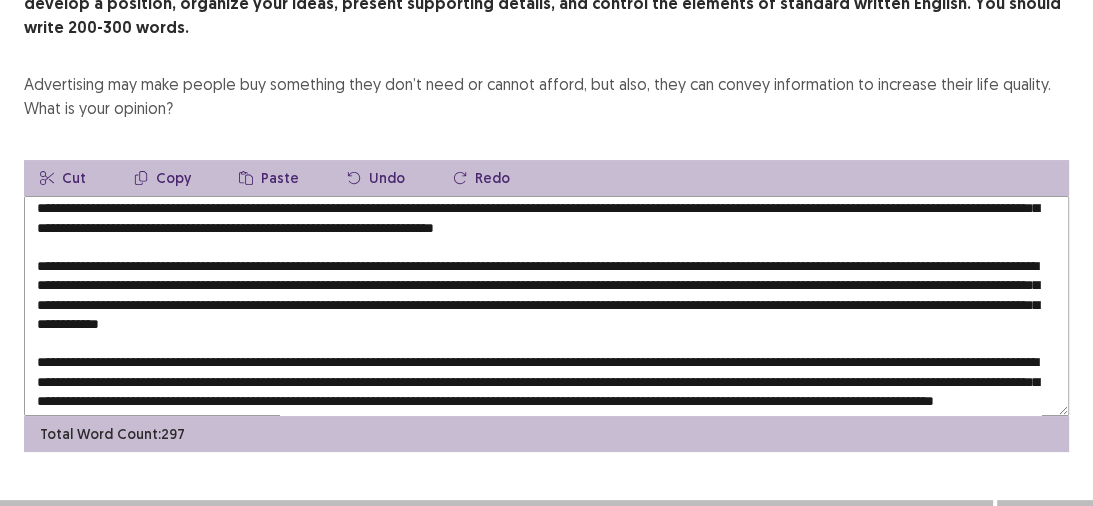 click at bounding box center (546, 306) 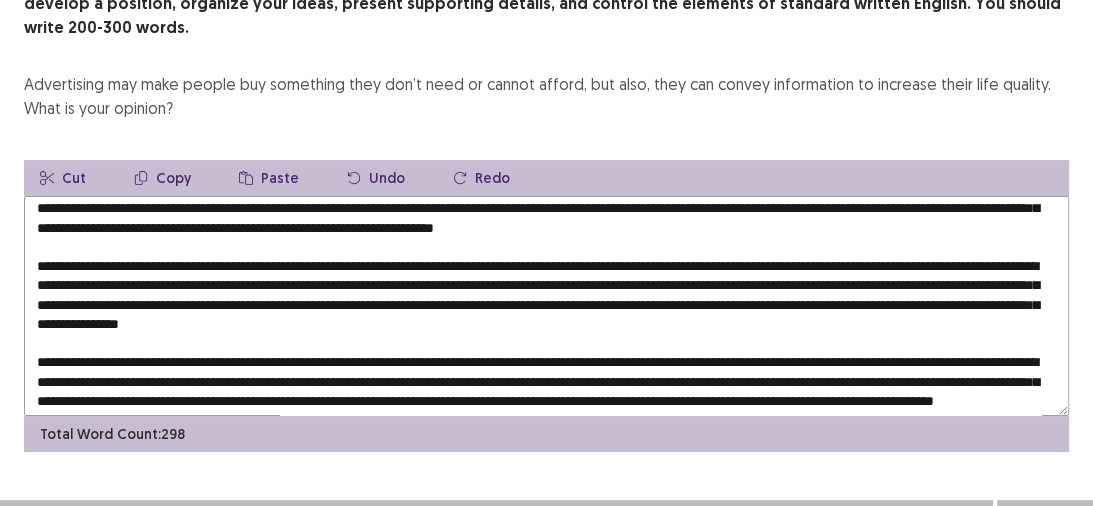 scroll, scrollTop: 105, scrollLeft: 0, axis: vertical 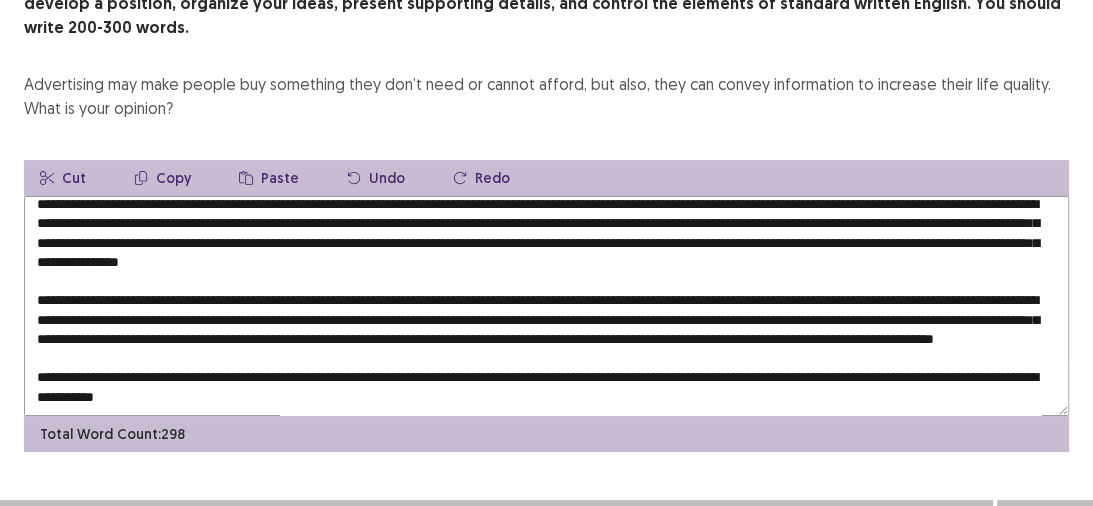 click at bounding box center [546, 306] 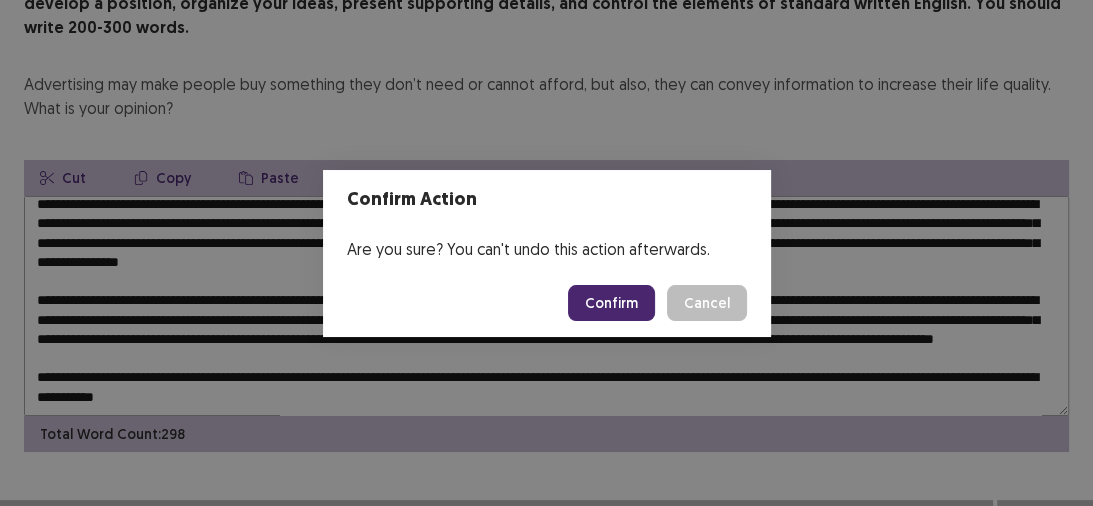 click on "Confirm" at bounding box center (611, 303) 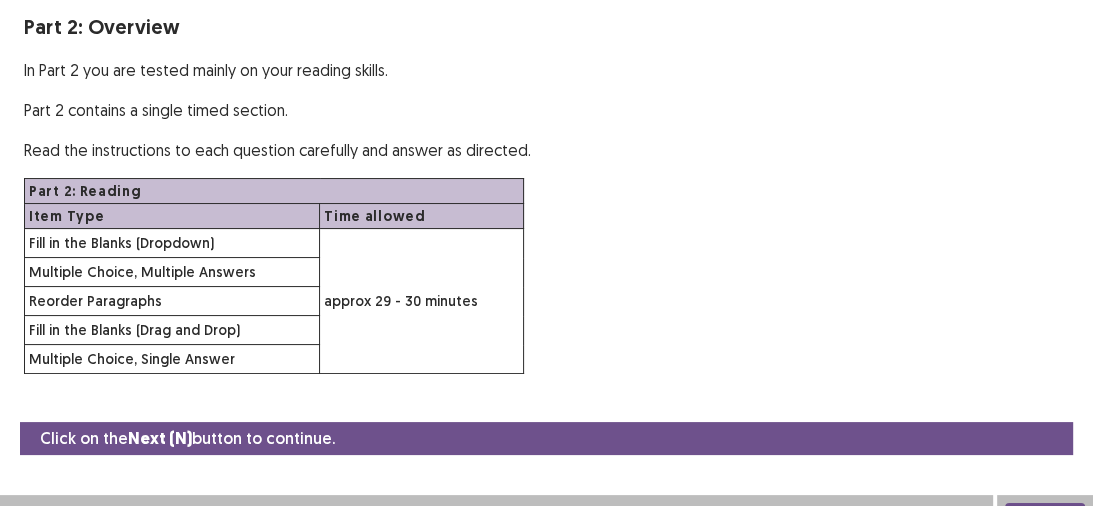 scroll, scrollTop: 138, scrollLeft: 0, axis: vertical 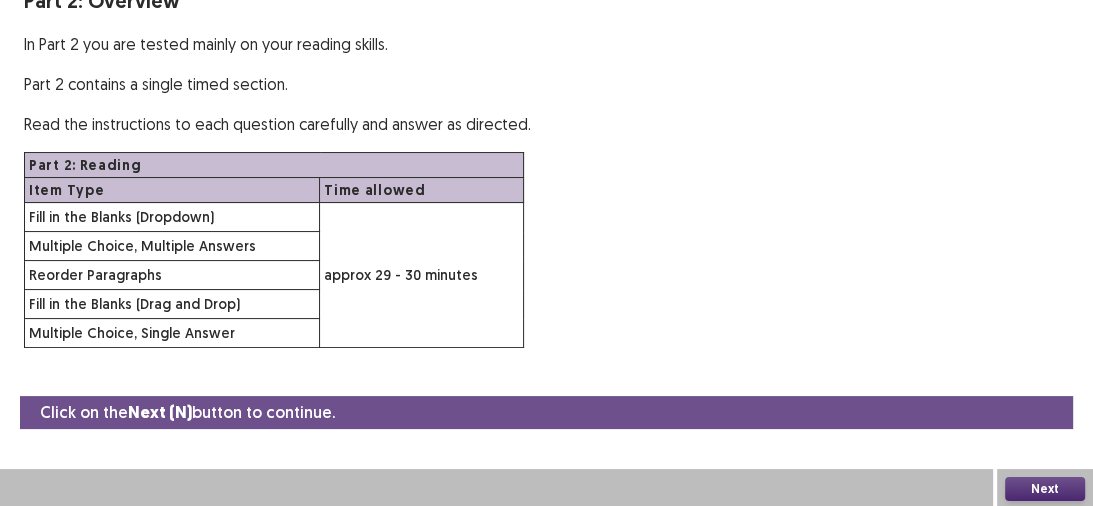 click on "Next" at bounding box center (1045, 489) 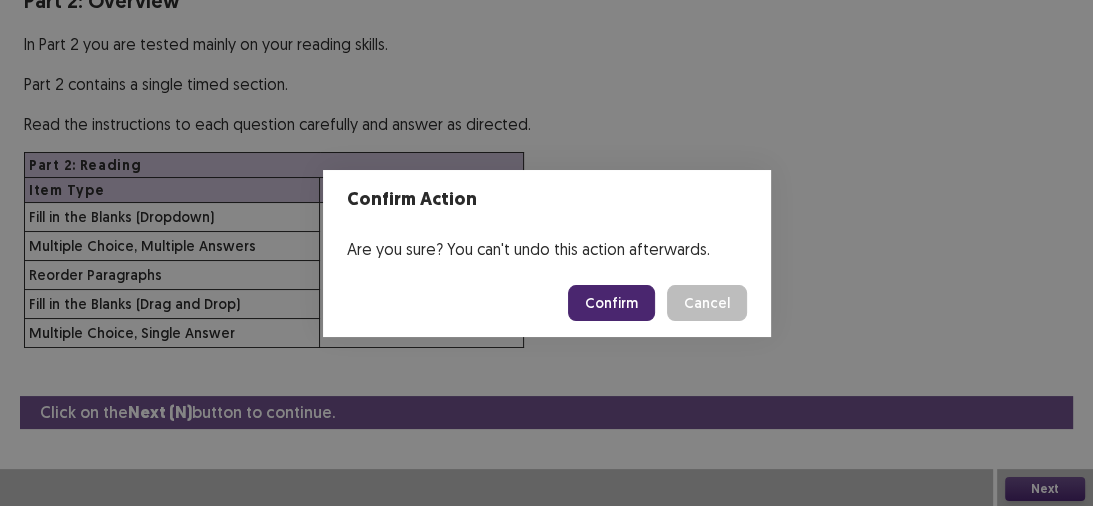 click on "Confirm" at bounding box center [611, 303] 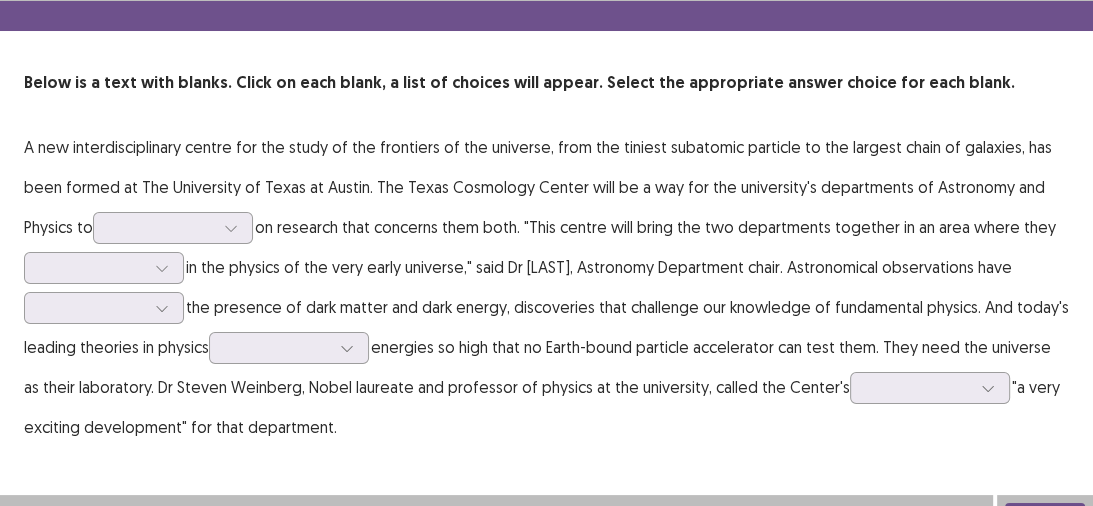 scroll, scrollTop: 80, scrollLeft: 0, axis: vertical 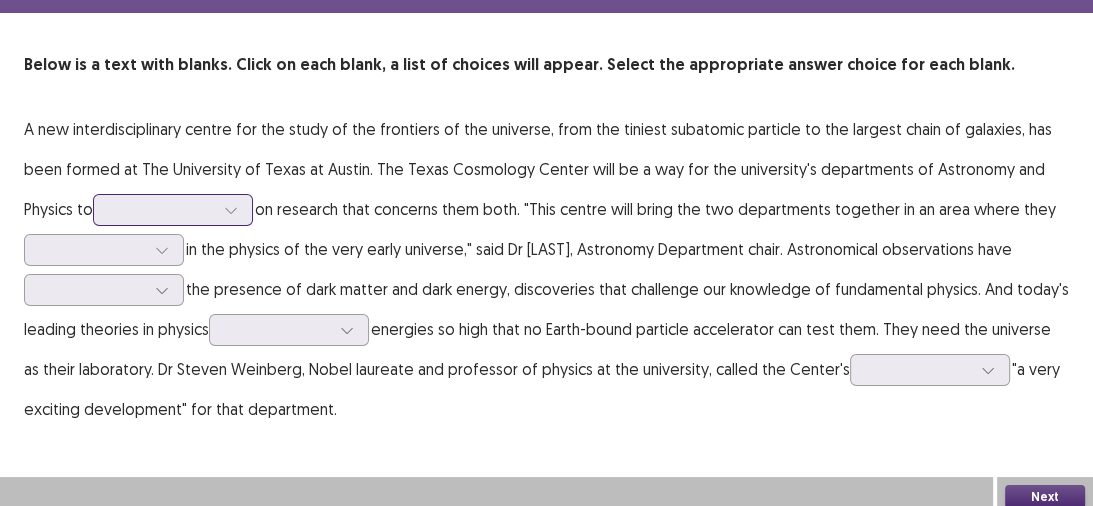 click at bounding box center [231, 210] 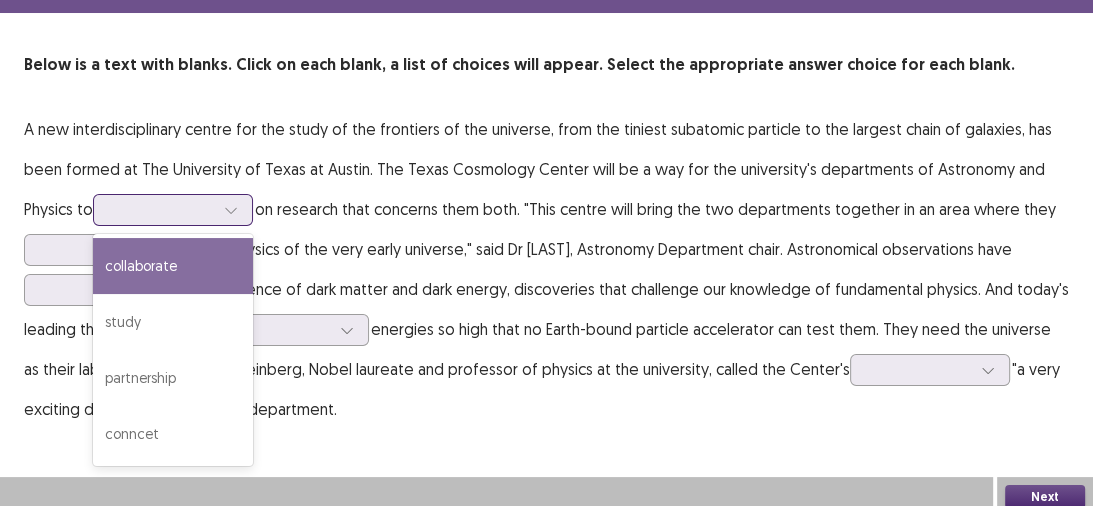 click on "collaborate" at bounding box center (173, 266) 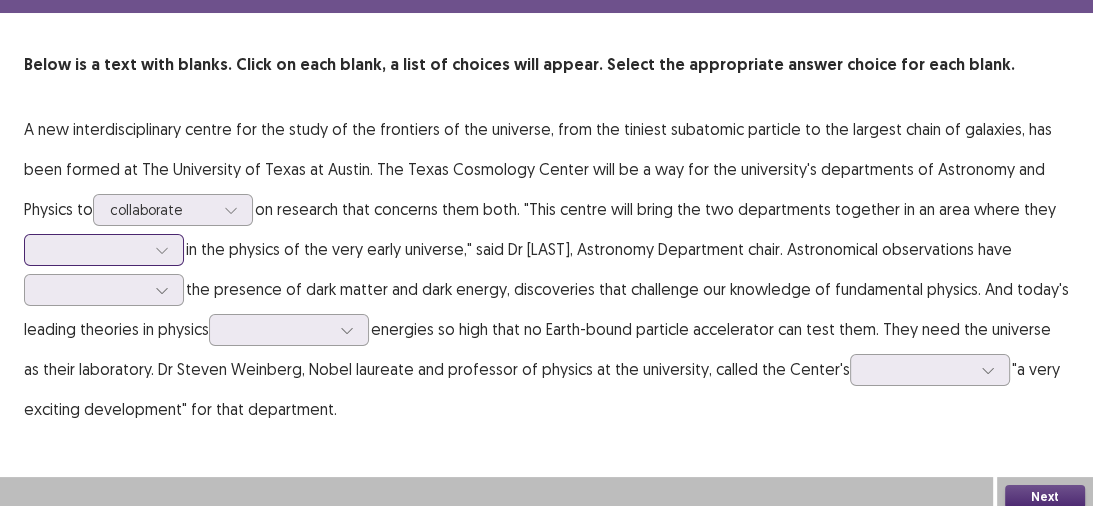 click 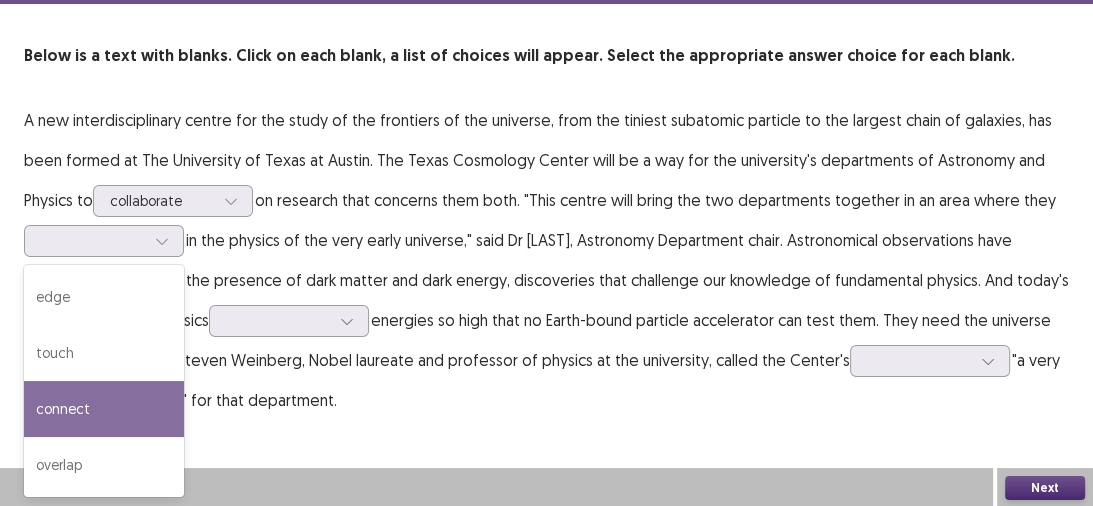 click on "A new interdisciplinary centre for the study of the frontiers of the universe, from the tiniest subatomic particle to the largest chain of galaxies, has been formed at The University of Texas at Austin. The Texas Cosmology Center will be a way for the university's departments of Astronomy and Physics to collaborate on research that concerns them both. "This centre will bring the two departments together in an area where they results available. Use Up and Down to choose options, press Enter to select the currently focused option, press Escape to exit the menu, press Tab to select the option and exit the menu. edge touch connect overlap in the physics of the very early universe," said Dr Neal Evans, Astronomy Department chair. Astronomical observations have the presence of dark matter and dark energy, discoveries that challenge our knowledge of fundamental physics. And today's leading theories in physics "a very exciting development" for that department." at bounding box center (546, 260) 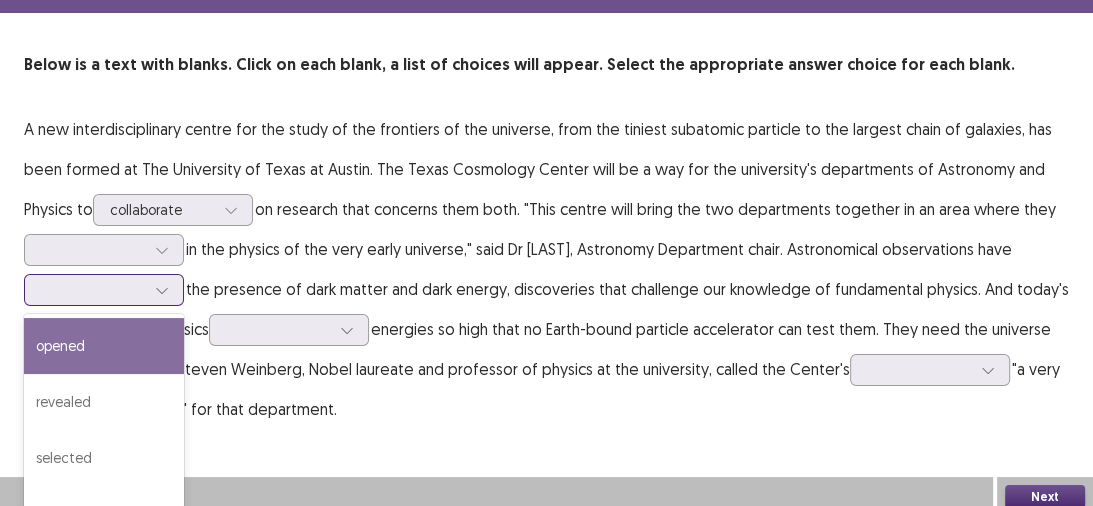scroll, scrollTop: 81, scrollLeft: 0, axis: vertical 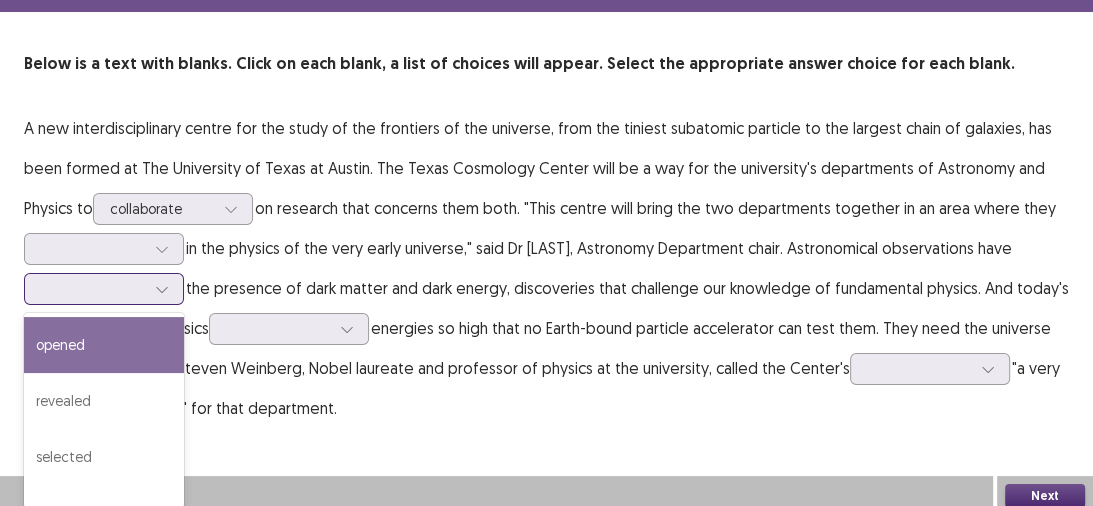 click at bounding box center (162, 289) 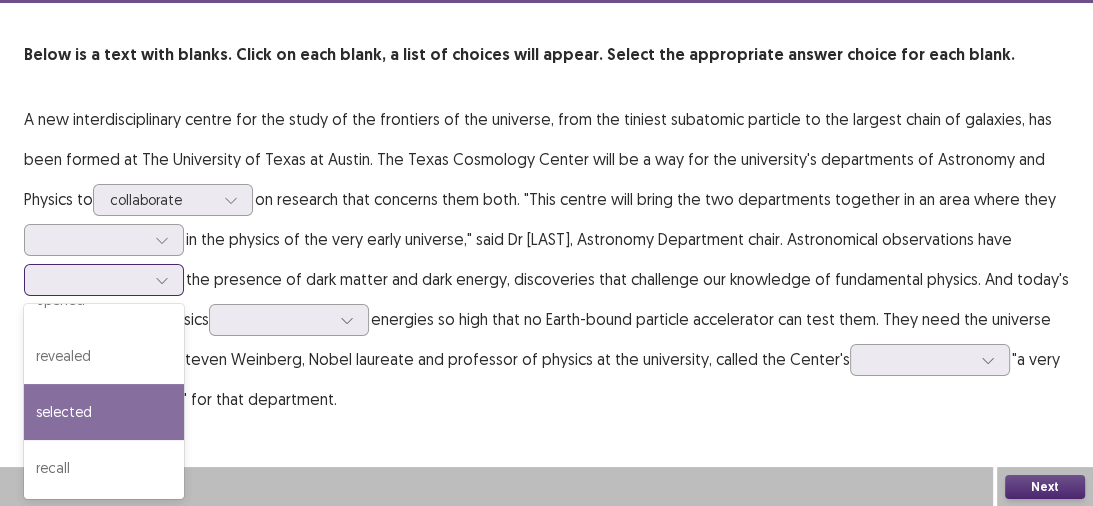 scroll, scrollTop: 0, scrollLeft: 0, axis: both 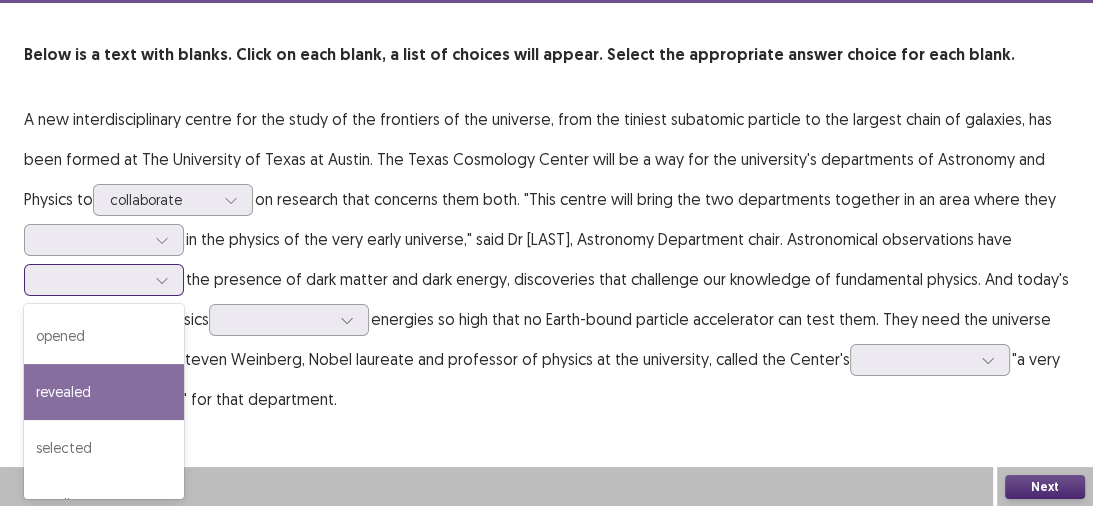 click on "revealed" at bounding box center (104, 392) 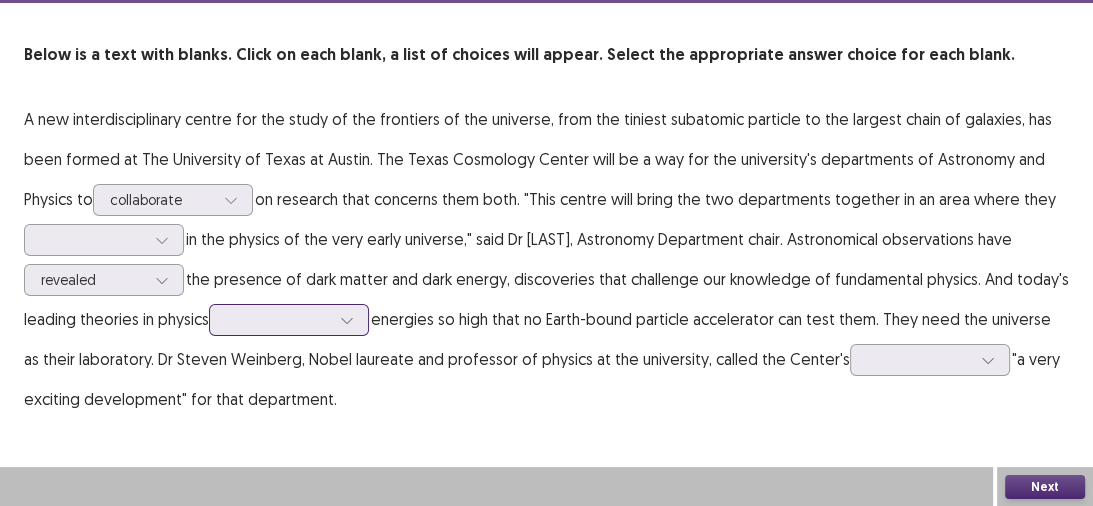 click at bounding box center [278, 319] 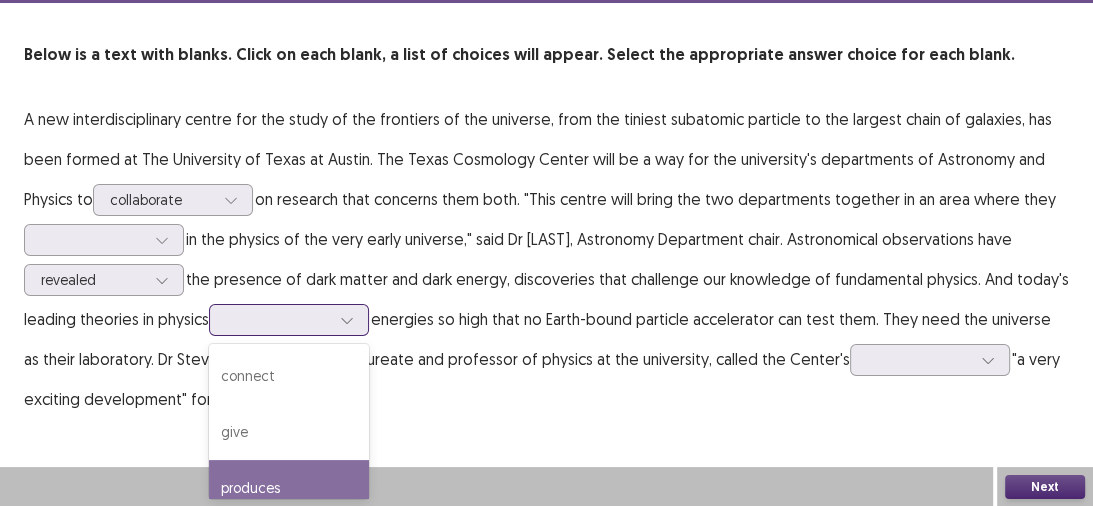 scroll, scrollTop: 76, scrollLeft: 0, axis: vertical 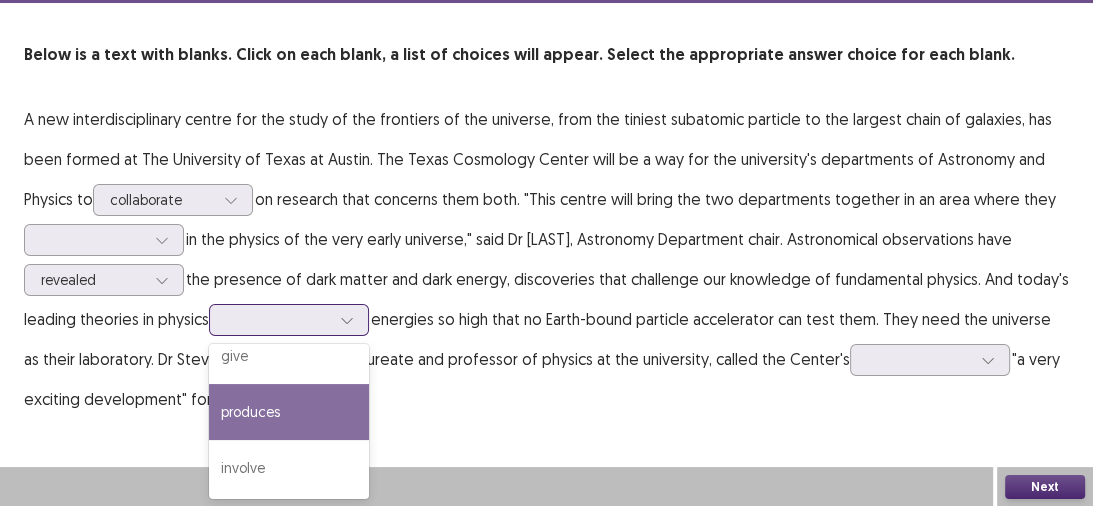 click on "produces" at bounding box center (289, 412) 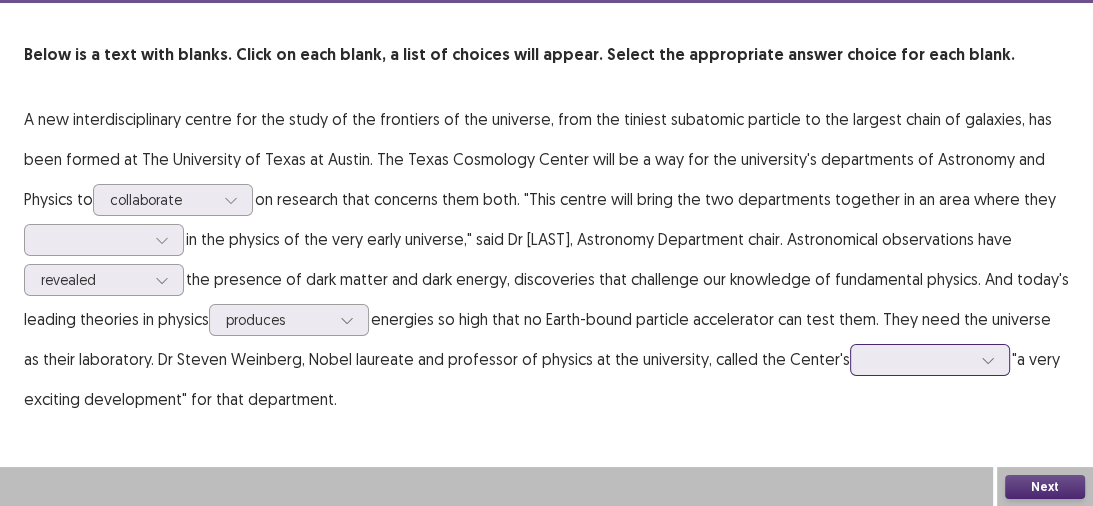scroll, scrollTop: 190, scrollLeft: 0, axis: vertical 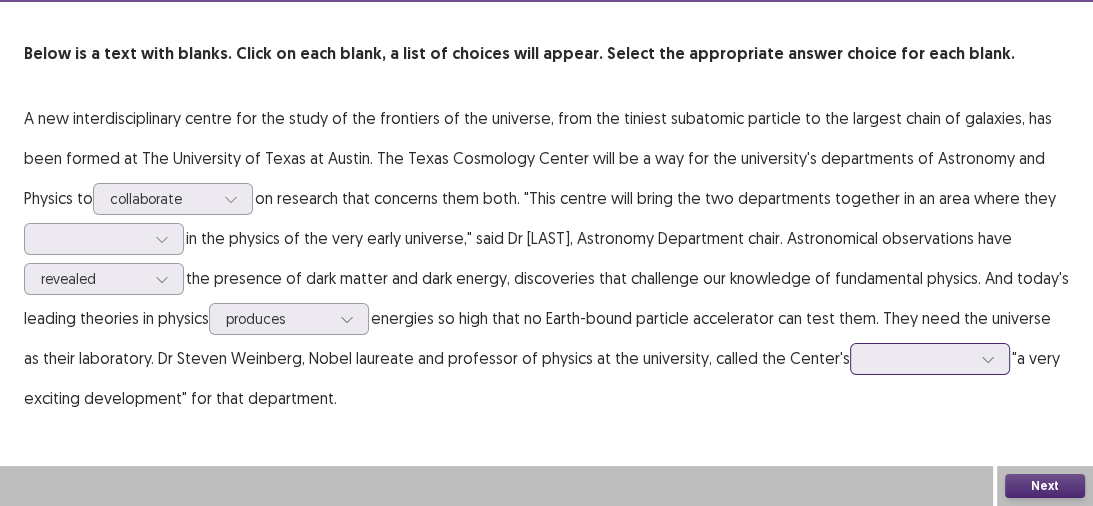 click at bounding box center (930, 359) 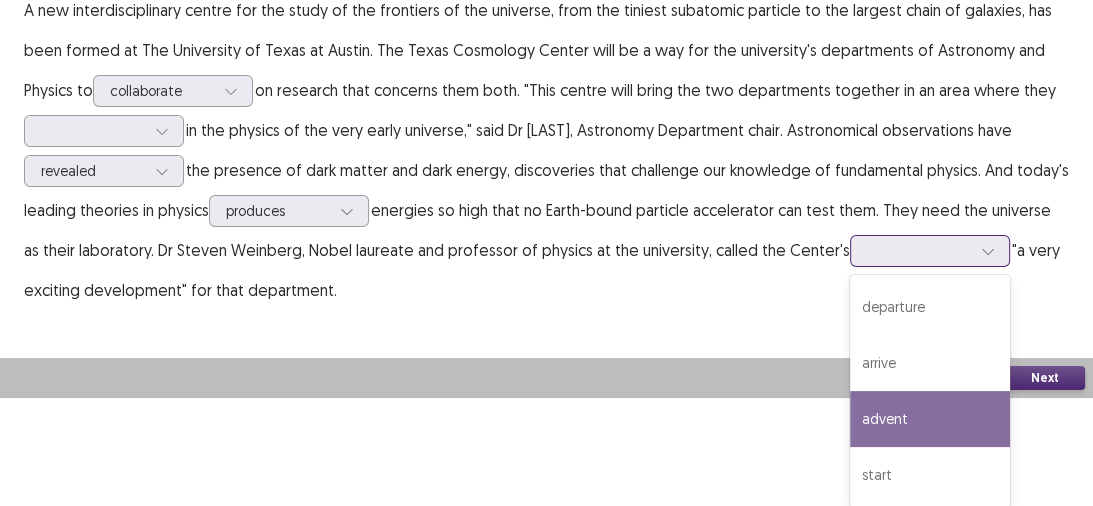 click on "advent" at bounding box center (930, 419) 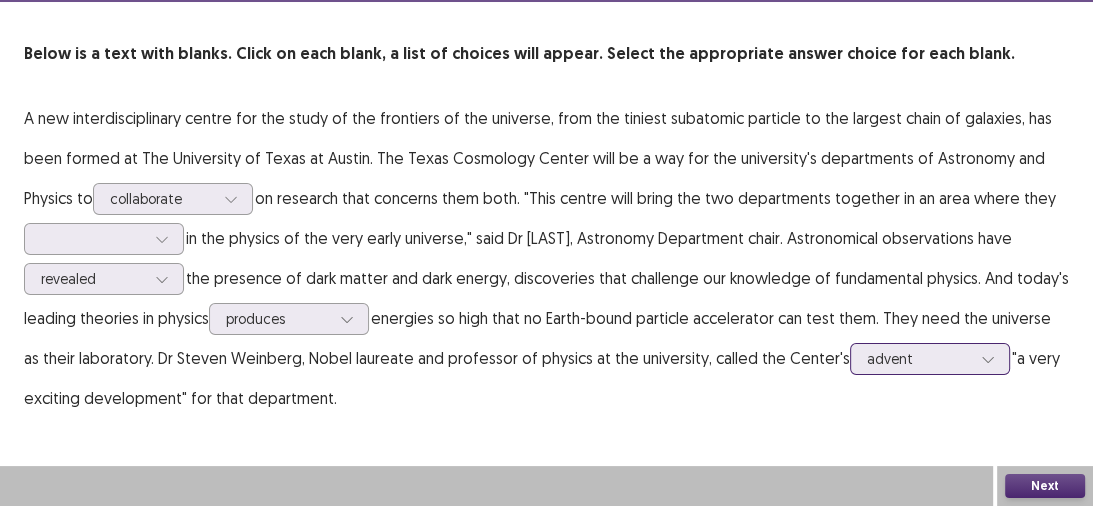 scroll, scrollTop: 81, scrollLeft: 0, axis: vertical 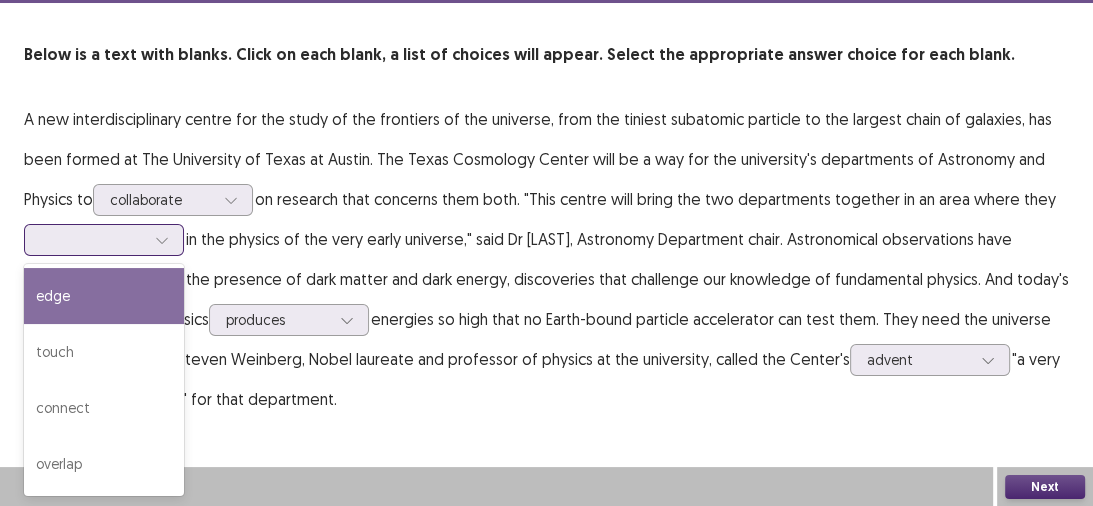 click at bounding box center (93, 239) 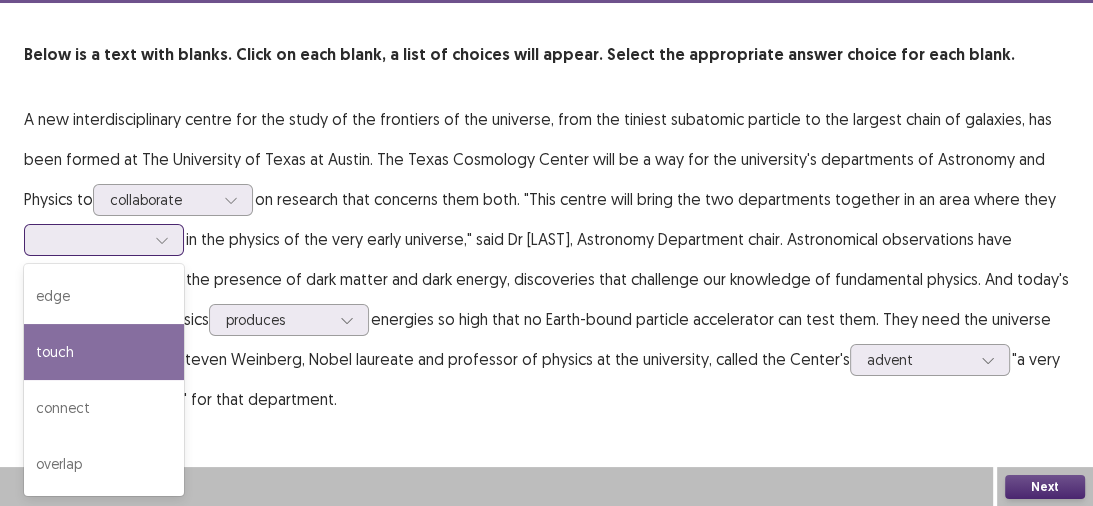 click on "touch" at bounding box center [104, 352] 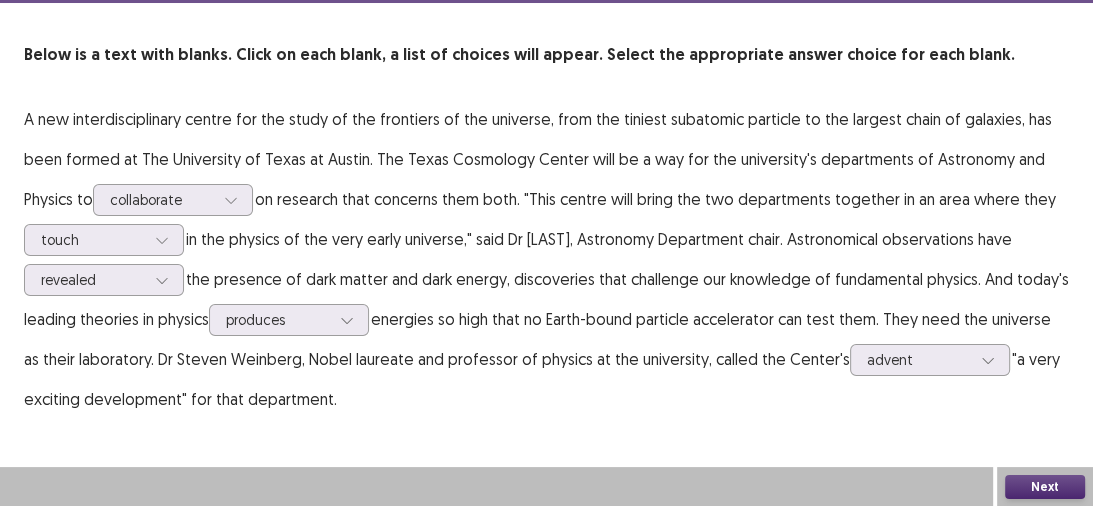 click on "A new interdisciplinary centre for the study of the frontiers of the universe, from the tiniest subatomic particle to the largest chain of galaxies, has been formed at The University of Texas at Austin. The Texas Cosmology Center will be a way for the university's departments of Astronomy and Physics to collaborate on research that concerns them both. "This centre will bring the two departments together in an area where they touch in the physics of the very early universe," said Dr Neal Evans, Astronomy Department chair. Astronomical observations have revealed the presence of dark matter and dark energy, discoveries that challenge our knowledge of fundamental physics. And today's leading theories in physics produces energies so high that no Earth-bound particle accelerator can test them. They need the universe as their laboratory. Dr Steven Weinberg, Nobel laureate and professor of physics at the university, called the Center's advent "a very exciting development" for that department." at bounding box center [546, 259] 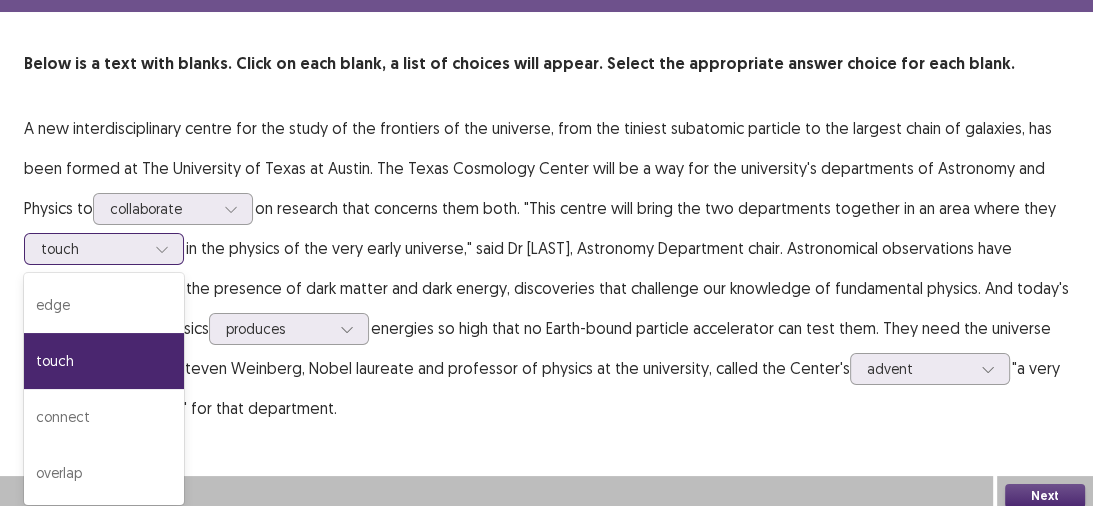 click at bounding box center (162, 249) 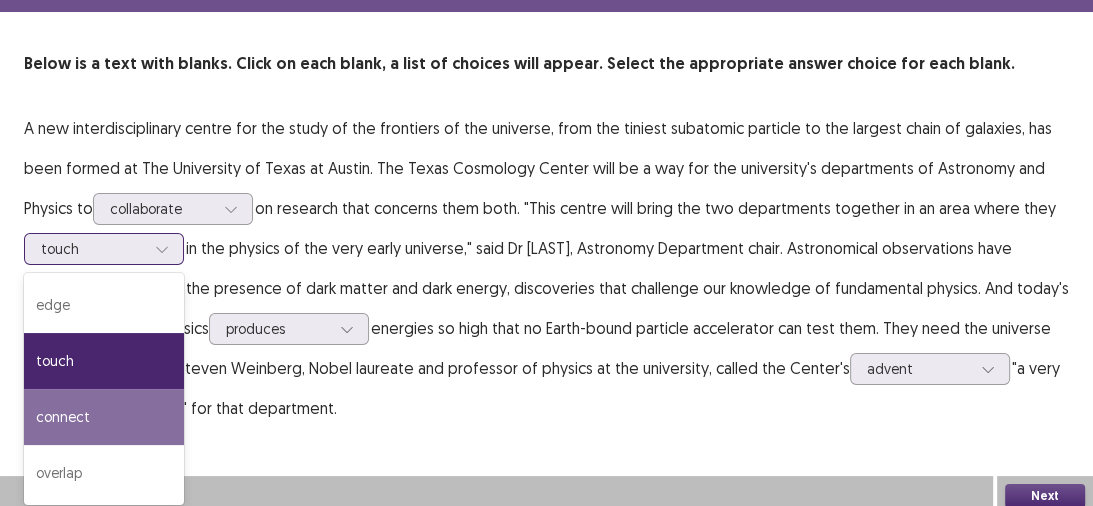 click on "connect" at bounding box center [104, 417] 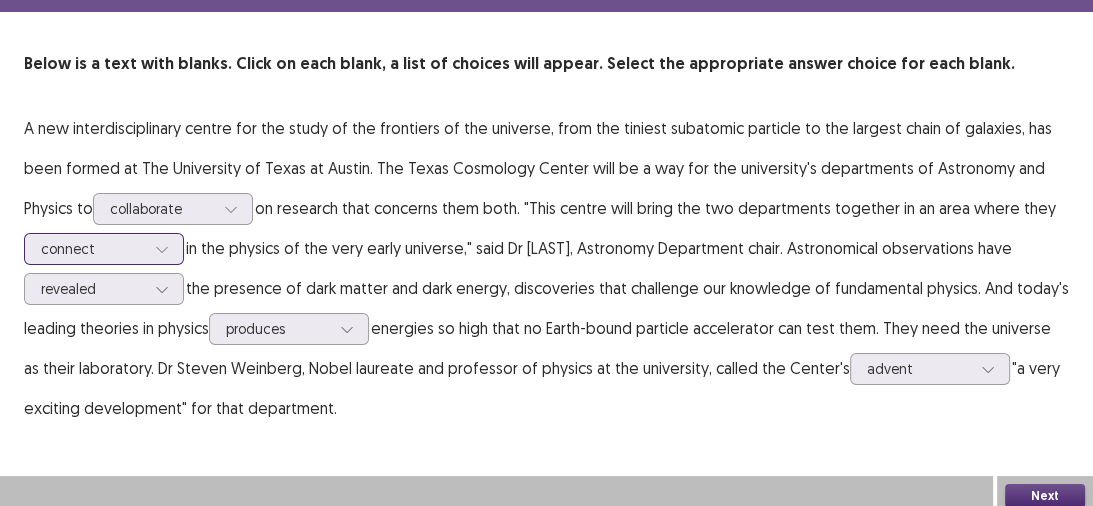 click 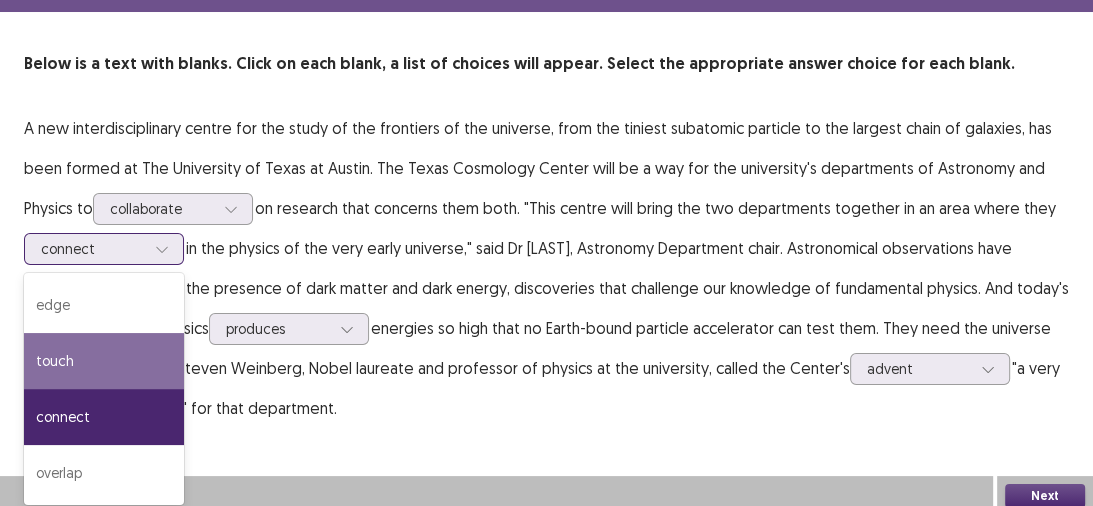 click on "touch" at bounding box center (104, 361) 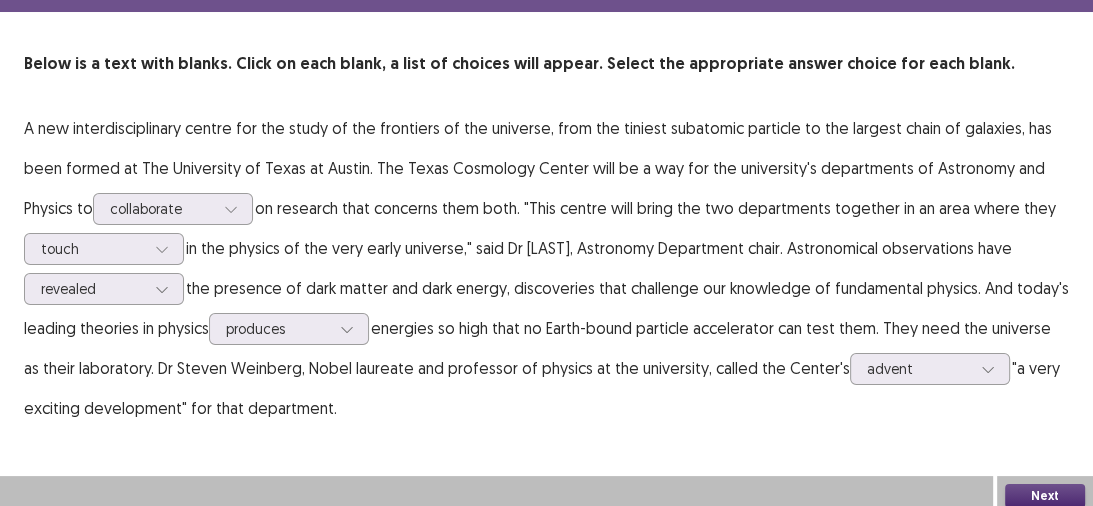 click on "A new interdisciplinary centre for the study of the frontiers of the universe, from the tiniest subatomic particle to the largest chain of galaxies, has been formed at The University of Texas at Austin. The Texas Cosmology Center will be a way for the university's departments of Astronomy and Physics to collaborate on research that concerns them both. "This centre will bring the two departments together in an area where they touch in the physics of the very early universe," said Dr Neal Evans, Astronomy Department chair. Astronomical observations have revealed the presence of dark matter and dark energy, discoveries that challenge our knowledge of fundamental physics. And today's leading theories in physics produces energies so high that no Earth-bound particle accelerator can test them. They need the universe as their laboratory. Dr Steven Weinberg, Nobel laureate and professor of physics at the university, called the Center's advent "a very exciting development" for that department." at bounding box center (546, 268) 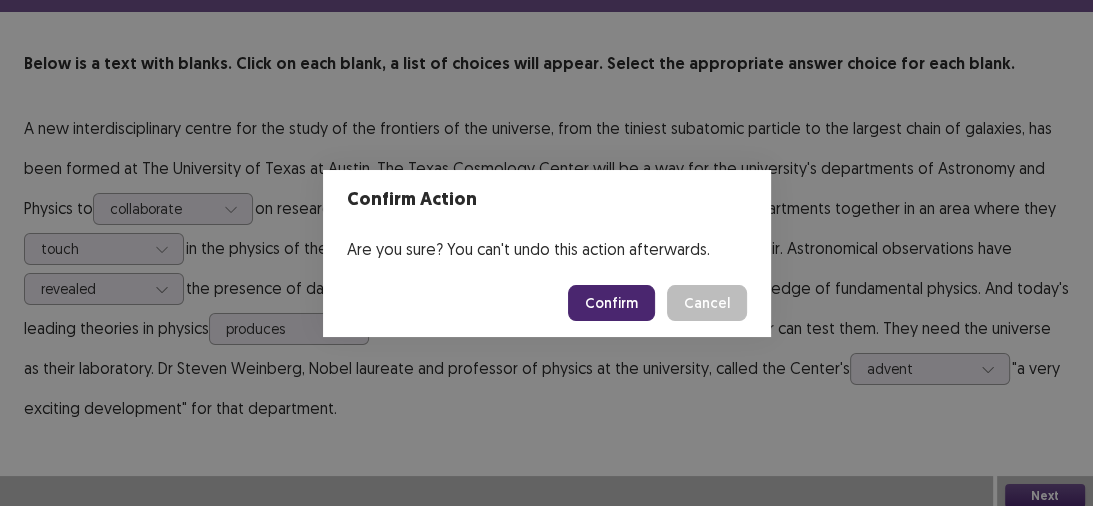 click on "Confirm" at bounding box center (611, 303) 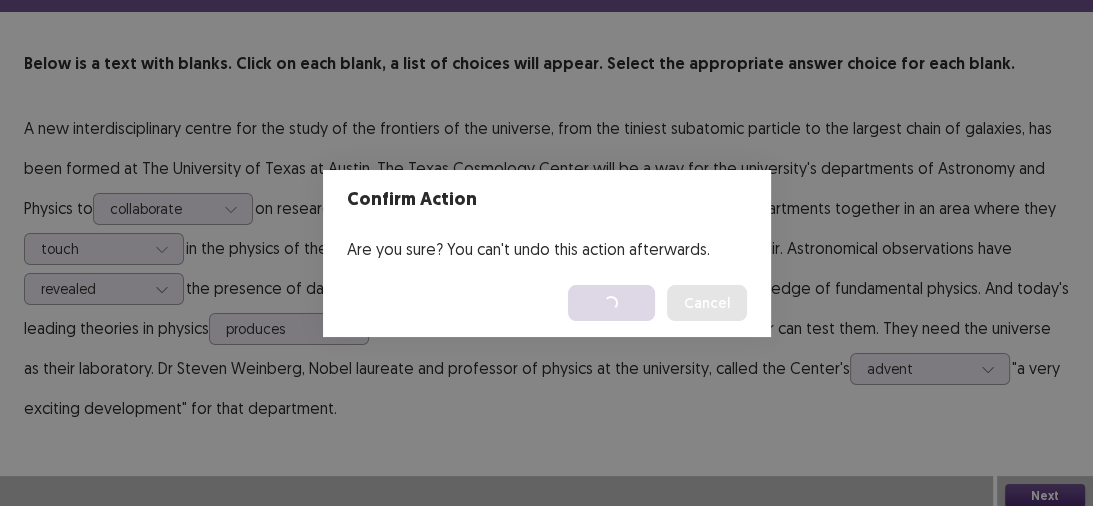 scroll, scrollTop: 0, scrollLeft: 0, axis: both 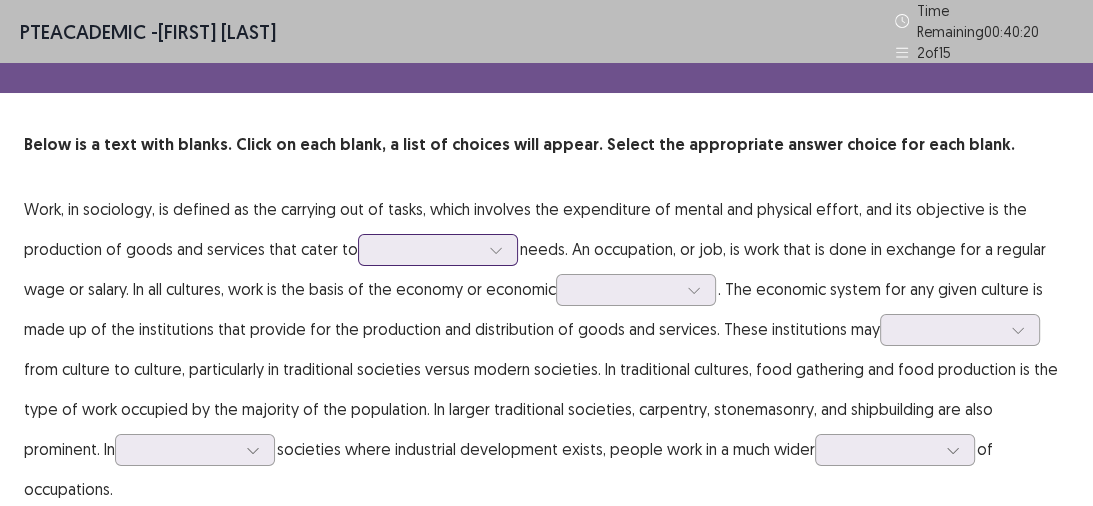 click at bounding box center (427, 249) 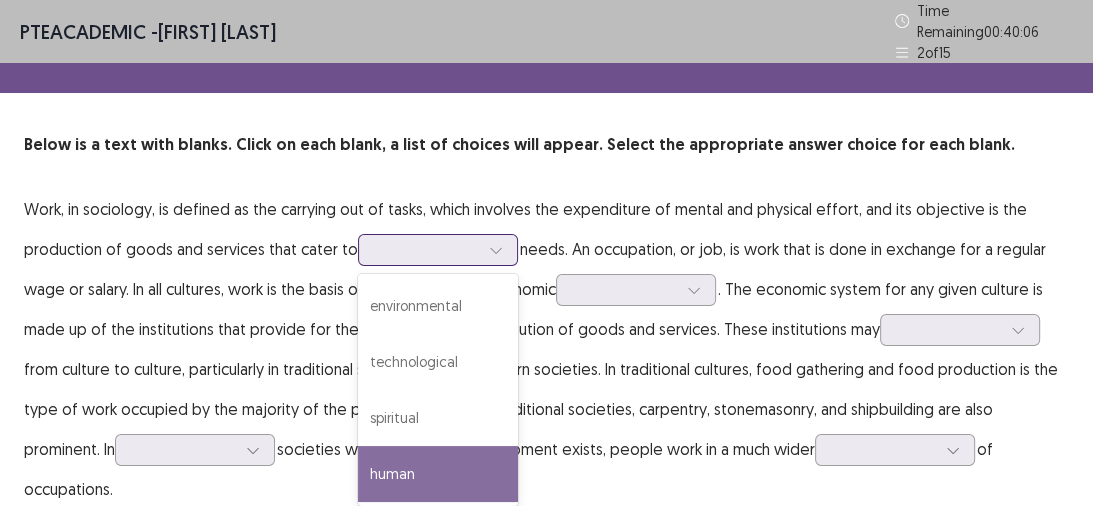 click on "human" at bounding box center (438, 474) 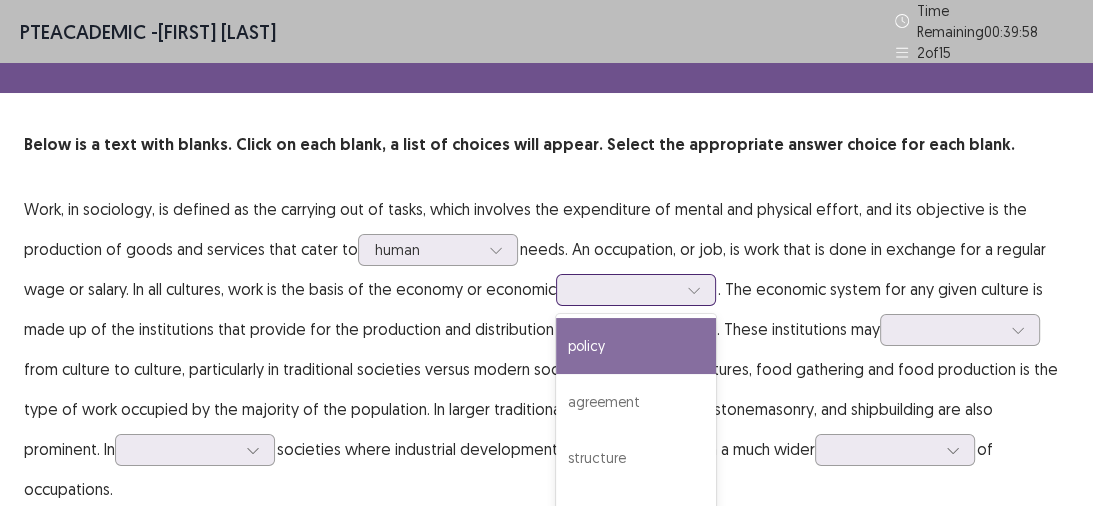 scroll, scrollTop: 38, scrollLeft: 0, axis: vertical 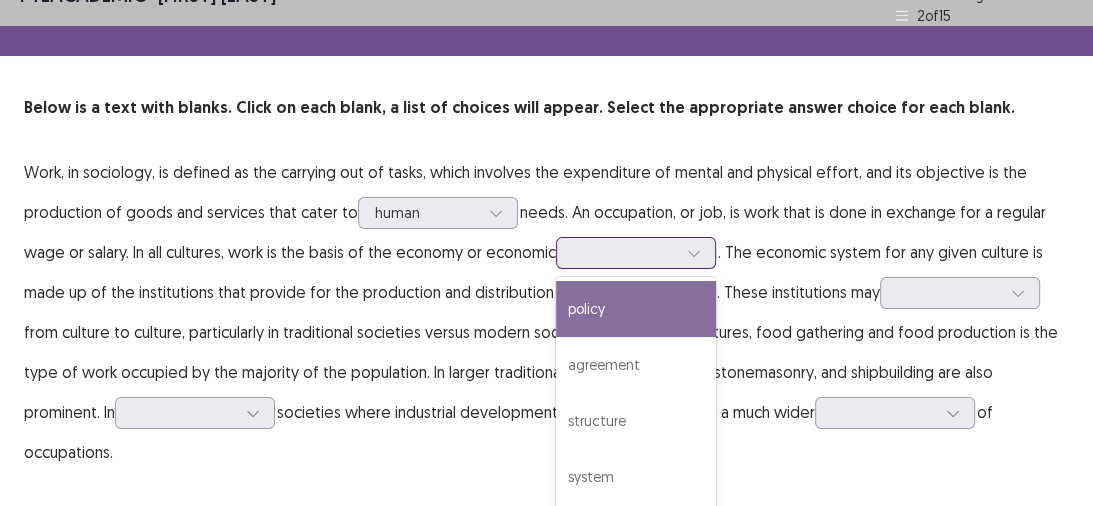 click on "4 results available. Use Up and Down to choose options, press Enter to select the currently focused option, press Escape to exit the menu, press Tab to select the option and exit the menu. policy agreement structure system" at bounding box center [636, 253] 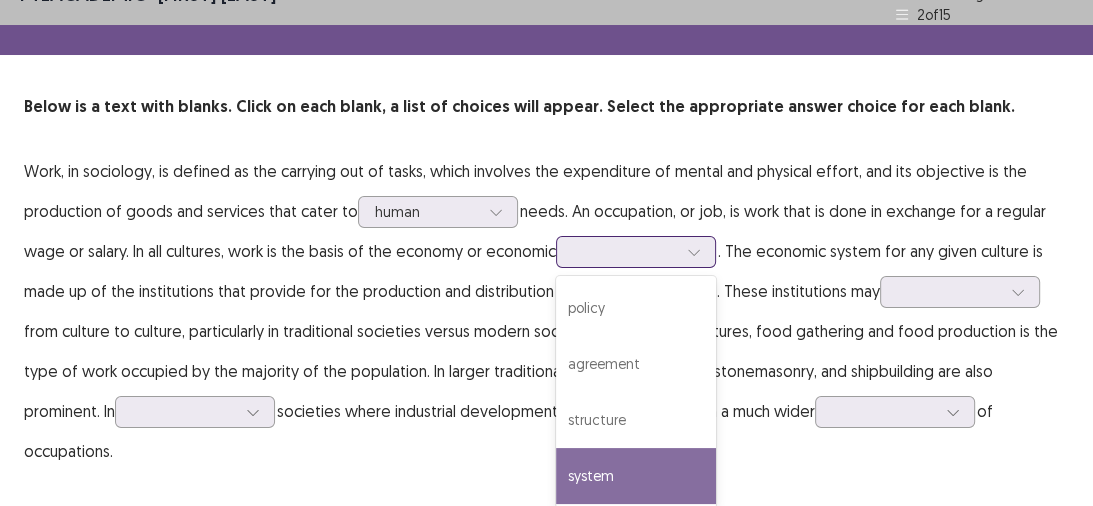 click on "system" at bounding box center [636, 476] 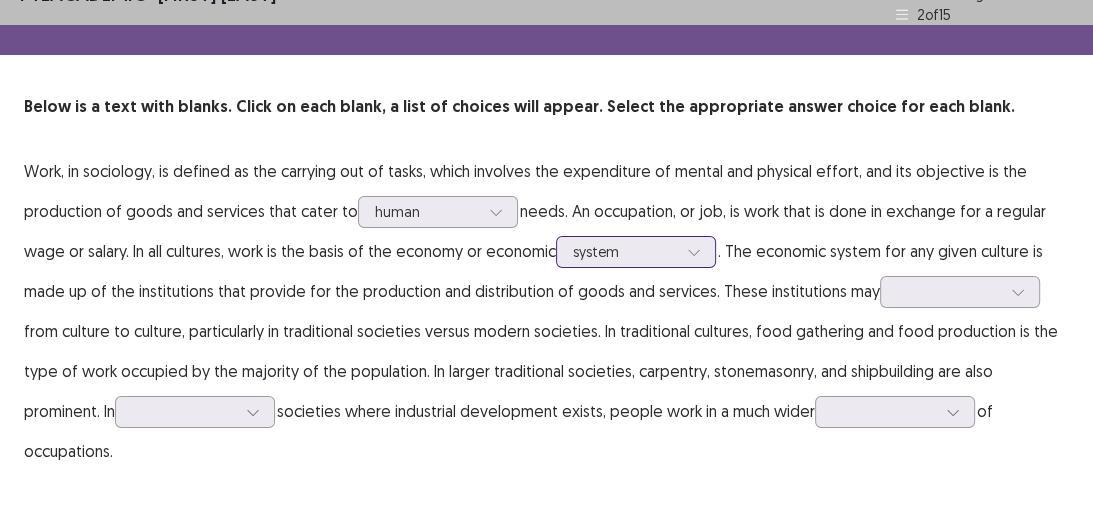 click at bounding box center [625, 251] 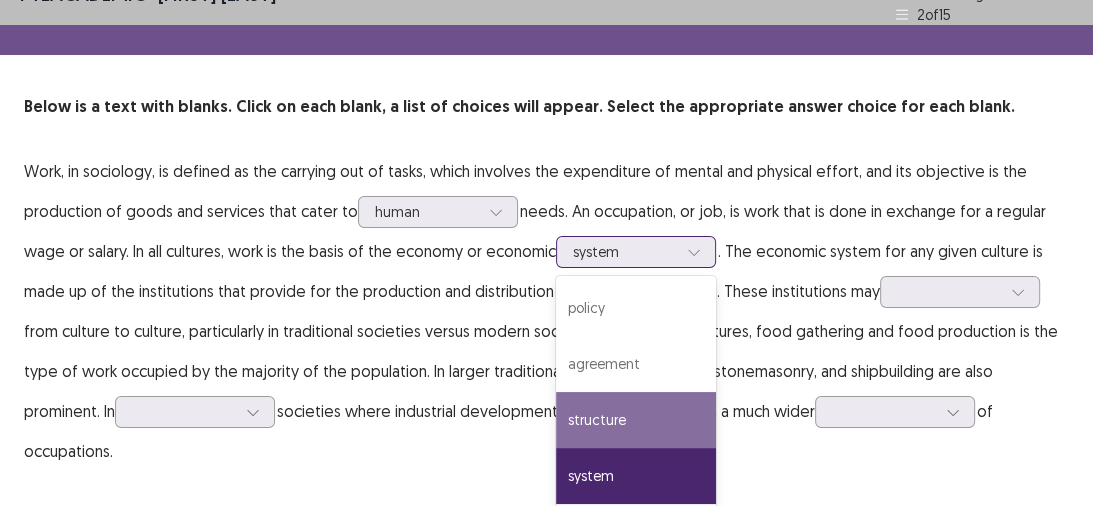 click on "structure" at bounding box center [636, 420] 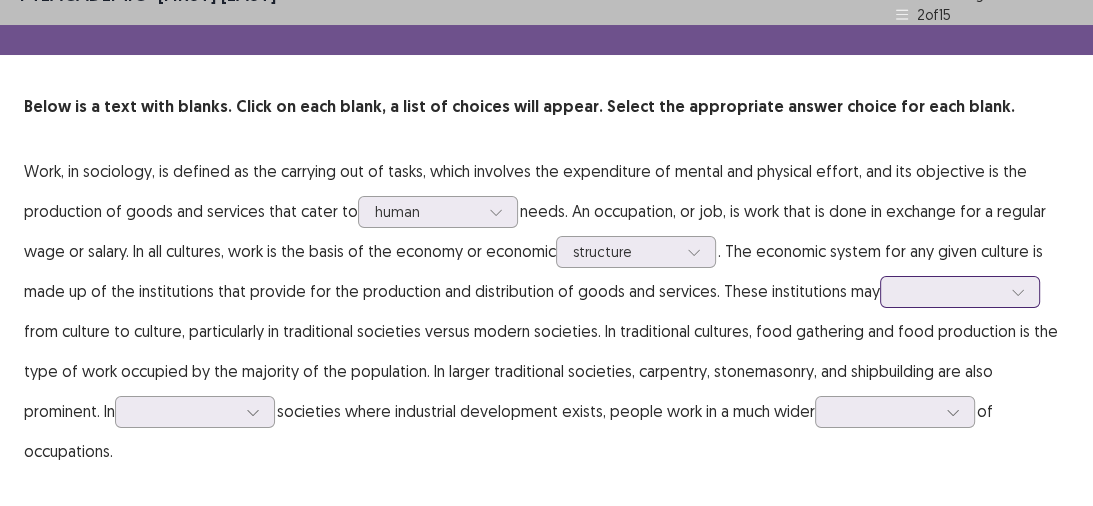 scroll, scrollTop: 41, scrollLeft: 0, axis: vertical 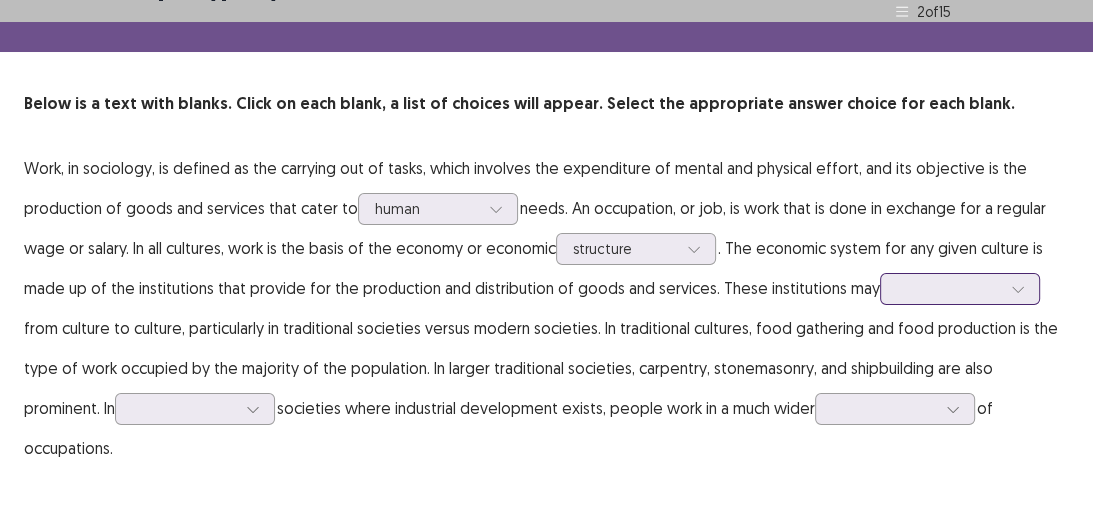 click at bounding box center (960, 289) 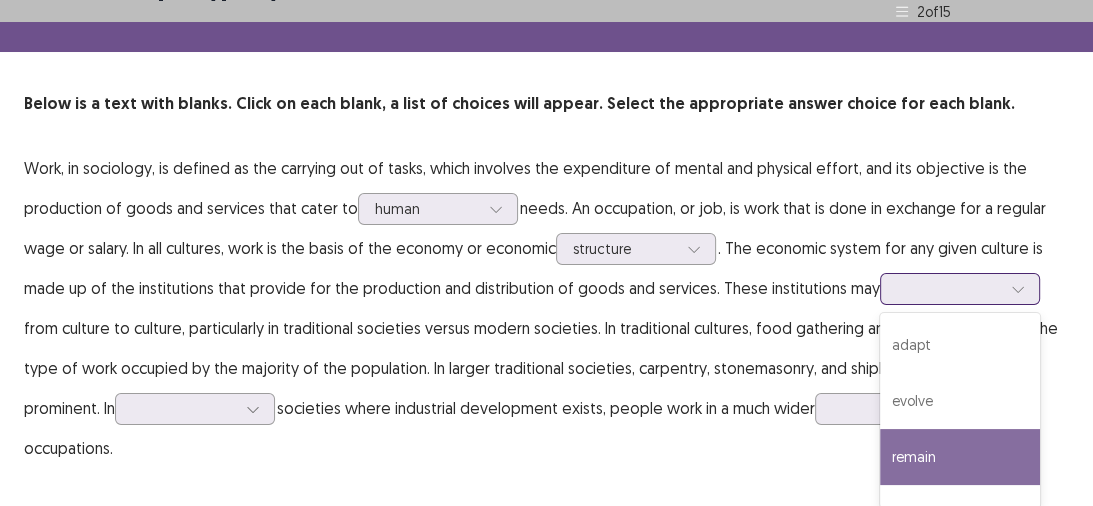 scroll, scrollTop: 36, scrollLeft: 0, axis: vertical 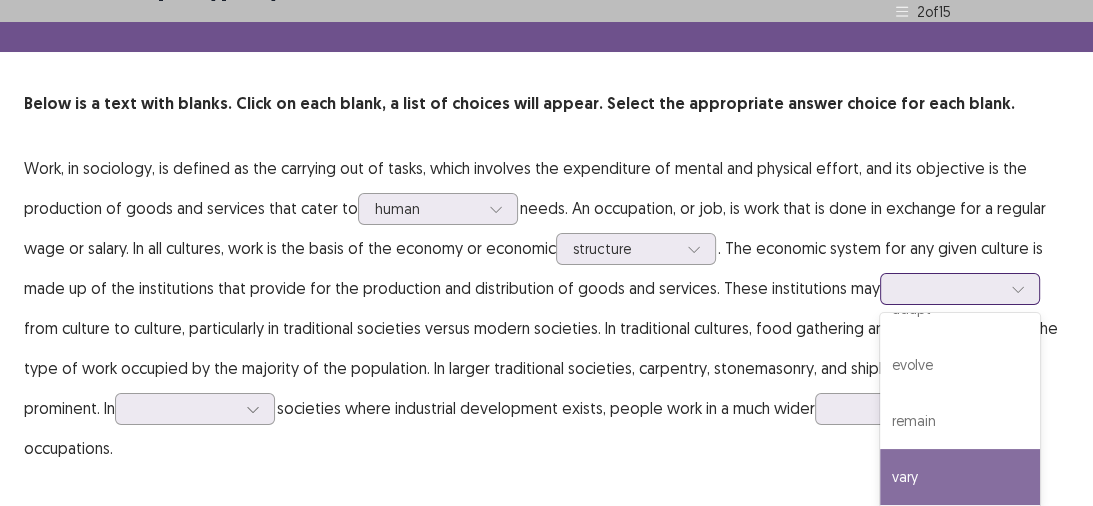 click on "vary" at bounding box center (960, 477) 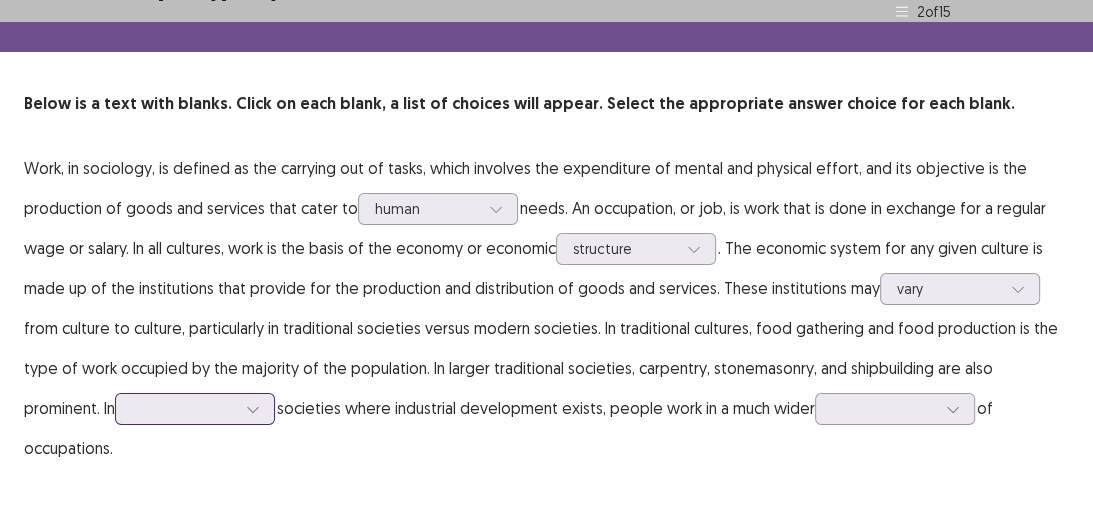 click at bounding box center (195, 409) 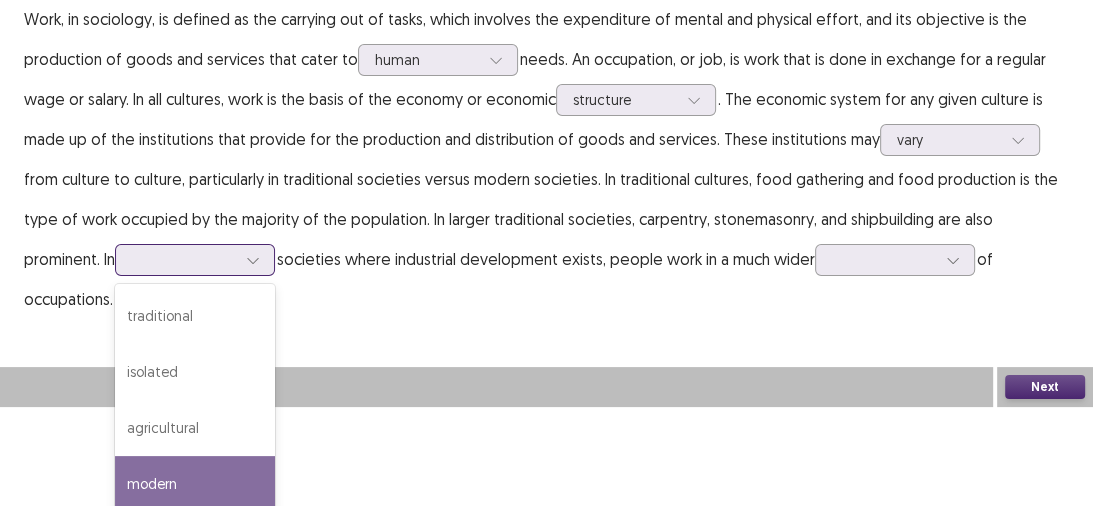 click on "modern" at bounding box center [195, 484] 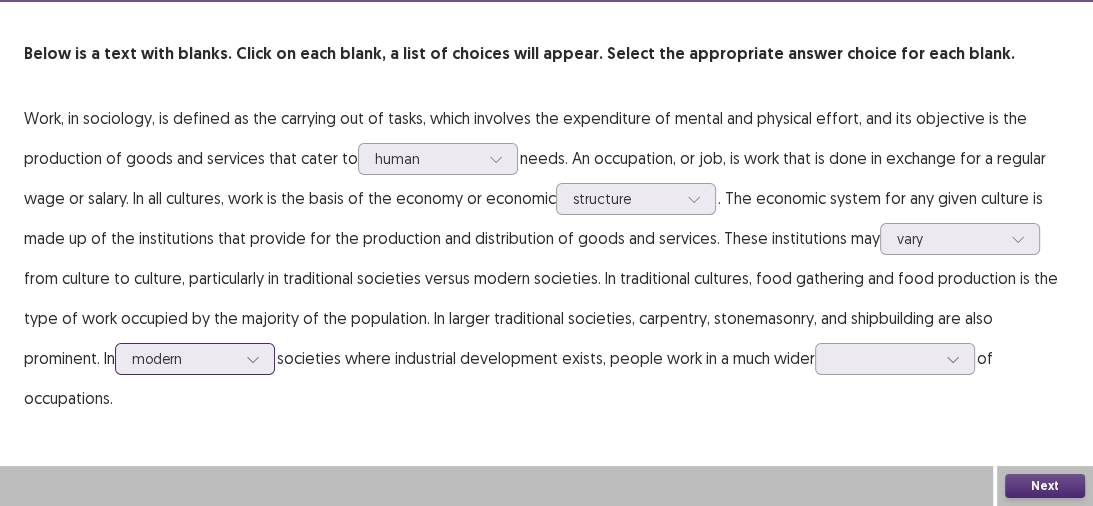 scroll, scrollTop: 41, scrollLeft: 0, axis: vertical 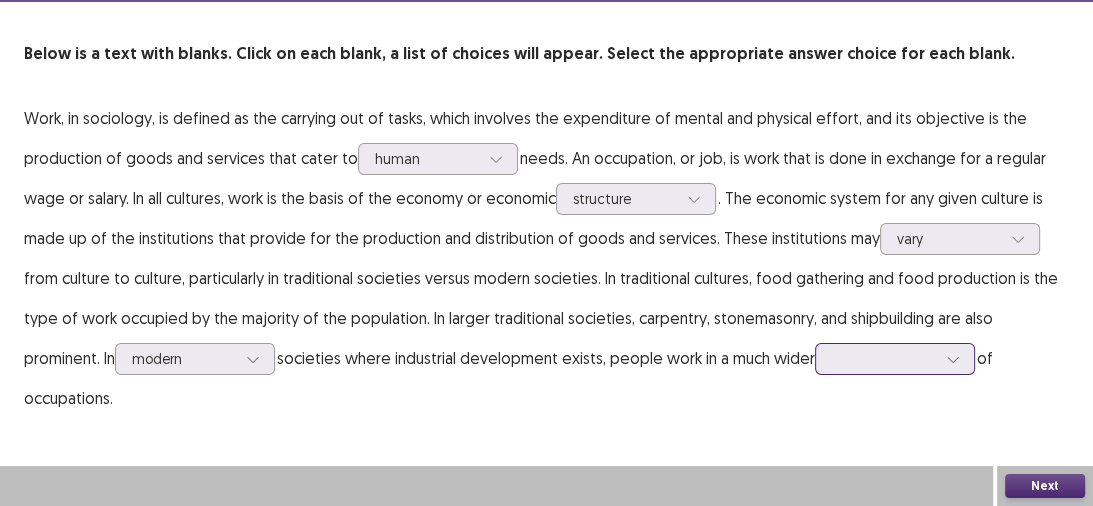click at bounding box center (895, 359) 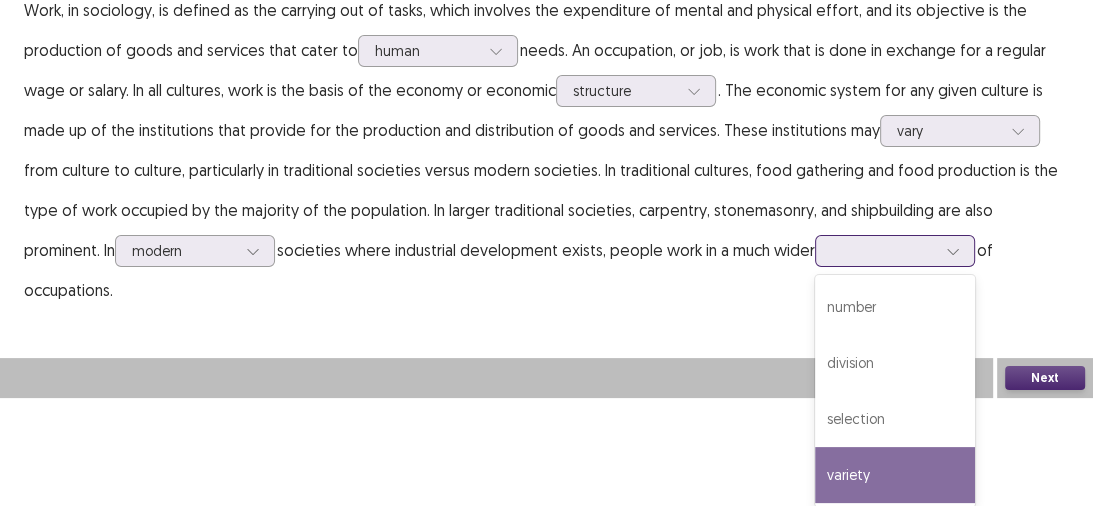 click on "variety" at bounding box center (895, 475) 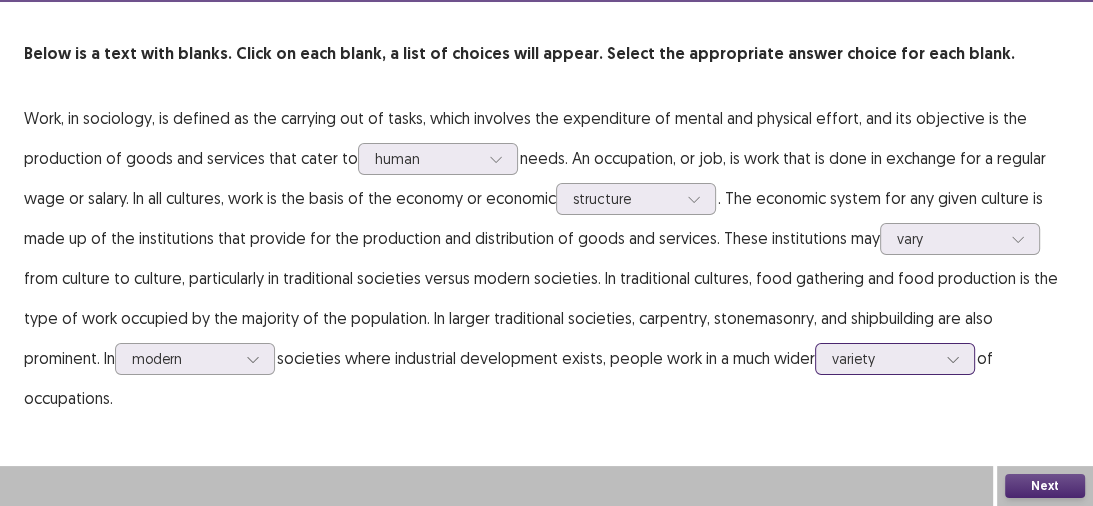 scroll, scrollTop: 41, scrollLeft: 0, axis: vertical 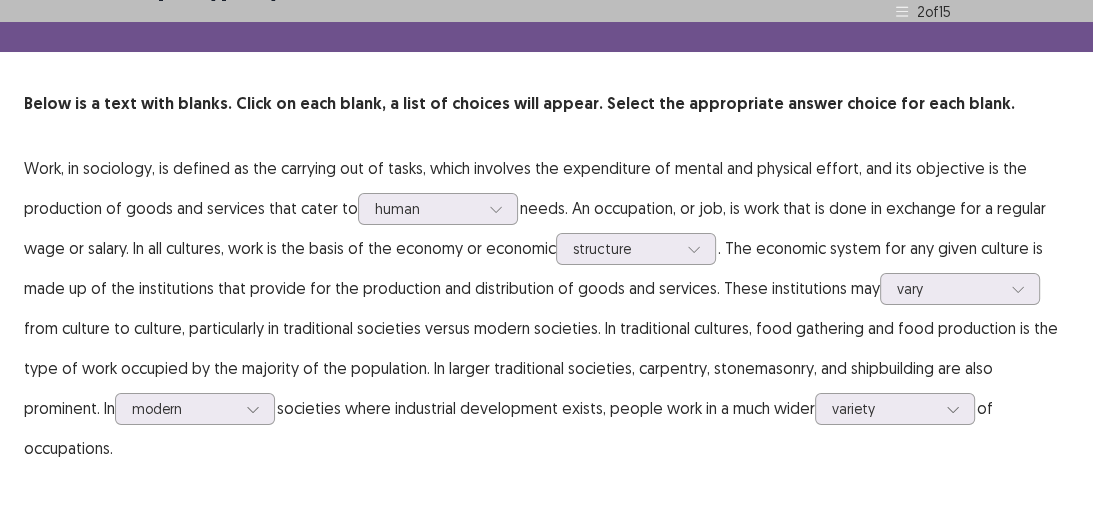click on "Next" at bounding box center [1045, 536] 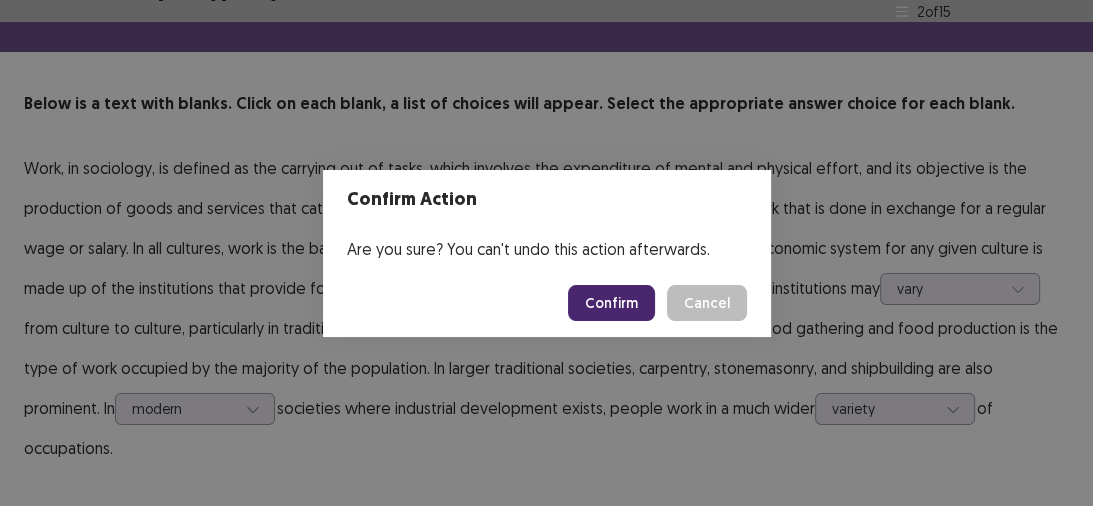 click on "Confirm" at bounding box center [611, 303] 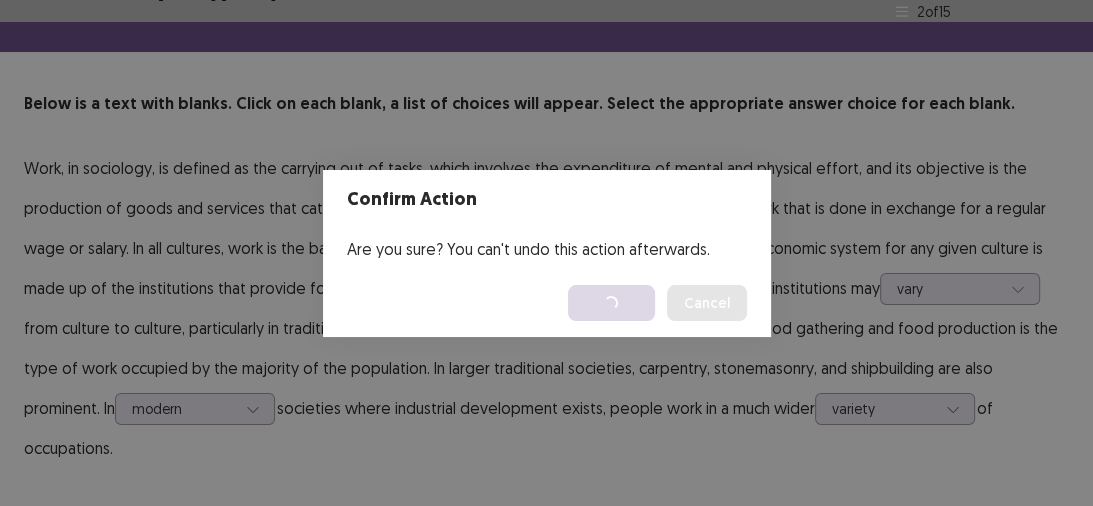 scroll, scrollTop: 0, scrollLeft: 0, axis: both 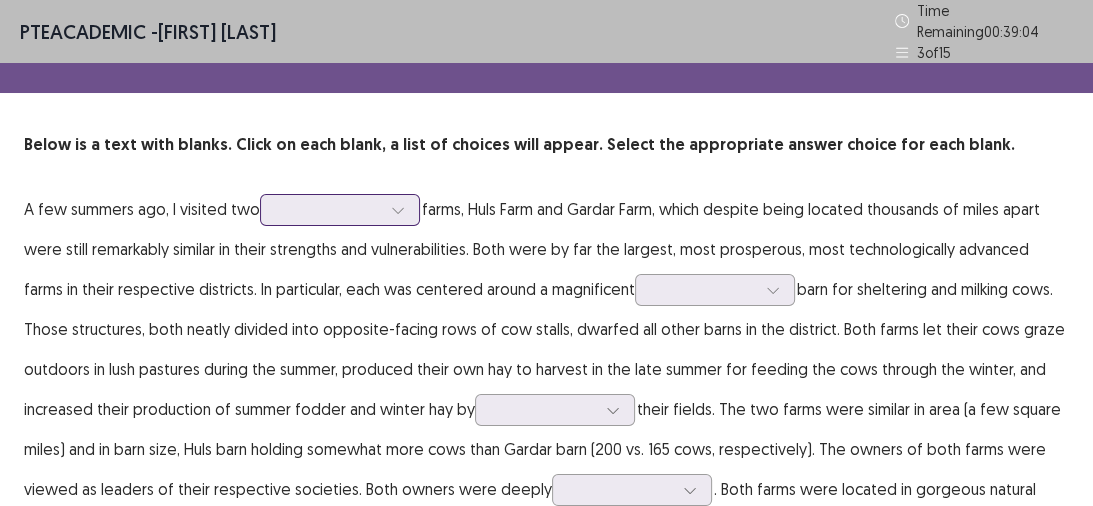 click at bounding box center [329, 209] 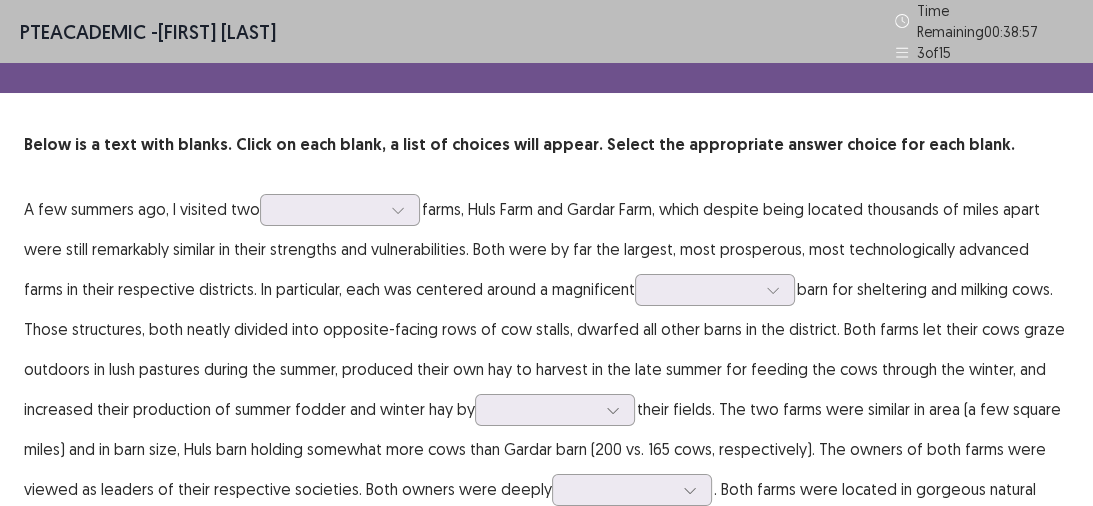 click on "A few summers ago, I visited two   farms, Huls Farm and Gardar Farm, which despite being located thousands of miles apart were still remarkably similar in their strengths and vulnerabilities. Both were by far the largest, most prosperous, most technologically advanced farms in their respective districts. In particular, each was centered around a magnificent   barn for sheltering and milking cows. Those structures, both neatly divided into opposite-facing rows of cow stalls, dwarfed all other barns in the district. Both farms let their cows graze outdoors in lush pastures during the summer, produced their own hay to harvest in the late summer for feeding the cows through the winter, and increased their production of summer fodder and winter hay by  . Both farms were located in gorgeous natural settings that attract tourists from afar, with backdrops of high snow-capped mountains drained by streams teeming with fish, and sloping down to a famous river (below Huls Farm) or 3ord (below Gardar Farm)." at bounding box center [546, 389] 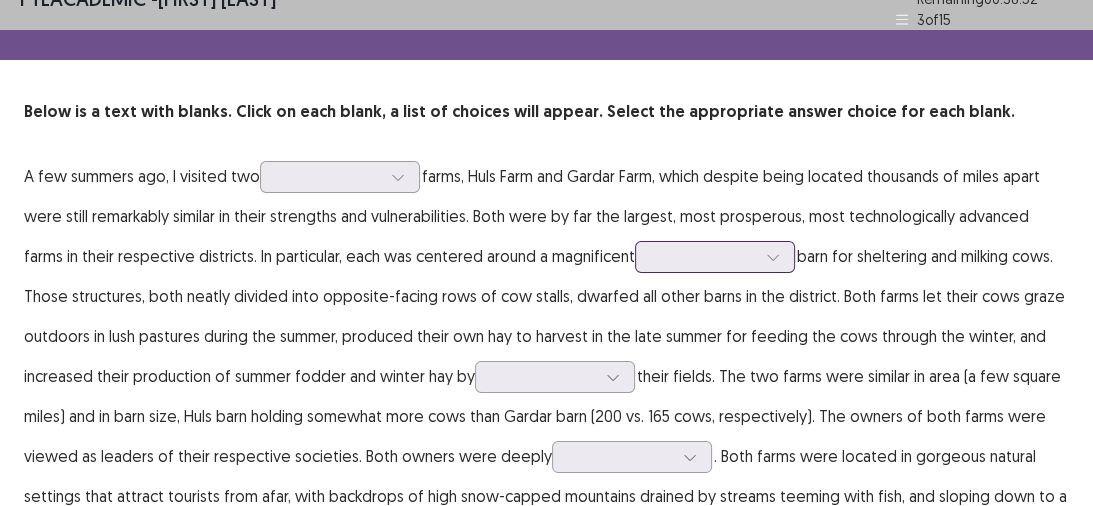 click at bounding box center [715, 257] 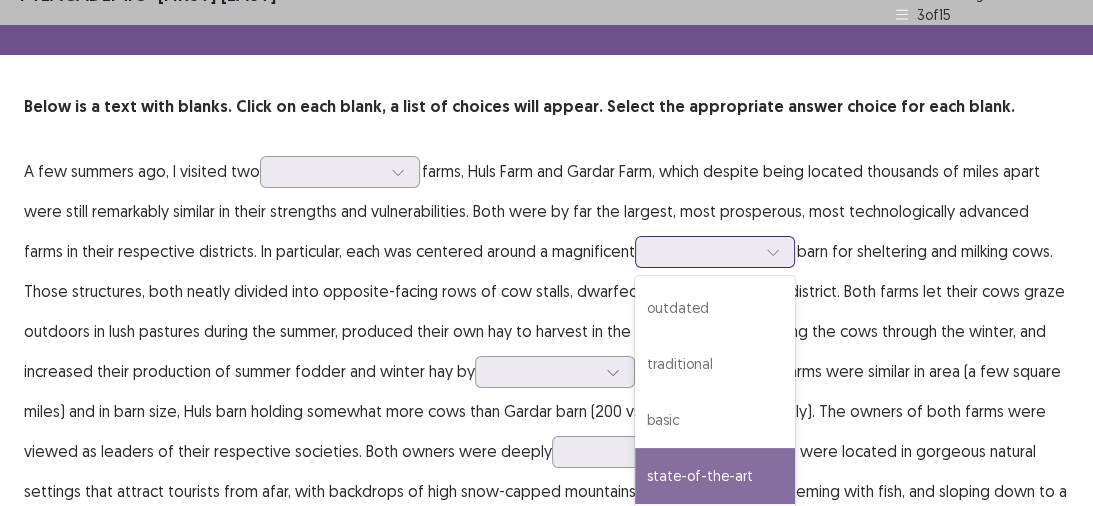 click on "state-of-the-art" at bounding box center [715, 476] 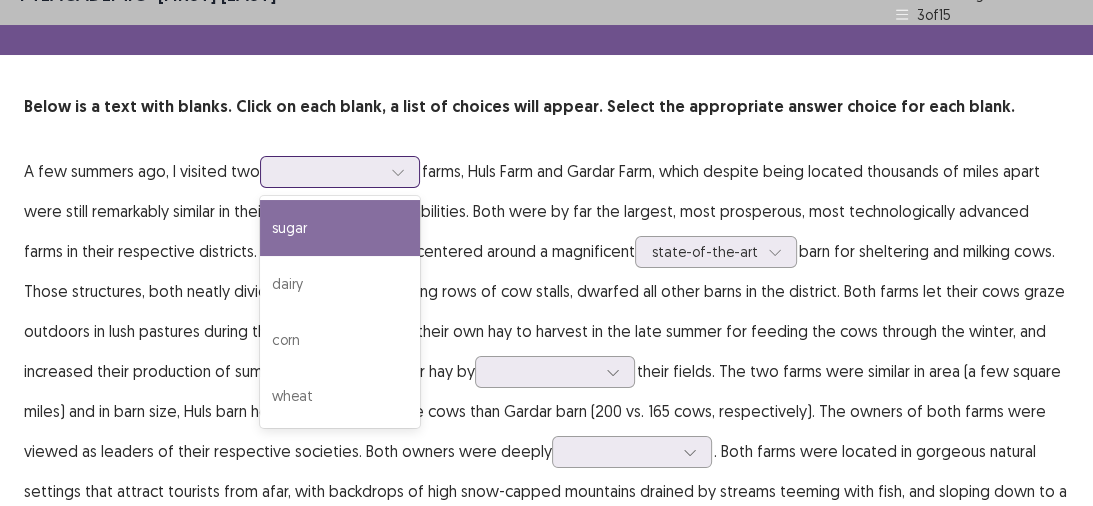 click at bounding box center (398, 172) 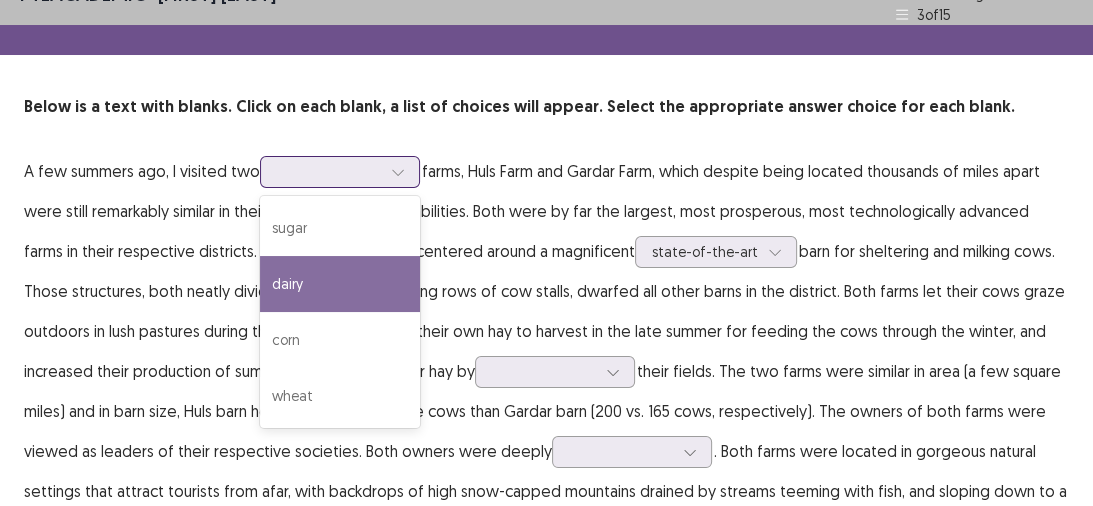 click on "dairy" at bounding box center [340, 284] 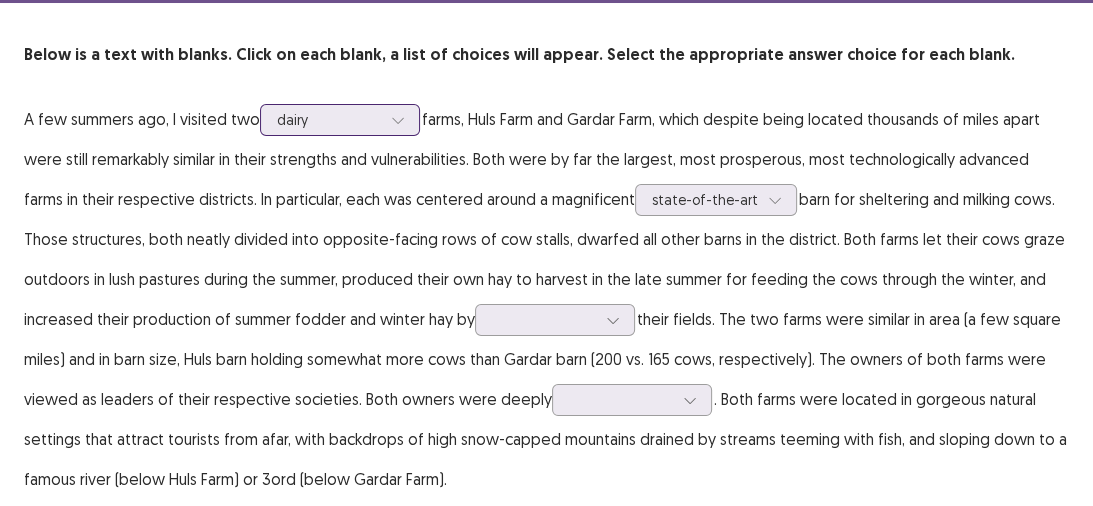 scroll, scrollTop: 118, scrollLeft: 0, axis: vertical 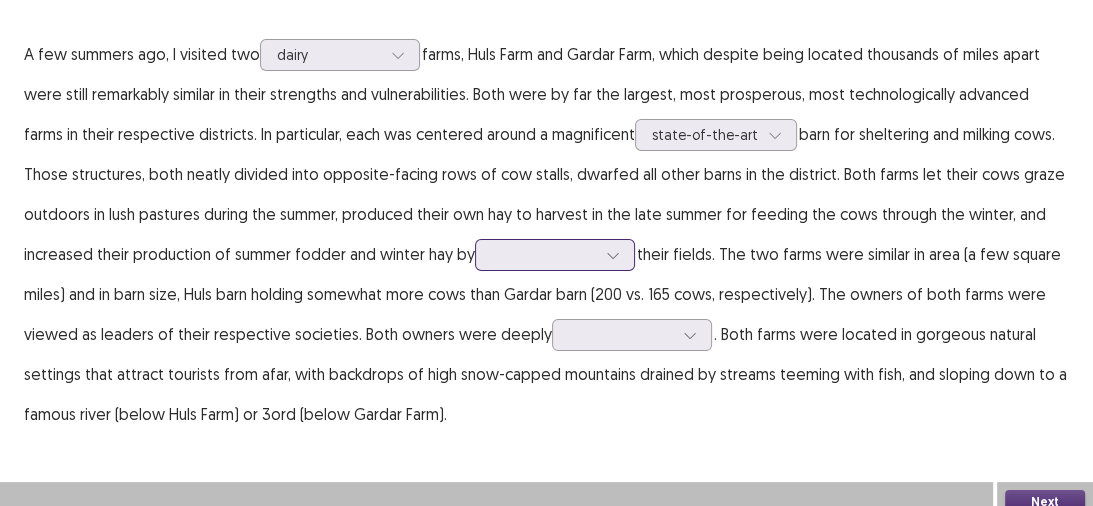 click at bounding box center (555, 255) 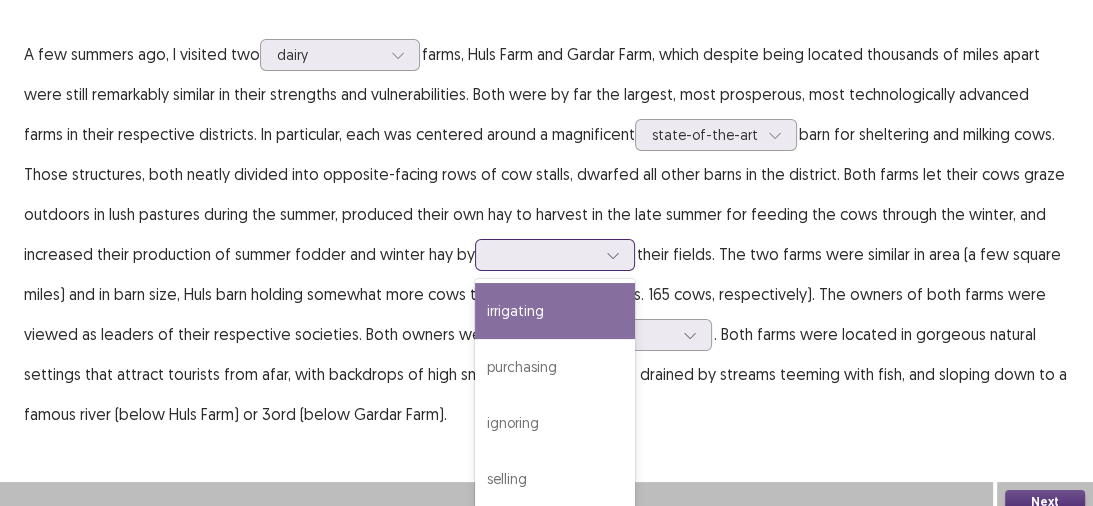 scroll, scrollTop: 158, scrollLeft: 0, axis: vertical 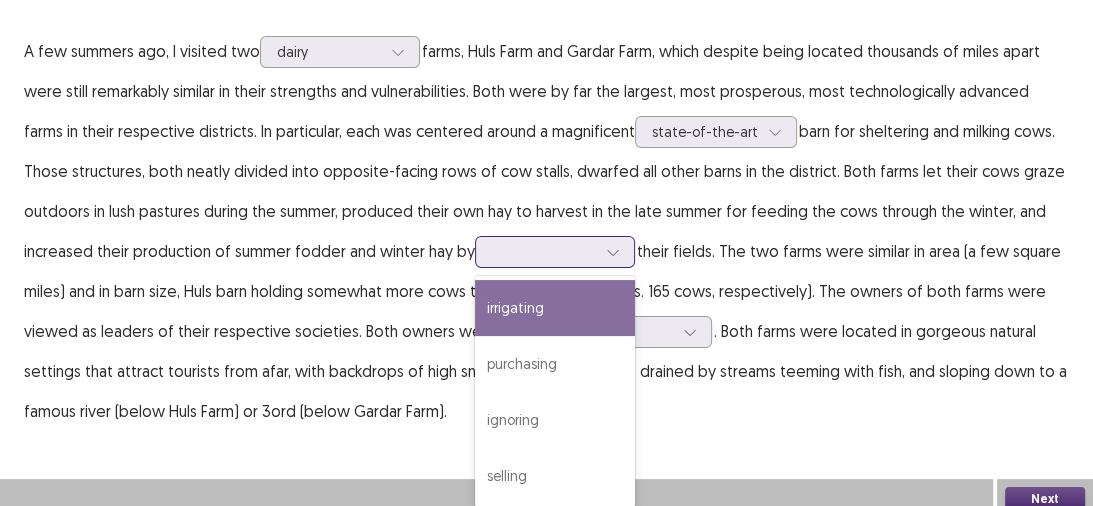 click on "irrigating" at bounding box center (555, 308) 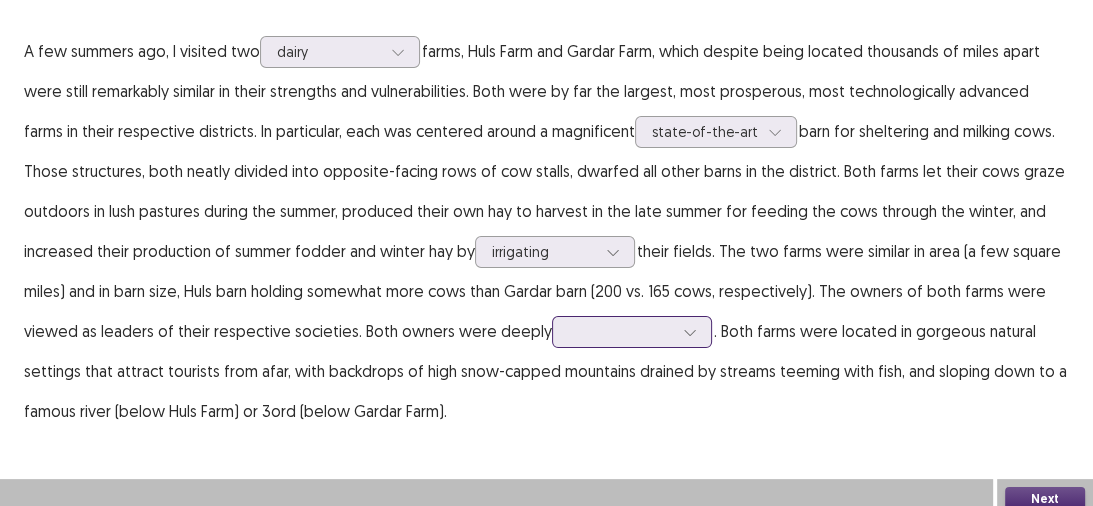 scroll, scrollTop: 161, scrollLeft: 0, axis: vertical 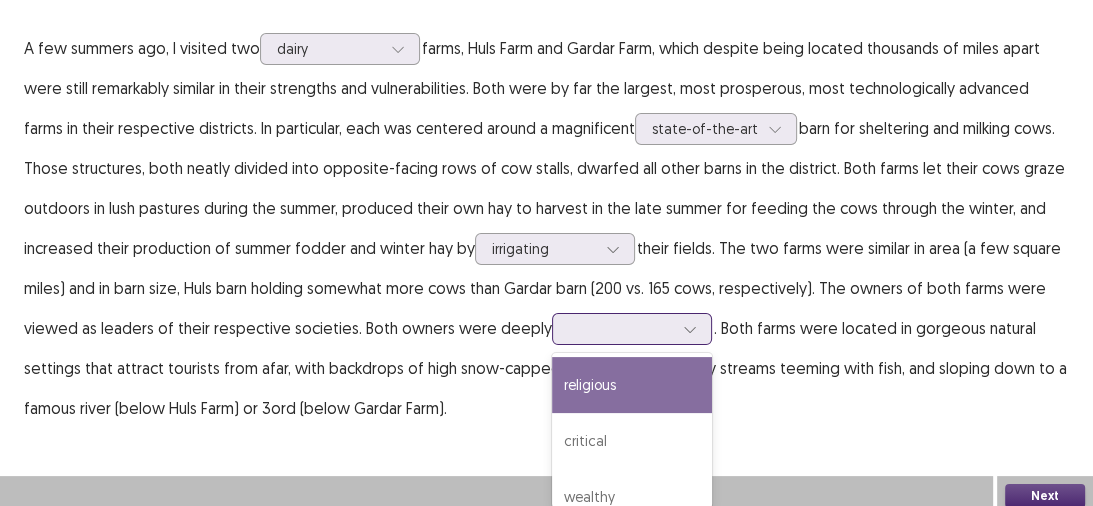 click at bounding box center (621, 328) 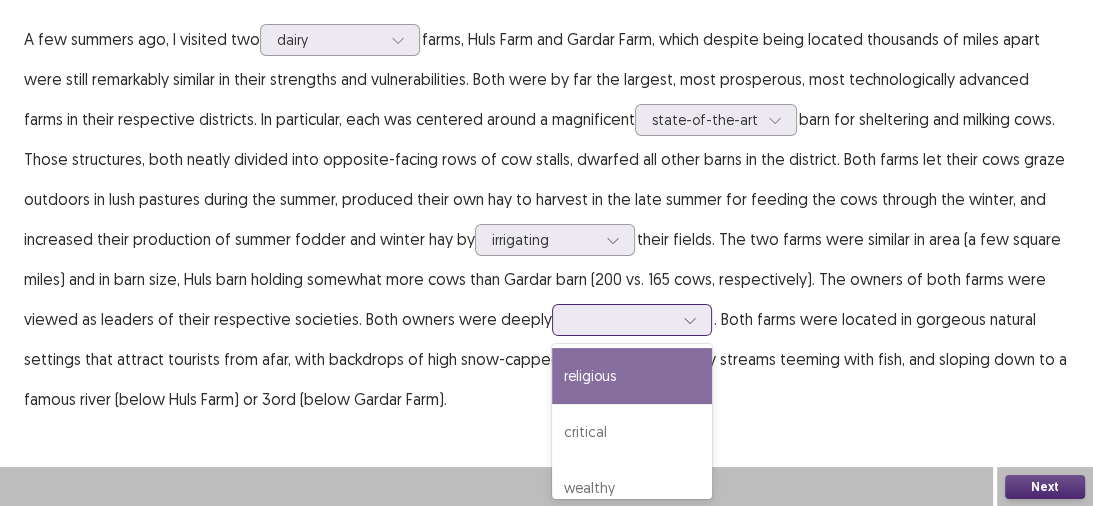 scroll, scrollTop: 76, scrollLeft: 0, axis: vertical 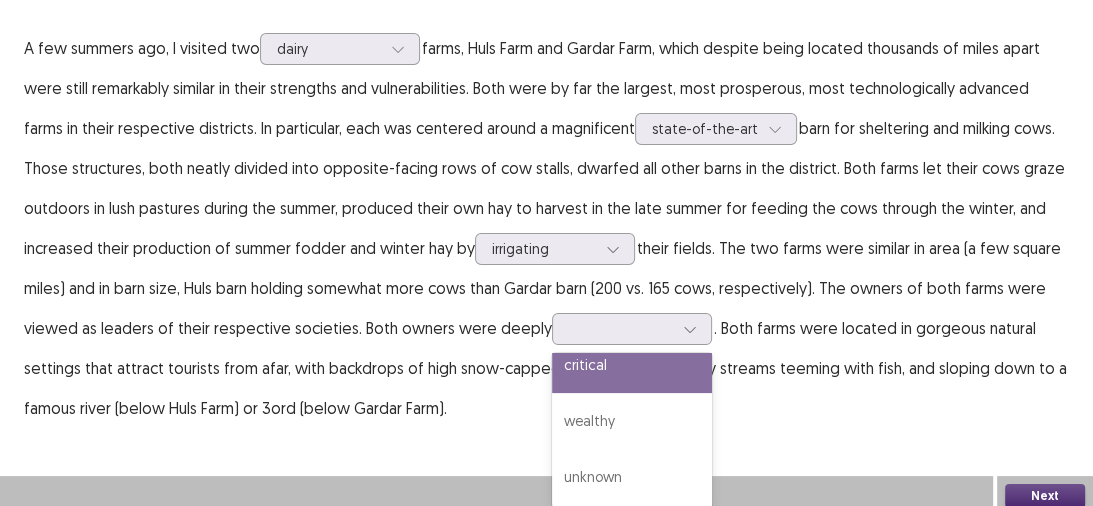 click on "A few summers ago, I visited two  dairy  farms, Huls Farm and Gardar Farm, which despite being located thousands of miles apart were still remarkably similar in their strengths and vulnerabilities. Both were by far the largest, most prosperous, most technologically advanced farms in their respective districts. In particular, each was centered around a magnificent  state-of-the-art  barn for sheltering and milking cows. Those structures, both neatly divided into opposite-facing rows of cow stalls, dwarfed all other barns in the district. Both farms let their cows graze outdoors in lush pastures during the summer, produced their own hay to harvest in the late summer for feeding the cows through the winter, and increased their production of summer fodder and winter hay by  irrigating 4 results available. Use Up and Down to choose options, press Enter to select the currently focused option, press Escape to exit the menu, press Tab to select the option and exit the menu. religious critical wealthy unknown" at bounding box center [546, 228] 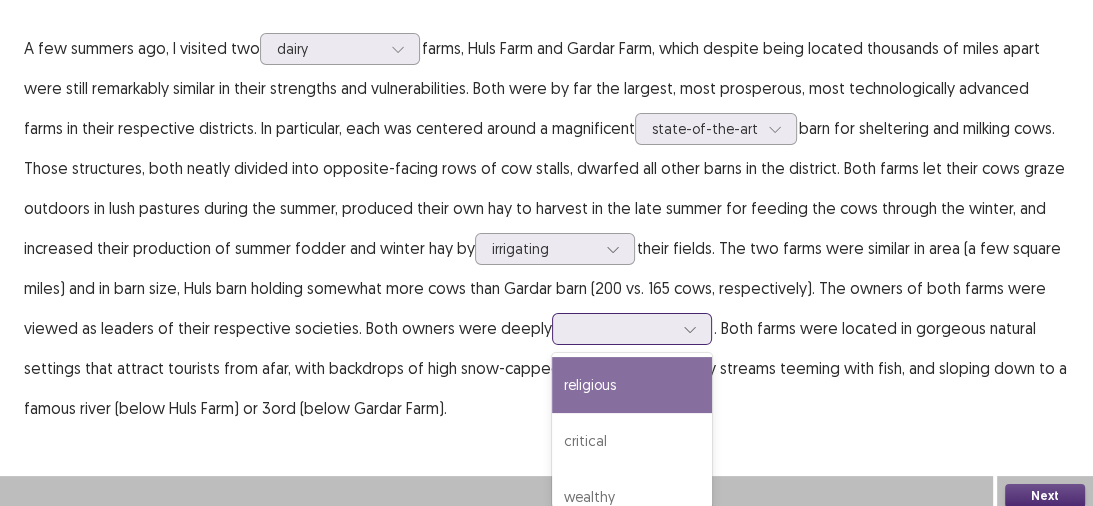 click at bounding box center (621, 328) 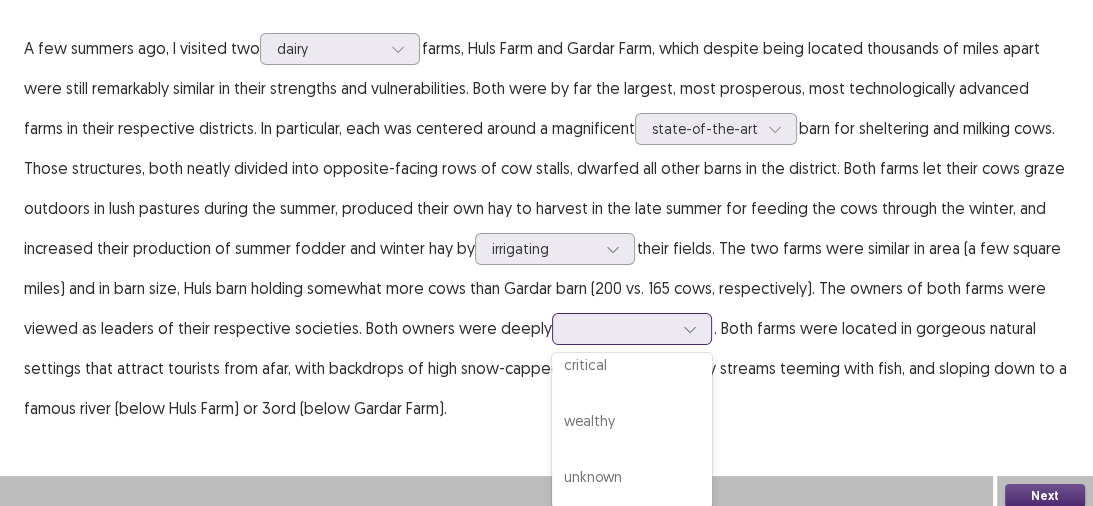 scroll, scrollTop: 0, scrollLeft: 0, axis: both 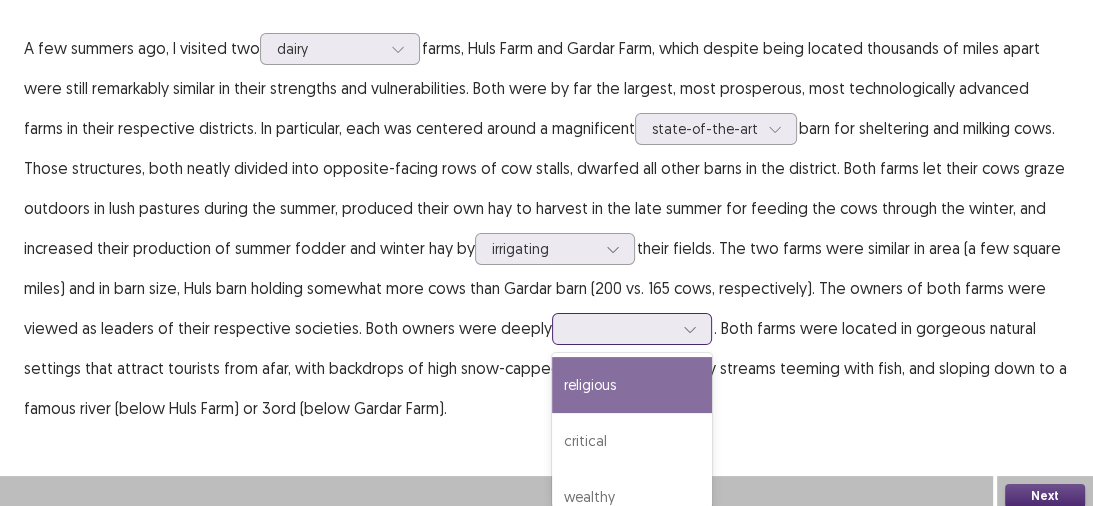 click on "religious" at bounding box center (632, 385) 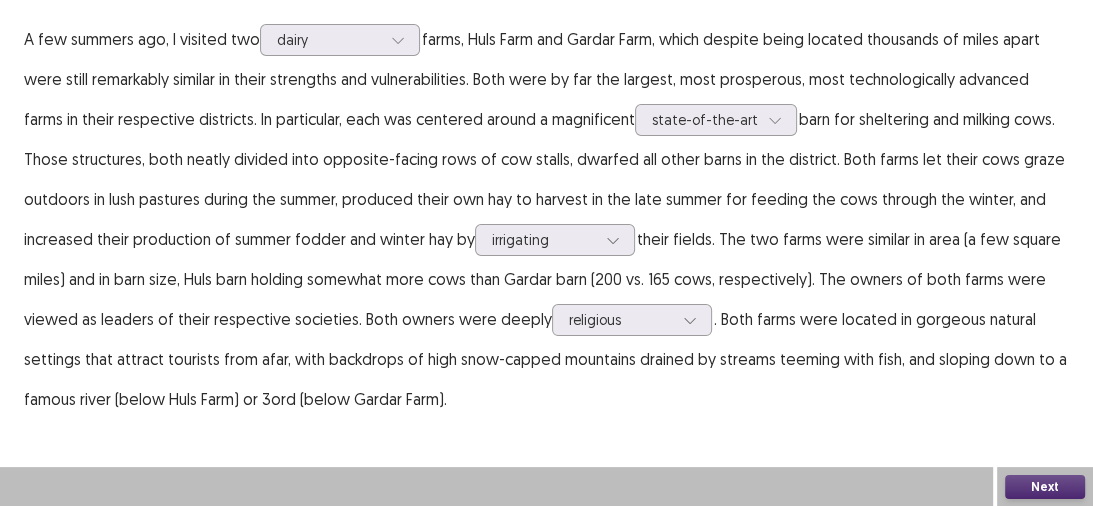 click on "A few summers ago, I visited two  dairy  farms, Huls Farm and Gardar Farm, which despite being located thousands of miles apart were still remarkably similar in their strengths and vulnerabilities. Both were by far the largest, most prosperous, most technologically advanced farms in their respective districts. In particular, each was centered around a magnificent  state-of-the-art  barn for sheltering and milking cows. Those structures, both neatly divided into opposite-facing rows of cow stalls, dwarfed all other barns in the district. Both farms let their cows graze outdoors in lush pastures during the summer, produced their own hay to harvest in the late summer for feeding the cows through the winter, and increased their production of summer fodder and winter hay by  irrigating religious" at bounding box center (546, 219) 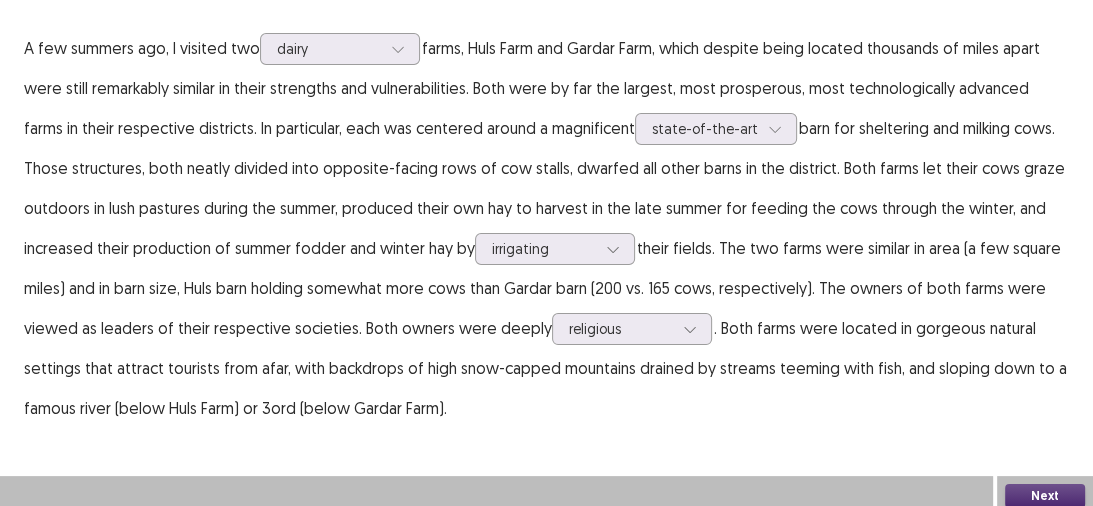 click on "Next" at bounding box center [1045, 496] 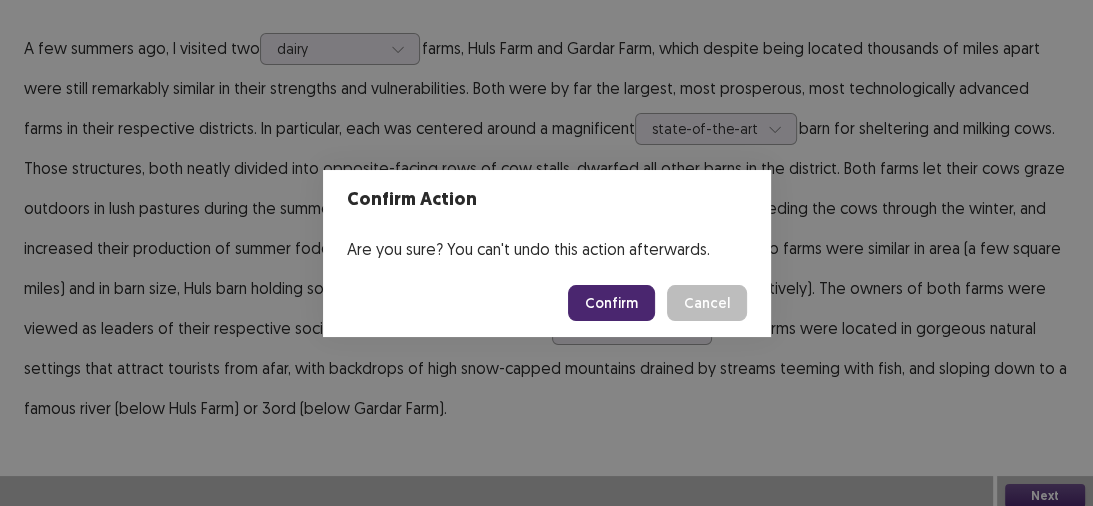 click on "Confirm" at bounding box center (611, 303) 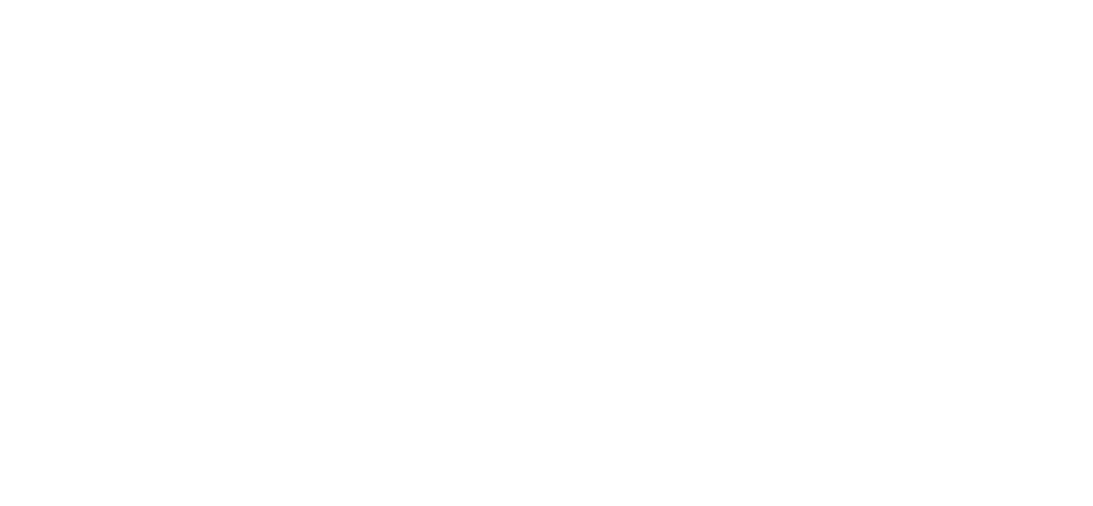 scroll, scrollTop: 0, scrollLeft: 0, axis: both 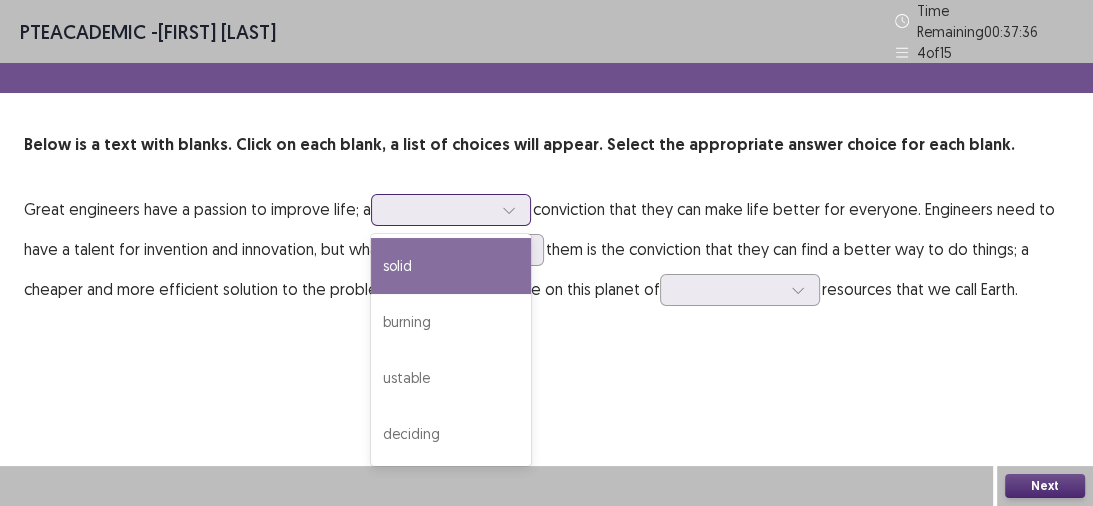 click at bounding box center [440, 209] 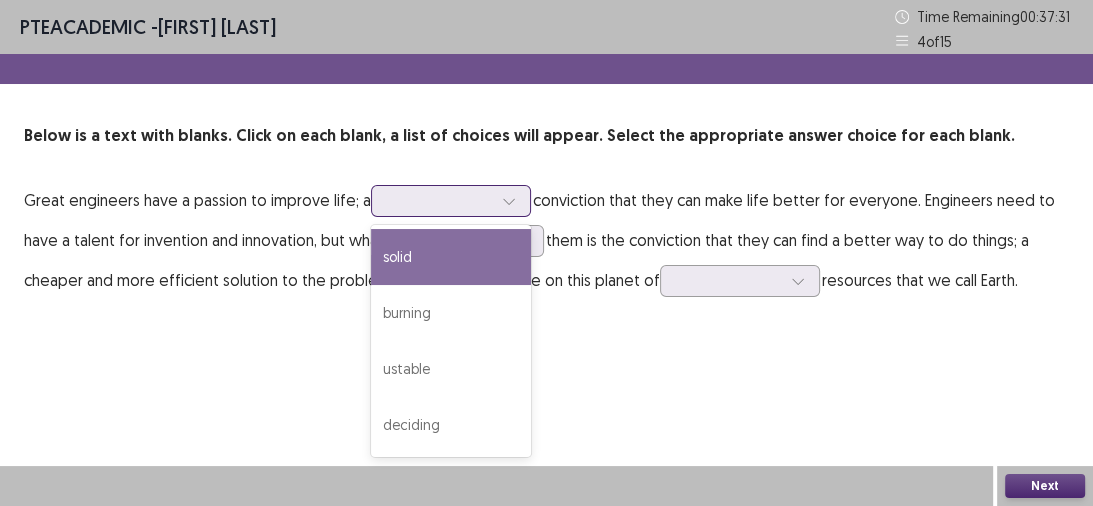 click on "solid" at bounding box center [451, 257] 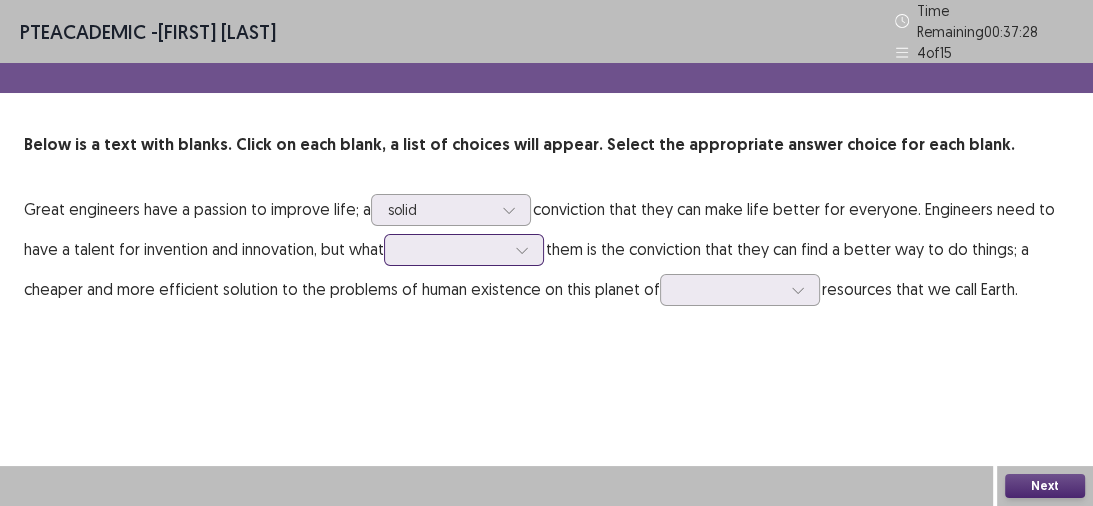 click at bounding box center (453, 249) 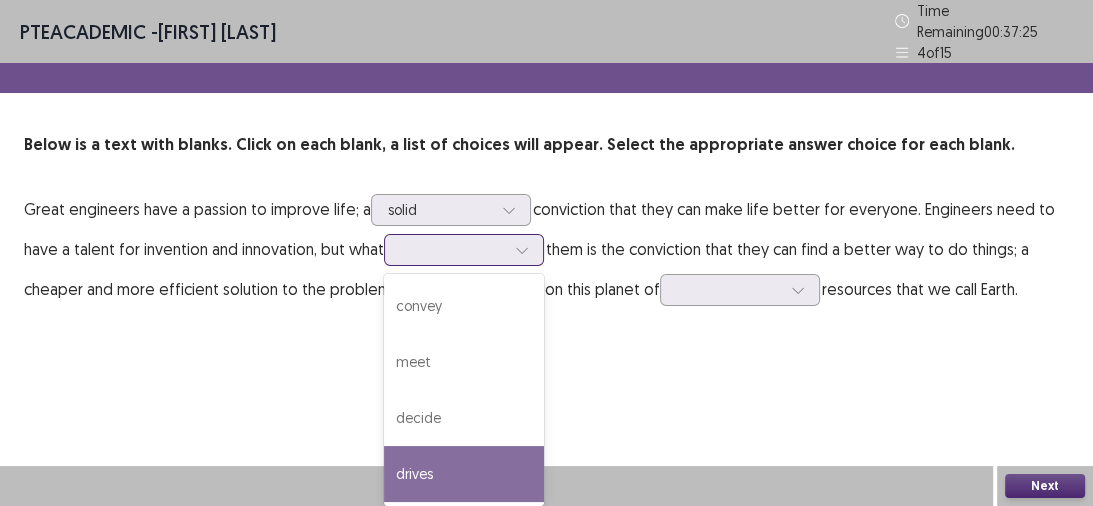 click on "drives" at bounding box center (464, 474) 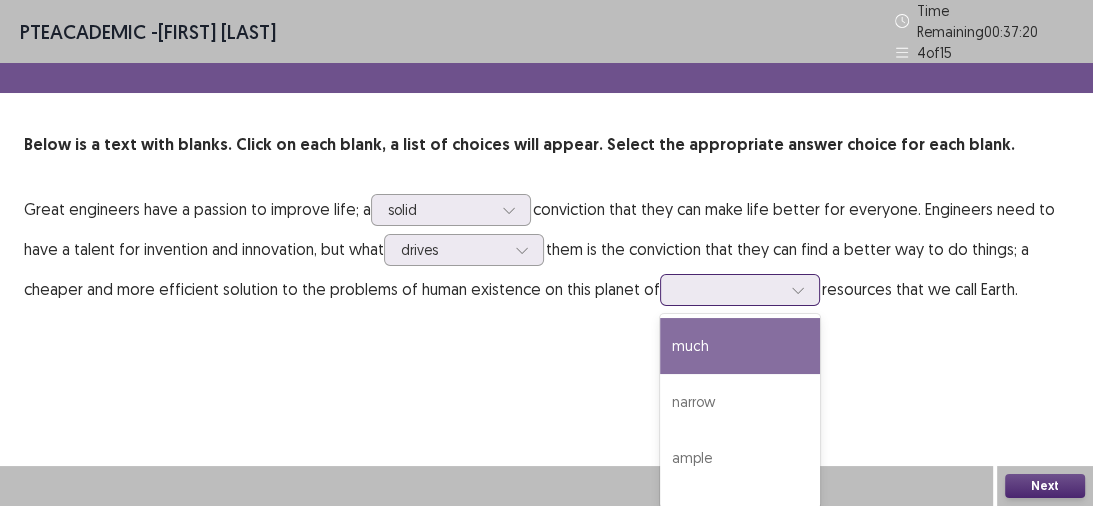 click at bounding box center (729, 289) 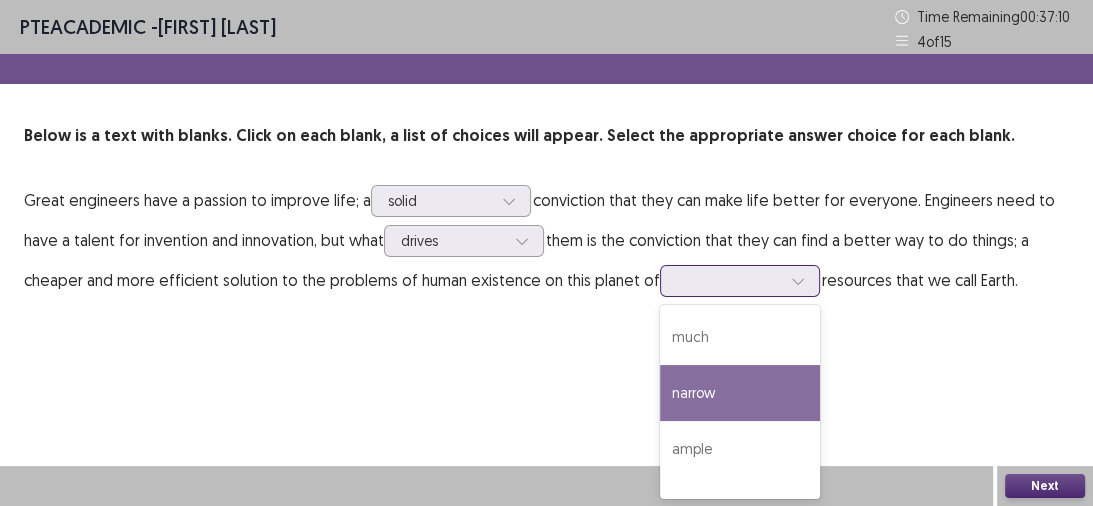 scroll, scrollTop: 38, scrollLeft: 0, axis: vertical 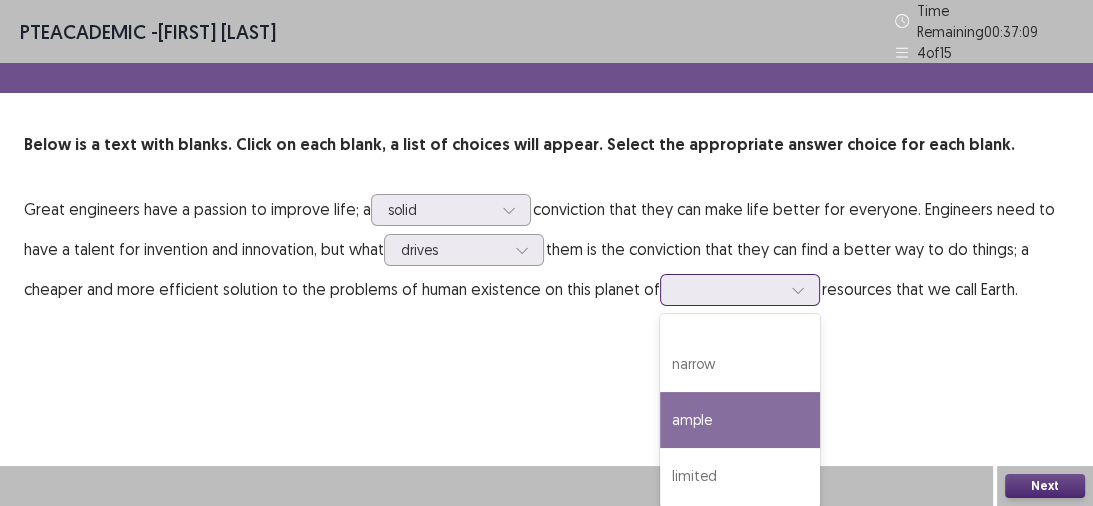 click on "ample" at bounding box center [740, 420] 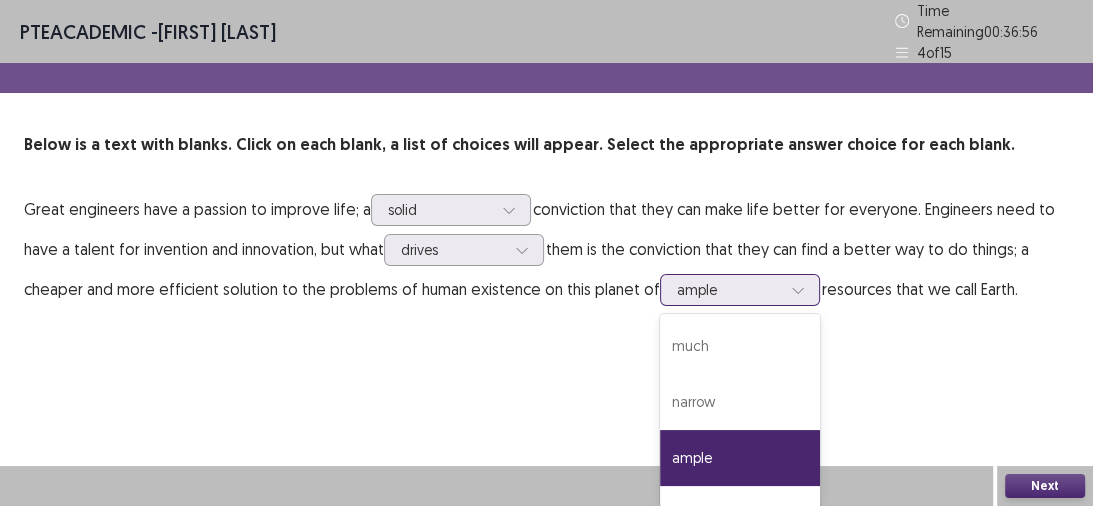click on "ample" at bounding box center (729, 290) 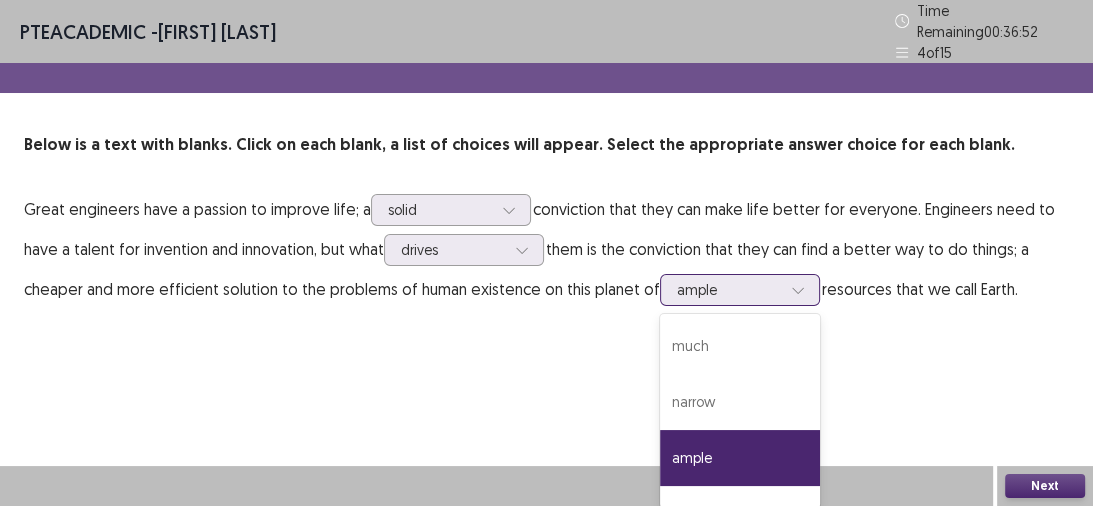 click on "ample" at bounding box center [729, 290] 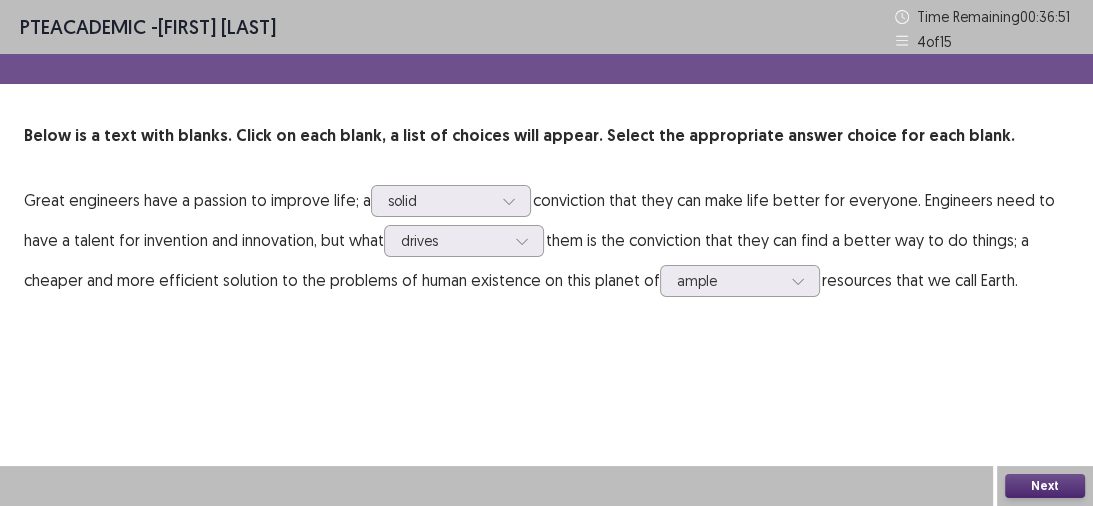 click on "Next" at bounding box center [1045, 486] 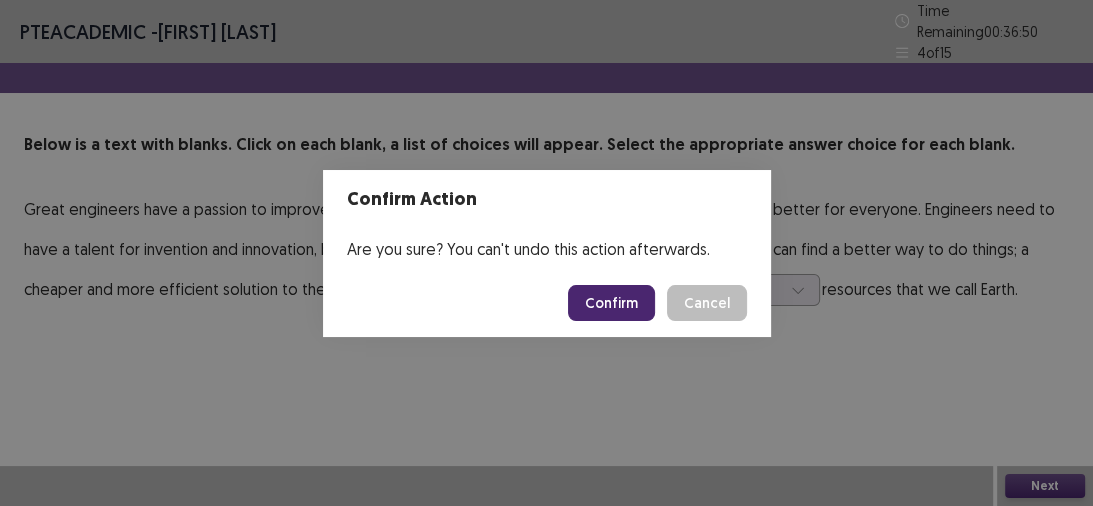 click on "Confirm" at bounding box center (611, 303) 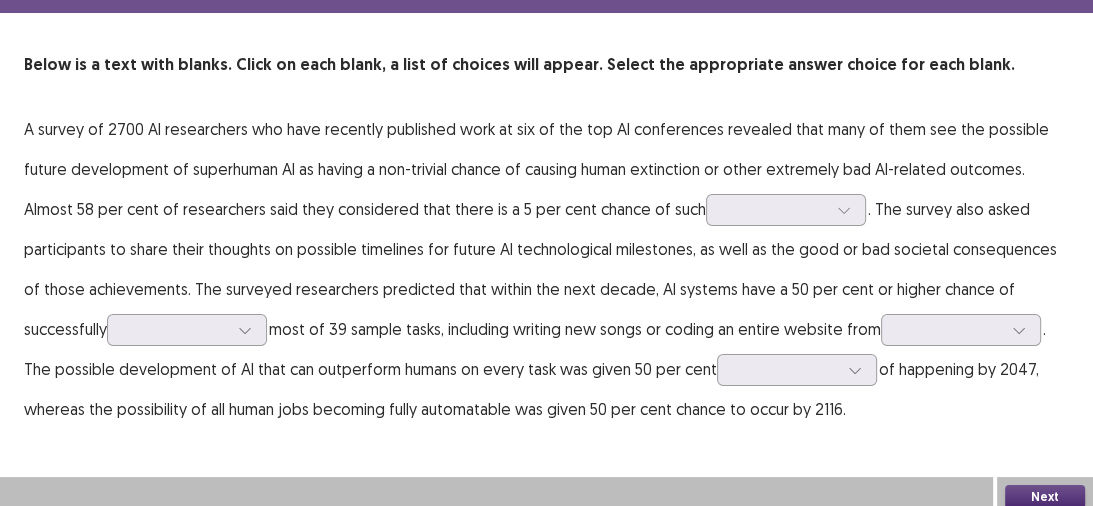 scroll, scrollTop: 81, scrollLeft: 0, axis: vertical 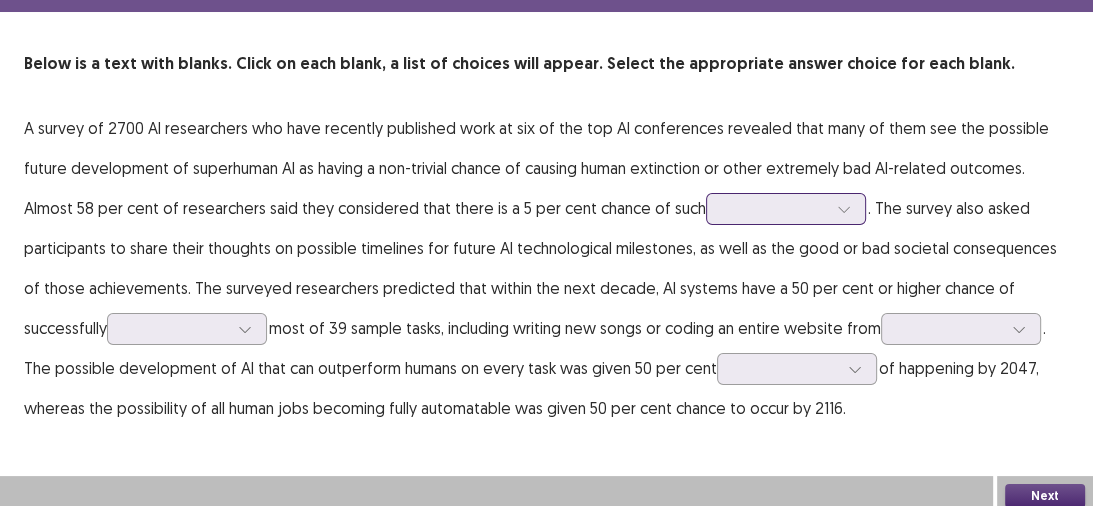 click at bounding box center [775, 208] 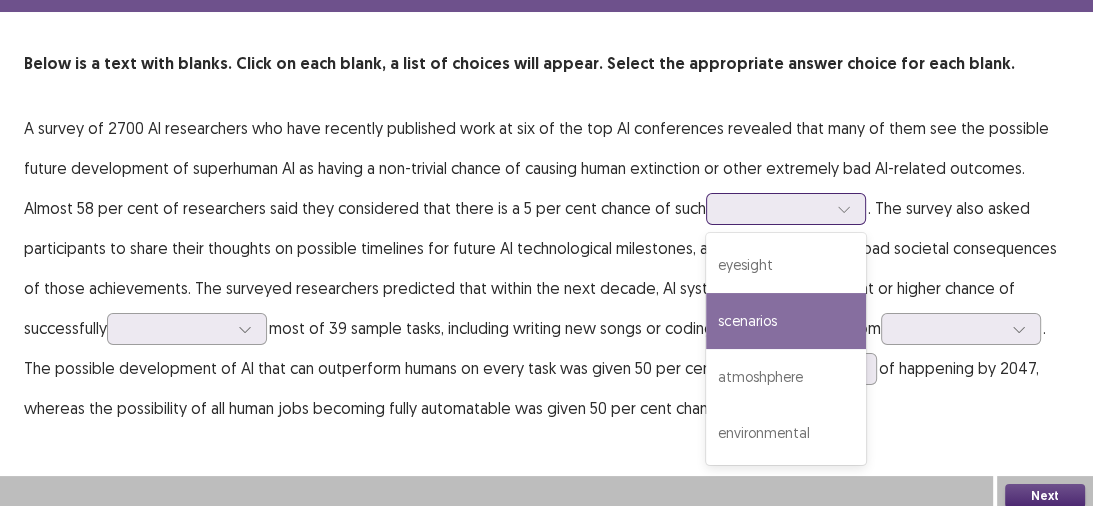click on "scenarios" at bounding box center (786, 321) 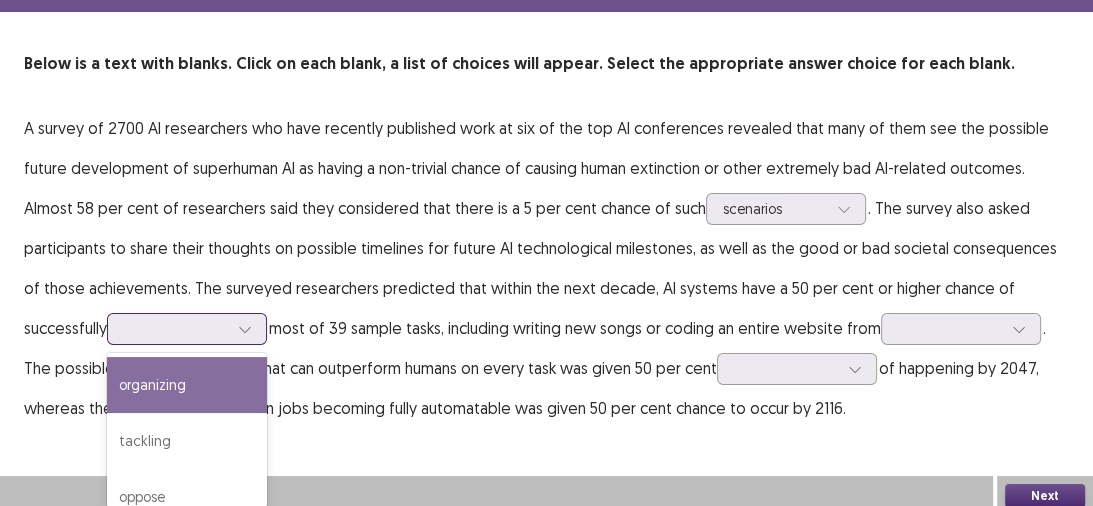 click at bounding box center [176, 328] 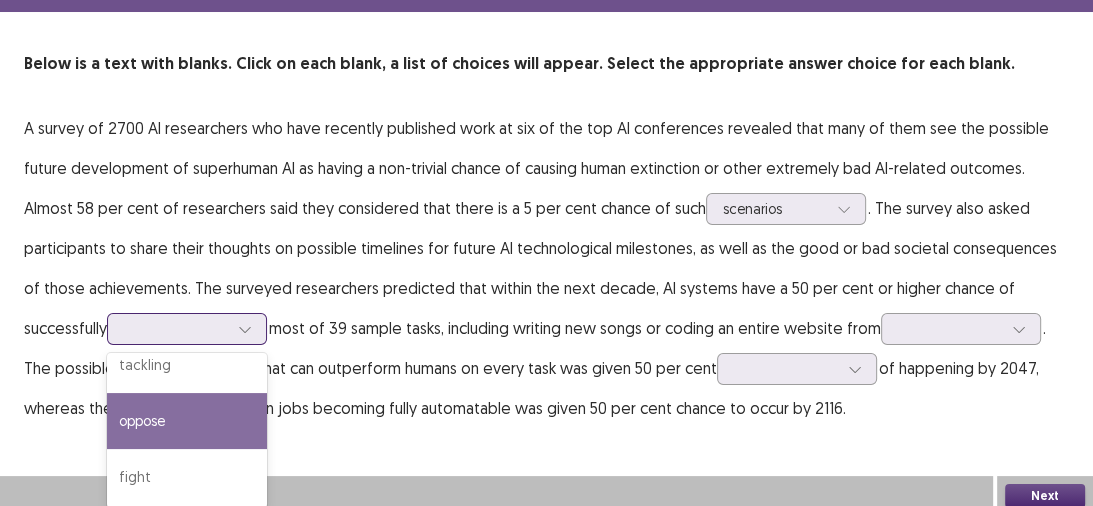 scroll, scrollTop: 0, scrollLeft: 0, axis: both 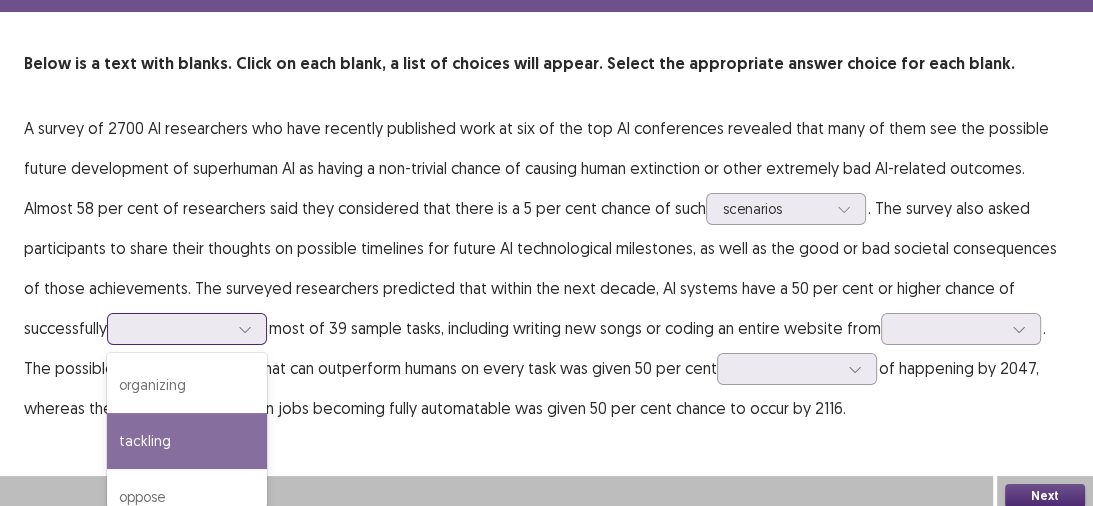 click on "tackling" at bounding box center (187, 441) 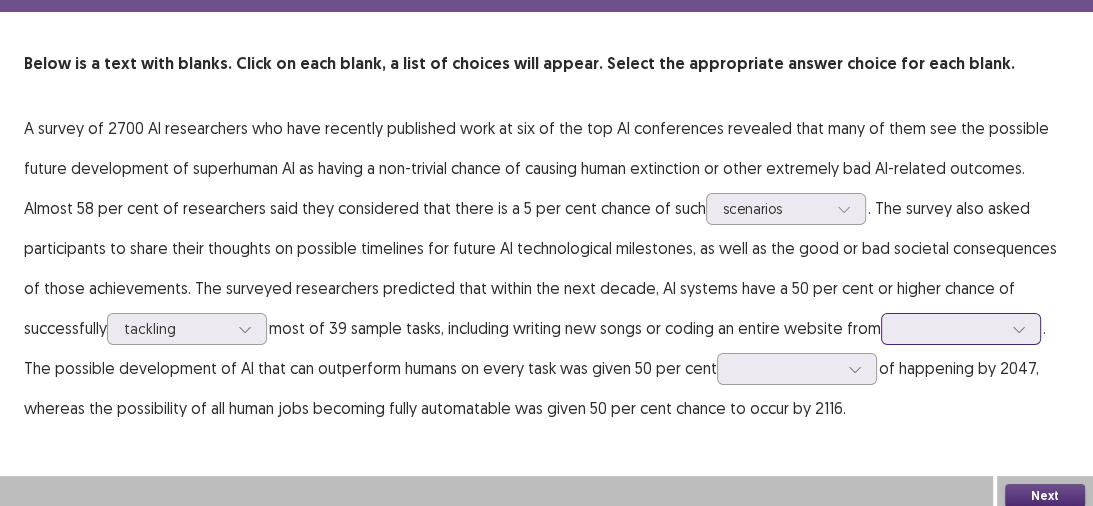 click at bounding box center (950, 328) 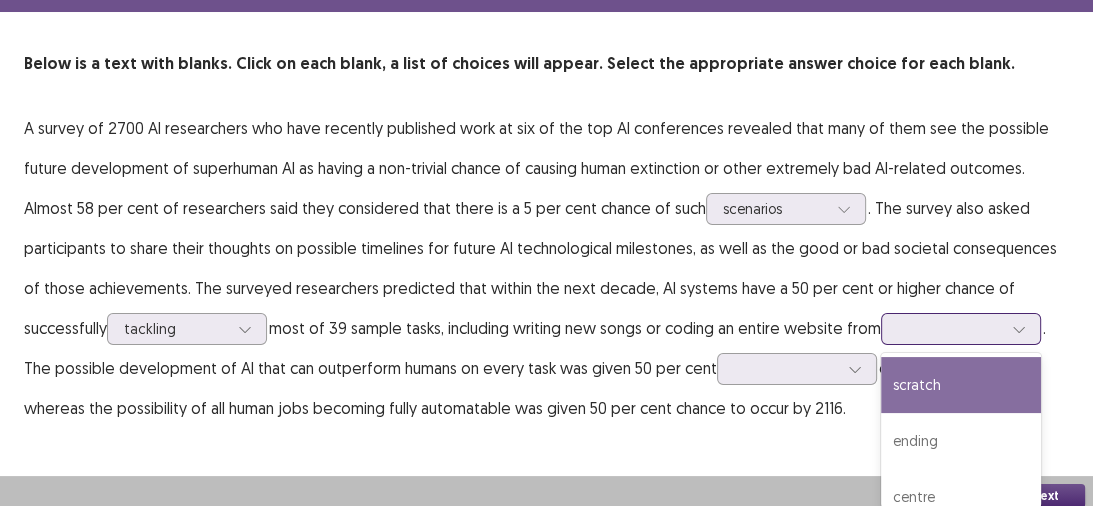 drag, startPoint x: 868, startPoint y: 380, endPoint x: 881, endPoint y: 428, distance: 49.729267 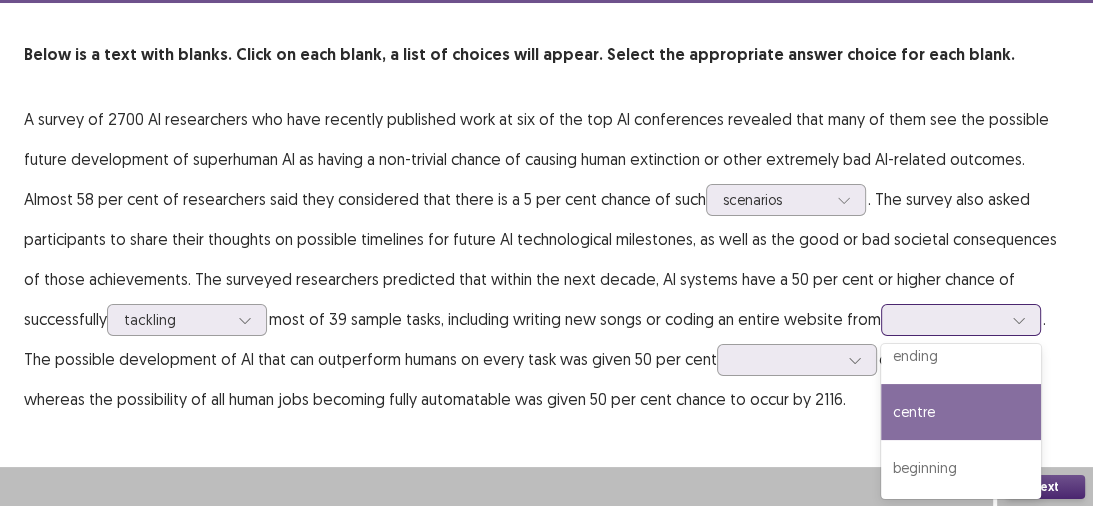scroll, scrollTop: 0, scrollLeft: 0, axis: both 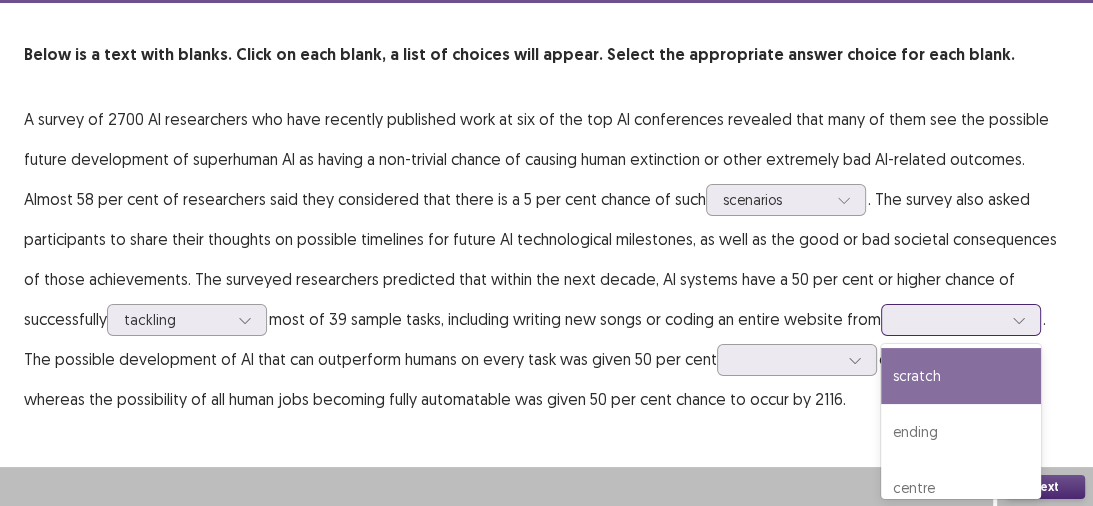 click on "scratch" at bounding box center (961, 376) 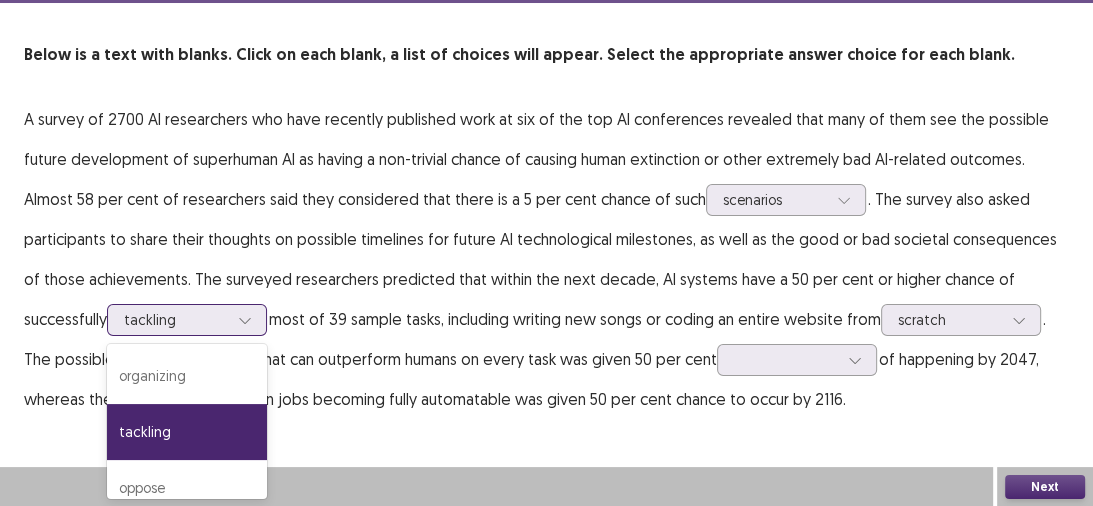 click at bounding box center [176, 319] 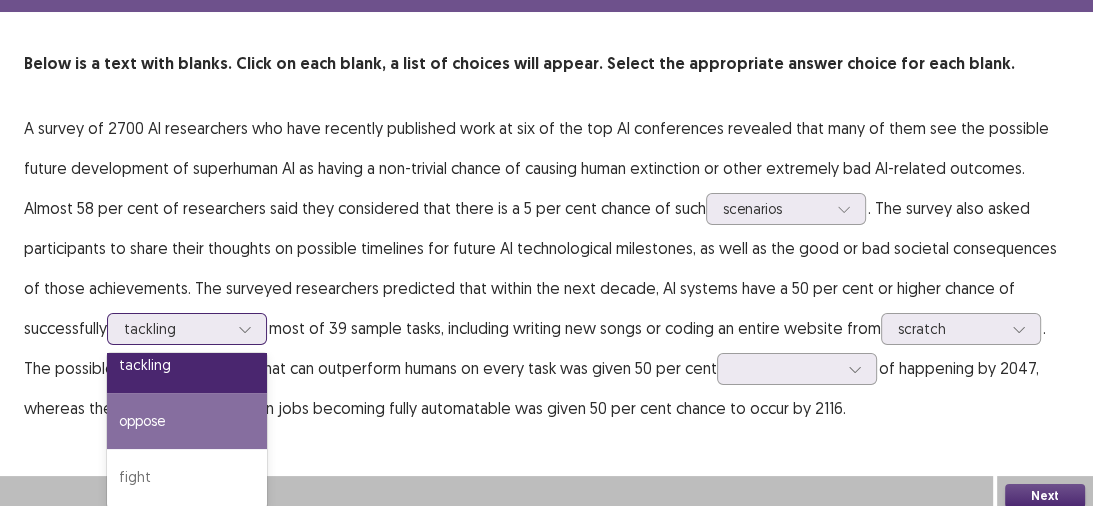 scroll, scrollTop: 0, scrollLeft: 0, axis: both 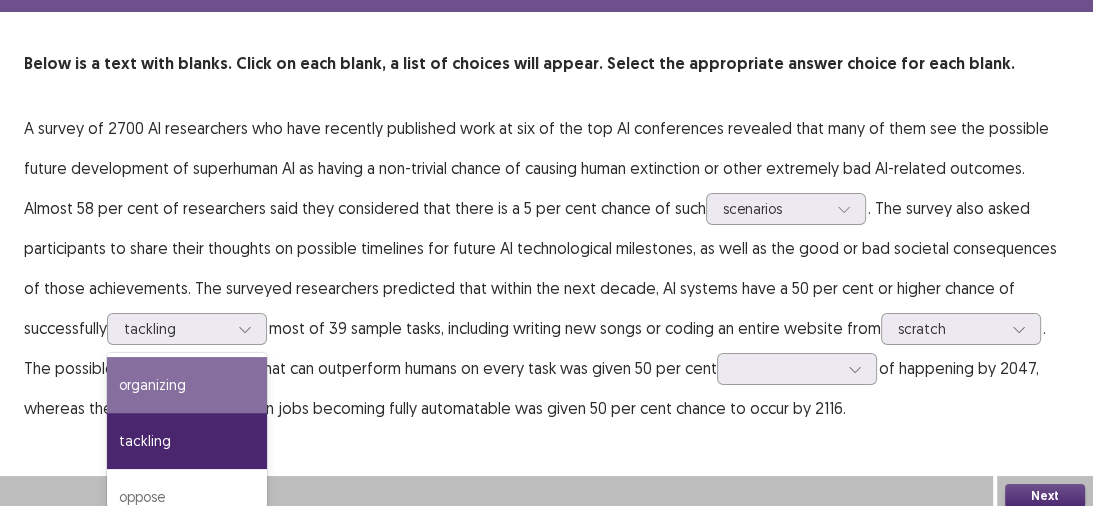 click on "A survey of 2700 AI researchers who have recently published work at six of the top AI conferences revealed that many of them see the possible future development of superhuman AI as having a non-trivial chance of causing human extinction or other extremely bad AI-related outcomes. Almost 58 per cent of researchers said they considered that there is a 5 per cent chance of such scenarios . The survey also asked participants to share their thoughts on possible timelines for future AI technological milestones, as well as the good or bad societal consequences of those achievements. The surveyed researchers predicted that within the next decade, AI systems have a 50 per cent or higher chance of successfully 4 results available. Use Up and Down to choose options, press Enter to select the currently focused option, press Escape to exit the menu, press Tab to select the option and exit the menu. tackling organizing tackling oppose fight scratch" at bounding box center [546, 268] 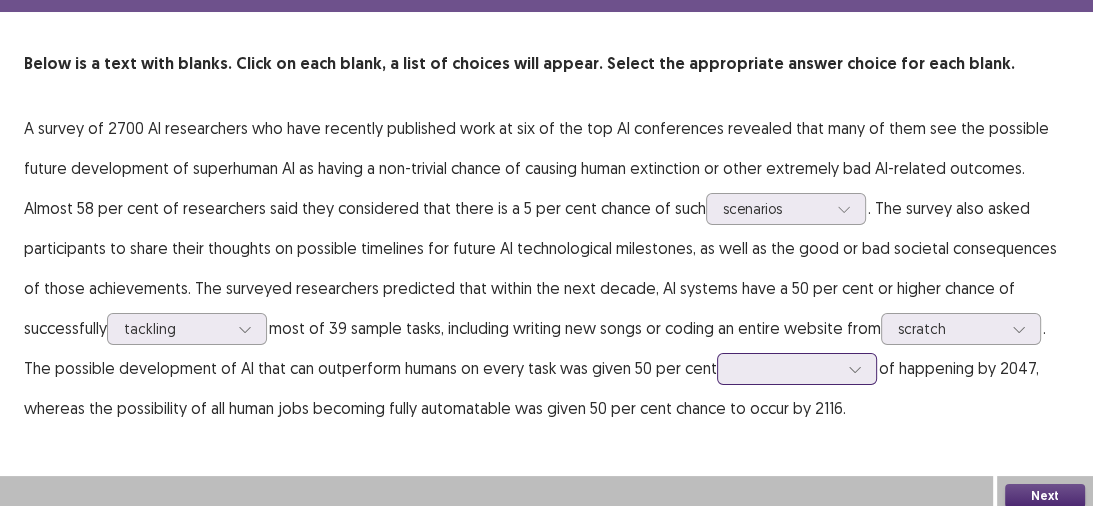 scroll, scrollTop: 190, scrollLeft: 0, axis: vertical 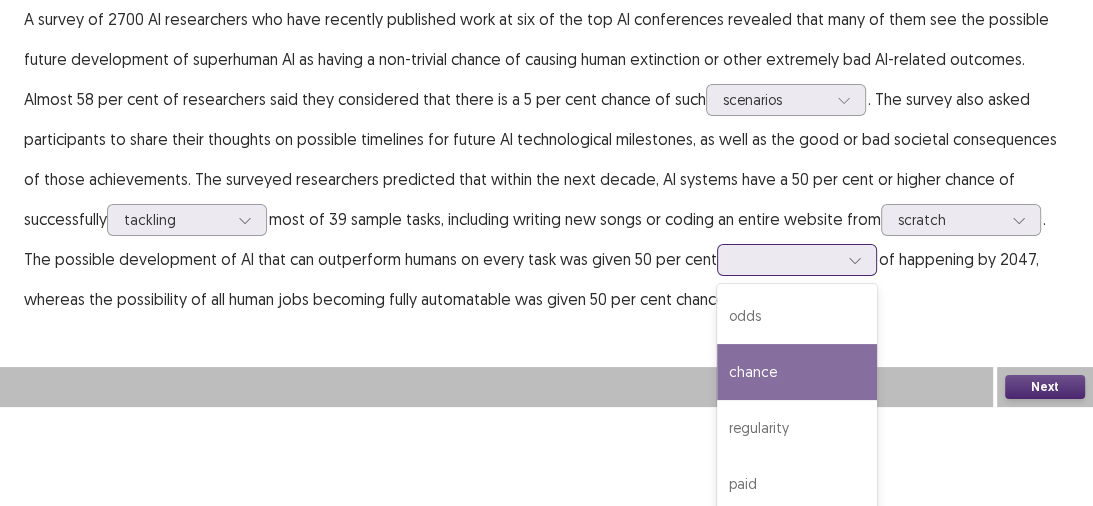 click on "4 results available. Use Up and Down to choose options, press Enter to select the currently focused option, press Escape to exit the menu, press Tab to select the option and exit the menu. odds chance regularity paid" at bounding box center [797, 260] 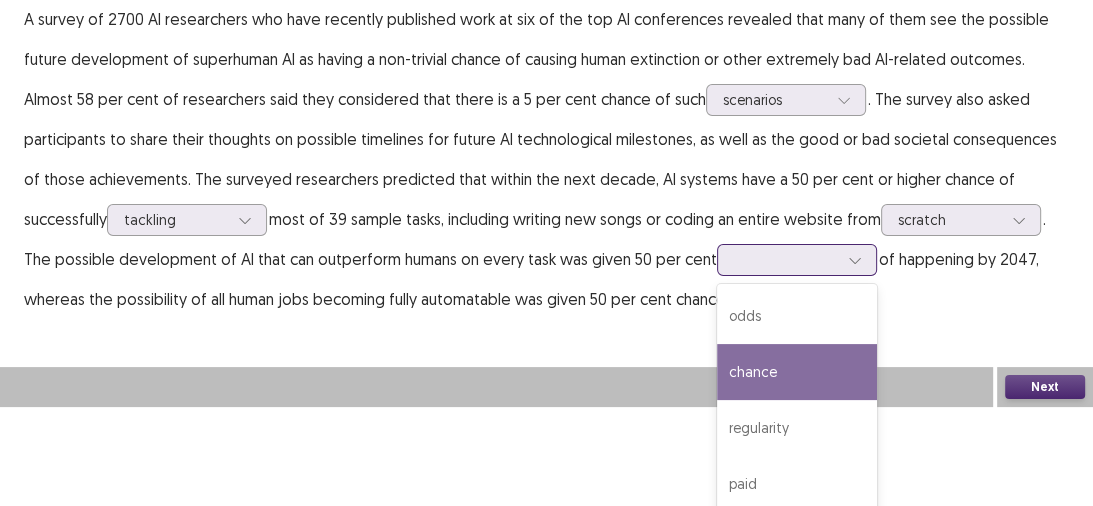 click on "chance" at bounding box center (797, 372) 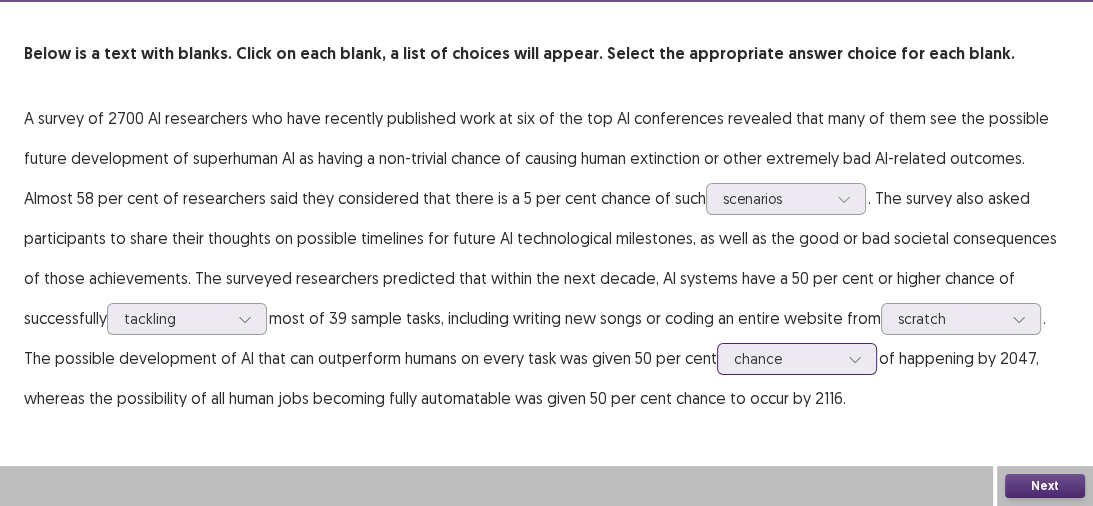 scroll, scrollTop: 81, scrollLeft: 0, axis: vertical 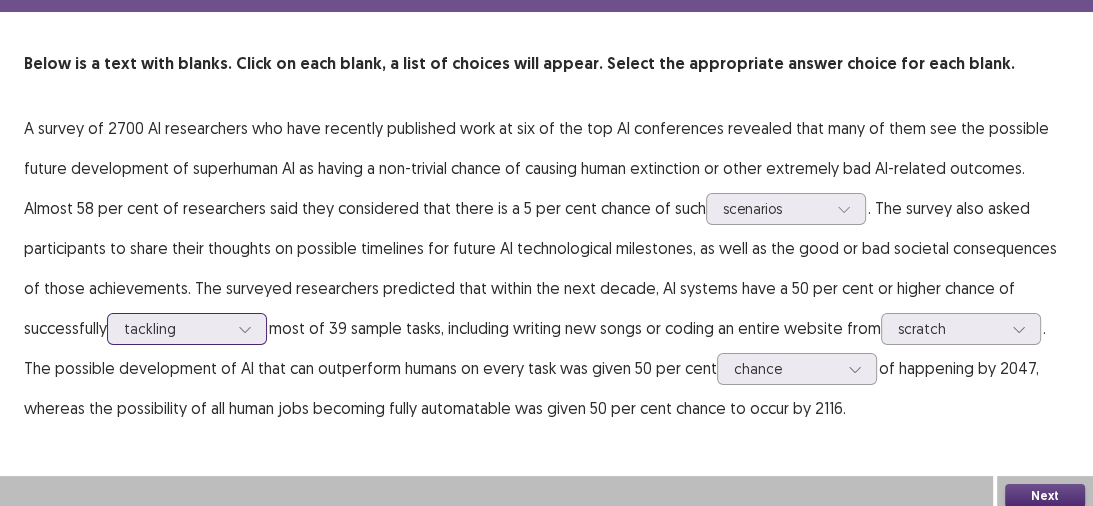 click at bounding box center [245, 329] 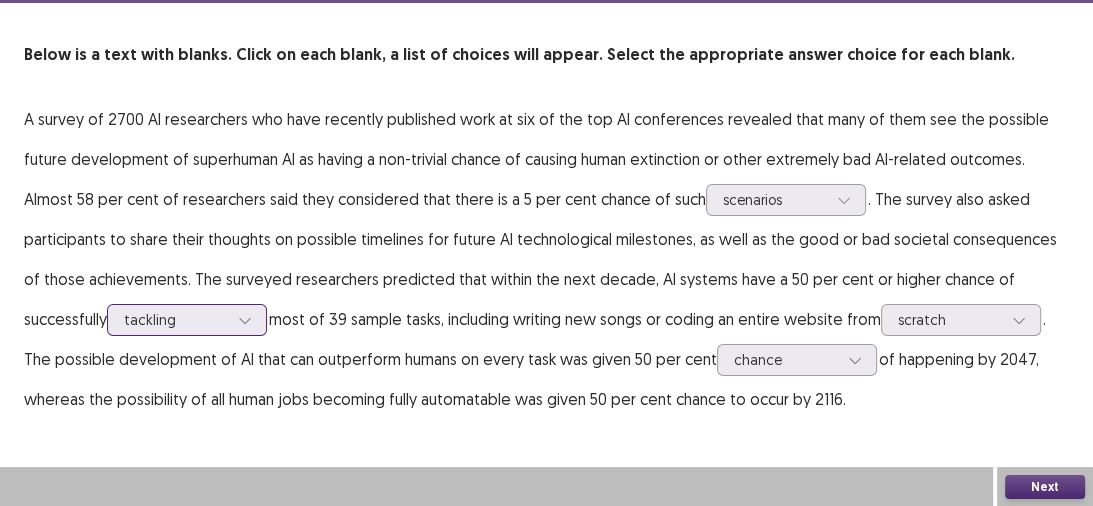 click at bounding box center [245, 320] 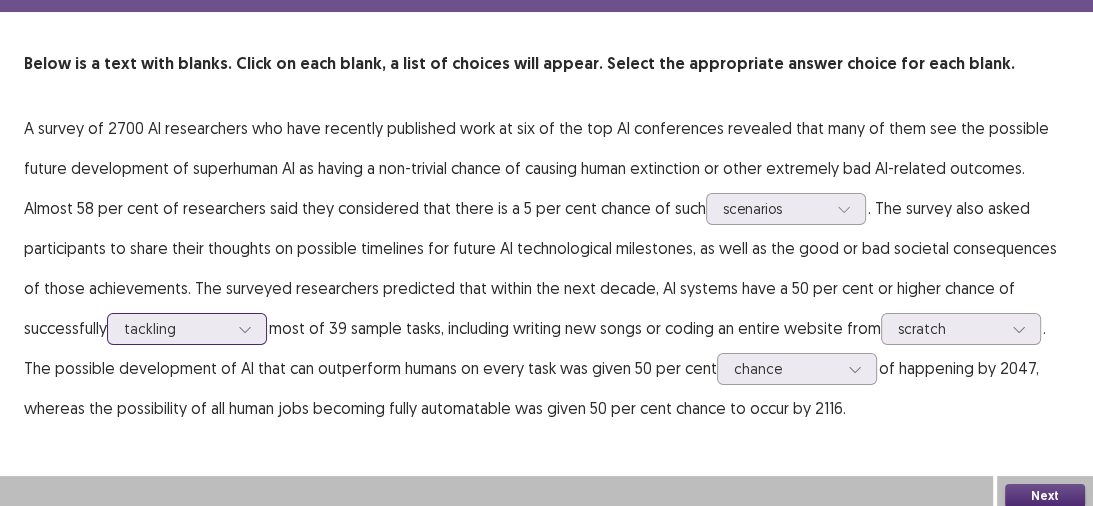 click at bounding box center (176, 328) 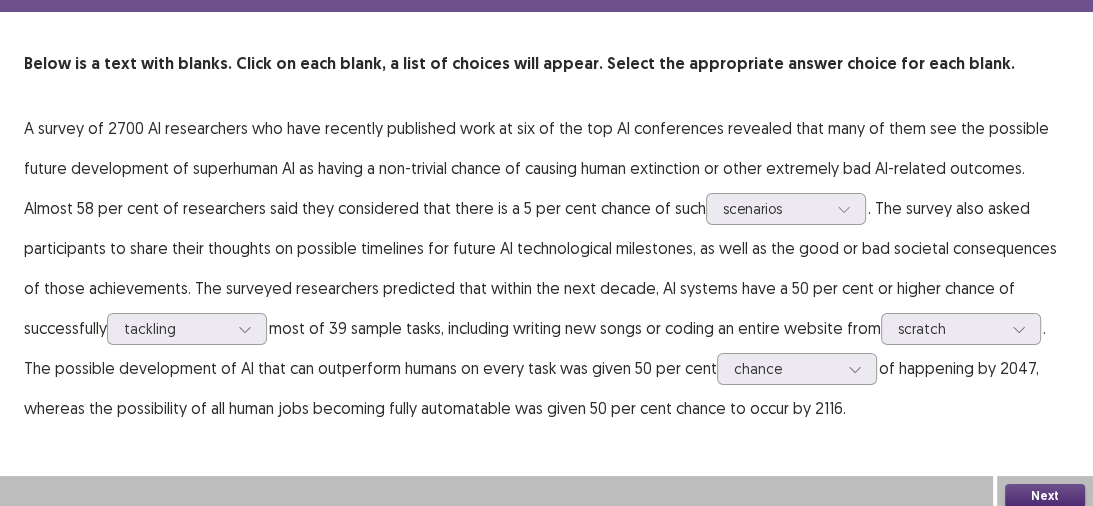 click on "Next" at bounding box center (1045, 496) 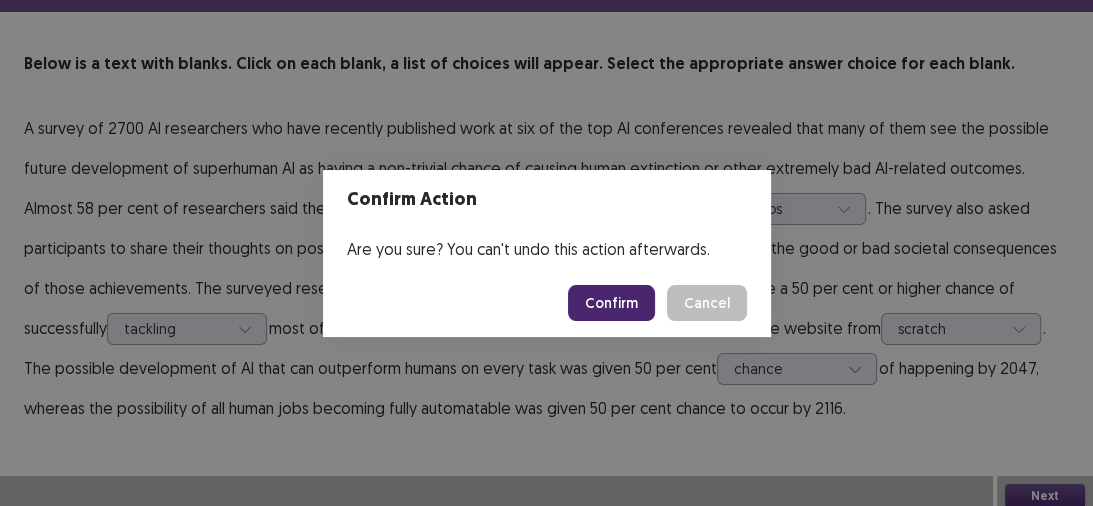 click on "Confirm" at bounding box center [611, 303] 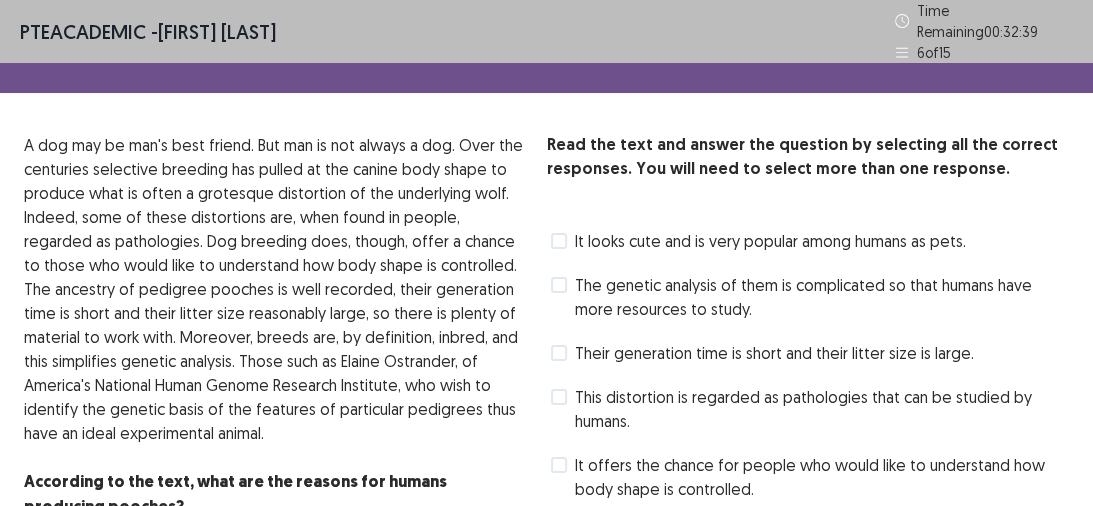 scroll, scrollTop: 80, scrollLeft: 0, axis: vertical 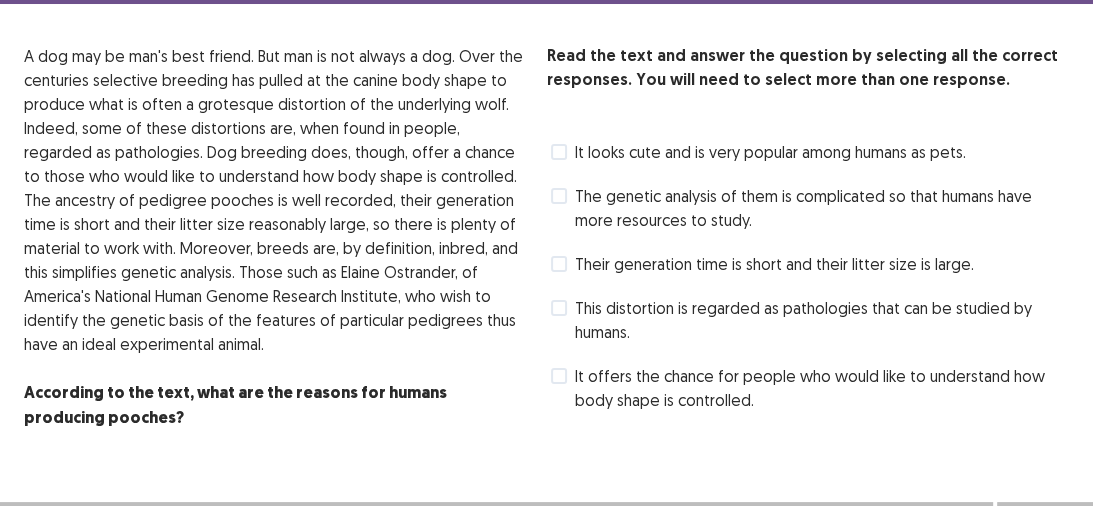 click on "Their generation time is short and their litter size is large." at bounding box center [774, 264] 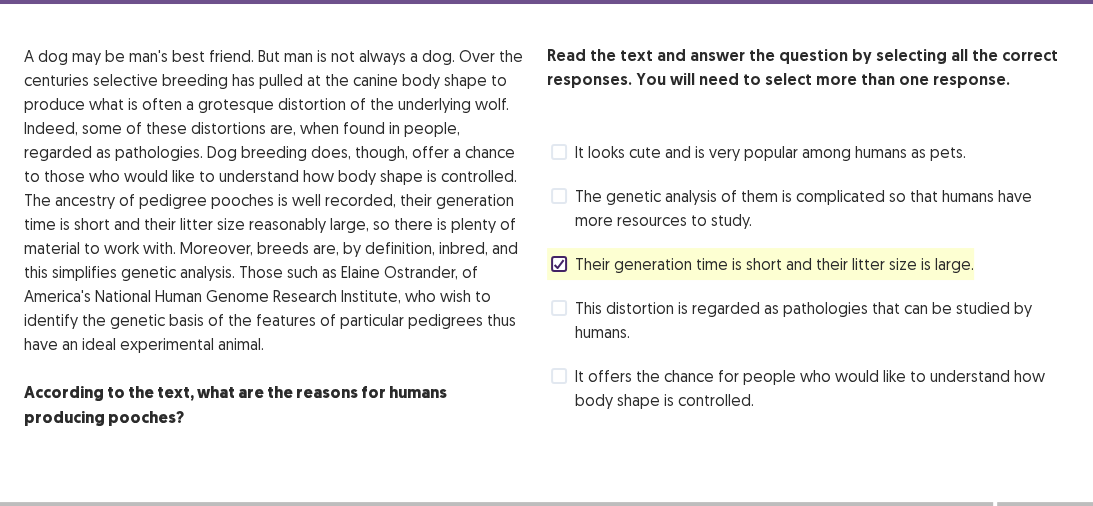 click on "It offers the chance for people who would like to understand how body shape is controlled." at bounding box center (822, 388) 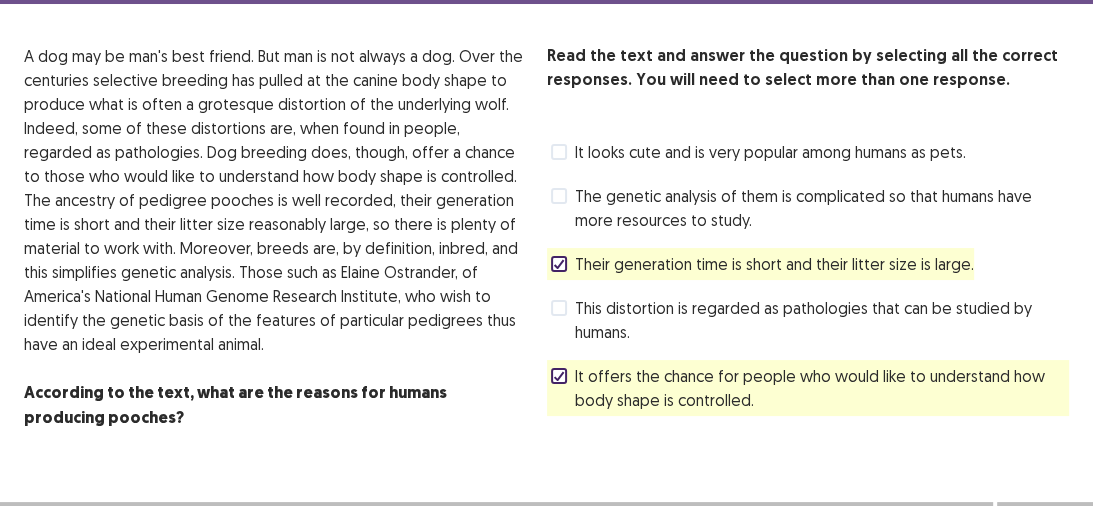 scroll, scrollTop: 113, scrollLeft: 0, axis: vertical 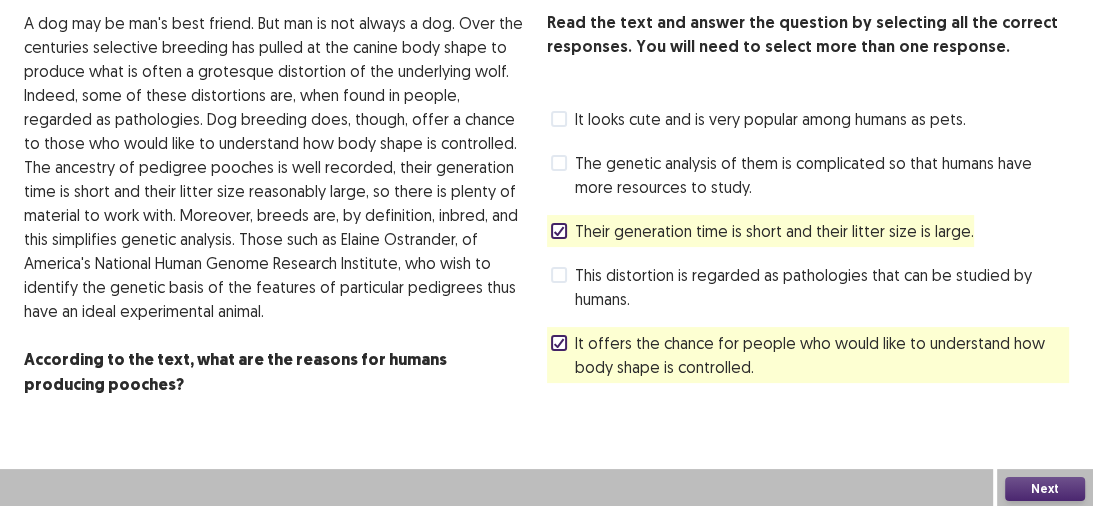 click on "Next" at bounding box center [1045, 489] 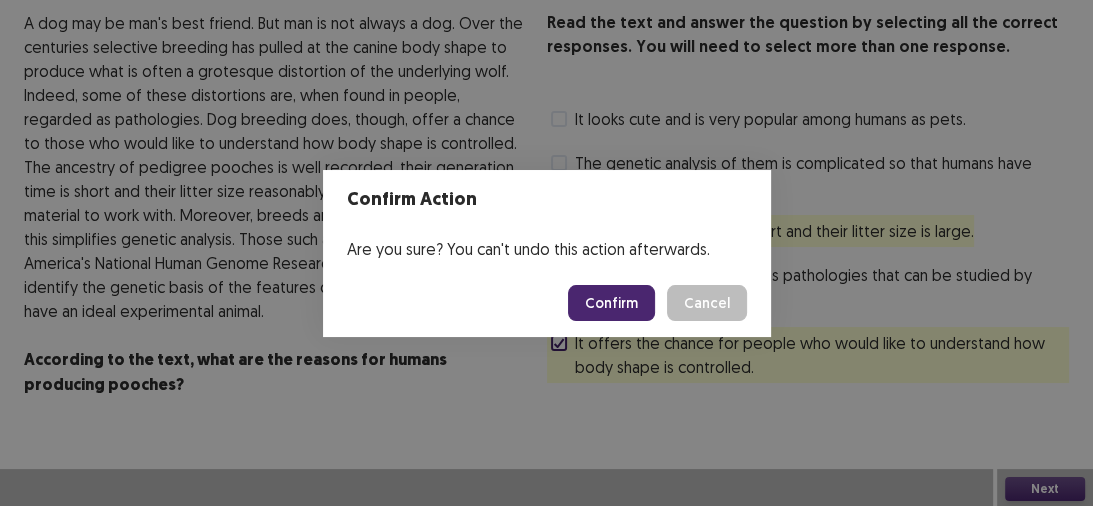 click on "Confirm" at bounding box center (611, 303) 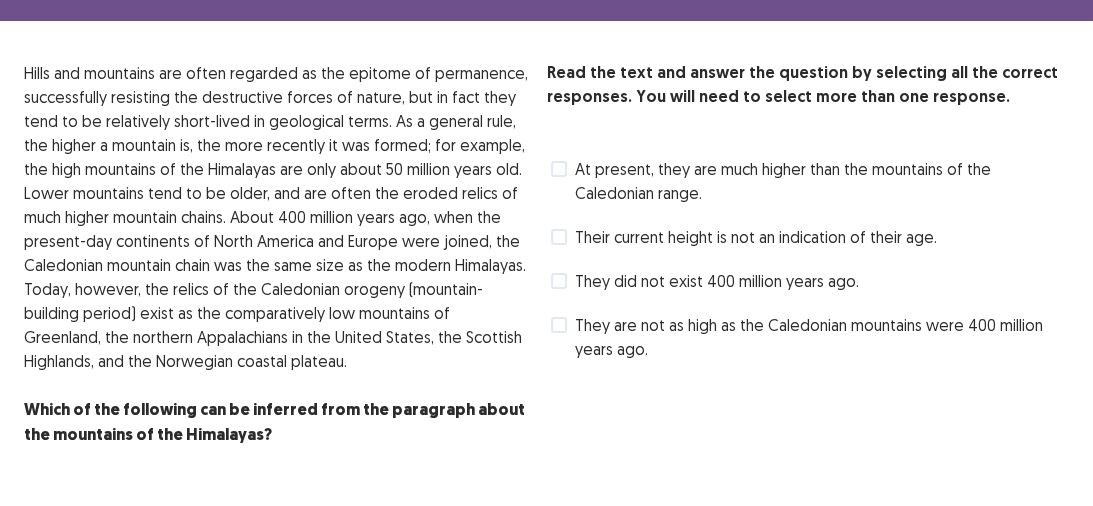 scroll, scrollTop: 33, scrollLeft: 0, axis: vertical 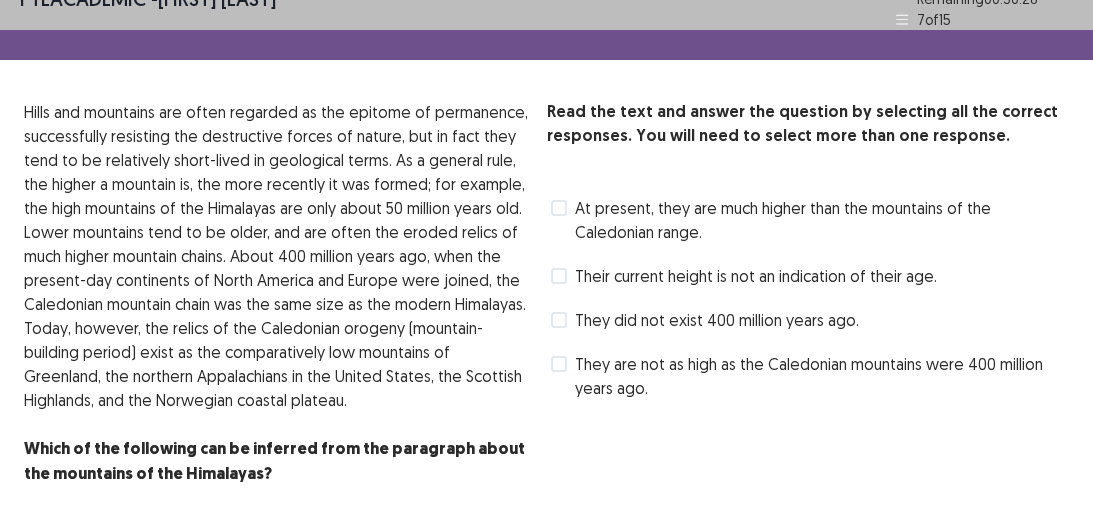 click on "At present, they are much higher than the mountains of the Caledonian range." at bounding box center [822, 220] 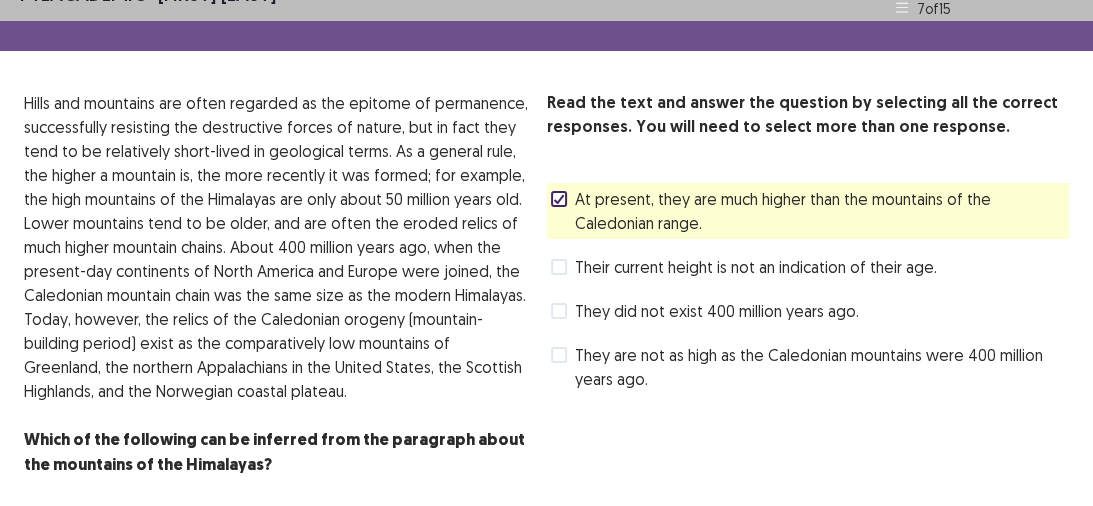 scroll, scrollTop: 113, scrollLeft: 0, axis: vertical 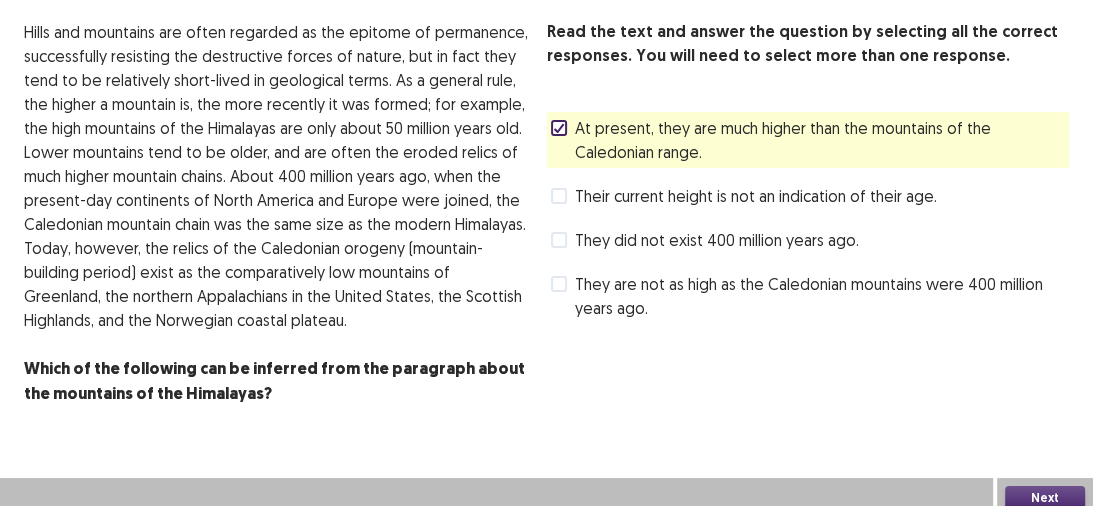 click on "They are not as high as the Caledonian mountains were 400 million years ago." at bounding box center [822, 296] 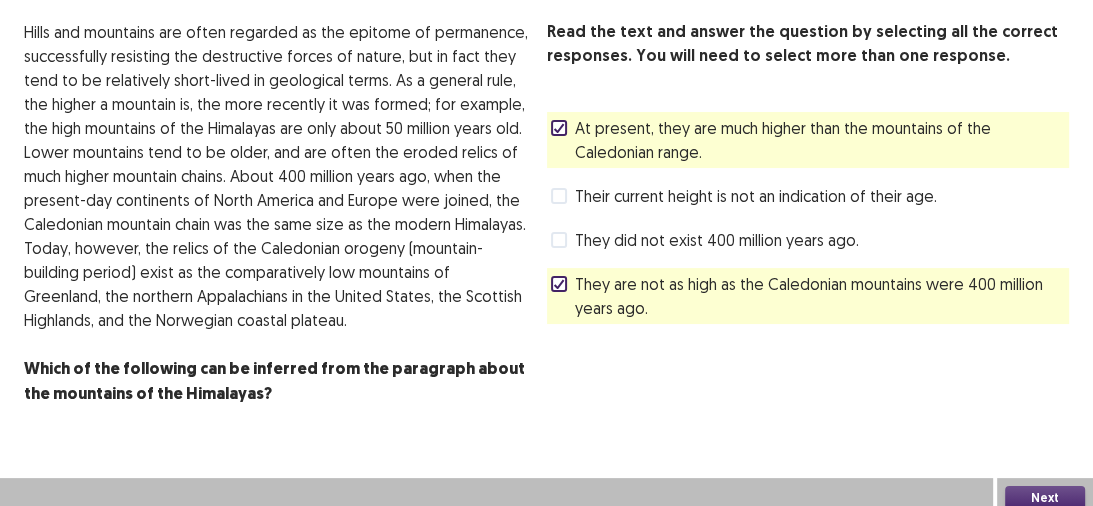 click on "They are not as high as the Caledonian mountains were 400 million years ago." at bounding box center [822, 296] 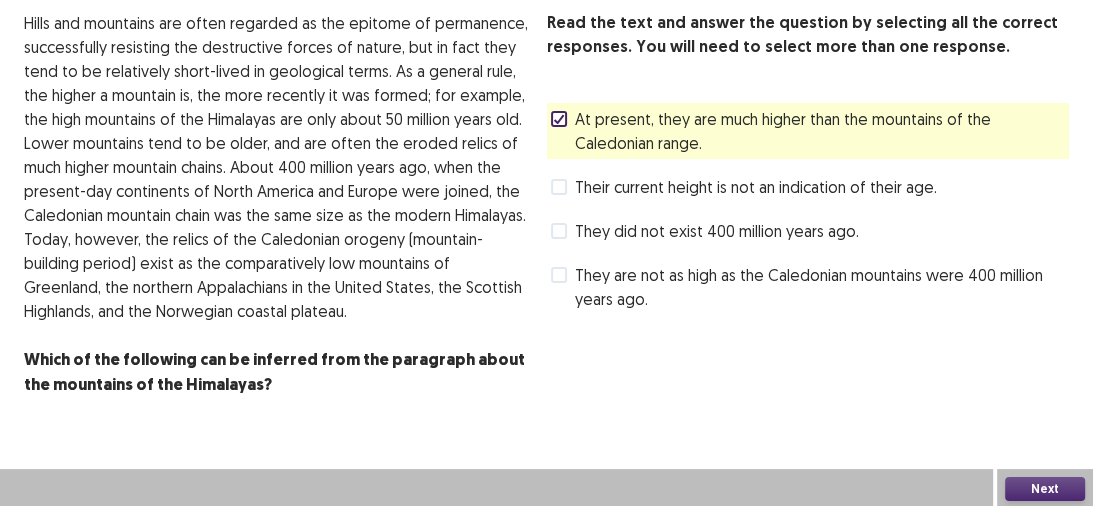 click on "Next" at bounding box center [1045, 489] 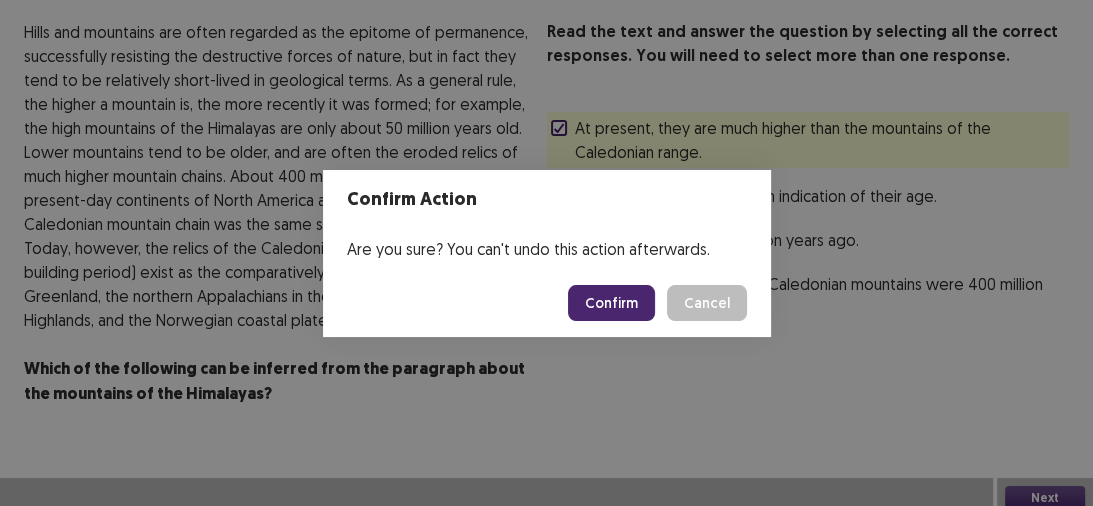 click on "Confirm" at bounding box center [611, 303] 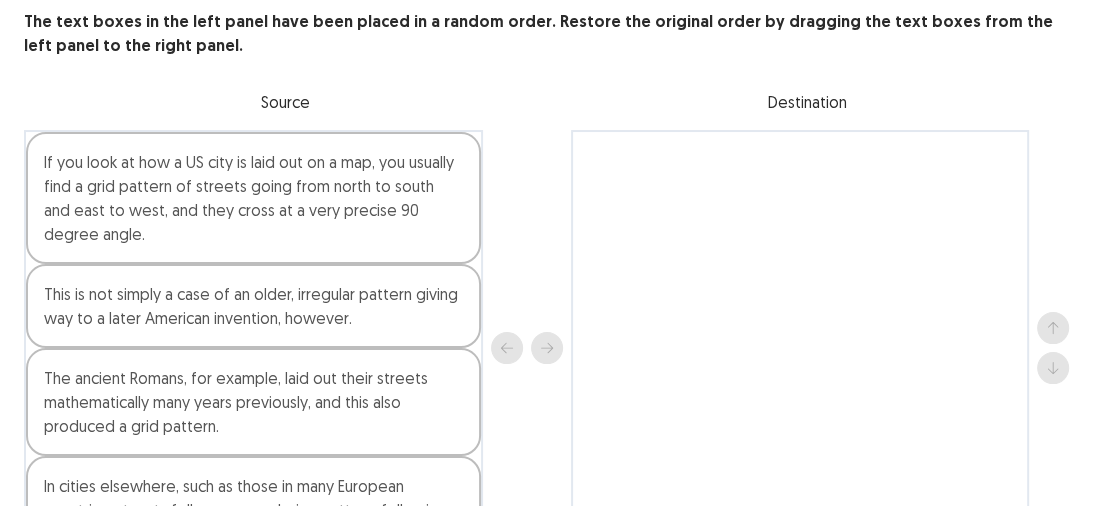 scroll, scrollTop: 160, scrollLeft: 0, axis: vertical 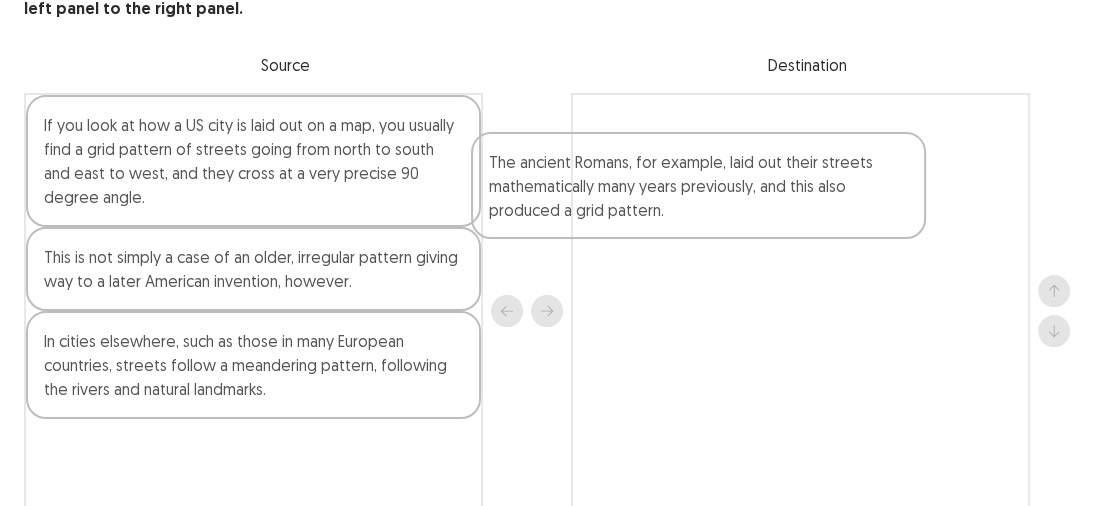 drag, startPoint x: 379, startPoint y: 351, endPoint x: 859, endPoint y: 178, distance: 510.22446 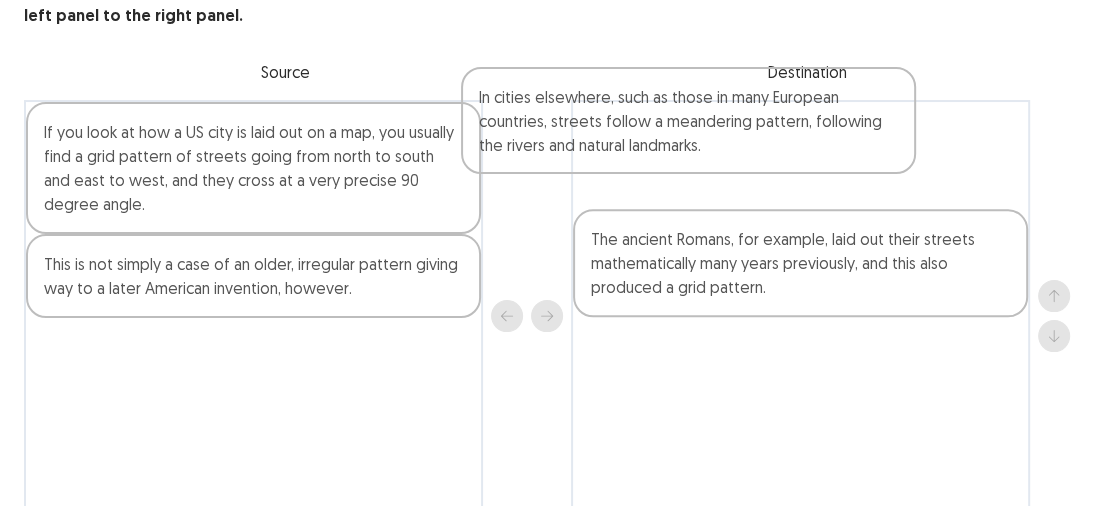 scroll, scrollTop: 148, scrollLeft: 0, axis: vertical 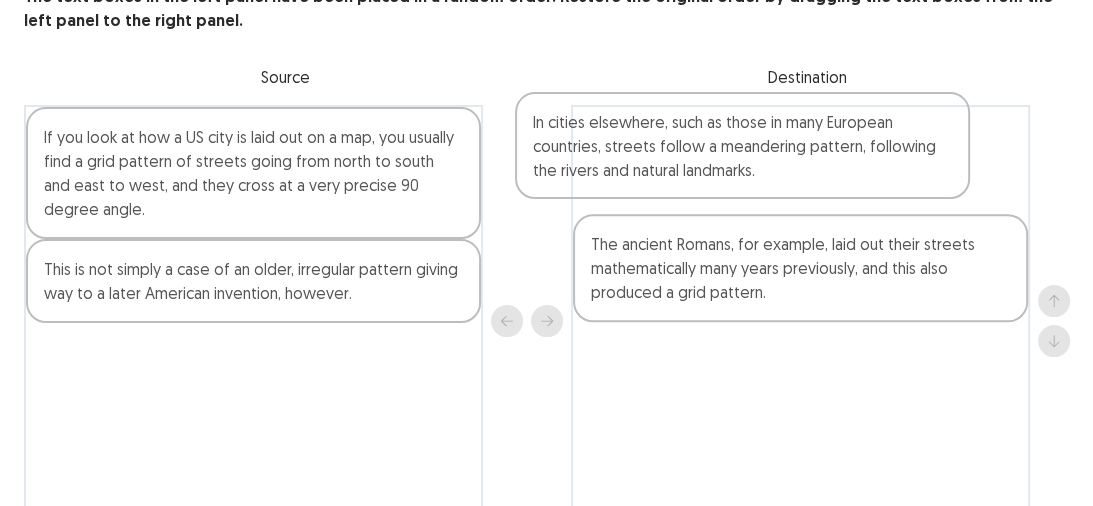 drag, startPoint x: 292, startPoint y: 368, endPoint x: 787, endPoint y: 154, distance: 539.2782 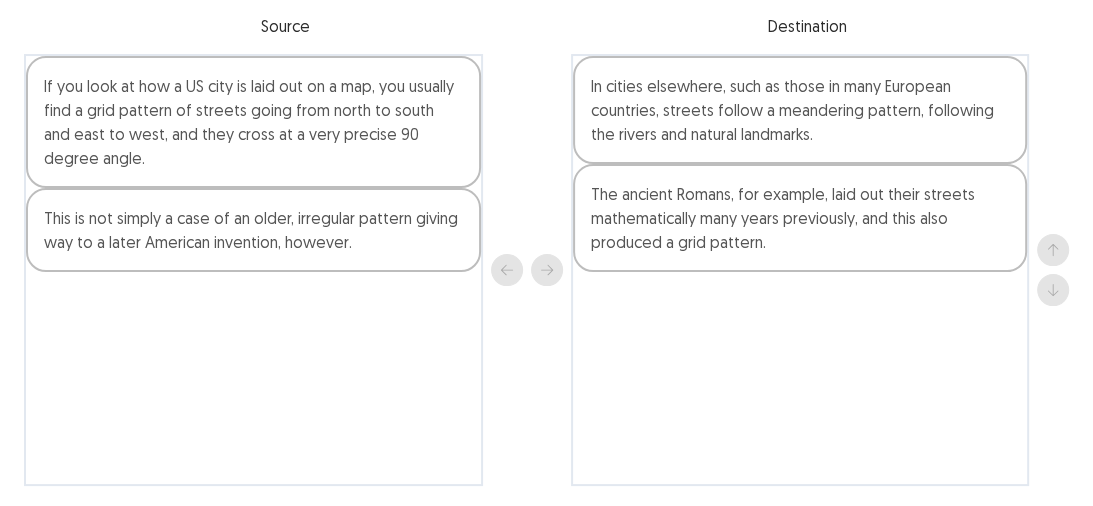 scroll, scrollTop: 228, scrollLeft: 0, axis: vertical 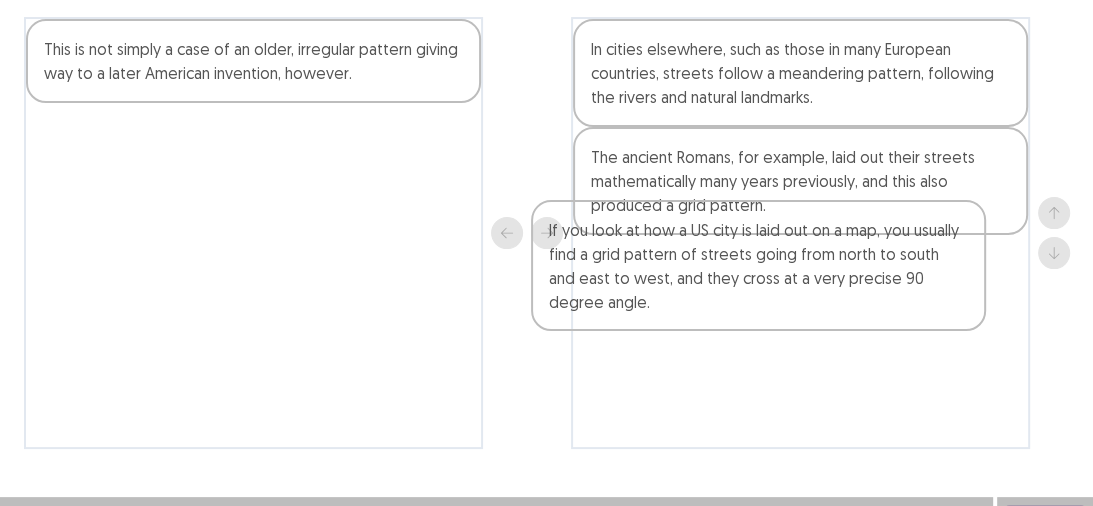drag, startPoint x: 417, startPoint y: 116, endPoint x: 953, endPoint y: 310, distance: 570.0281 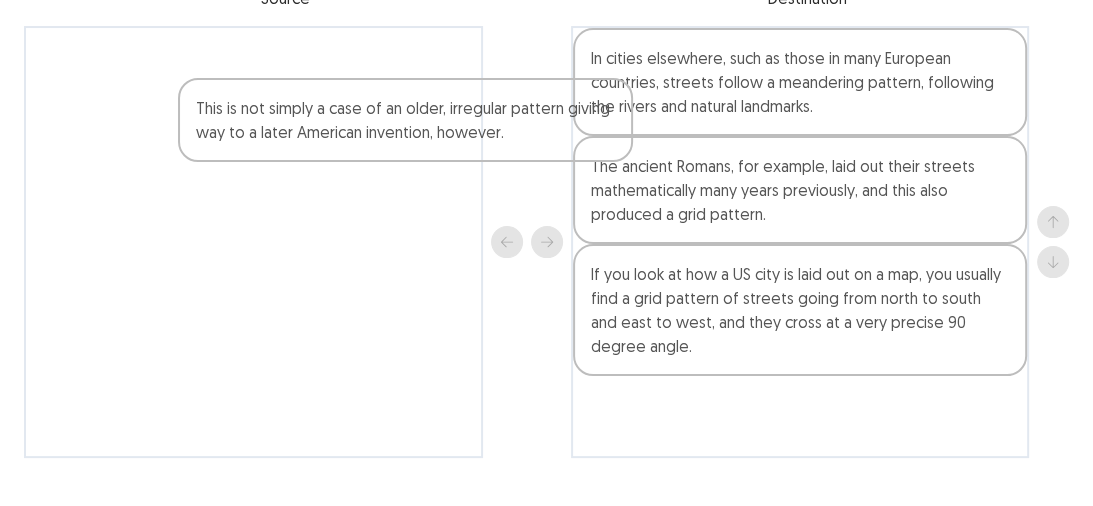 scroll, scrollTop: 222, scrollLeft: 0, axis: vertical 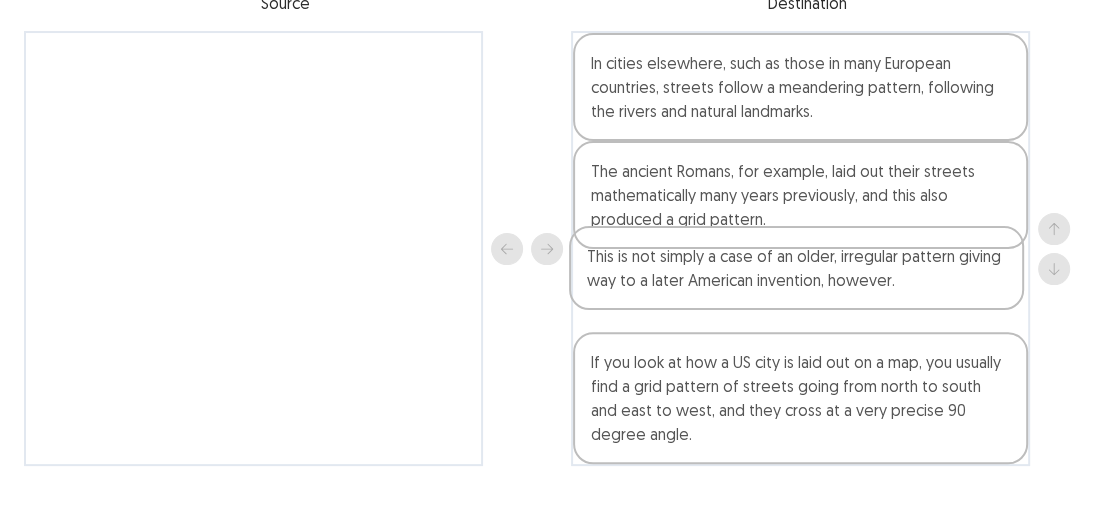 drag, startPoint x: 380, startPoint y: 80, endPoint x: 926, endPoint y: 300, distance: 588.65607 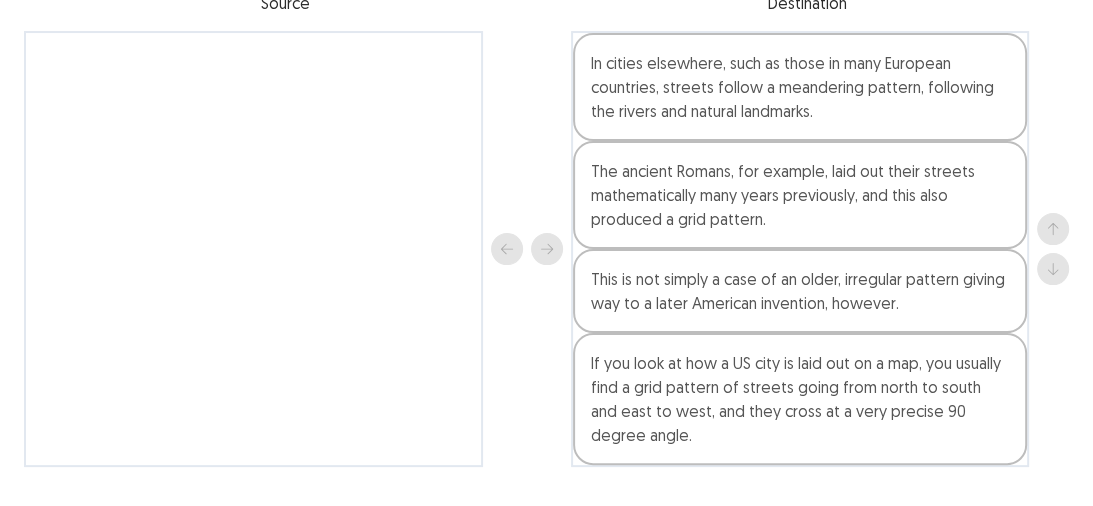 scroll, scrollTop: 257, scrollLeft: 0, axis: vertical 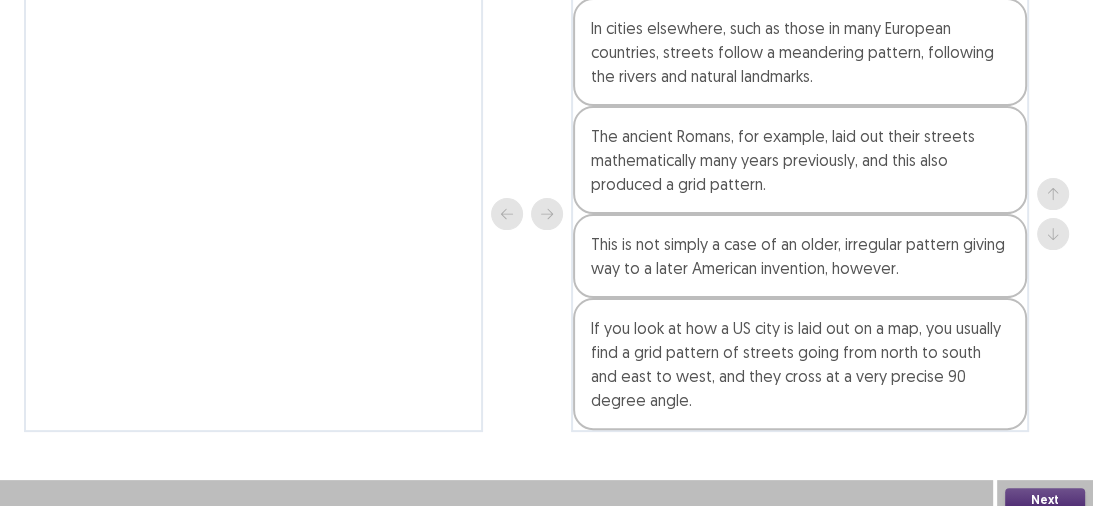 click on "Next" at bounding box center (1045, 500) 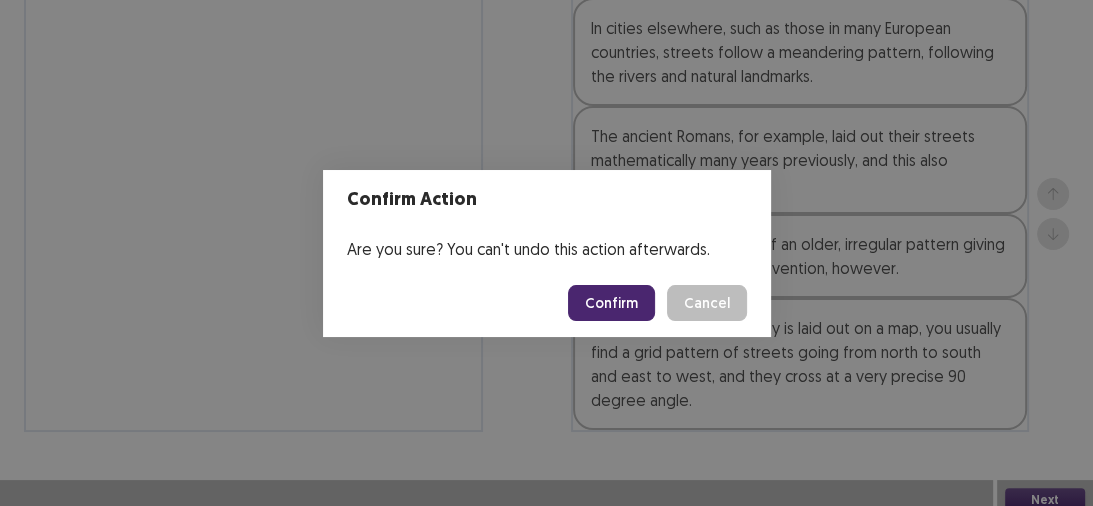 click on "Confirm" at bounding box center (611, 303) 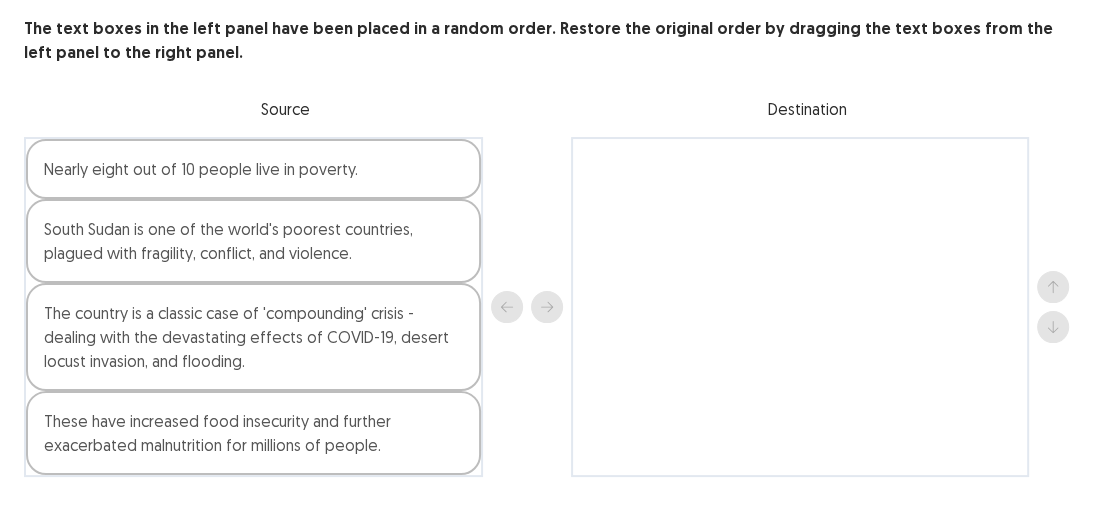 scroll, scrollTop: 81, scrollLeft: 0, axis: vertical 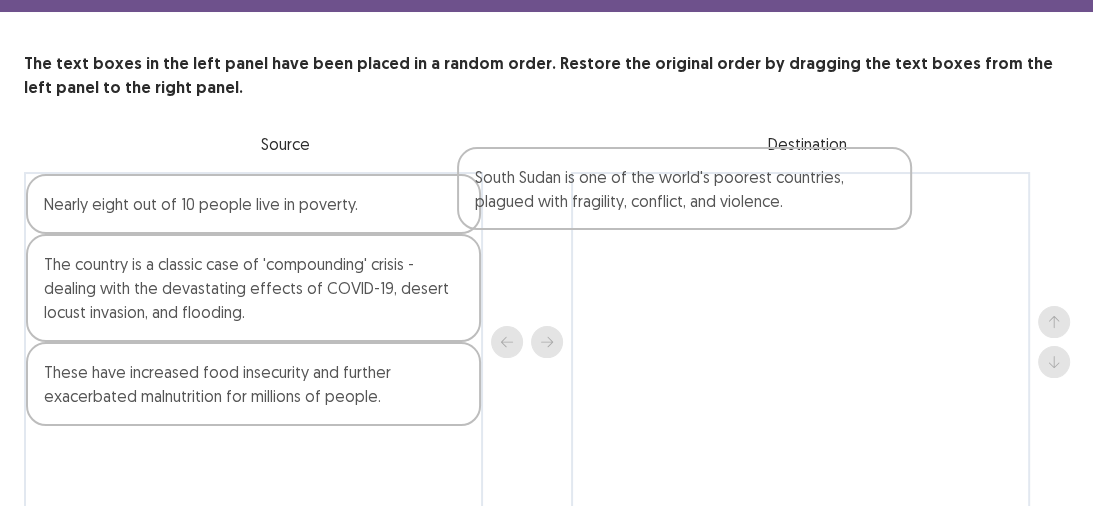 drag, startPoint x: 353, startPoint y: 290, endPoint x: 815, endPoint y: 211, distance: 468.70566 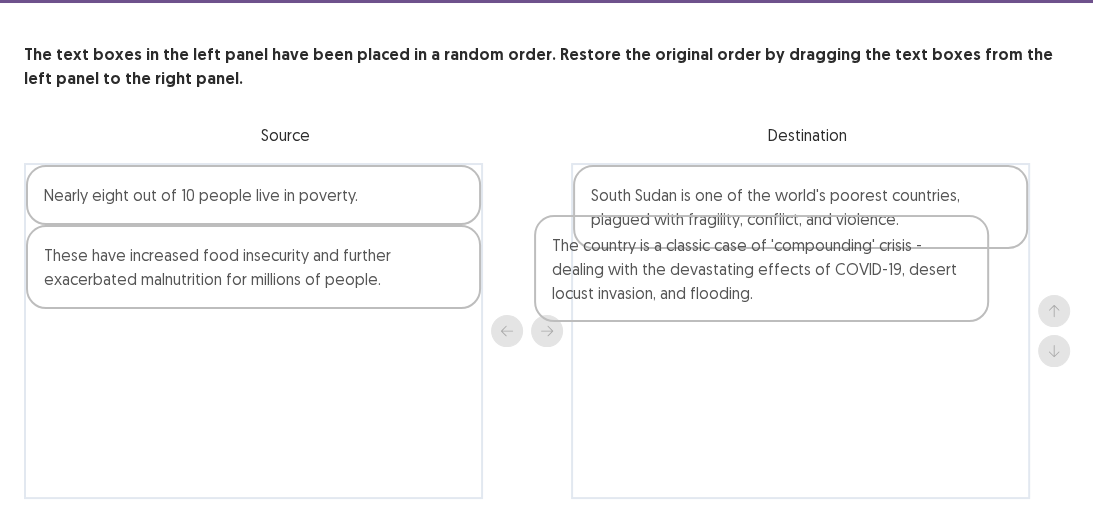 drag, startPoint x: 295, startPoint y: 304, endPoint x: 831, endPoint y: 299, distance: 536.0233 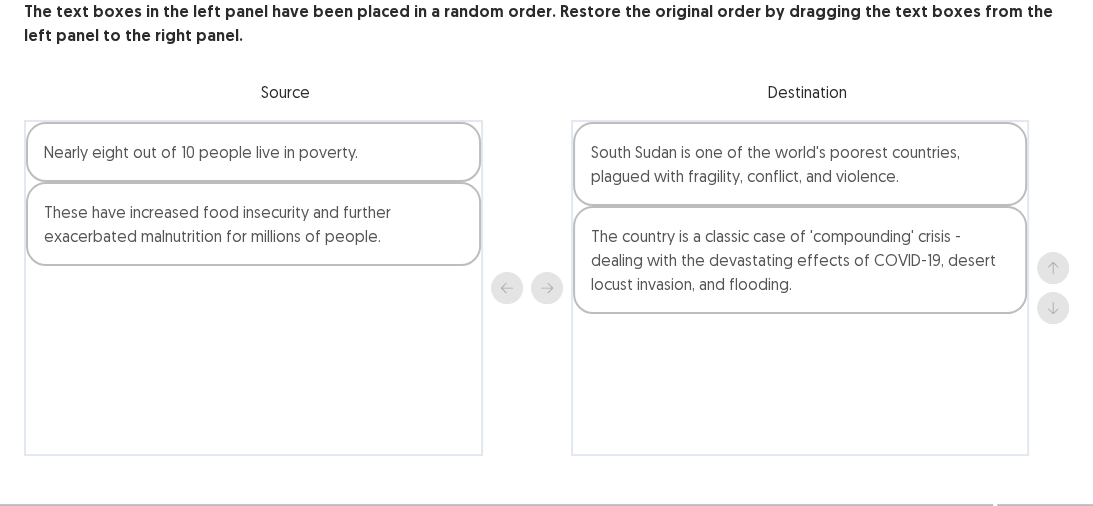 scroll, scrollTop: 161, scrollLeft: 0, axis: vertical 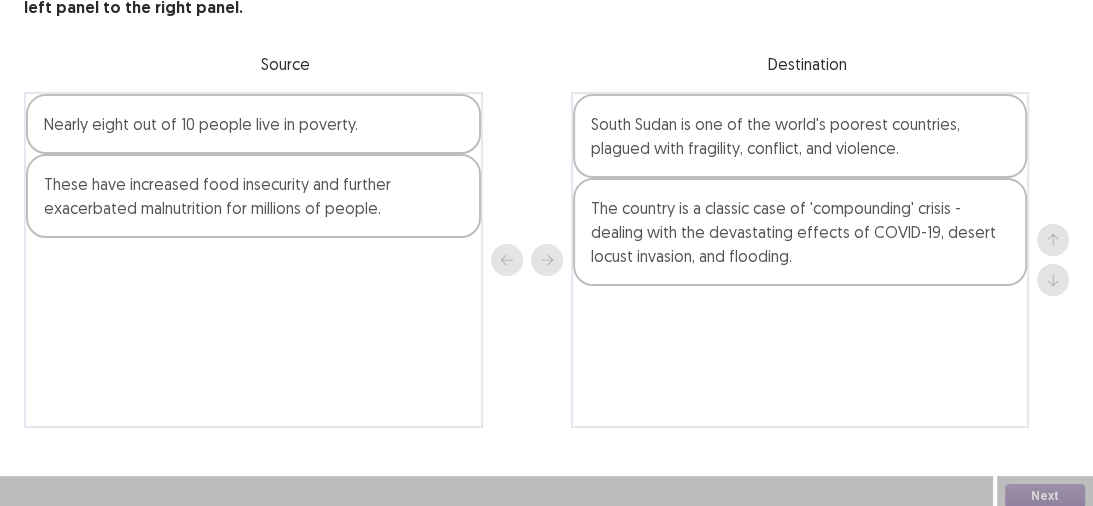 click on "Nearly eight out of 10 people live in poverty." at bounding box center [253, 124] 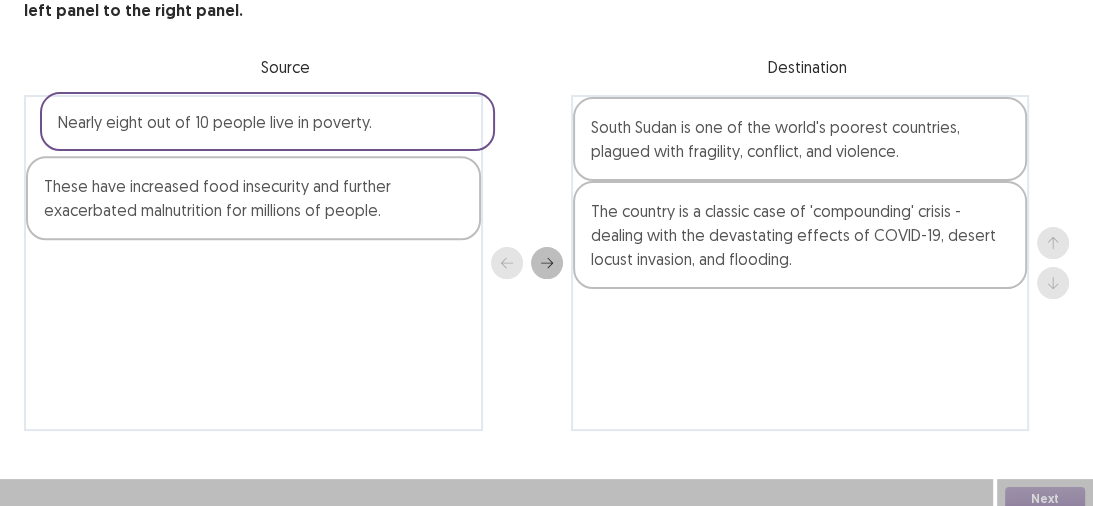 scroll, scrollTop: 148, scrollLeft: 0, axis: vertical 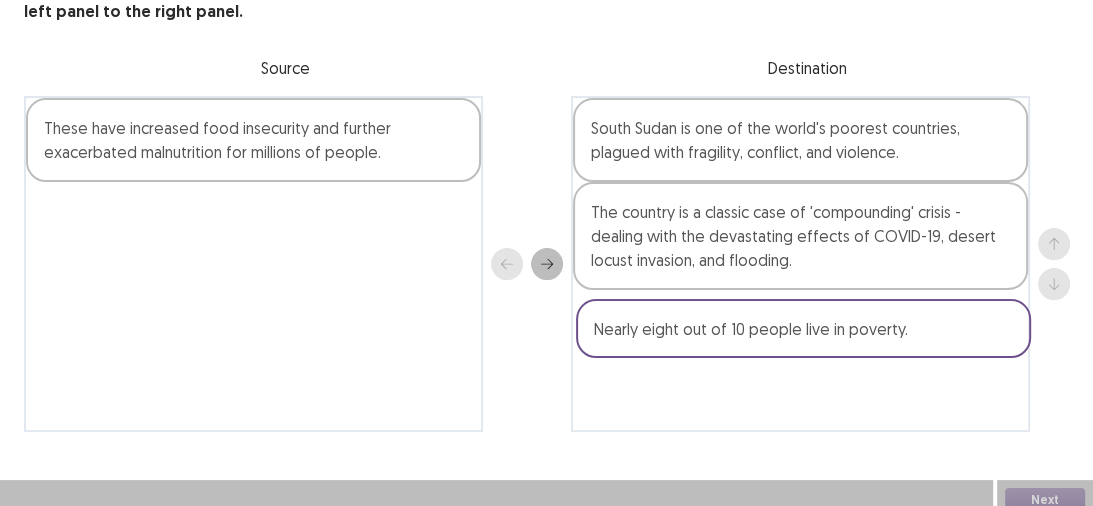 drag, startPoint x: 313, startPoint y: 129, endPoint x: 872, endPoint y: 348, distance: 600.3682 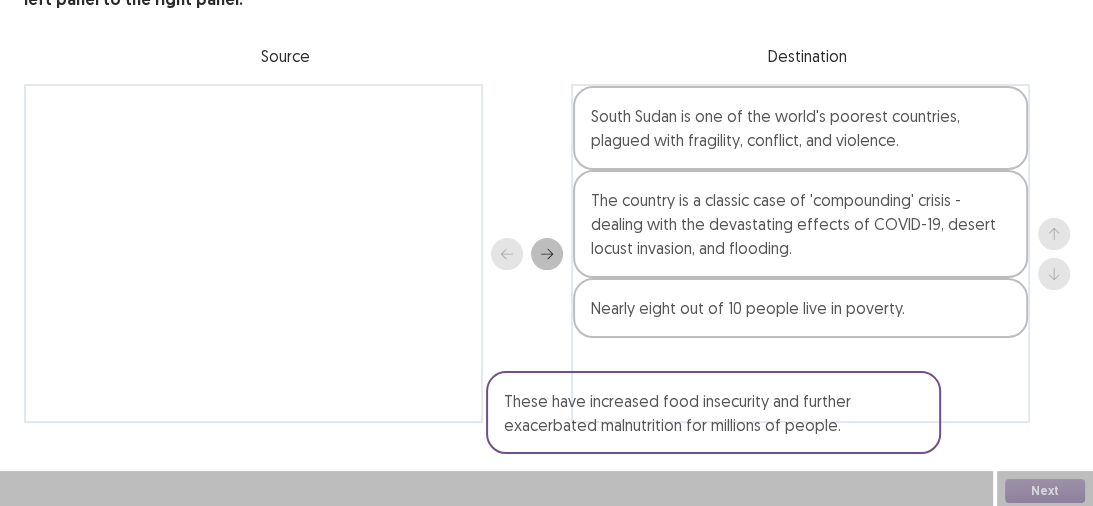 scroll, scrollTop: 161, scrollLeft: 0, axis: vertical 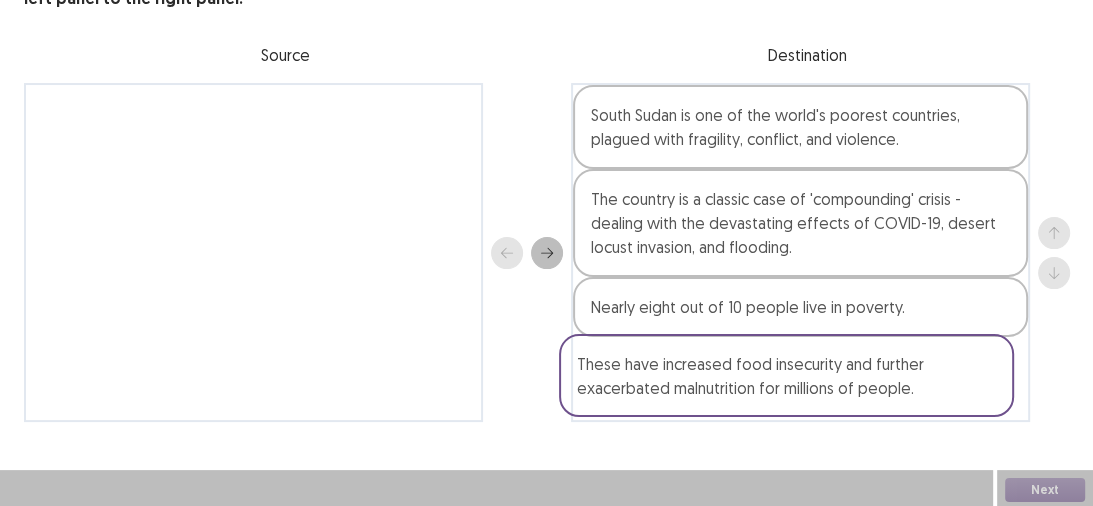 drag, startPoint x: 334, startPoint y: 159, endPoint x: 877, endPoint y: 396, distance: 592.4677 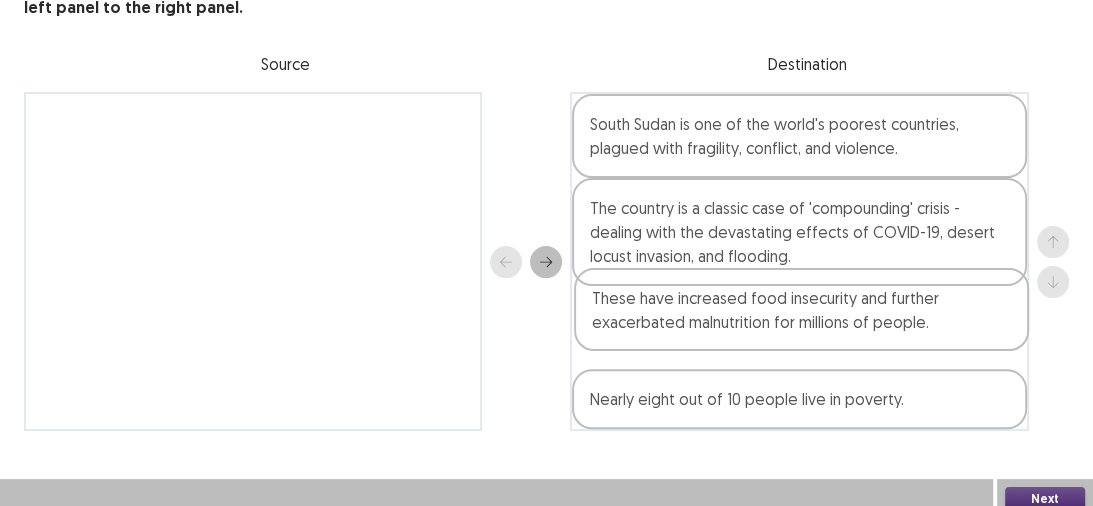 drag, startPoint x: 892, startPoint y: 404, endPoint x: 892, endPoint y: 324, distance: 80 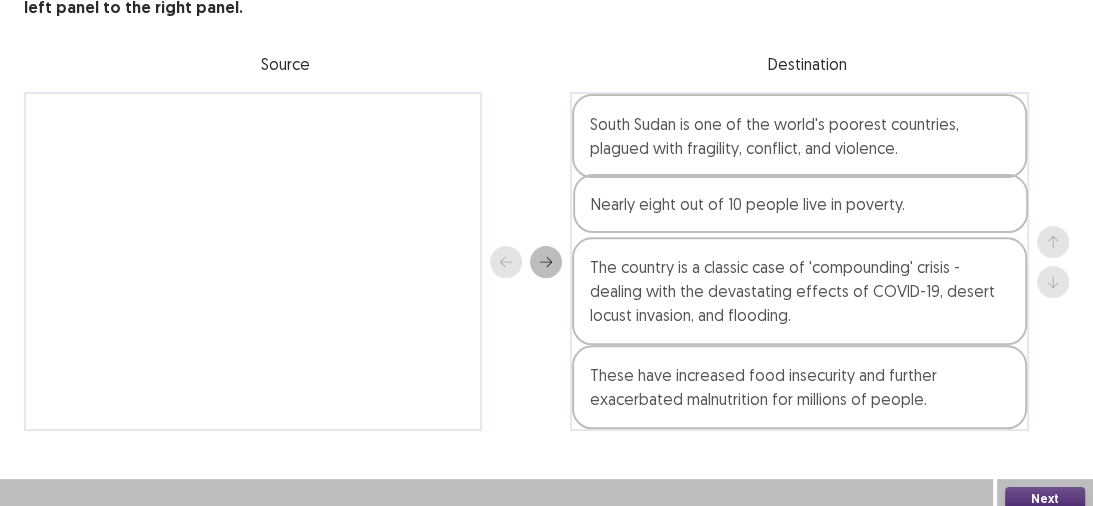 drag, startPoint x: 860, startPoint y: 402, endPoint x: 861, endPoint y: 209, distance: 193.0026 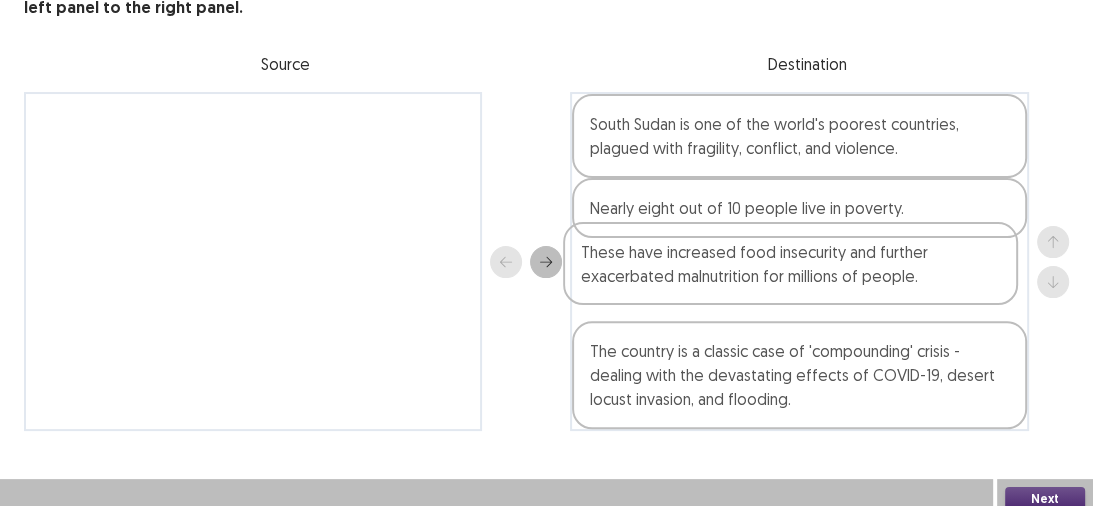 drag, startPoint x: 859, startPoint y: 391, endPoint x: 850, endPoint y: 273, distance: 118.34272 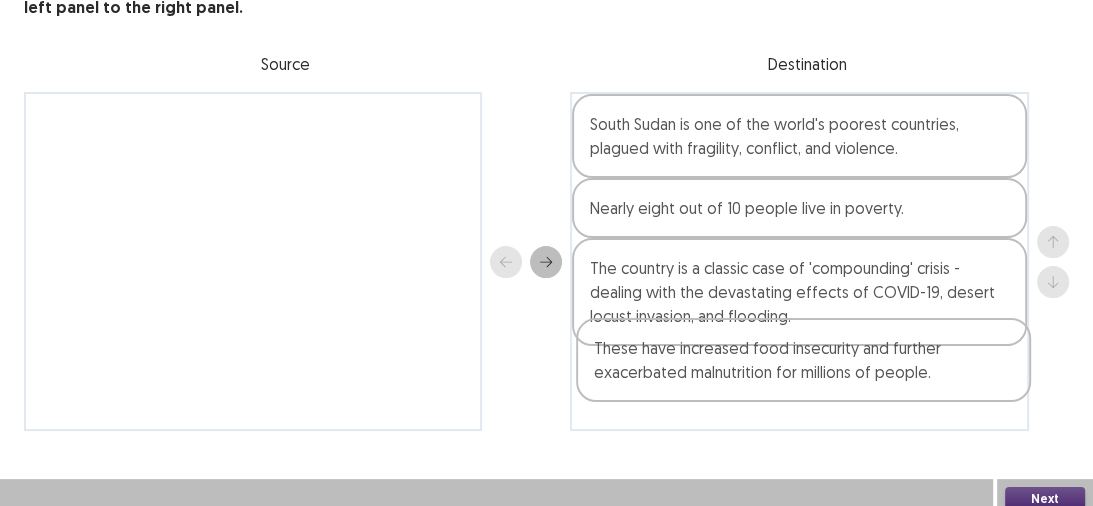 drag, startPoint x: 798, startPoint y: 278, endPoint x: 807, endPoint y: 378, distance: 100.40418 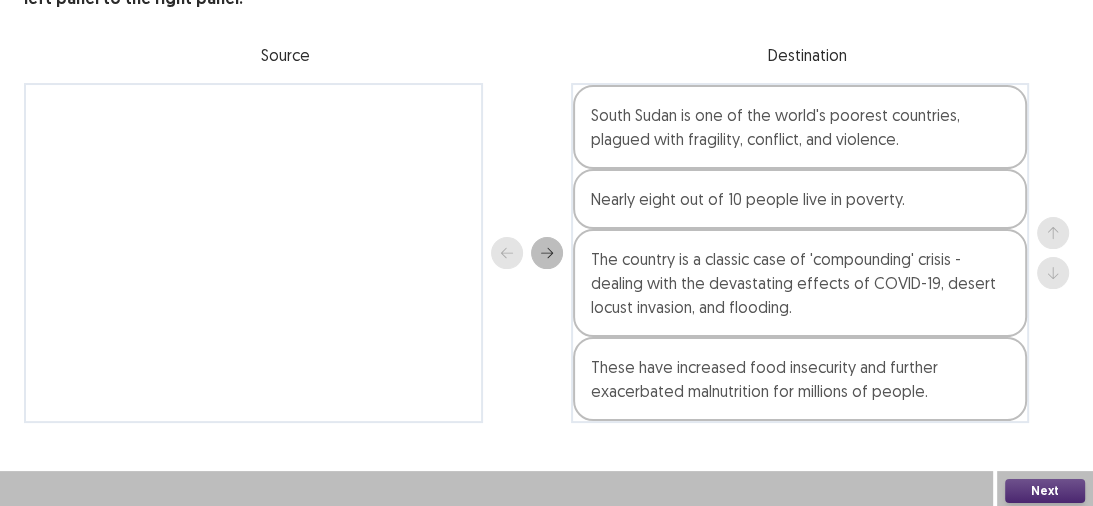 click on "Next" at bounding box center (1045, 491) 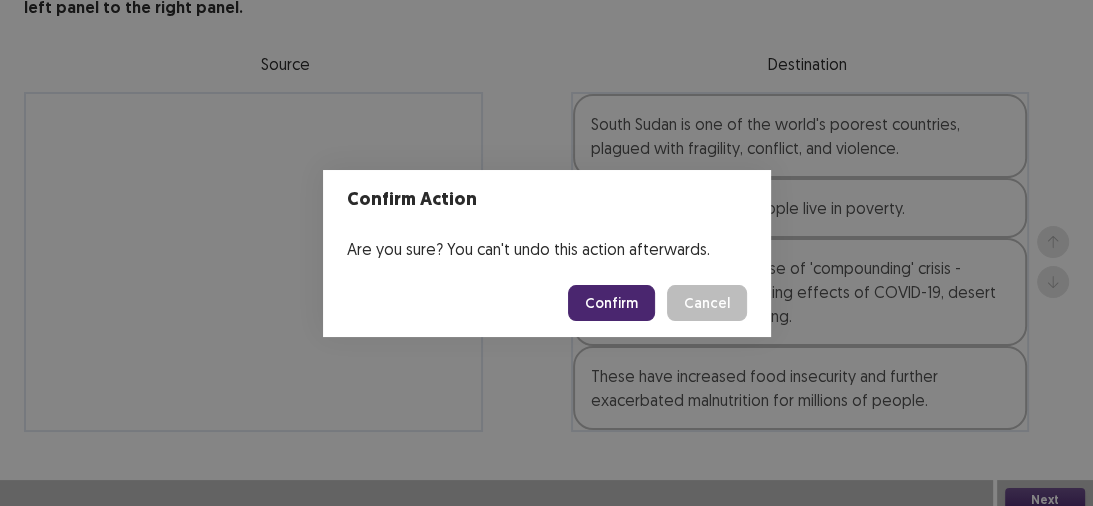 click on "Confirm" at bounding box center (611, 303) 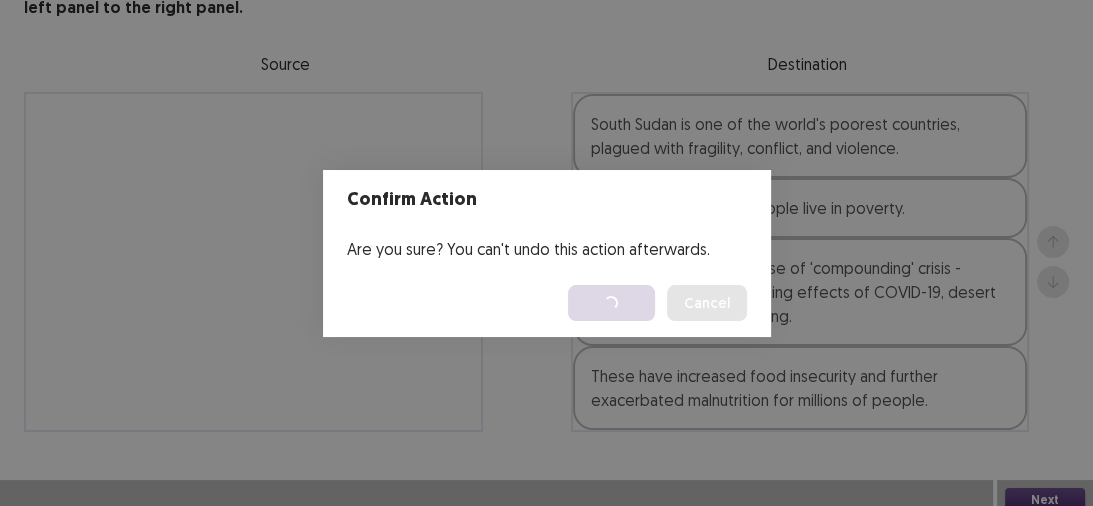 scroll, scrollTop: 0, scrollLeft: 0, axis: both 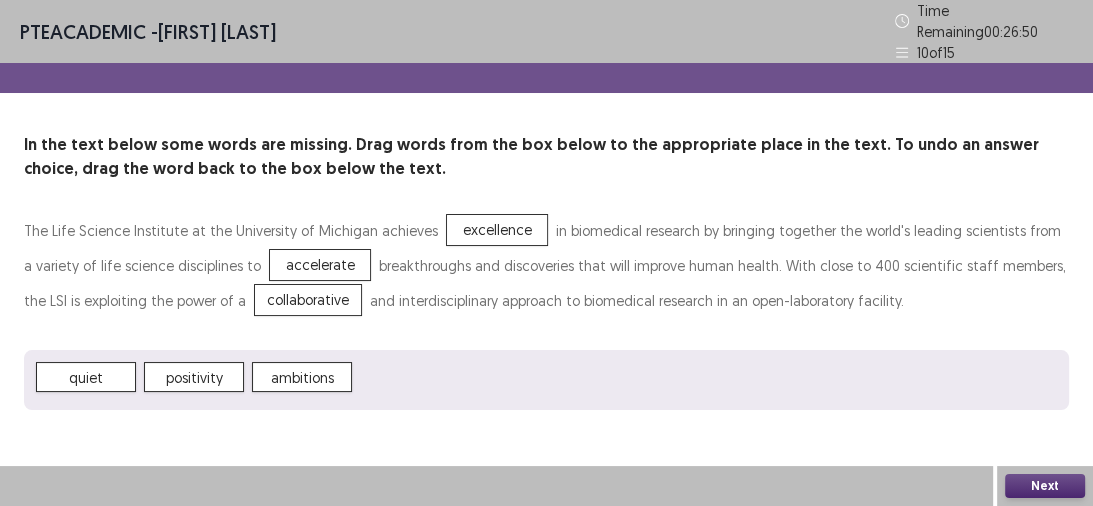 click on "Next" at bounding box center [1045, 486] 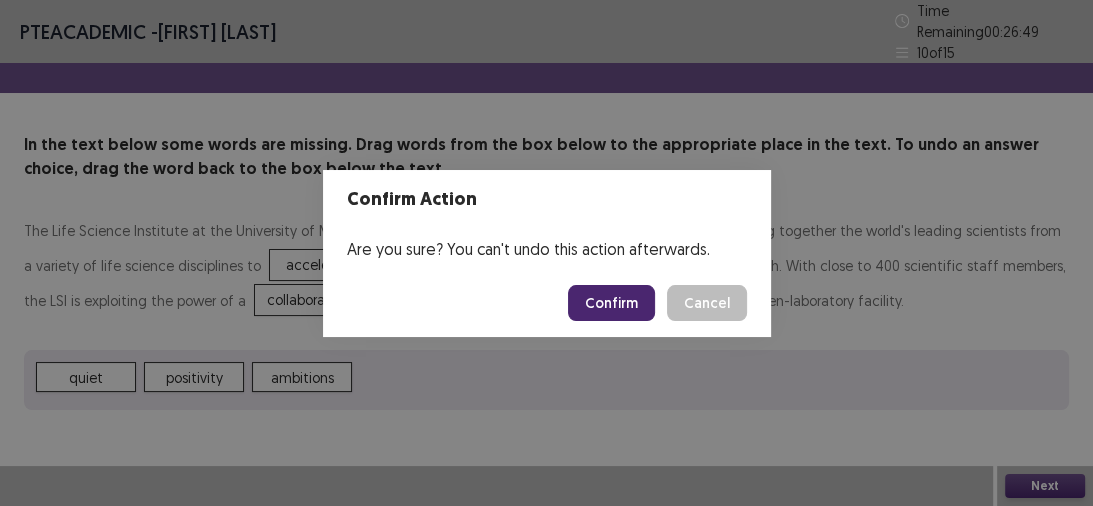 click on "Confirm" at bounding box center [611, 303] 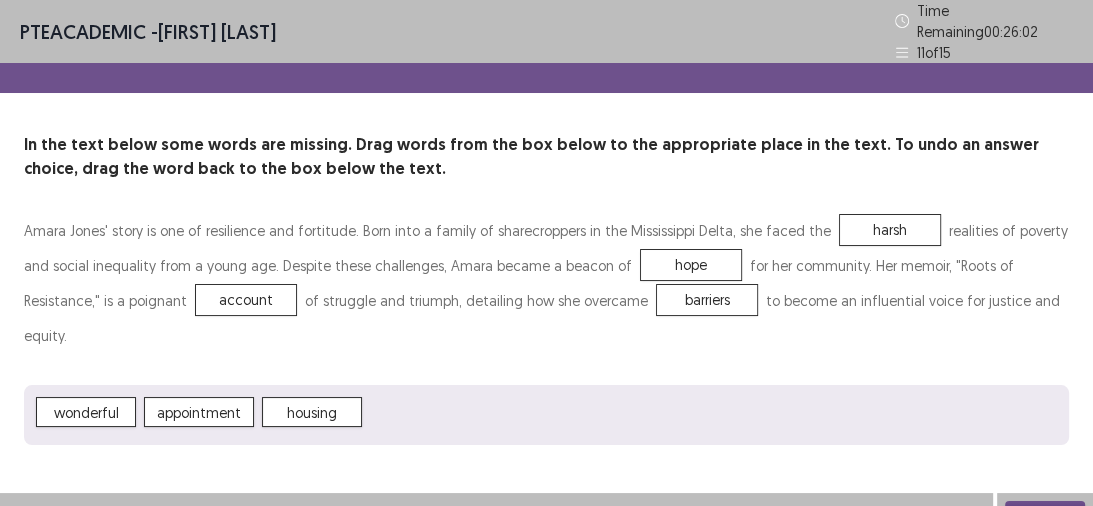 click on "Next" at bounding box center (1045, 513) 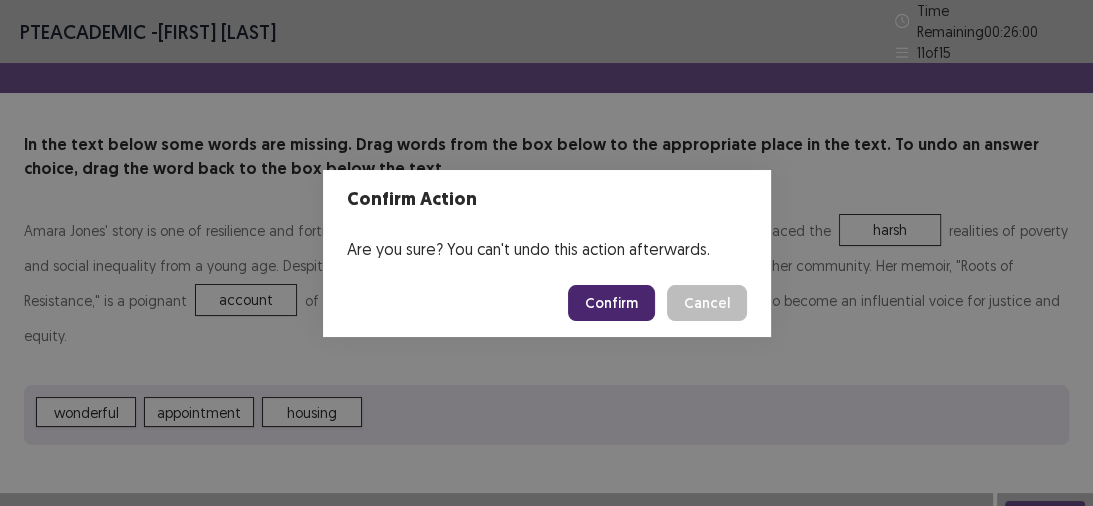 click on "Confirm" at bounding box center [611, 303] 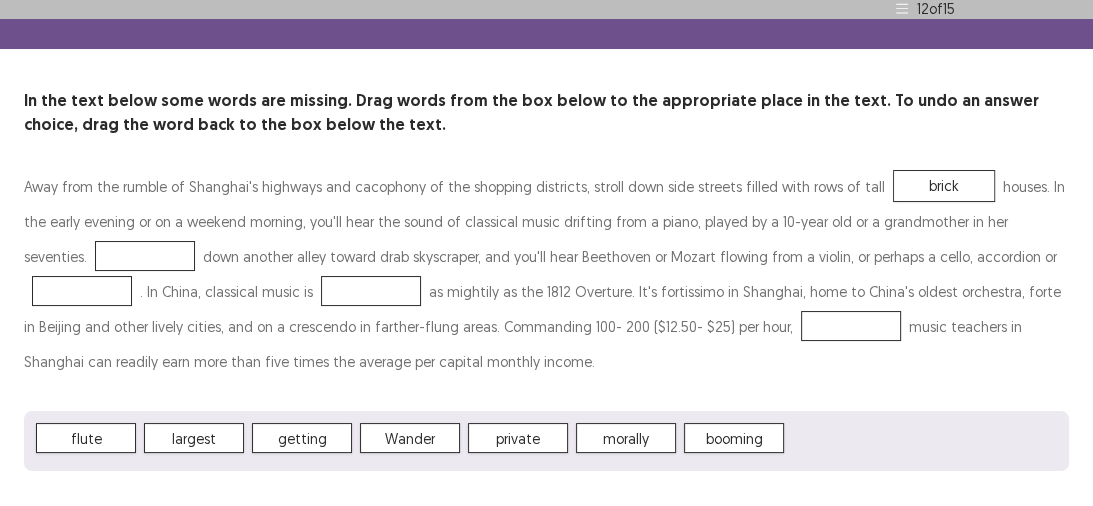 scroll, scrollTop: 80, scrollLeft: 0, axis: vertical 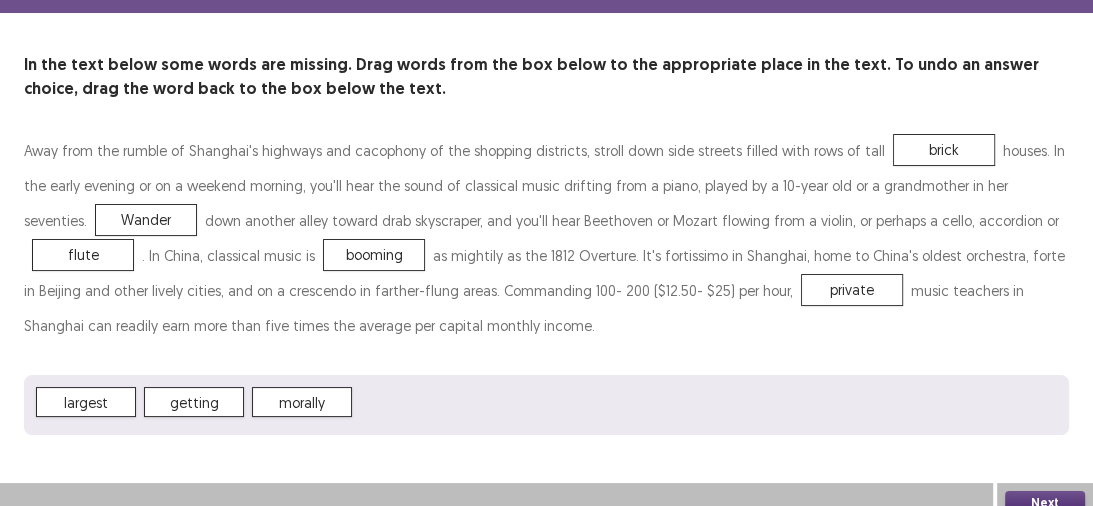 click on "Next" at bounding box center [1045, 503] 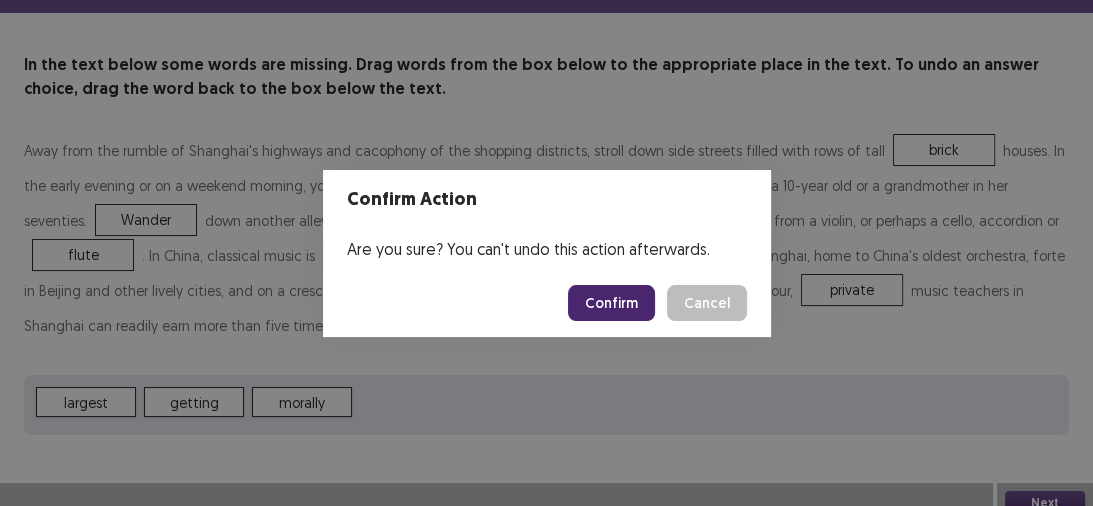 click on "Confirm" at bounding box center (611, 303) 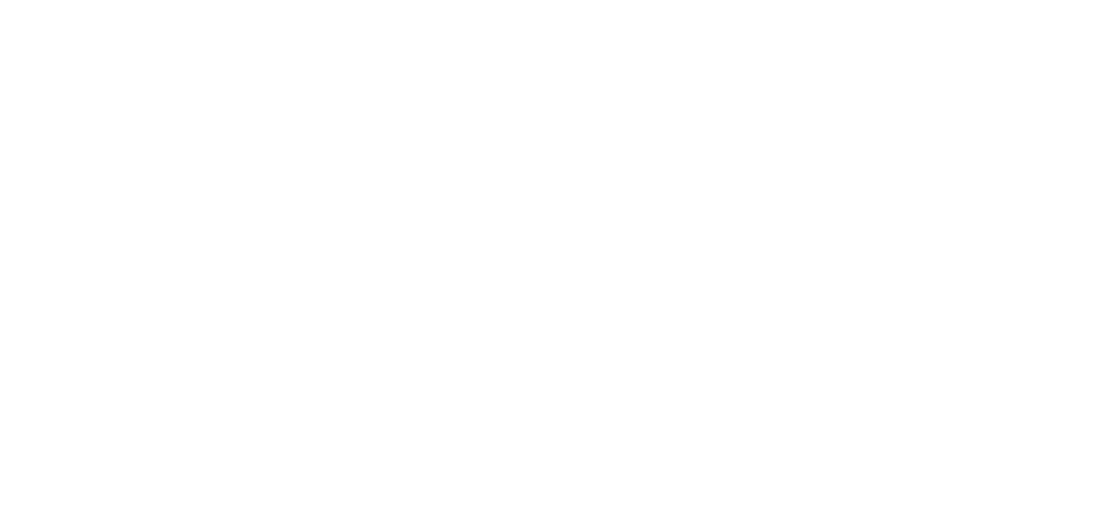 scroll, scrollTop: 0, scrollLeft: 0, axis: both 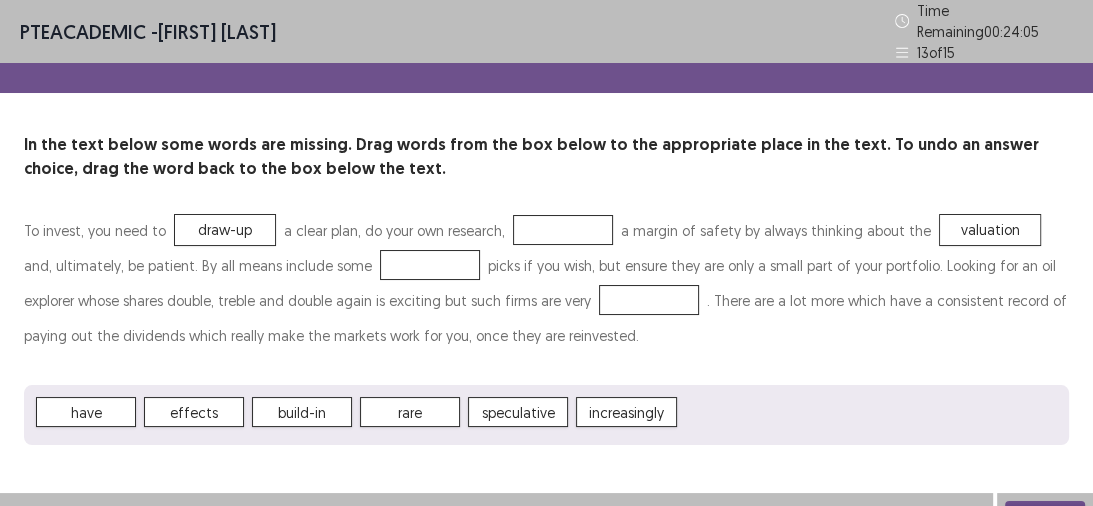 click on "speculative" at bounding box center [518, 412] 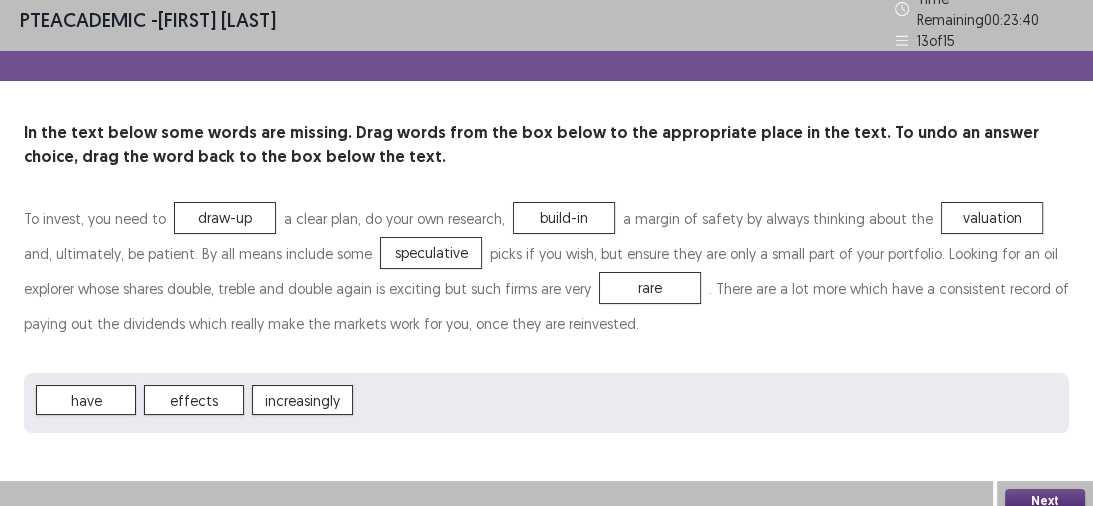 scroll, scrollTop: 17, scrollLeft: 0, axis: vertical 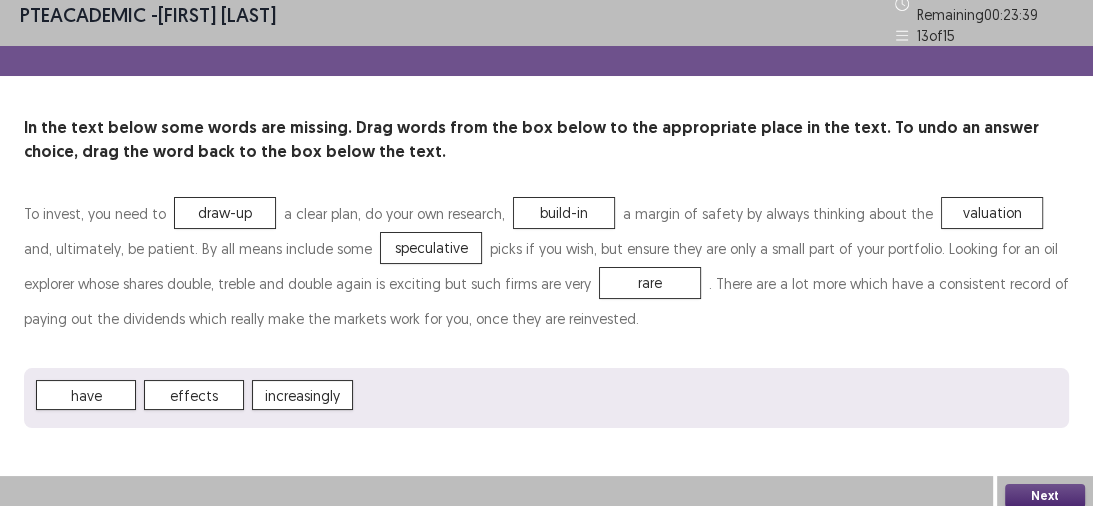 click on "Next" at bounding box center (1045, 496) 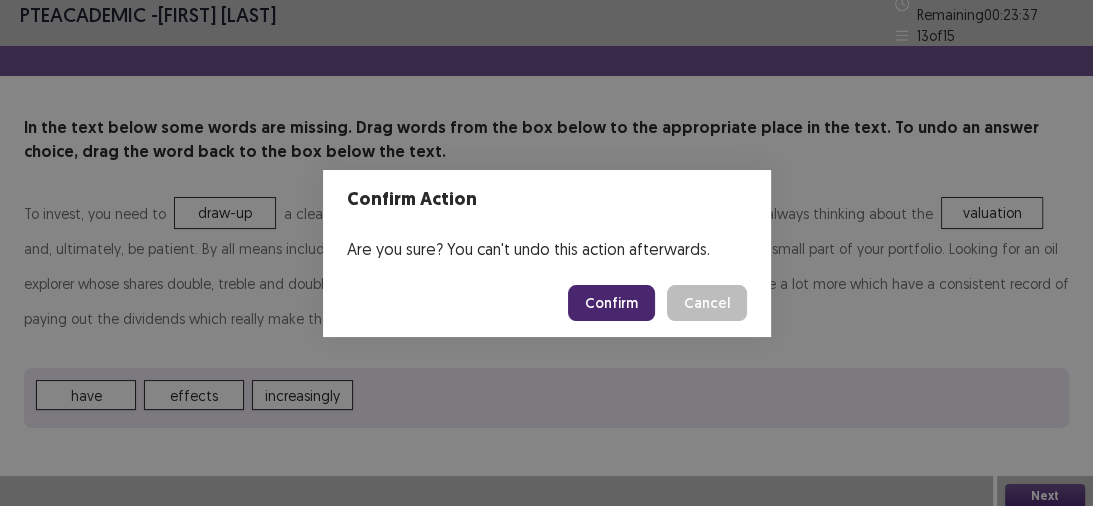 click on "Confirm" at bounding box center (611, 303) 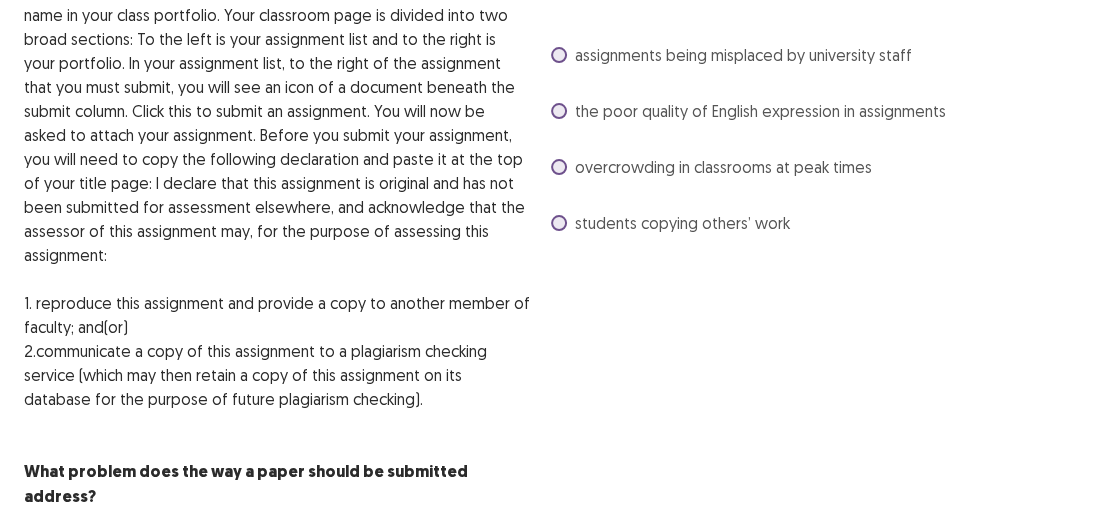 scroll, scrollTop: 153, scrollLeft: 0, axis: vertical 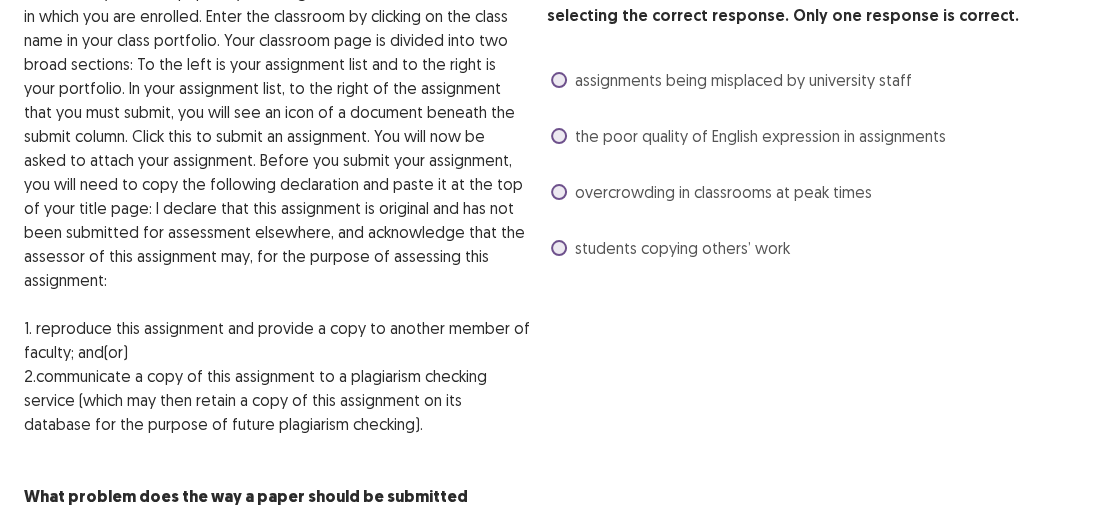 click on "students copying others’ work" at bounding box center (682, 248) 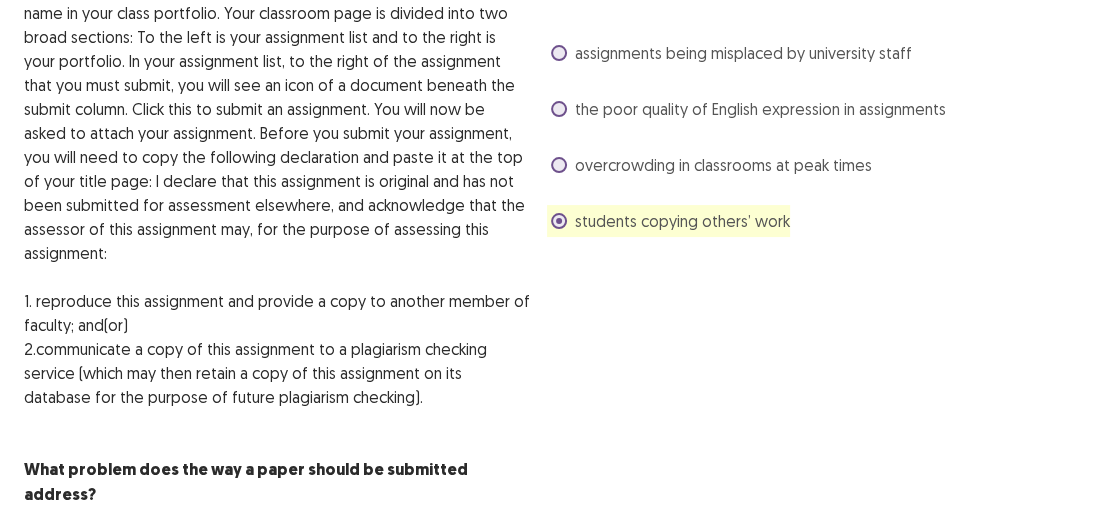 scroll, scrollTop: 233, scrollLeft: 0, axis: vertical 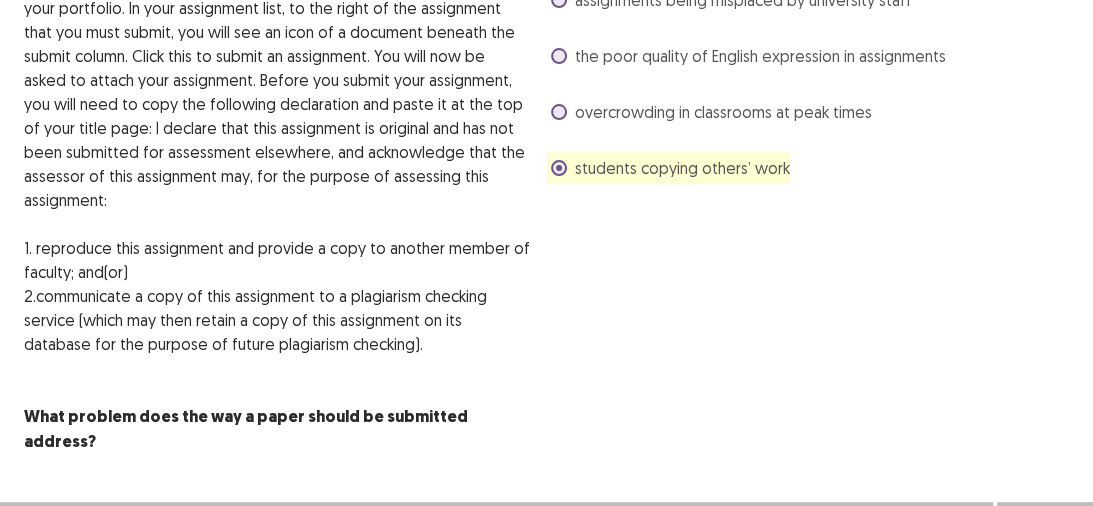click on "Next" at bounding box center [1045, 522] 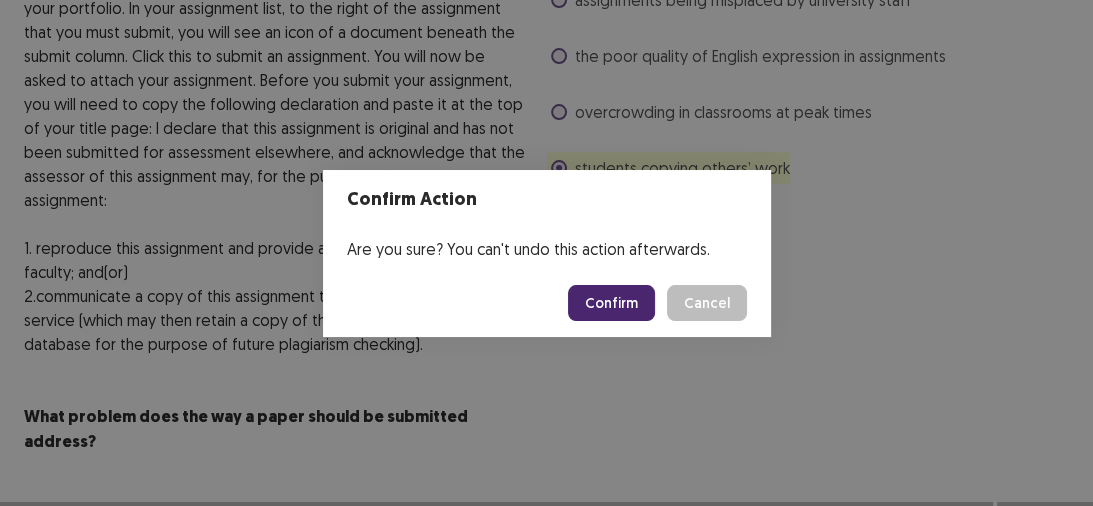 click on "Confirm" at bounding box center [611, 303] 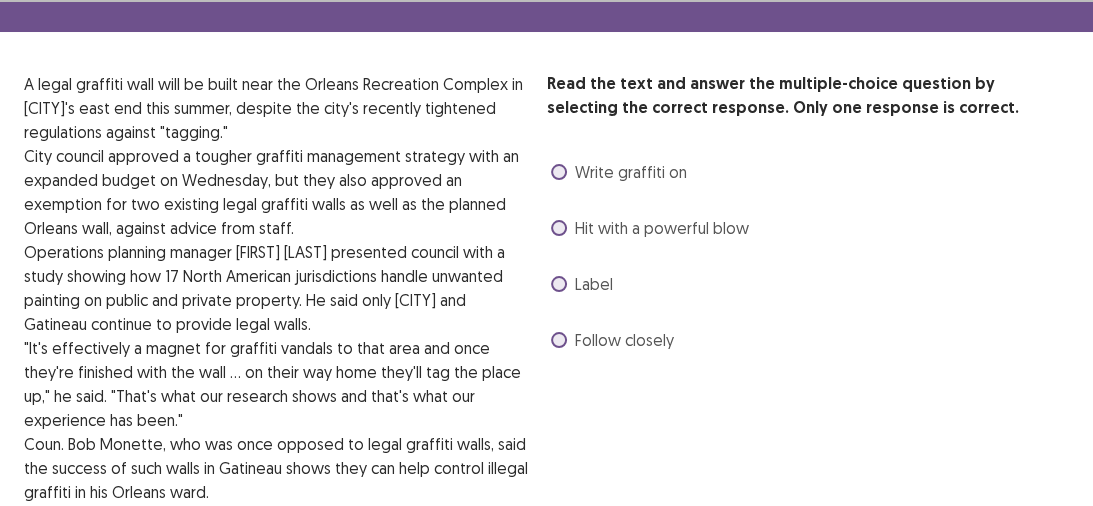 scroll, scrollTop: 80, scrollLeft: 0, axis: vertical 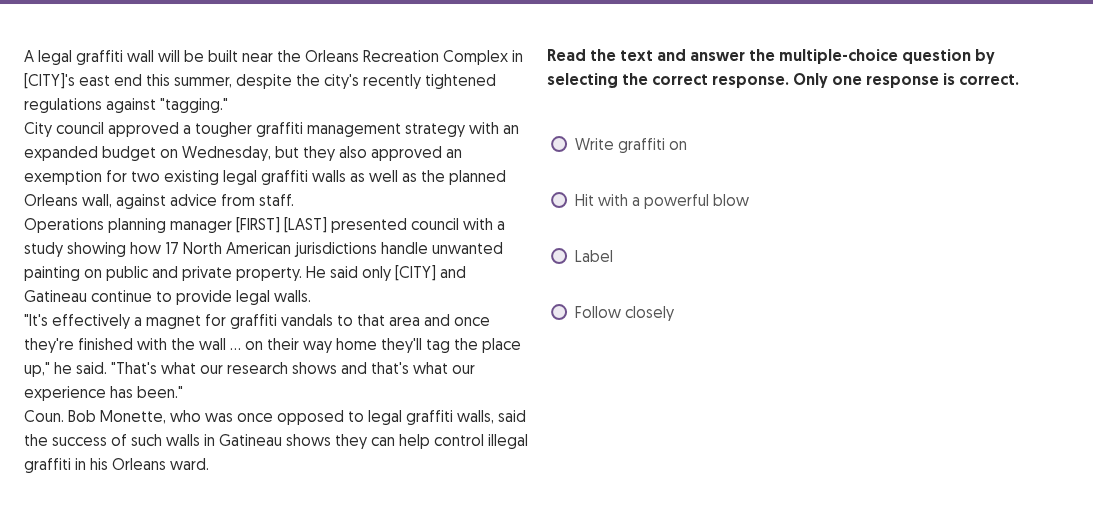 click on "Write graffiti on" at bounding box center [631, 144] 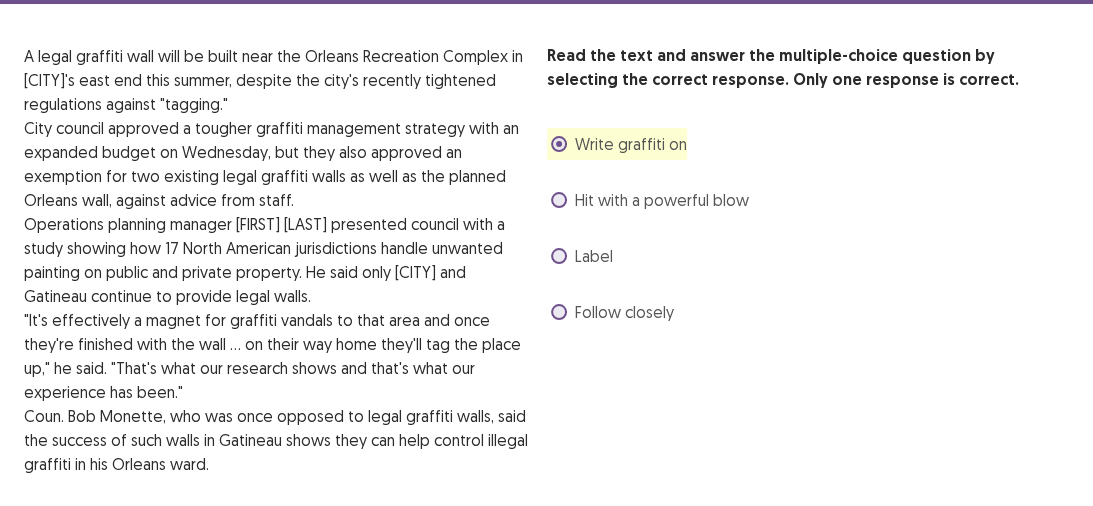 click on "Label" at bounding box center (594, 256) 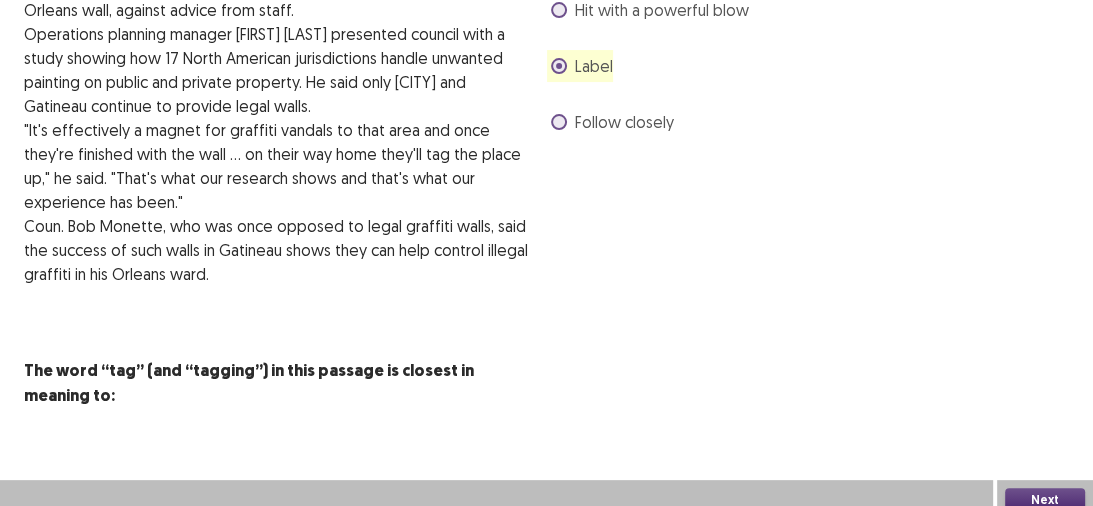 scroll, scrollTop: 281, scrollLeft: 0, axis: vertical 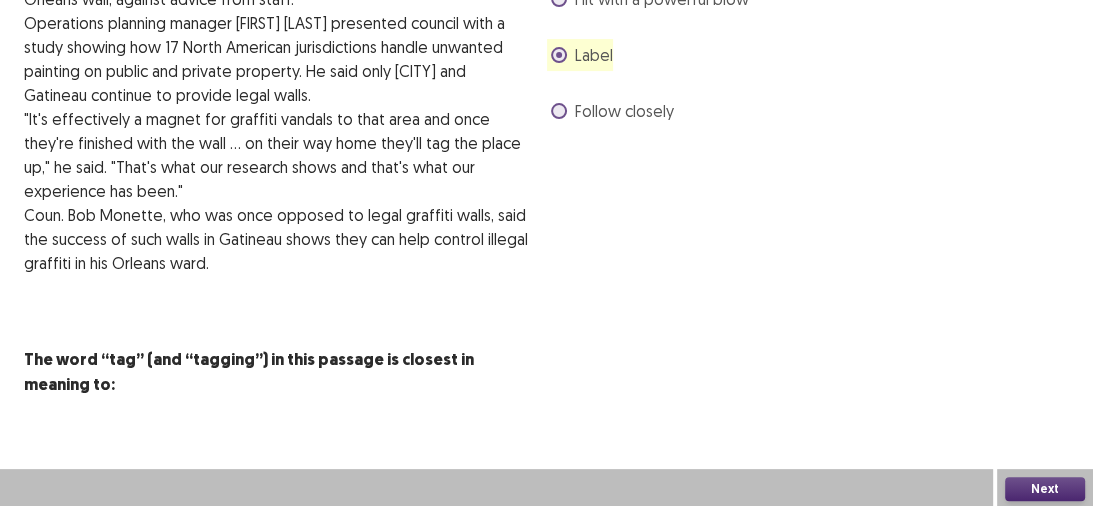 click on "Next" at bounding box center (1045, 489) 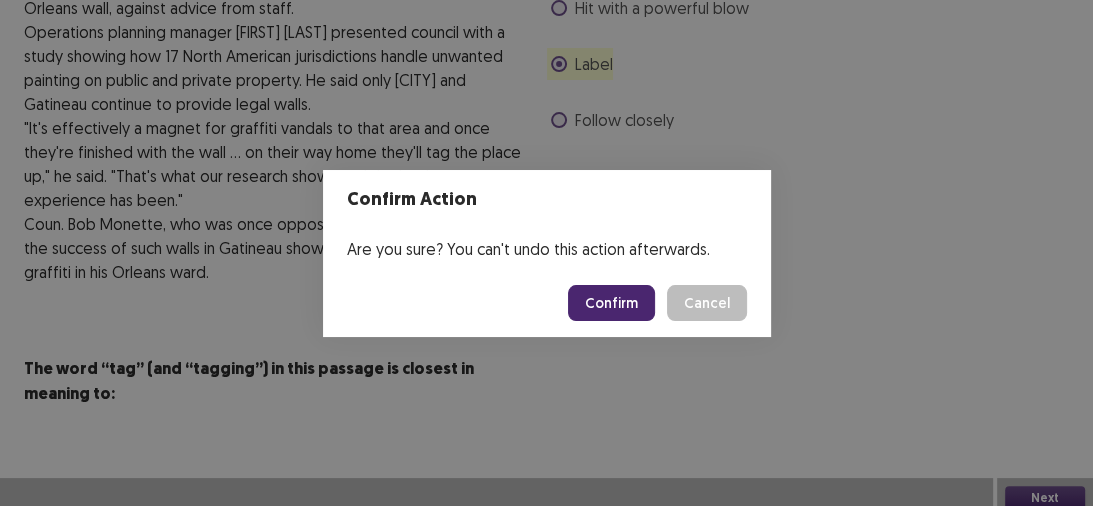 click on "Confirm" at bounding box center [611, 303] 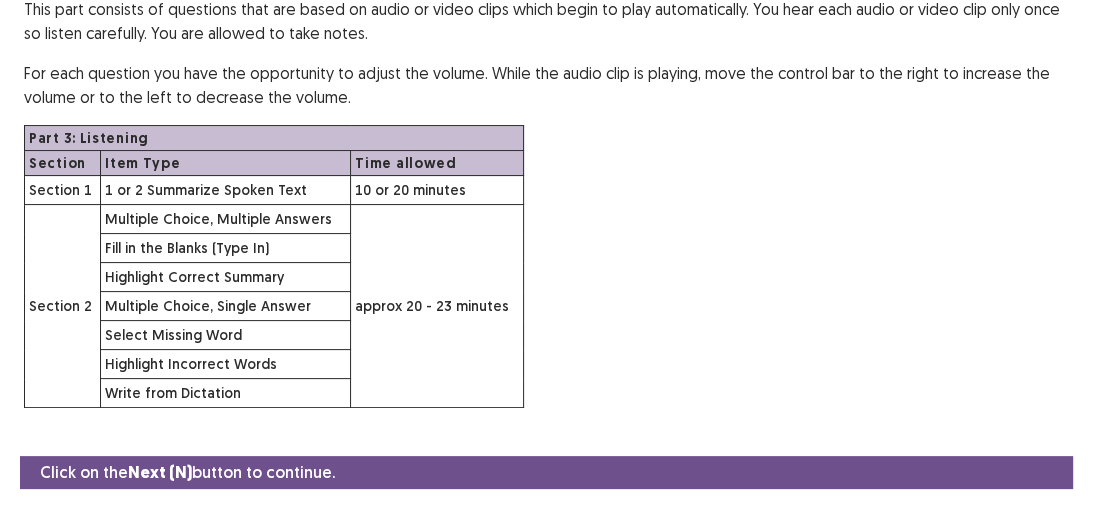 scroll, scrollTop: 272, scrollLeft: 0, axis: vertical 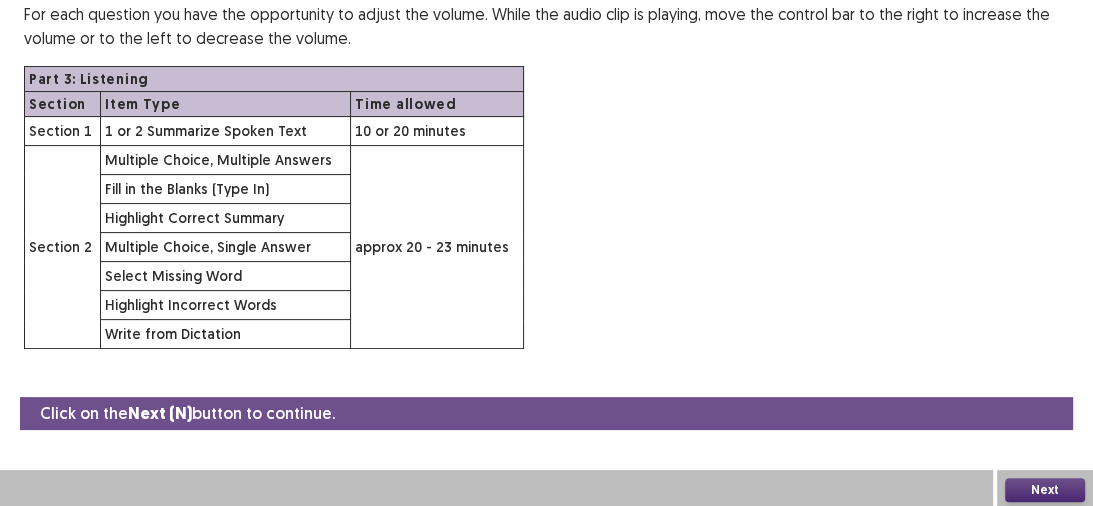 click on "Next" at bounding box center (1045, 490) 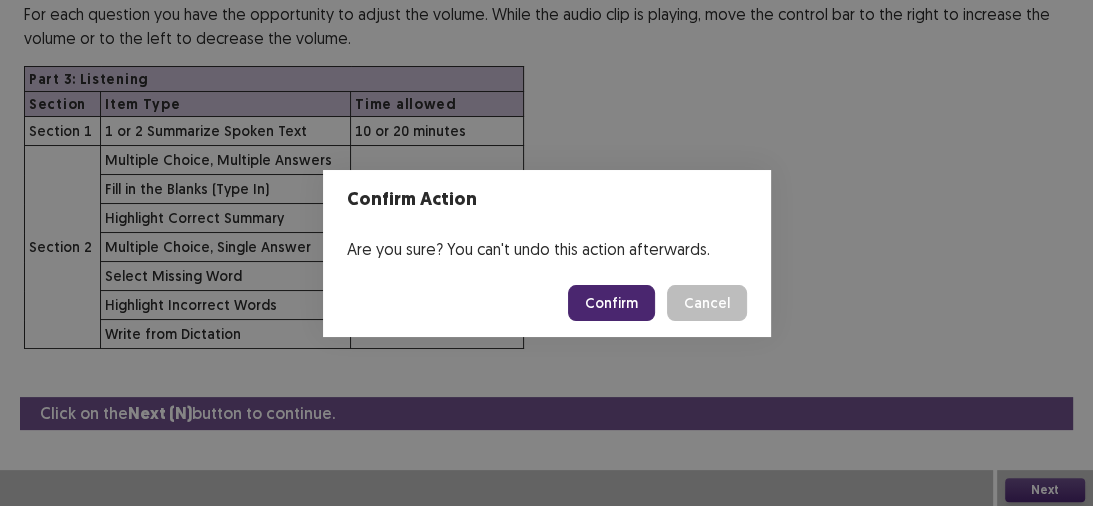 click on "Confirm" at bounding box center [611, 303] 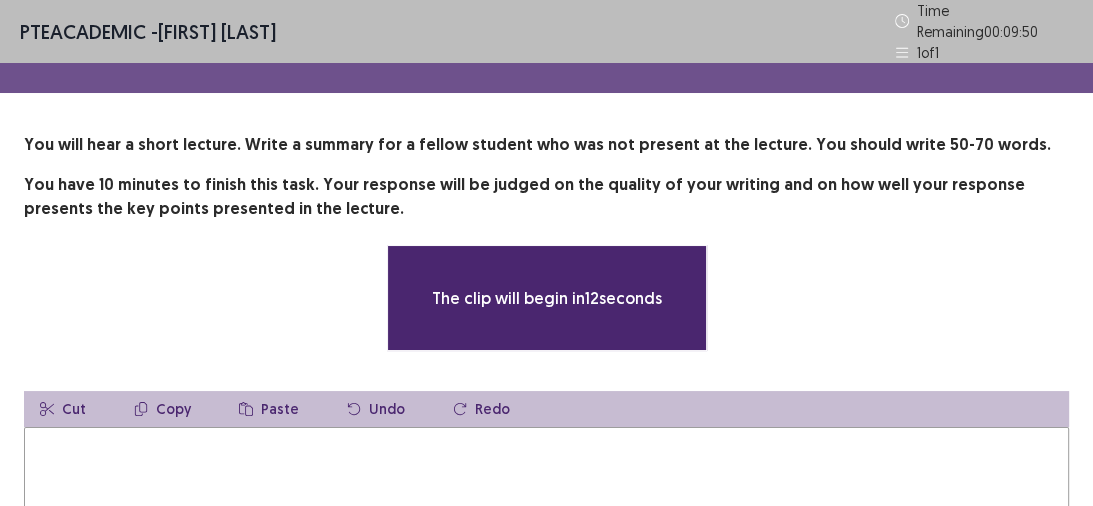 scroll, scrollTop: 240, scrollLeft: 0, axis: vertical 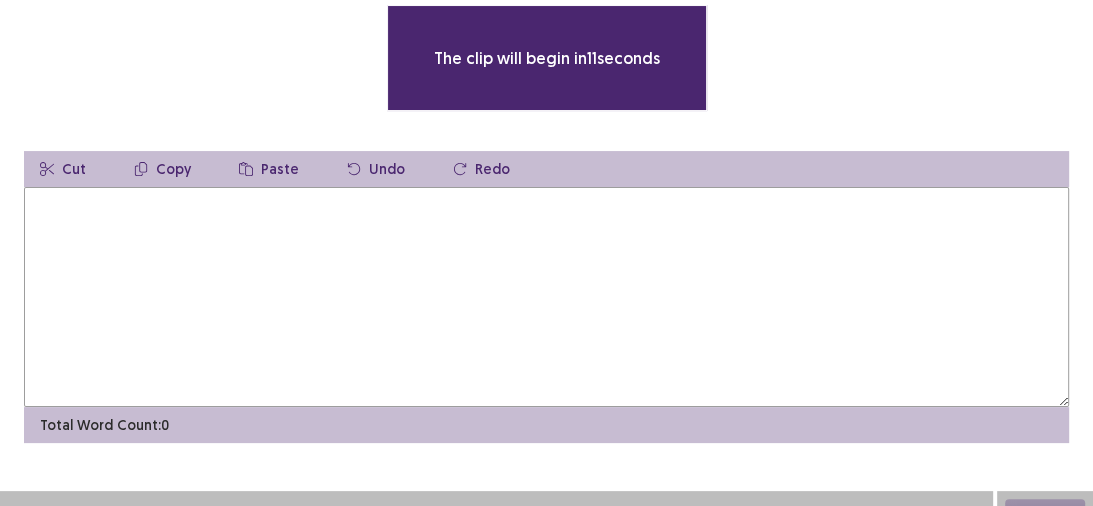 click at bounding box center [546, 297] 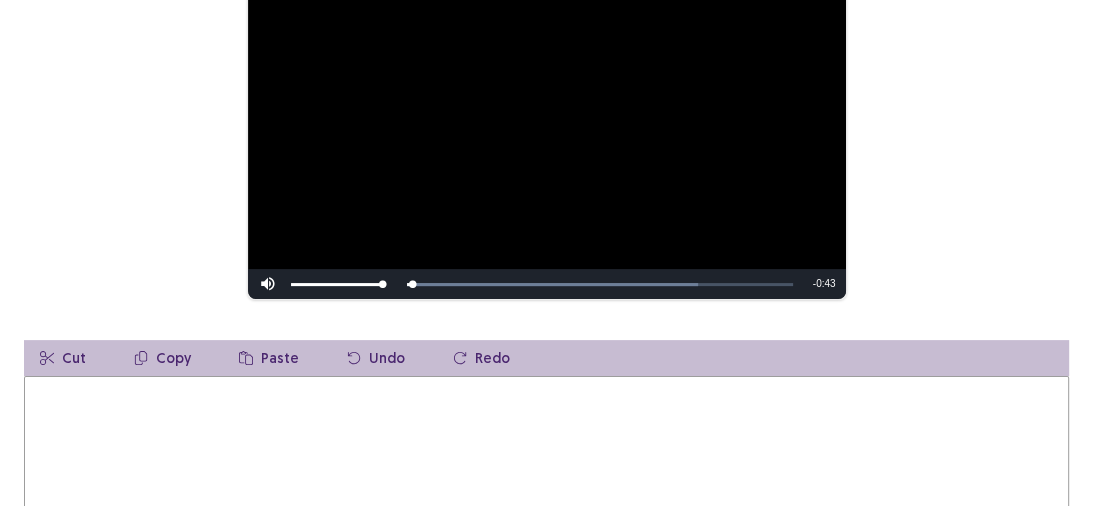 scroll, scrollTop: 400, scrollLeft: 0, axis: vertical 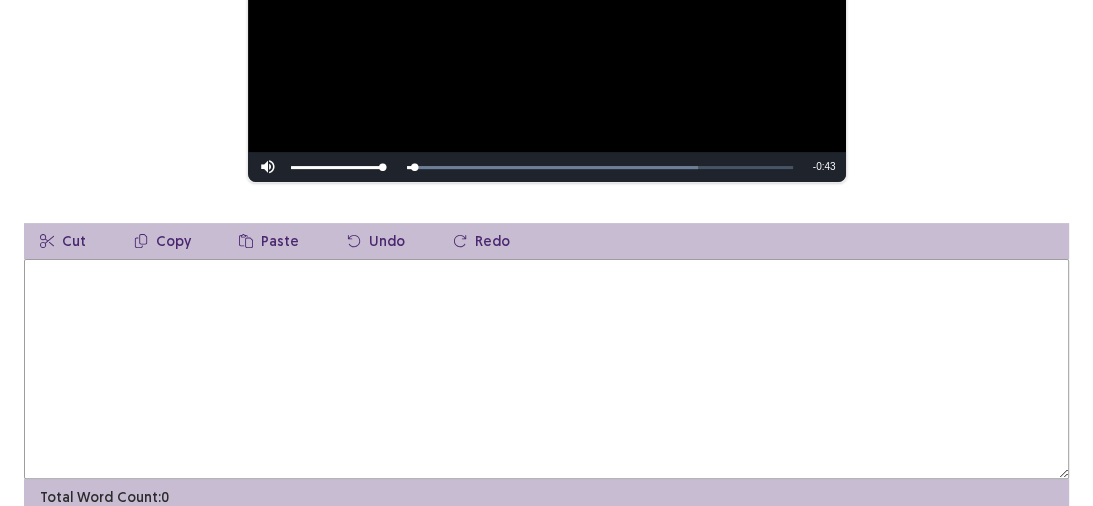 click at bounding box center (546, 369) 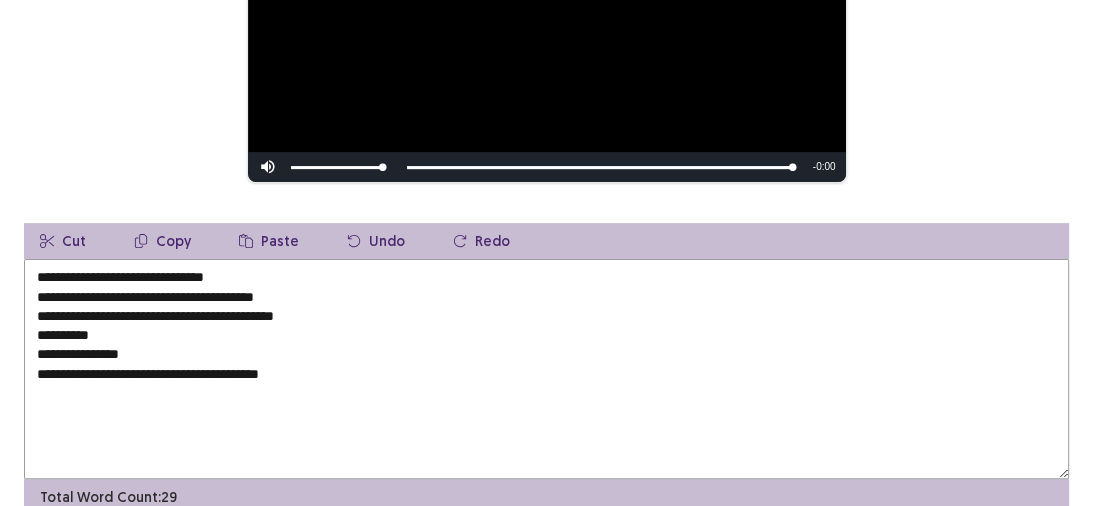 click on "**********" at bounding box center [546, 369] 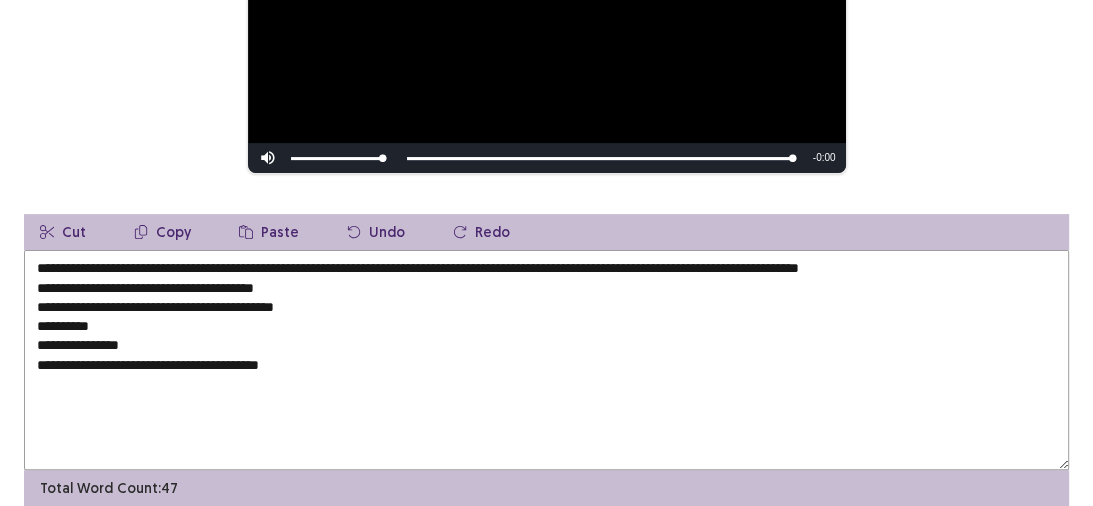 click on "**********" at bounding box center (546, 360) 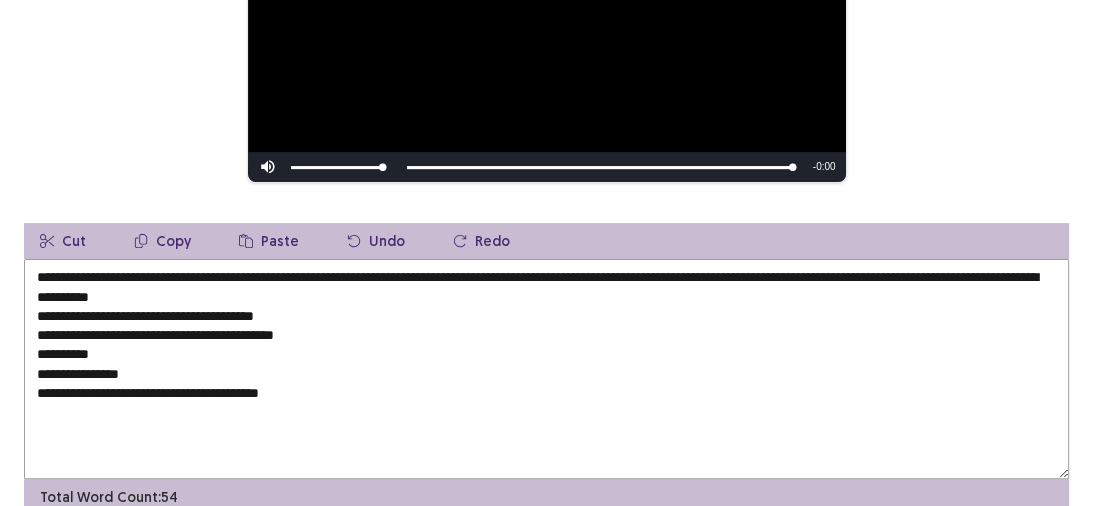 click on "**********" at bounding box center [546, 369] 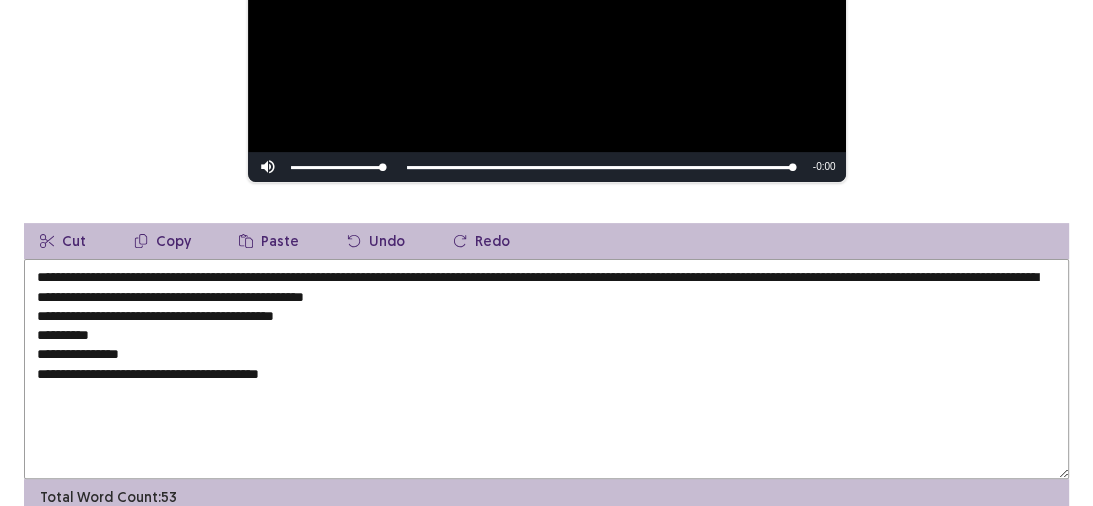 drag, startPoint x: 457, startPoint y: 288, endPoint x: 290, endPoint y: 288, distance: 167 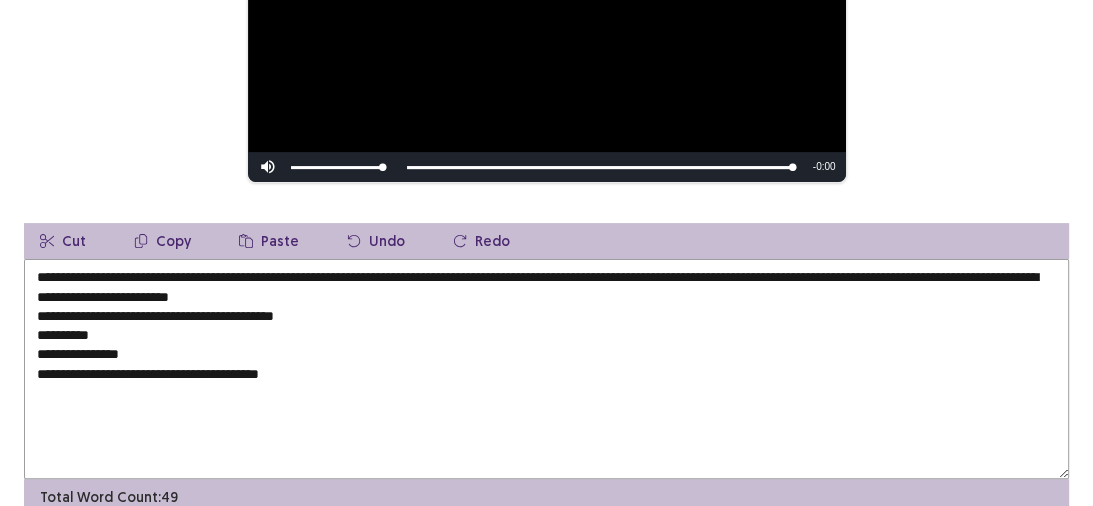 click on "**********" at bounding box center [546, 369] 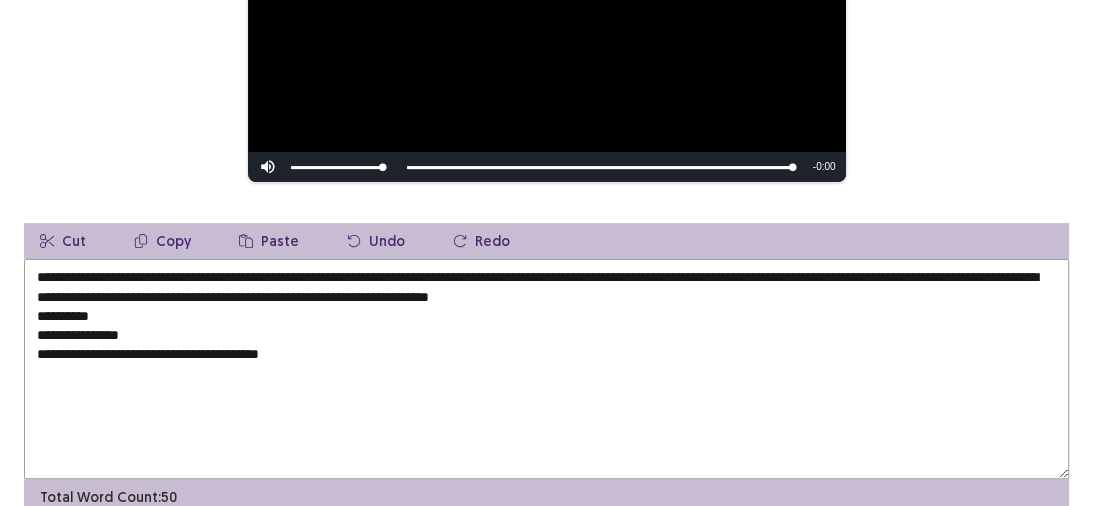 click on "**********" at bounding box center [546, 369] 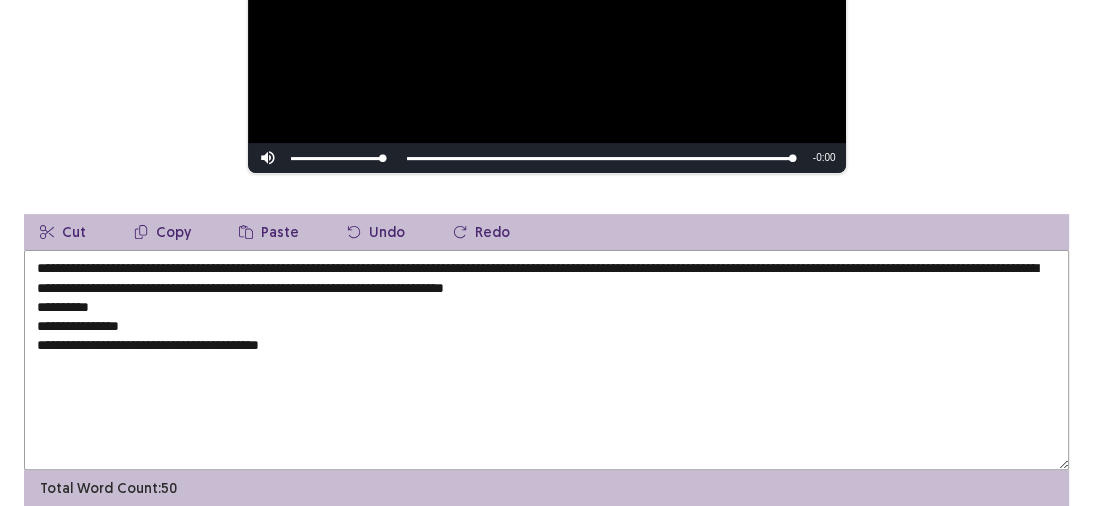 click on "**********" at bounding box center (546, 360) 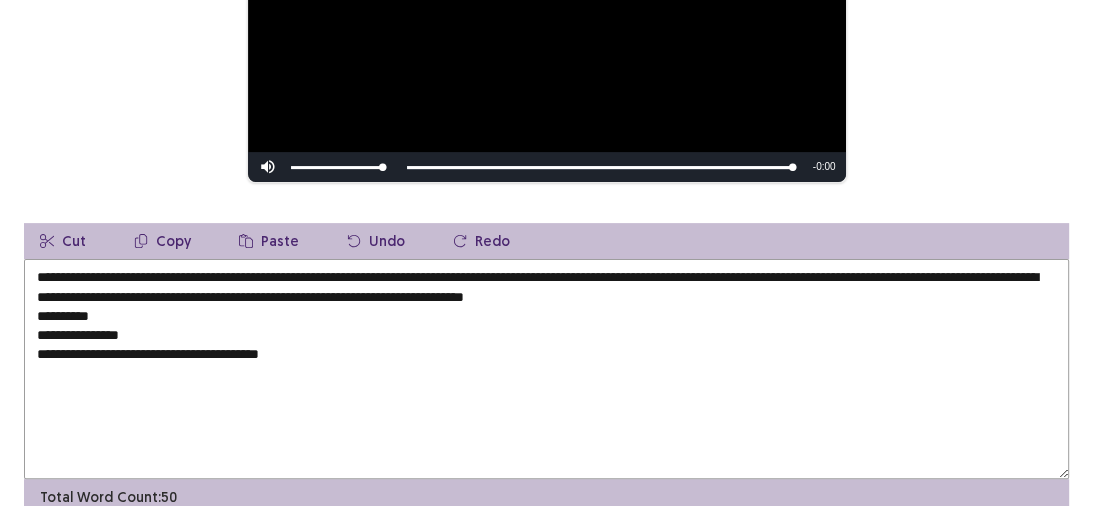 click on "**********" at bounding box center (546, 369) 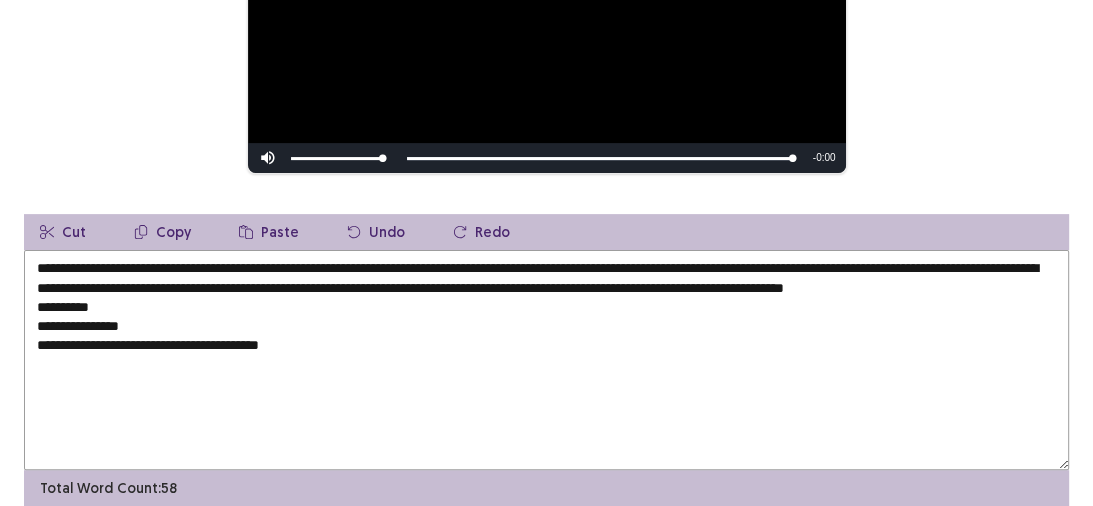 drag, startPoint x: 152, startPoint y: 348, endPoint x: 0, endPoint y: 316, distance: 155.33191 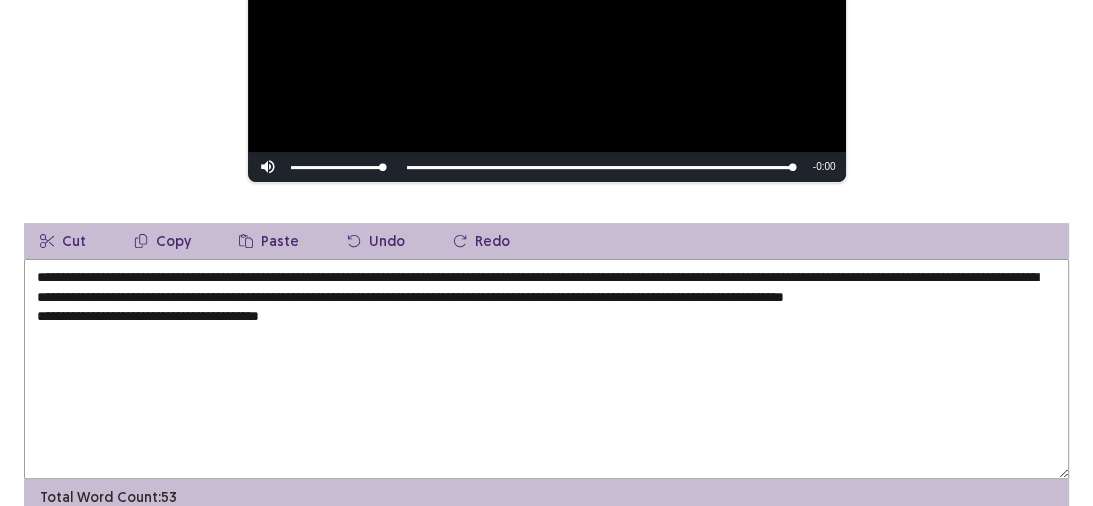 click on "**********" at bounding box center (546, 369) 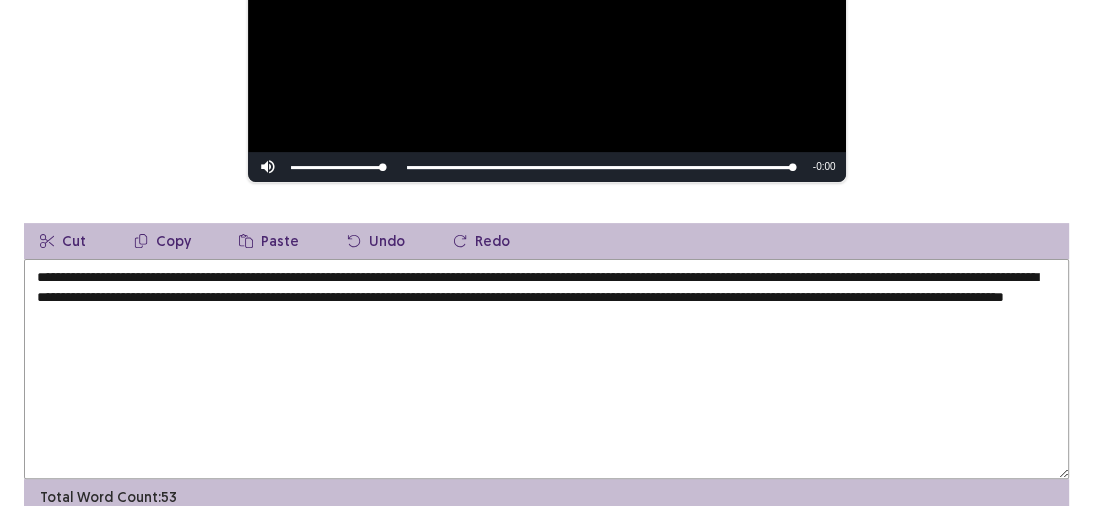 click on "**********" at bounding box center [546, 369] 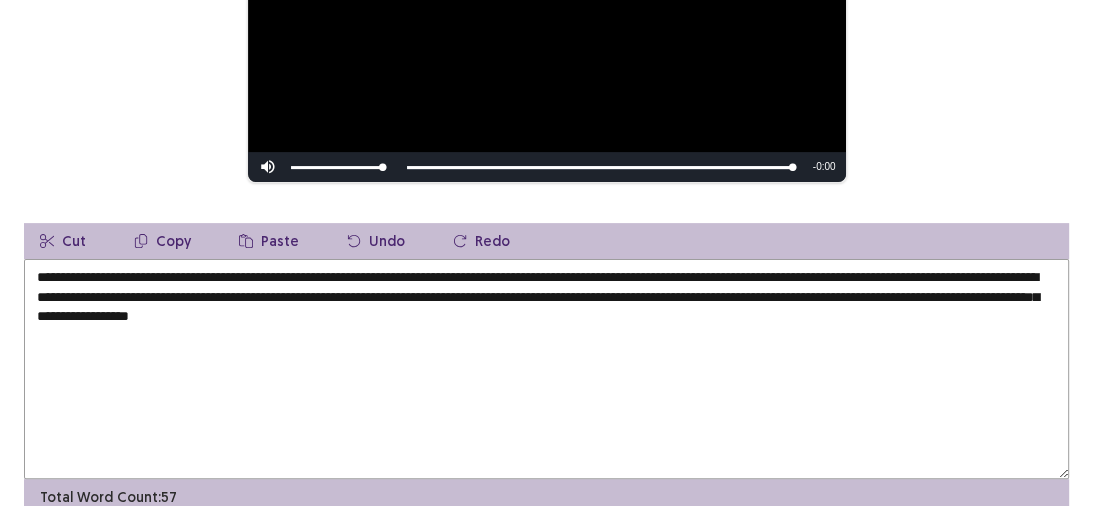 click on "**********" at bounding box center (546, 369) 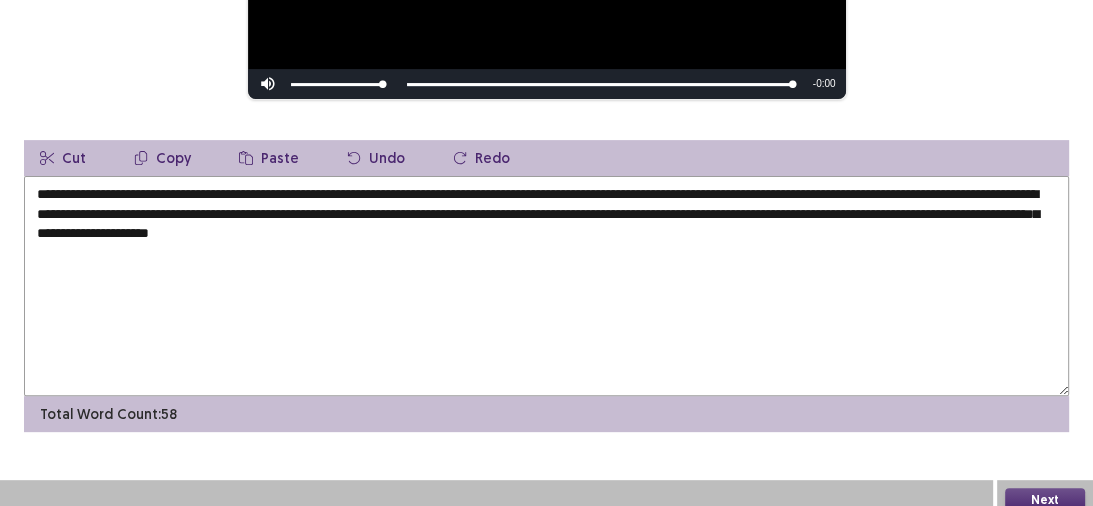 scroll, scrollTop: 488, scrollLeft: 0, axis: vertical 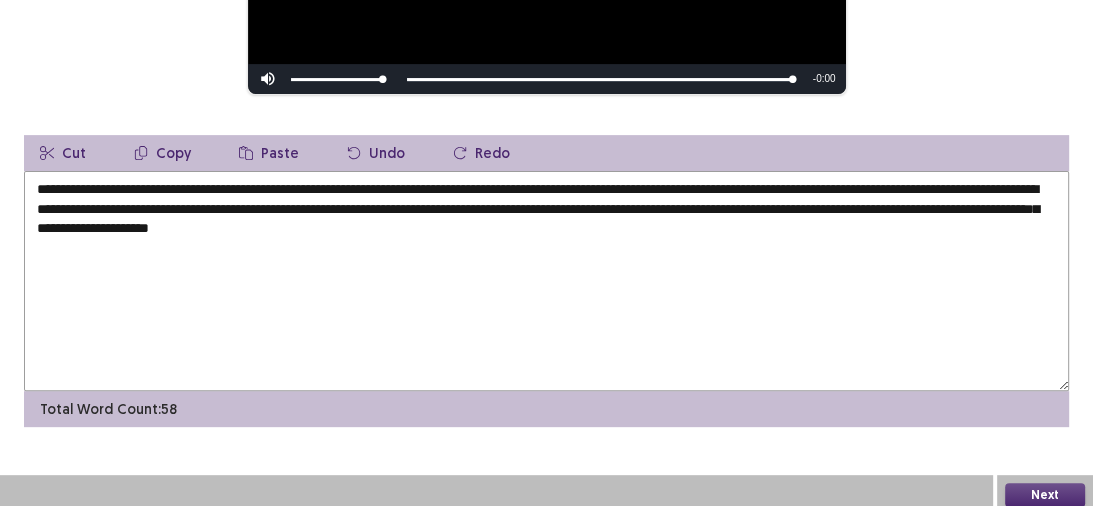 type on "**********" 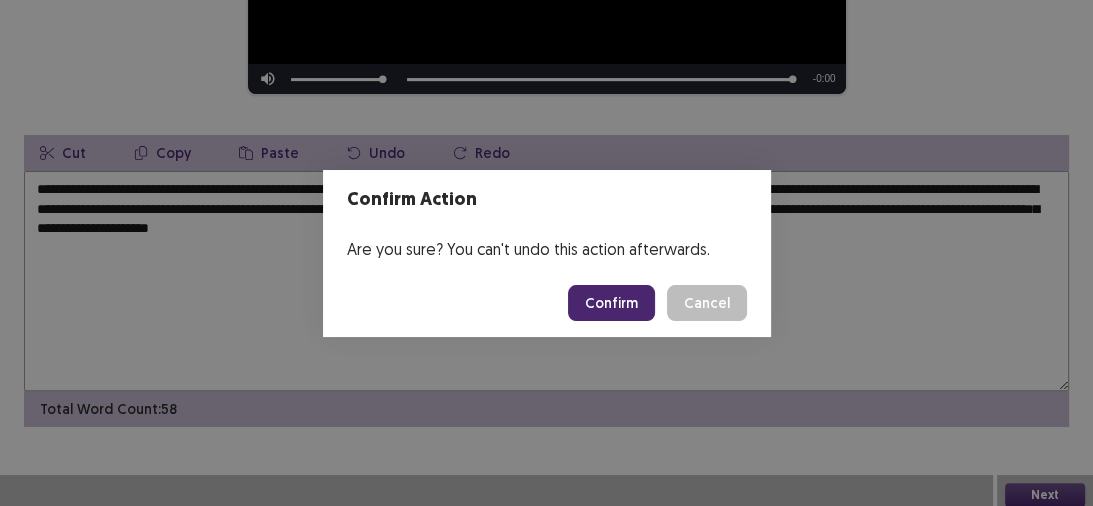 click on "Confirm" at bounding box center (611, 303) 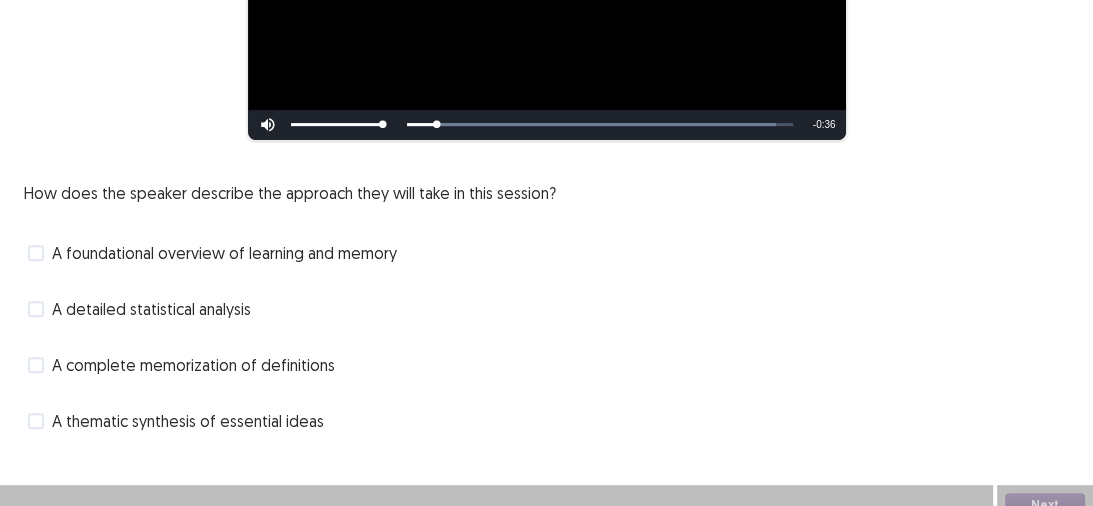scroll, scrollTop: 508, scrollLeft: 0, axis: vertical 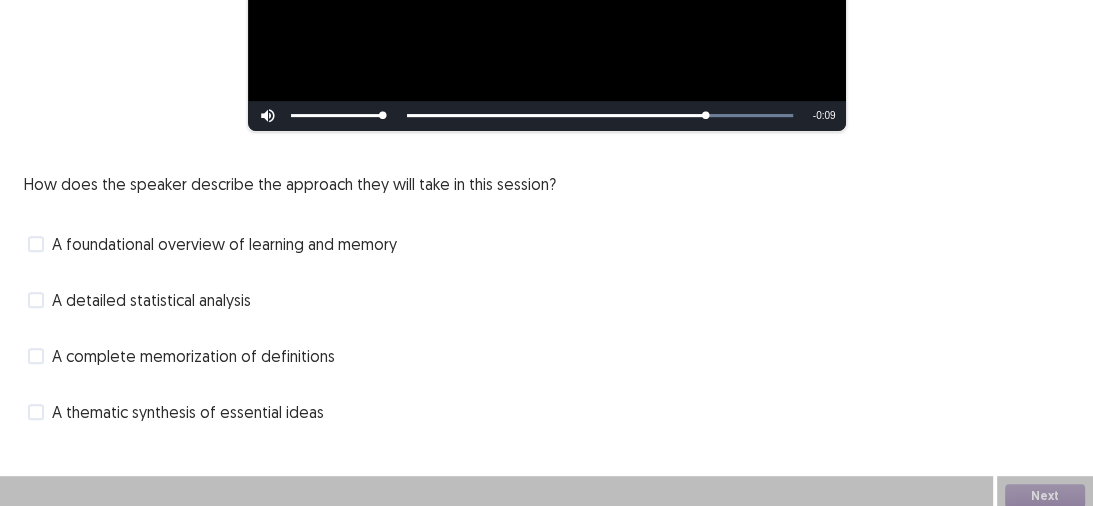 click on "A thematic synthesis of essential ideas" at bounding box center [188, 412] 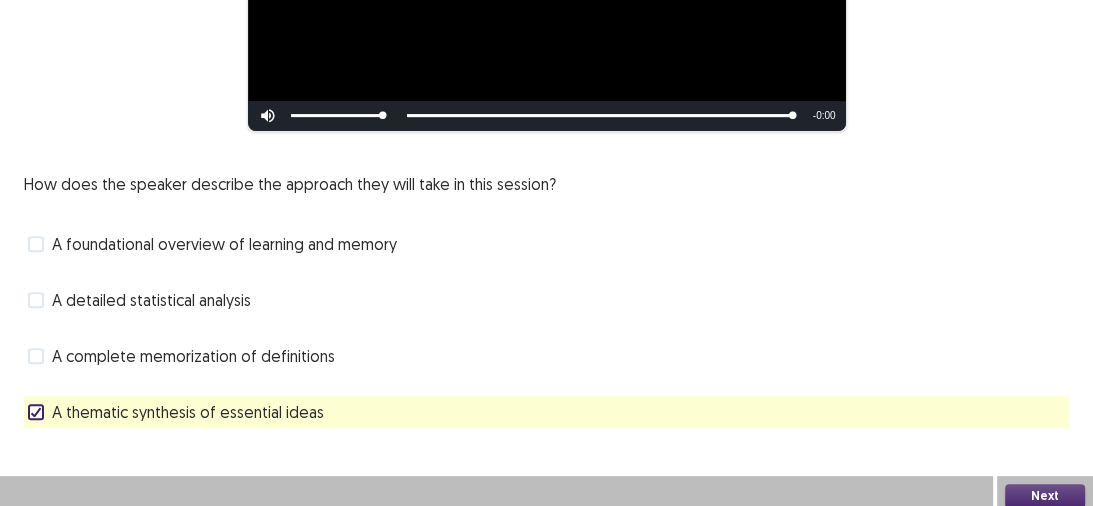 click on "A foundational overview of learning and memory" at bounding box center (224, 244) 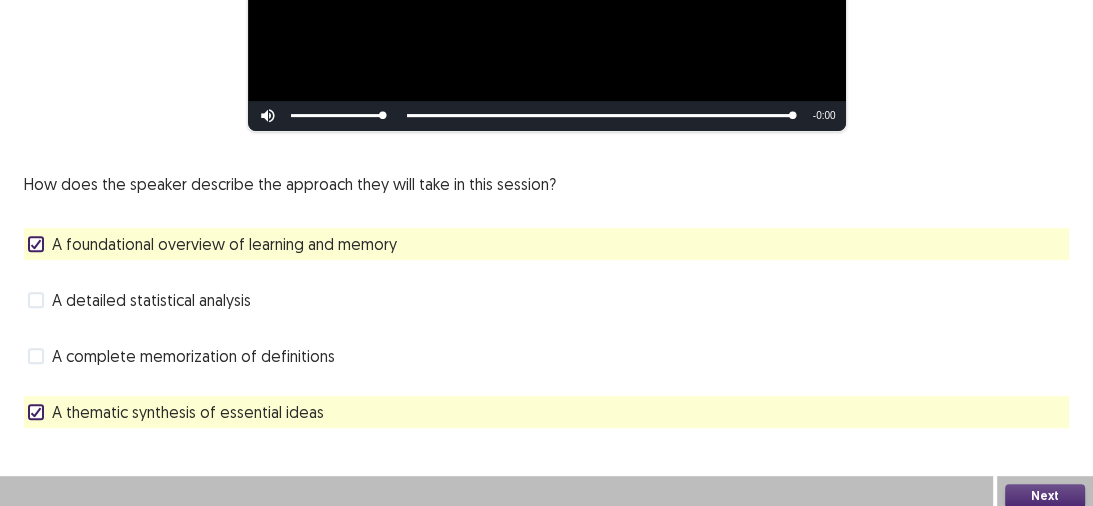 click on "Next" at bounding box center [1045, 496] 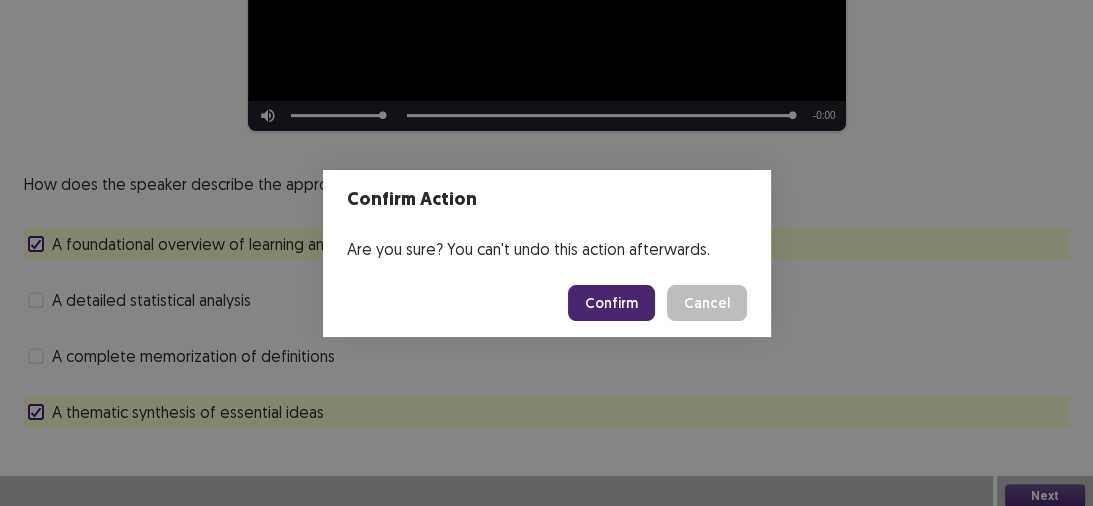 click on "Confirm" at bounding box center [611, 303] 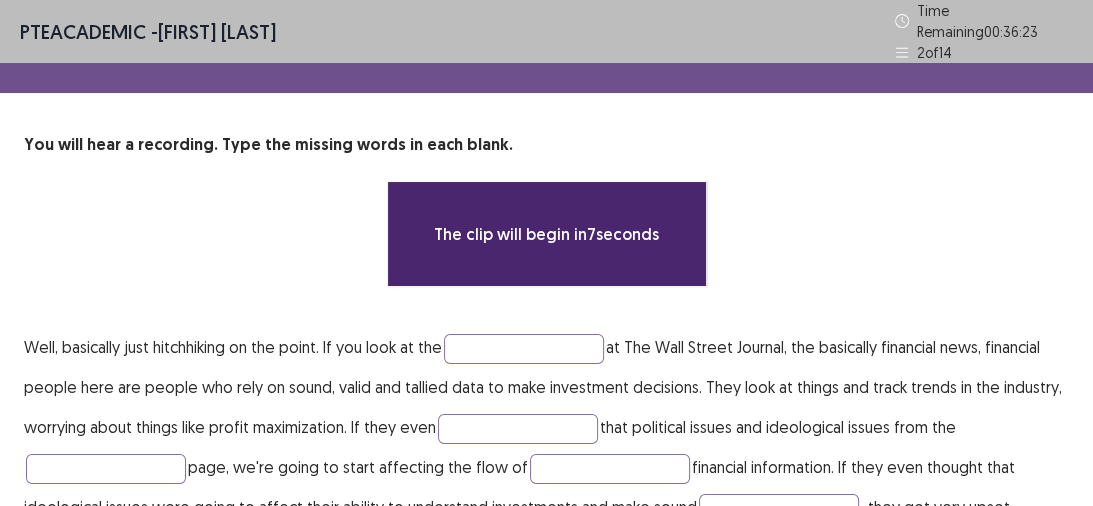 scroll, scrollTop: 80, scrollLeft: 0, axis: vertical 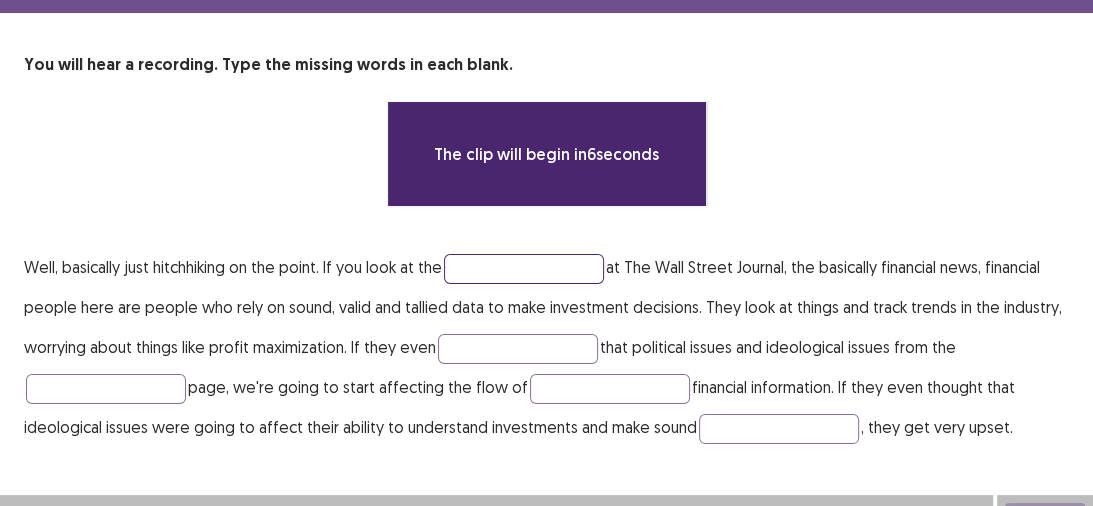 click at bounding box center (524, 269) 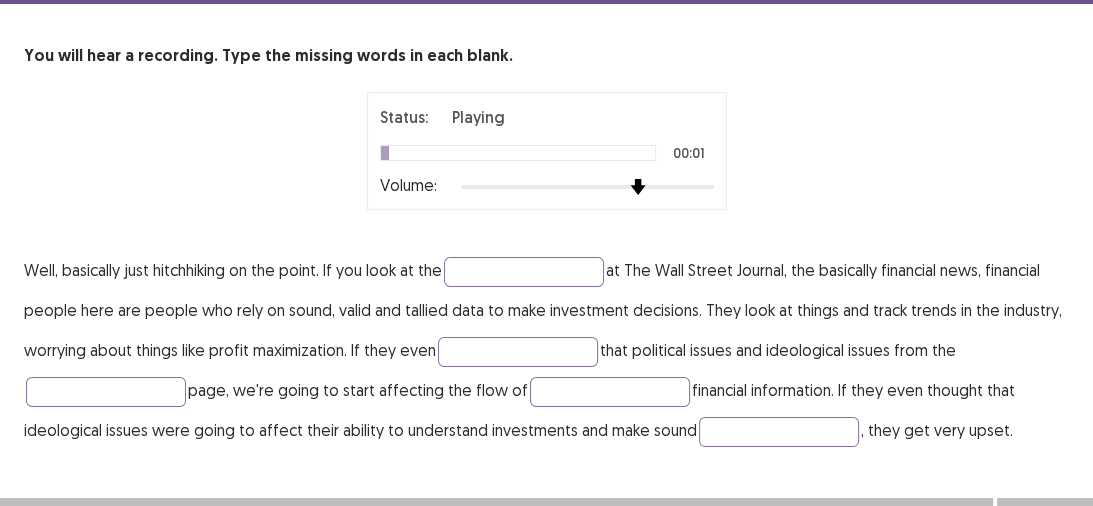 click at bounding box center [587, 187] 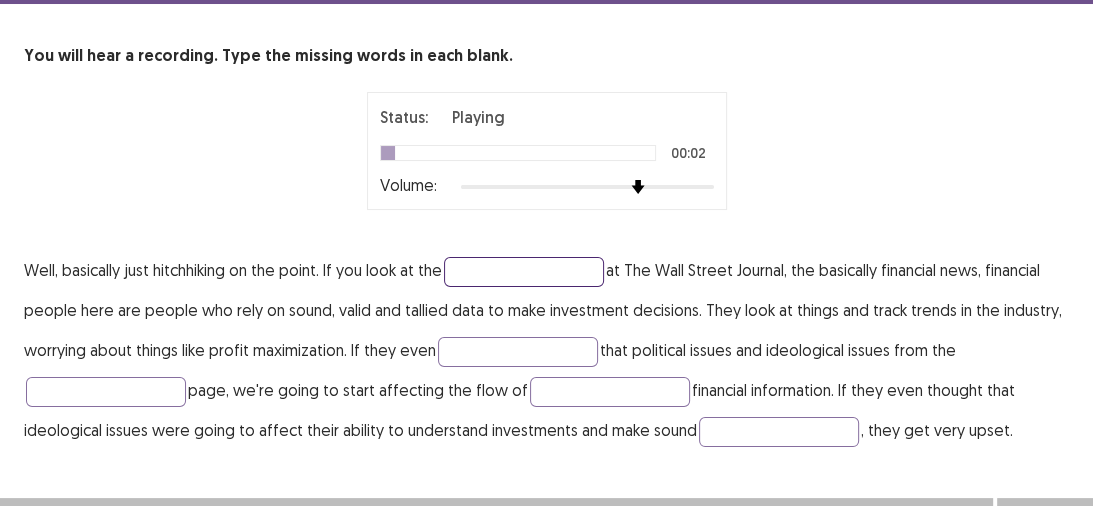 click at bounding box center [524, 272] 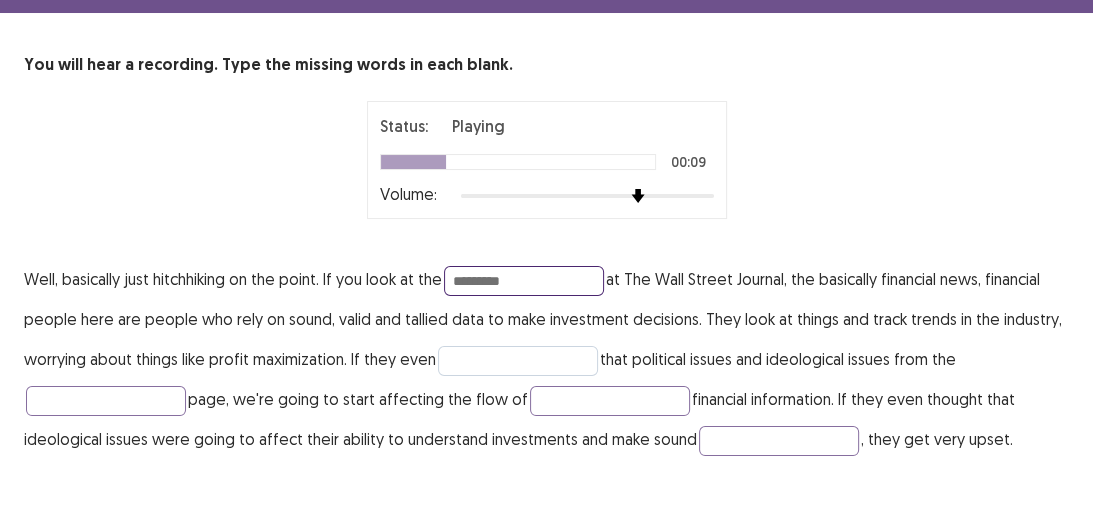 type on "*********" 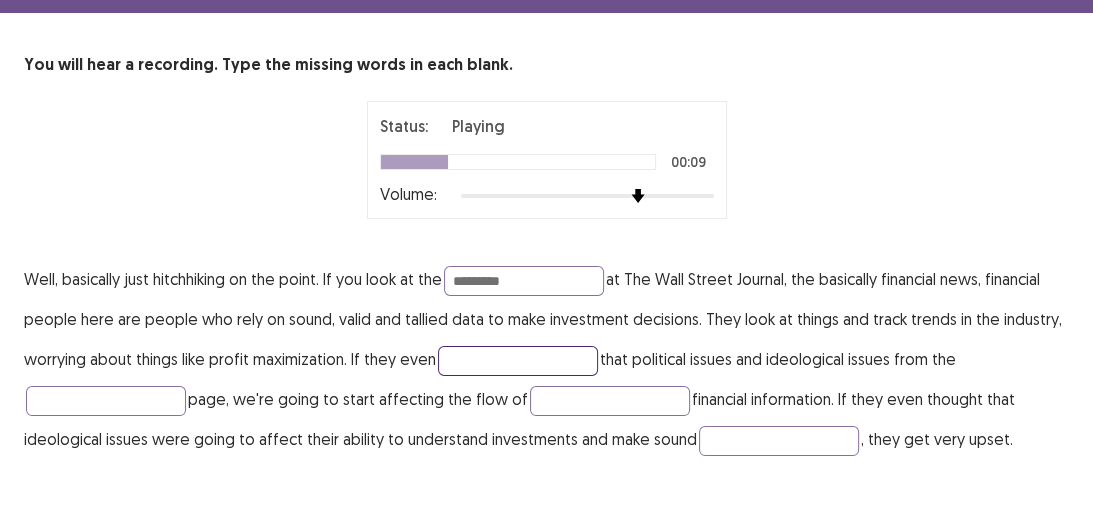 click at bounding box center (518, 361) 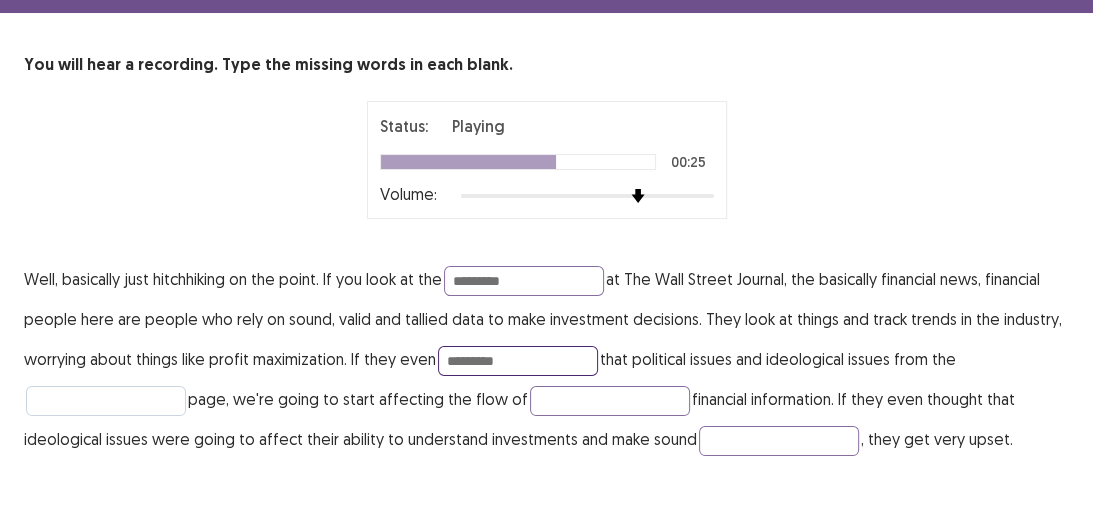 type on "*********" 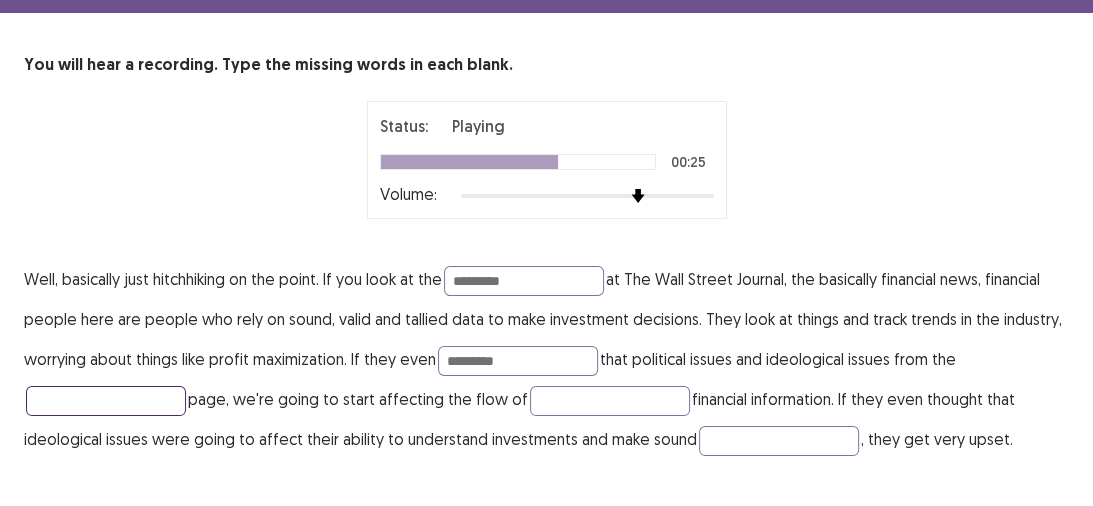 click at bounding box center [106, 401] 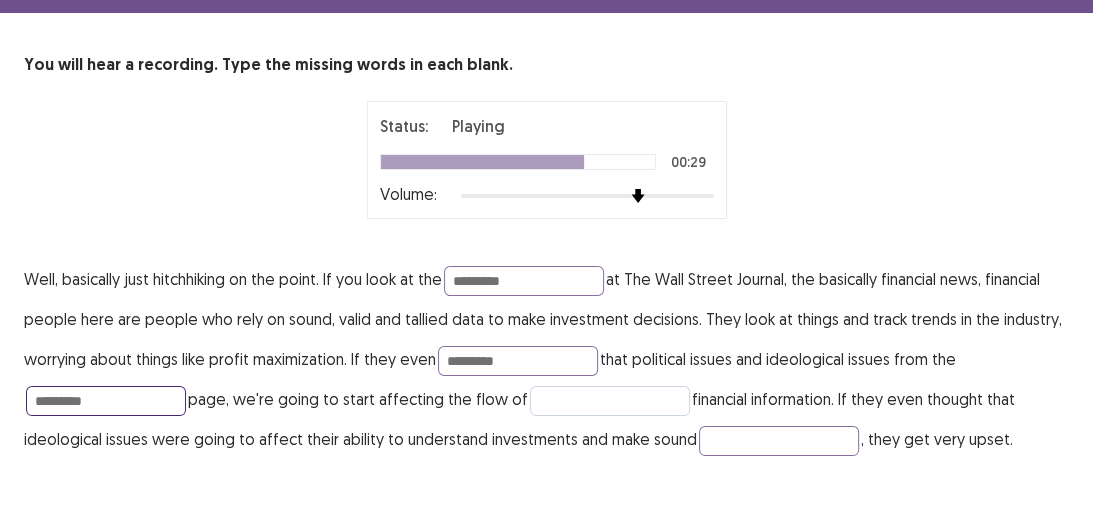 type on "*********" 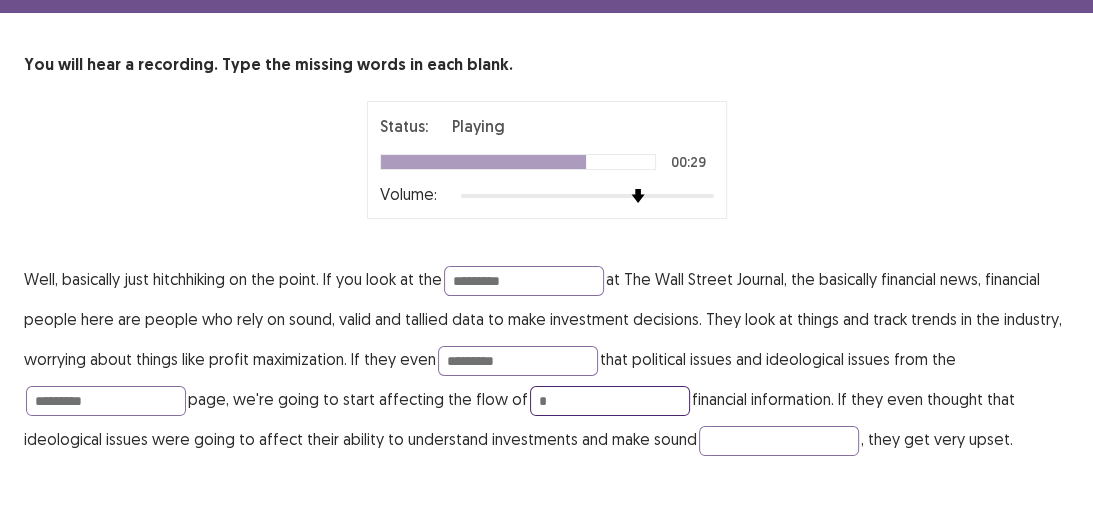 click on "*" at bounding box center (610, 401) 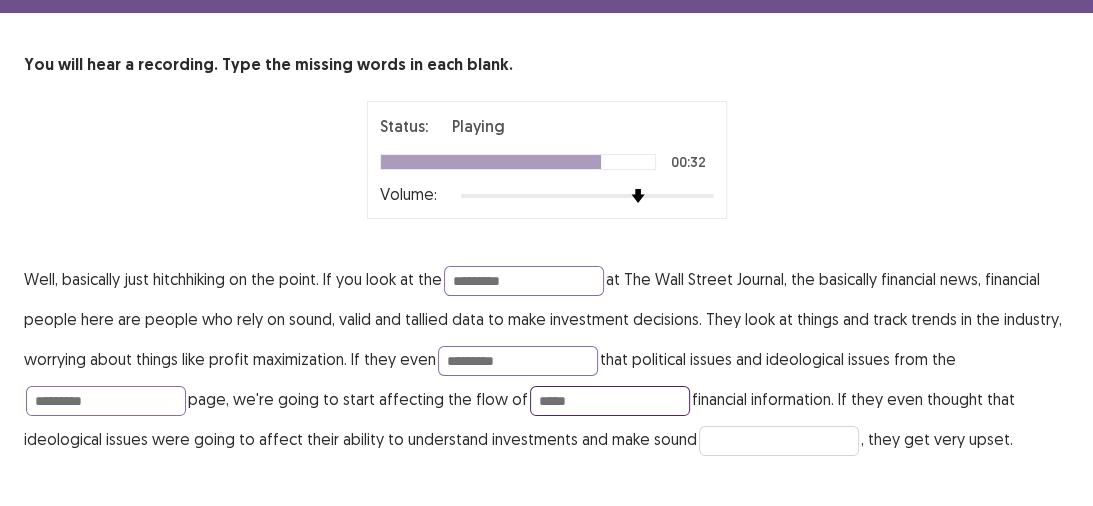 type on "*****" 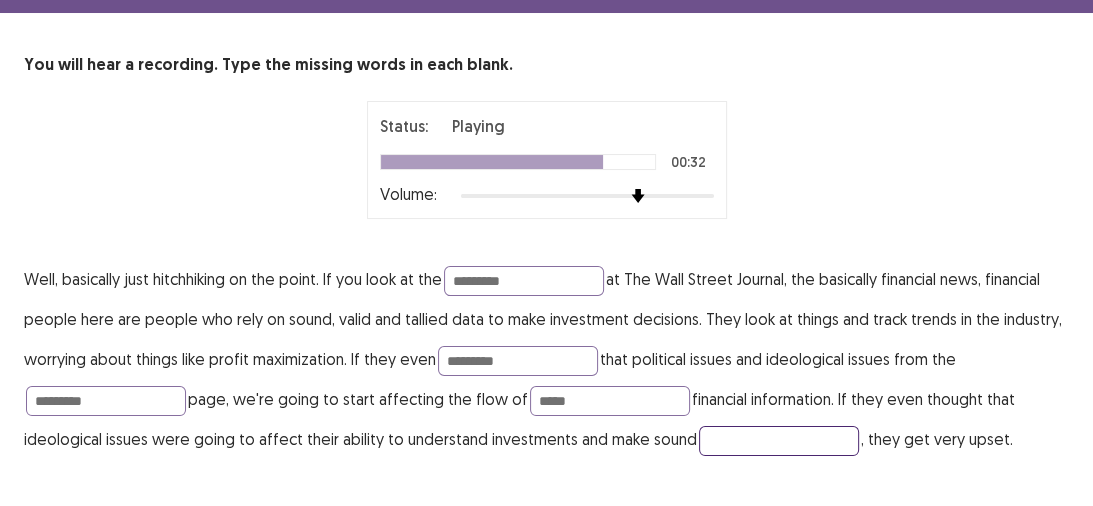 click at bounding box center [779, 441] 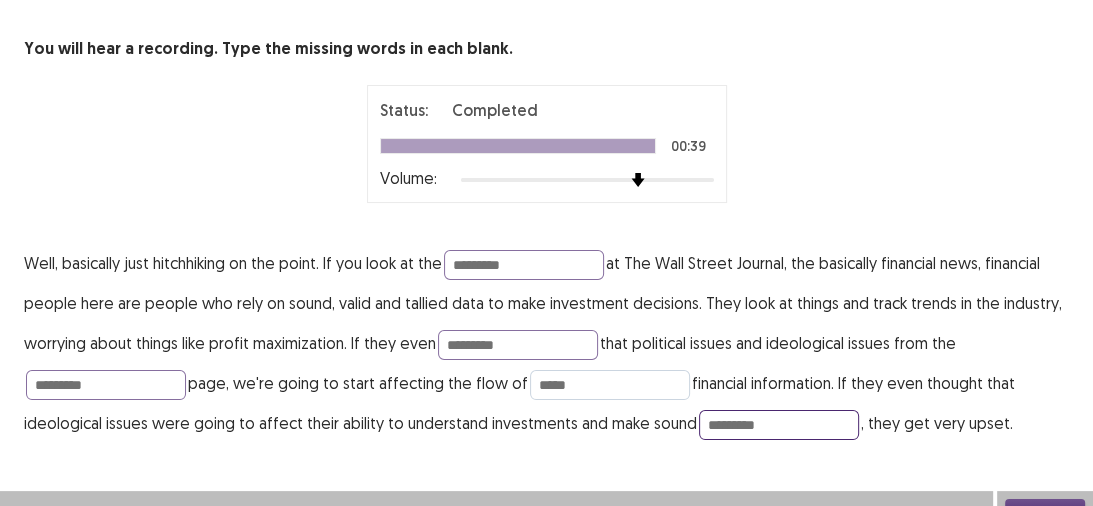 scroll, scrollTop: 111, scrollLeft: 0, axis: vertical 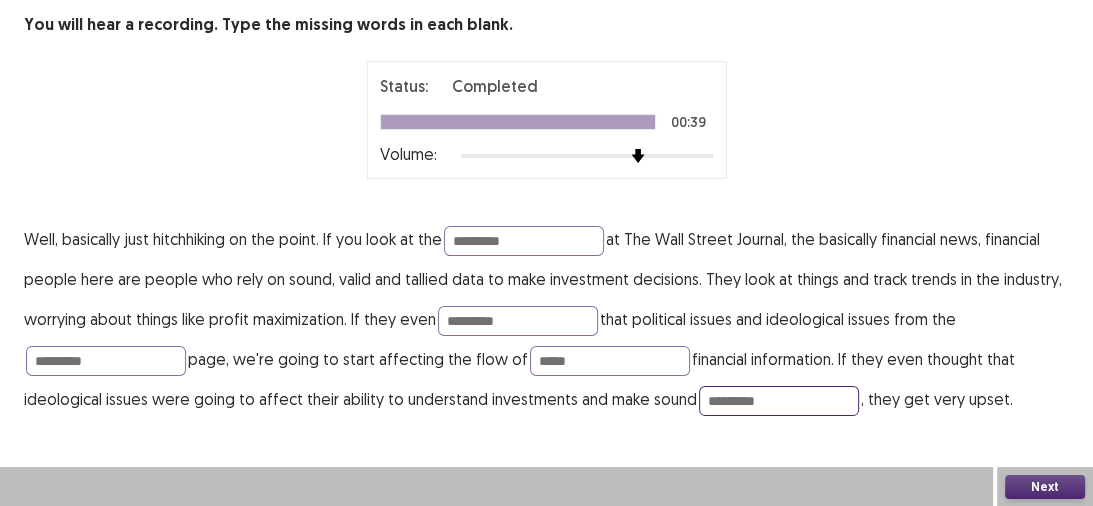 type on "*********" 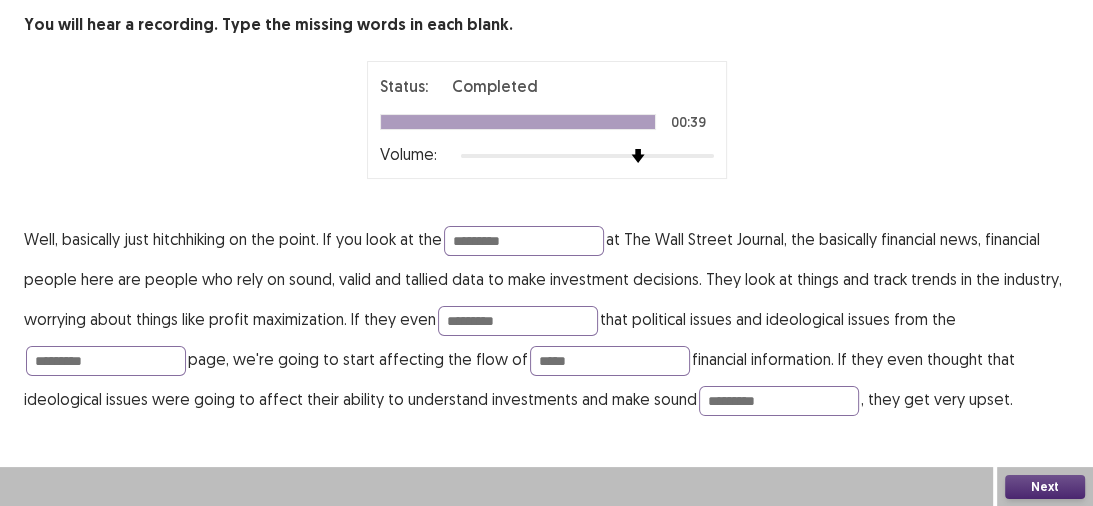 click on "Next" at bounding box center [1045, 487] 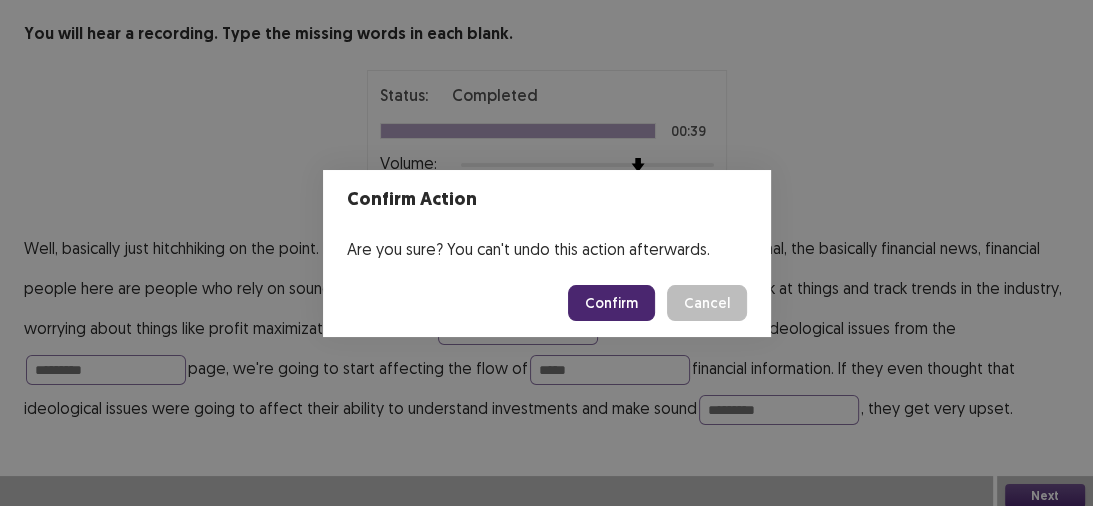 click on "Confirm" at bounding box center (611, 303) 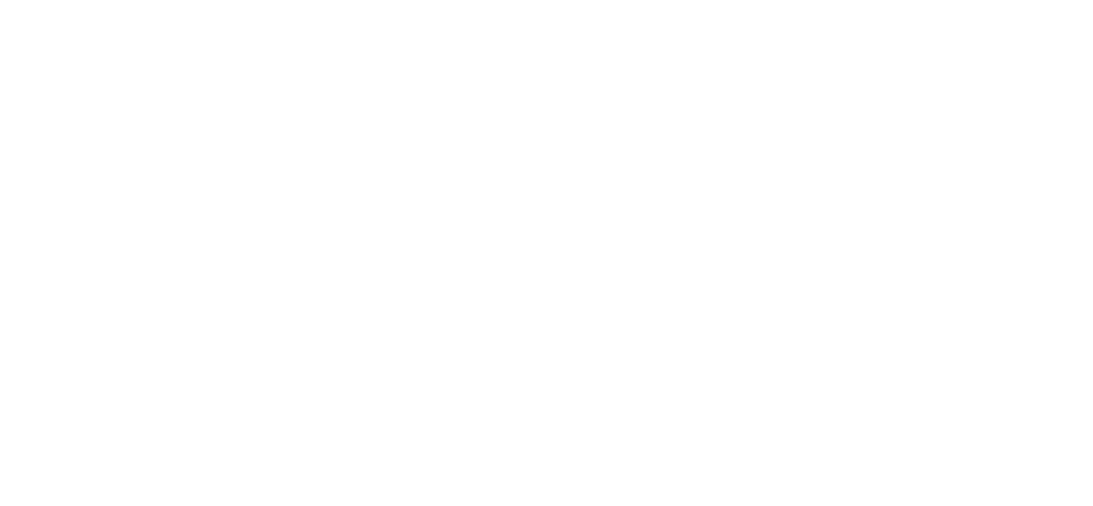 scroll, scrollTop: 0, scrollLeft: 0, axis: both 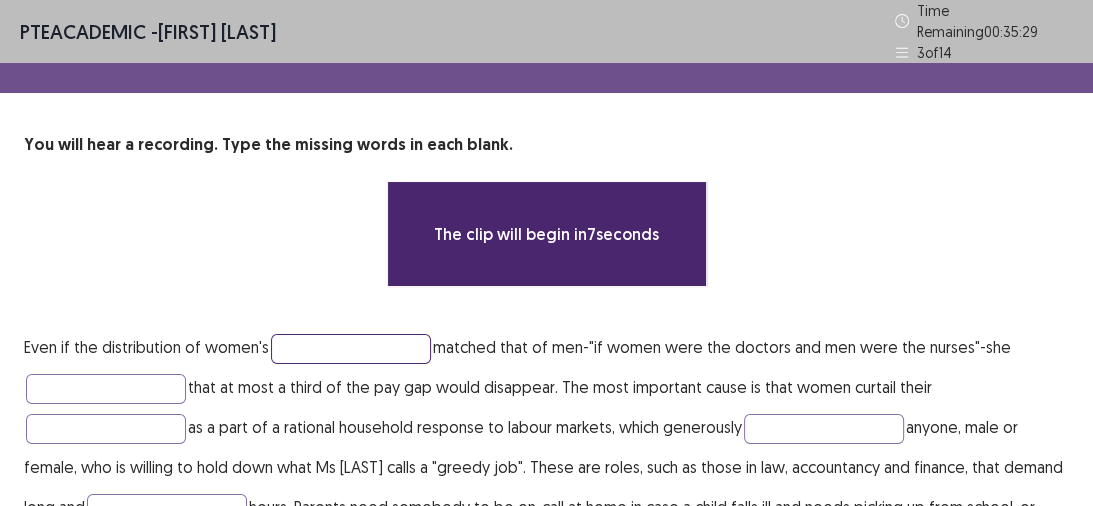 click at bounding box center [351, 349] 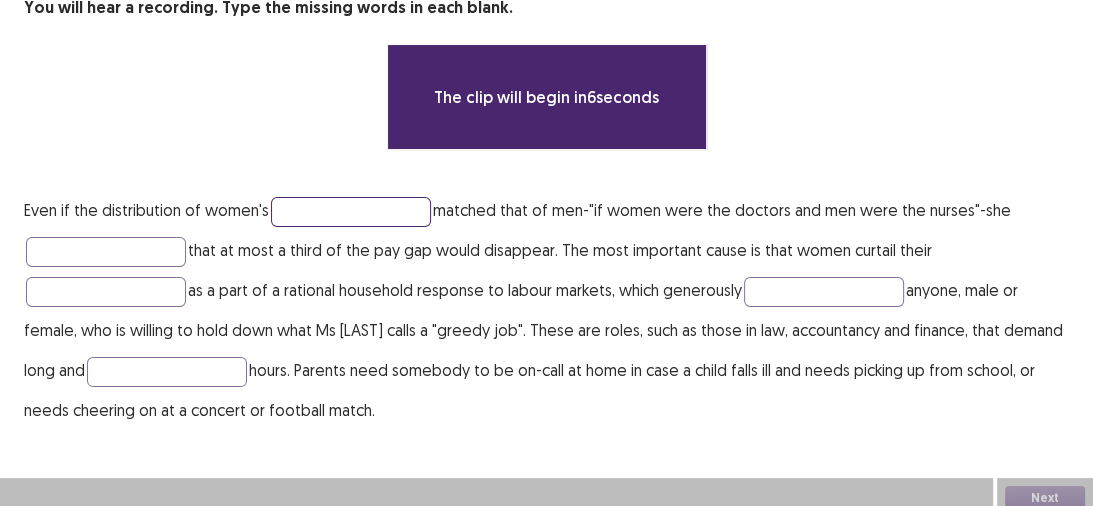 scroll, scrollTop: 139, scrollLeft: 0, axis: vertical 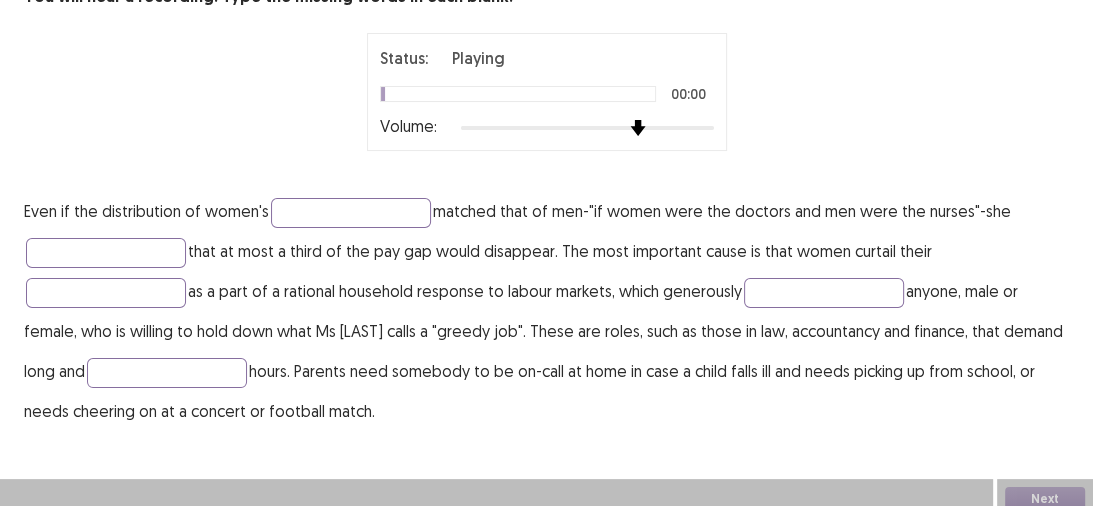 click at bounding box center [587, 128] 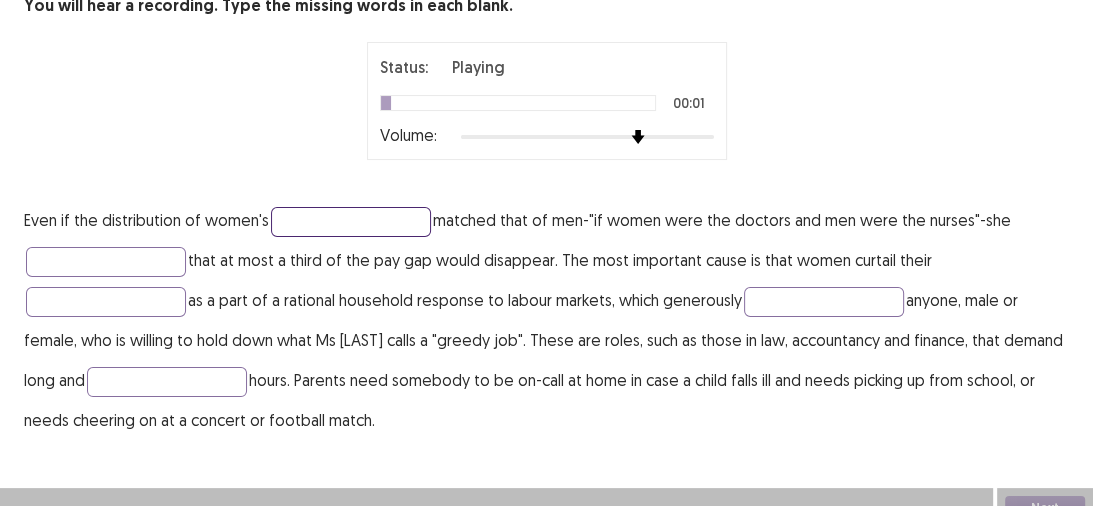 click at bounding box center [351, 222] 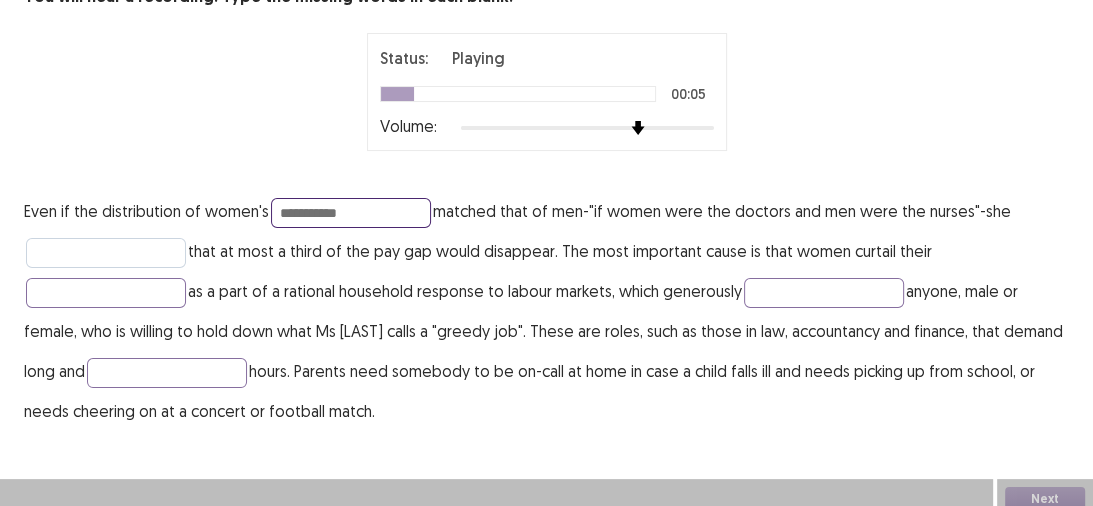 type on "**********" 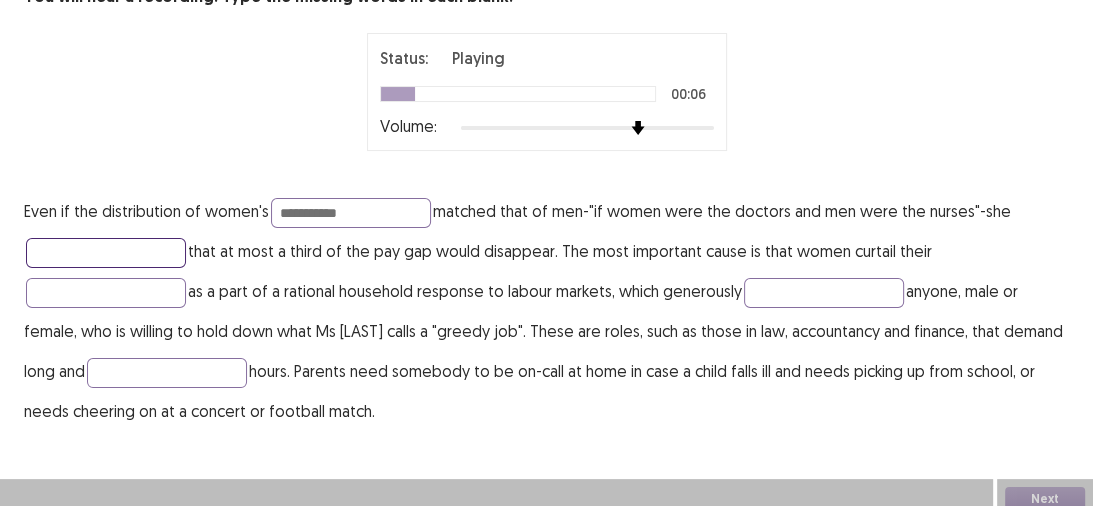 click at bounding box center [106, 253] 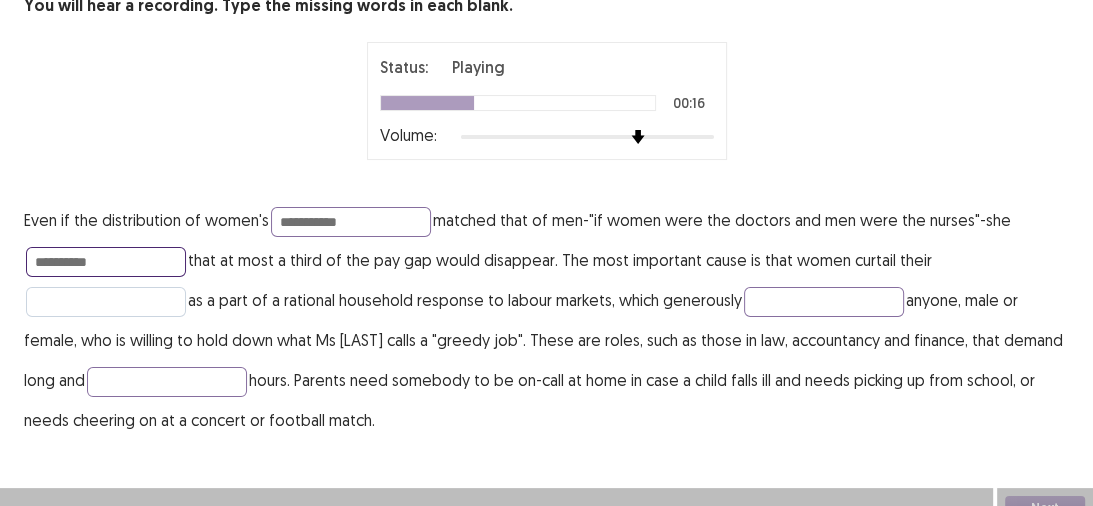 type on "**********" 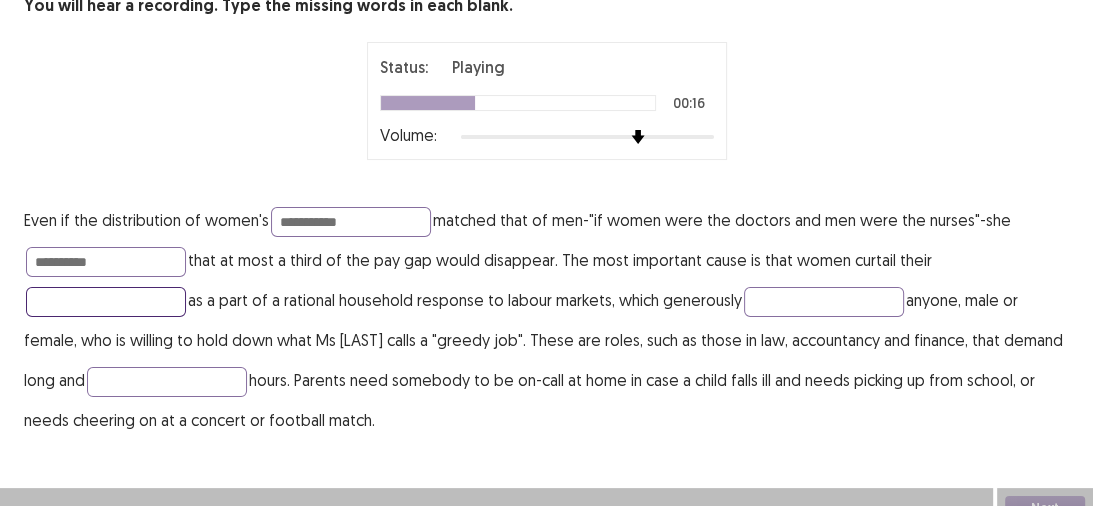 click at bounding box center (106, 302) 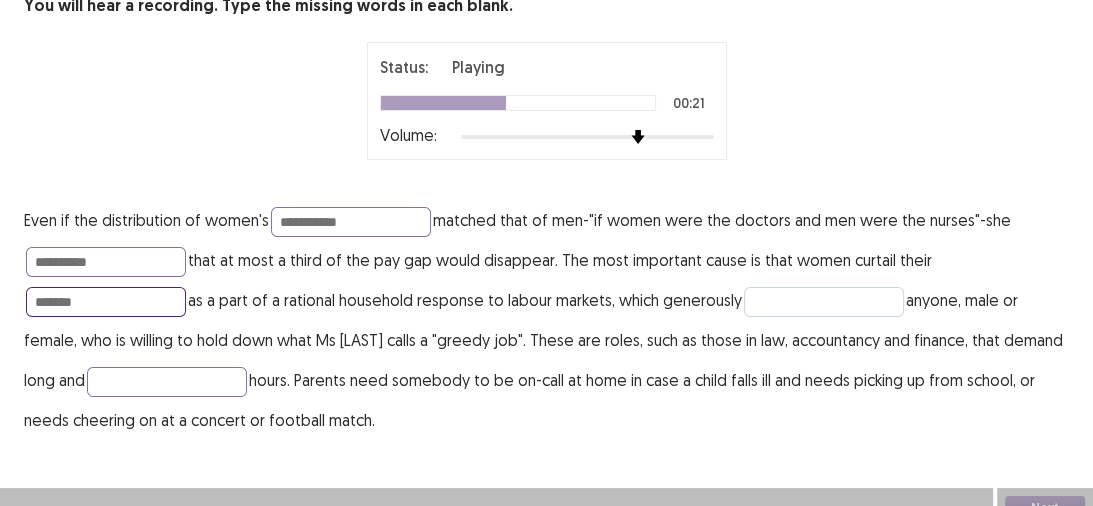 type on "*******" 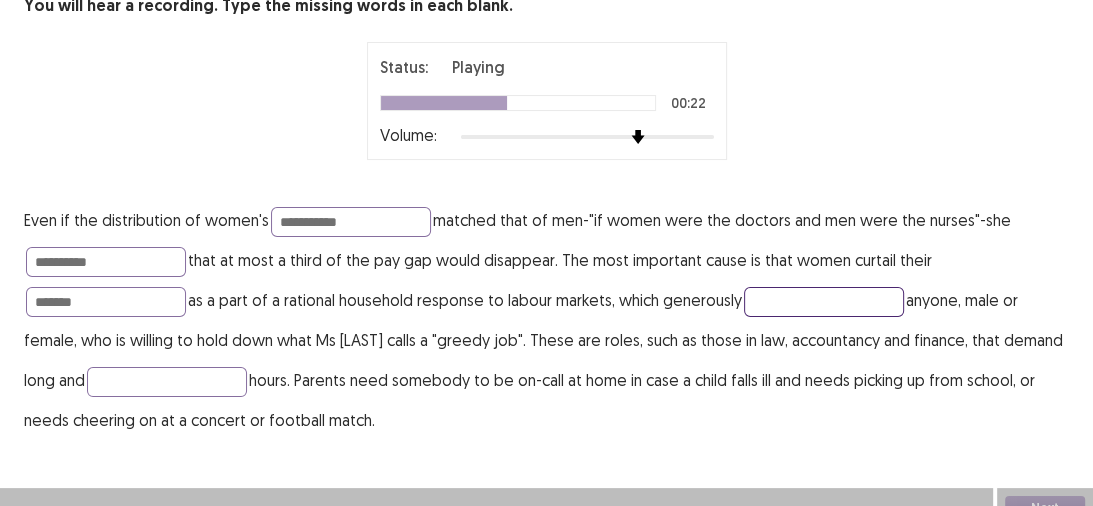 click at bounding box center (824, 302) 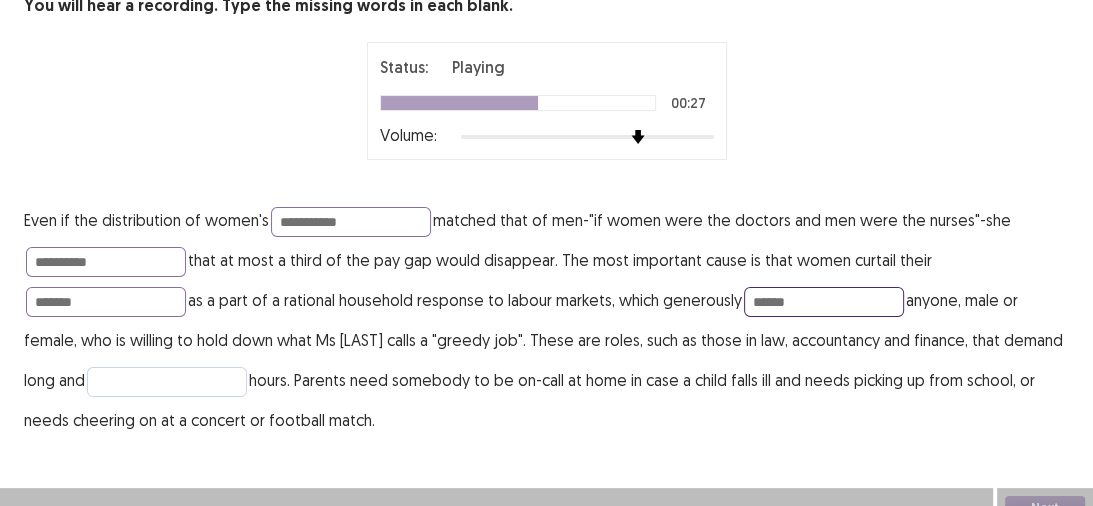 type on "******" 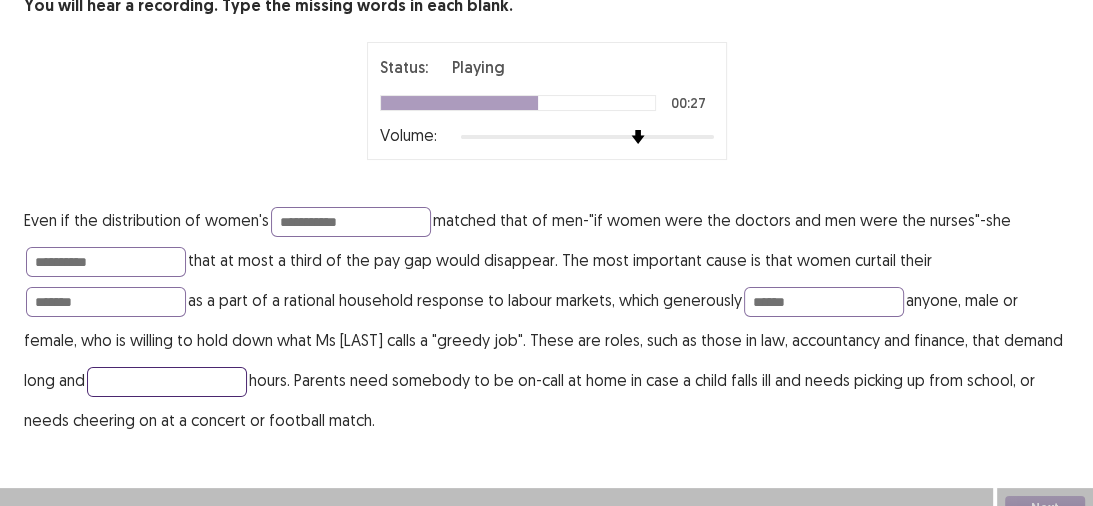 click at bounding box center (167, 382) 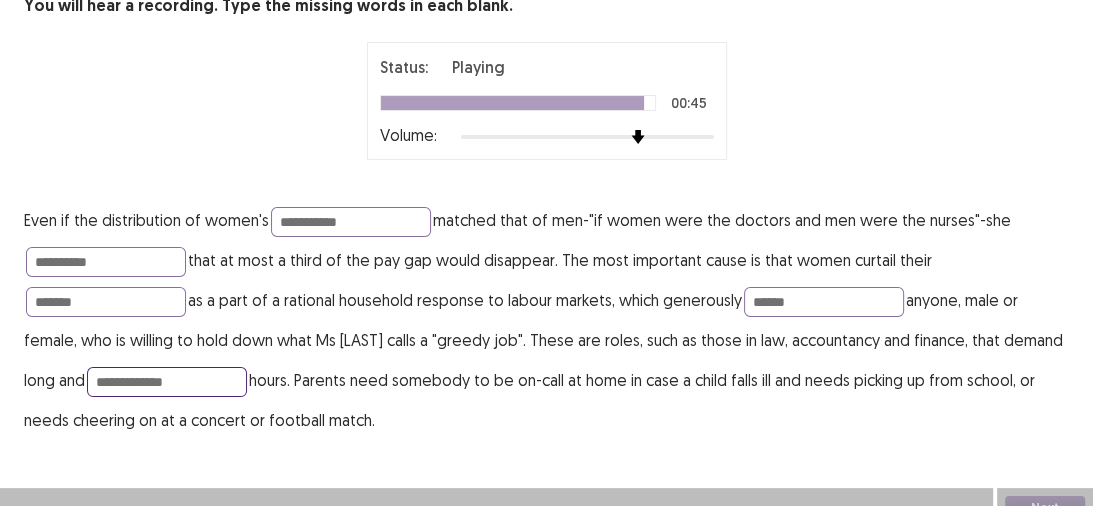 scroll, scrollTop: 151, scrollLeft: 0, axis: vertical 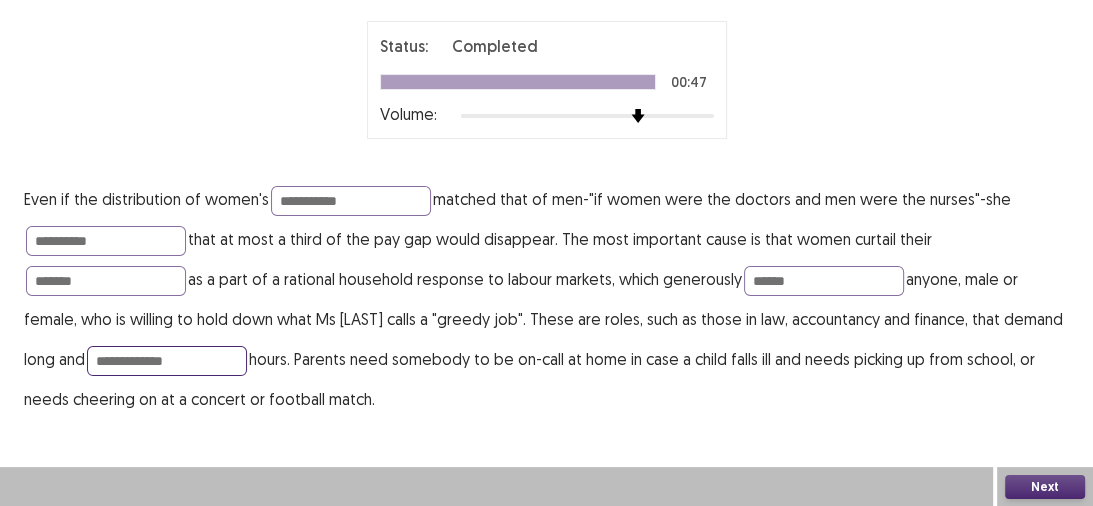 type on "**********" 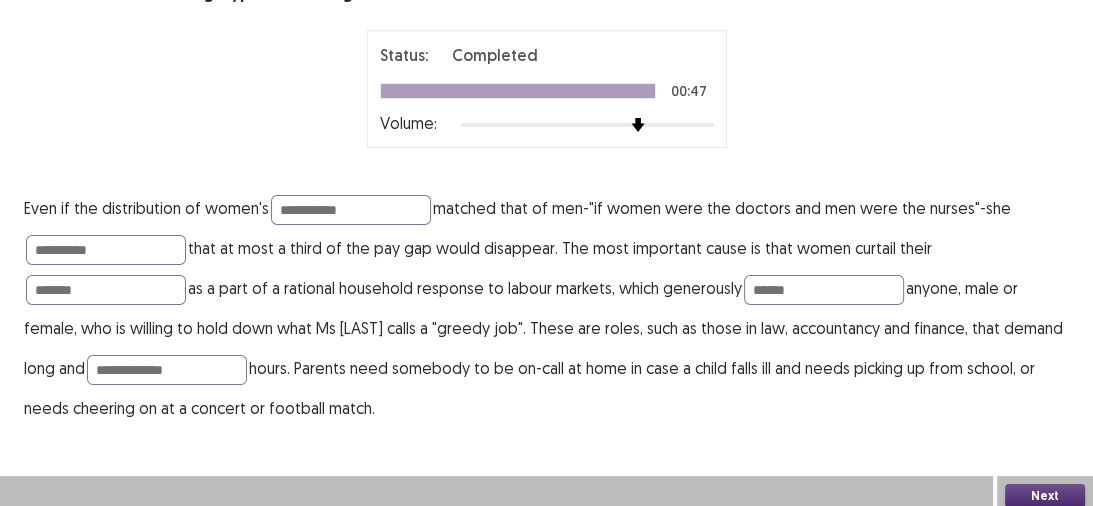 click on "Next" at bounding box center [1045, 496] 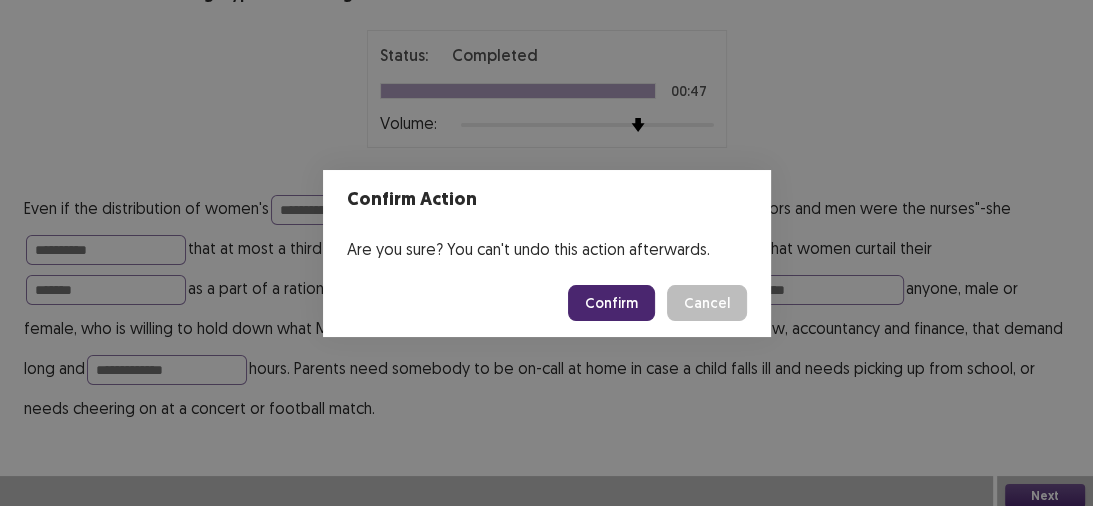 click on "Confirm" at bounding box center (611, 303) 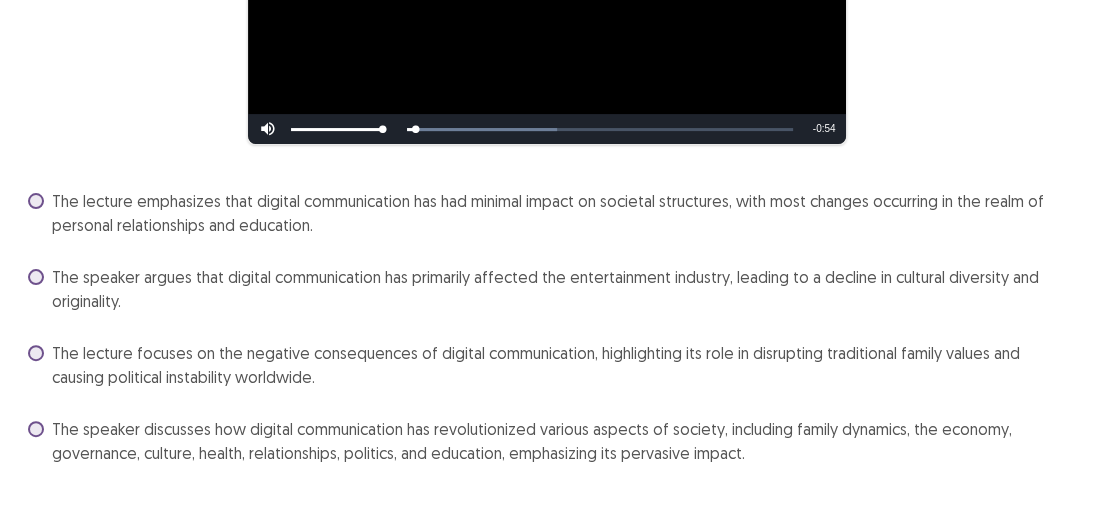 scroll, scrollTop: 400, scrollLeft: 0, axis: vertical 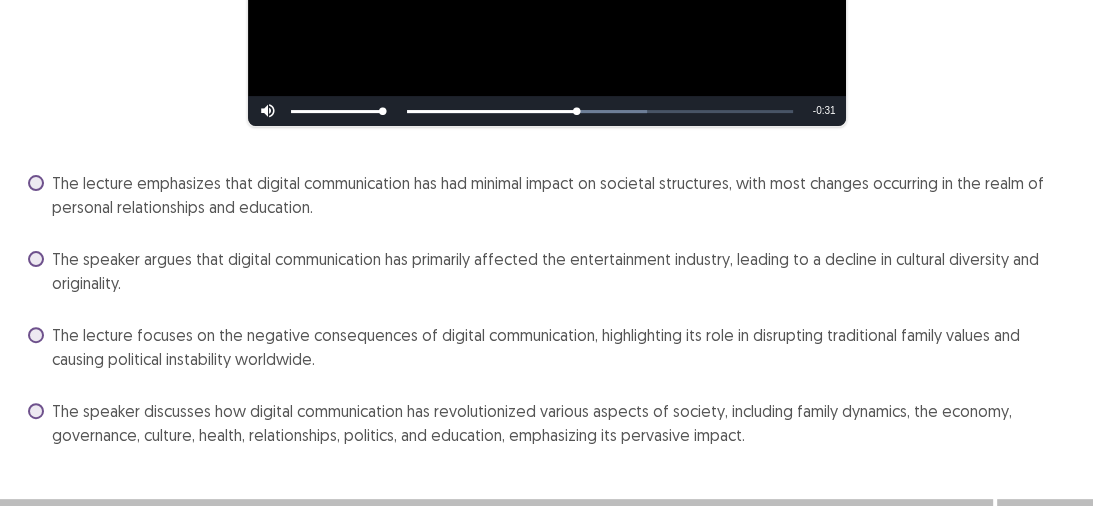 click on "The speaker discusses how digital communication has revolutionized various aspects of society, including family dynamics, the economy, governance, culture, health, relationships, politics, and education, emphasizing its pervasive impact." at bounding box center (560, 423) 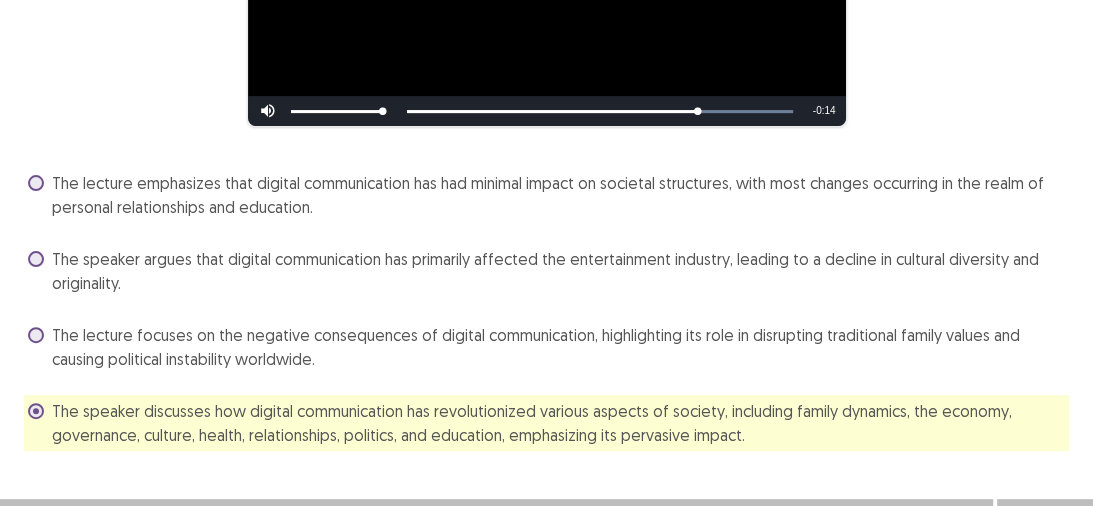 scroll, scrollTop: 424, scrollLeft: 0, axis: vertical 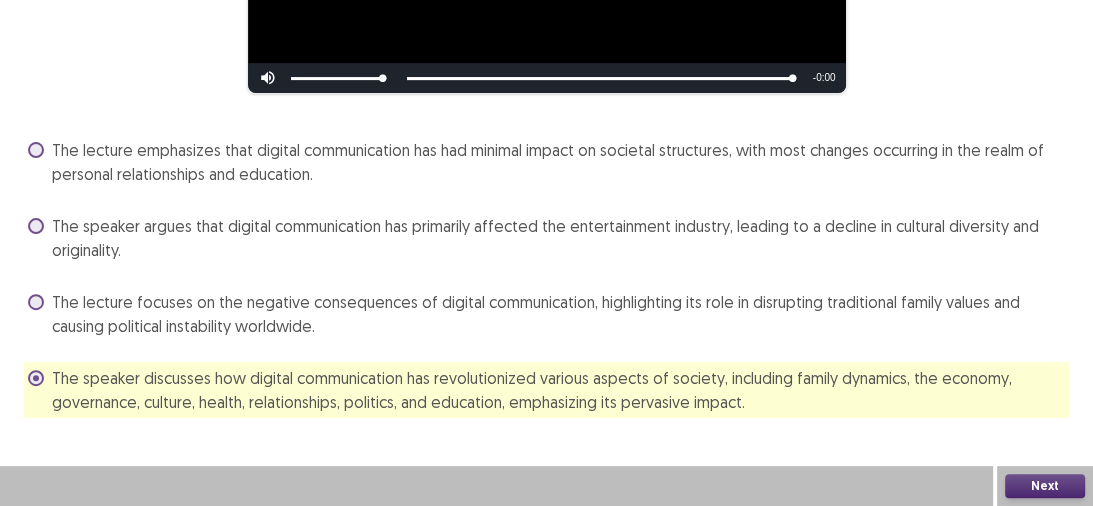 click on "Next" at bounding box center [1045, 486] 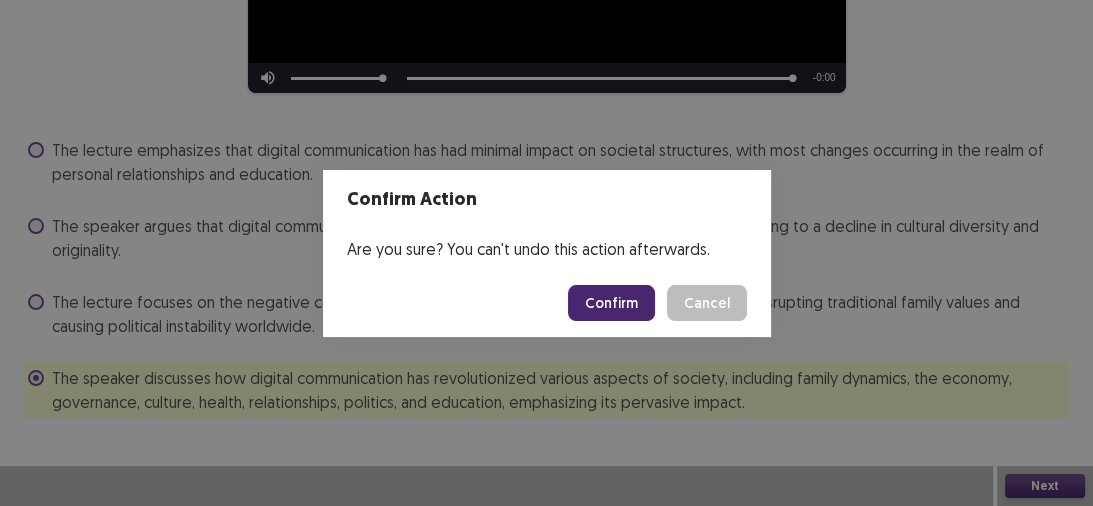 click on "Confirm" at bounding box center (611, 303) 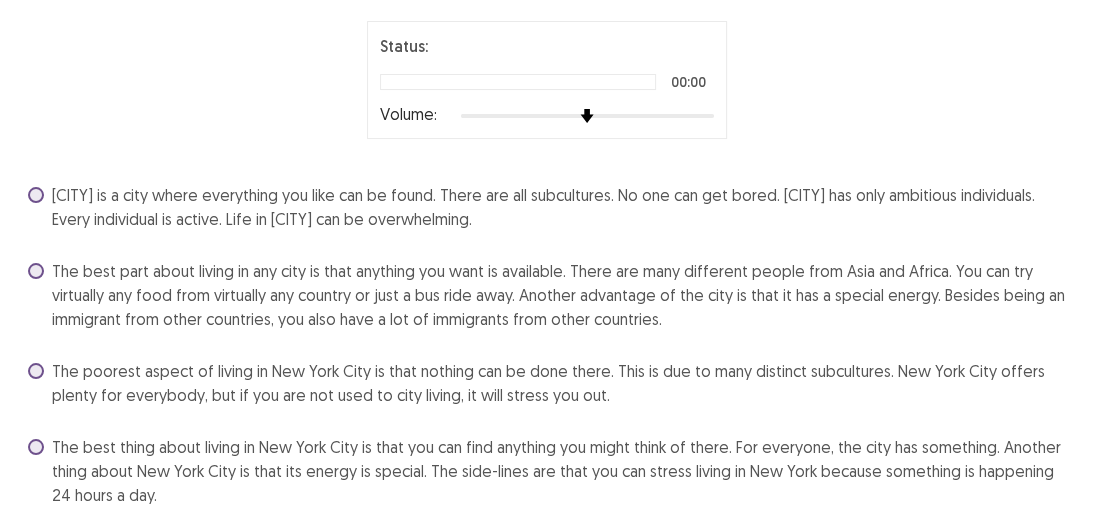 scroll, scrollTop: 239, scrollLeft: 0, axis: vertical 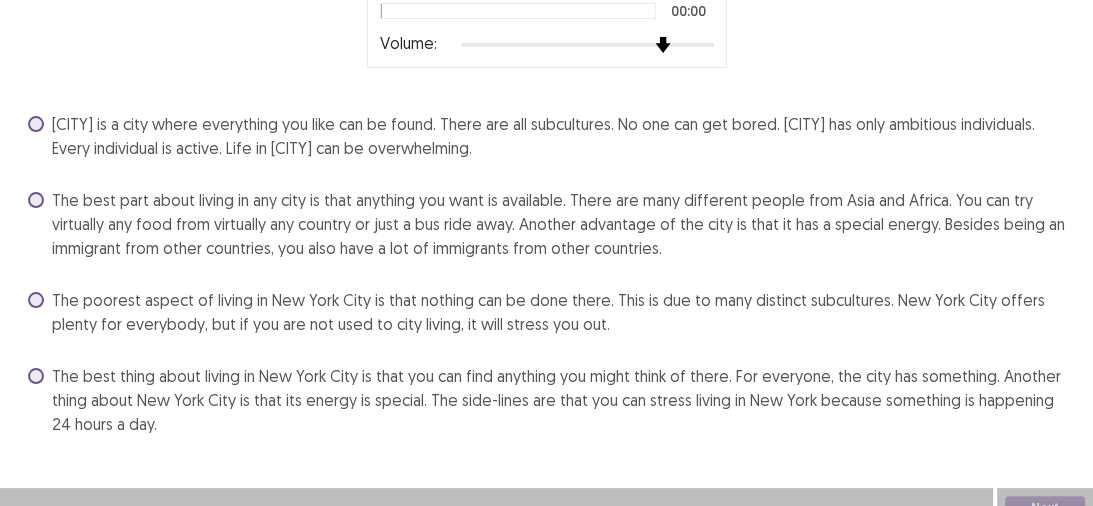 click at bounding box center (587, 45) 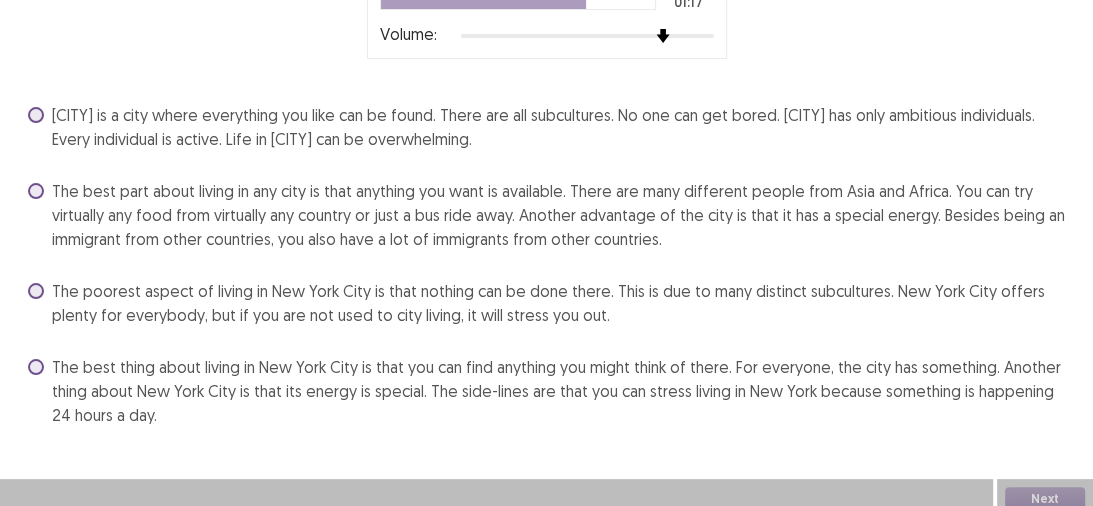 click on "The best thing about living in New York City is that you can find anything you might think of there. For everyone, the city has something. Another thing about New York City is that its energy is special. The side-lines are that you can stress living in New York because something is happening 24 hours a day." at bounding box center (560, 391) 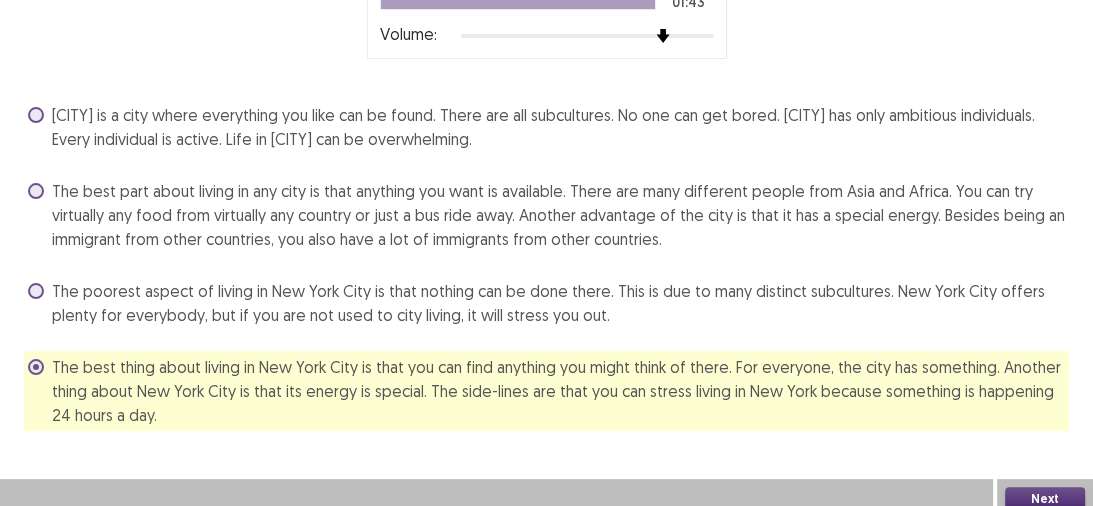 click on "Next" at bounding box center [1045, 499] 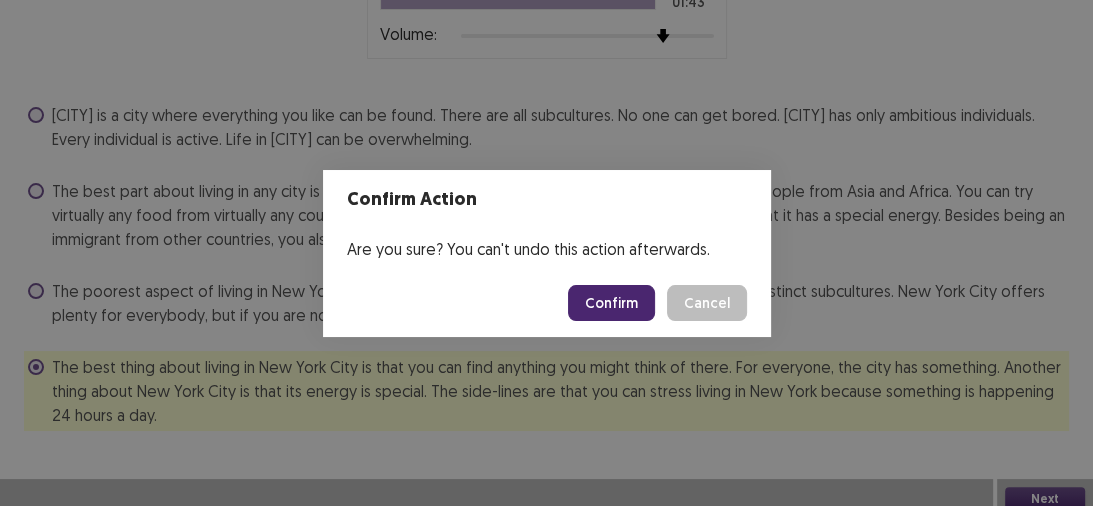 click on "Confirm" at bounding box center (611, 303) 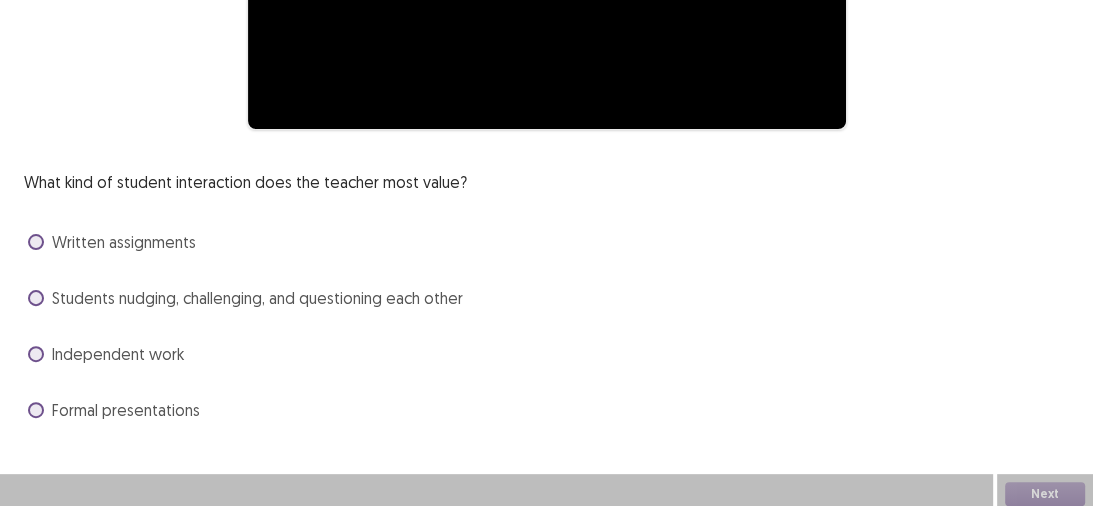 scroll, scrollTop: 396, scrollLeft: 0, axis: vertical 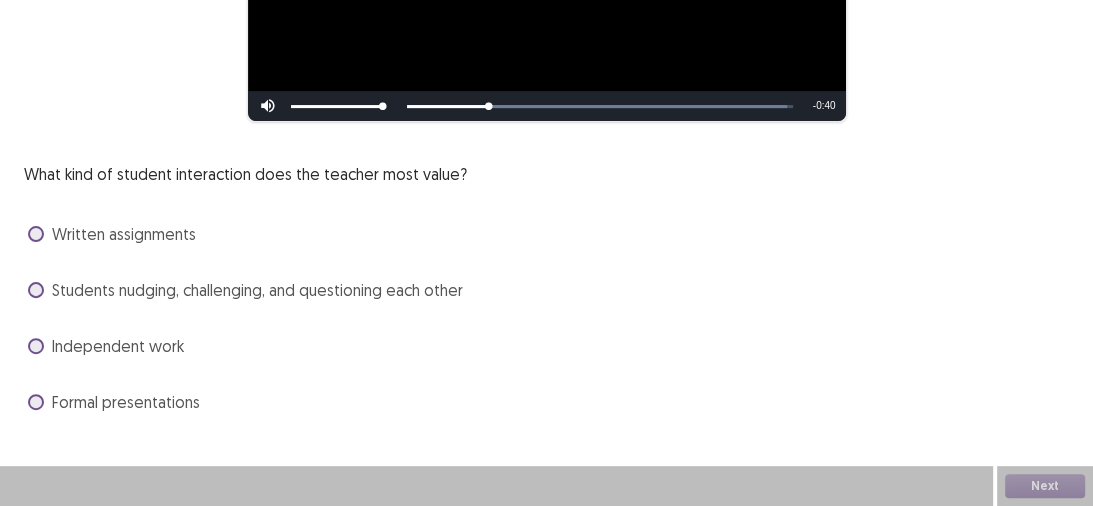 click on "Students nudging, challenging, and questioning each other" at bounding box center [257, 290] 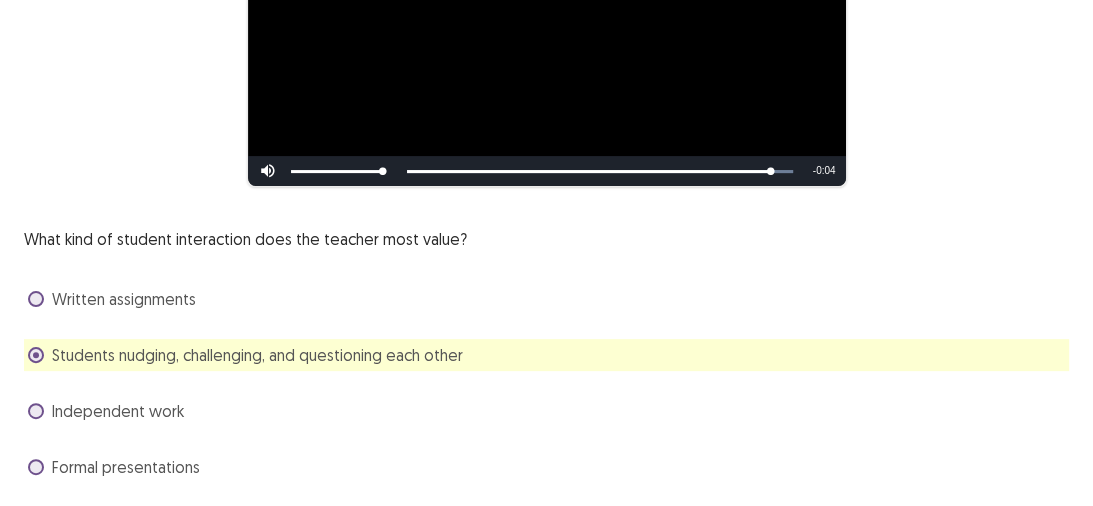 scroll, scrollTop: 396, scrollLeft: 0, axis: vertical 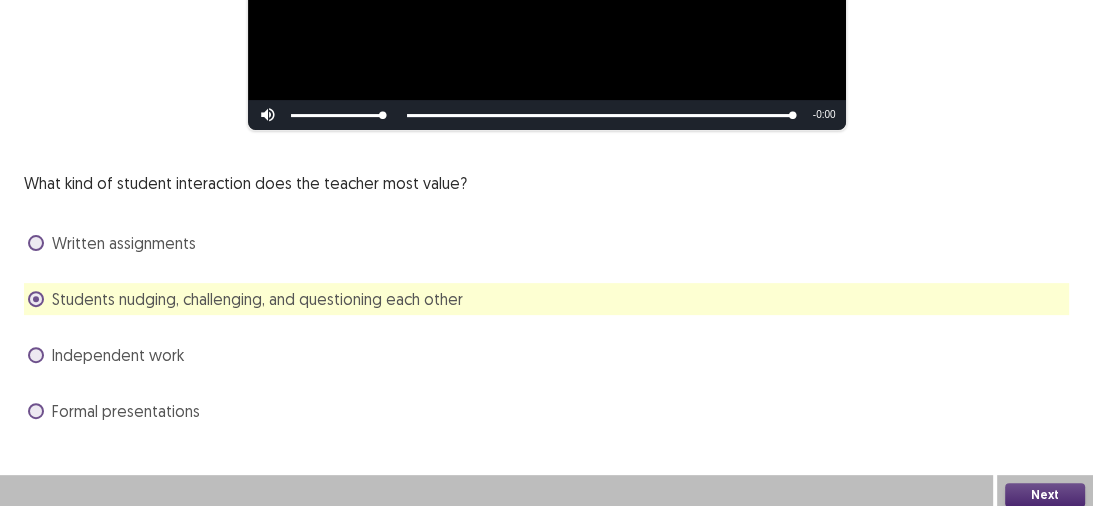 click on "Next" at bounding box center (1045, 495) 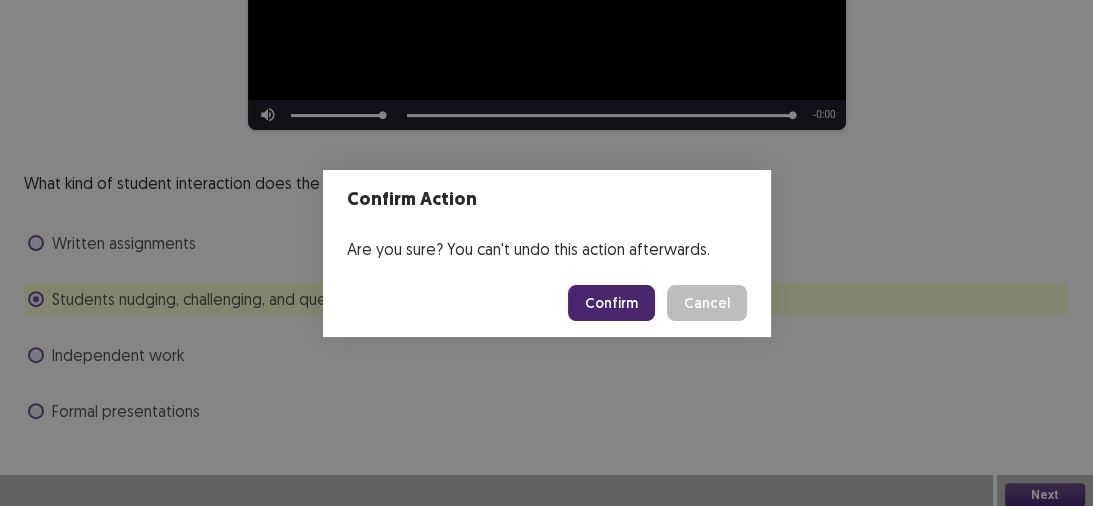 click on "Confirm" at bounding box center [611, 303] 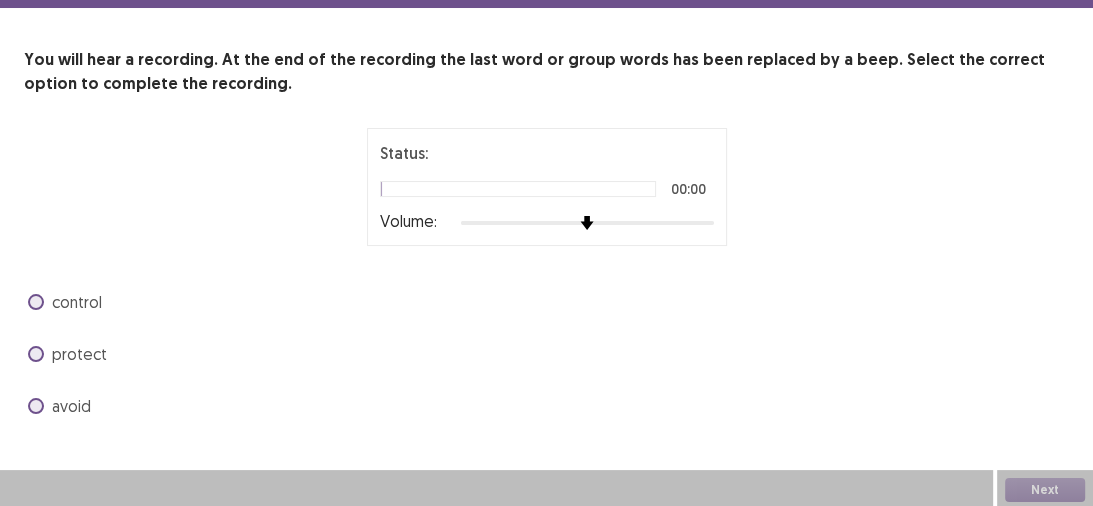 scroll, scrollTop: 79, scrollLeft: 0, axis: vertical 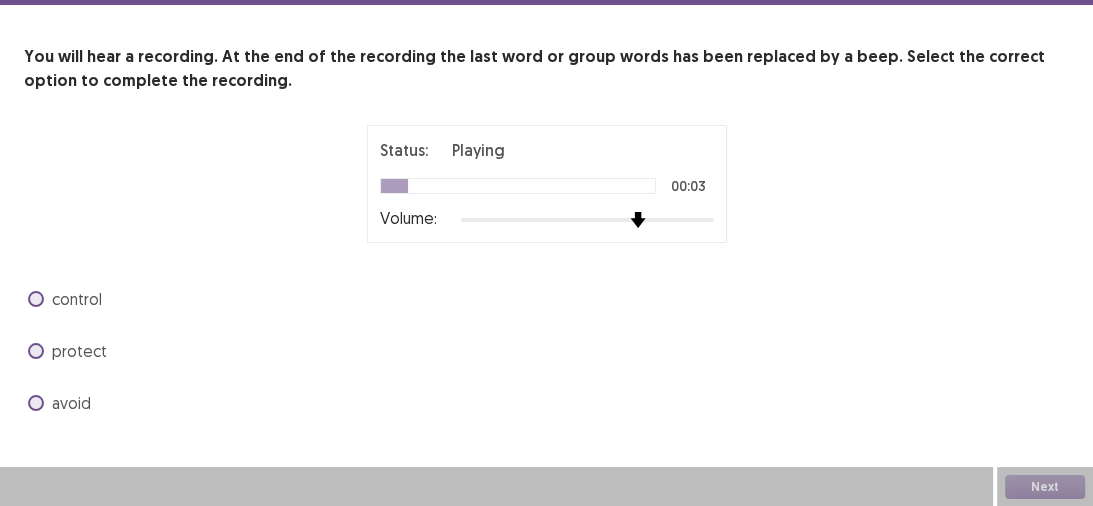 click at bounding box center (587, 220) 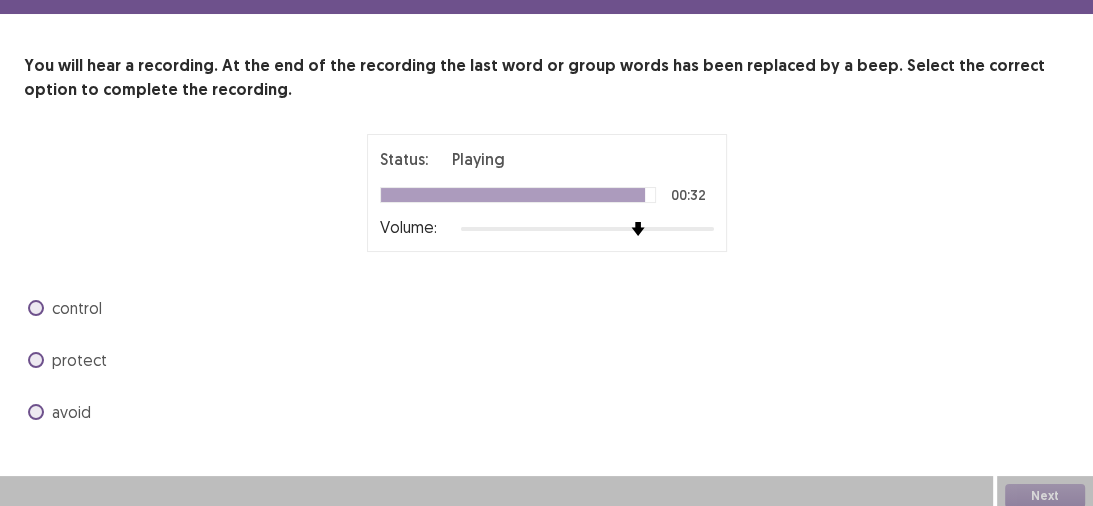 click on "control" at bounding box center (77, 308) 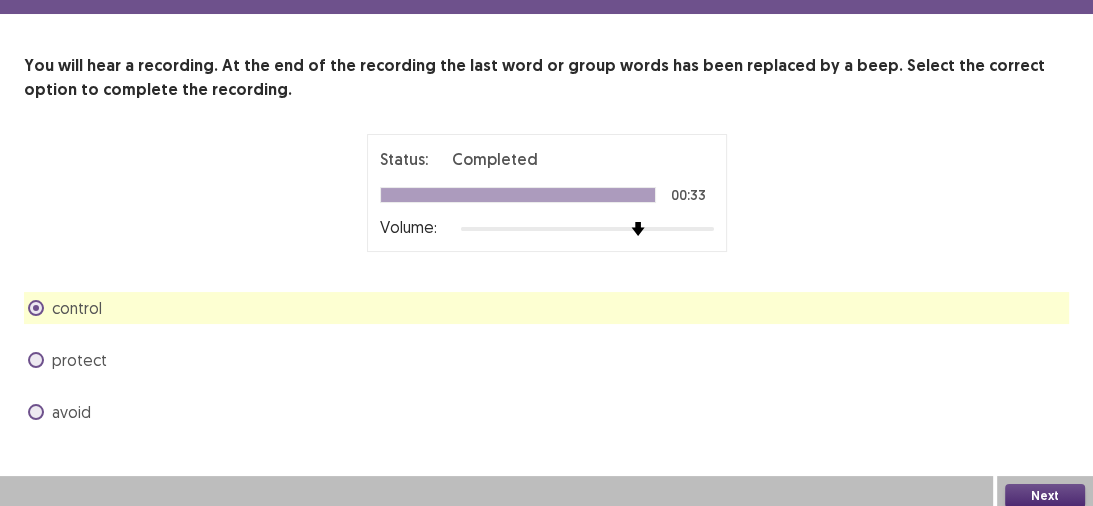 click on "Next" at bounding box center [1045, 496] 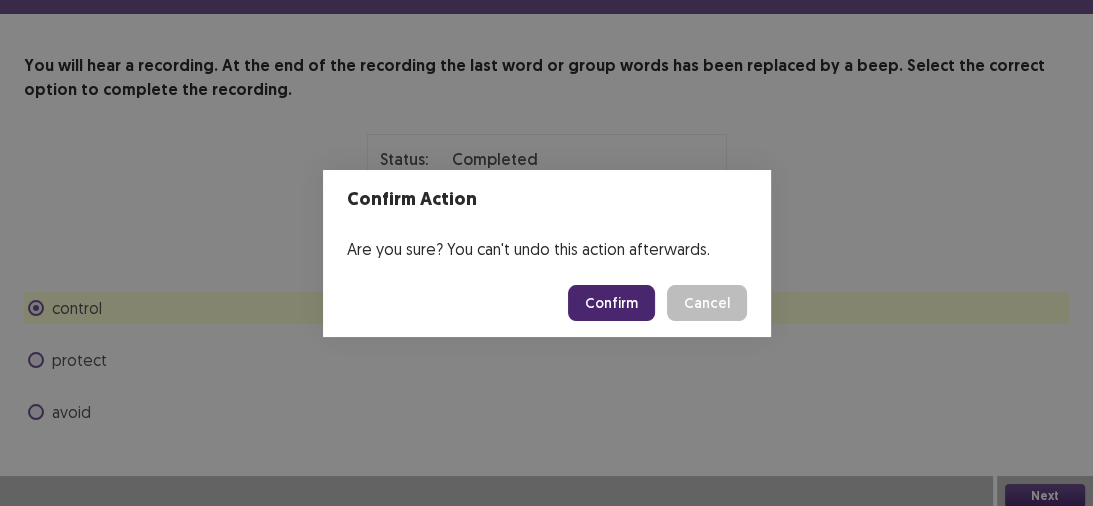 click on "Confirm" at bounding box center [611, 303] 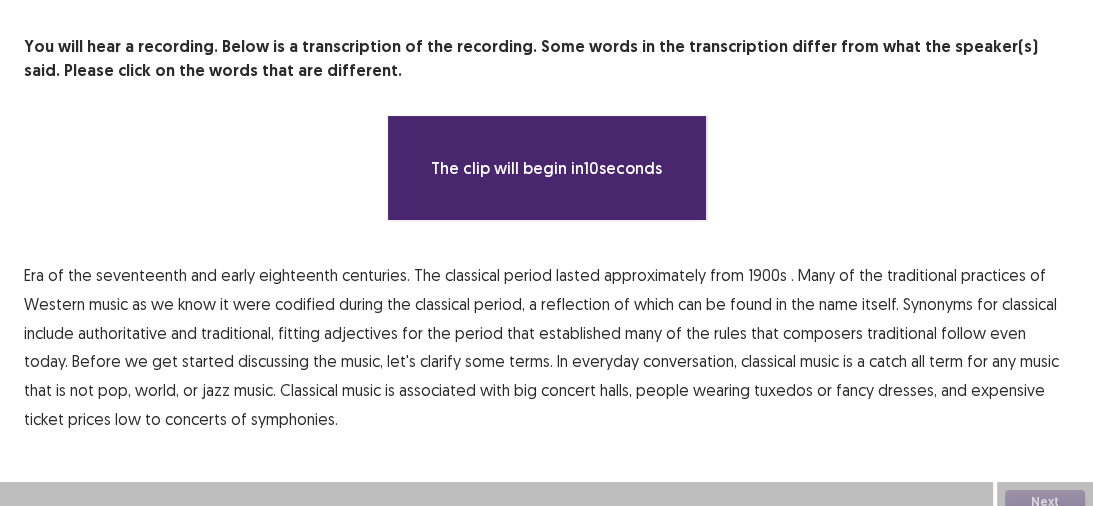 scroll, scrollTop: 104, scrollLeft: 0, axis: vertical 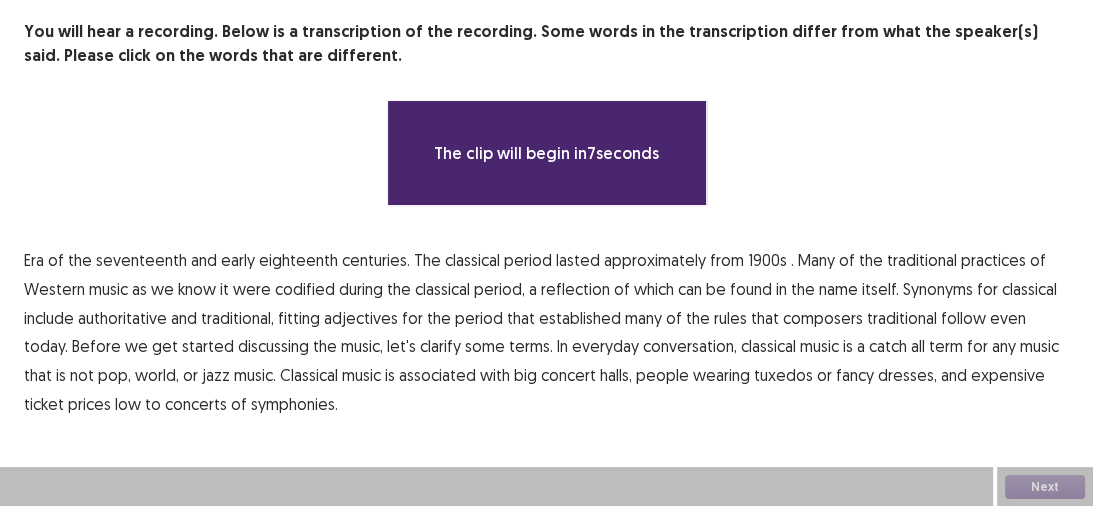 click on "Era" at bounding box center (34, 260) 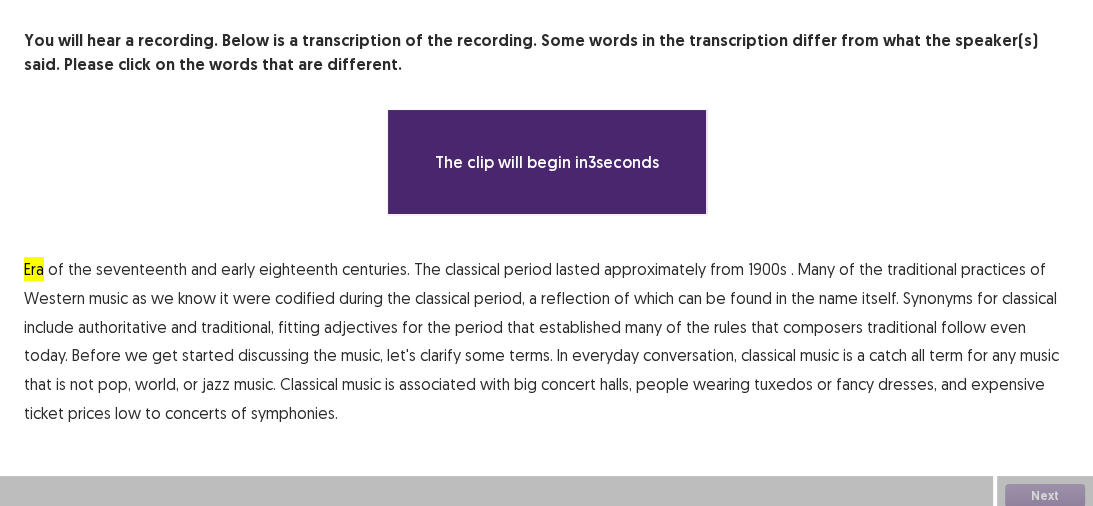 click on "1900s" at bounding box center (767, 269) 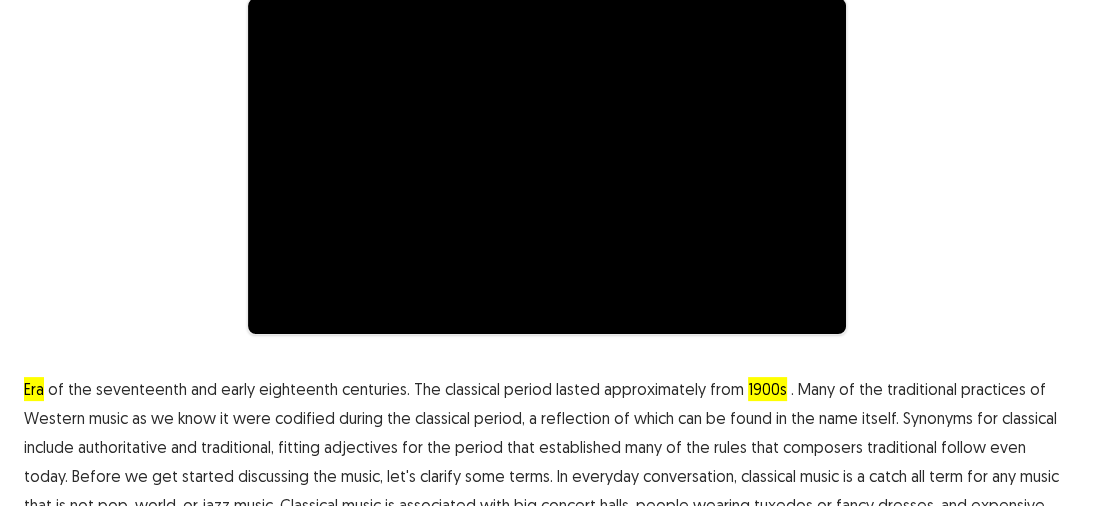 scroll, scrollTop: 336, scrollLeft: 0, axis: vertical 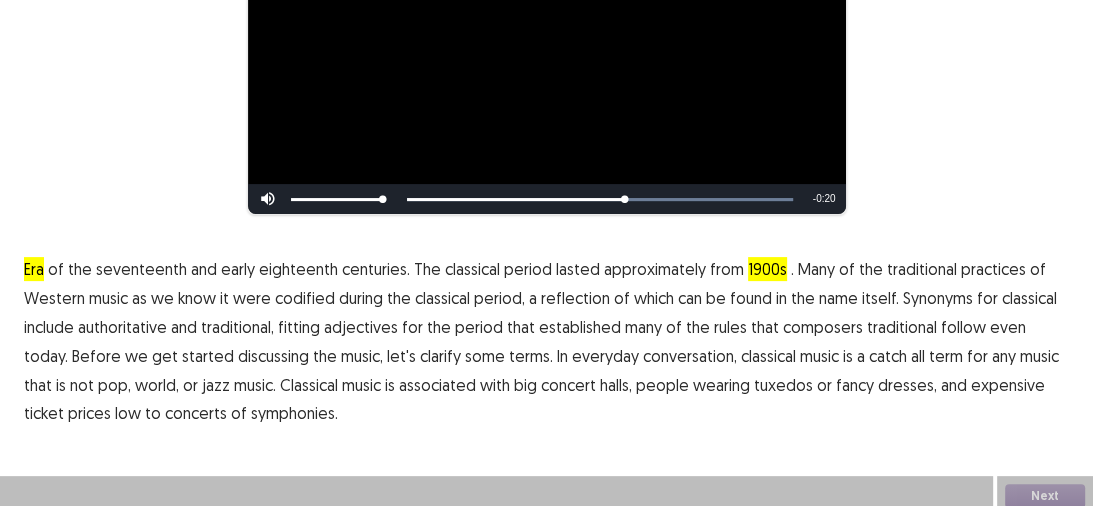 click on "traditional" at bounding box center (902, 327) 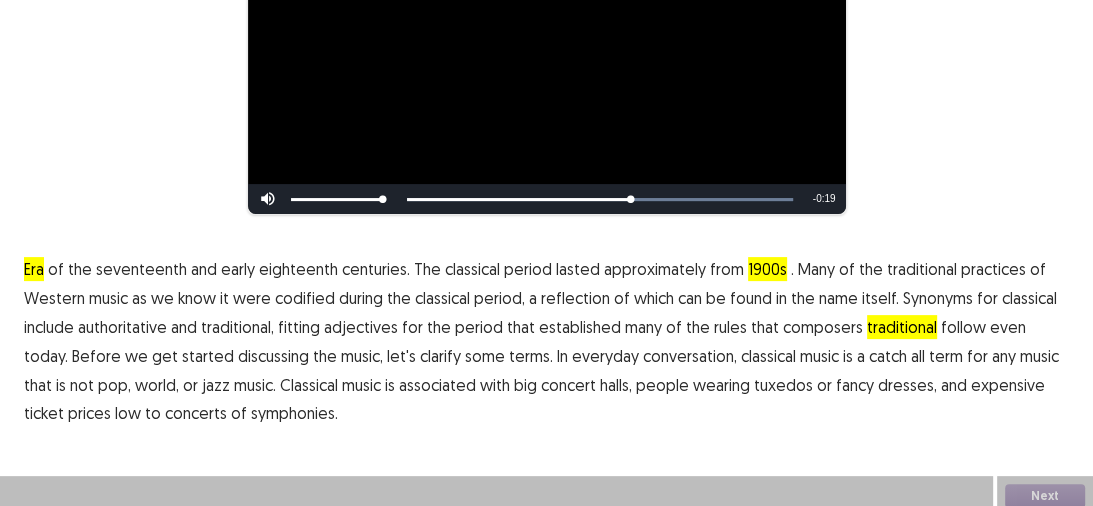 click on "traditional" at bounding box center (902, 327) 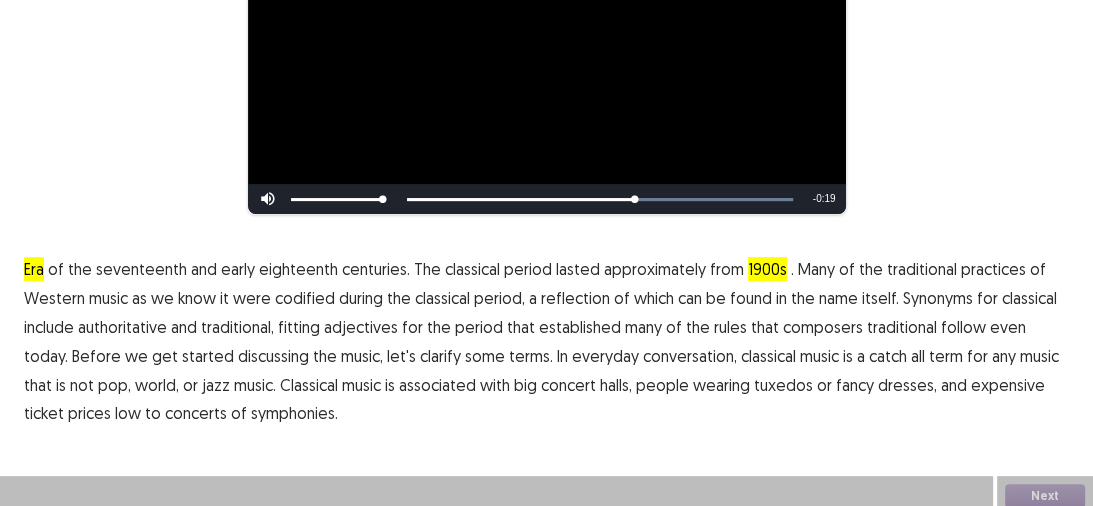 click on "composers" at bounding box center (823, 327) 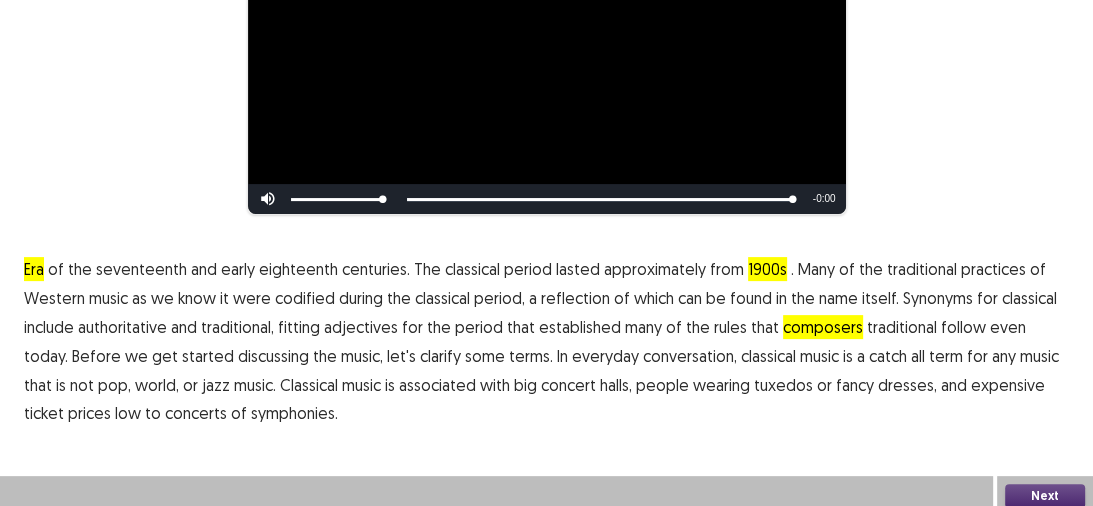 click on "traditional" at bounding box center (902, 327) 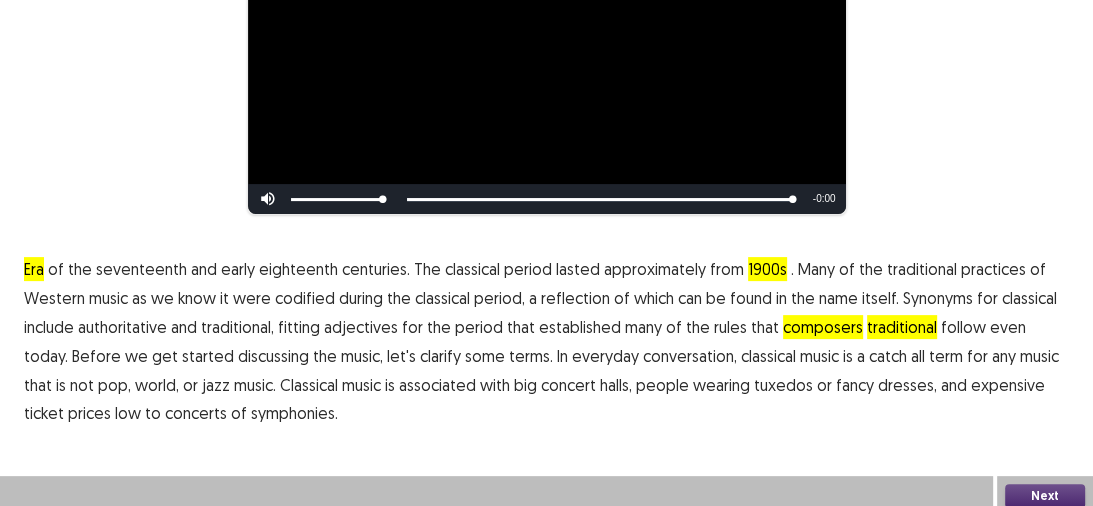 click on "composers" at bounding box center (823, 327) 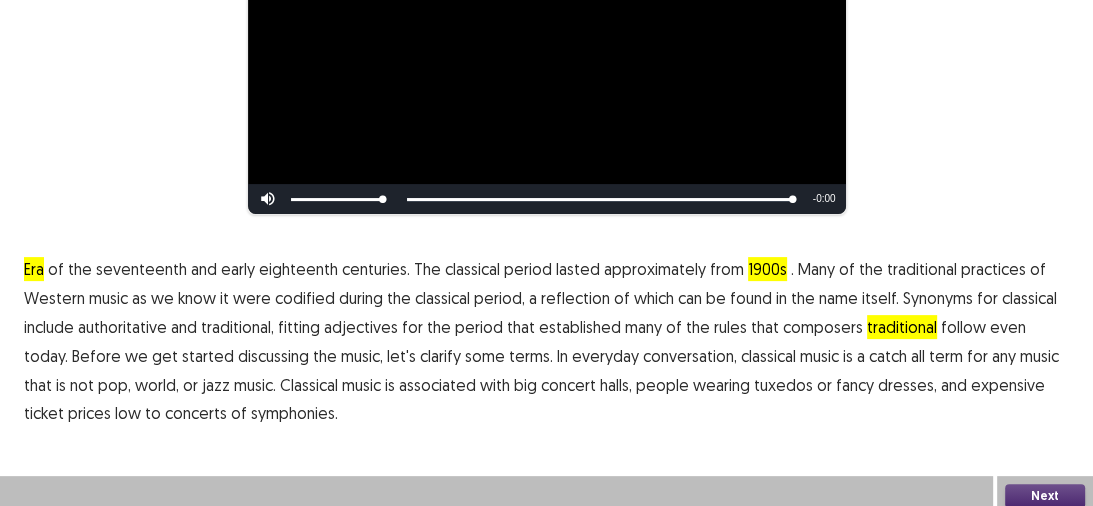 click on "low" at bounding box center (128, 413) 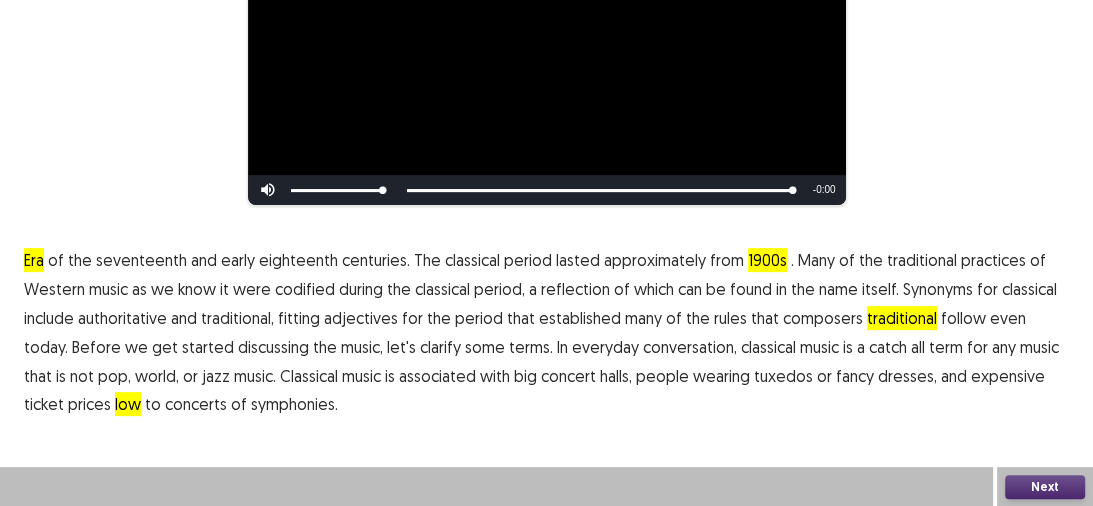 click on "Next" at bounding box center [1045, 487] 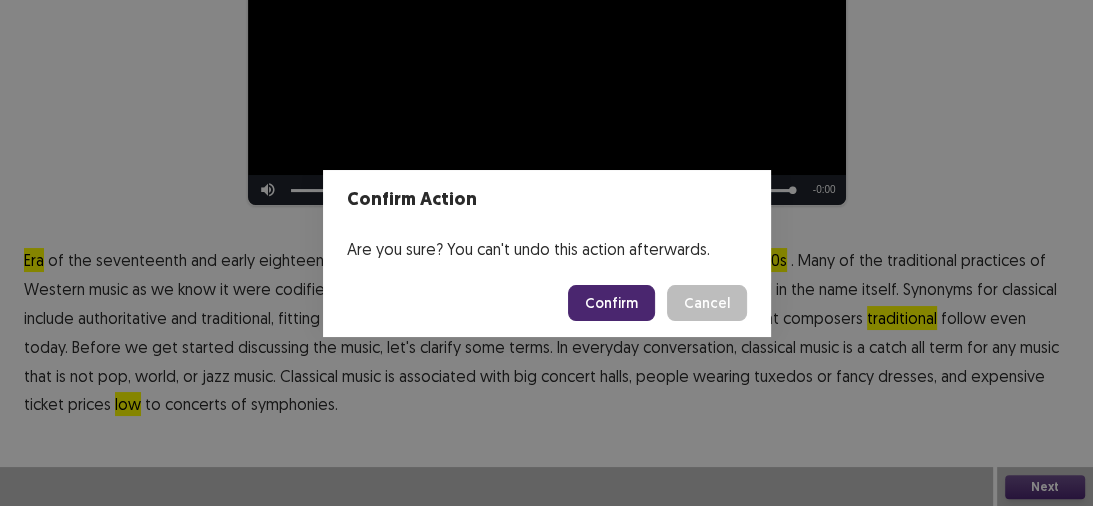 click on "Confirm" at bounding box center [611, 303] 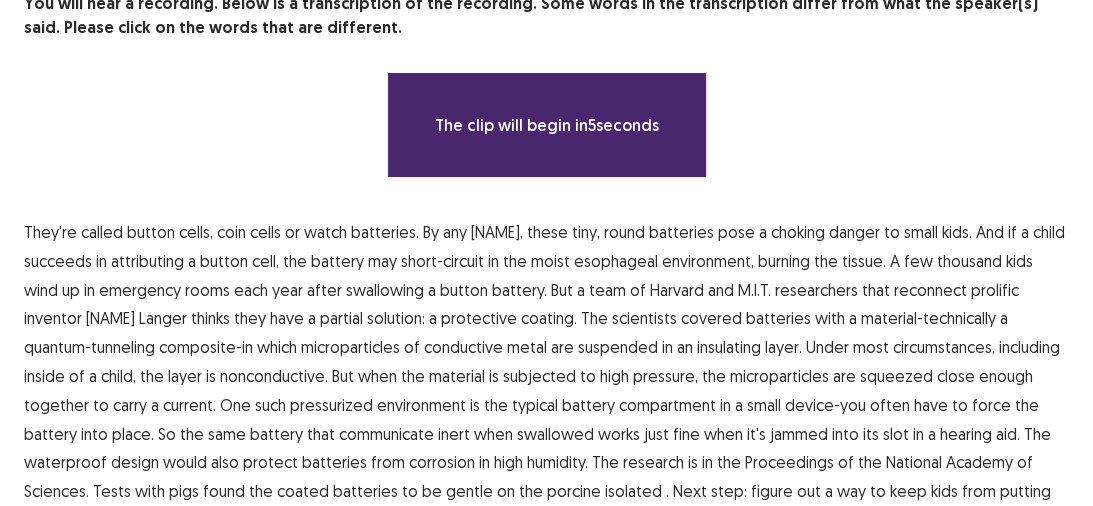 scroll, scrollTop: 160, scrollLeft: 0, axis: vertical 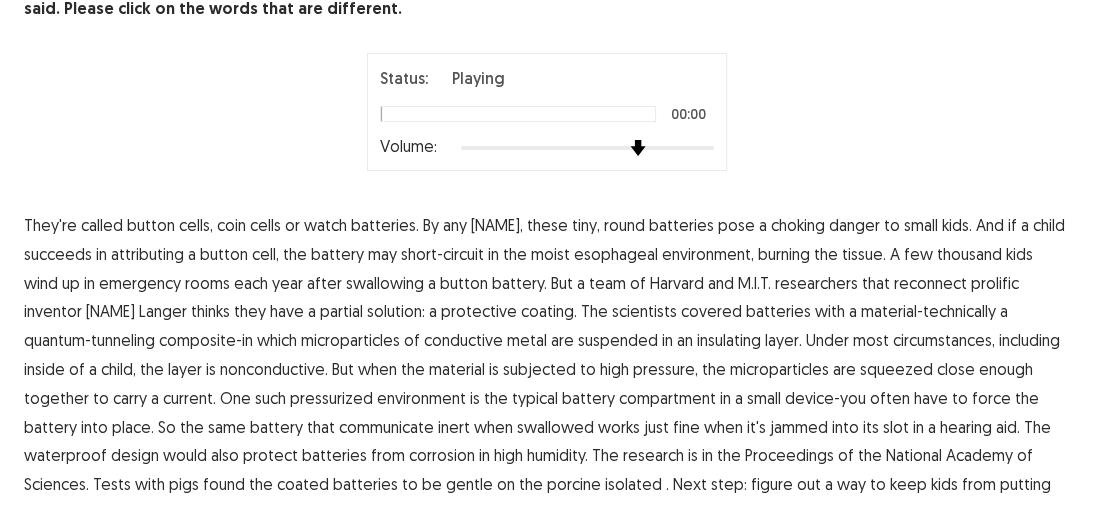 click at bounding box center (587, 148) 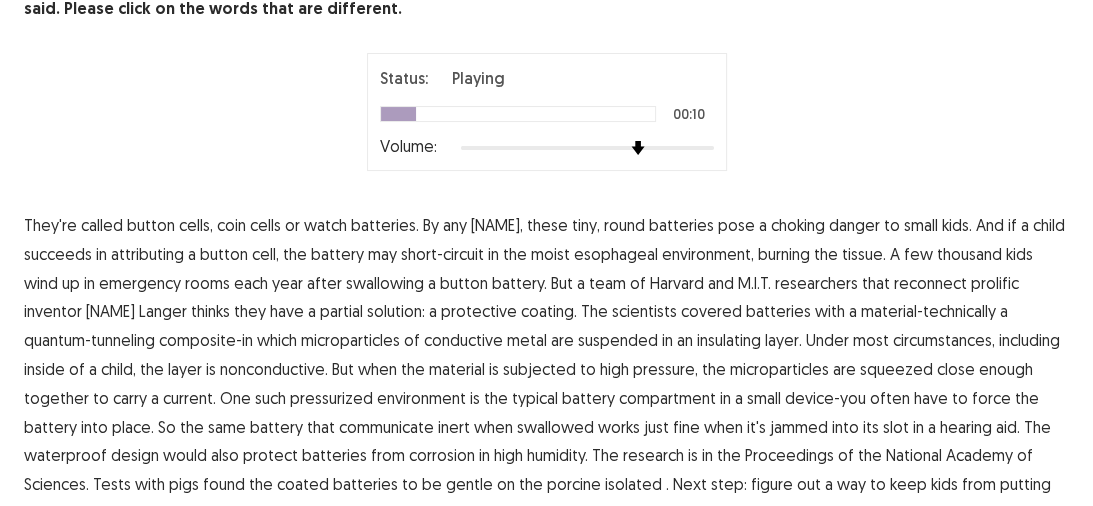 click on "attributing" at bounding box center [147, 254] 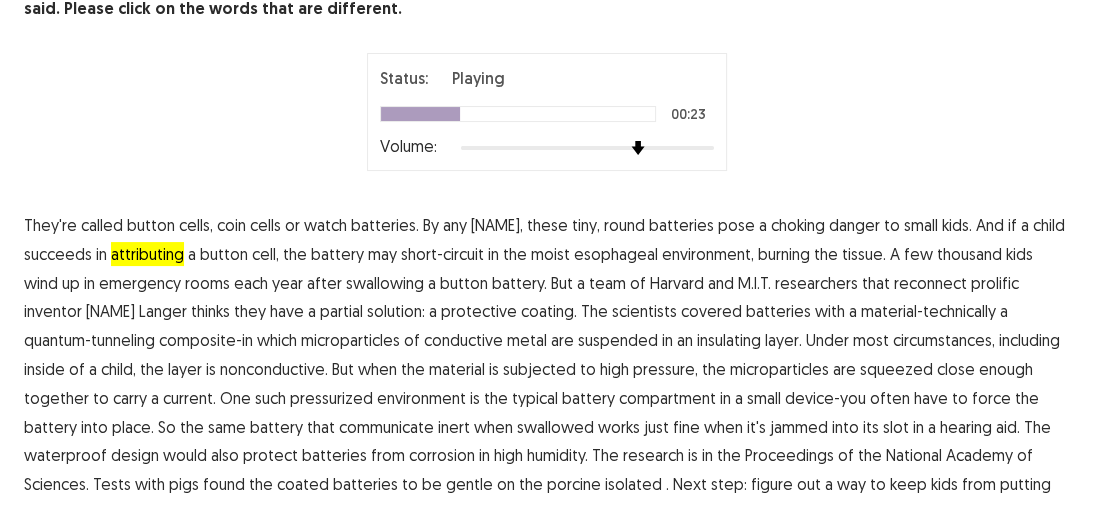 click on "reconnect" at bounding box center [930, 283] 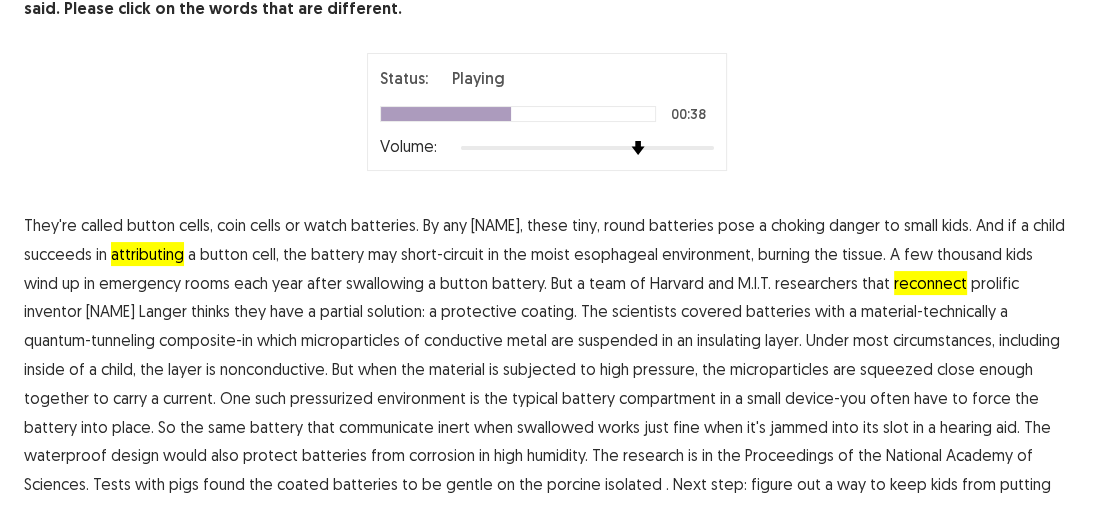 scroll, scrollTop: 240, scrollLeft: 0, axis: vertical 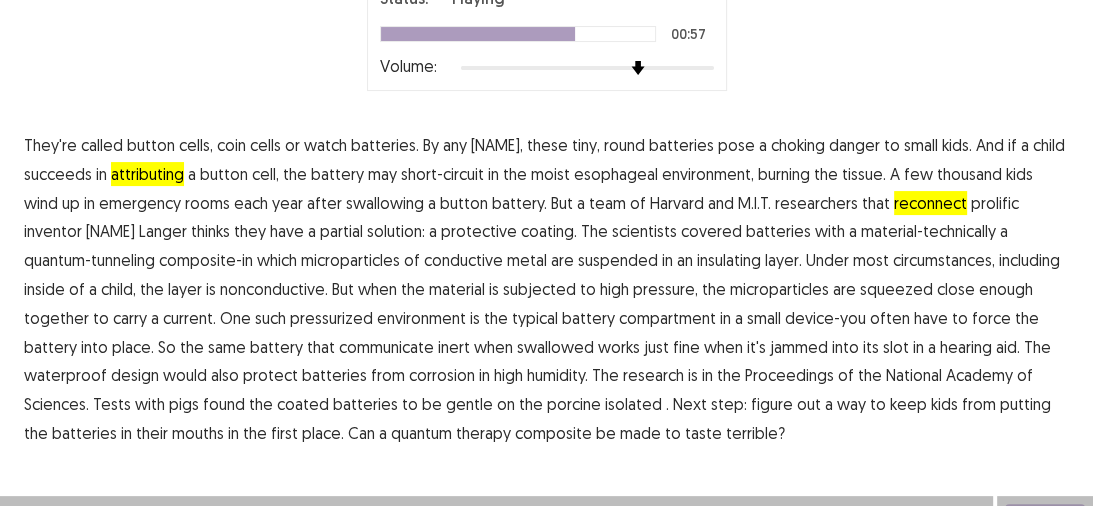 click on "communicate" at bounding box center (386, 347) 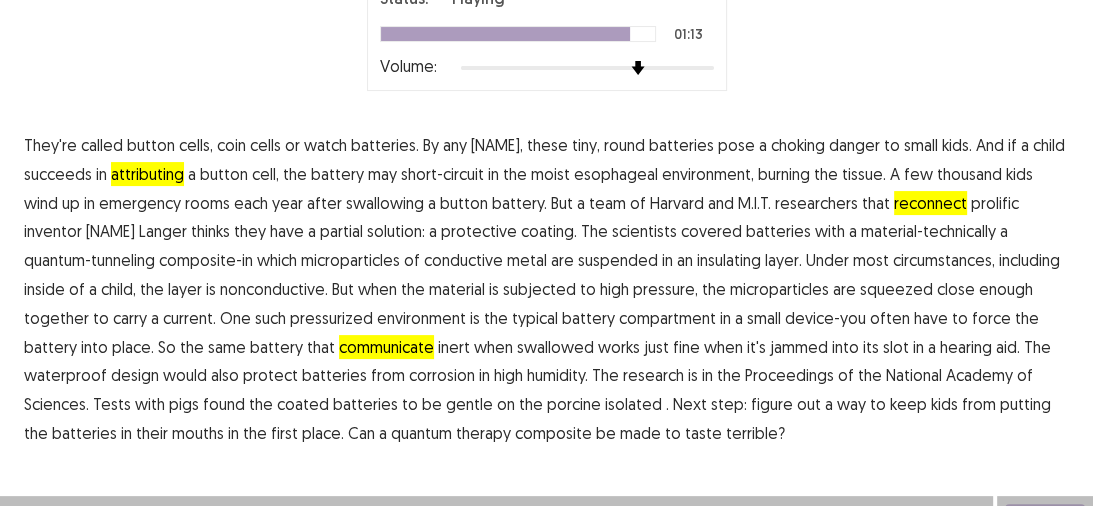click on "isolated" at bounding box center [633, 404] 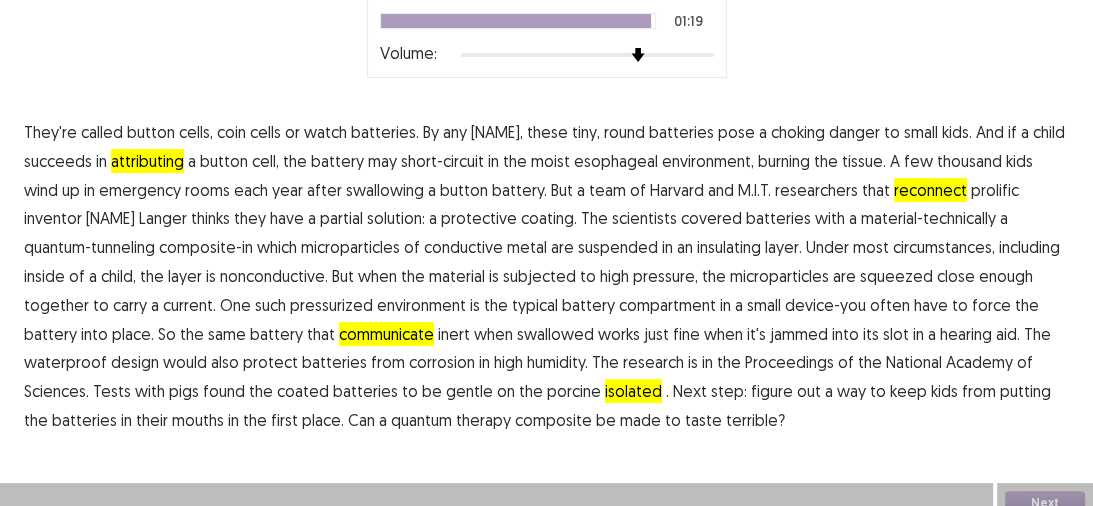 scroll, scrollTop: 260, scrollLeft: 0, axis: vertical 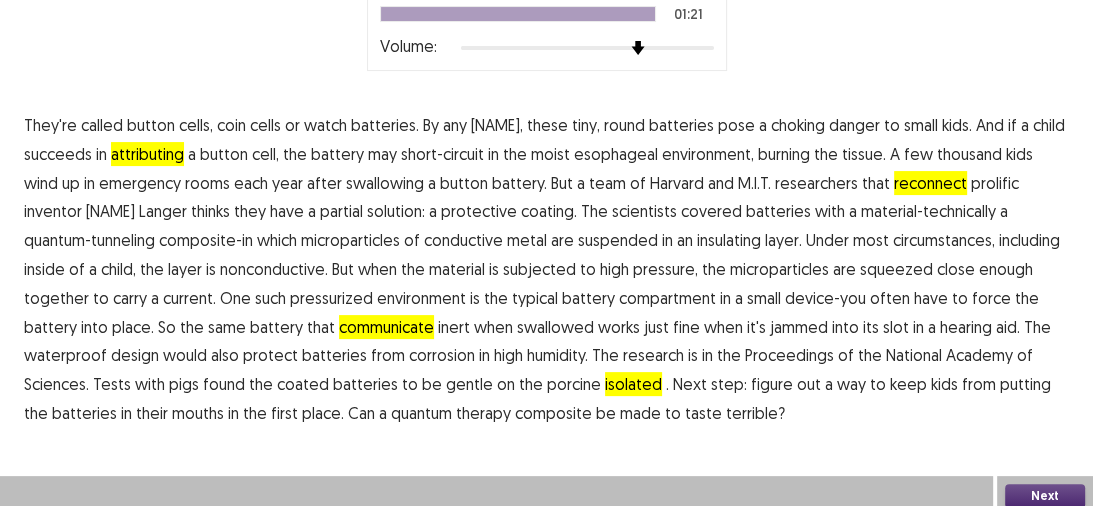 click on "therapy" at bounding box center [483, 413] 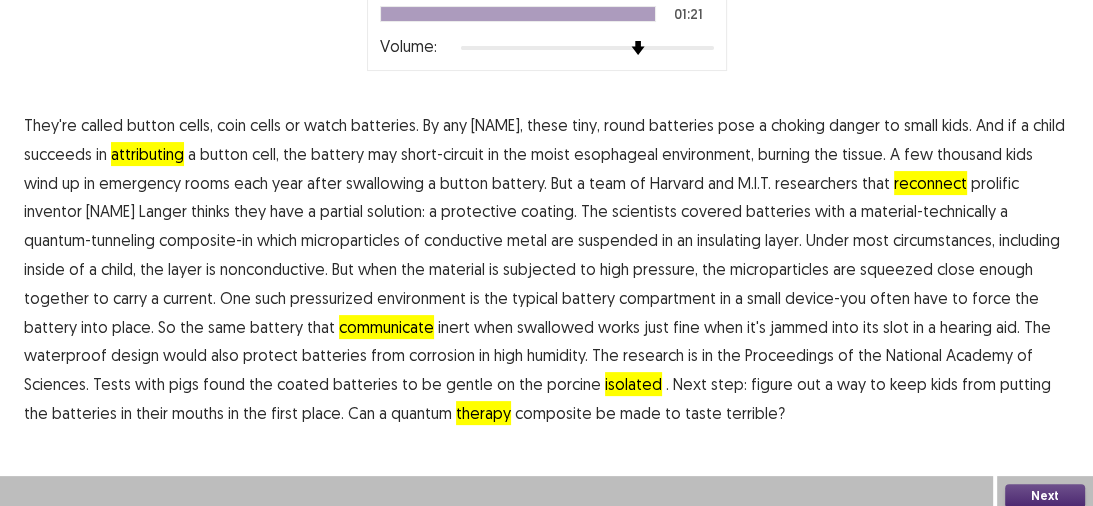 click on "Next" at bounding box center [1045, 496] 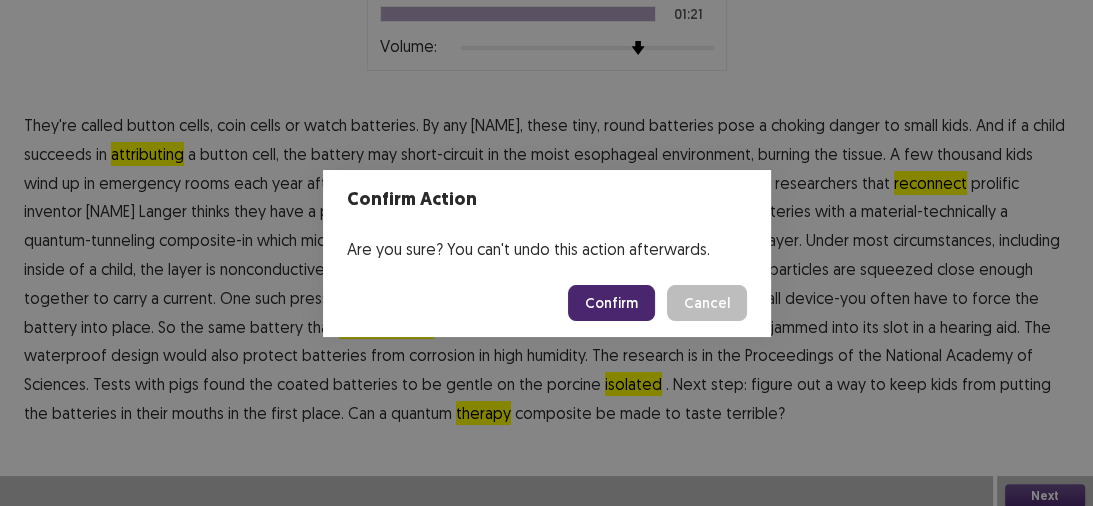 click on "Confirm" at bounding box center (611, 303) 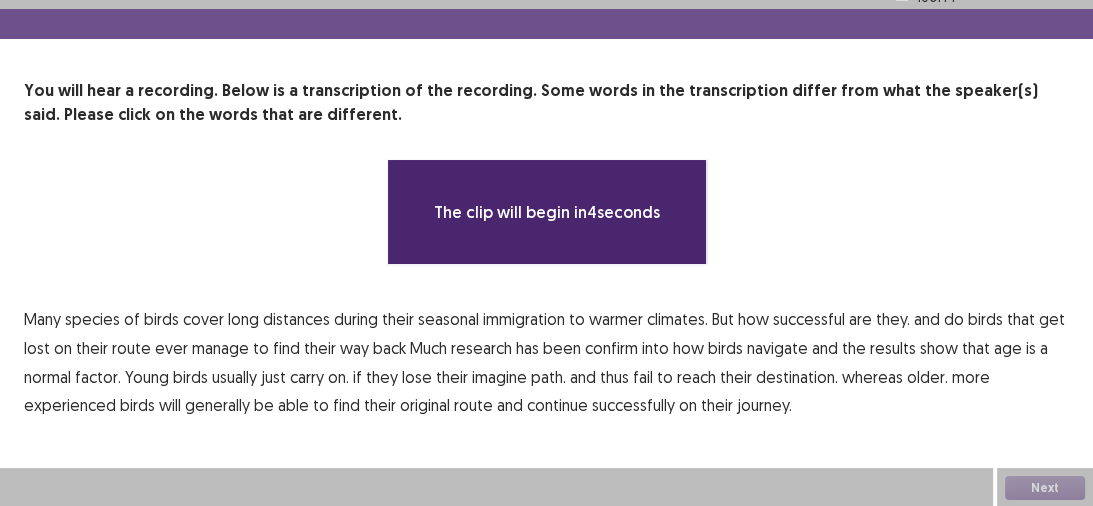 scroll, scrollTop: 46, scrollLeft: 0, axis: vertical 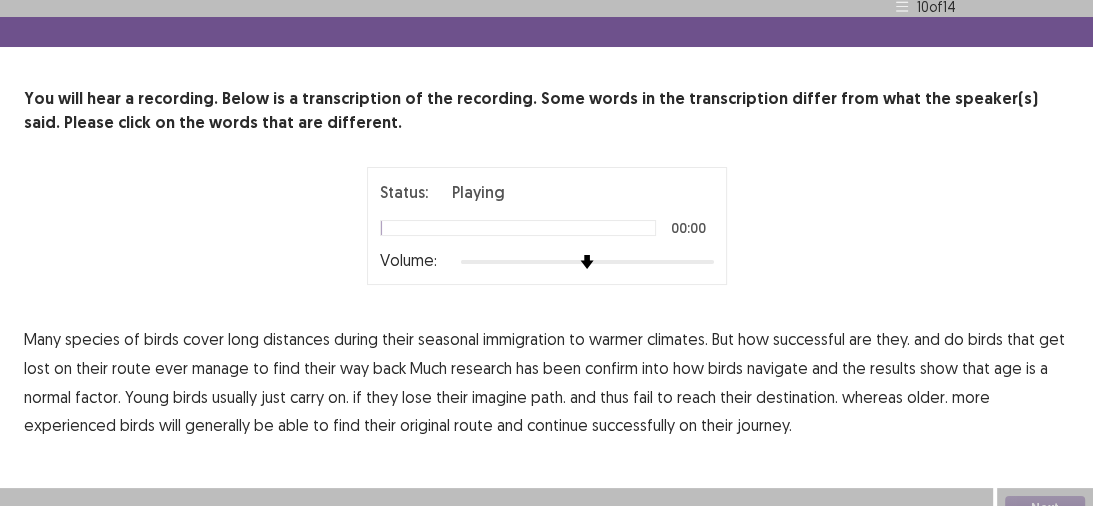 click at bounding box center (587, 262) 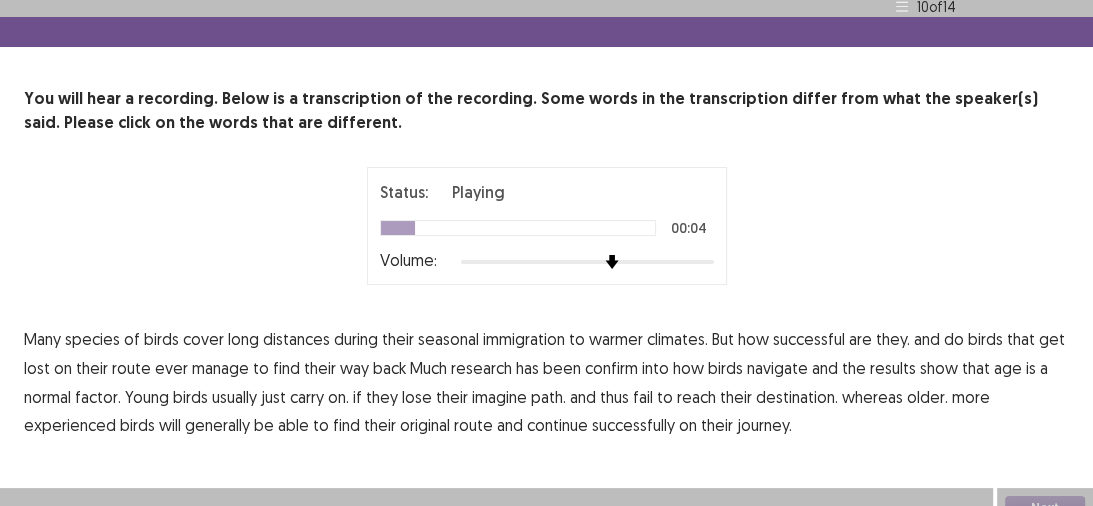click on "immigration" at bounding box center [524, 339] 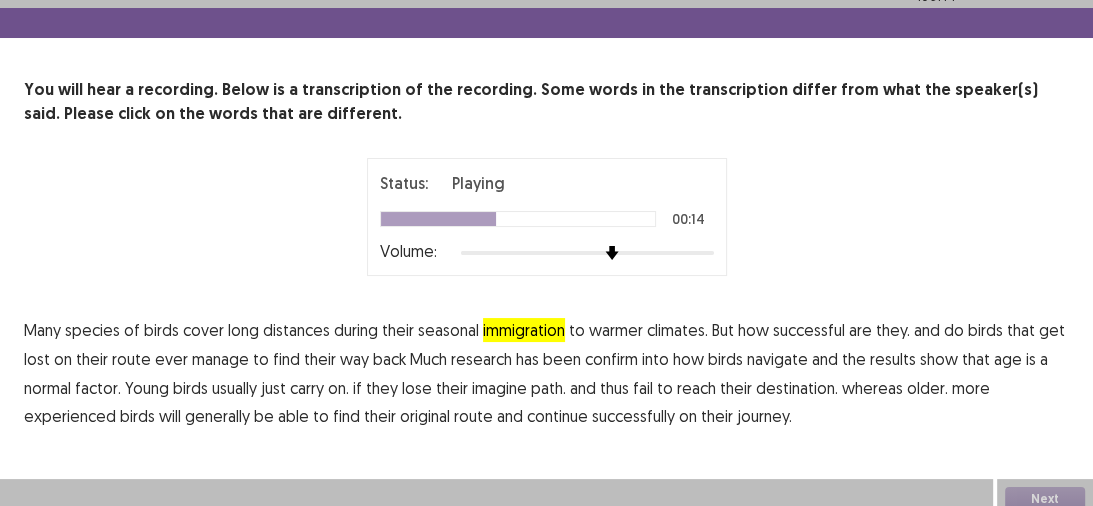click on "confirm" at bounding box center (611, 359) 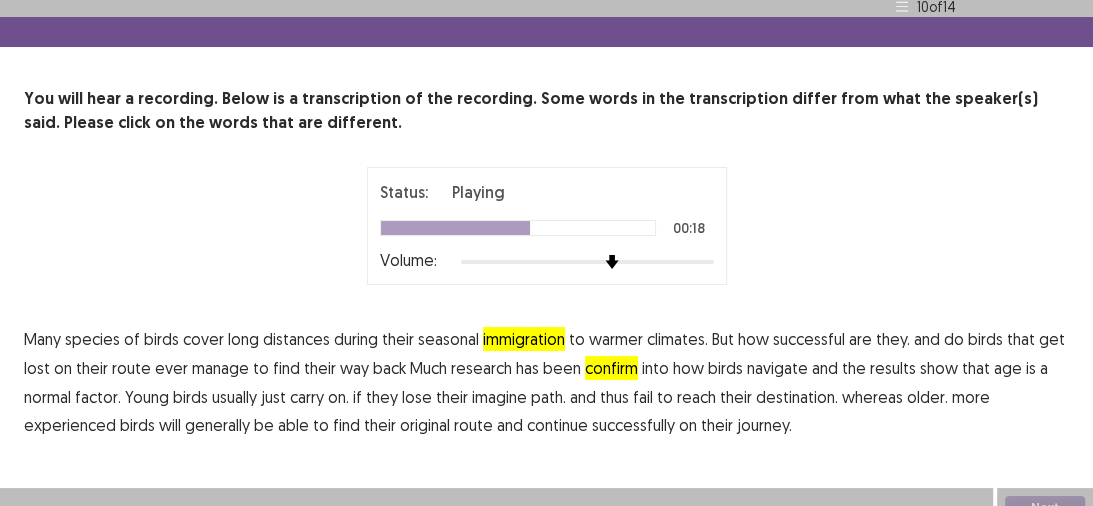 click on "normal" at bounding box center (47, 397) 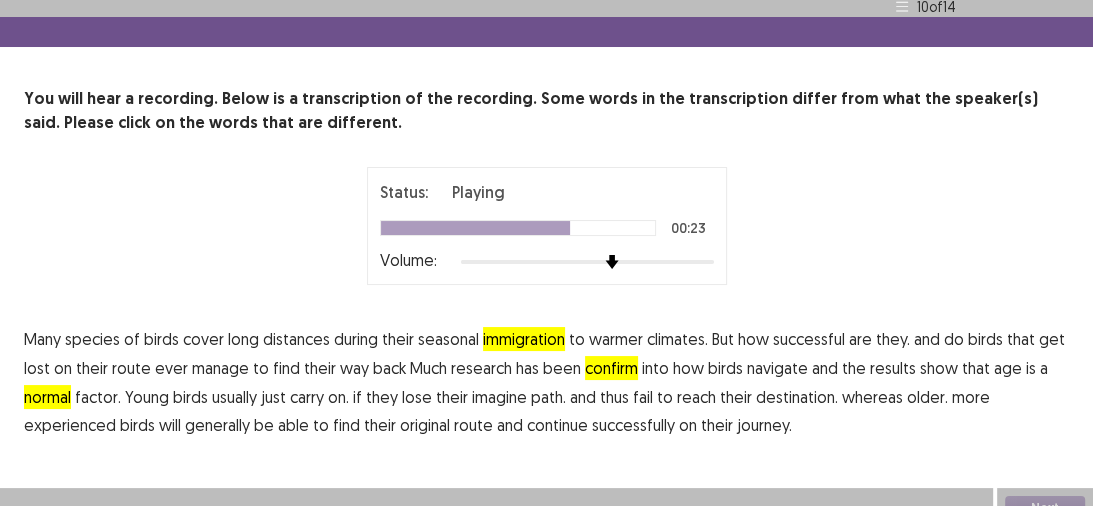 click on "imagine" at bounding box center [499, 397] 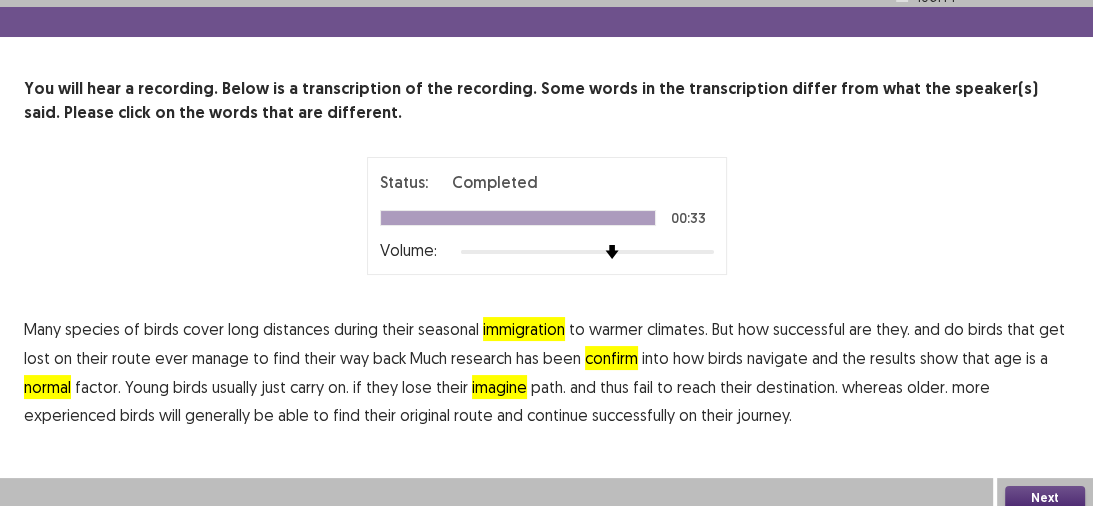 scroll, scrollTop: 58, scrollLeft: 0, axis: vertical 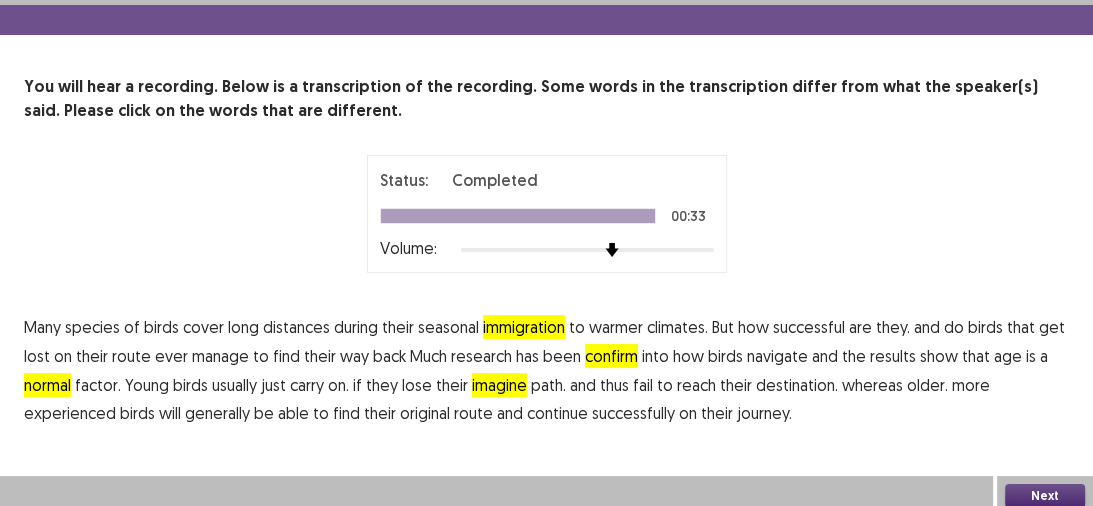 click on "Next" at bounding box center (1045, 496) 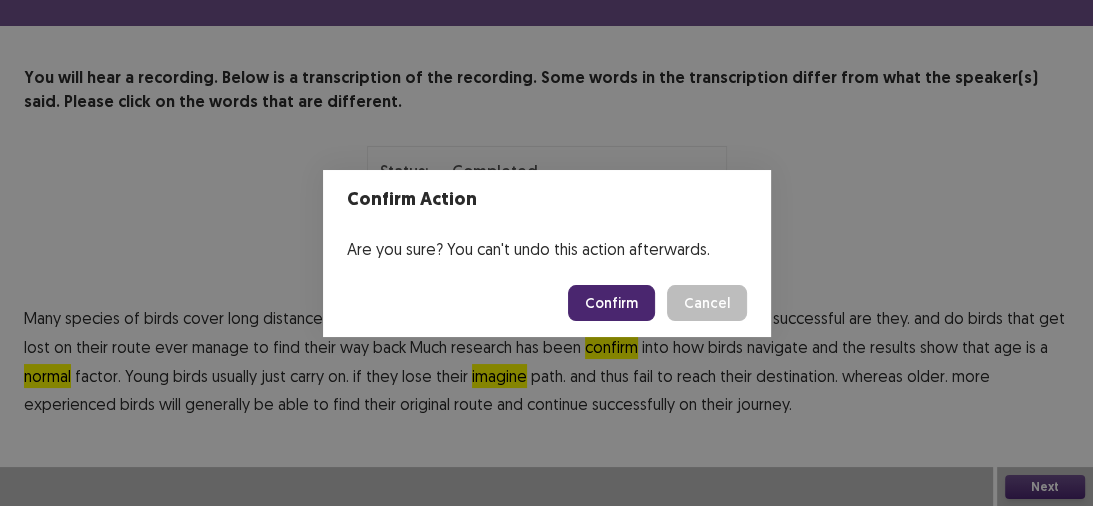 click on "Confirm" at bounding box center [611, 303] 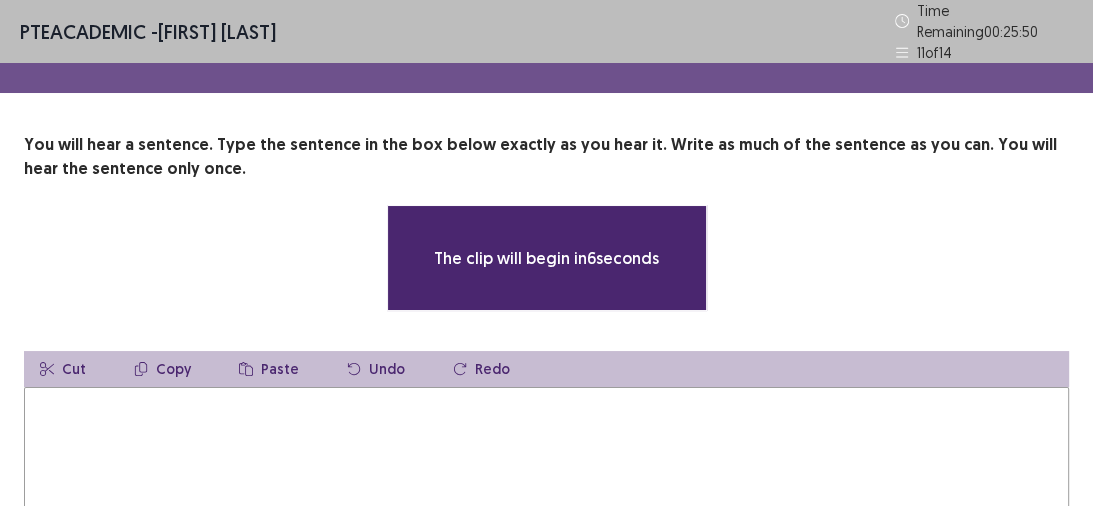 scroll, scrollTop: 80, scrollLeft: 0, axis: vertical 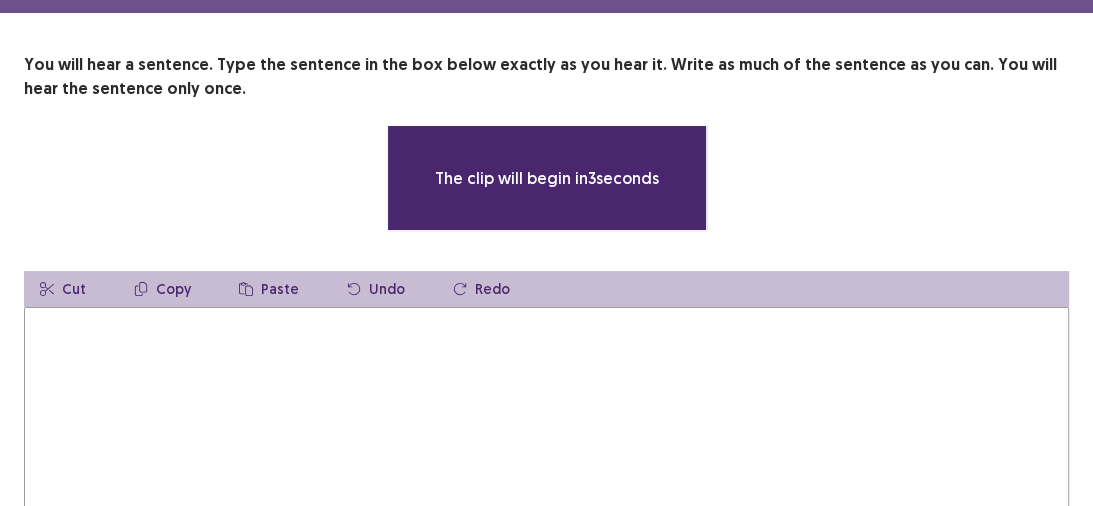 click at bounding box center (546, 417) 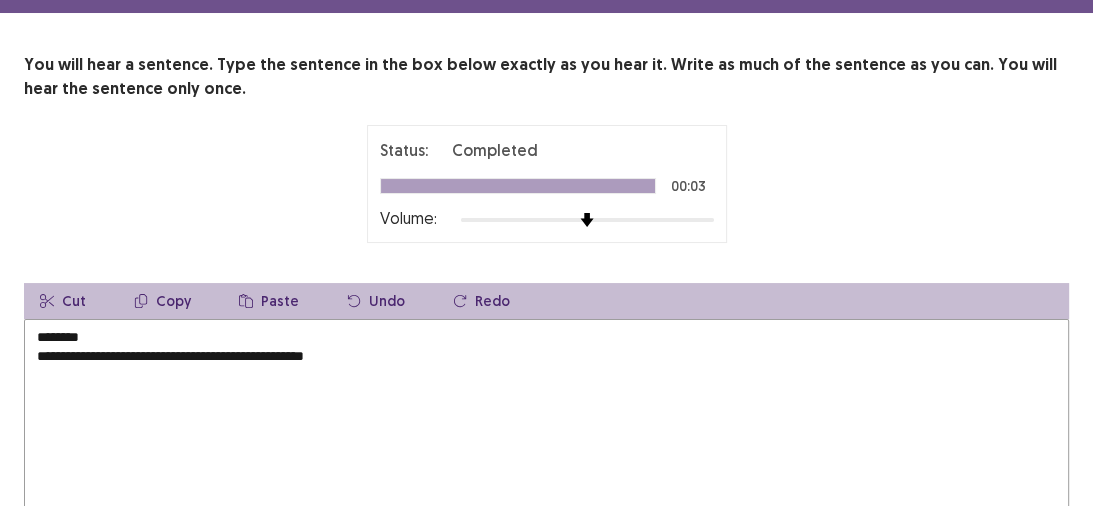 drag, startPoint x: 32, startPoint y: 350, endPoint x: 29, endPoint y: 268, distance: 82.05486 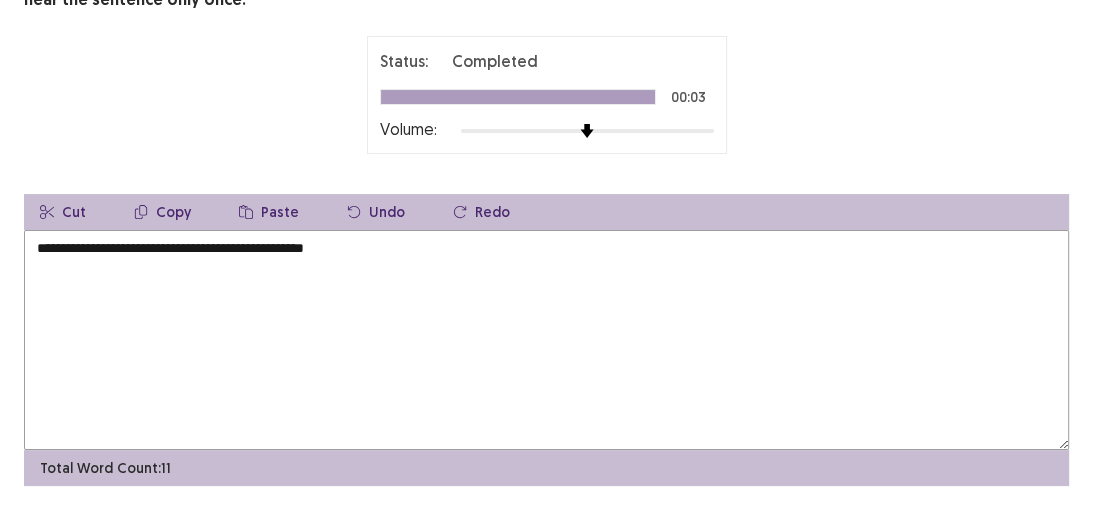 scroll, scrollTop: 227, scrollLeft: 0, axis: vertical 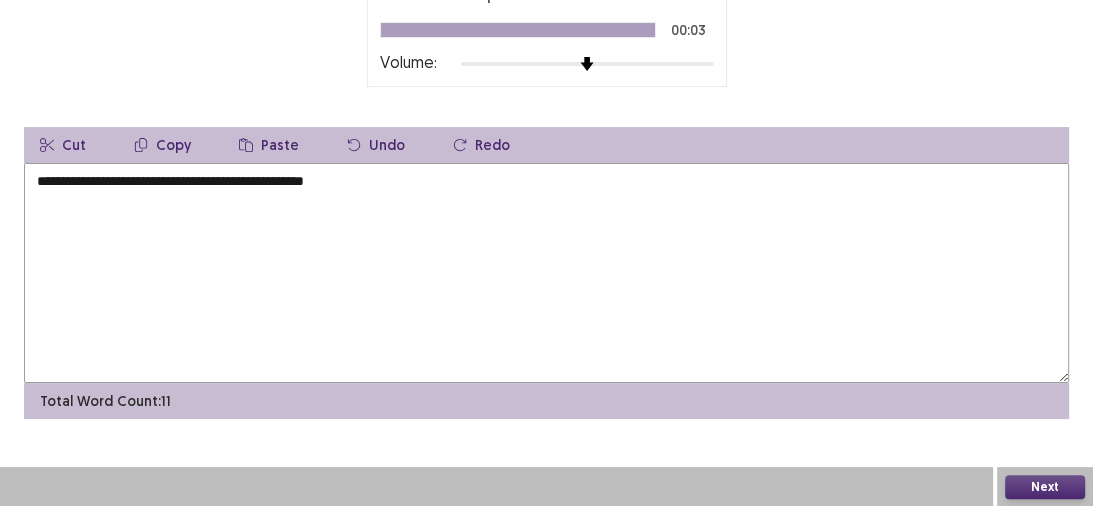 type on "**********" 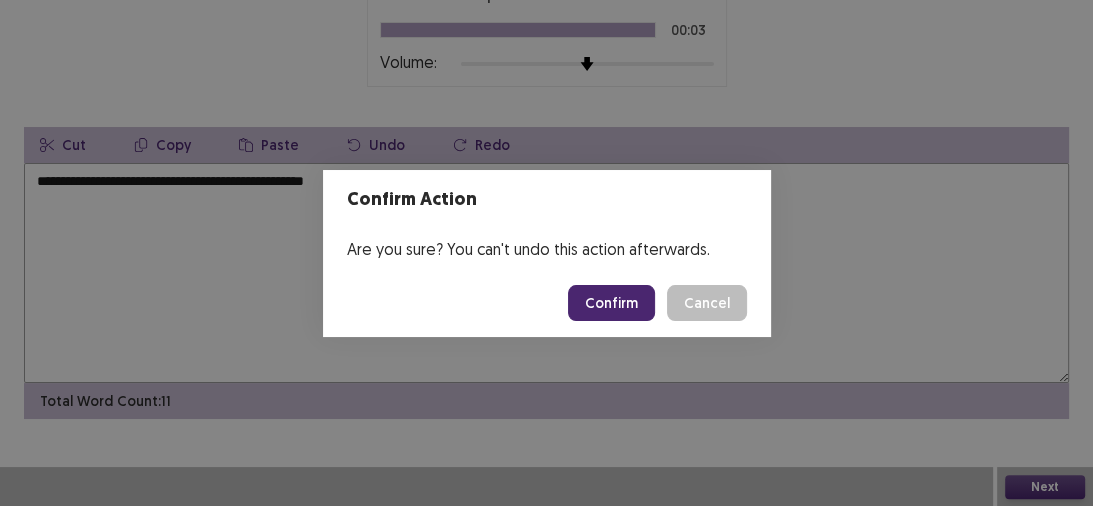 click on "Confirm" at bounding box center (611, 303) 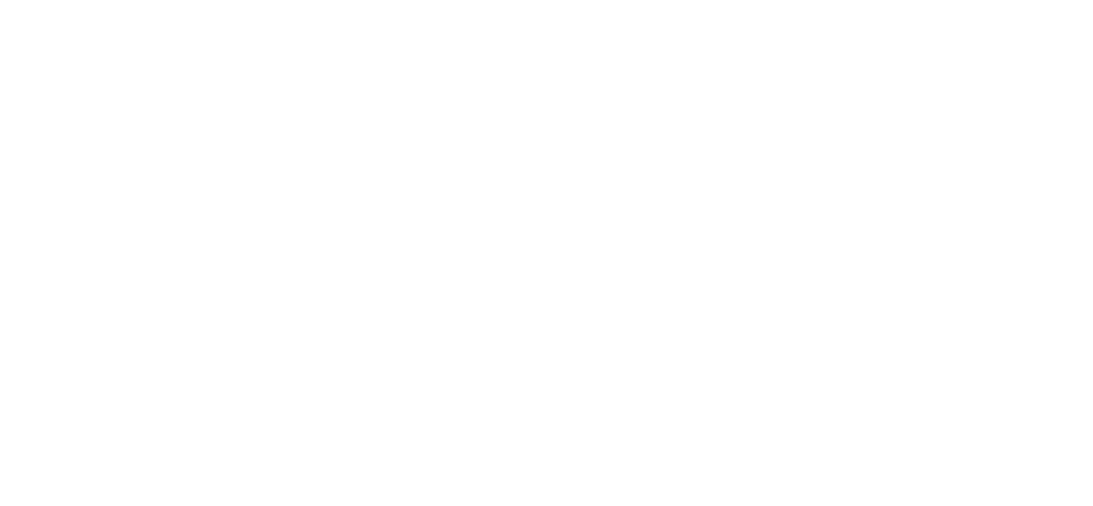 scroll, scrollTop: 0, scrollLeft: 0, axis: both 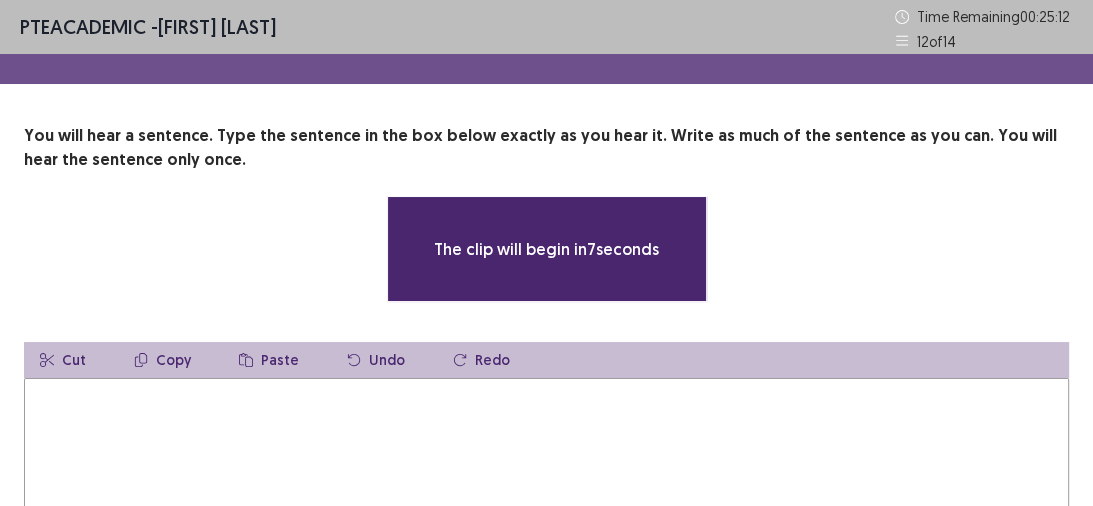 click at bounding box center [546, 488] 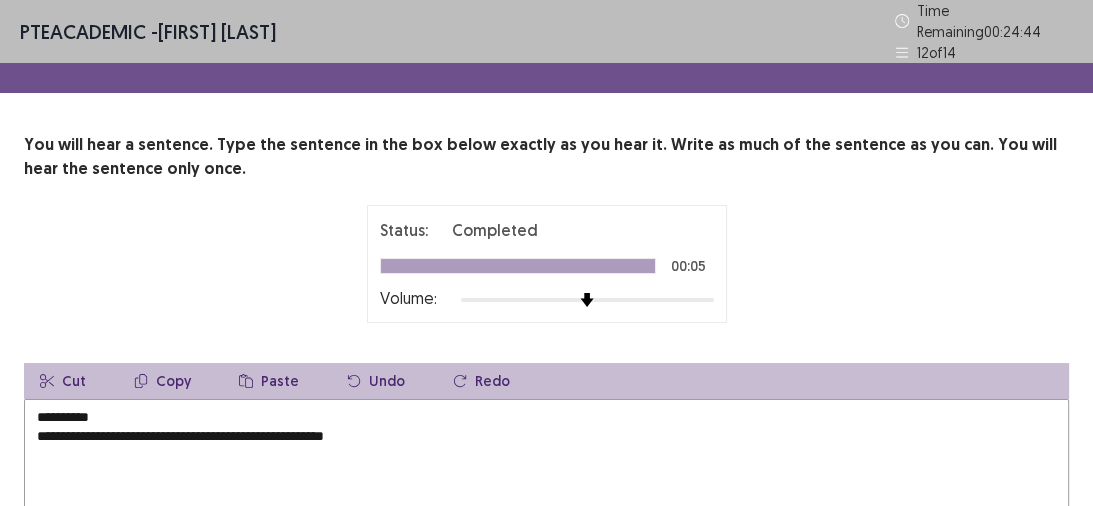 drag, startPoint x: 33, startPoint y: 431, endPoint x: 47, endPoint y: 281, distance: 150.65192 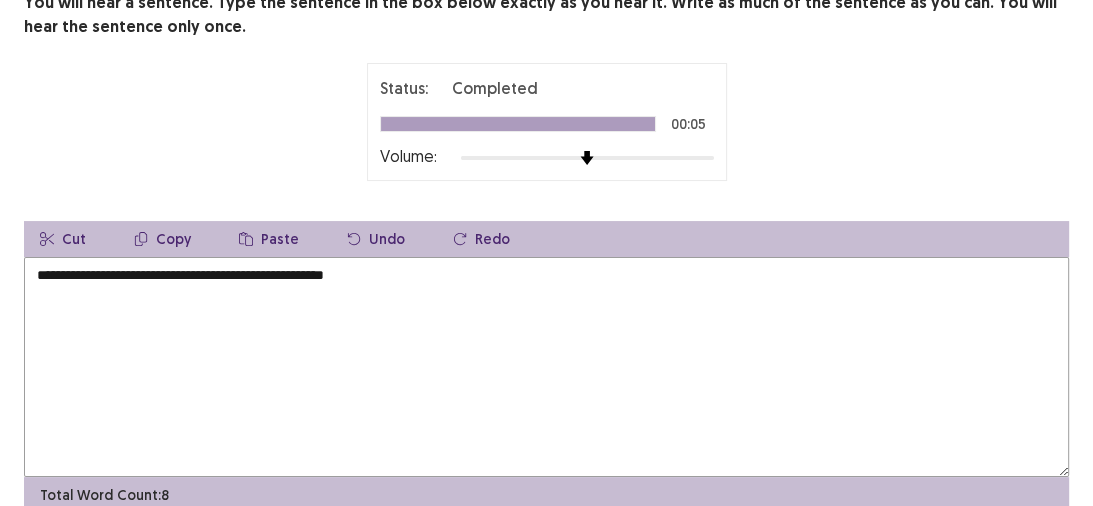 scroll, scrollTop: 227, scrollLeft: 0, axis: vertical 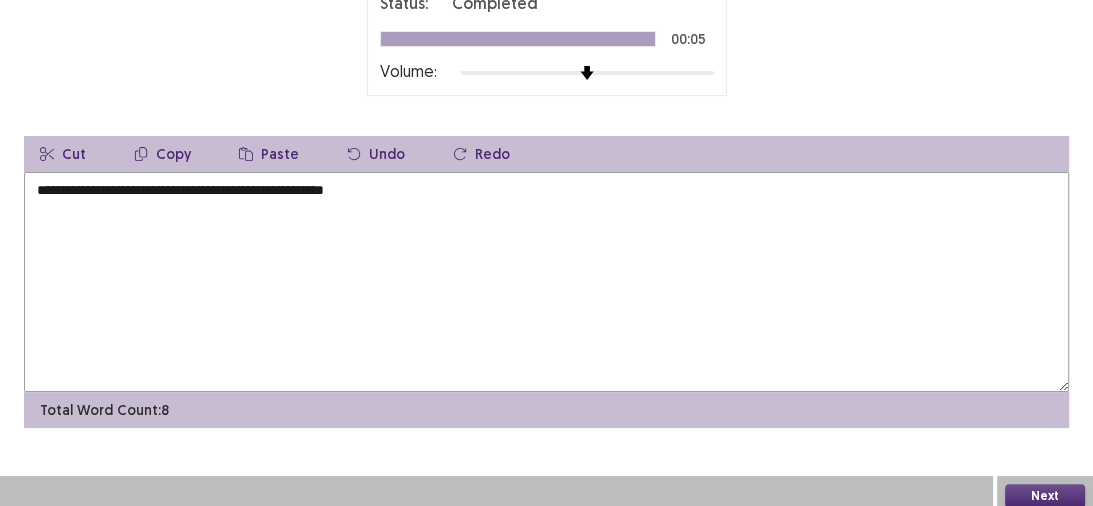 type on "**********" 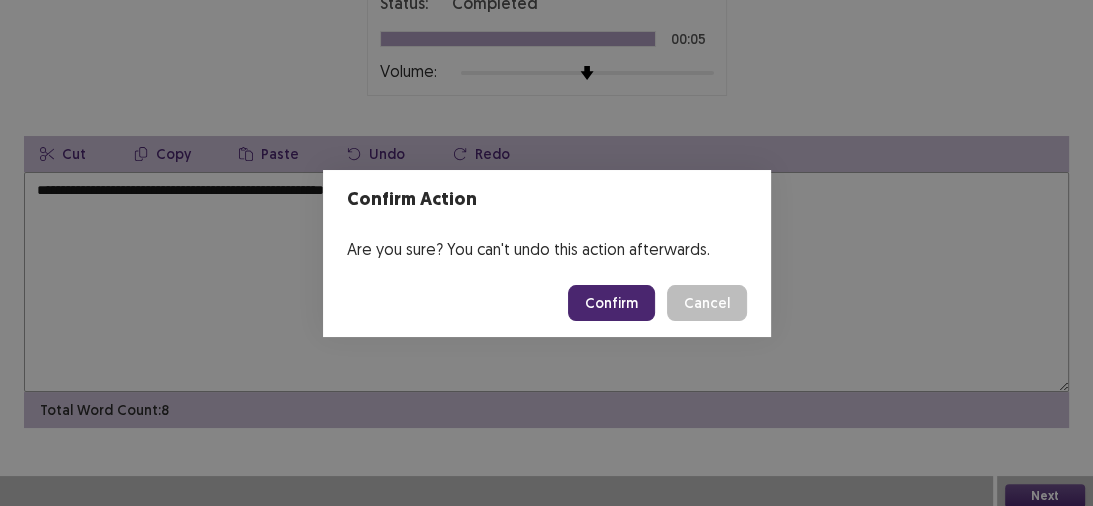 click on "Confirm" at bounding box center (611, 303) 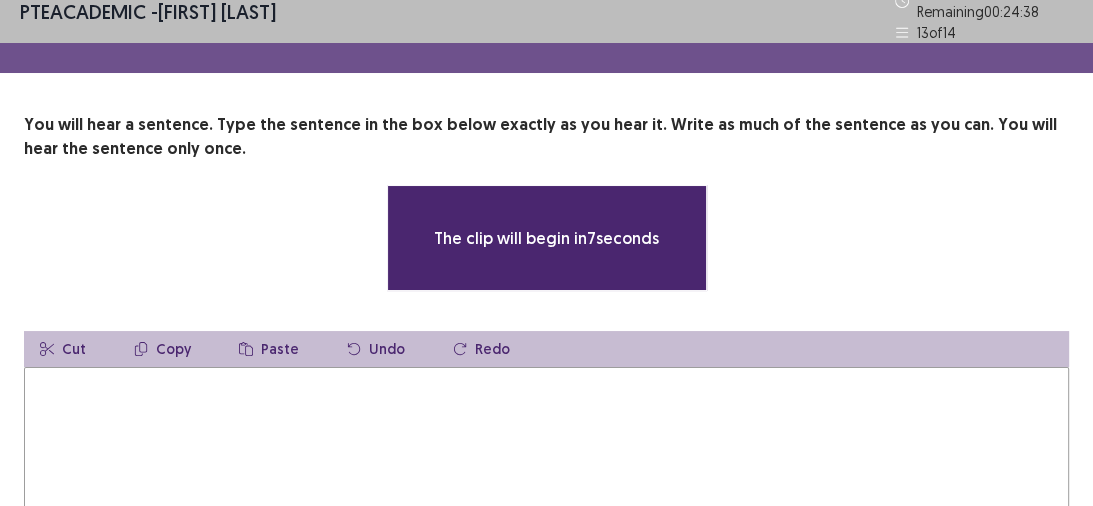 scroll, scrollTop: 80, scrollLeft: 0, axis: vertical 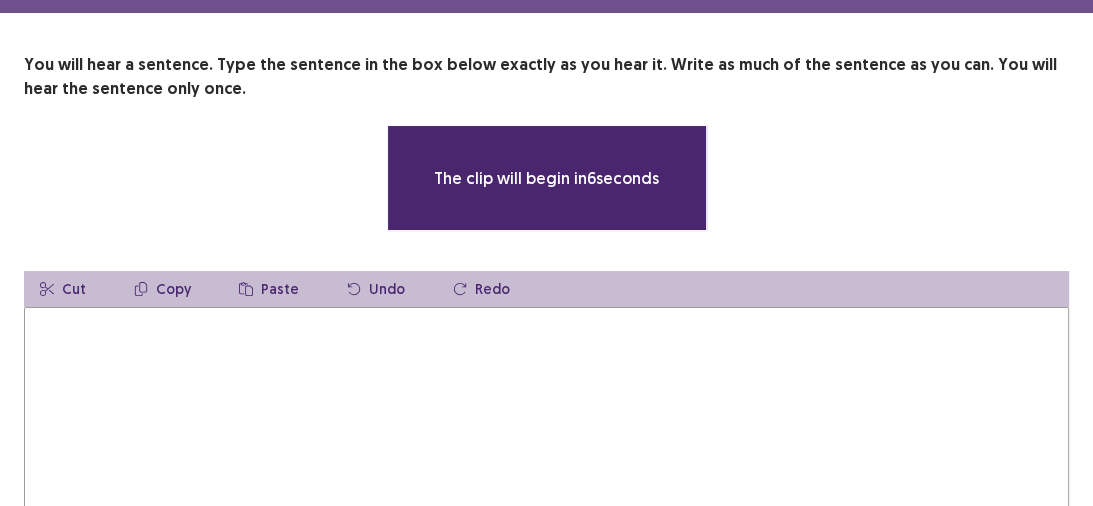 click at bounding box center (546, 417) 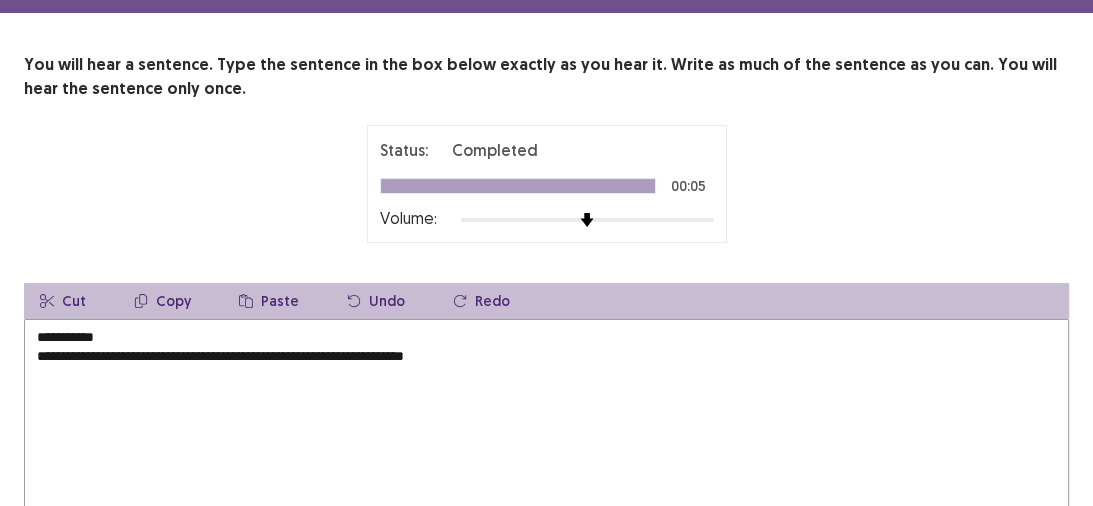 drag, startPoint x: 36, startPoint y: 351, endPoint x: 30, endPoint y: 319, distance: 32.55764 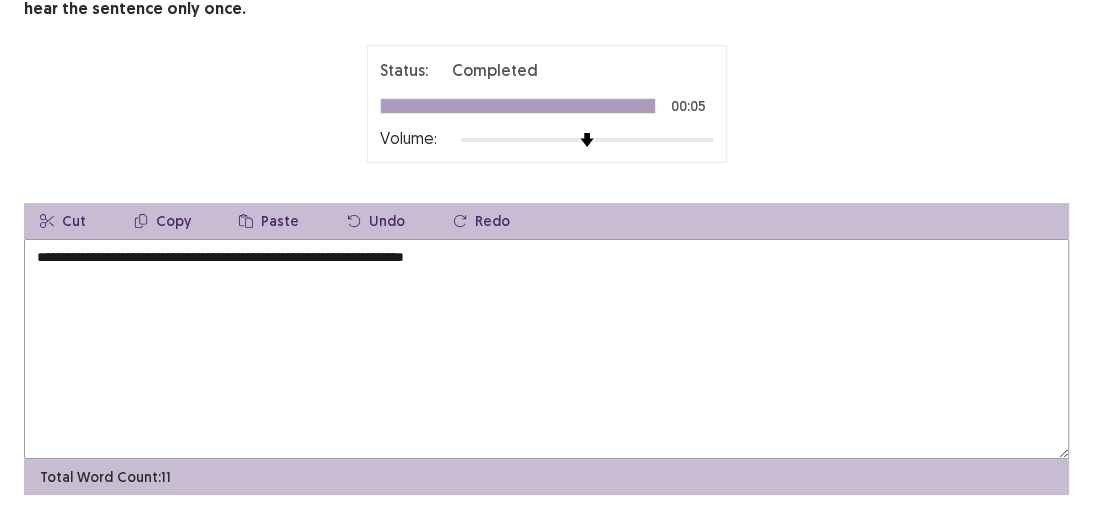 scroll, scrollTop: 227, scrollLeft: 0, axis: vertical 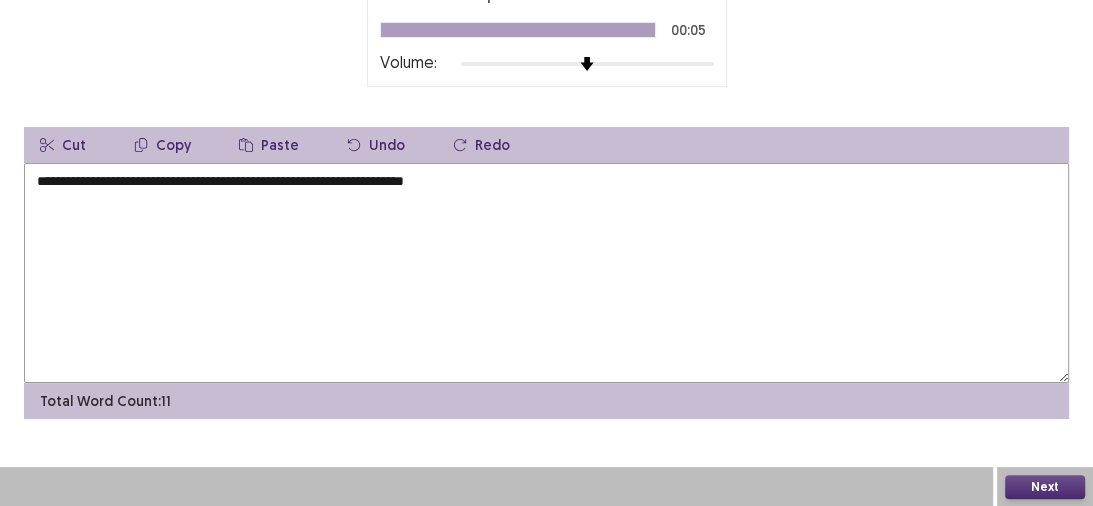 type on "**********" 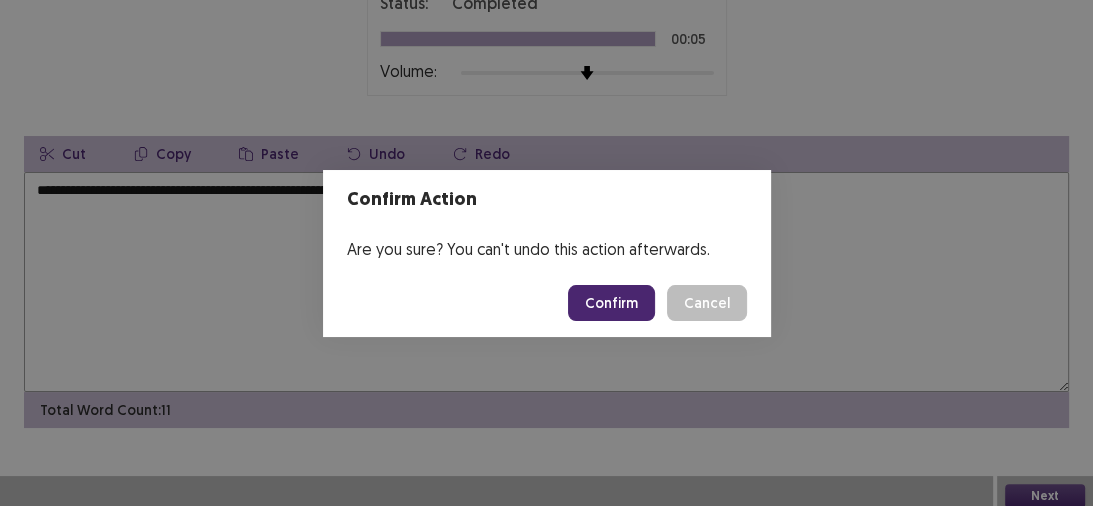 click on "Confirm" at bounding box center [611, 303] 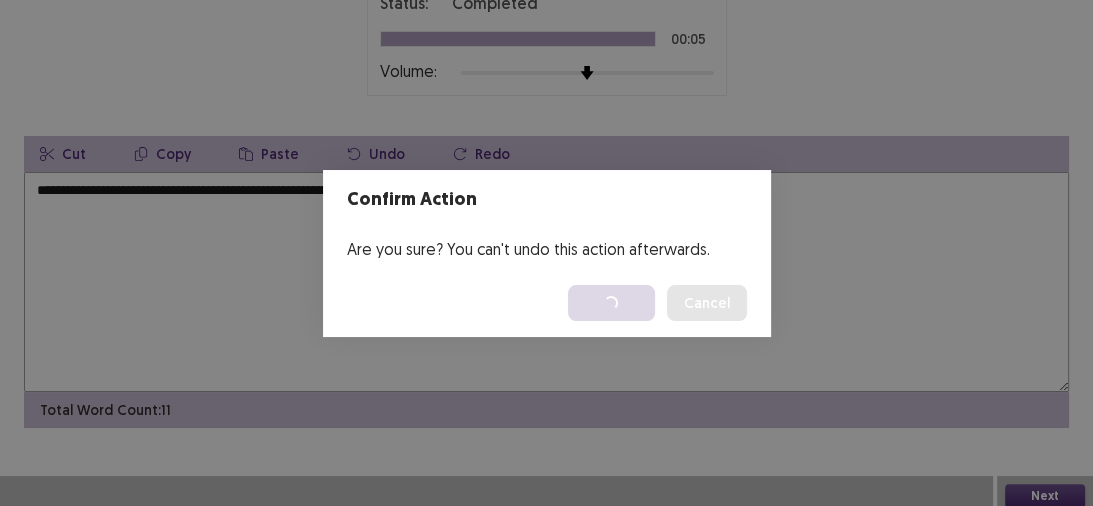scroll, scrollTop: 0, scrollLeft: 0, axis: both 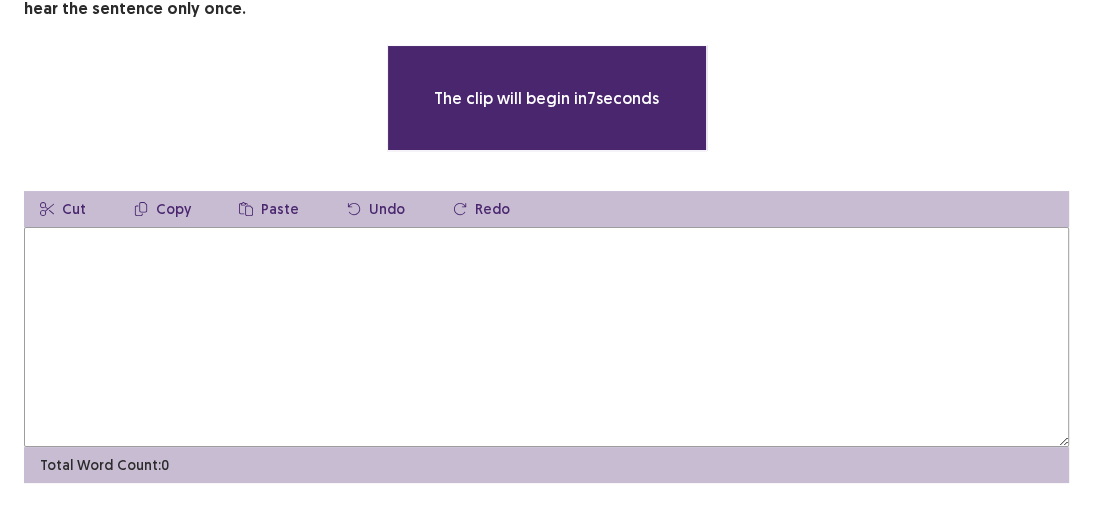 click at bounding box center (546, 337) 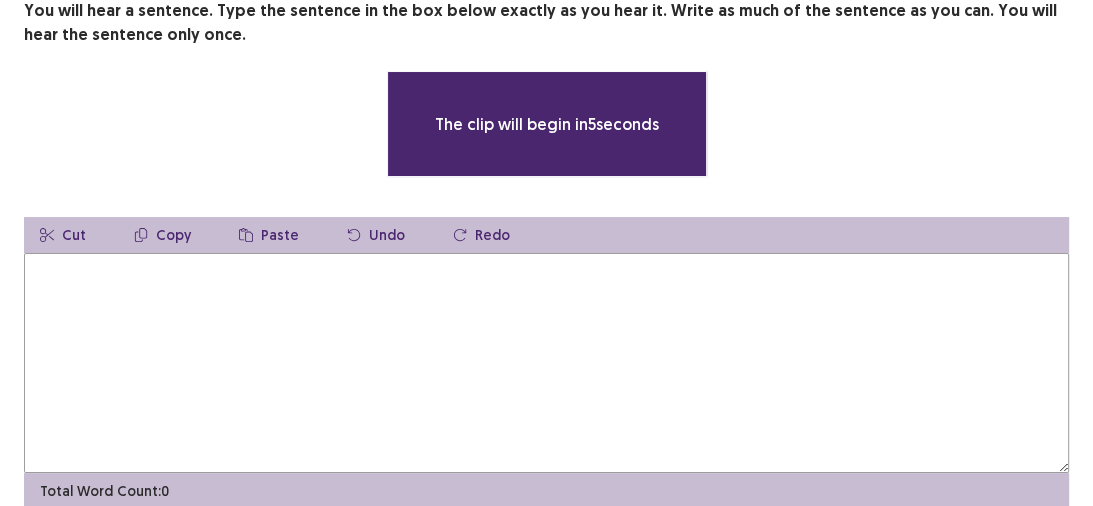 scroll, scrollTop: 160, scrollLeft: 0, axis: vertical 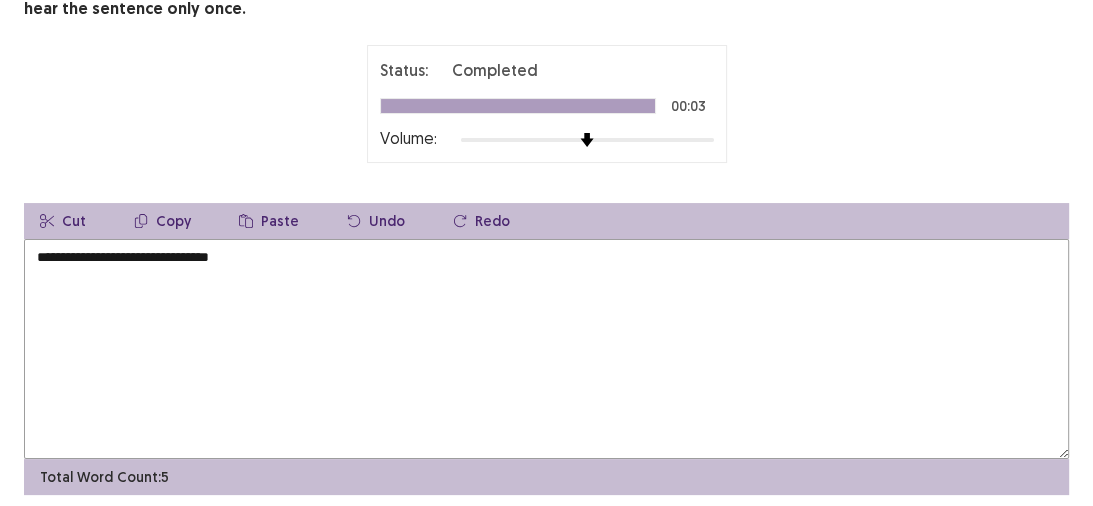 drag, startPoint x: 58, startPoint y: 251, endPoint x: 0, endPoint y: 251, distance: 58 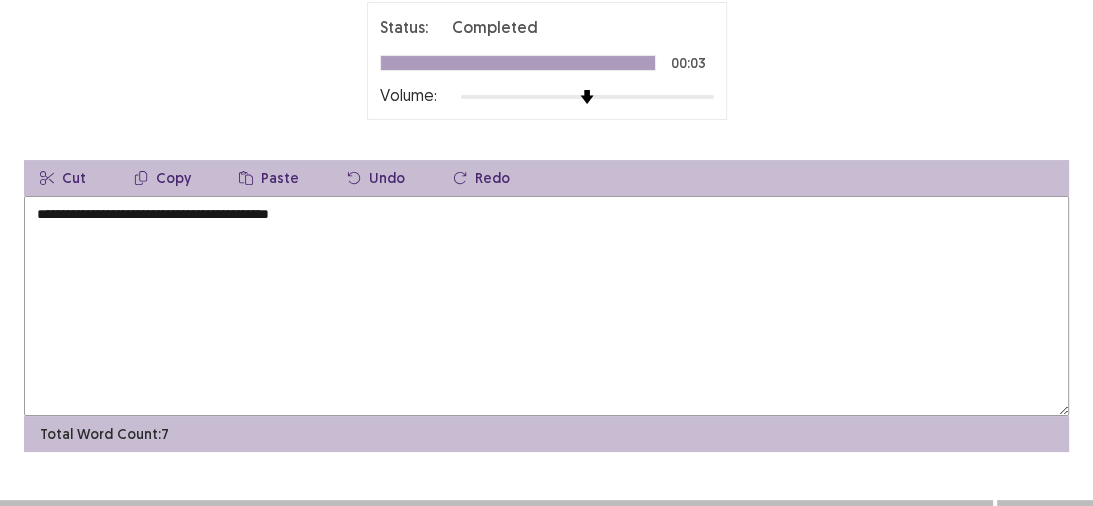 scroll, scrollTop: 227, scrollLeft: 0, axis: vertical 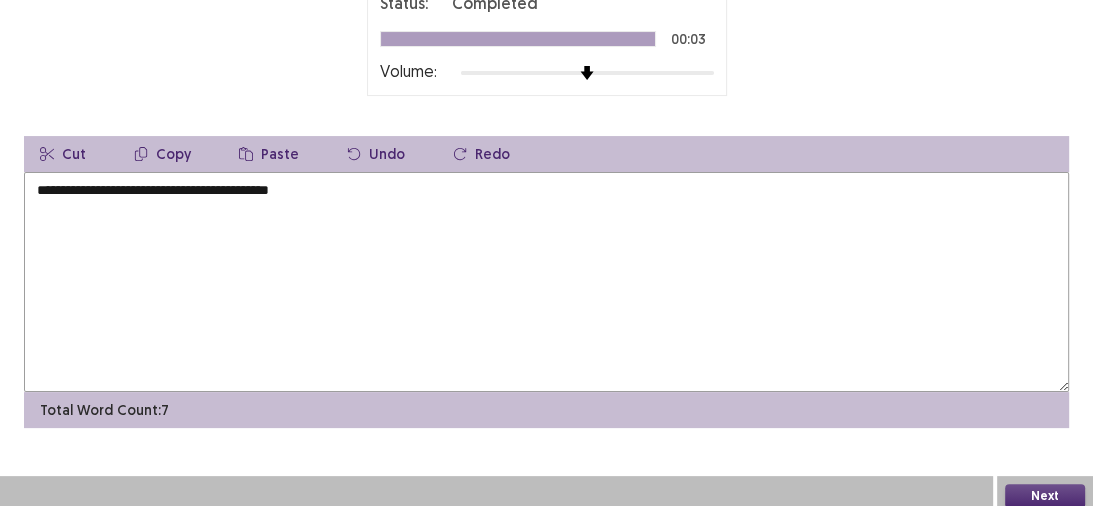drag, startPoint x: 39, startPoint y: 189, endPoint x: 0, endPoint y: 172, distance: 42.544094 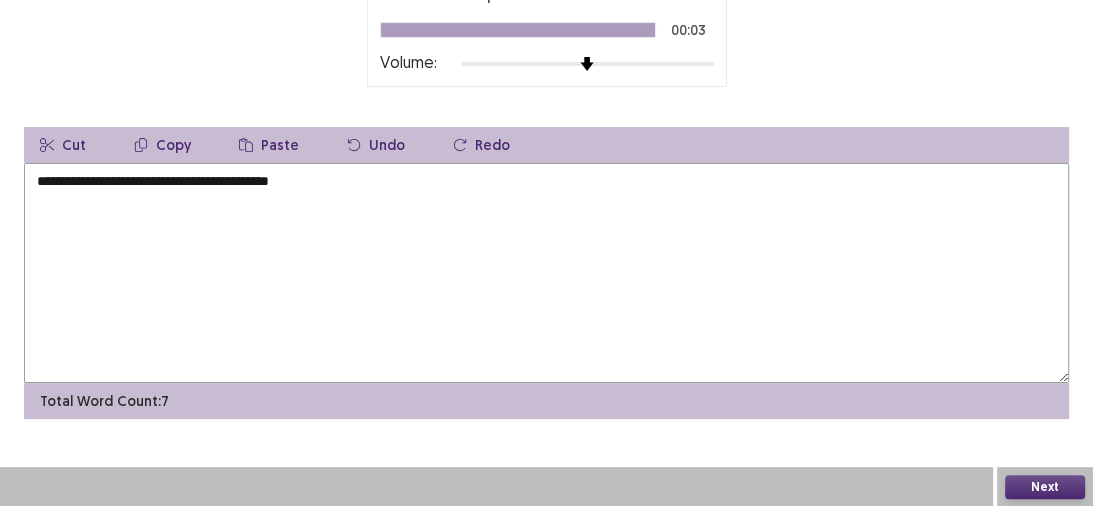 type on "**********" 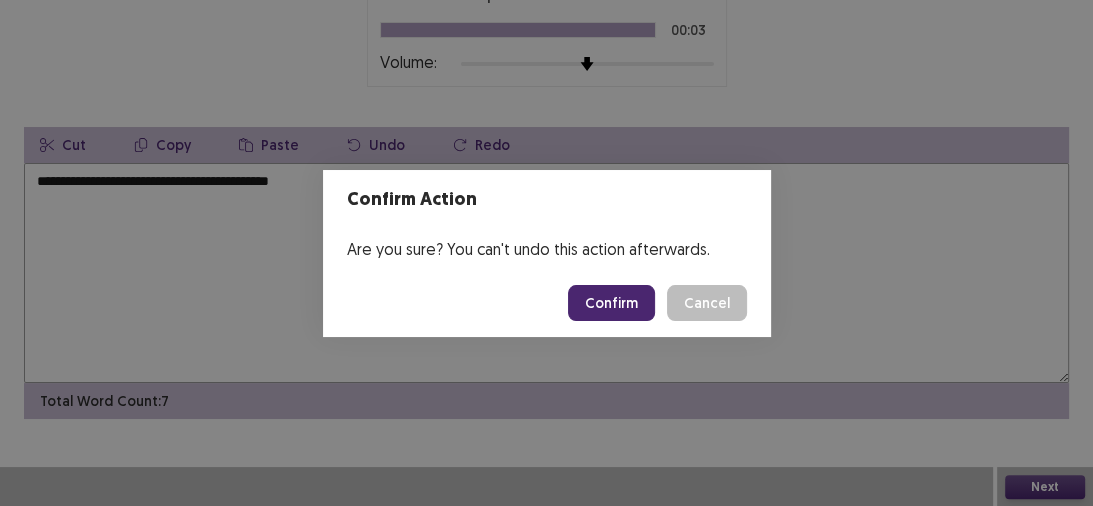 click on "Confirm" at bounding box center (611, 303) 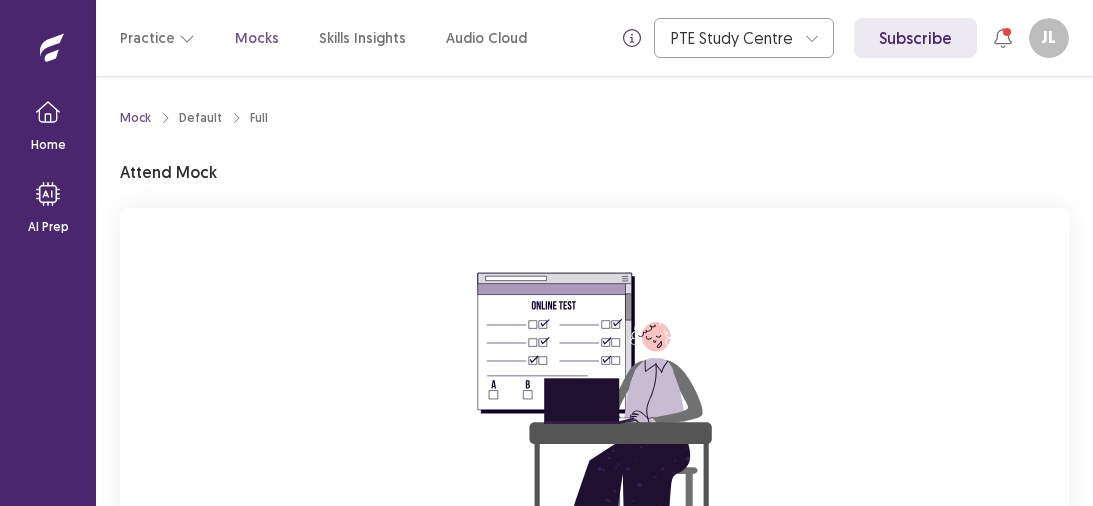 scroll, scrollTop: 0, scrollLeft: 0, axis: both 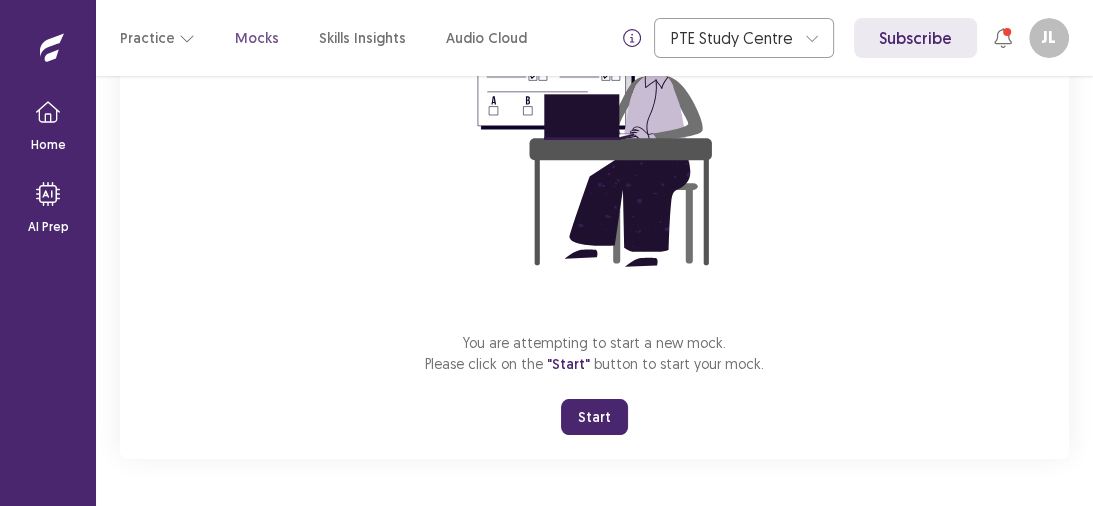 click on "Start" at bounding box center [594, 417] 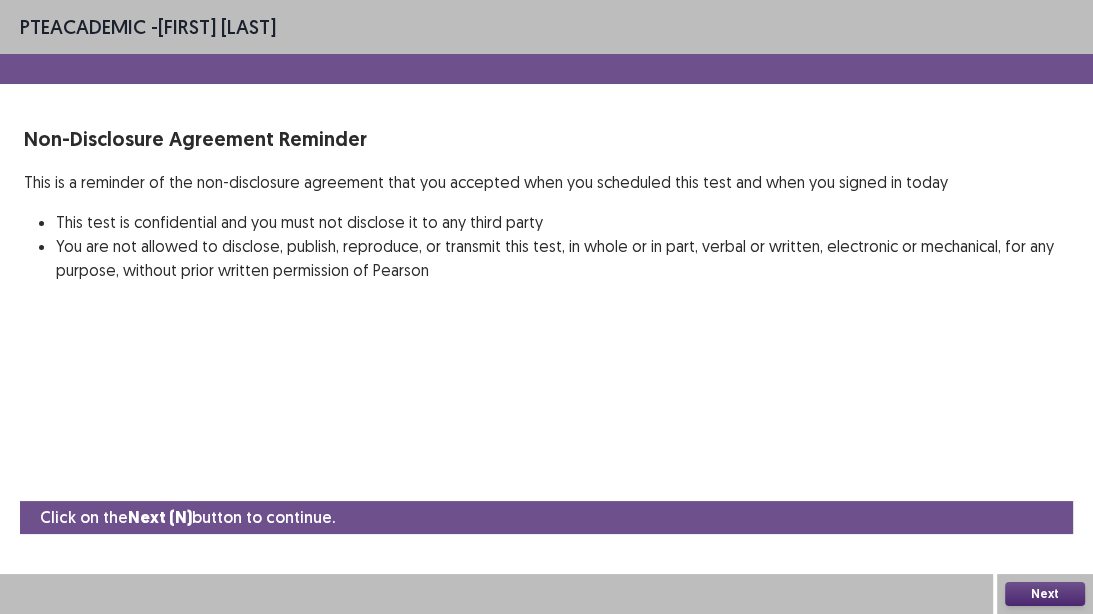 click on "Next" at bounding box center (1045, 594) 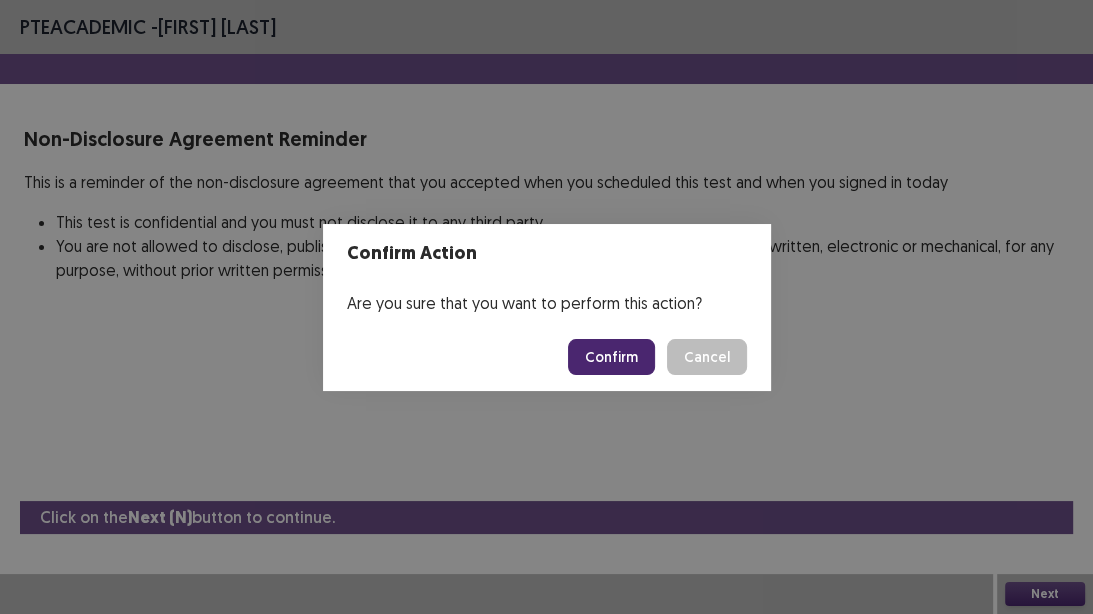 click on "Confirm" at bounding box center (611, 357) 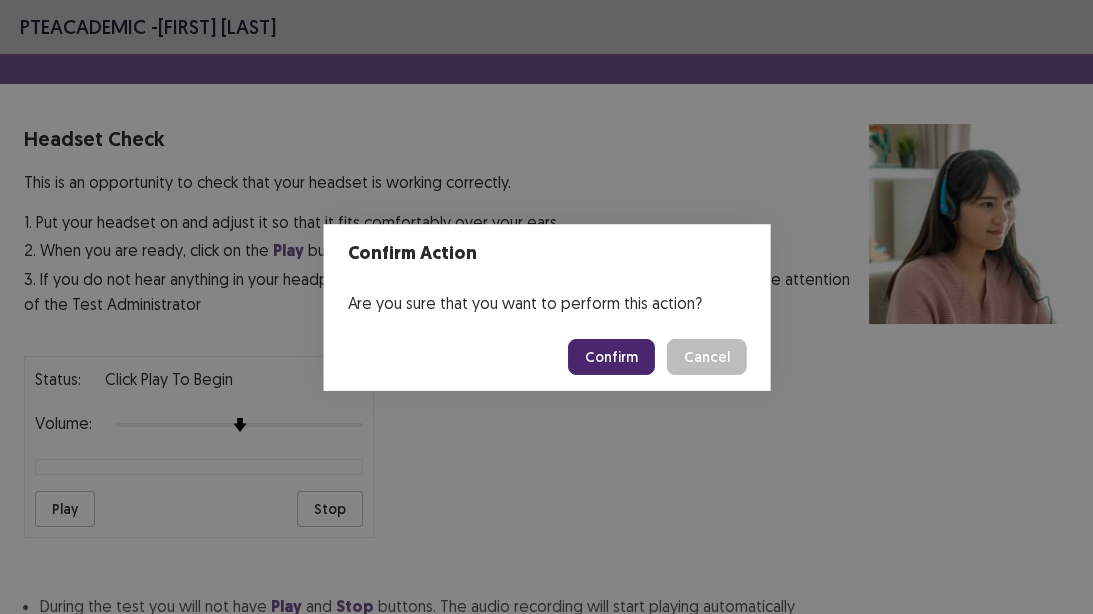 scroll, scrollTop: 177, scrollLeft: 0, axis: vertical 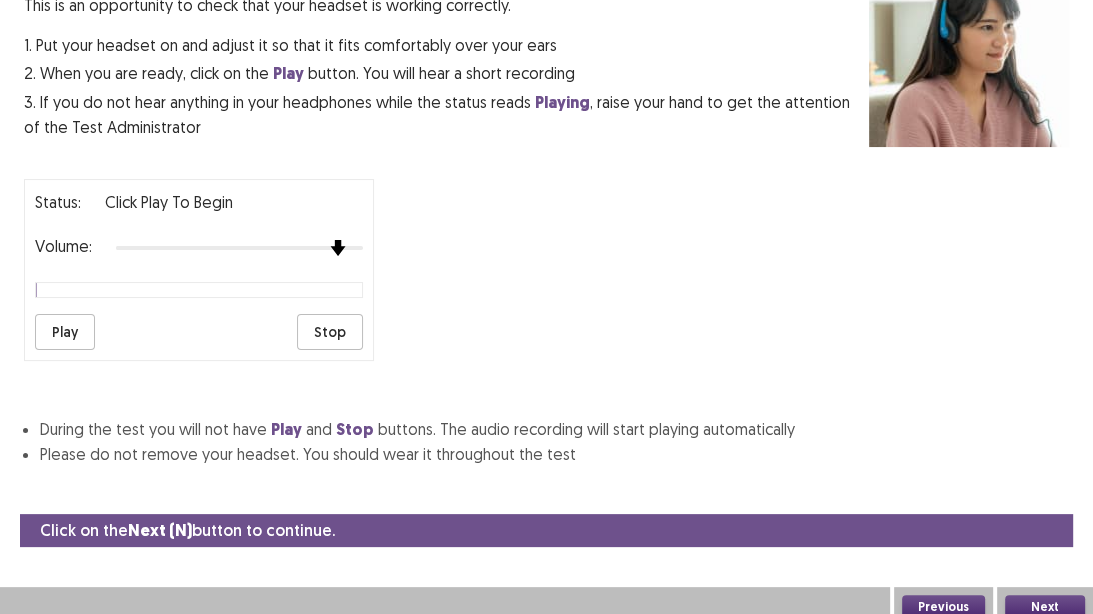 click at bounding box center (239, 248) 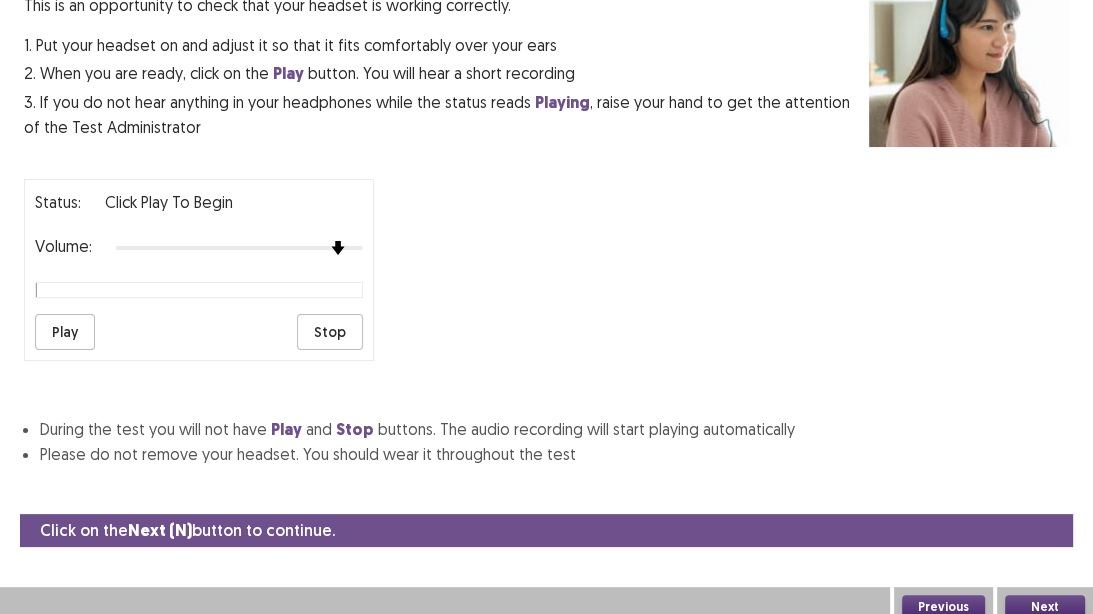click on "Next" at bounding box center (1045, 607) 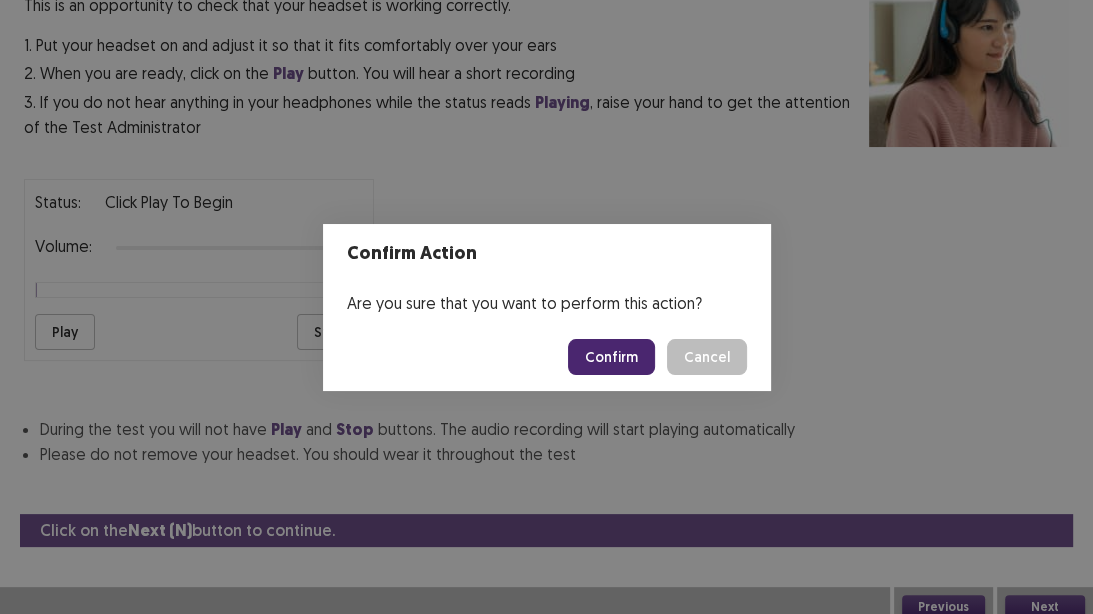 click on "Confirm" at bounding box center [611, 357] 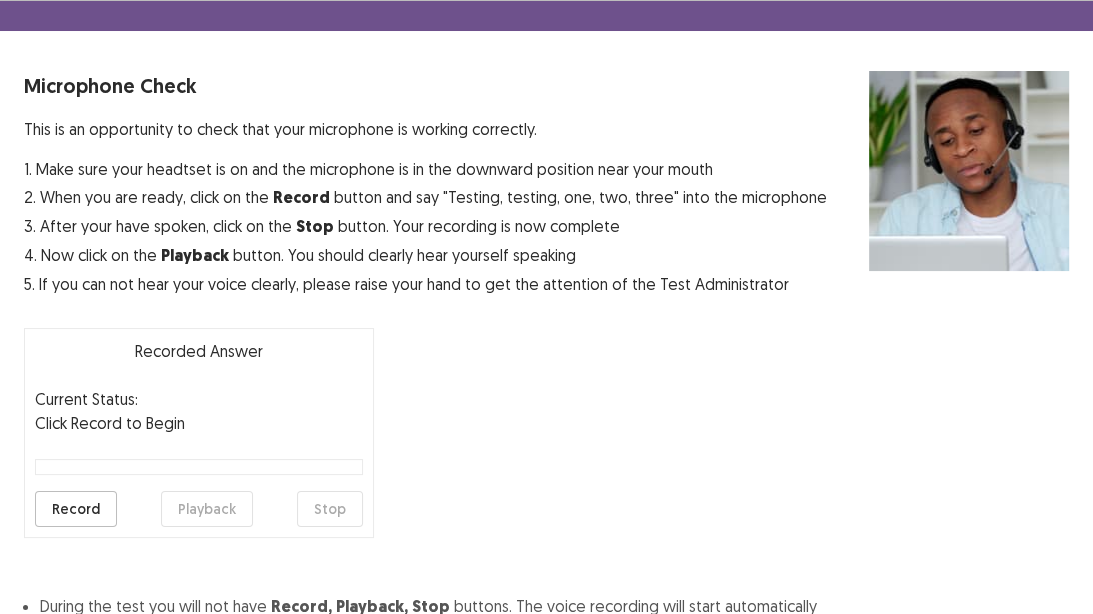 scroll, scrollTop: 213, scrollLeft: 0, axis: vertical 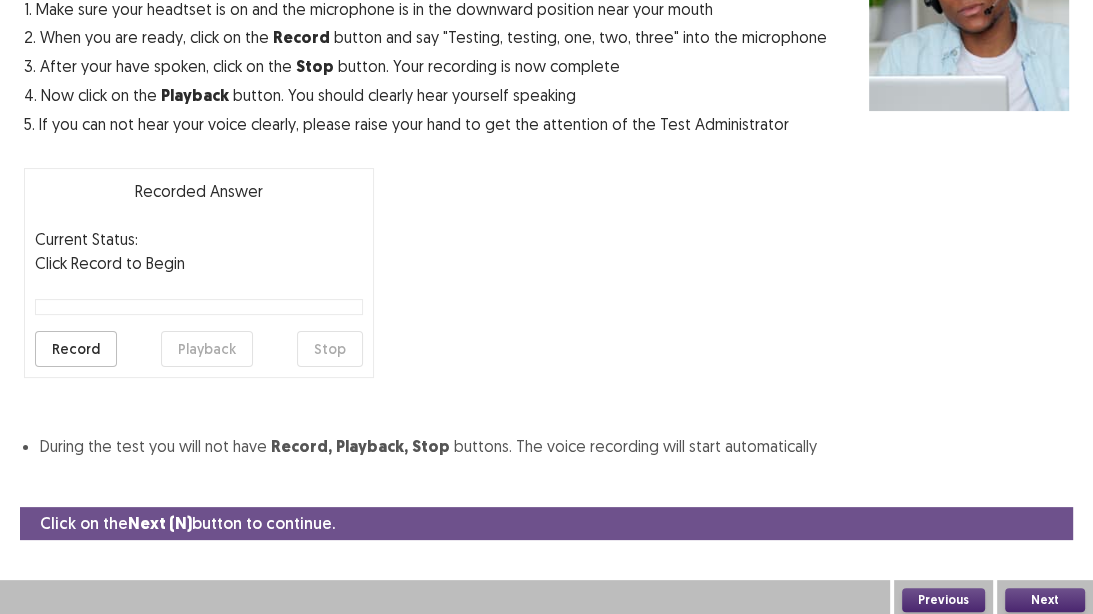 click on "Record" at bounding box center (76, 349) 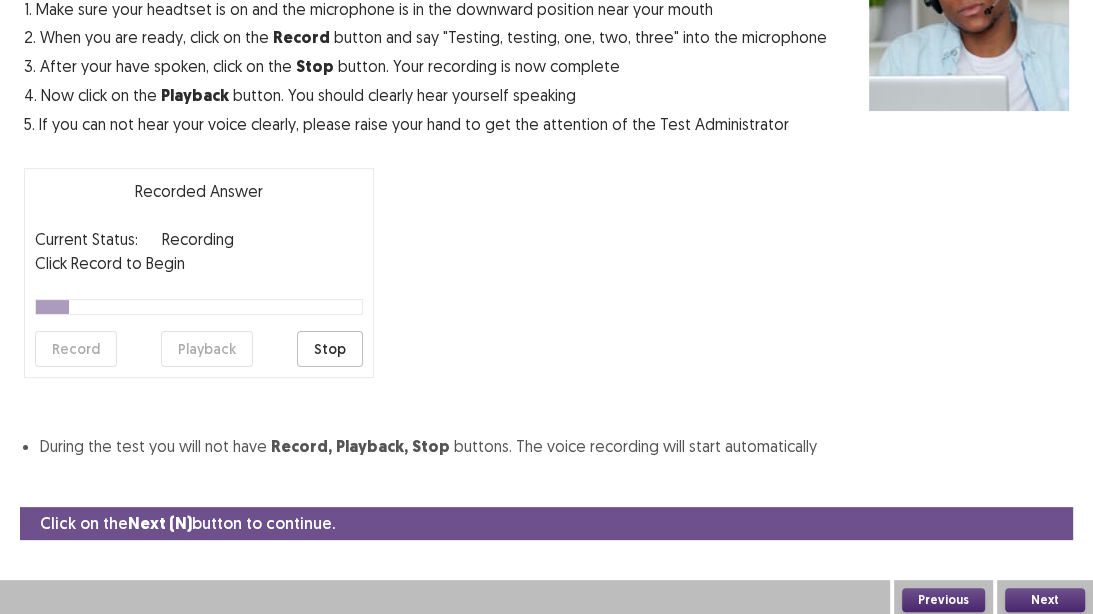 click on "Stop" at bounding box center (330, 349) 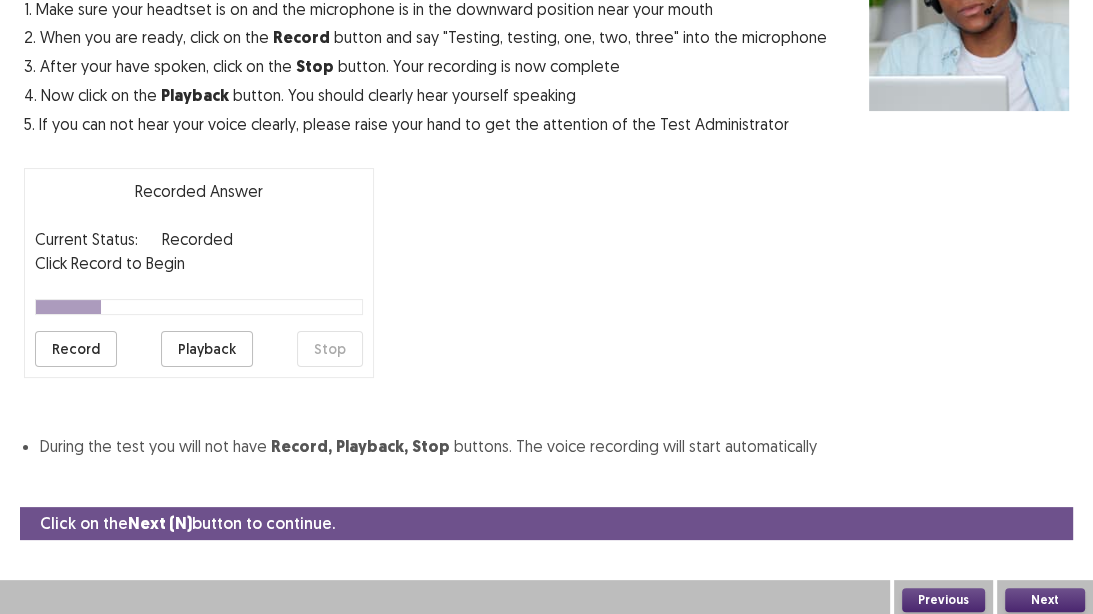 click on "Playback" at bounding box center (207, 349) 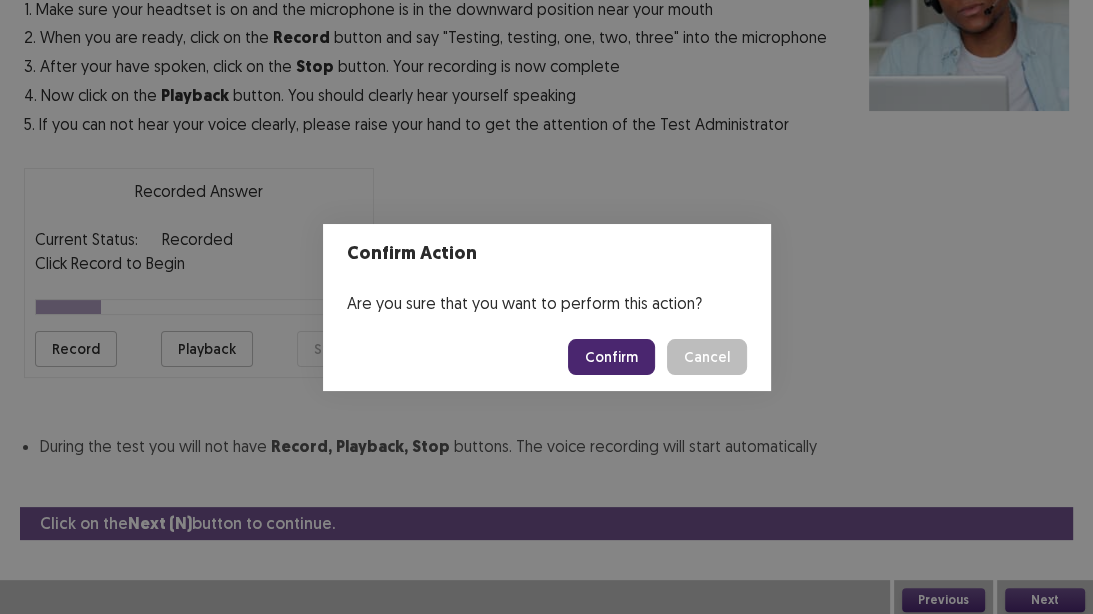 click on "Confirm" at bounding box center (611, 357) 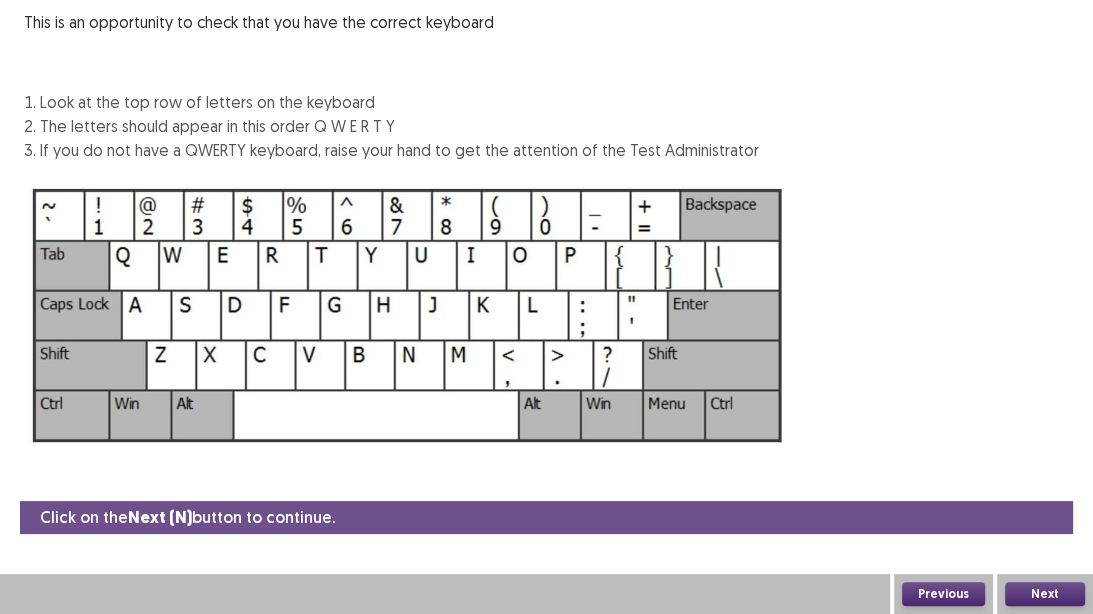 scroll, scrollTop: 158, scrollLeft: 0, axis: vertical 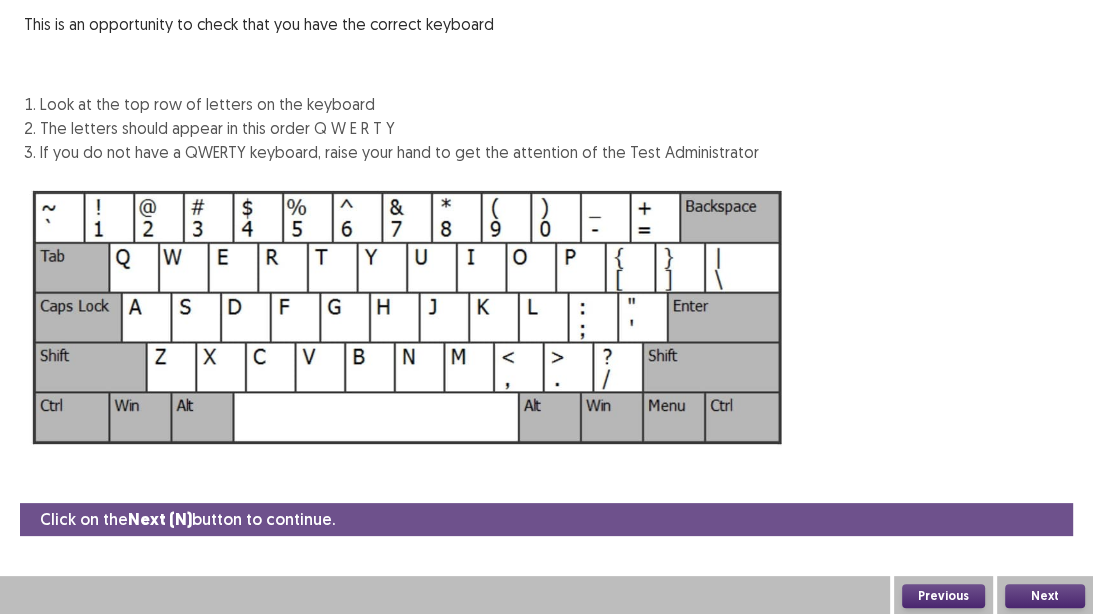 click on "Next" at bounding box center (1045, 596) 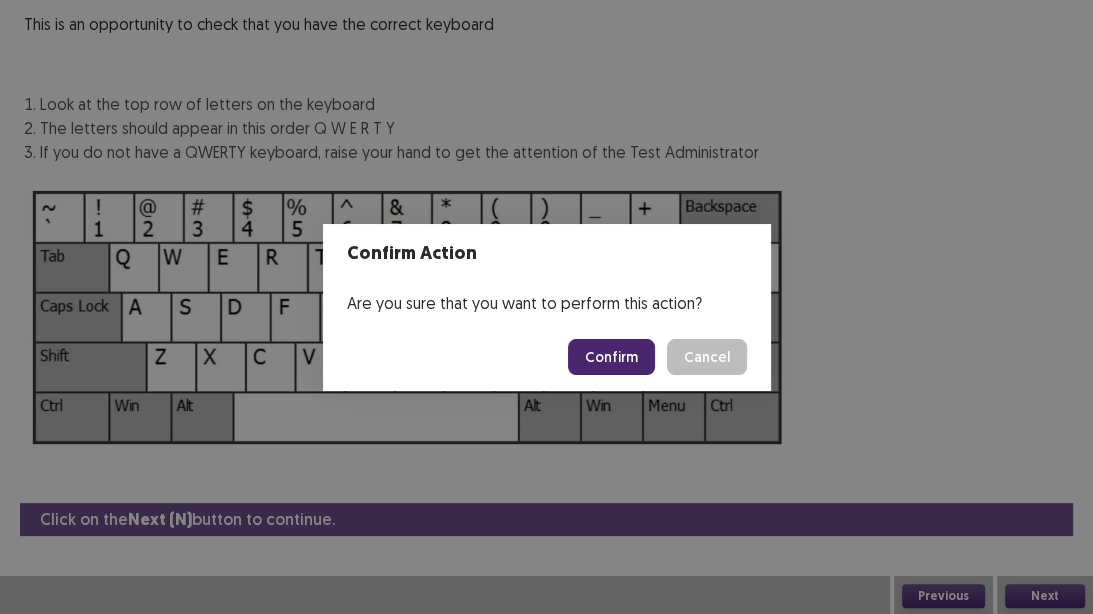 click on "Confirm" at bounding box center [611, 357] 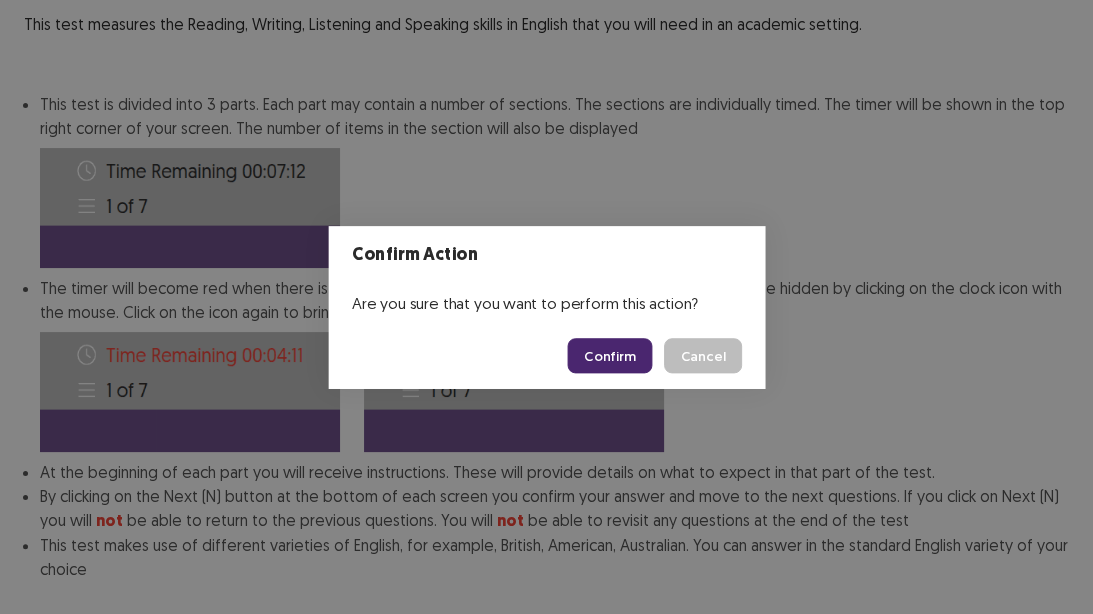 scroll, scrollTop: 284, scrollLeft: 0, axis: vertical 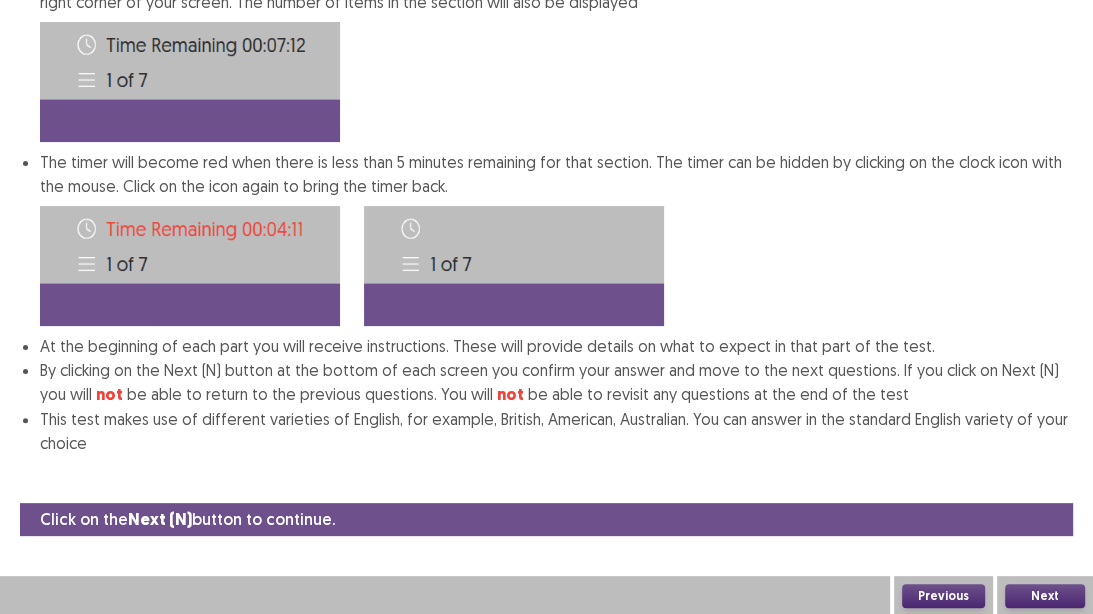 click on "Next" at bounding box center [1045, 596] 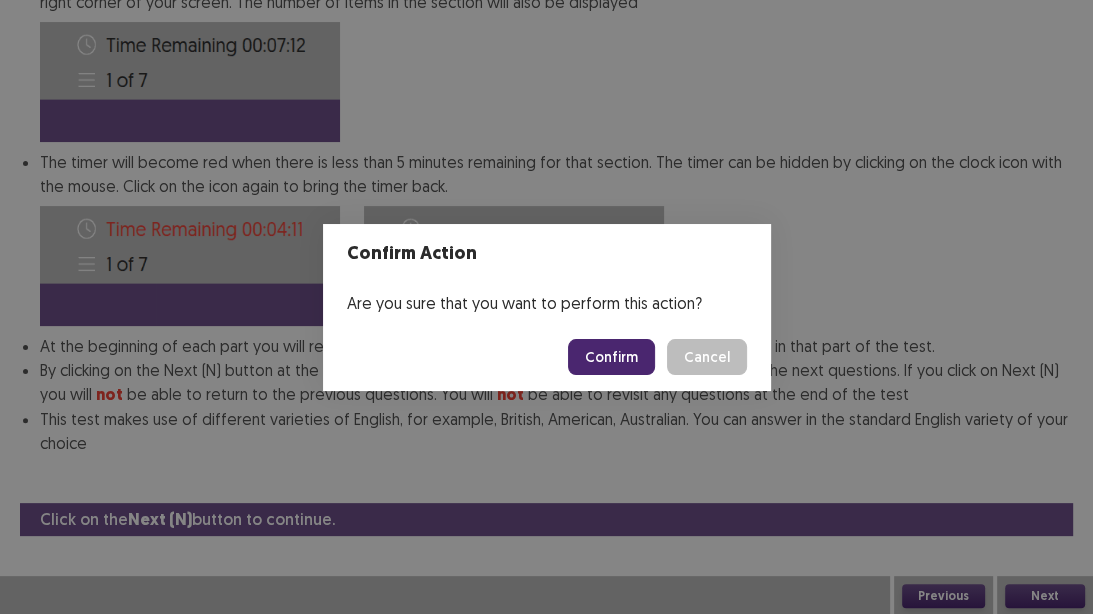click on "Confirm" at bounding box center [611, 357] 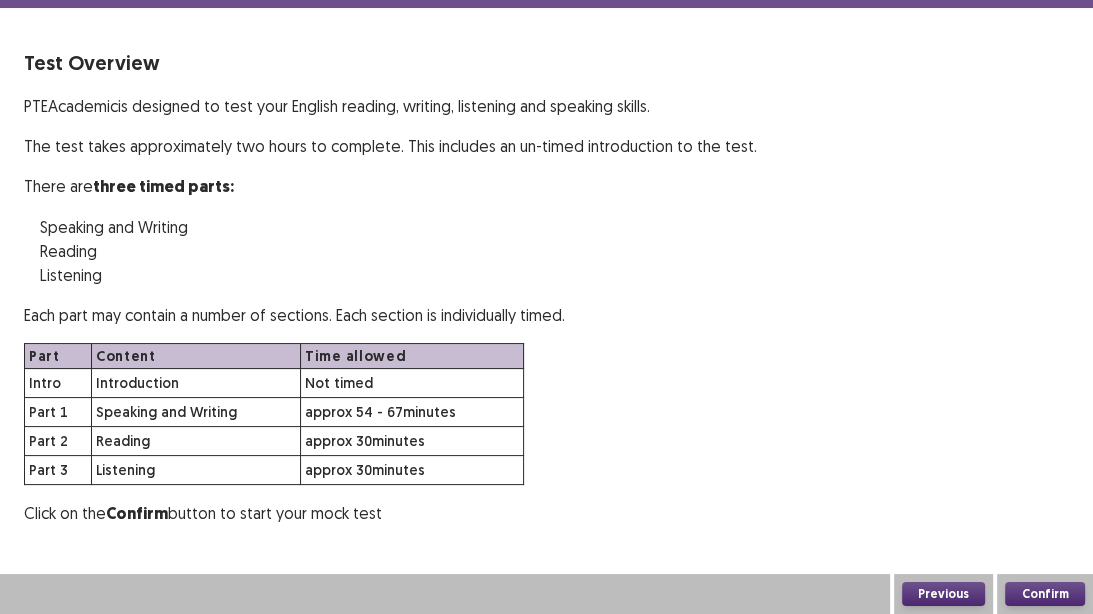 scroll, scrollTop: 72, scrollLeft: 0, axis: vertical 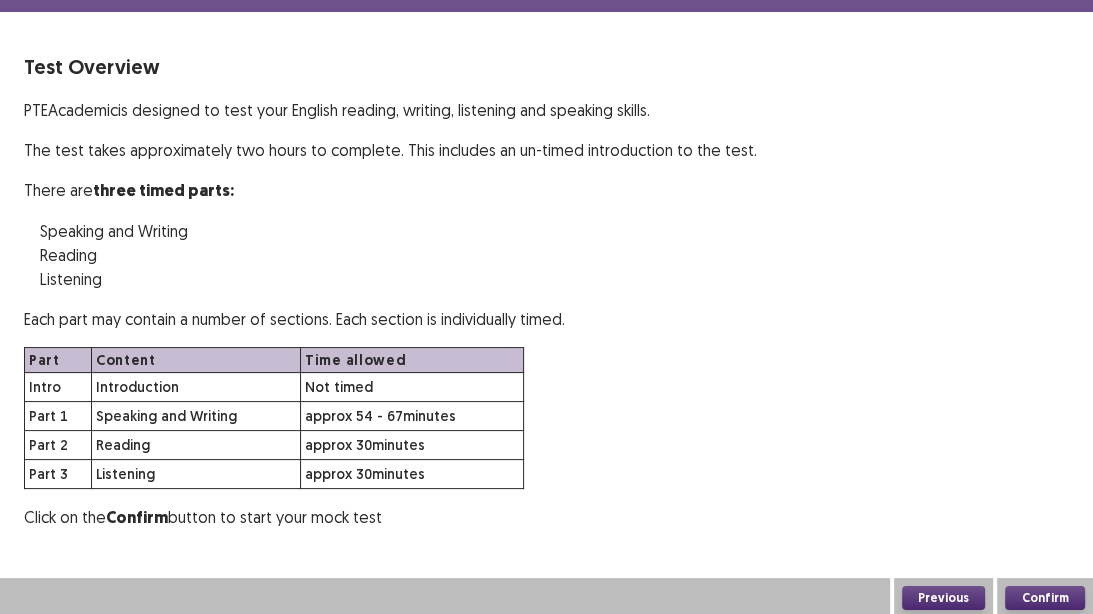click on "Confirm" at bounding box center [1045, 598] 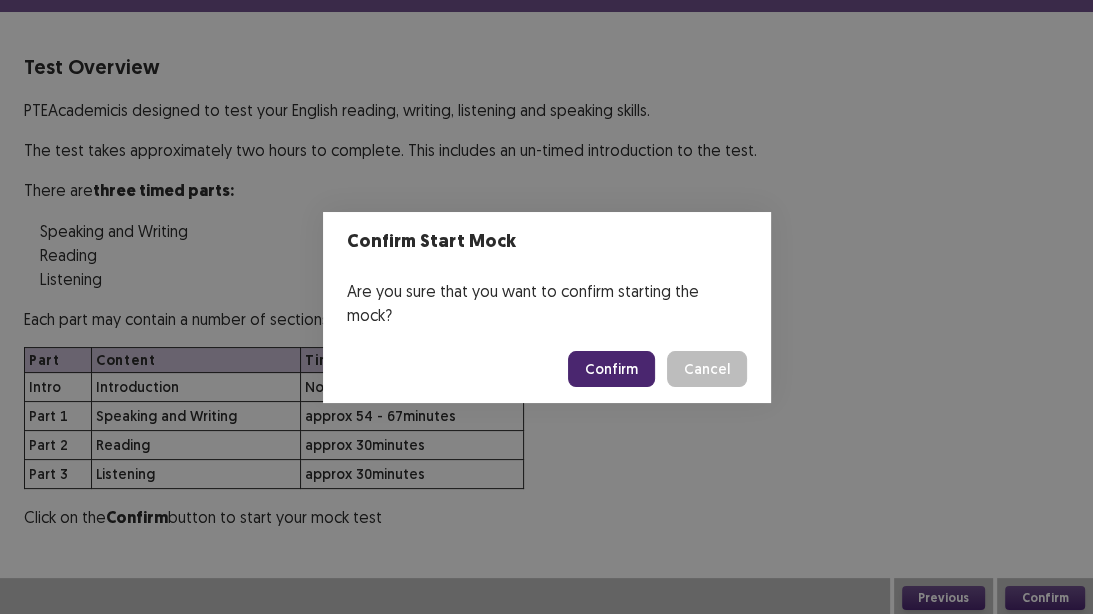 click on "Confirm" at bounding box center [611, 369] 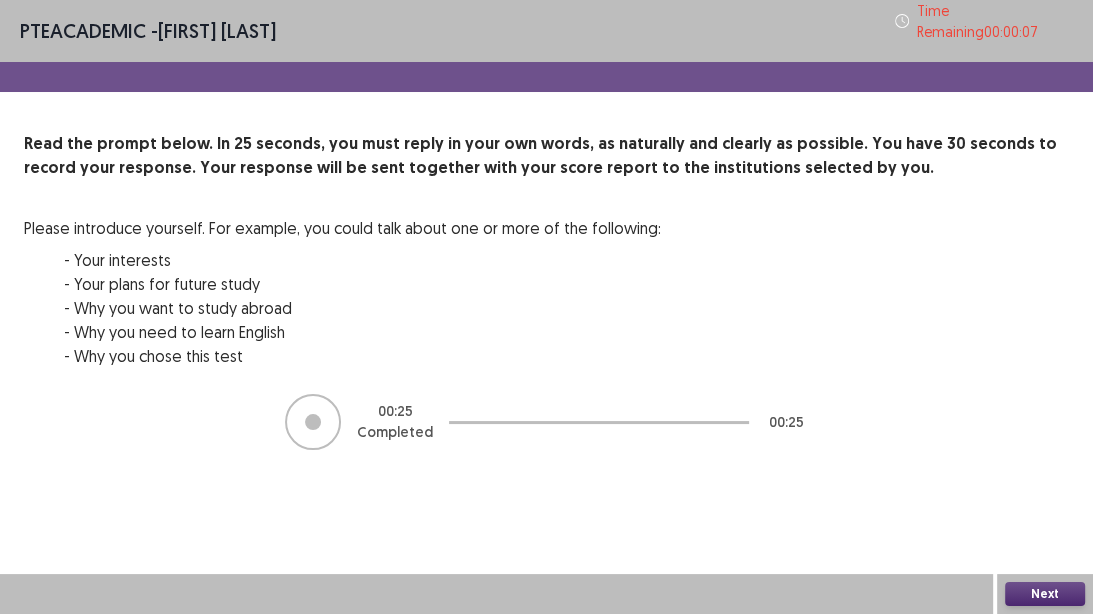 click on "Next" at bounding box center (1045, 594) 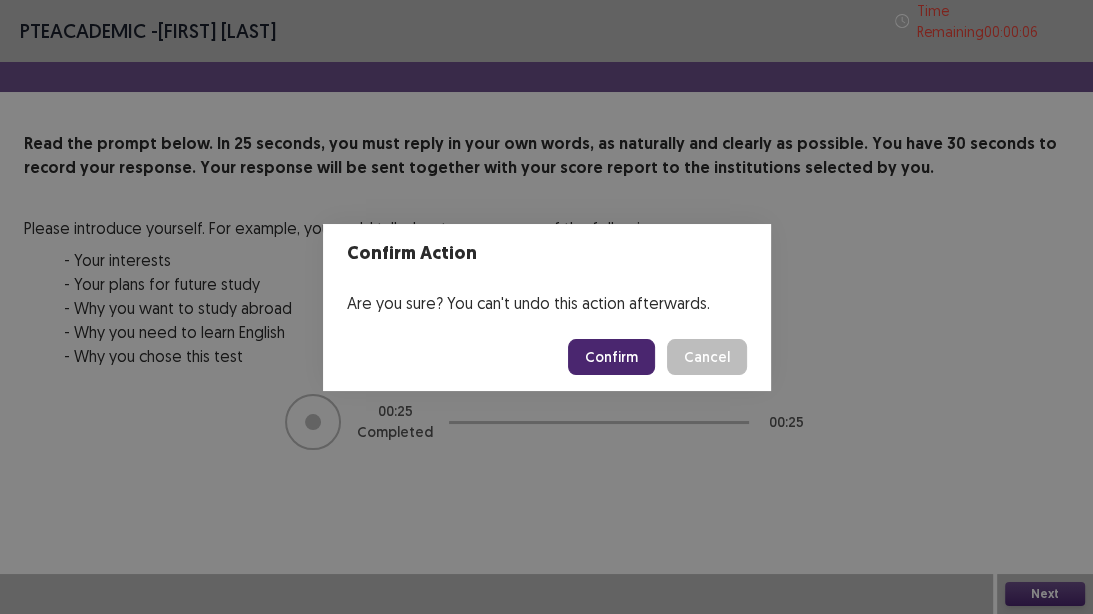 click on "Confirm" at bounding box center (611, 357) 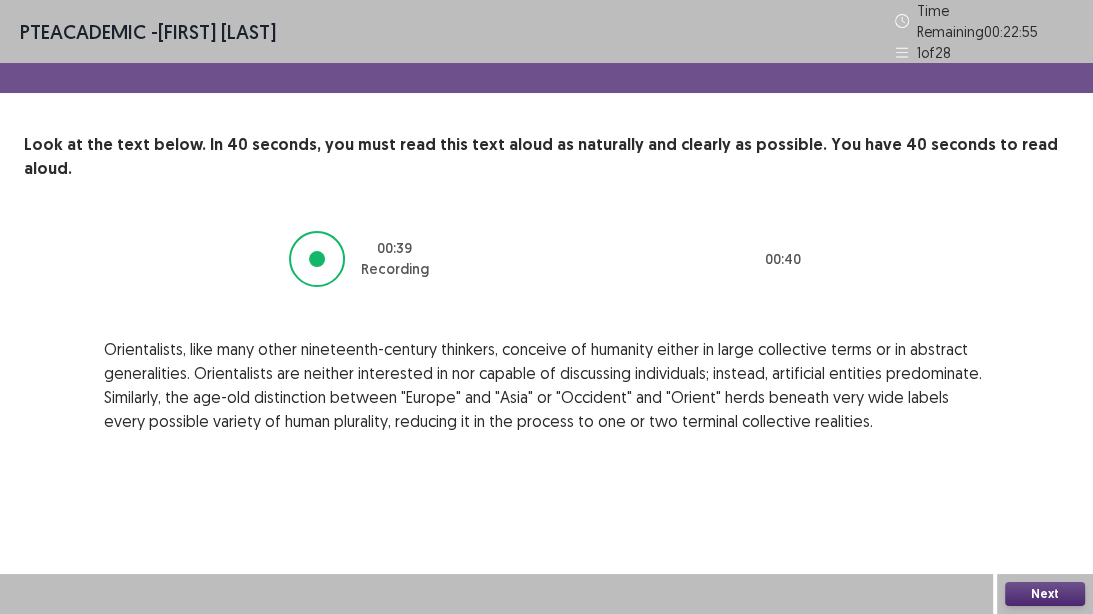 click on "Next" at bounding box center (1045, 594) 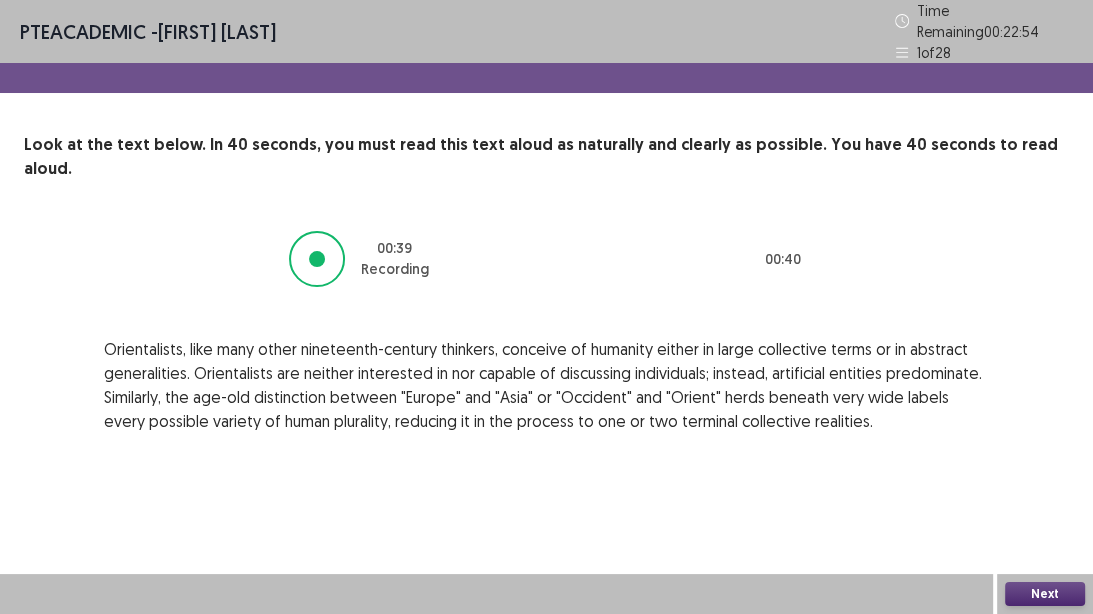 click on "Next" at bounding box center [1045, 594] 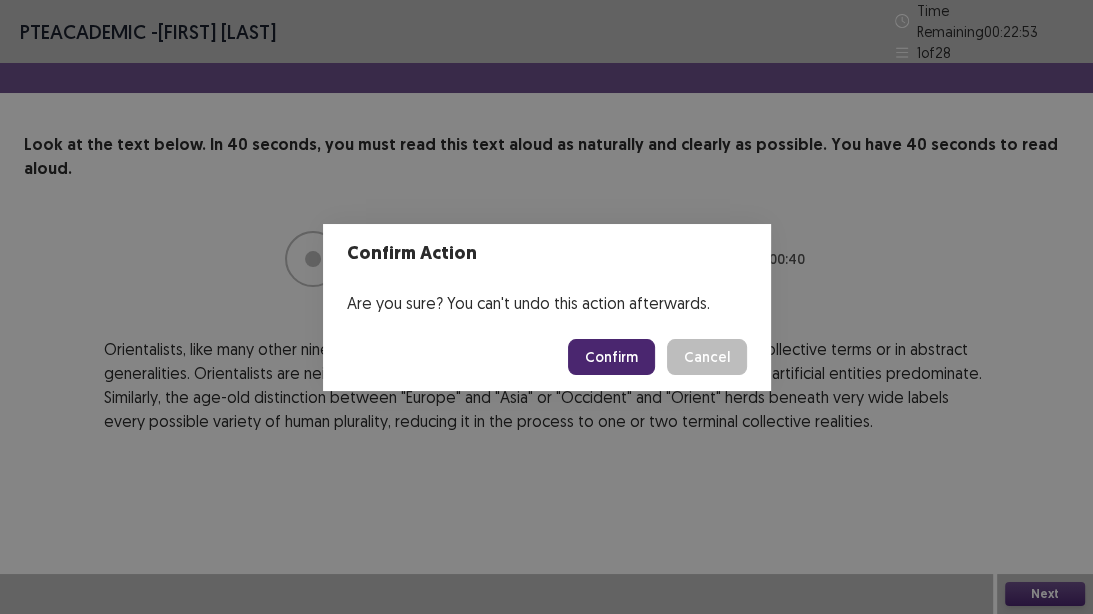 click on "Confirm" at bounding box center [611, 357] 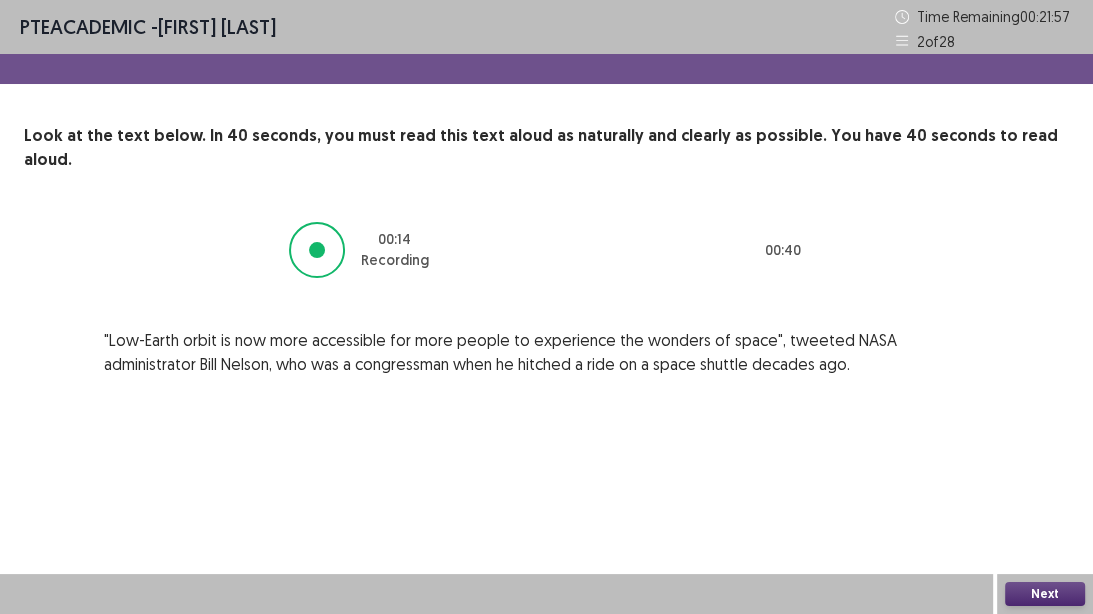 click on "Next" at bounding box center [1045, 594] 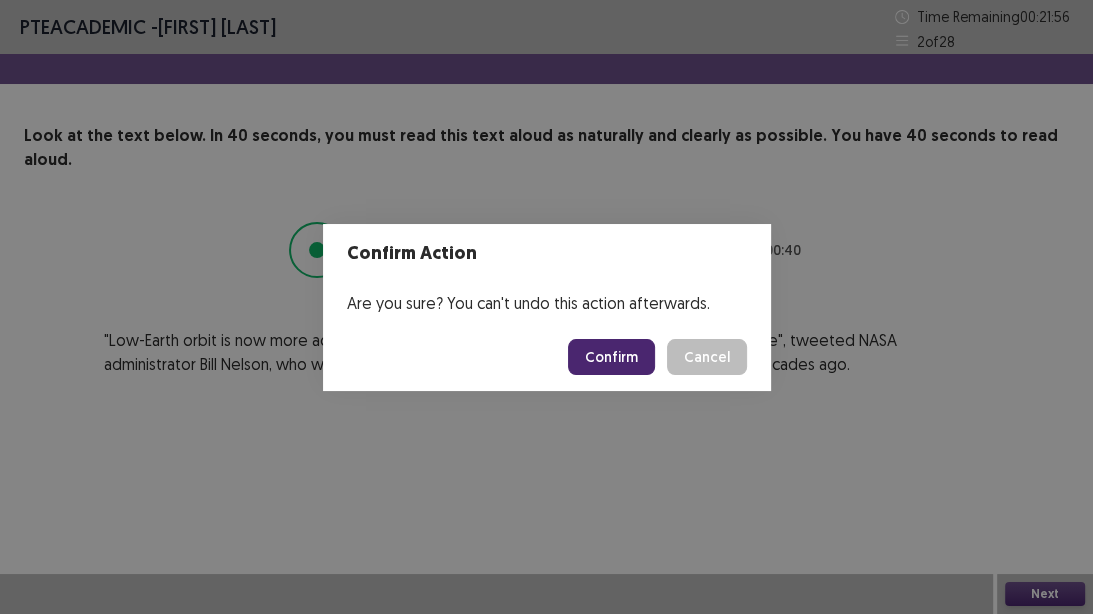 click on "Confirm" at bounding box center (611, 357) 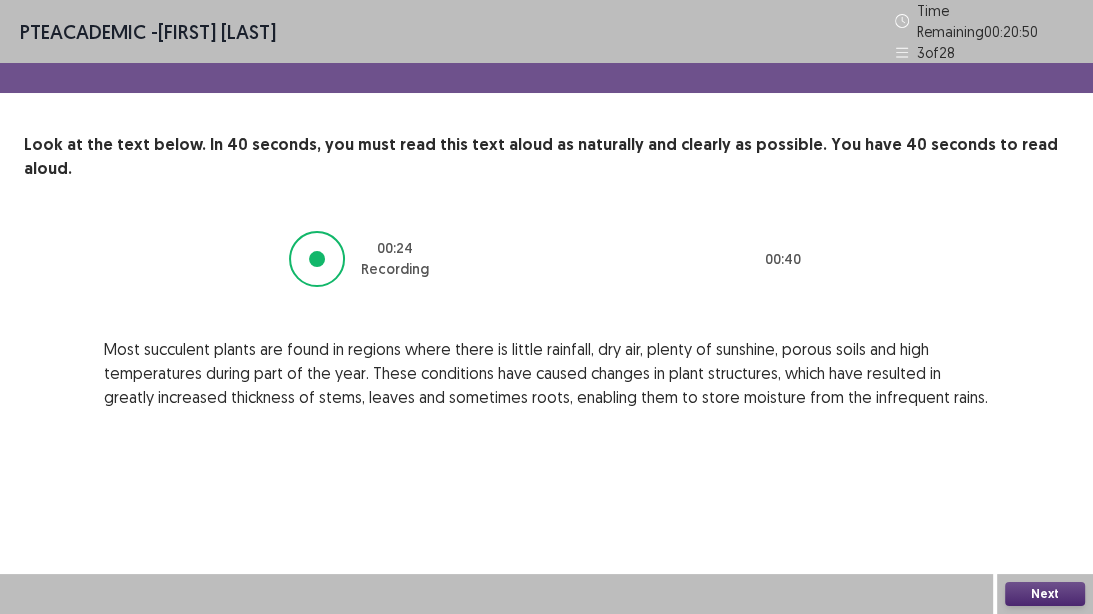 click on "Next" at bounding box center [1045, 594] 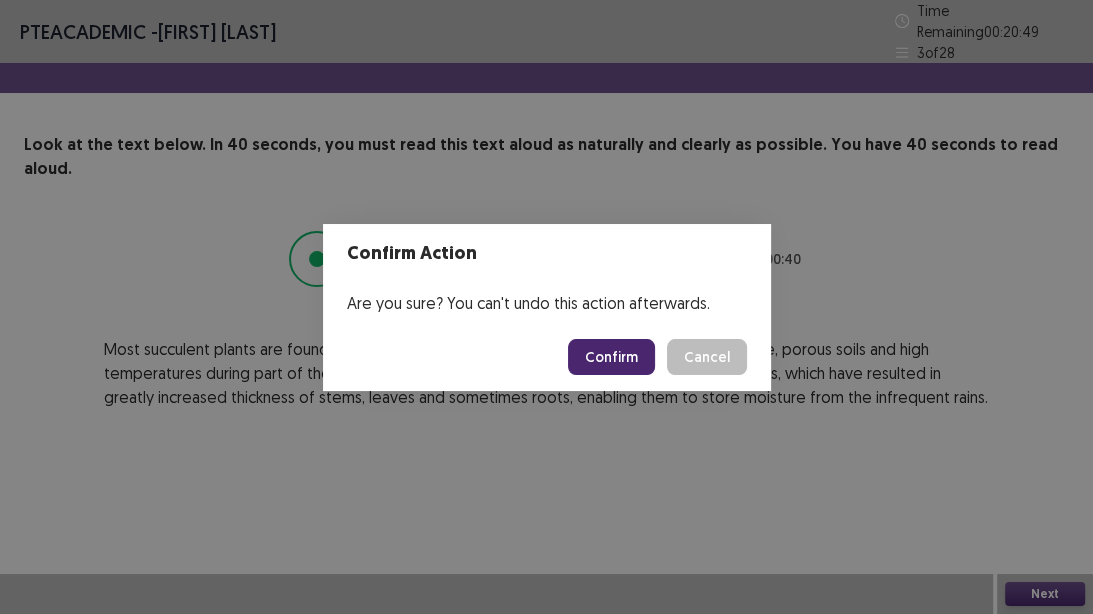 click on "Confirm" at bounding box center (611, 357) 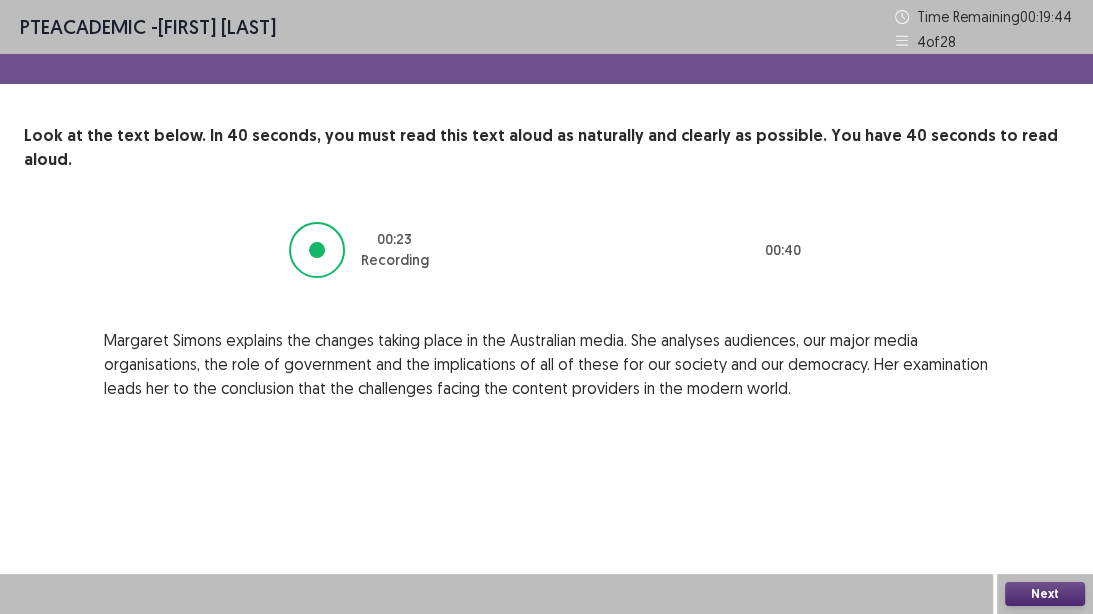click on "Next" at bounding box center (1045, 594) 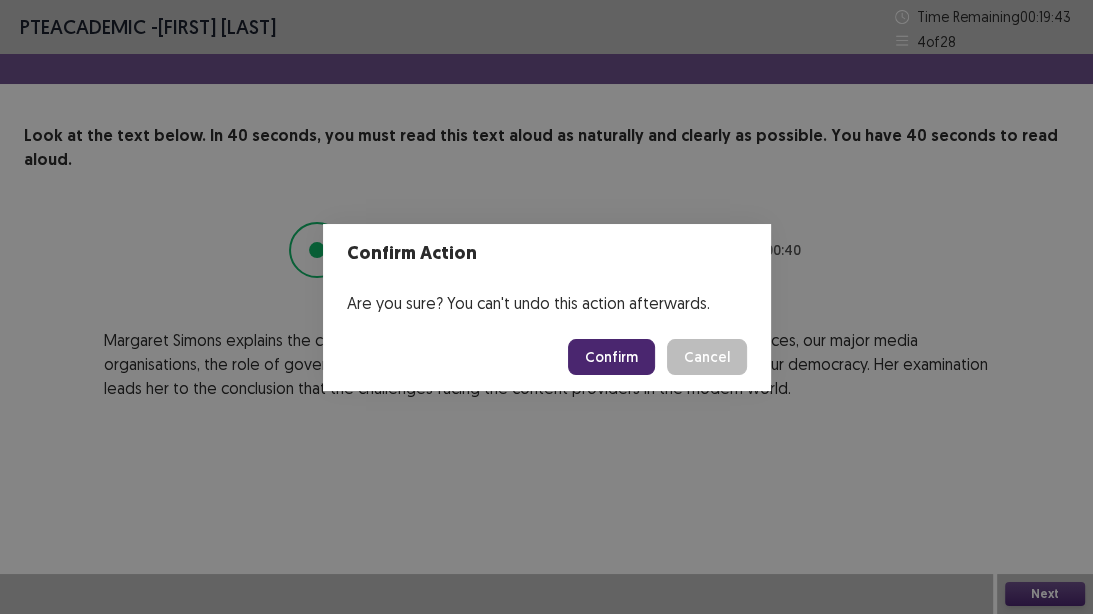 click on "Confirm" at bounding box center (611, 357) 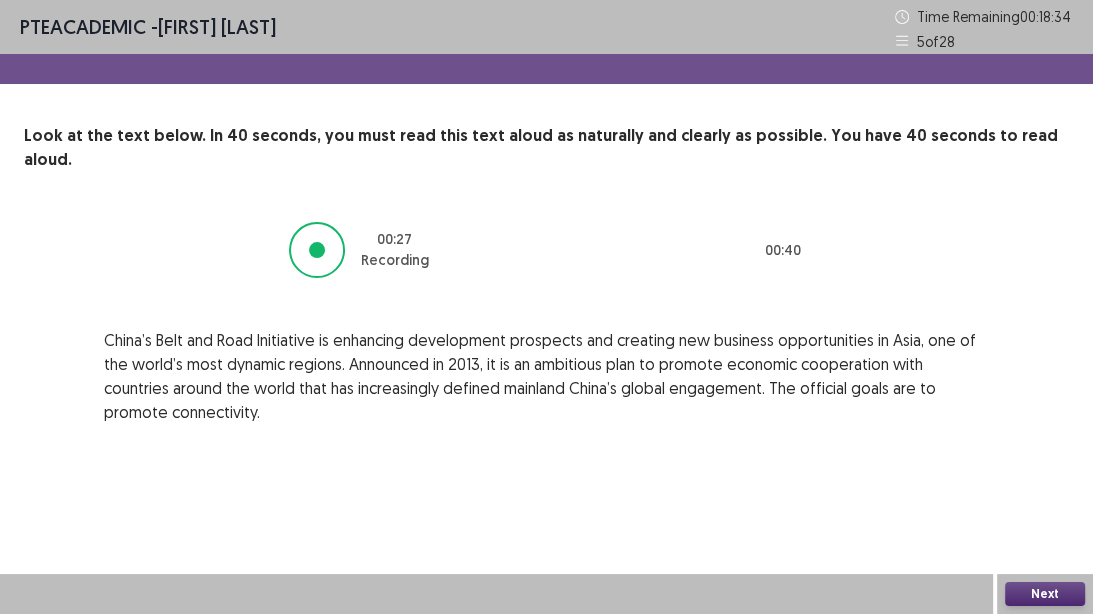 click on "Next" at bounding box center (1045, 594) 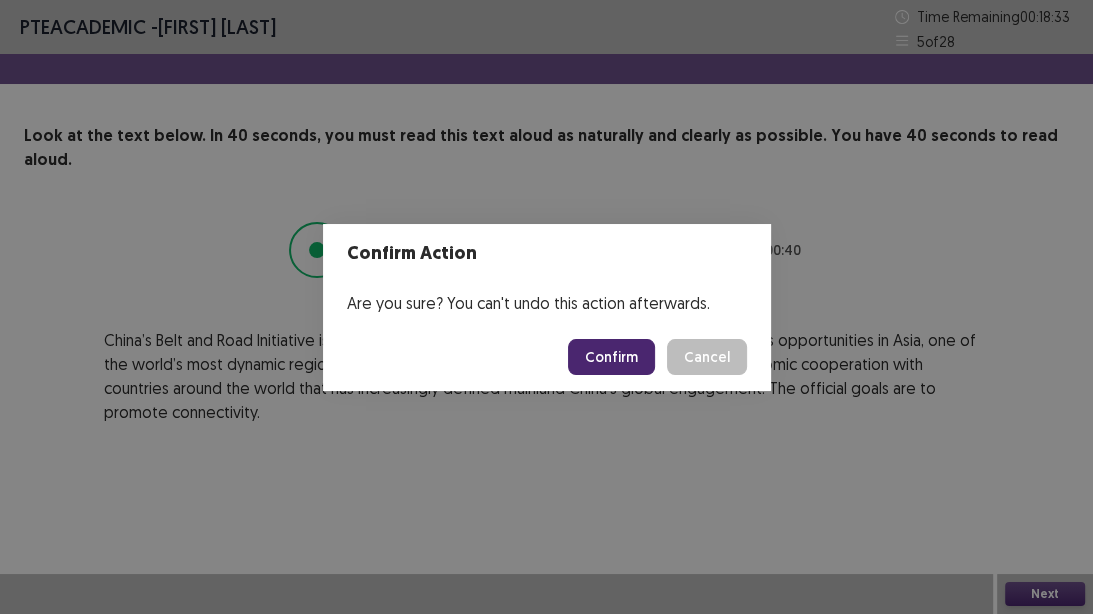 click on "Confirm" at bounding box center [611, 357] 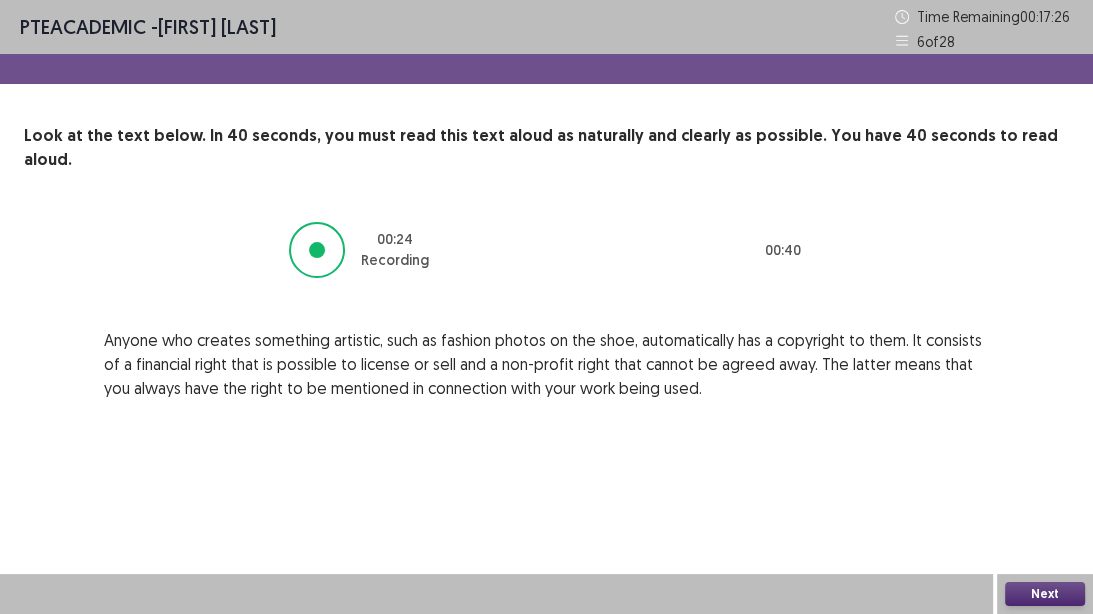 click on "Next" at bounding box center [1045, 594] 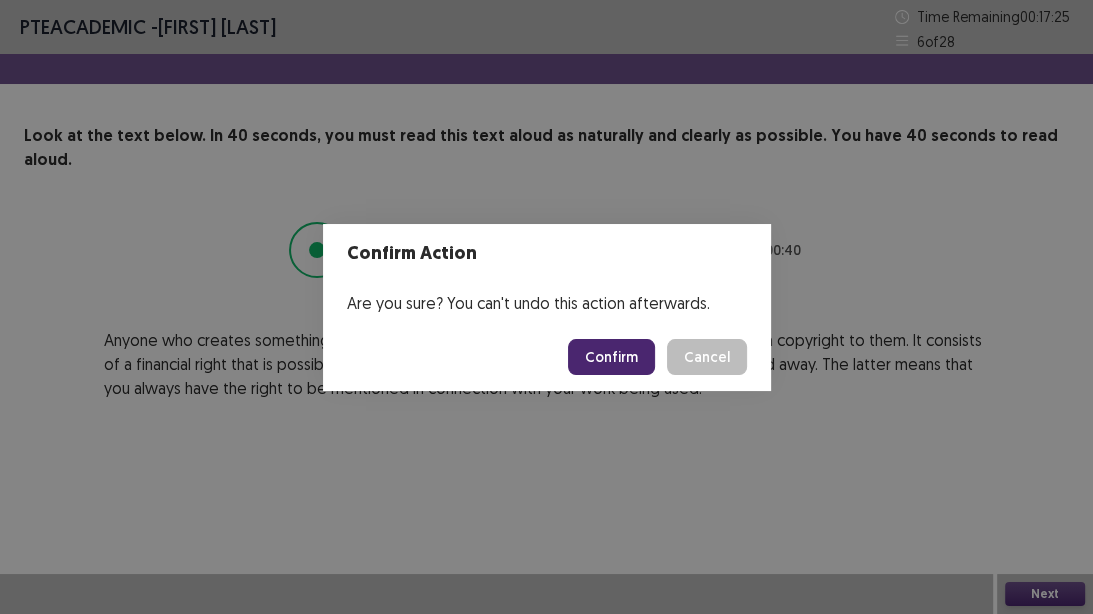 click on "Confirm" at bounding box center (611, 357) 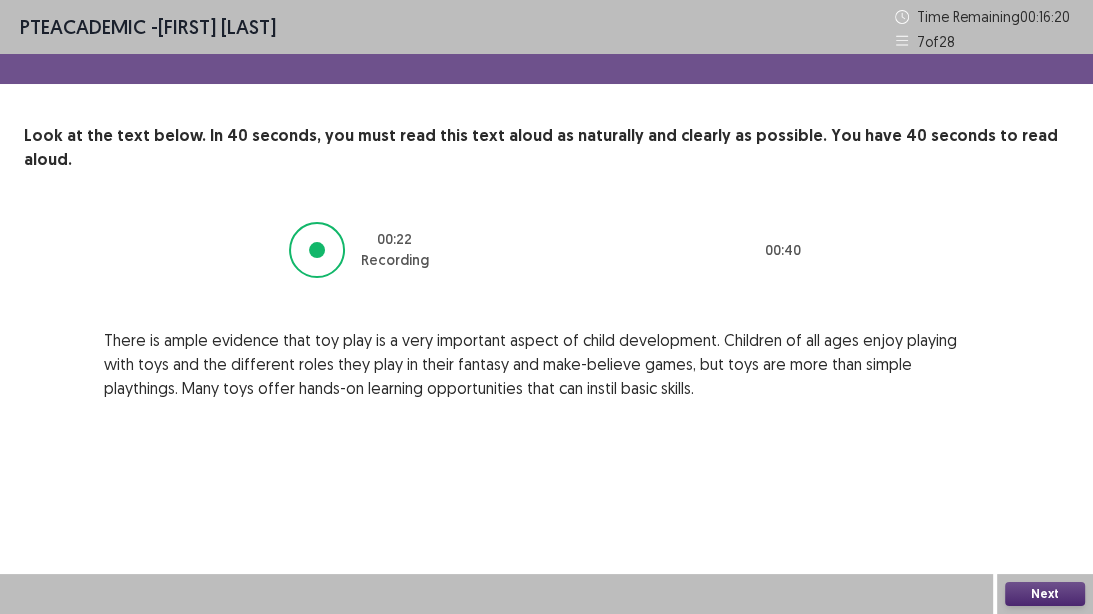 click on "Next" at bounding box center [1045, 594] 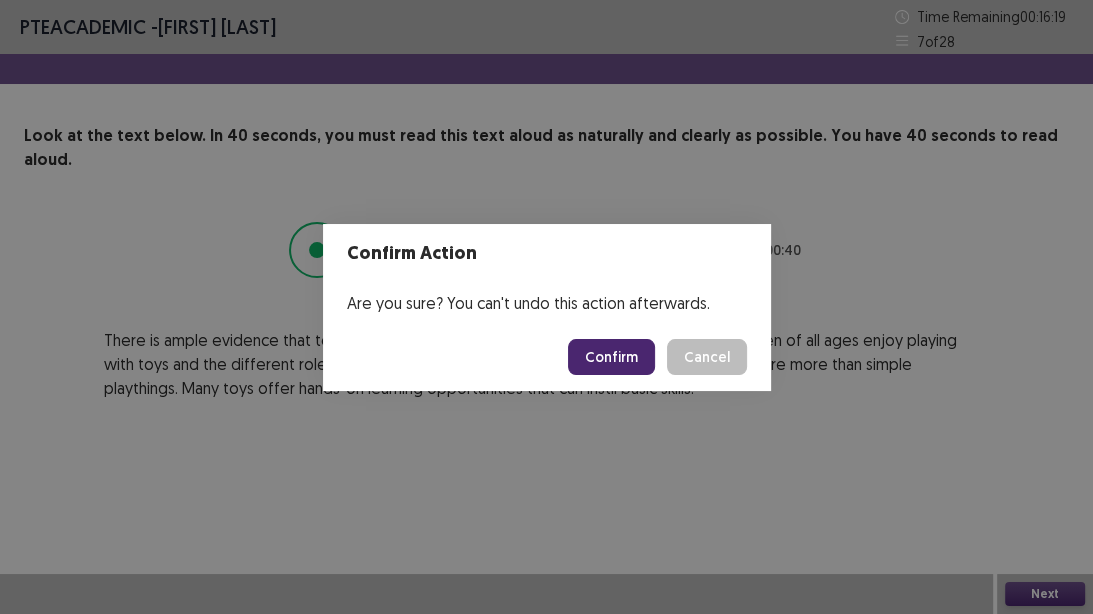click on "Confirm" at bounding box center [611, 357] 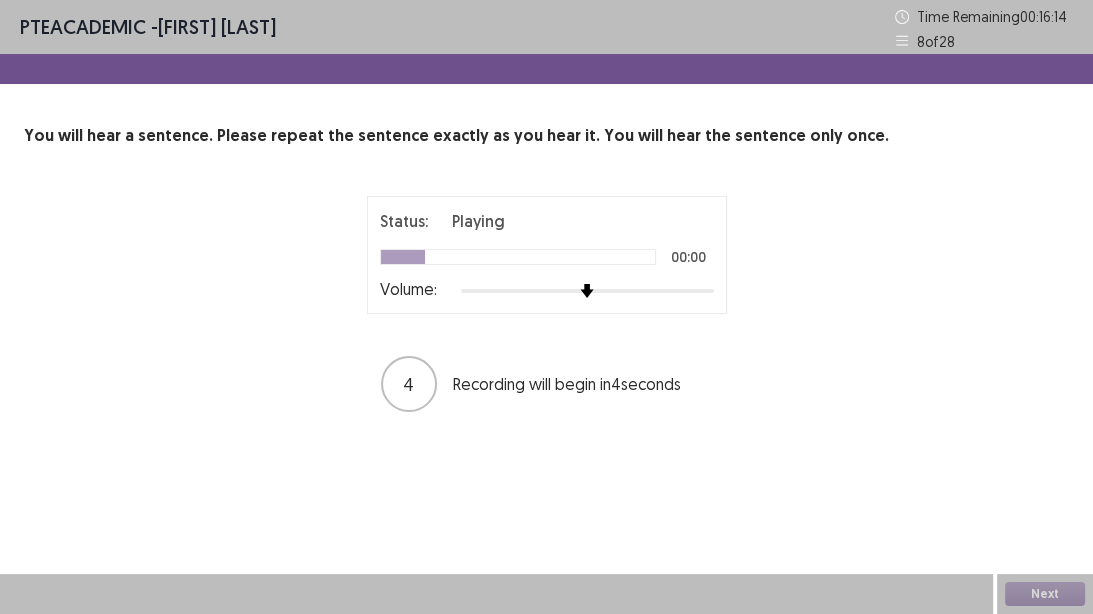 click at bounding box center (587, 291) 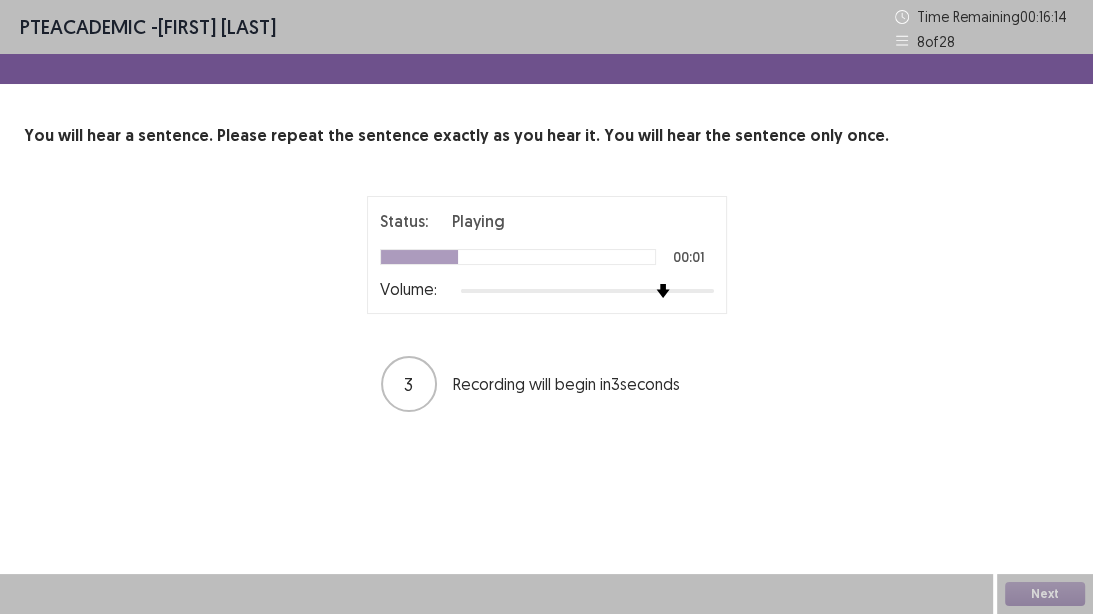 click at bounding box center (587, 291) 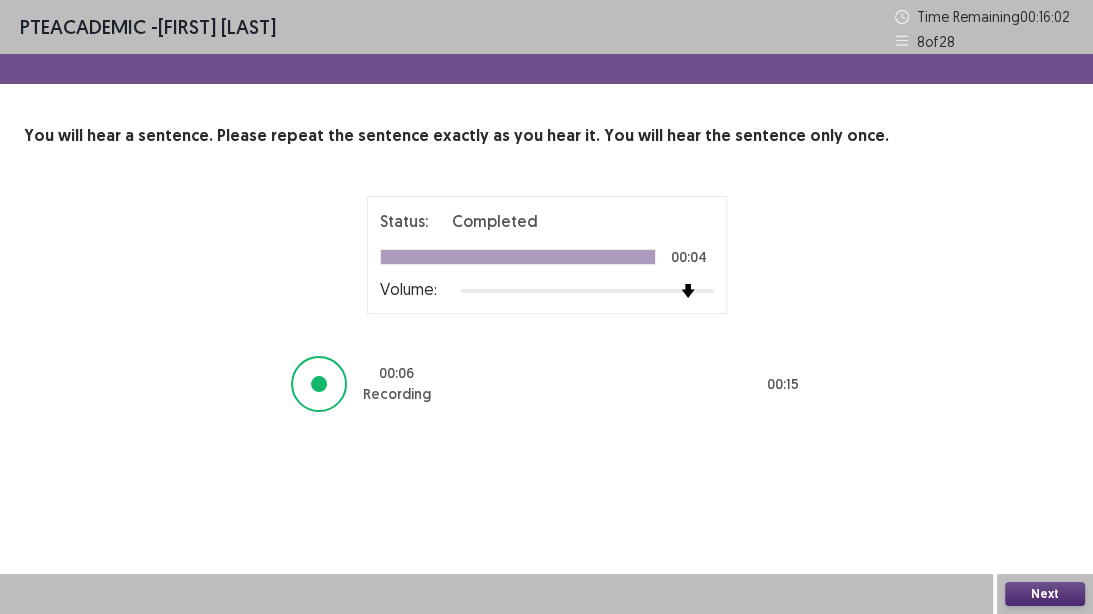click on "Next" at bounding box center (1045, 594) 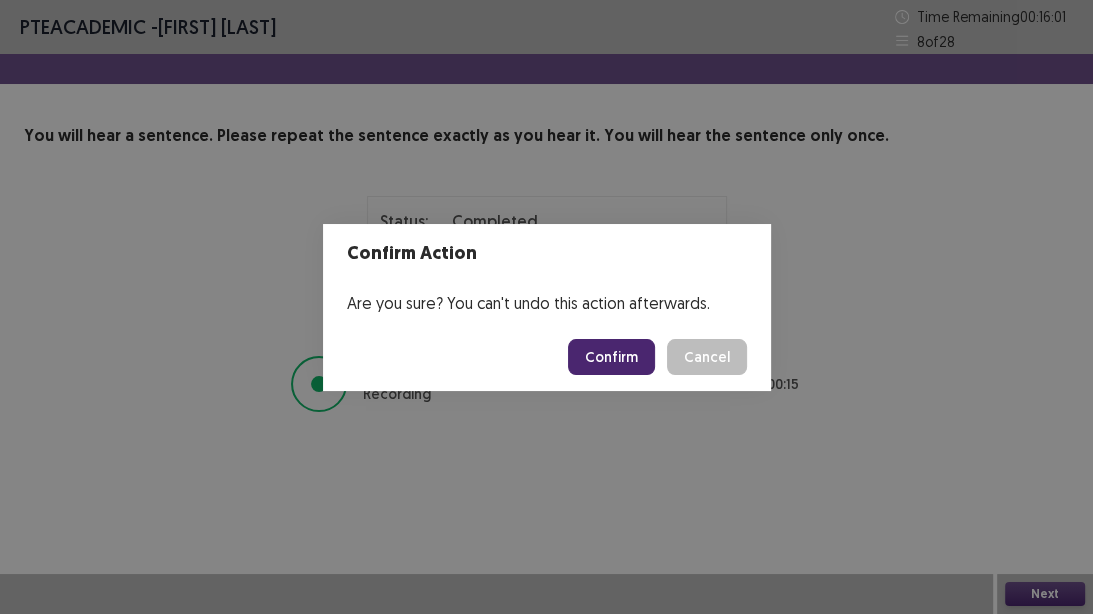 click on "Confirm" at bounding box center [611, 357] 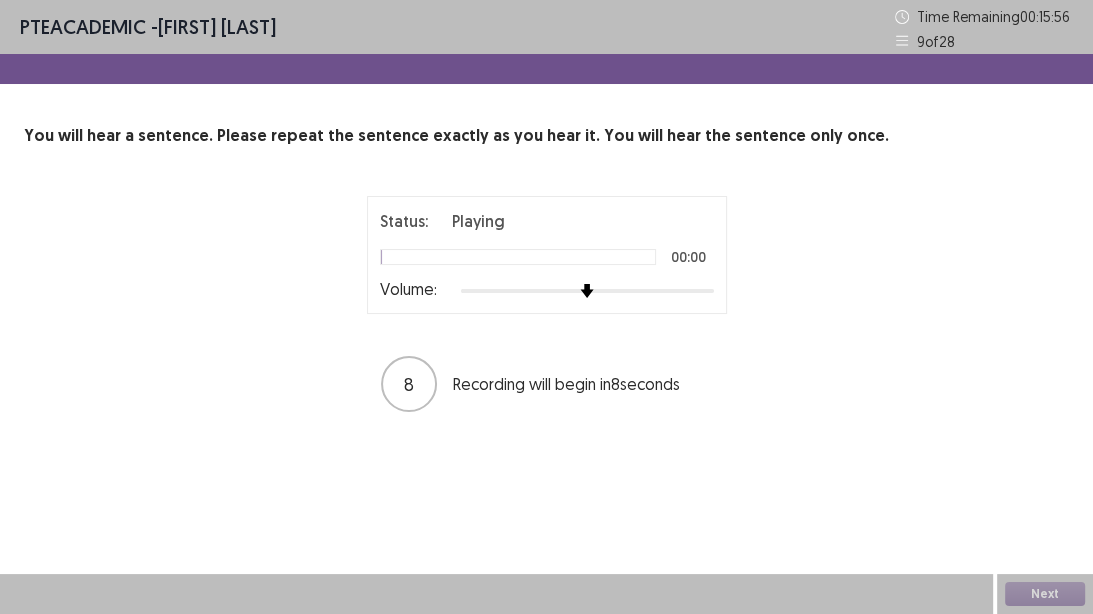 click at bounding box center (587, 291) 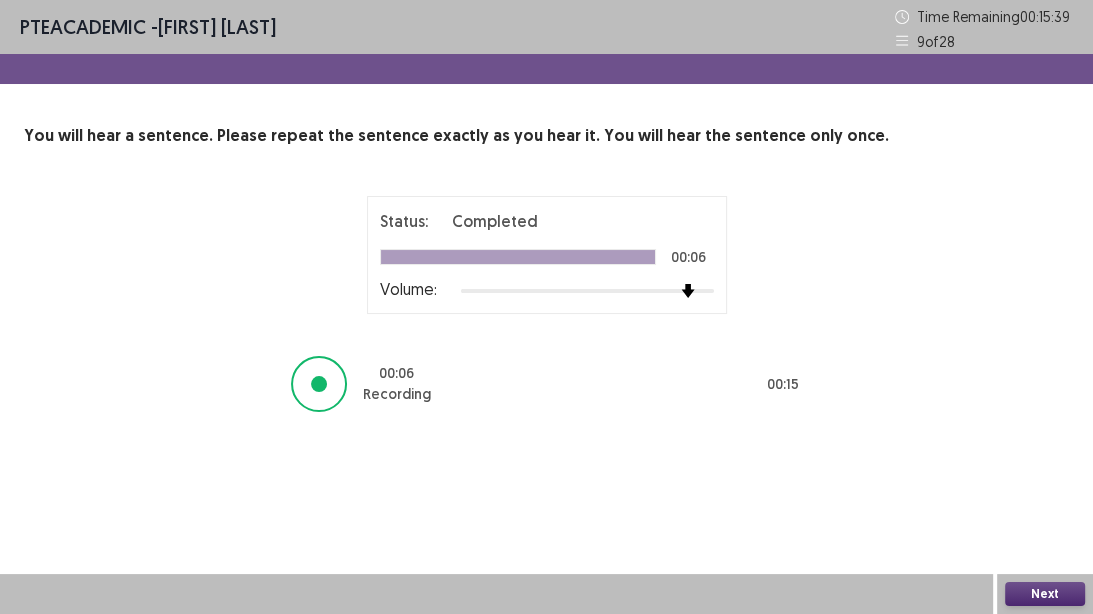 click on "Next" at bounding box center [1045, 594] 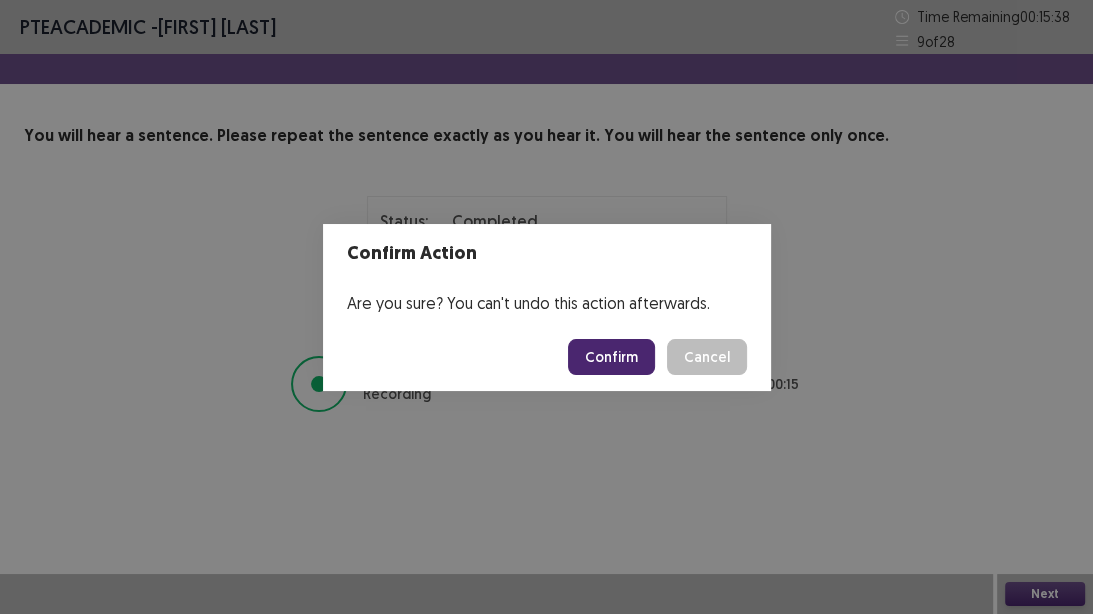 click on "Confirm" at bounding box center (611, 357) 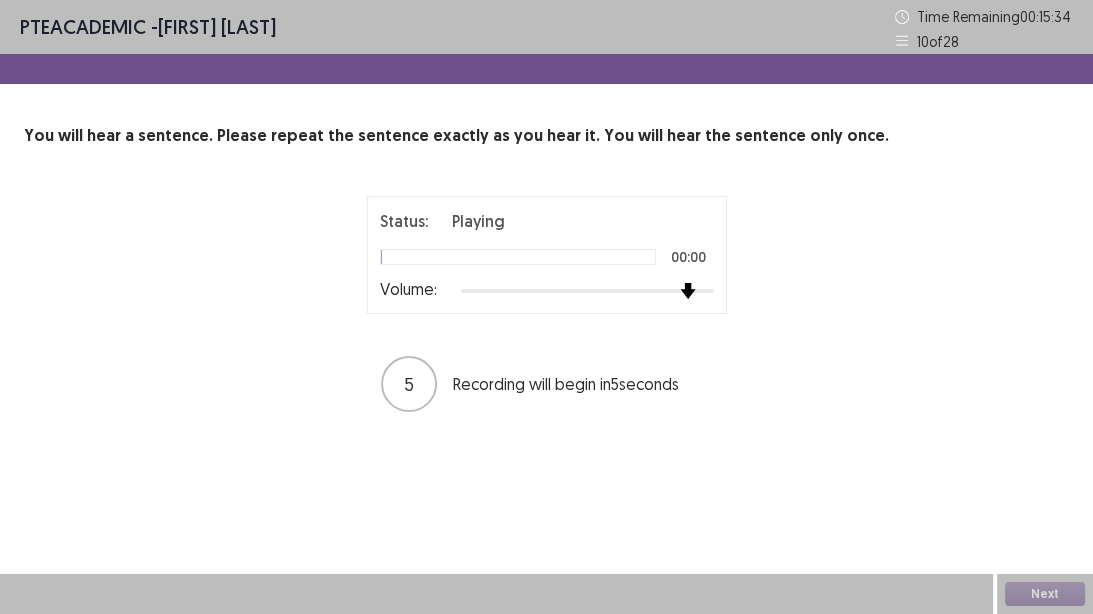 click at bounding box center (587, 291) 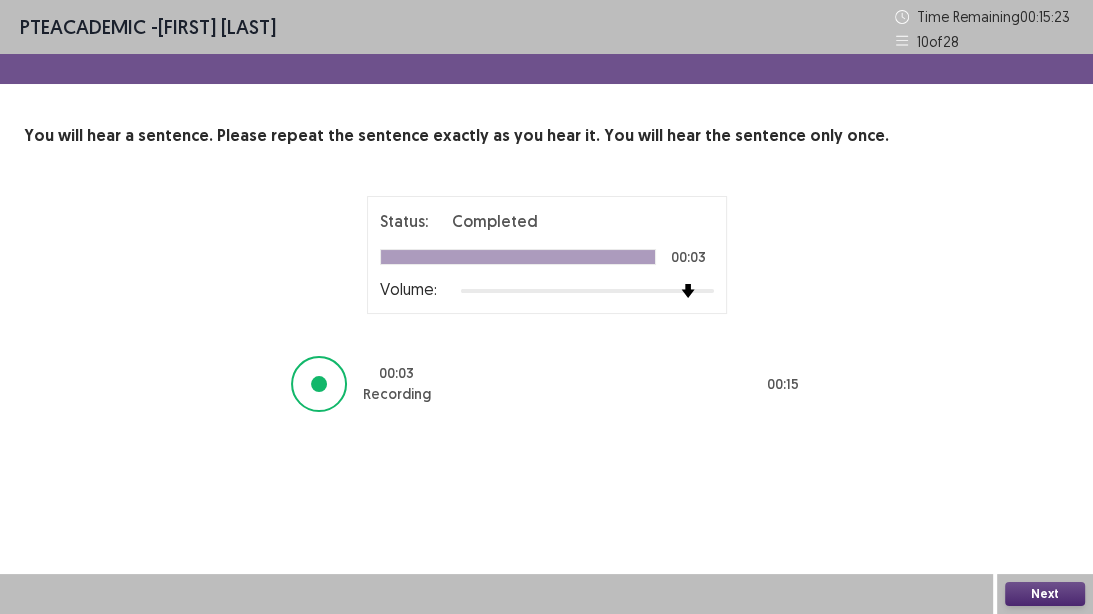 click on "Next" at bounding box center [1045, 594] 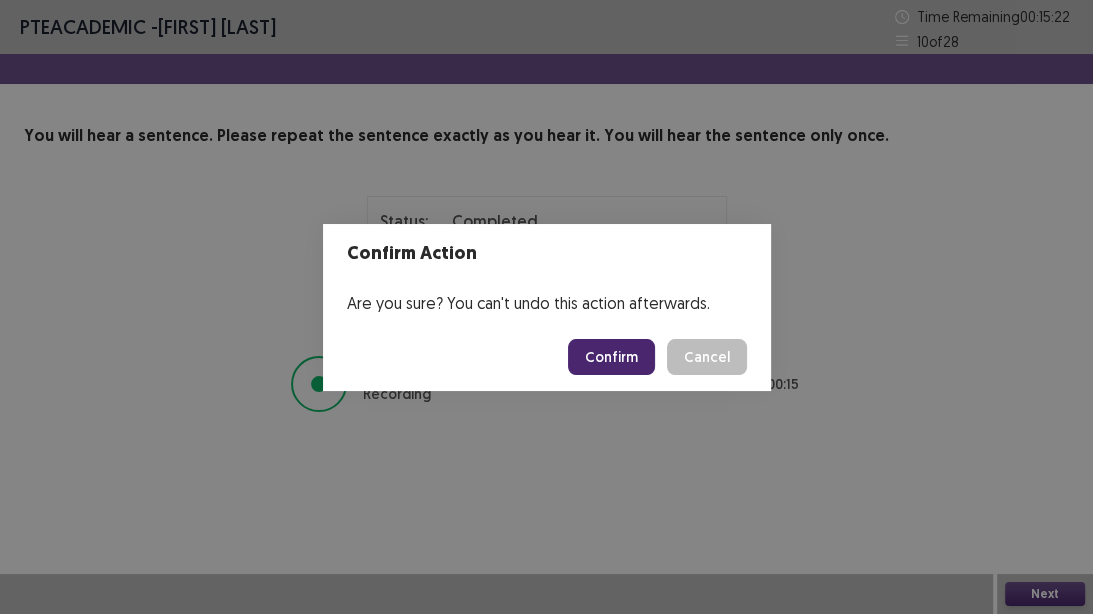 click on "Confirm" at bounding box center [611, 357] 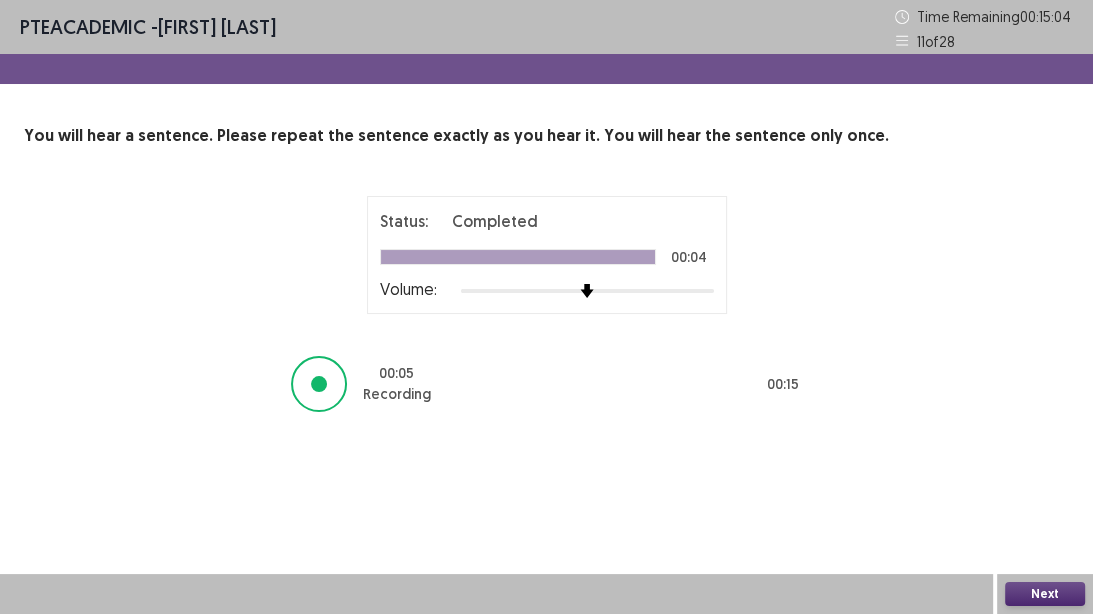 click on "Next" at bounding box center [1045, 594] 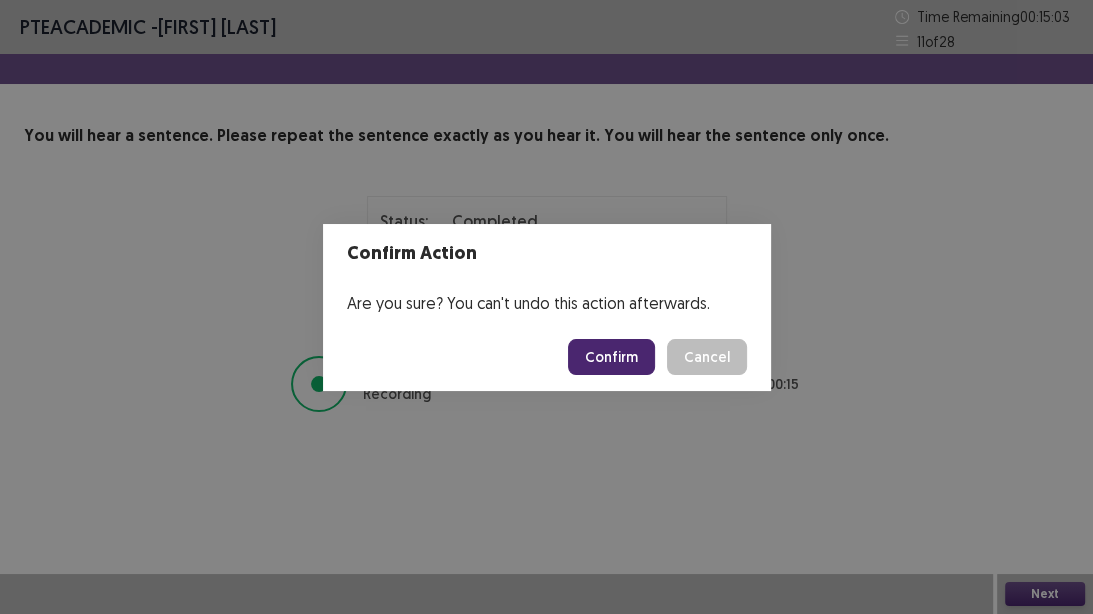 click on "Confirm" at bounding box center [611, 357] 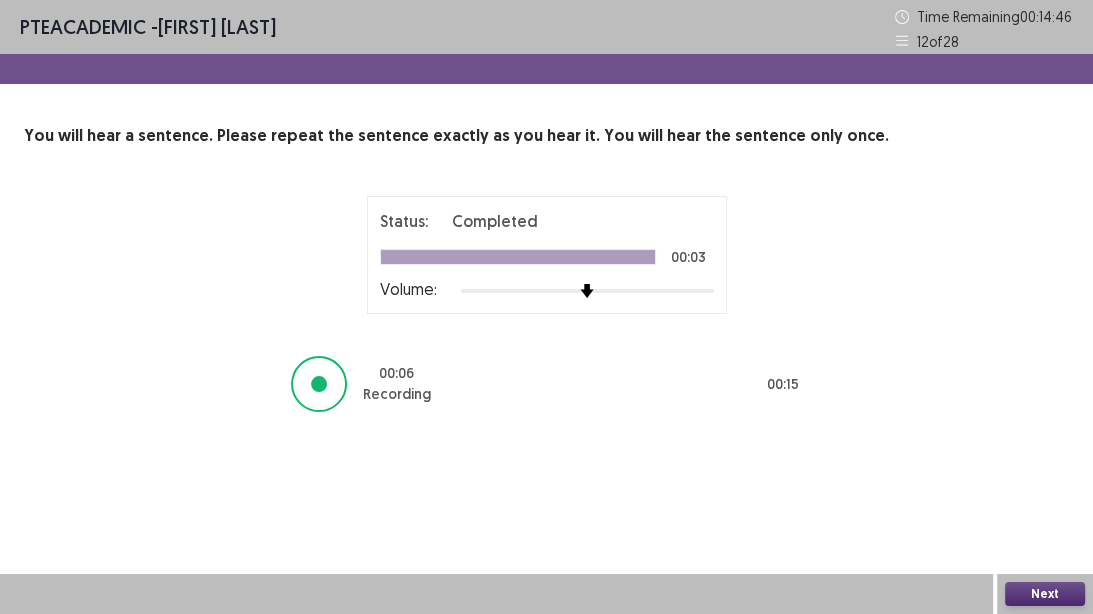 click on "Next" at bounding box center (1045, 594) 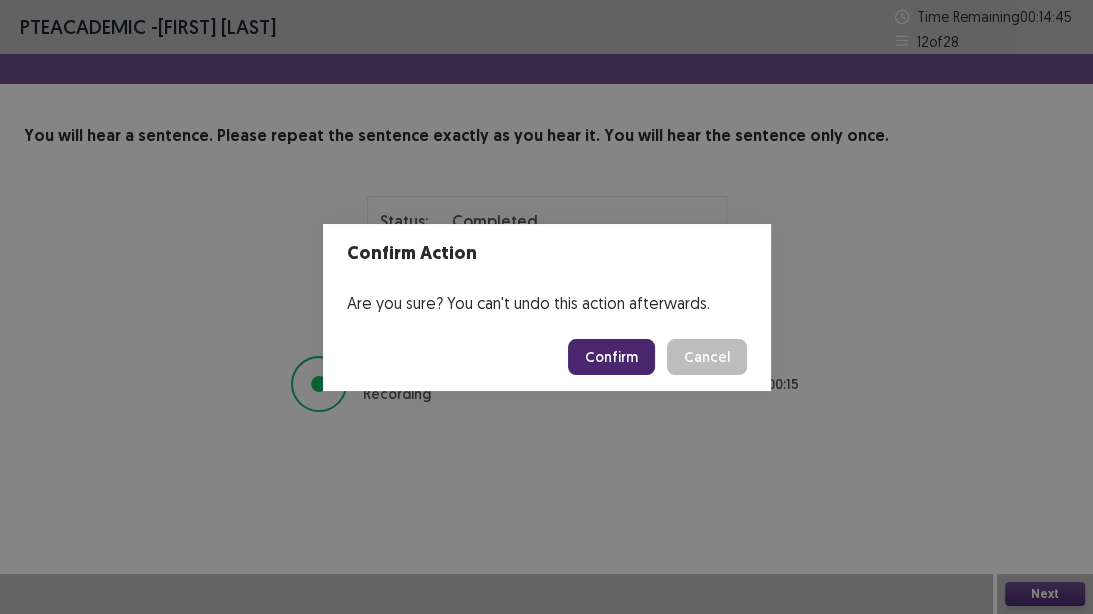 click on "Confirm" at bounding box center (611, 357) 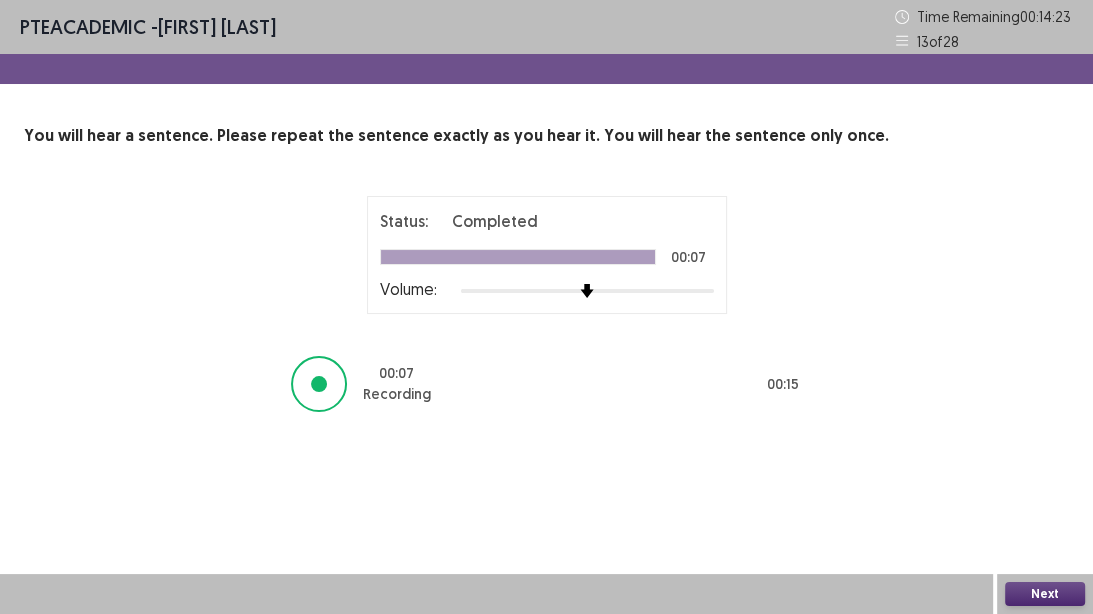 click on "Next" at bounding box center [1045, 594] 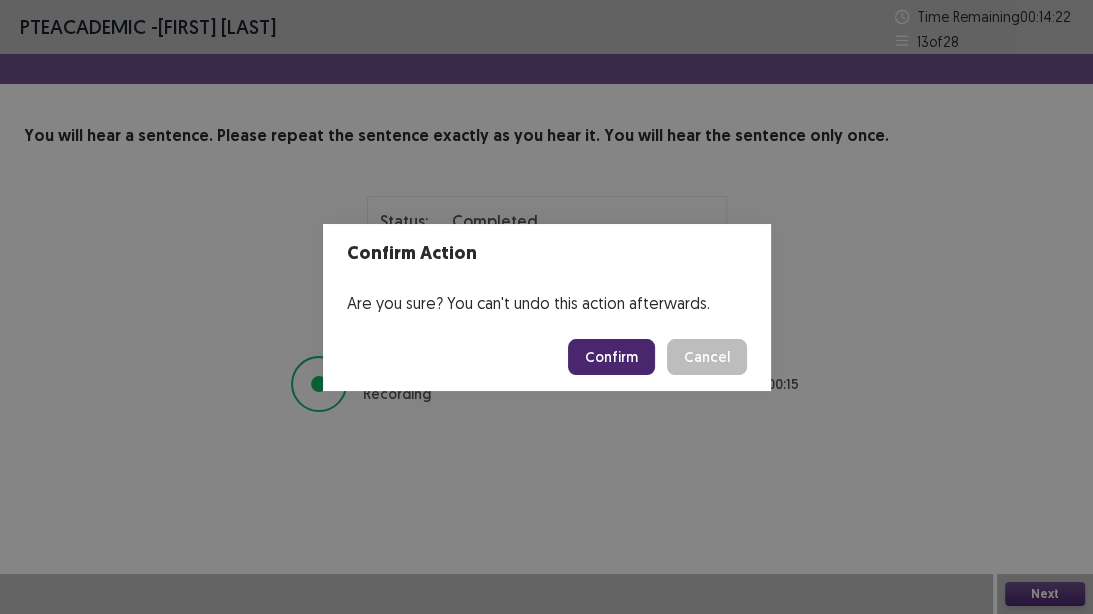 click on "Confirm" at bounding box center [611, 357] 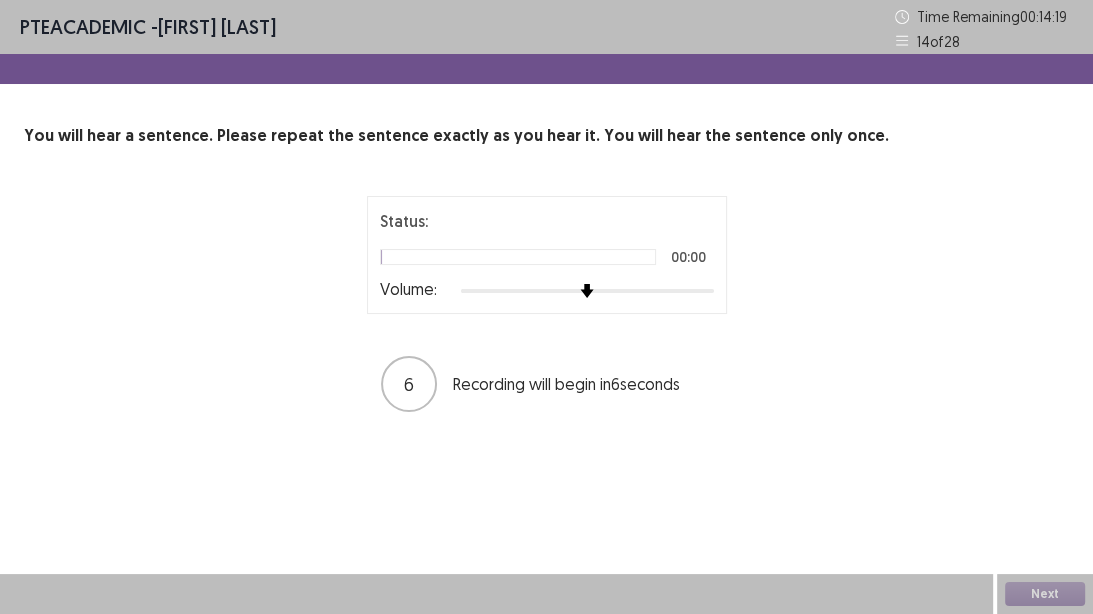 click at bounding box center [587, 291] 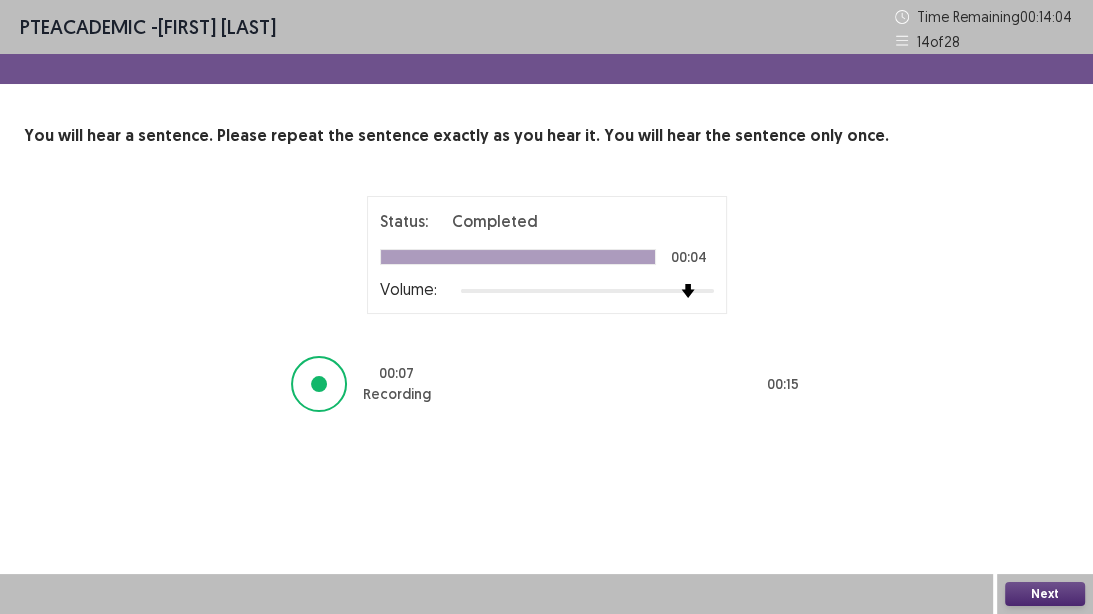 click on "Next" at bounding box center (1045, 594) 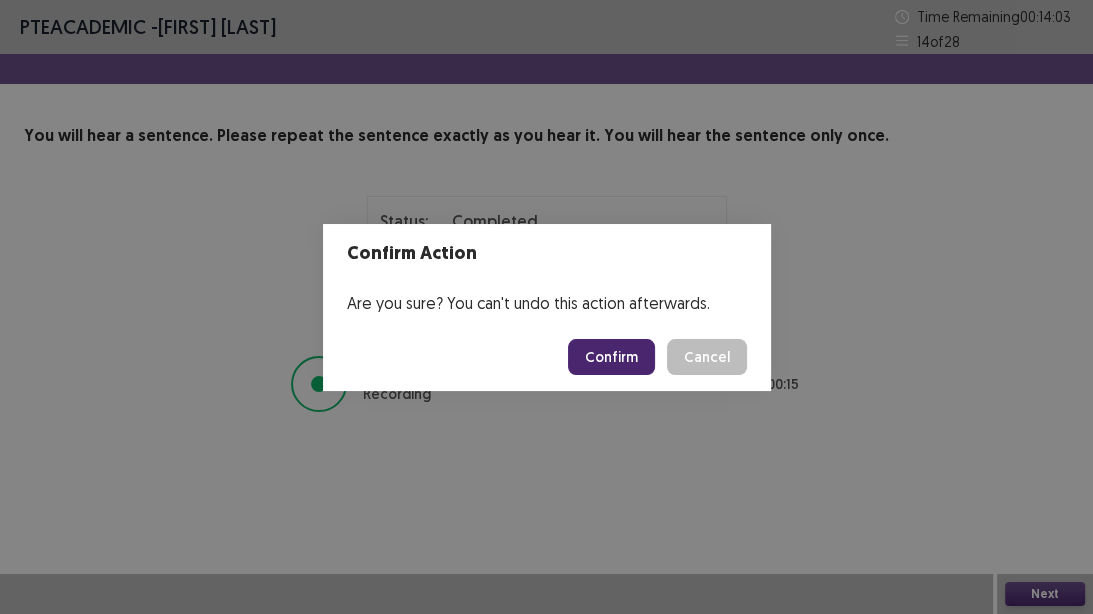 click on "Confirm" at bounding box center (611, 357) 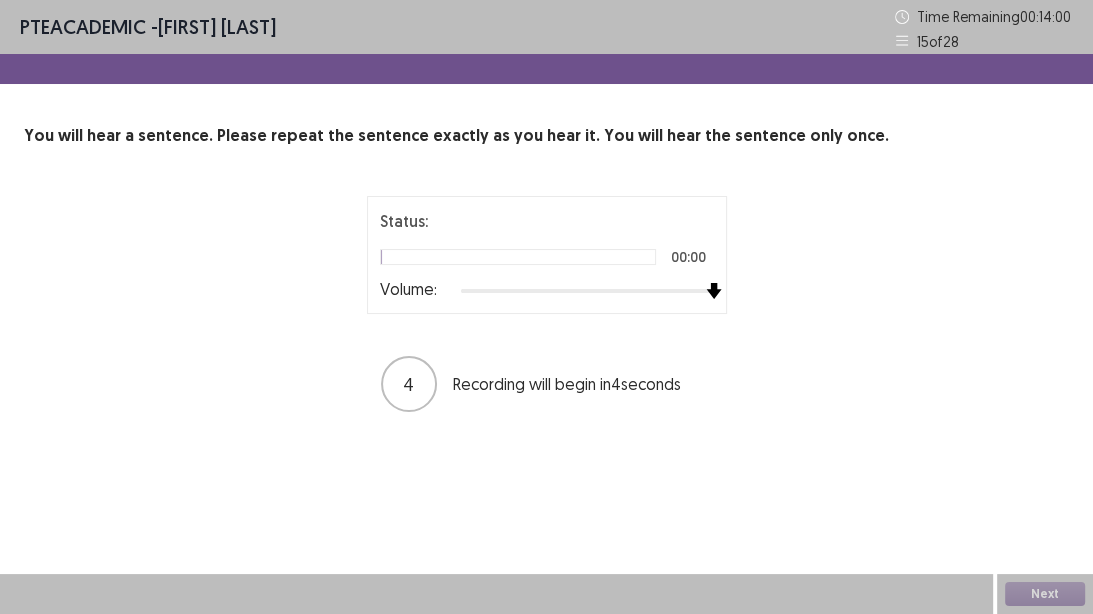 click at bounding box center (587, 291) 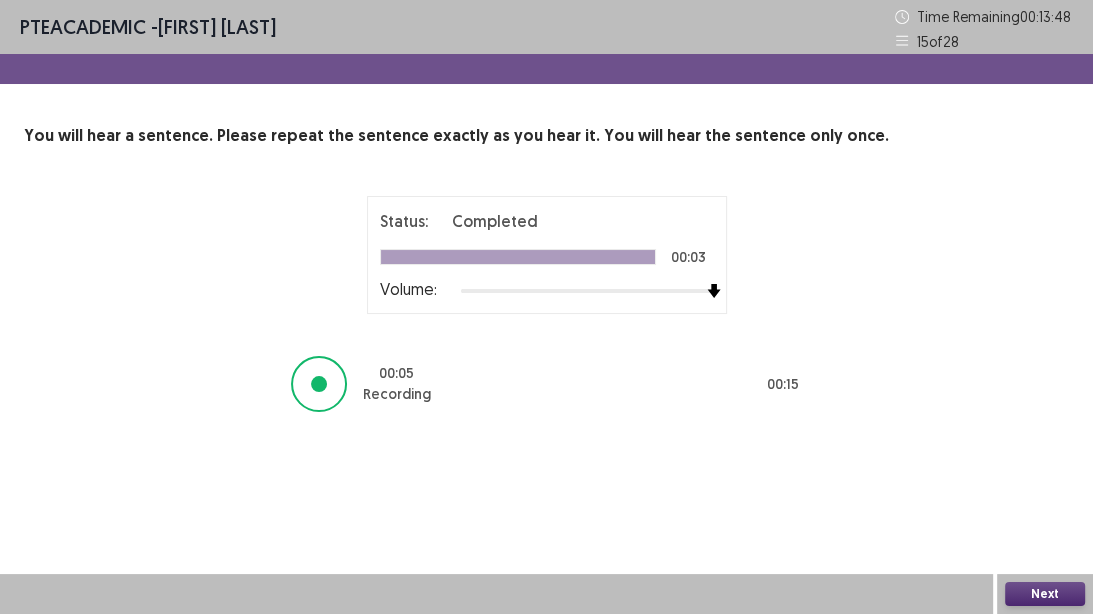 click on "Next" at bounding box center (1045, 594) 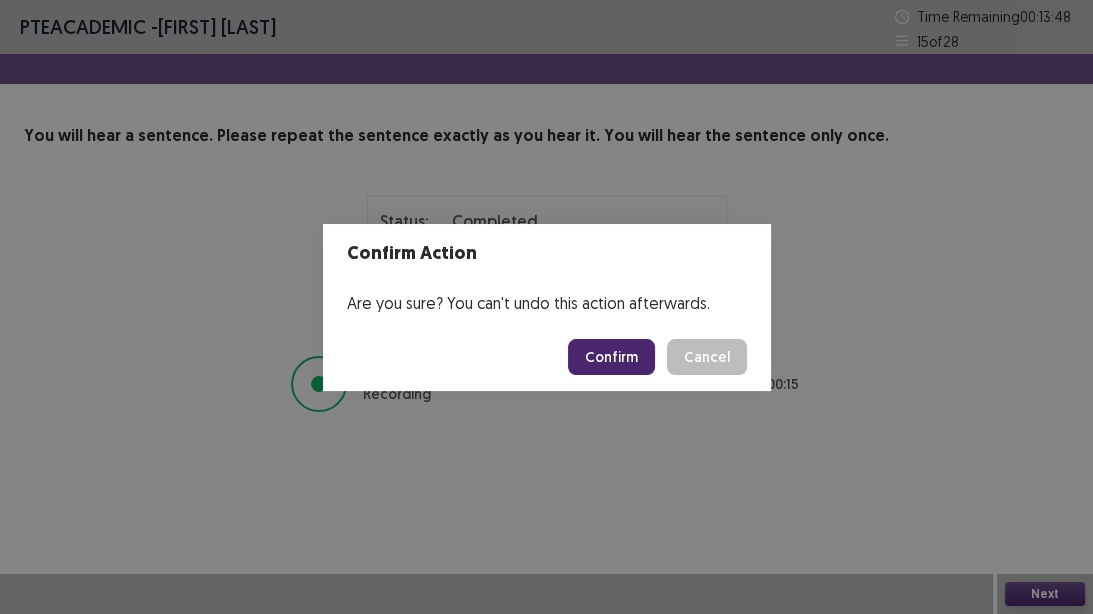 click on "Confirm" at bounding box center (611, 357) 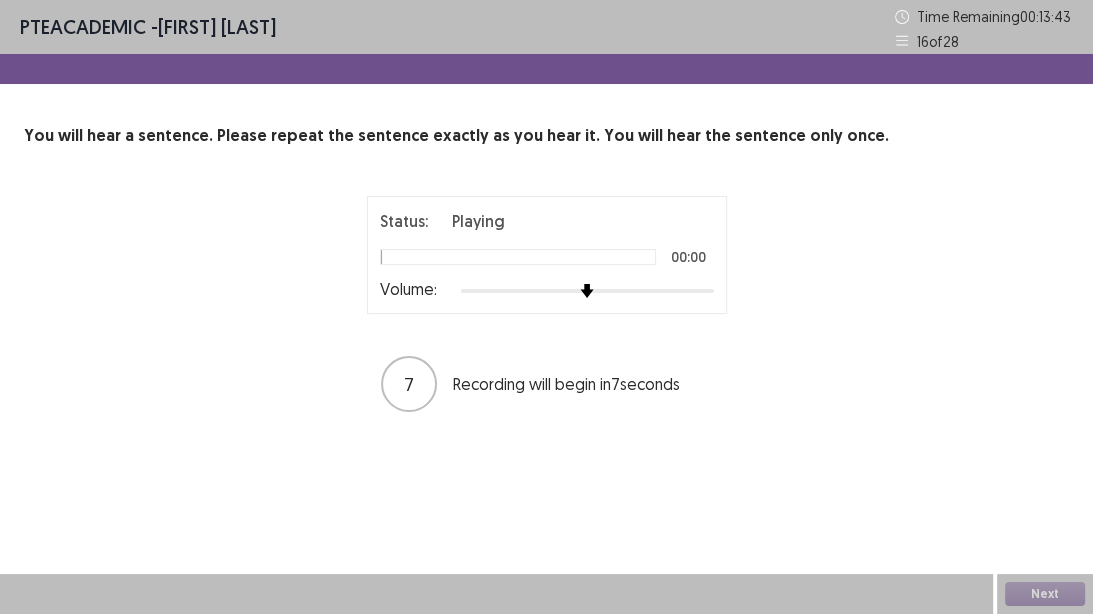 click at bounding box center (587, 291) 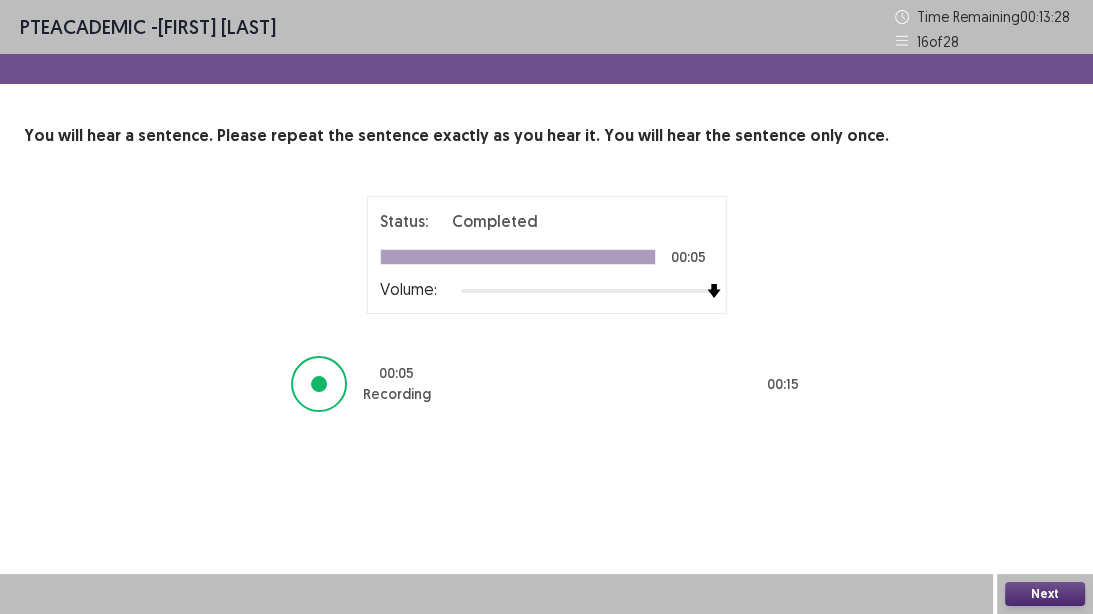 click on "Next" at bounding box center [1045, 594] 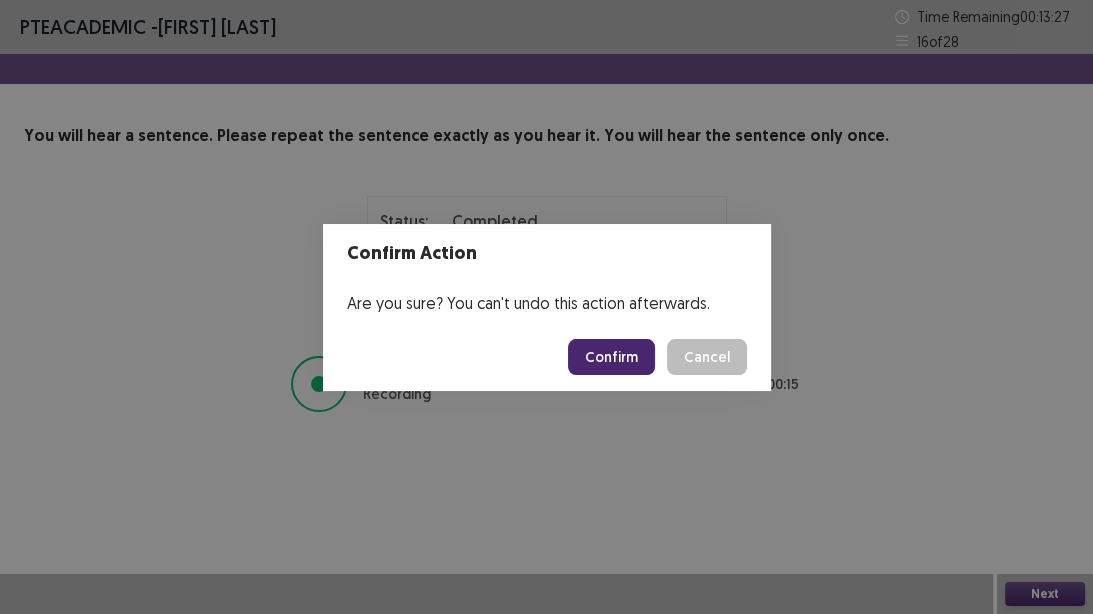 click on "Confirm" at bounding box center (611, 357) 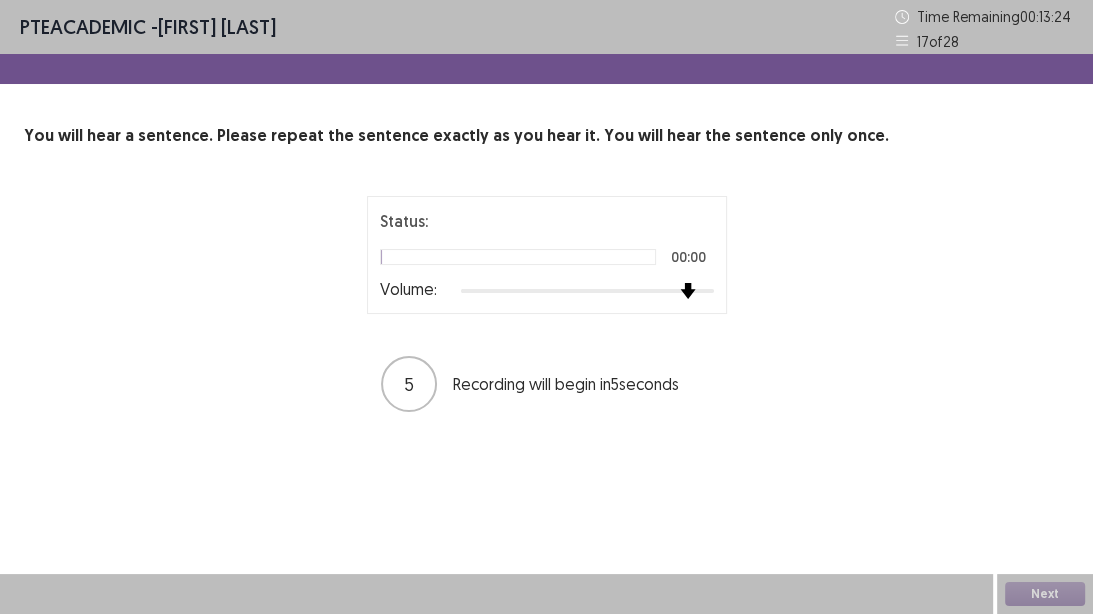 click at bounding box center [587, 291] 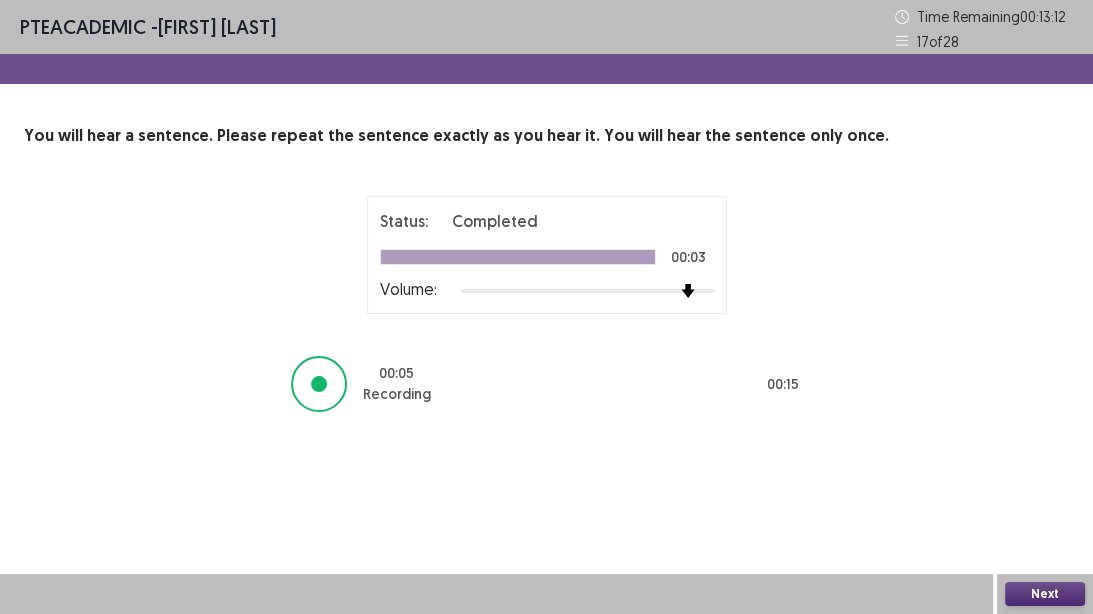 click on "Next" at bounding box center [1045, 594] 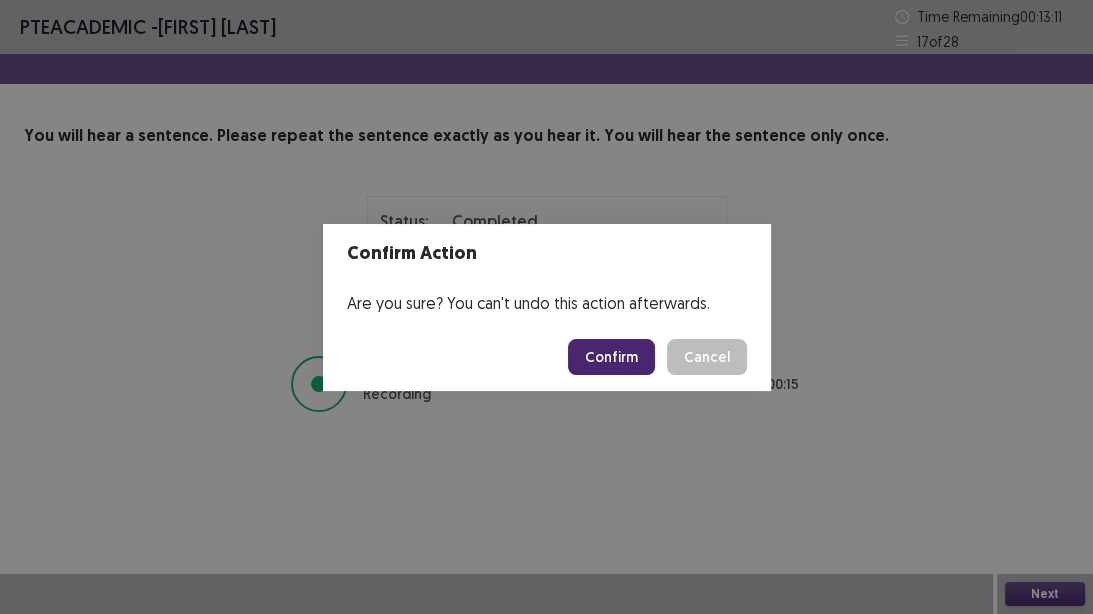 click on "Confirm" at bounding box center [611, 357] 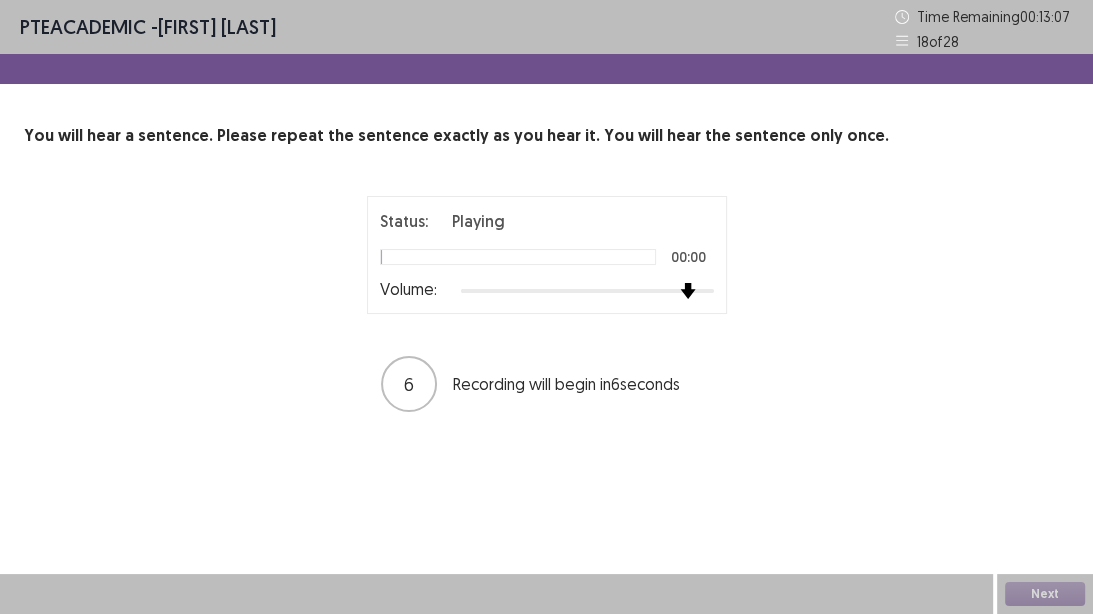 click at bounding box center (587, 291) 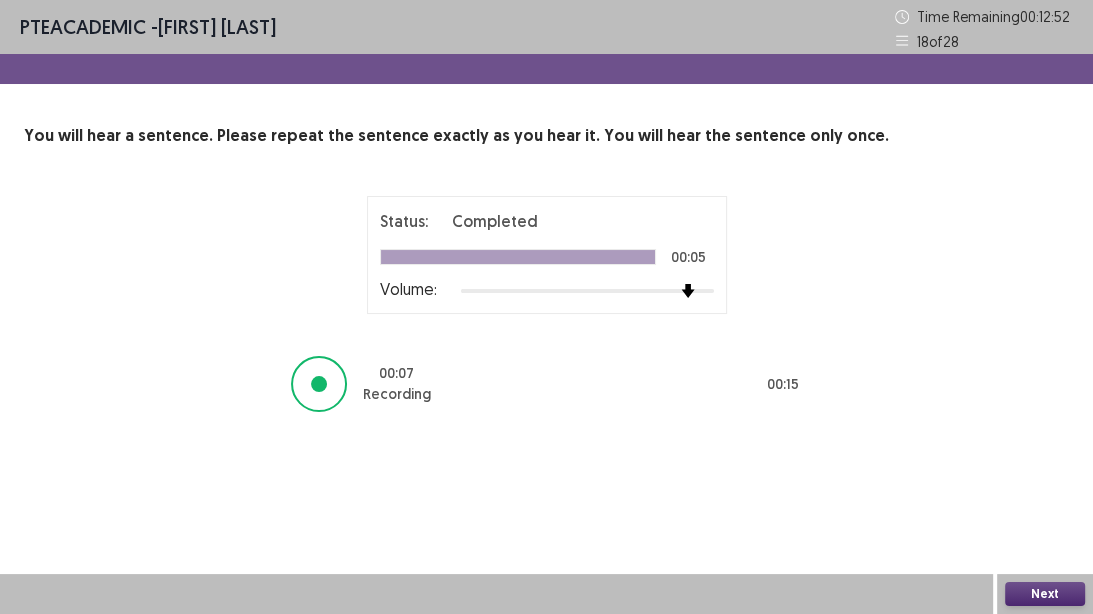 click on "Next" at bounding box center [1045, 594] 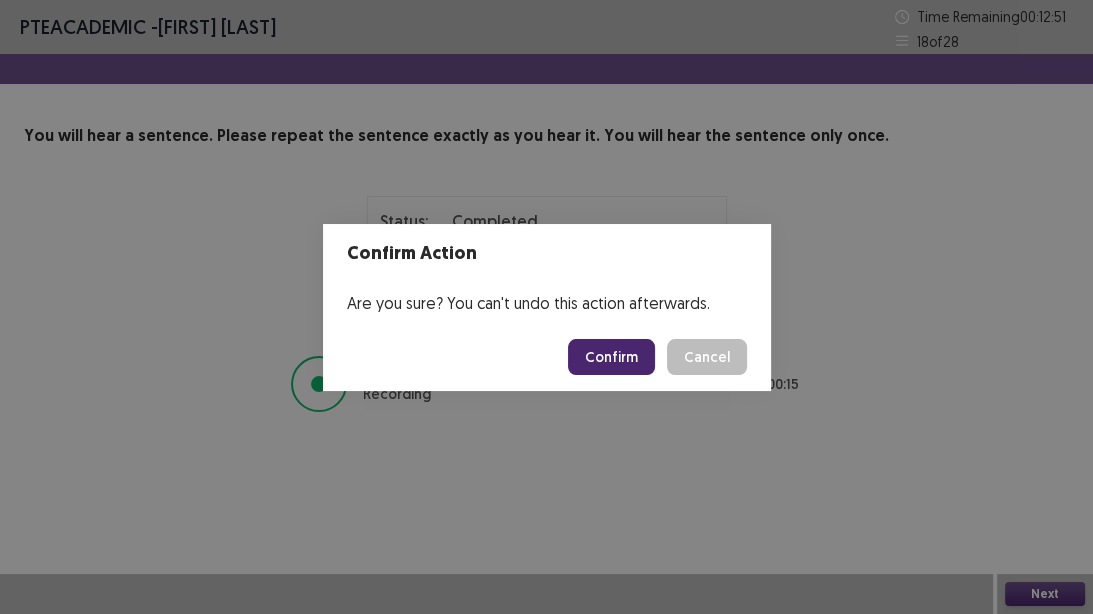 click on "Confirm" at bounding box center [611, 357] 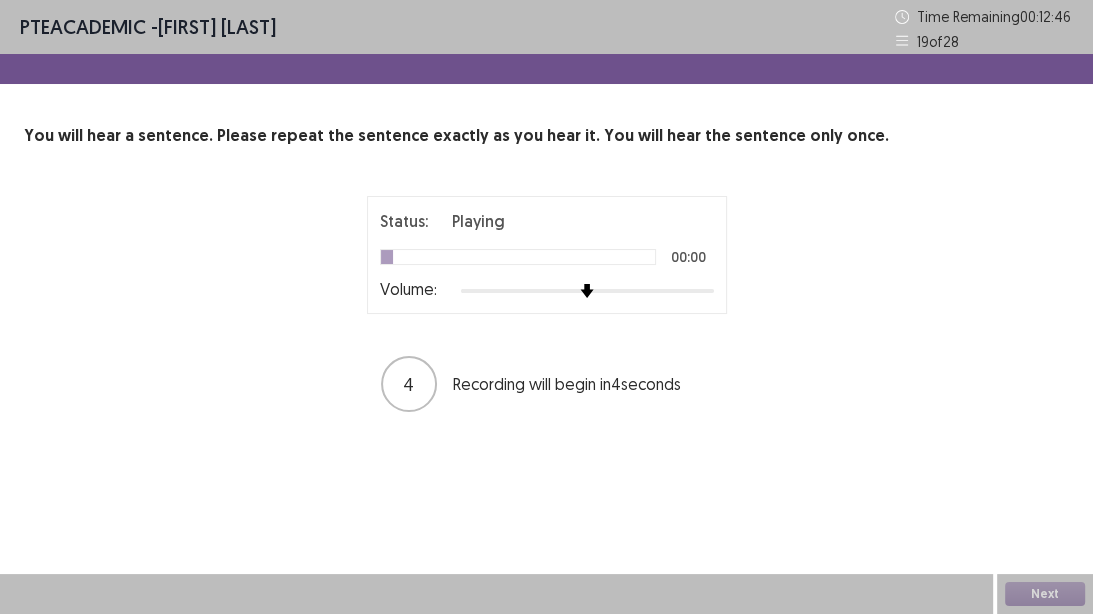 click at bounding box center (587, 291) 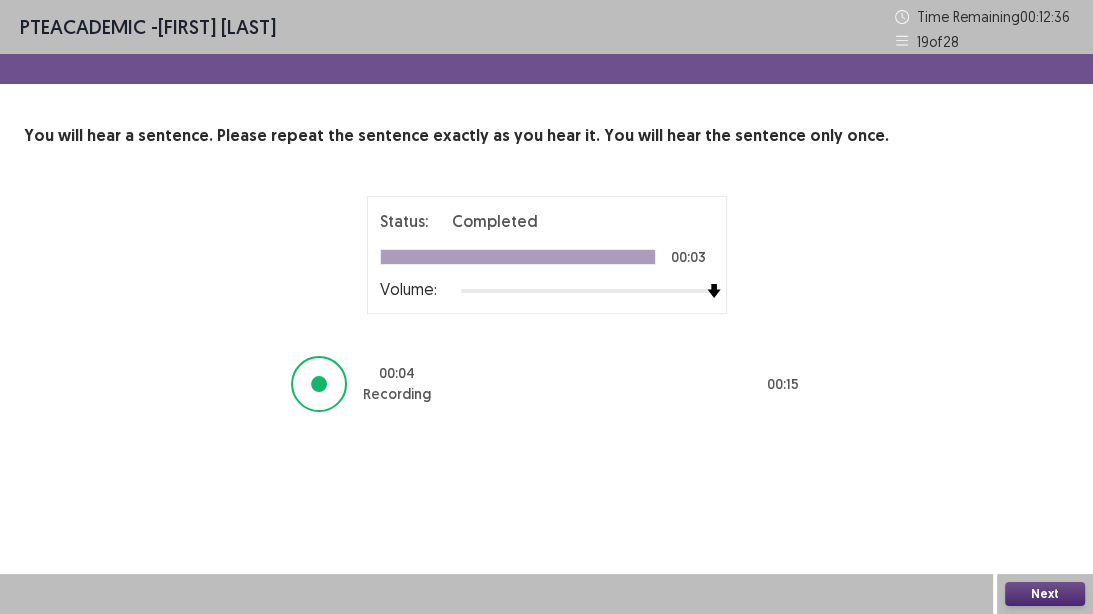 click on "Next" at bounding box center (1045, 594) 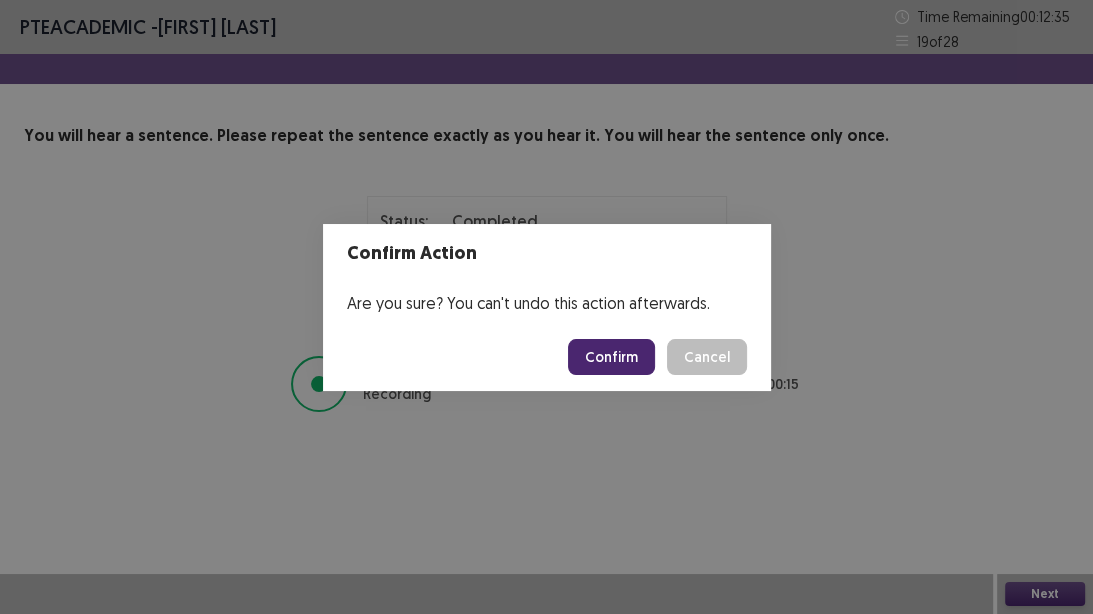 click on "Confirm" at bounding box center [611, 357] 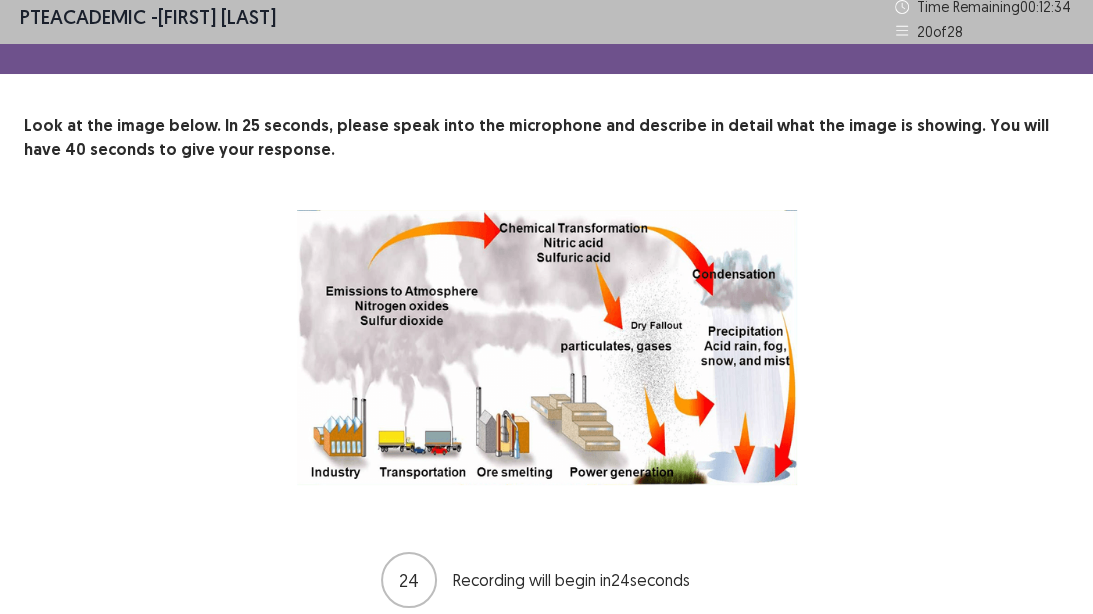 scroll, scrollTop: 80, scrollLeft: 0, axis: vertical 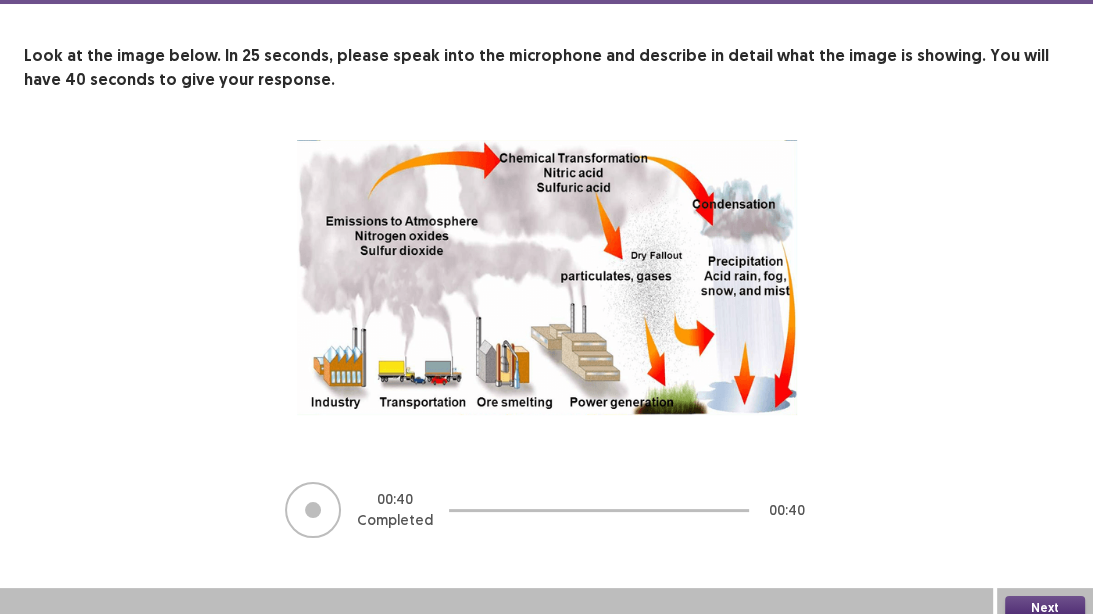 click on "Next" at bounding box center (1045, 608) 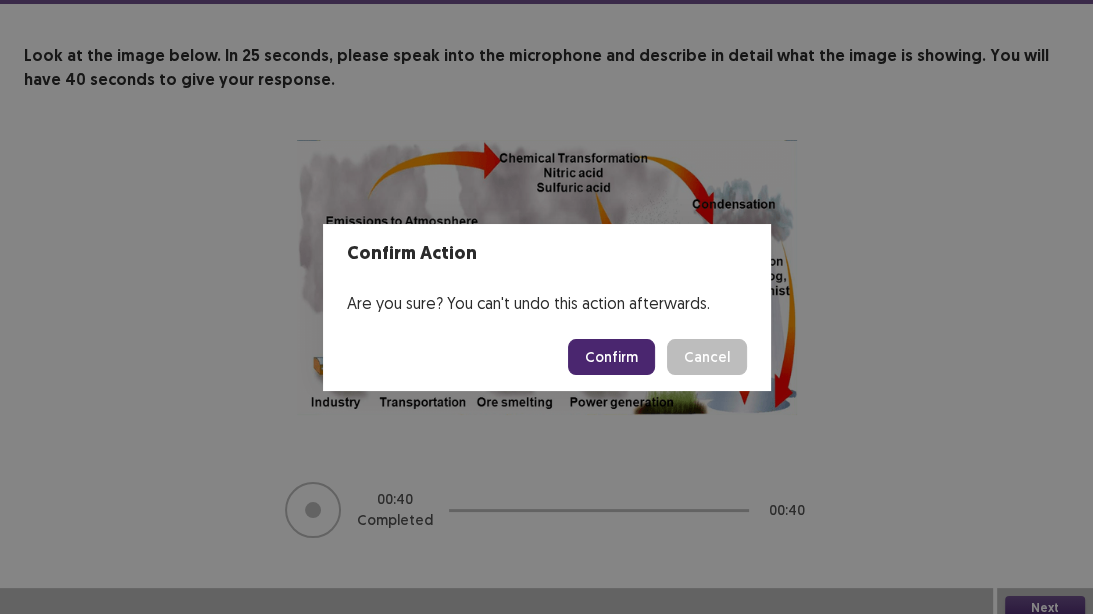 click on "Confirm" at bounding box center [611, 357] 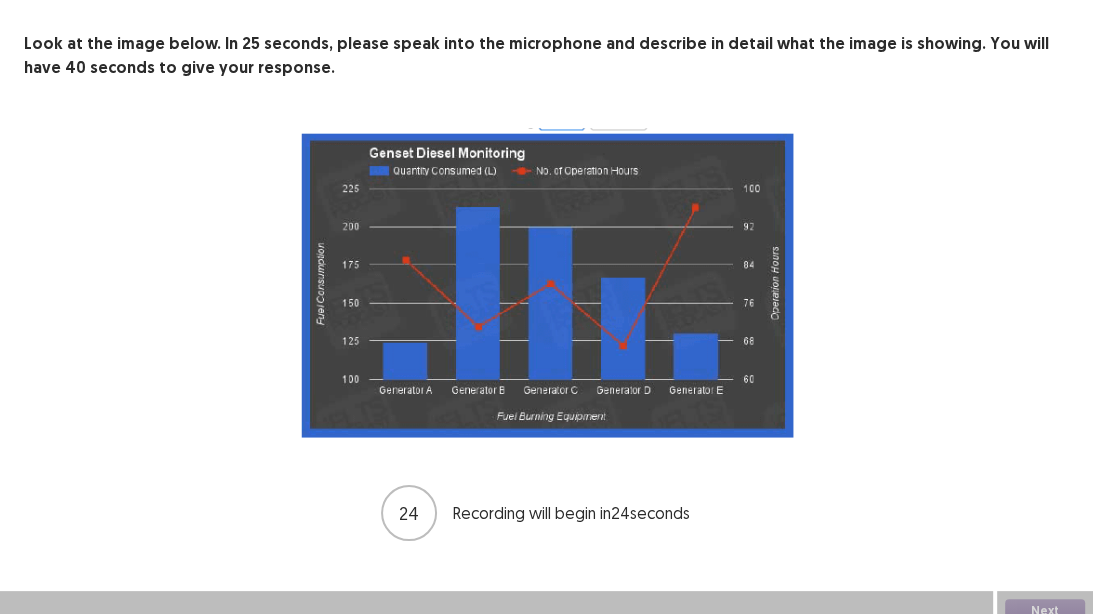 scroll, scrollTop: 93, scrollLeft: 0, axis: vertical 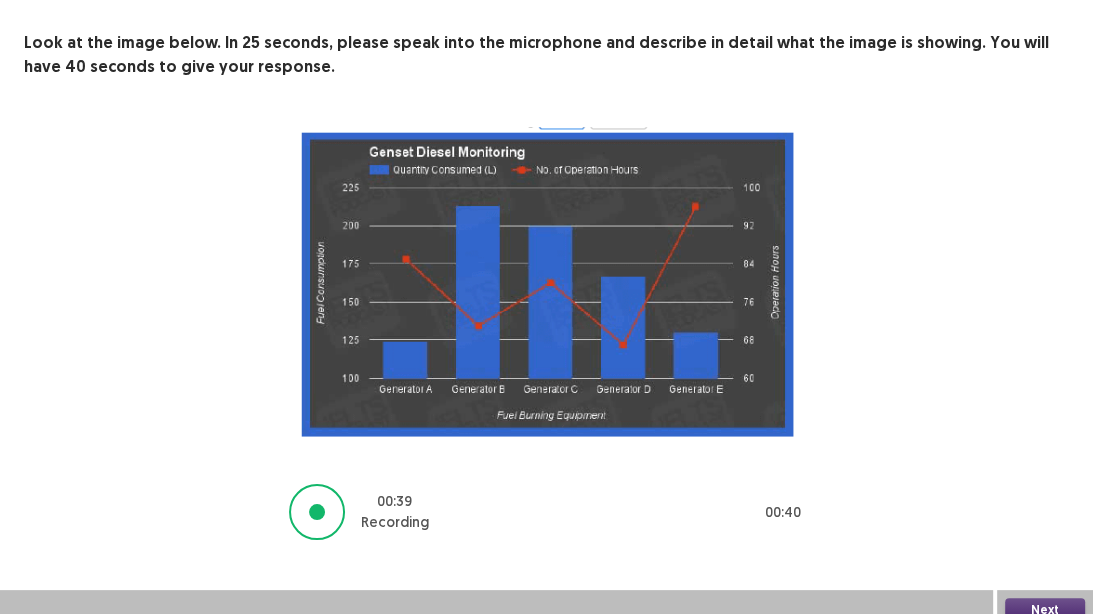 click on "Next" at bounding box center [1045, 610] 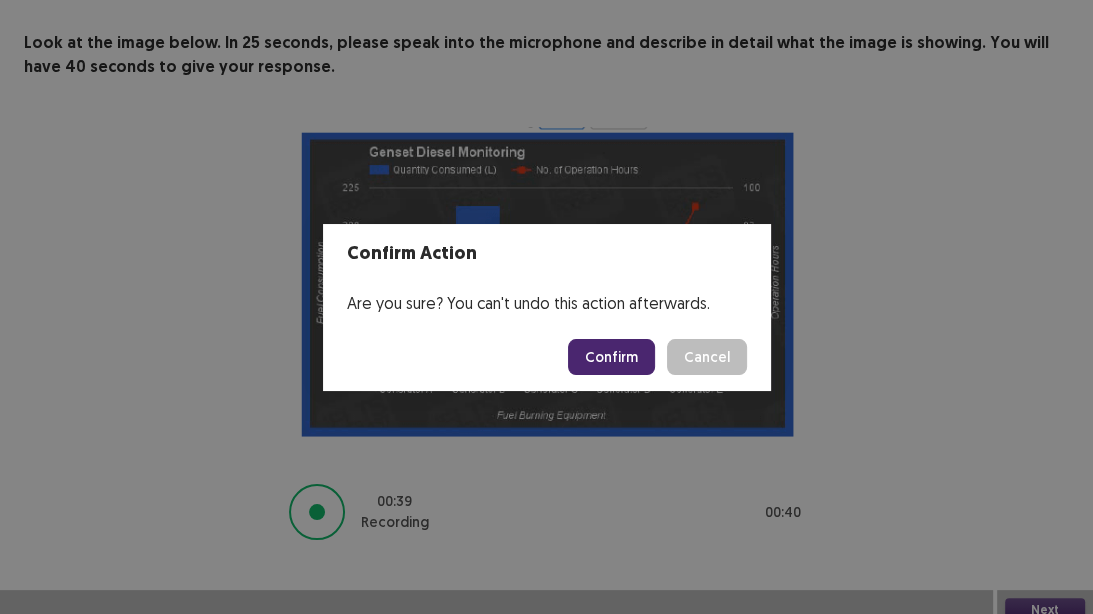 click on "Confirm" at bounding box center (611, 357) 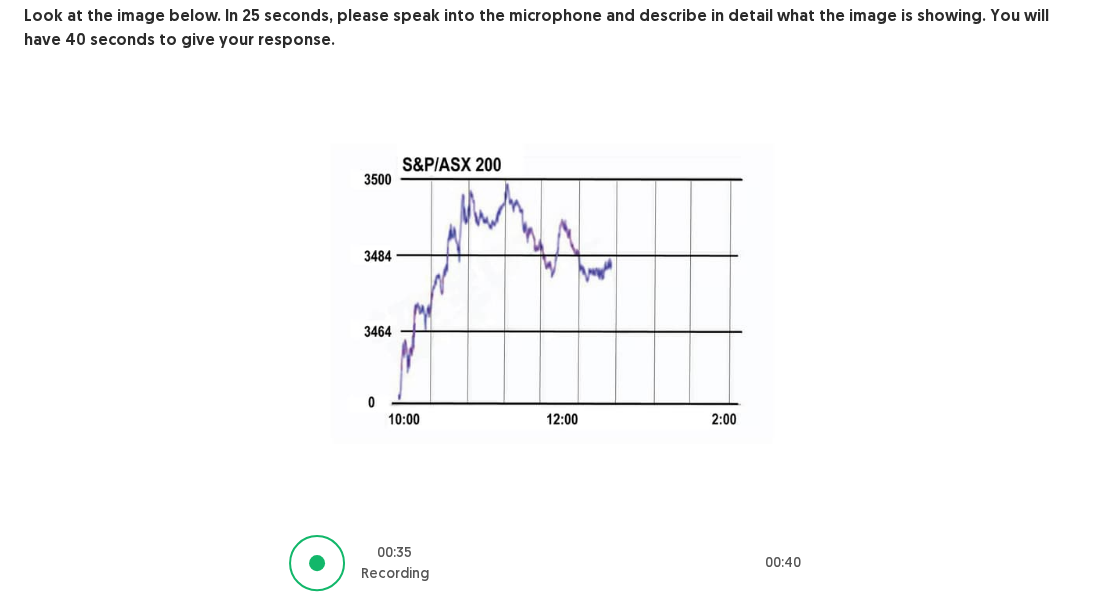 scroll, scrollTop: 186, scrollLeft: 0, axis: vertical 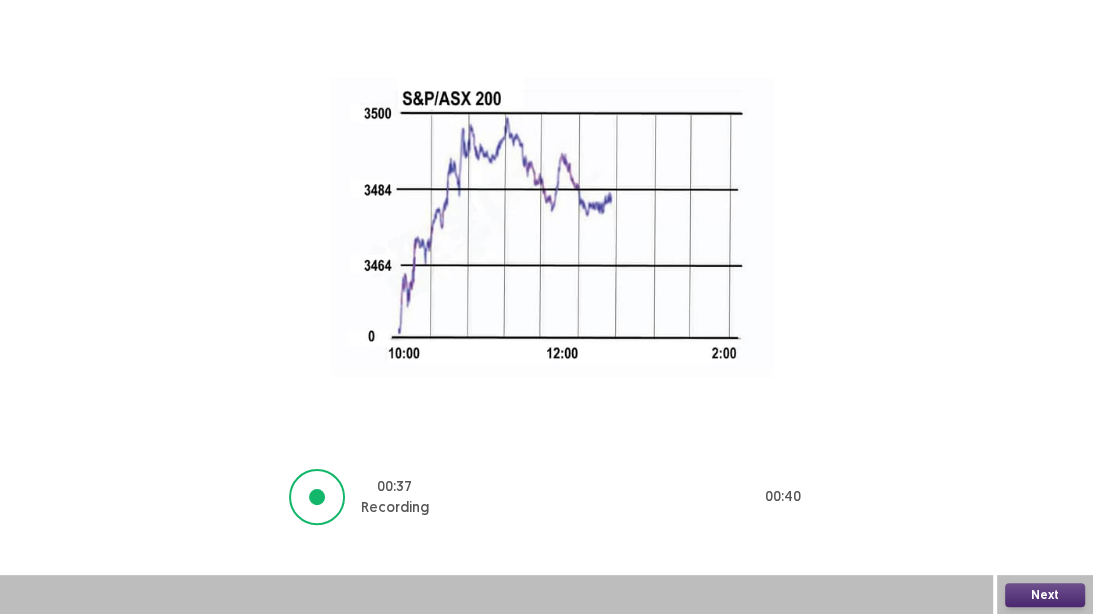 click on "Next" at bounding box center [1045, 595] 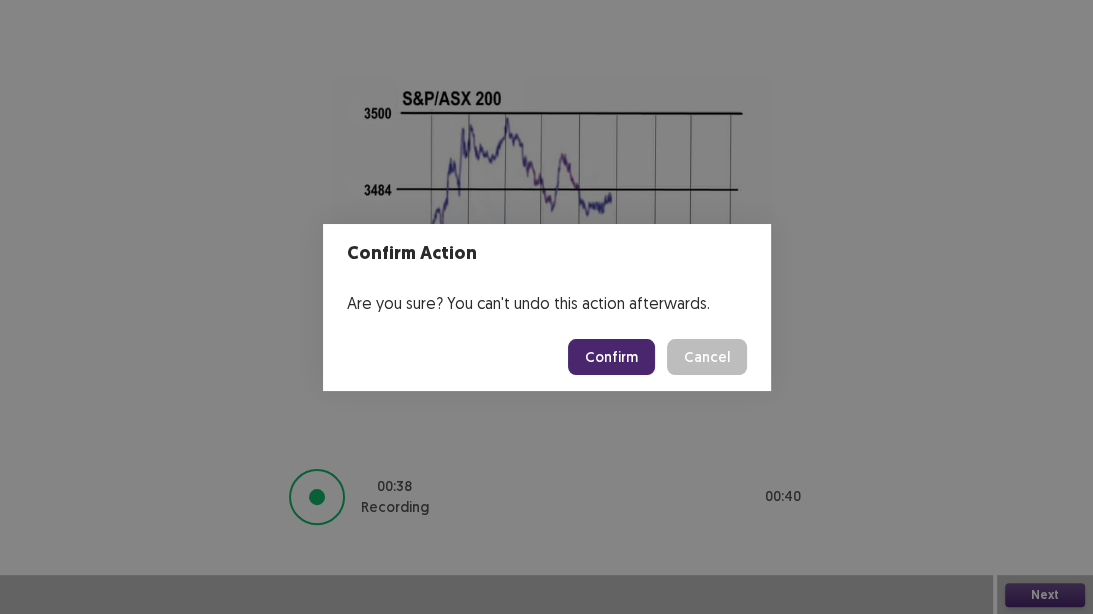 click on "Confirm" at bounding box center (611, 357) 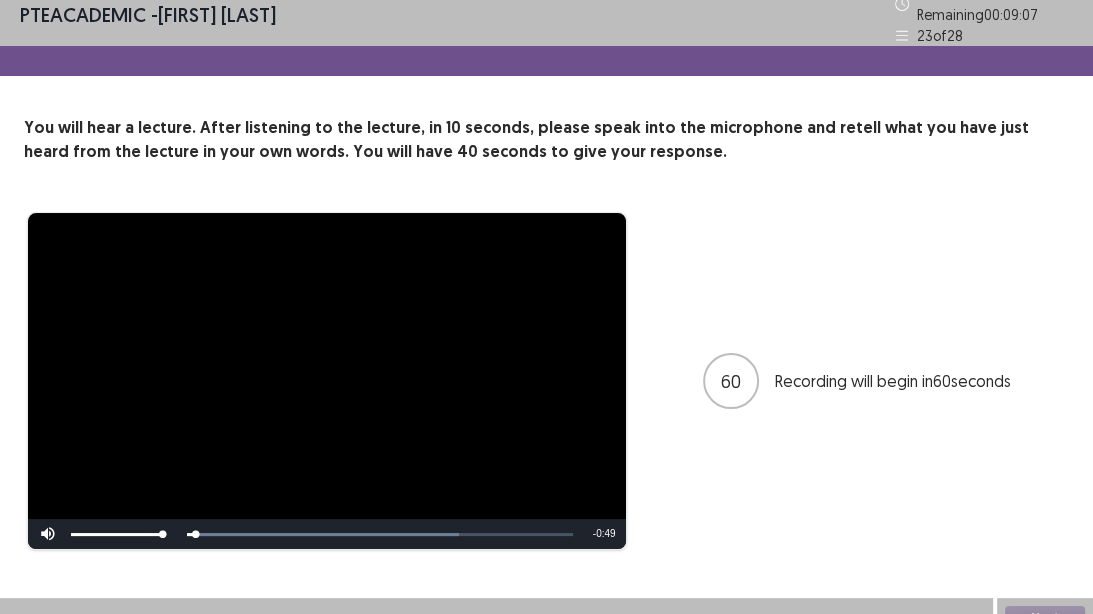 scroll, scrollTop: 32, scrollLeft: 0, axis: vertical 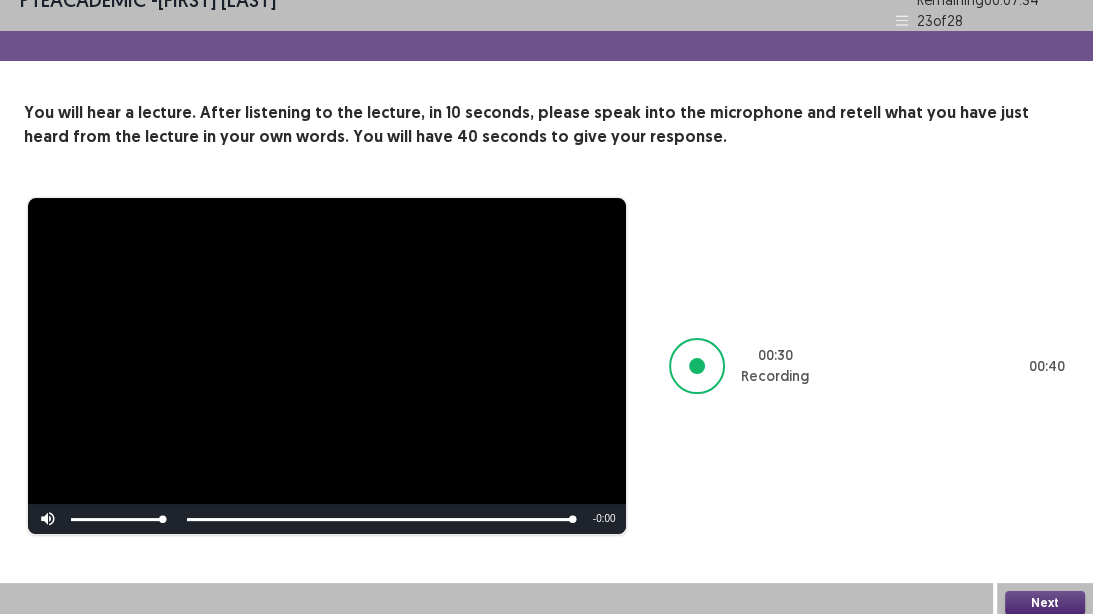 click on "Next" at bounding box center [1045, 603] 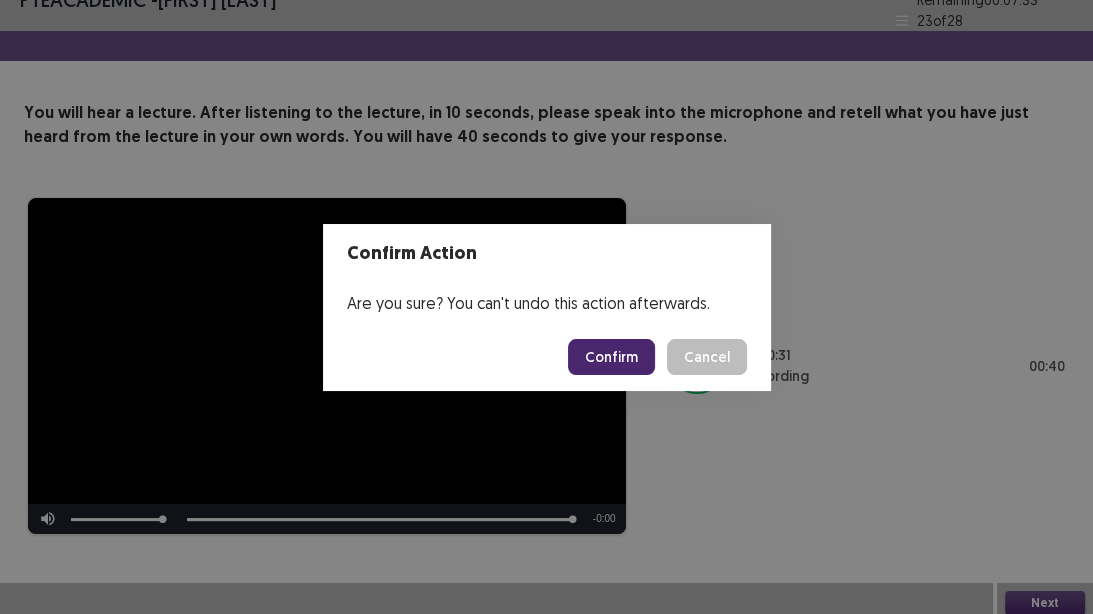 click on "Confirm" at bounding box center [611, 357] 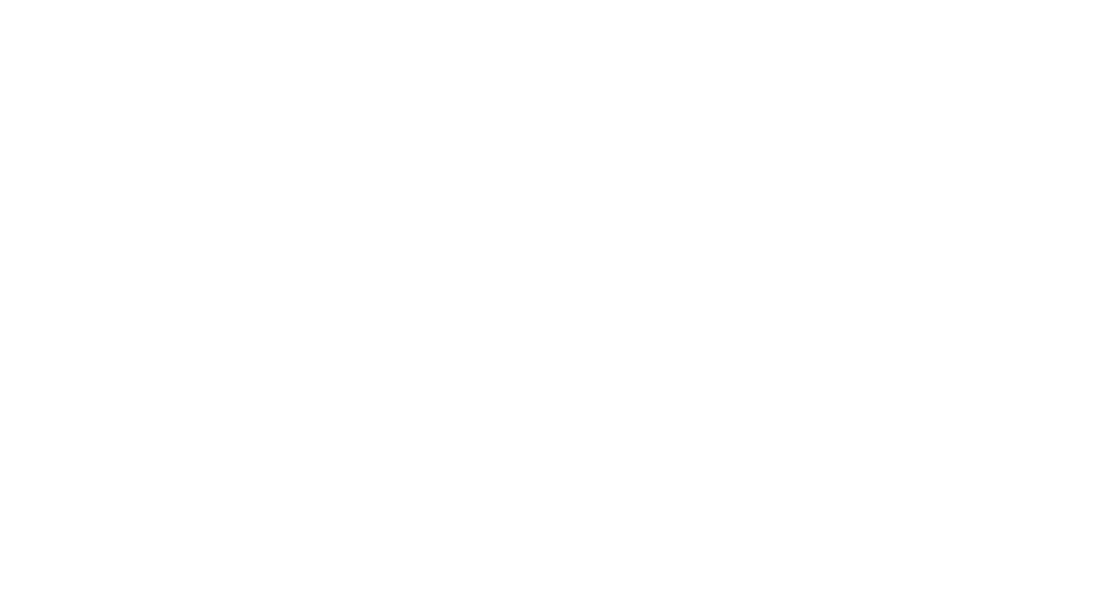 scroll, scrollTop: 0, scrollLeft: 0, axis: both 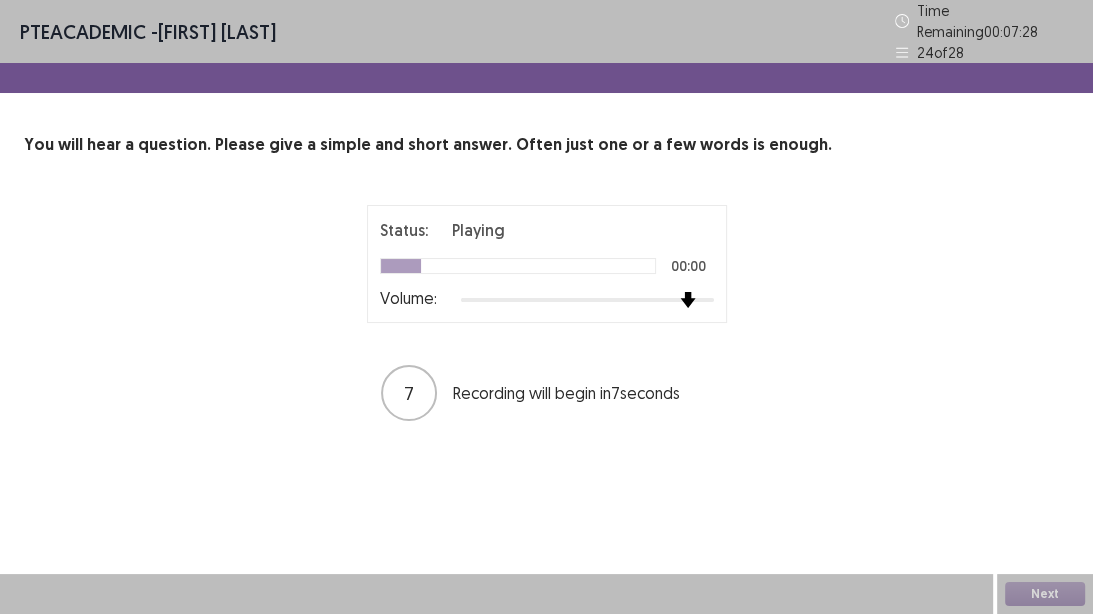 click at bounding box center [587, 300] 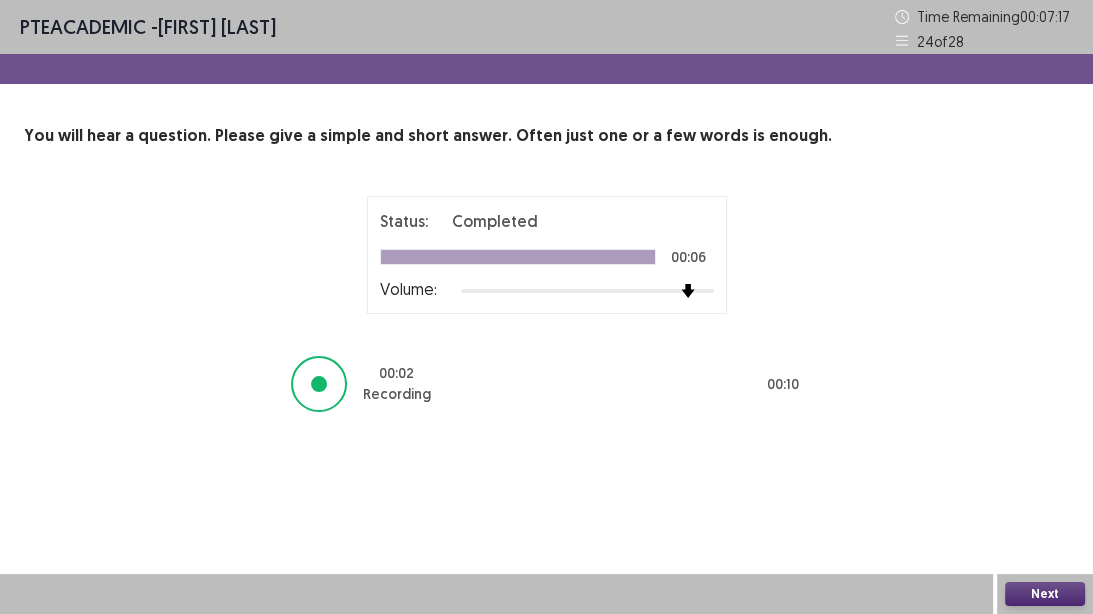 click on "Next" at bounding box center (1045, 594) 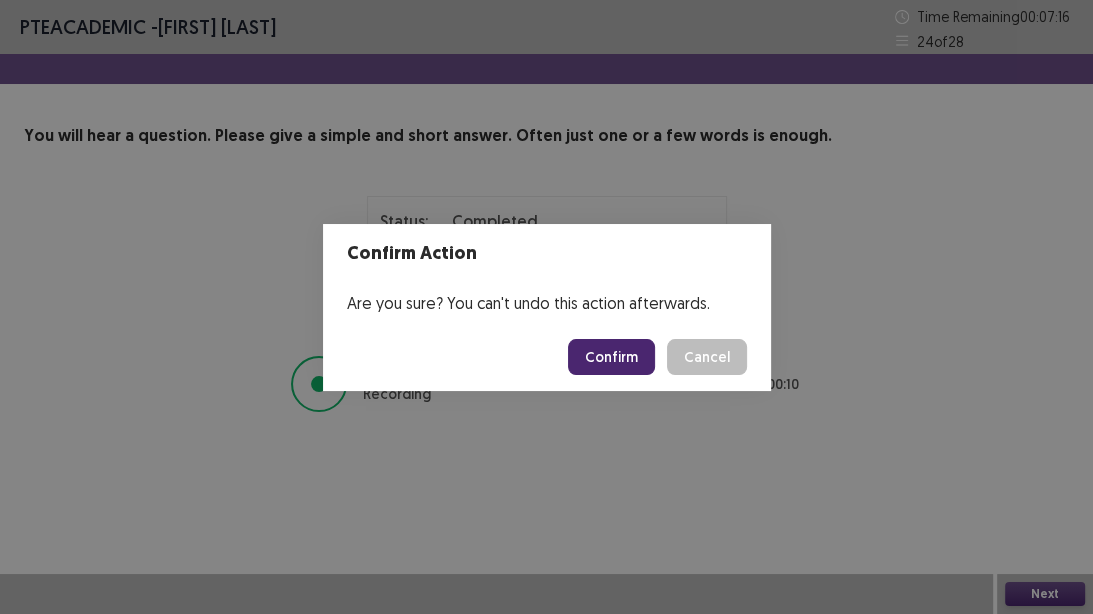click on "Confirm" at bounding box center (611, 357) 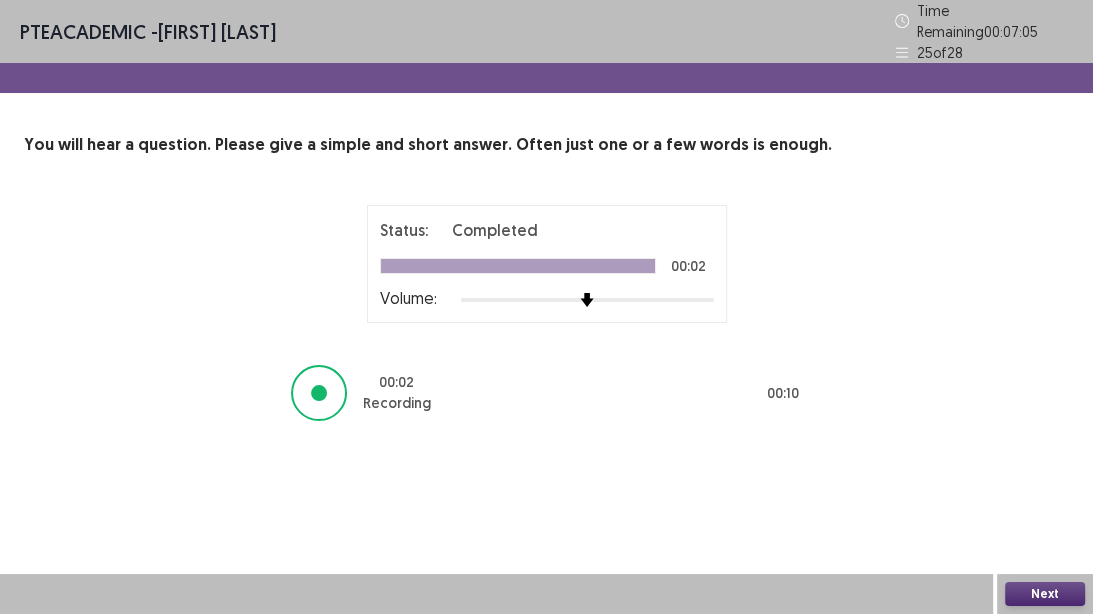 click on "Next" at bounding box center (1045, 594) 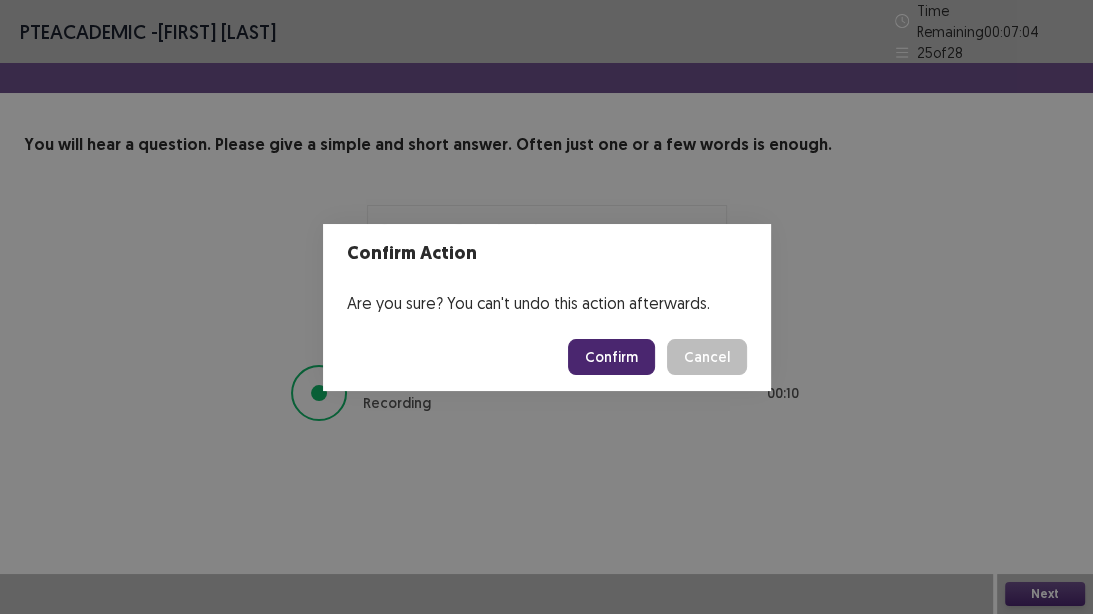 click on "Confirm" at bounding box center [611, 357] 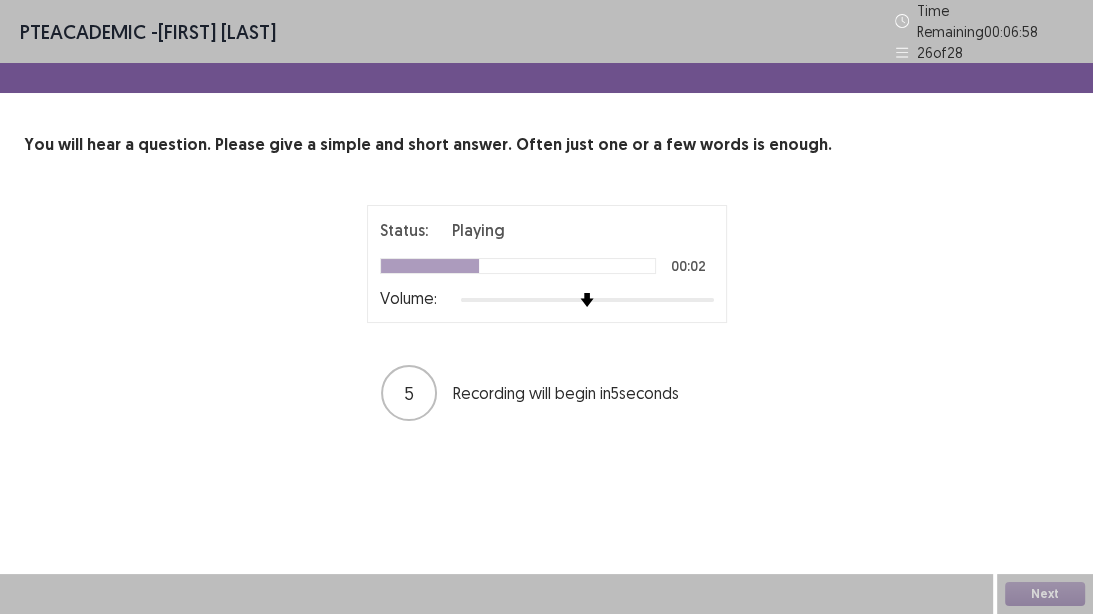 click on "Status: Playing 00:02 Volume:" at bounding box center (547, 264) 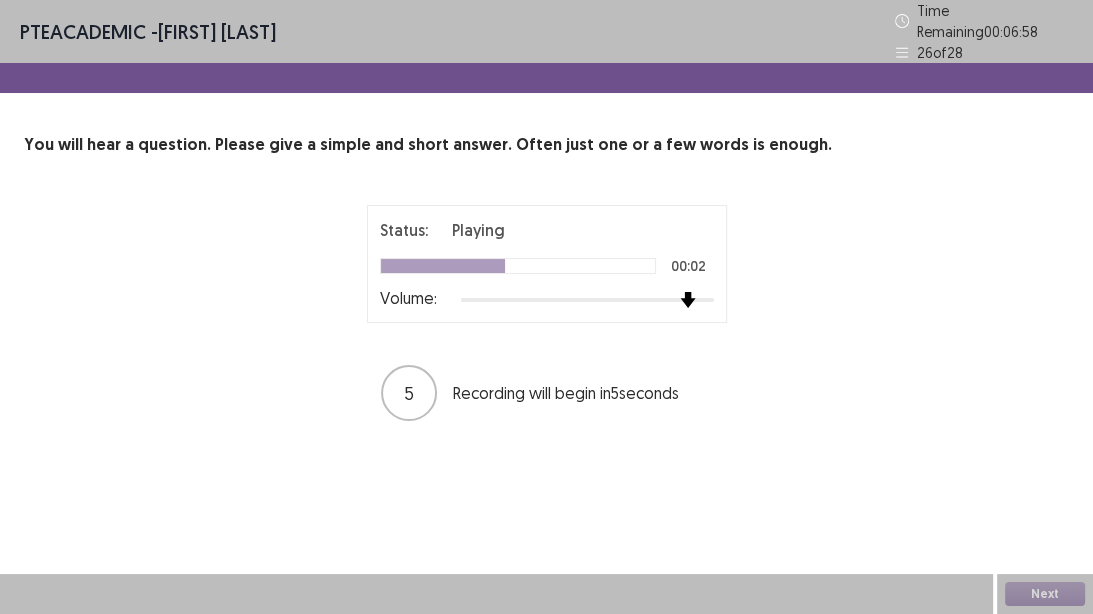 click at bounding box center (587, 300) 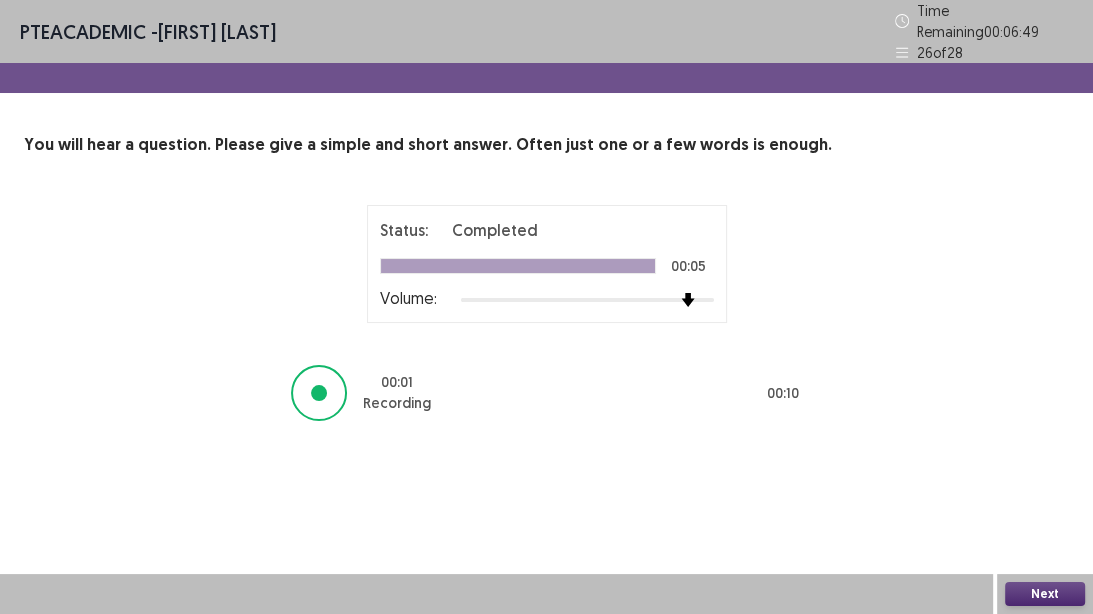 click on "Next" at bounding box center (1045, 594) 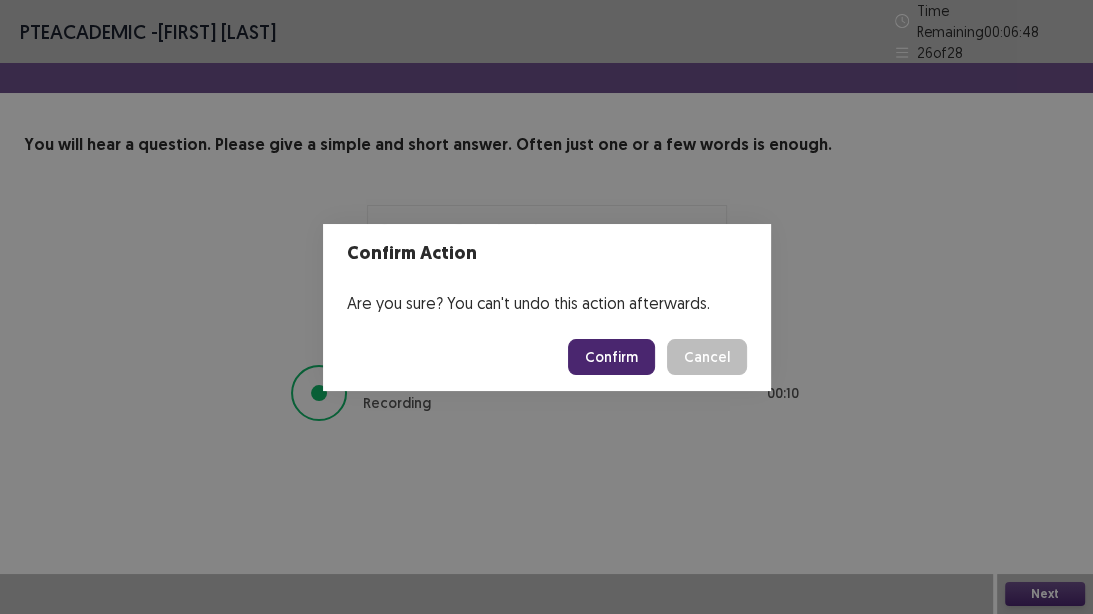 click on "Confirm" at bounding box center (611, 357) 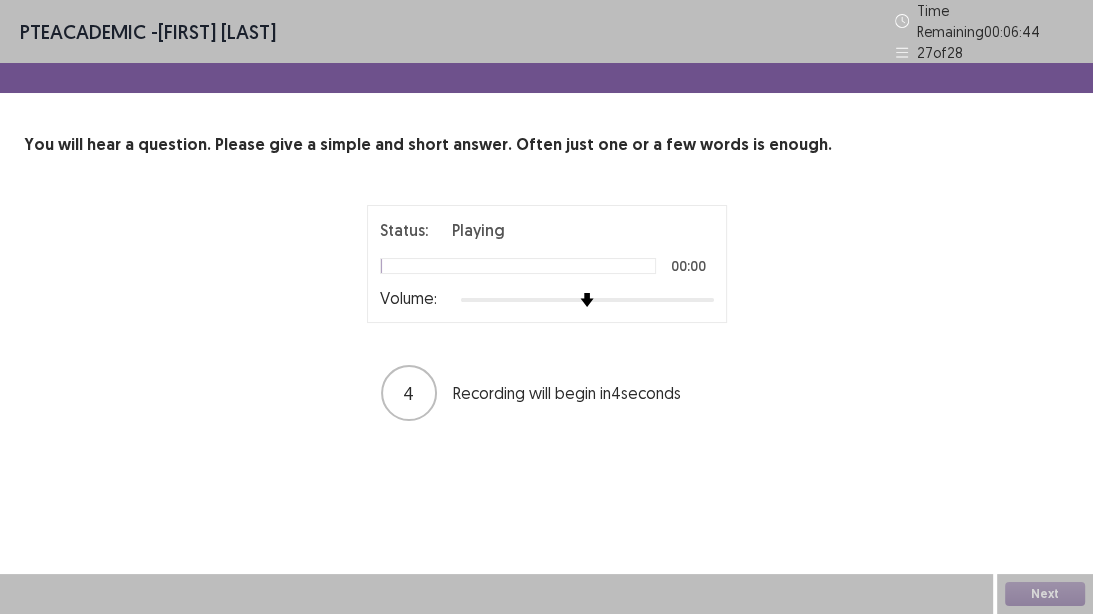 click at bounding box center [587, 300] 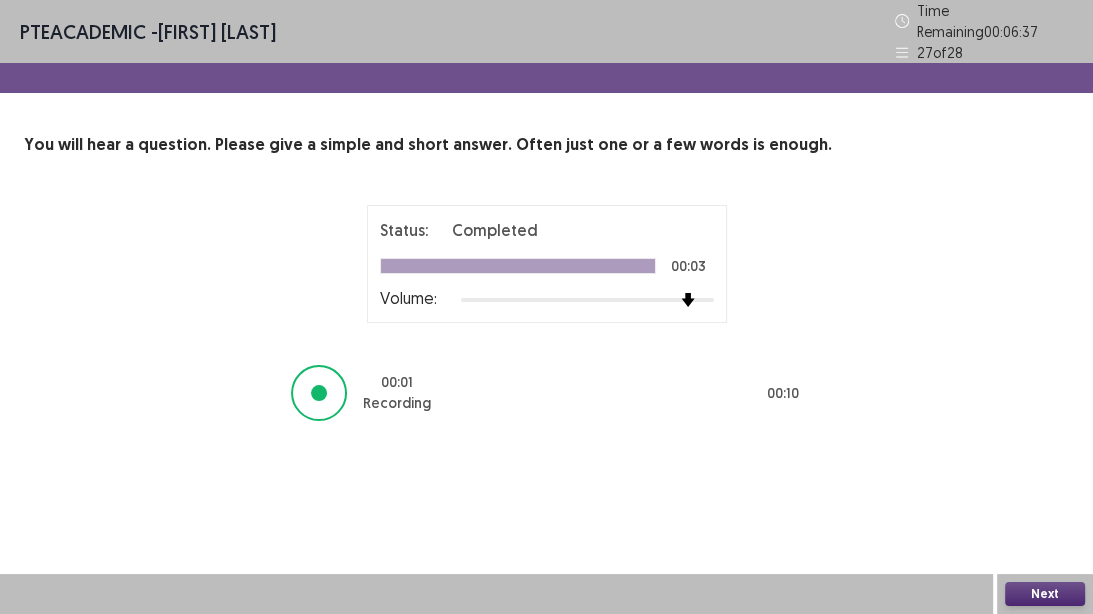 click on "Next" at bounding box center (1045, 594) 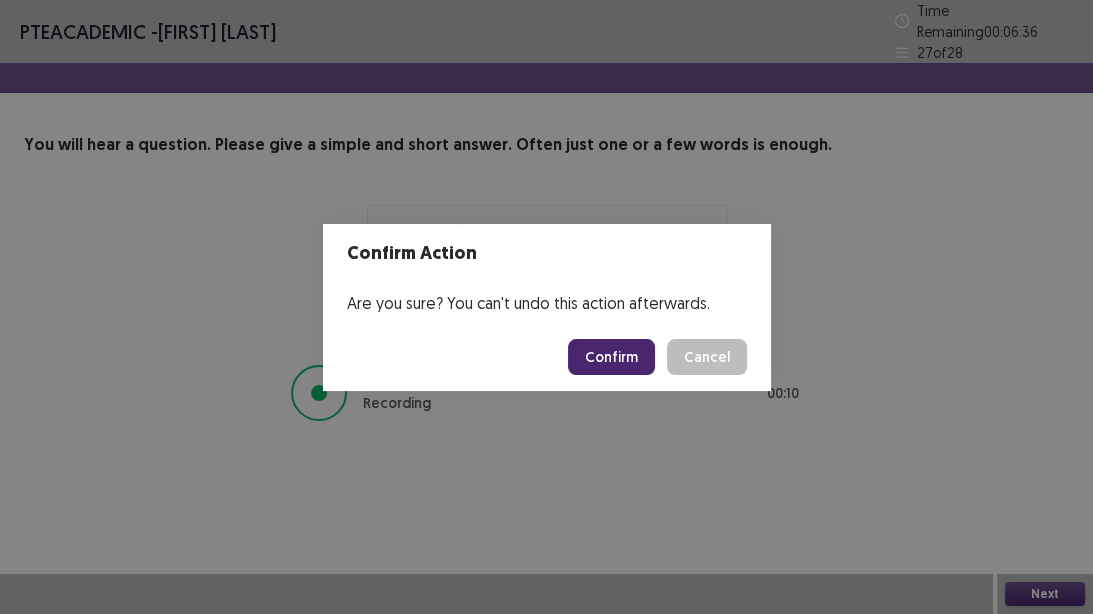 click on "Confirm" at bounding box center (611, 357) 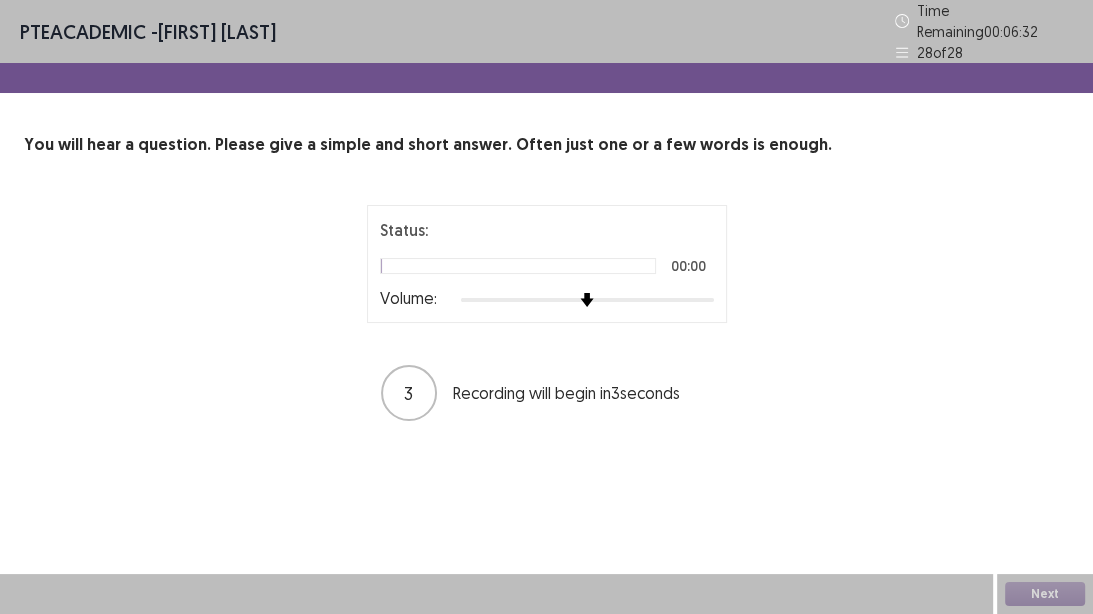 click at bounding box center (587, 300) 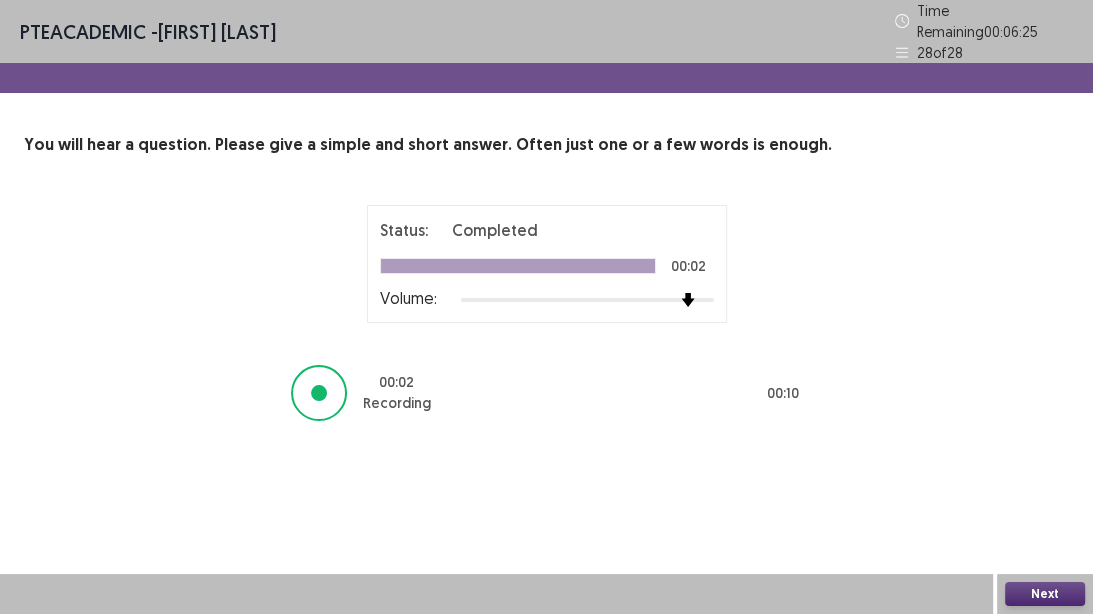 click on "Next" at bounding box center (1045, 594) 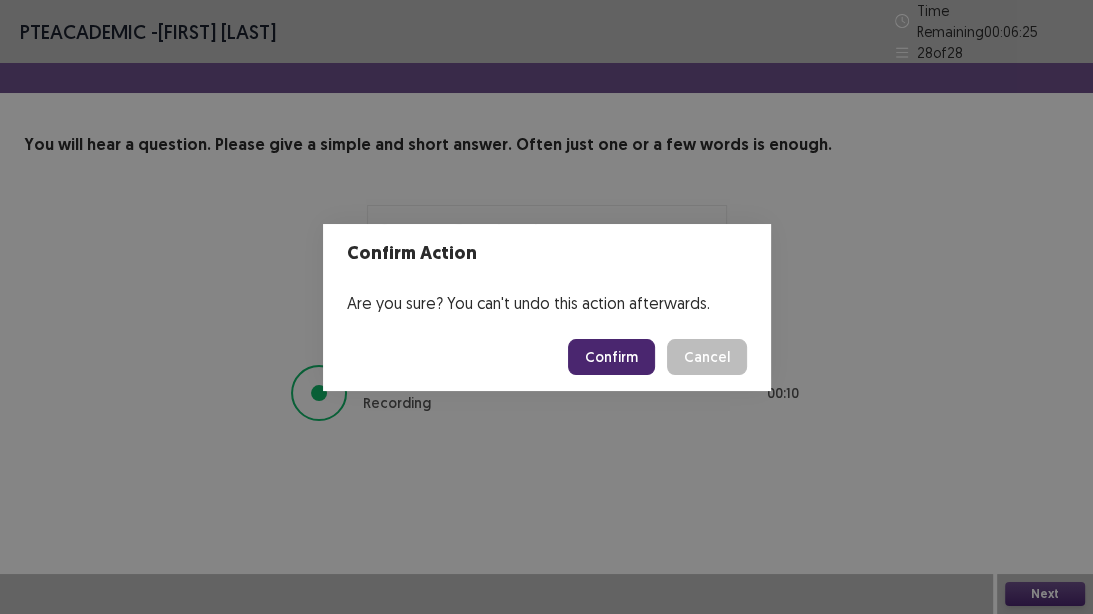 click on "Confirm" at bounding box center (611, 357) 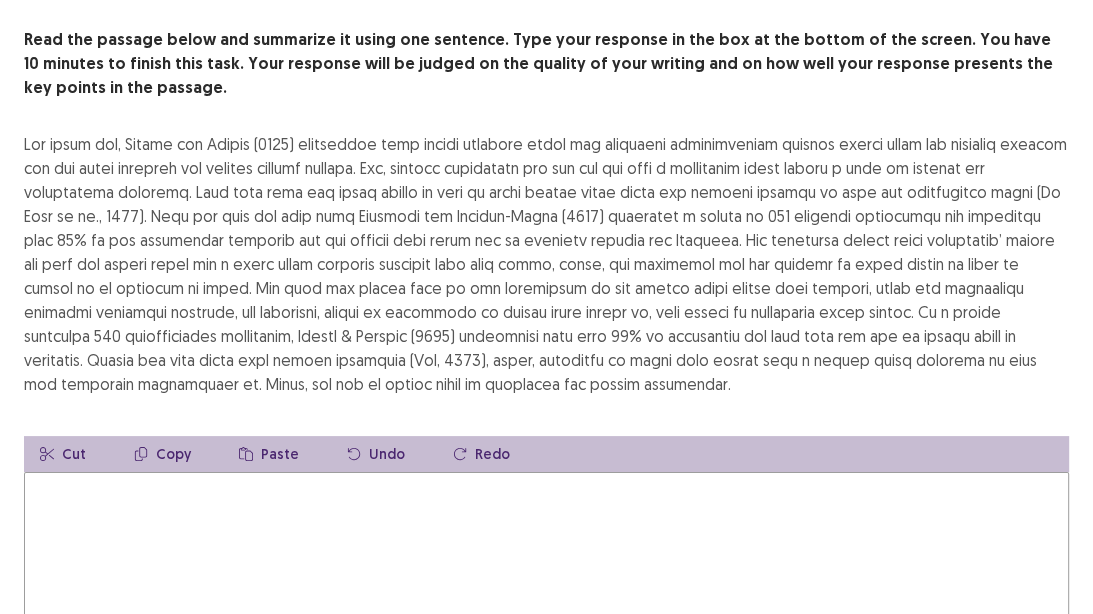 scroll, scrollTop: 160, scrollLeft: 0, axis: vertical 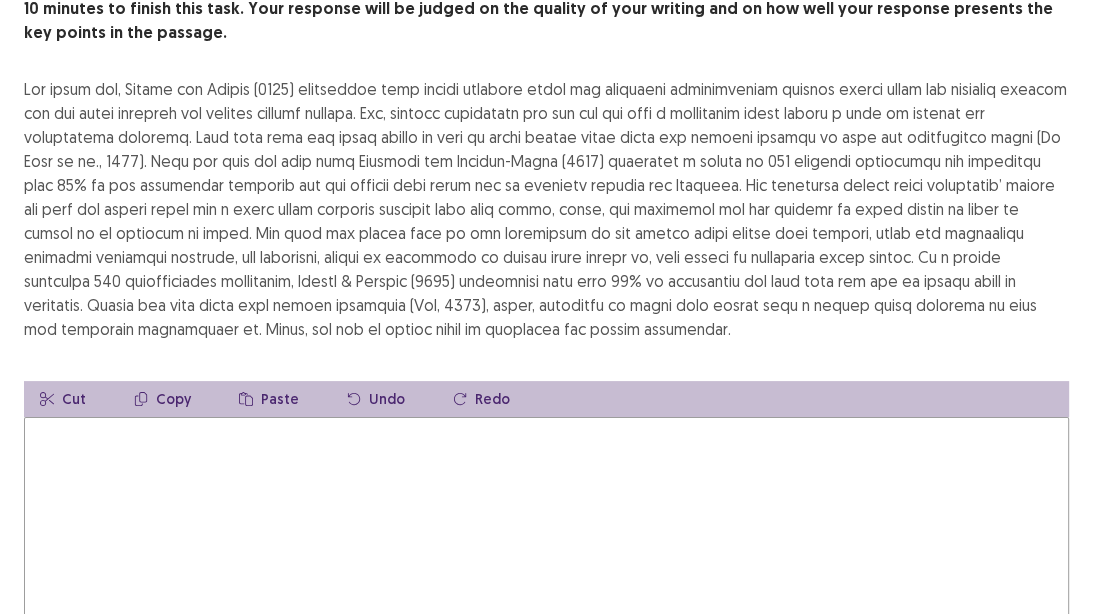 click at bounding box center [546, 527] 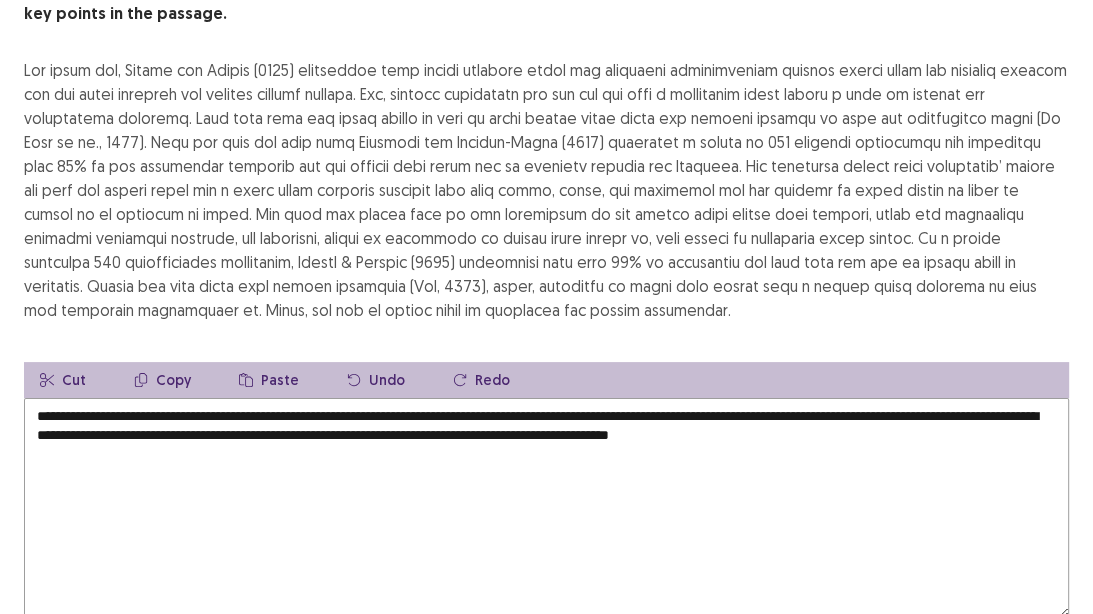 scroll, scrollTop: 240, scrollLeft: 0, axis: vertical 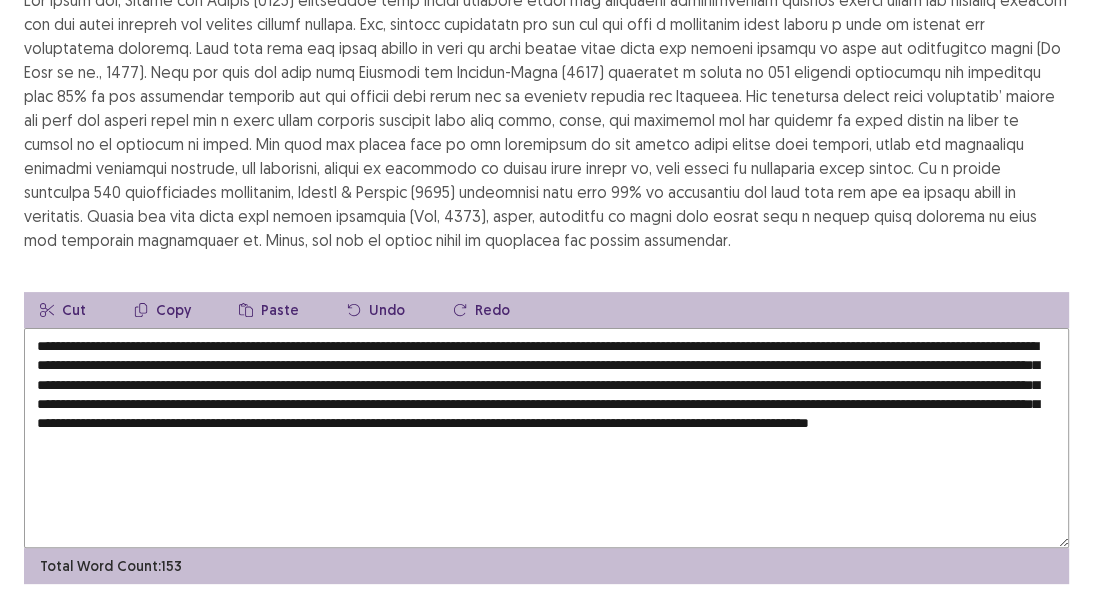 click on "**********" at bounding box center [546, 438] 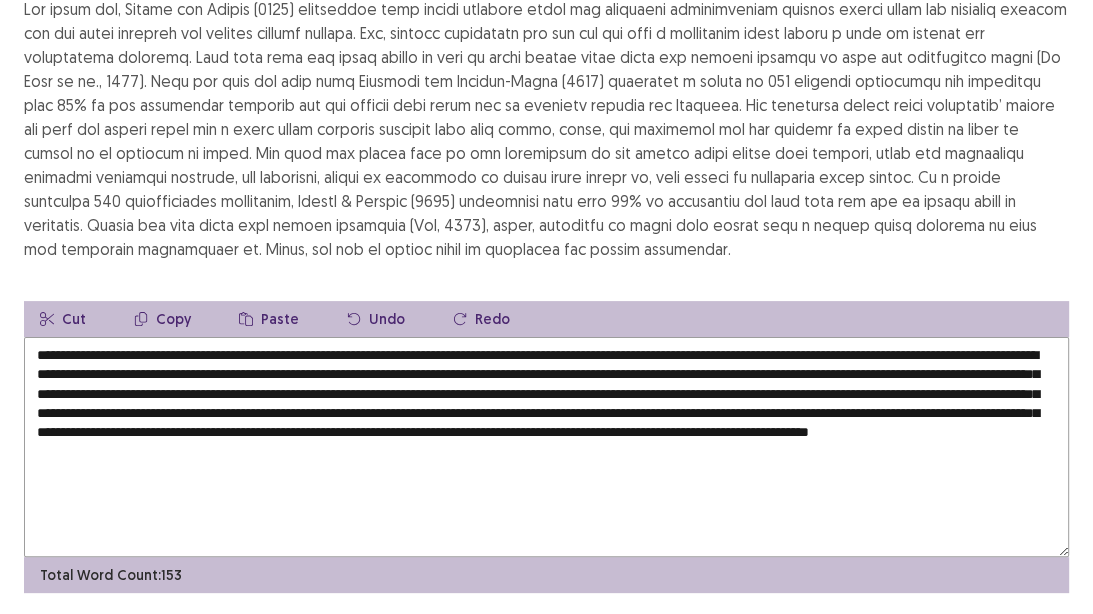click on "**********" at bounding box center (546, 447) 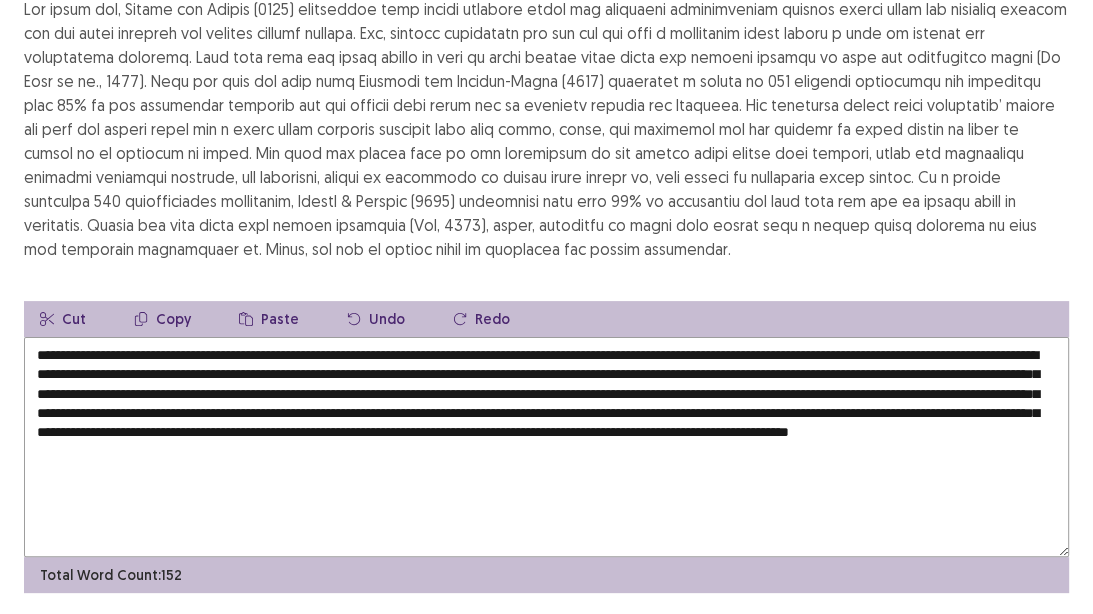 drag, startPoint x: 988, startPoint y: 366, endPoint x: 183, endPoint y: 388, distance: 805.30054 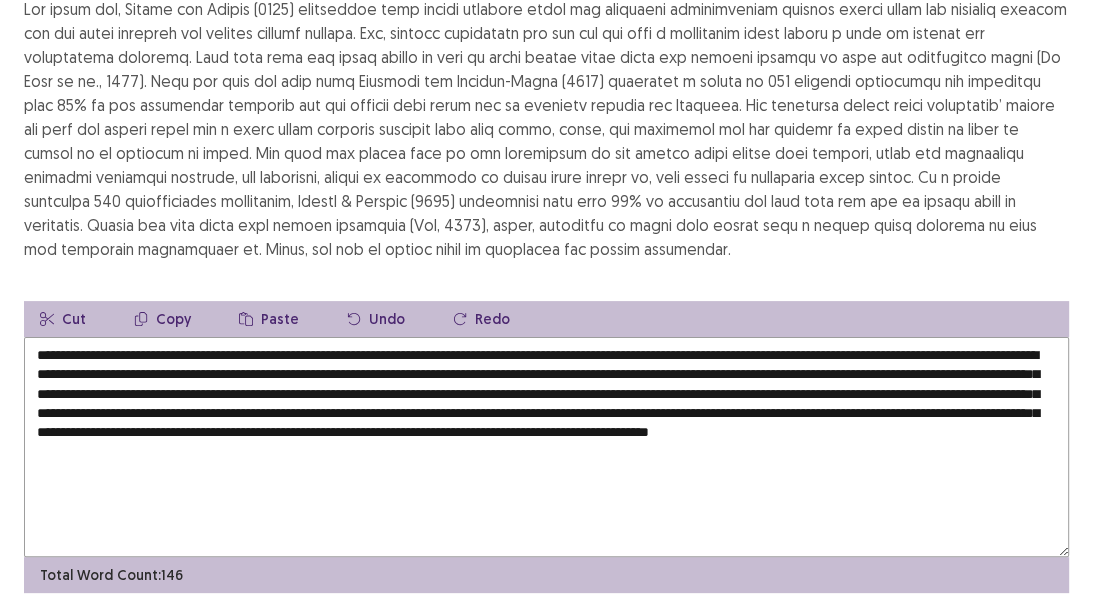 drag, startPoint x: 244, startPoint y: 408, endPoint x: 646, endPoint y: 417, distance: 402.10074 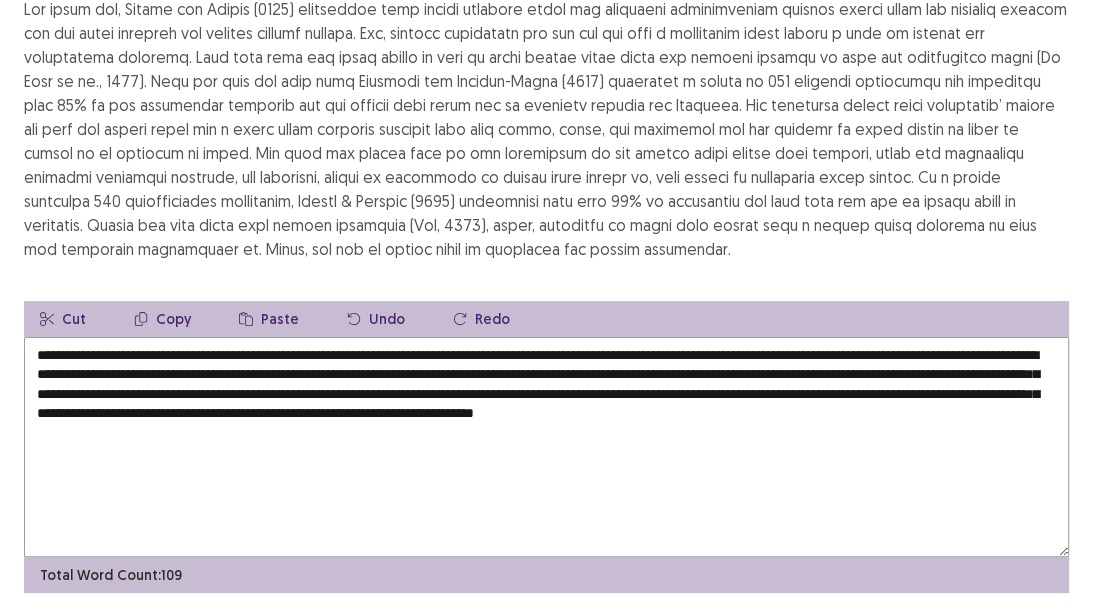 drag, startPoint x: 242, startPoint y: 404, endPoint x: 895, endPoint y: 403, distance: 653.0008 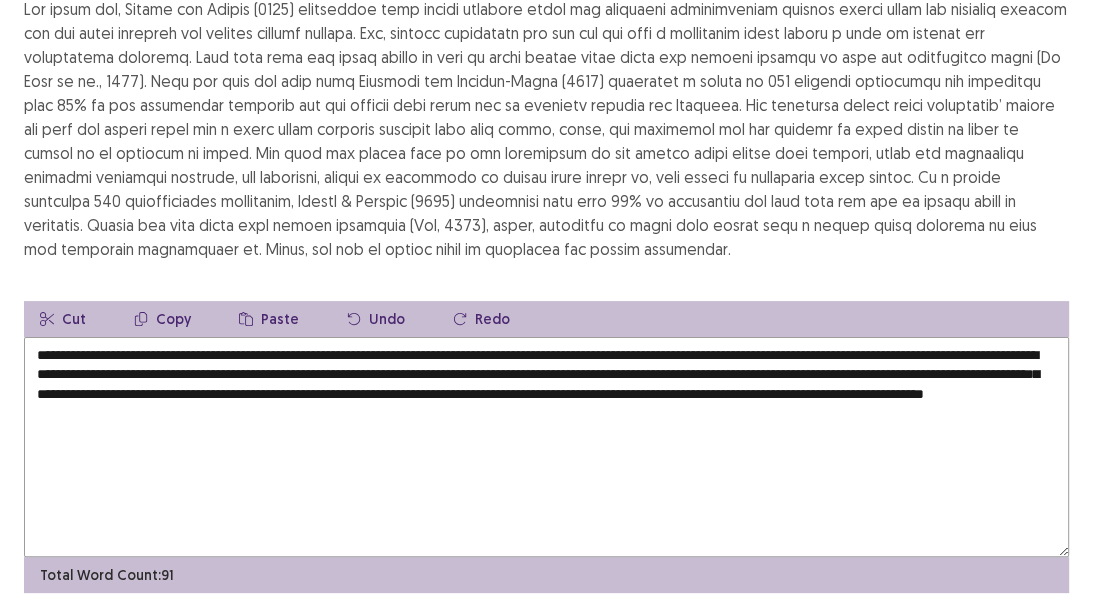 click on "**********" at bounding box center (546, 447) 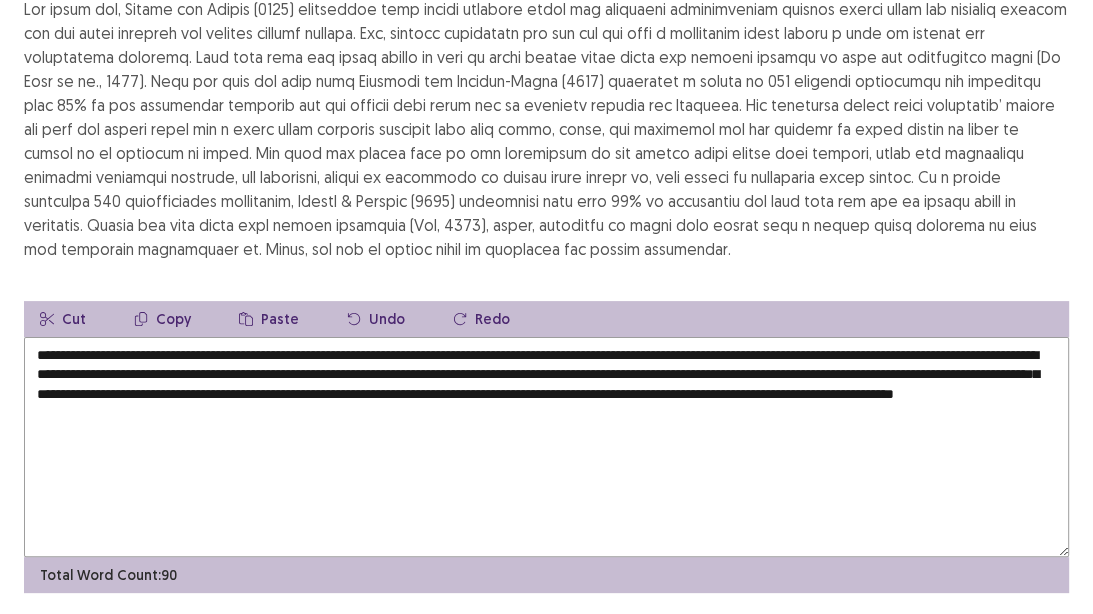 click on "**********" at bounding box center [546, 447] 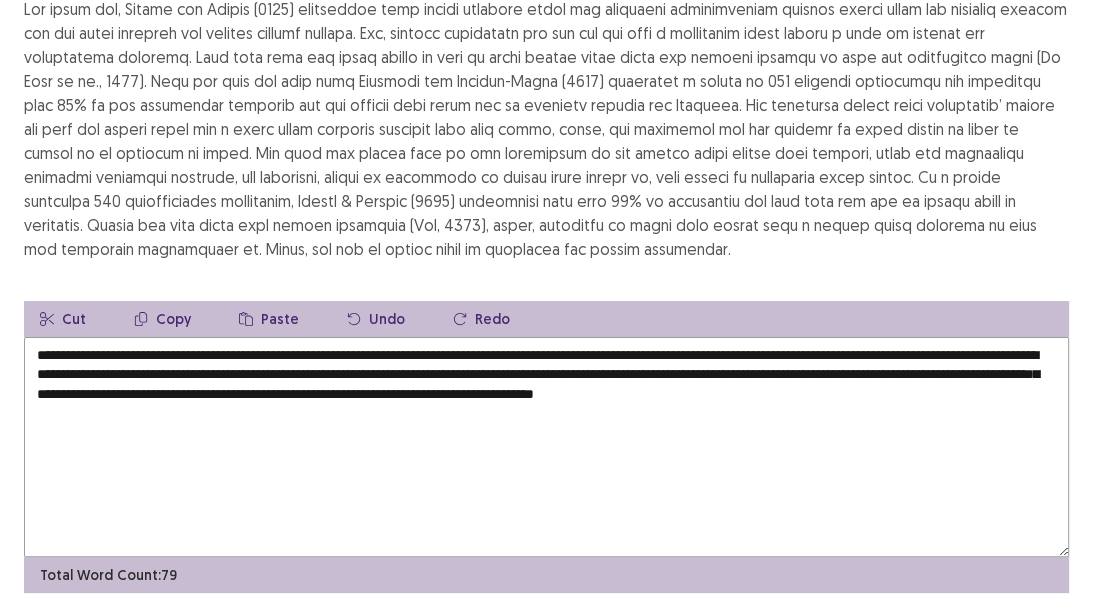 drag, startPoint x: 894, startPoint y: 364, endPoint x: 1074, endPoint y: 363, distance: 180.00278 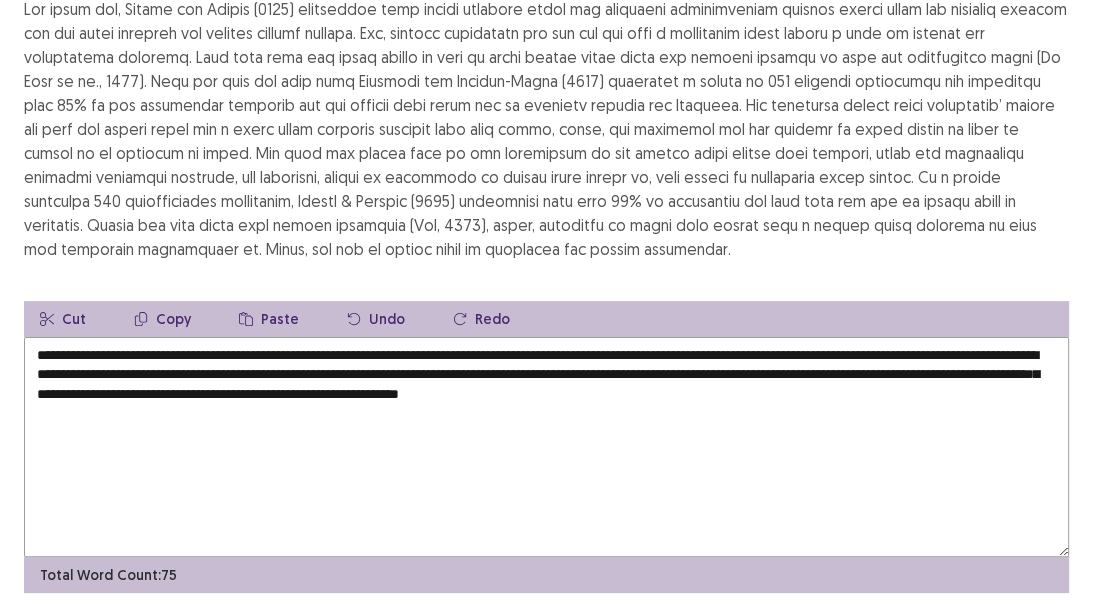 drag, startPoint x: 887, startPoint y: 366, endPoint x: 579, endPoint y: 385, distance: 308.58548 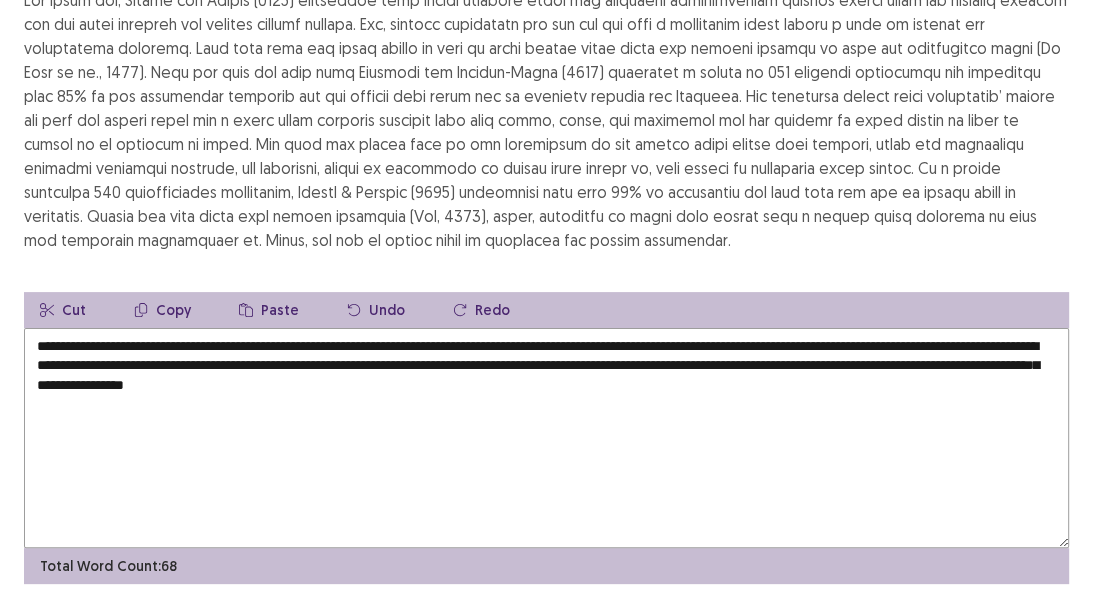click on "**********" at bounding box center (546, 438) 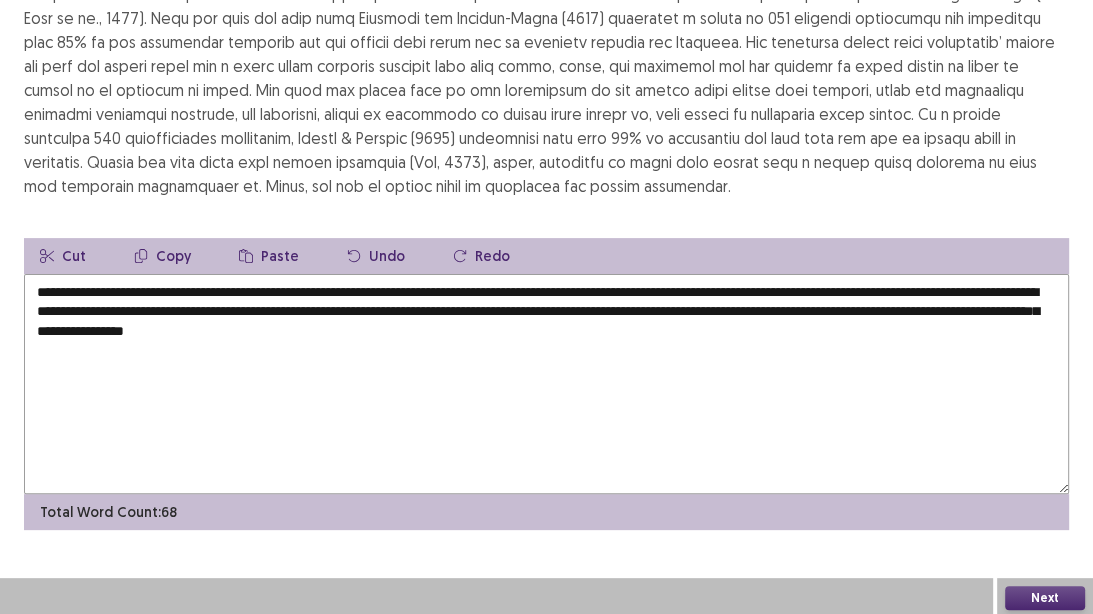 scroll, scrollTop: 297, scrollLeft: 0, axis: vertical 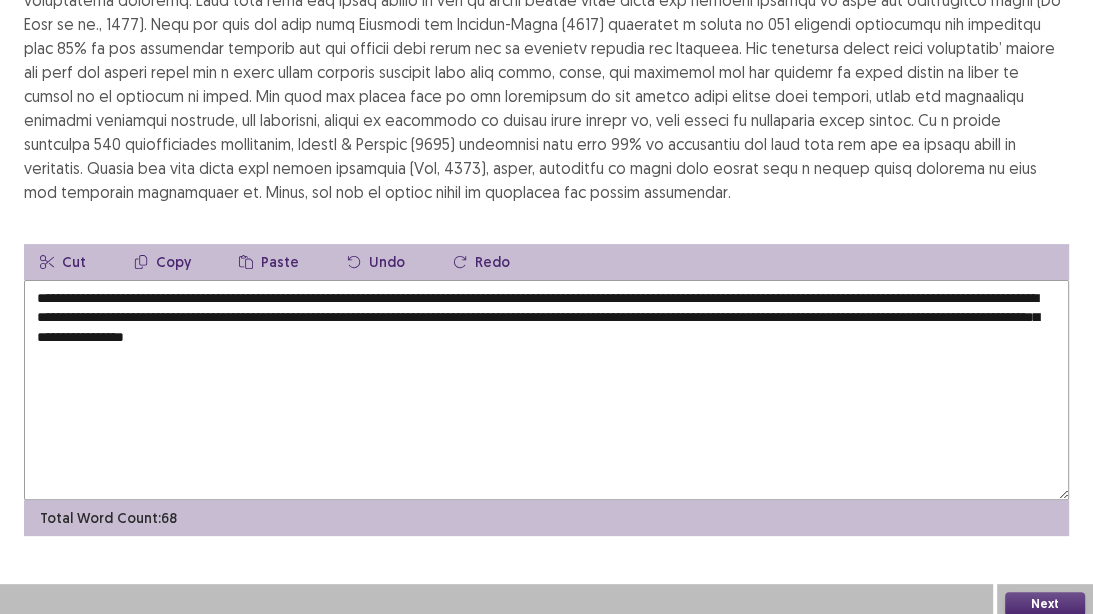 click on "**********" at bounding box center [546, 390] 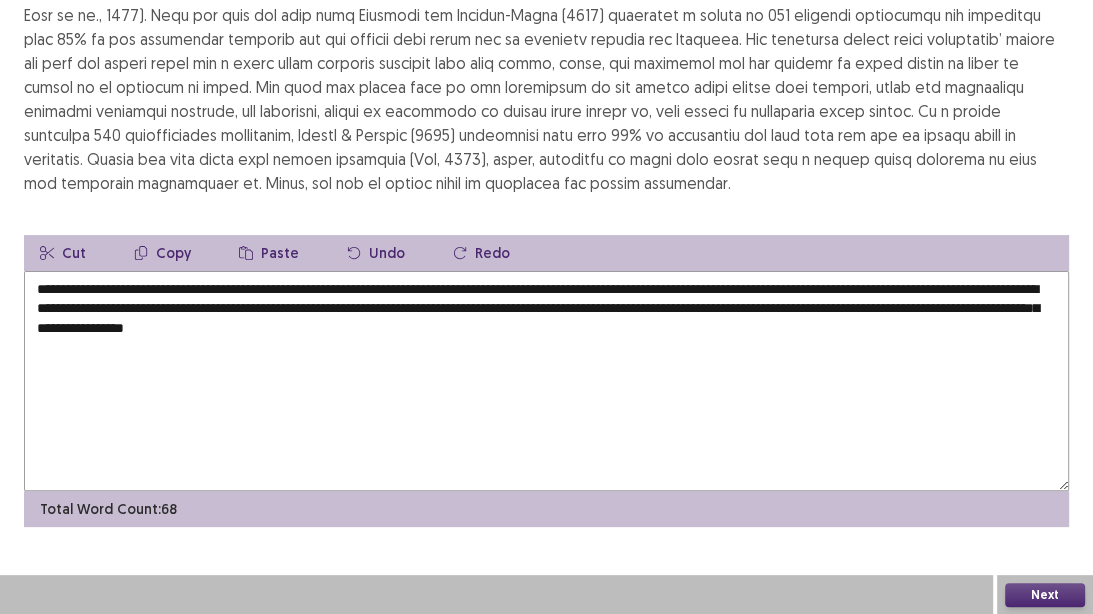 drag, startPoint x: 980, startPoint y: 297, endPoint x: 753, endPoint y: 326, distance: 228.84492 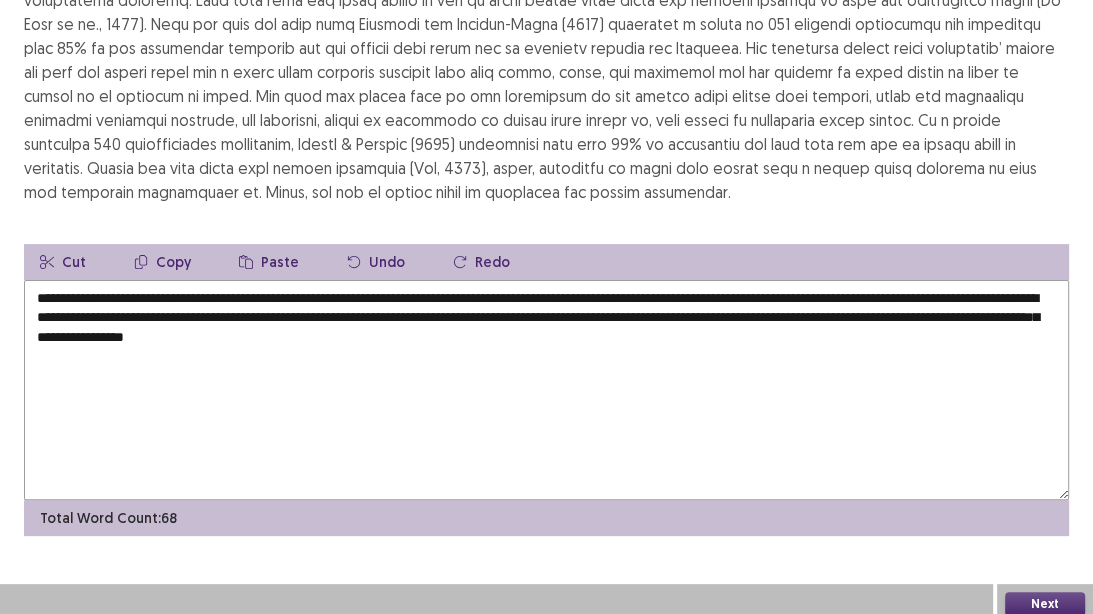 click on "**********" at bounding box center [546, 390] 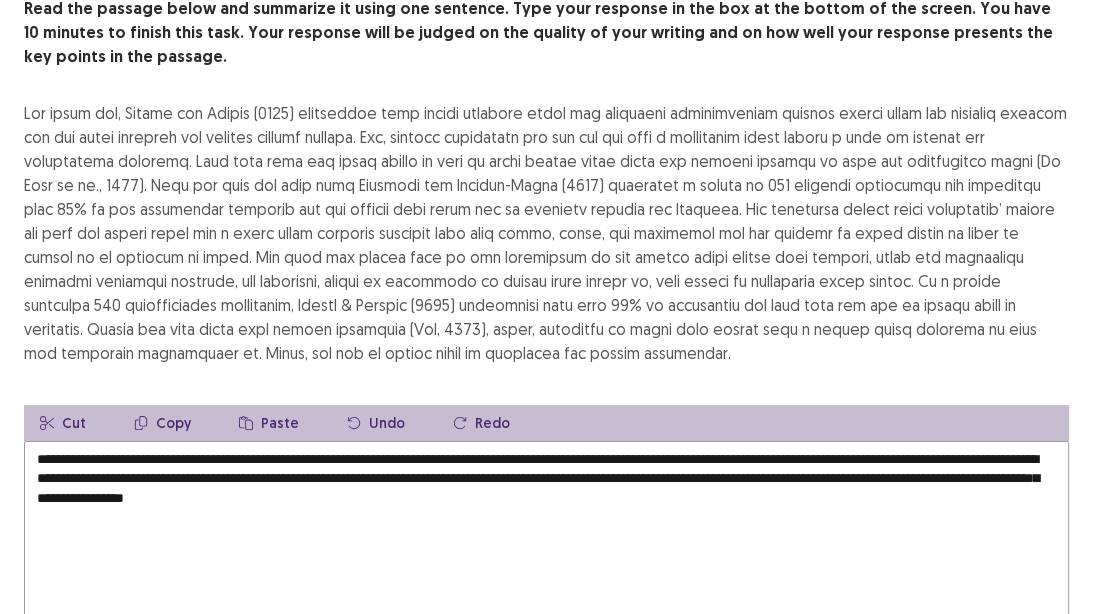 scroll, scrollTop: 137, scrollLeft: 0, axis: vertical 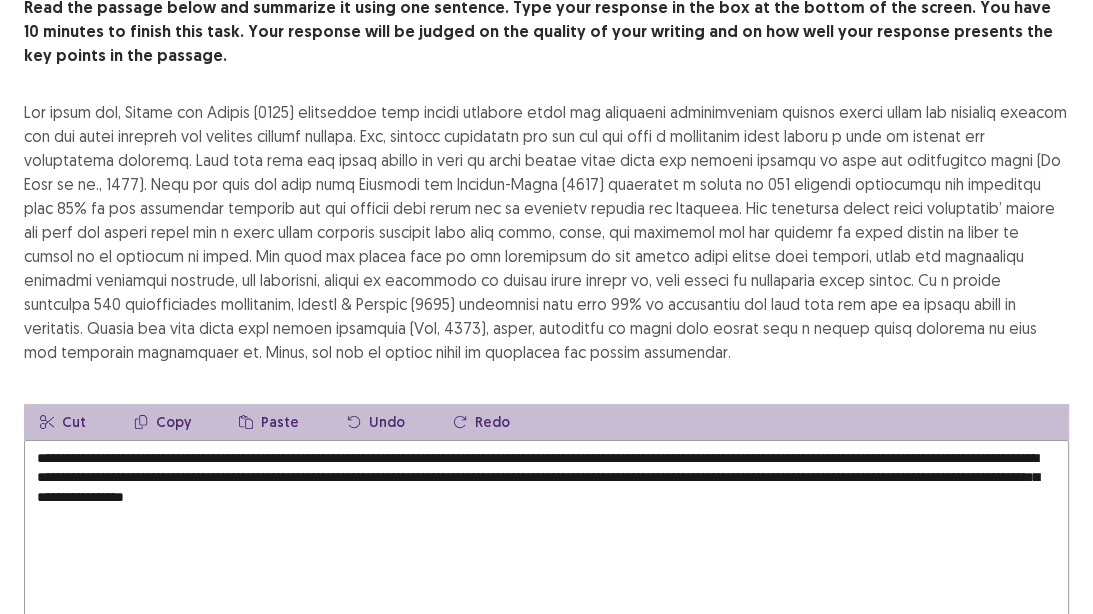 click on "**********" at bounding box center [546, 550] 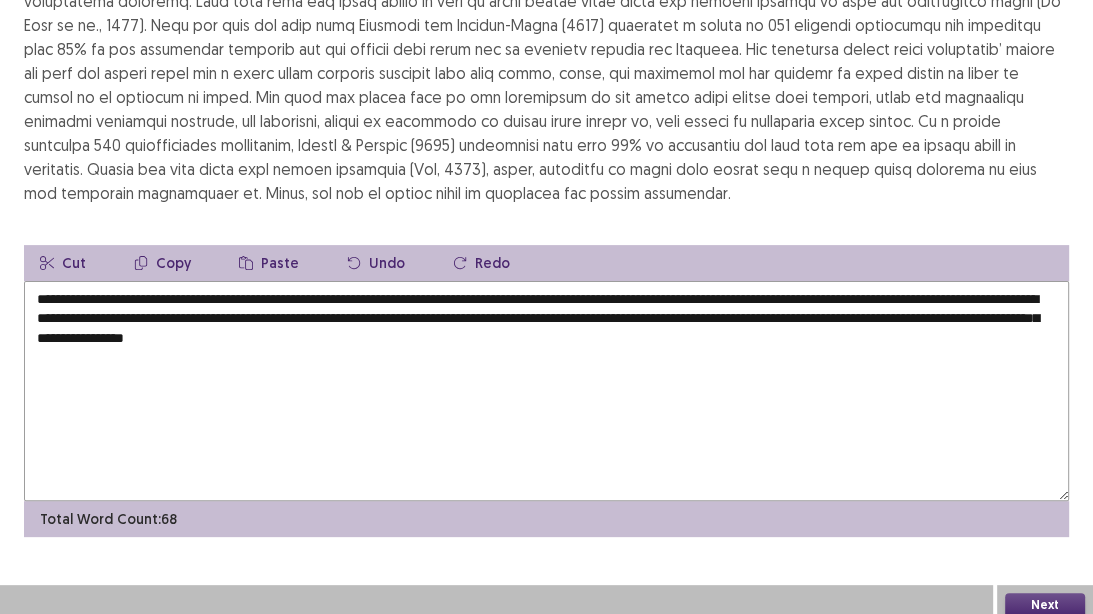 scroll, scrollTop: 297, scrollLeft: 0, axis: vertical 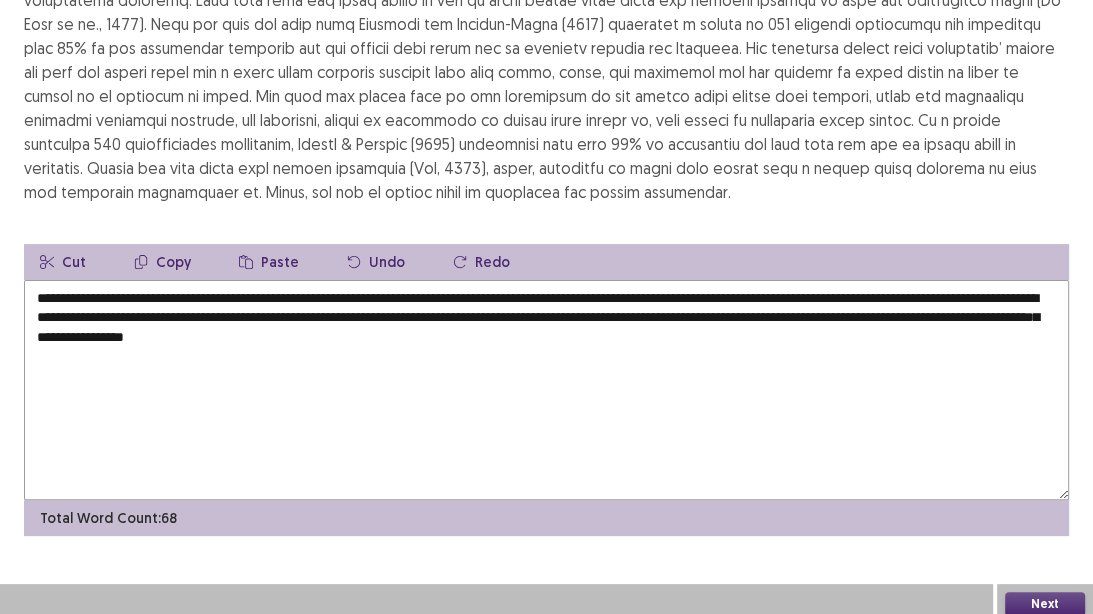 type on "**********" 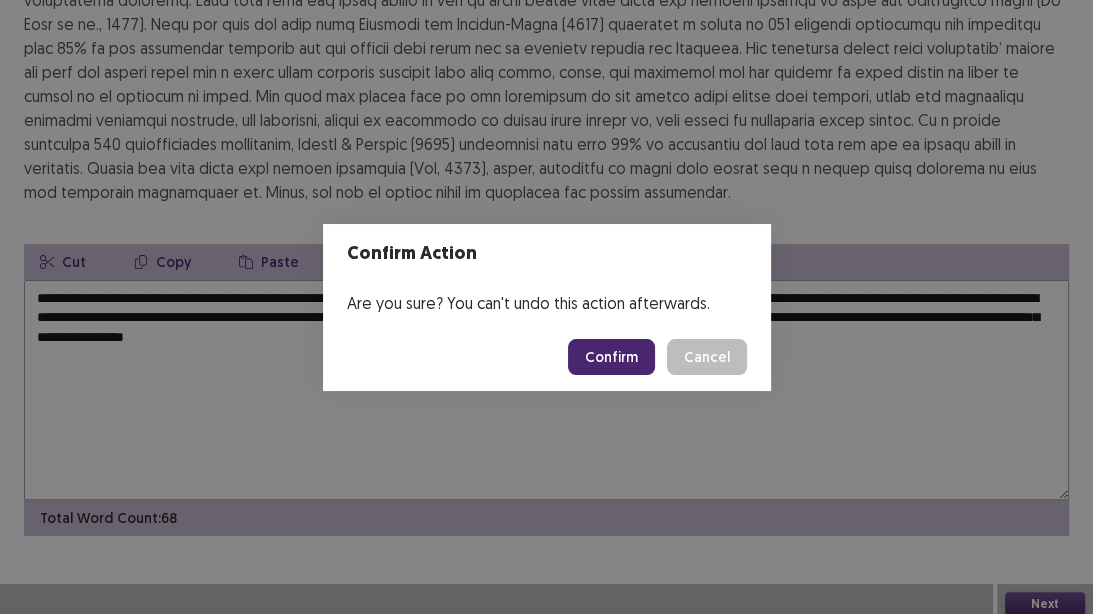 click on "Confirm" at bounding box center [611, 357] 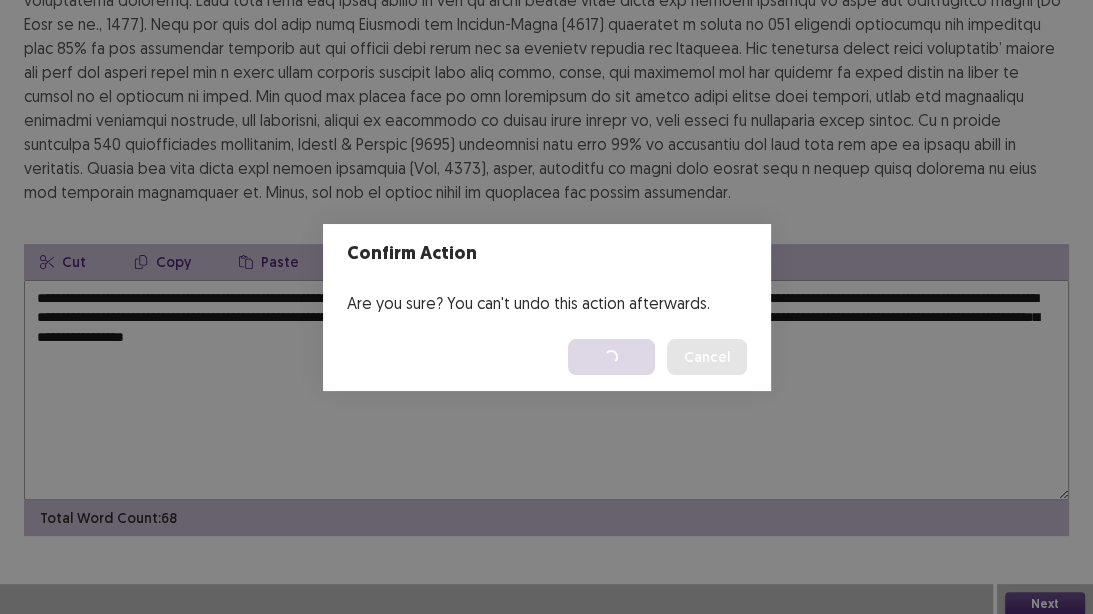 scroll, scrollTop: 0, scrollLeft: 0, axis: both 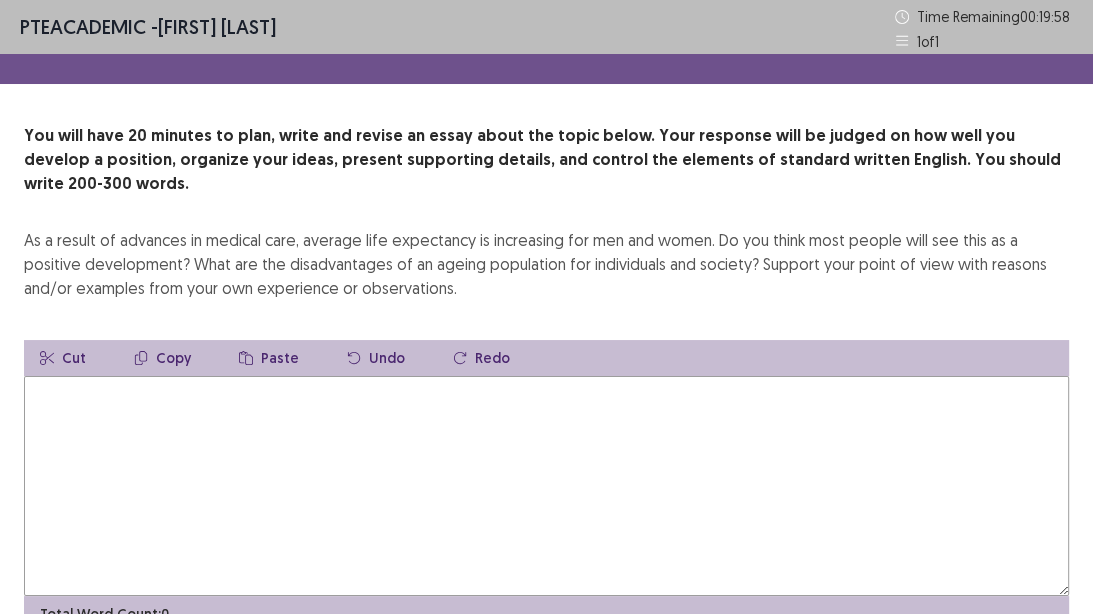 click at bounding box center (546, 486) 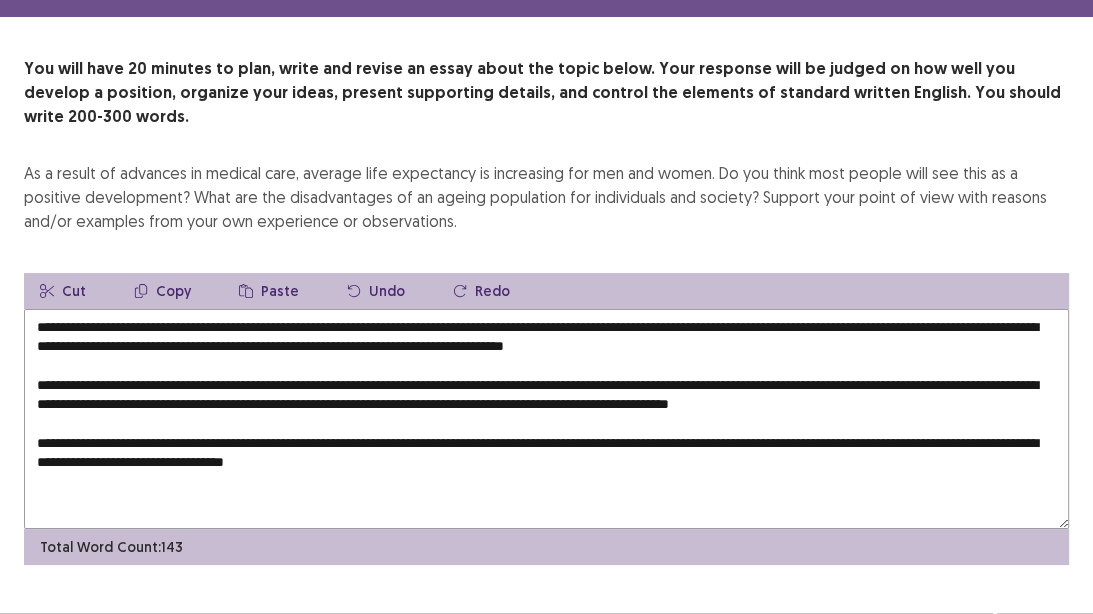 scroll, scrollTop: 81, scrollLeft: 0, axis: vertical 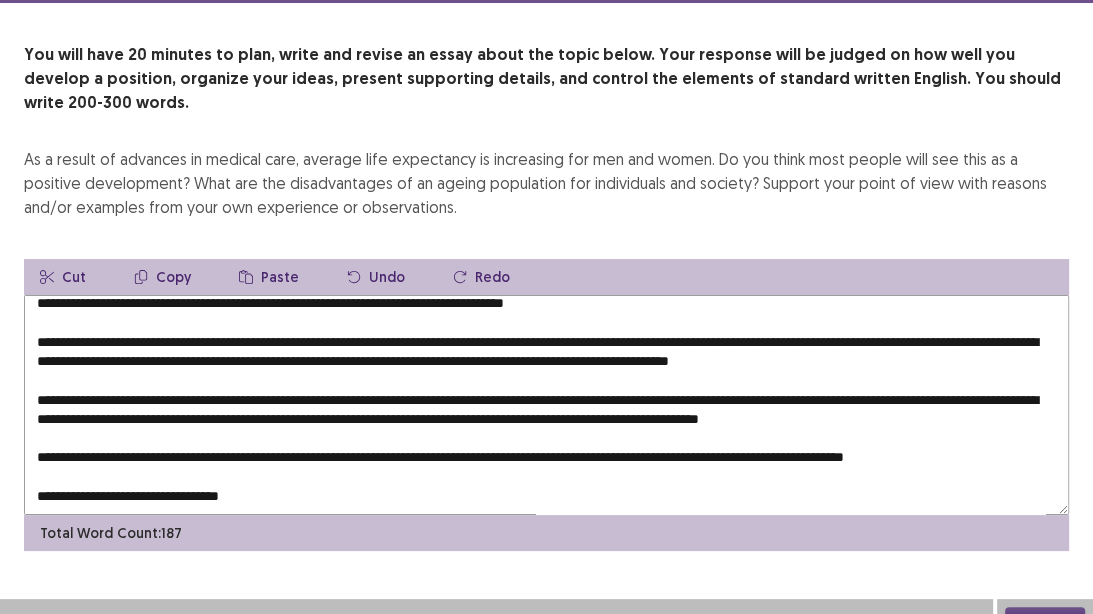 drag, startPoint x: 112, startPoint y: 481, endPoint x: 91, endPoint y: 480, distance: 21.023796 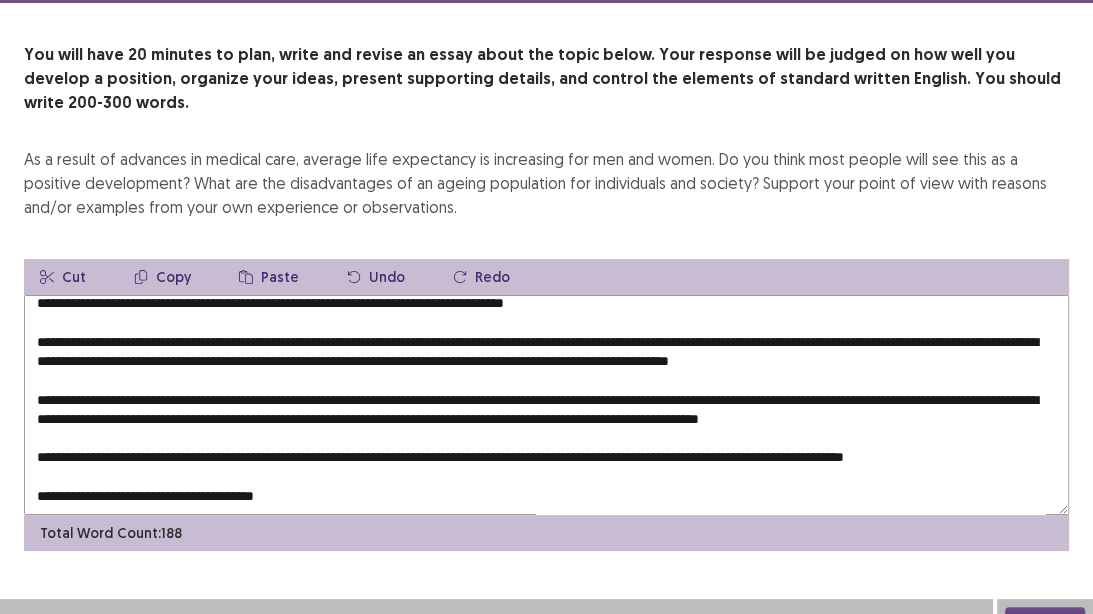 drag, startPoint x: 338, startPoint y: 473, endPoint x: 28, endPoint y: 476, distance: 310.01453 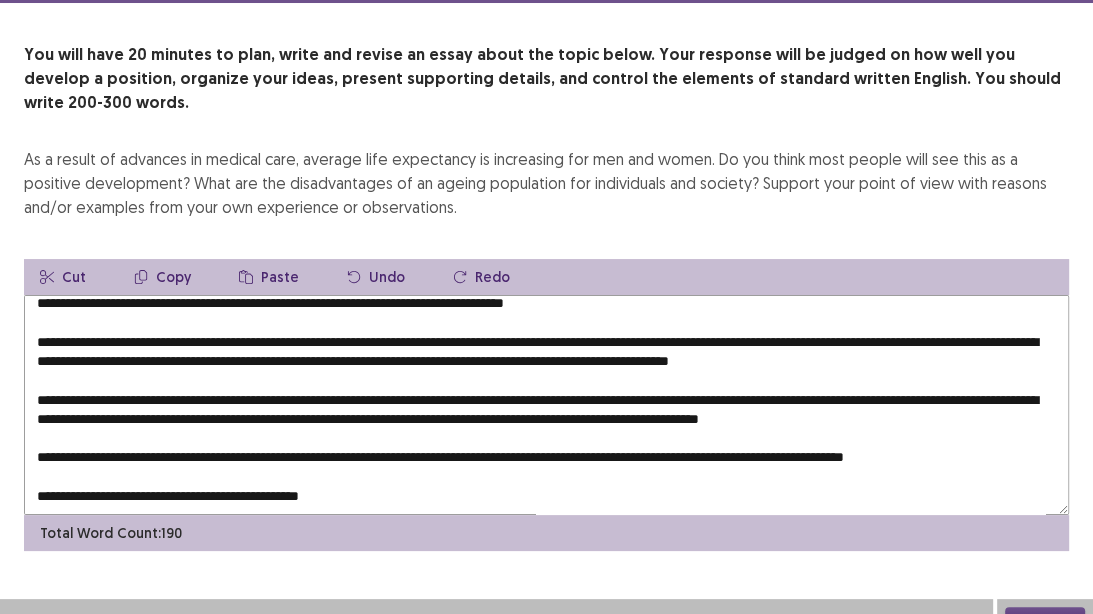click at bounding box center [546, 405] 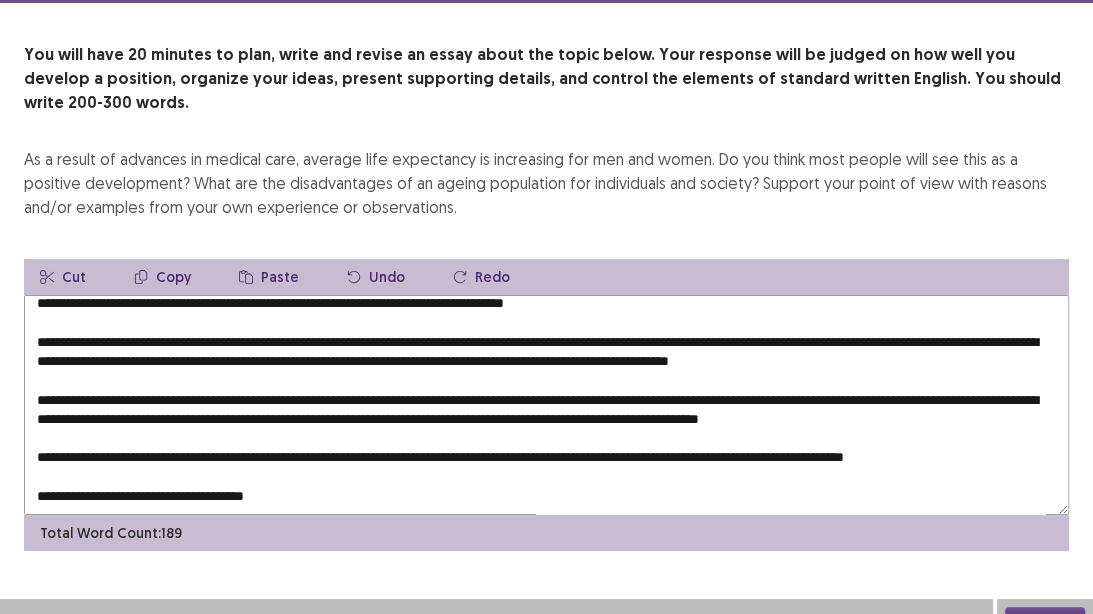 click at bounding box center (546, 405) 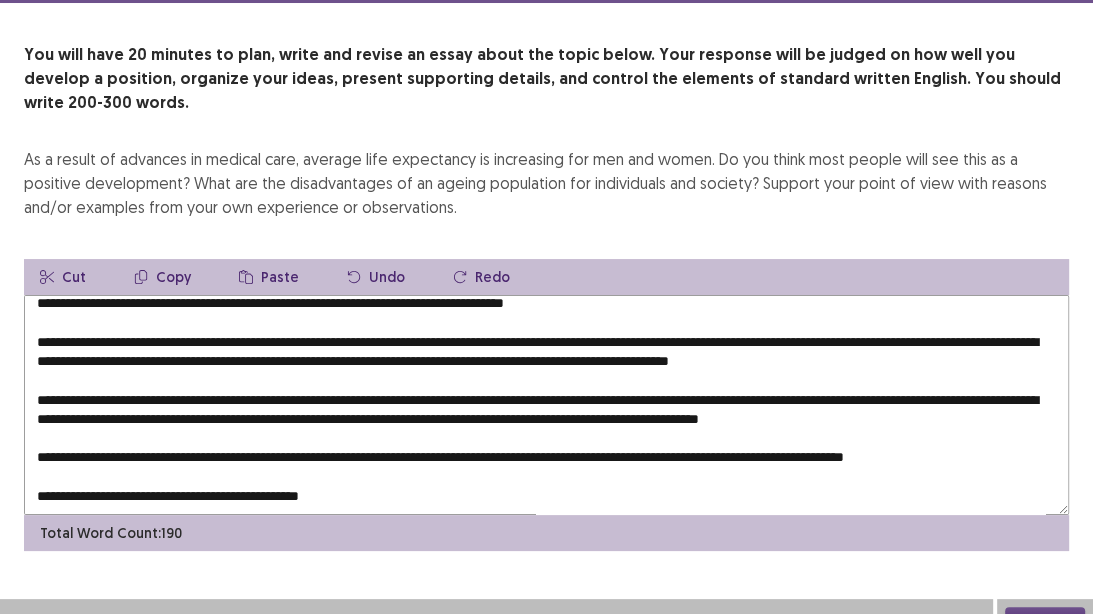 click at bounding box center (546, 405) 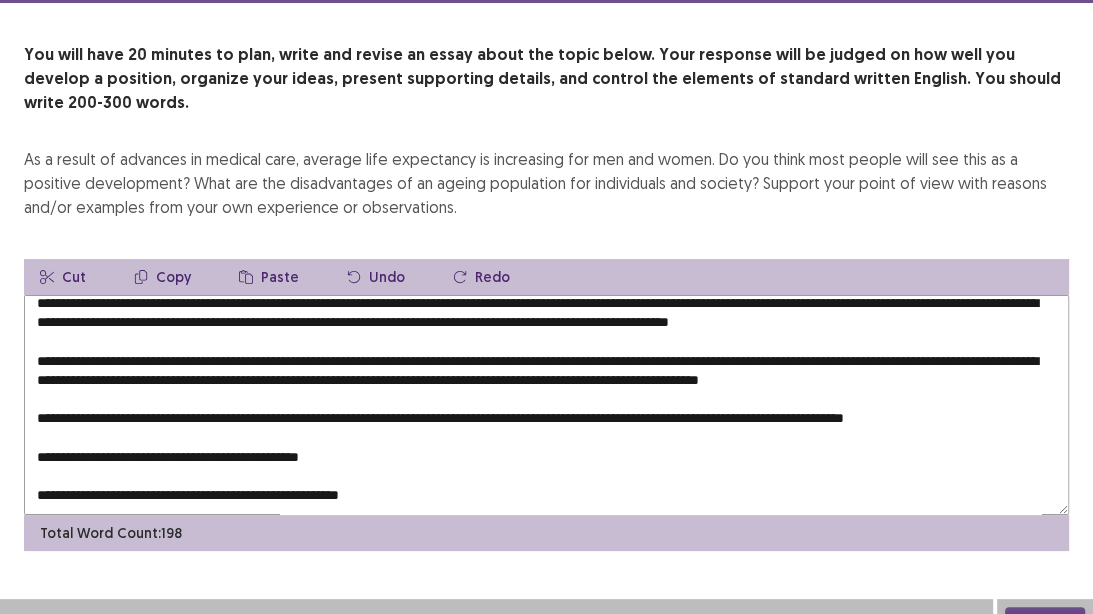 scroll, scrollTop: 115, scrollLeft: 0, axis: vertical 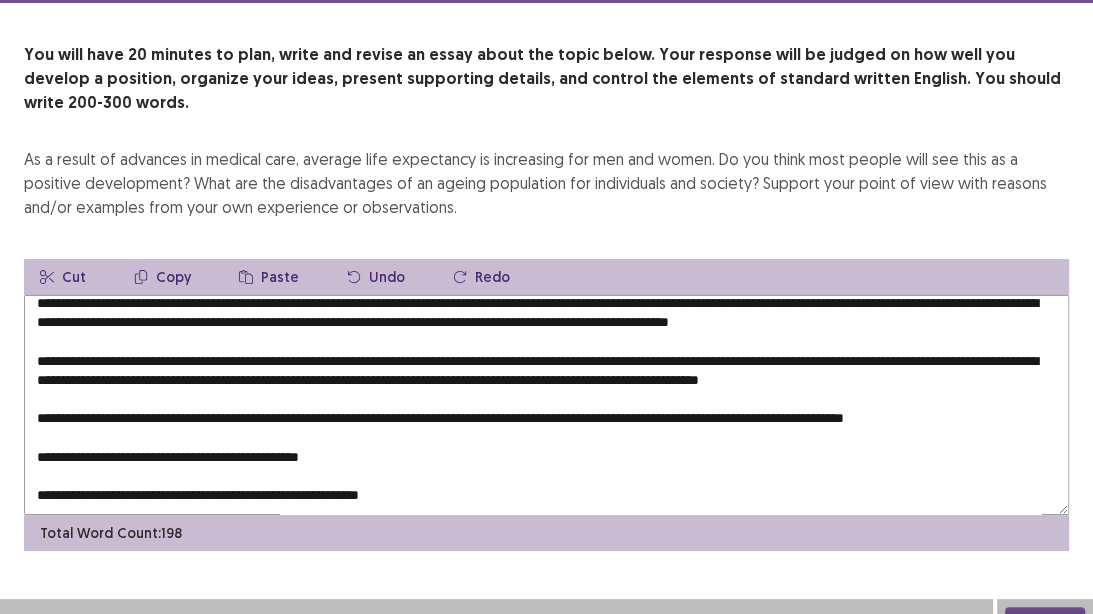 click at bounding box center [546, 405] 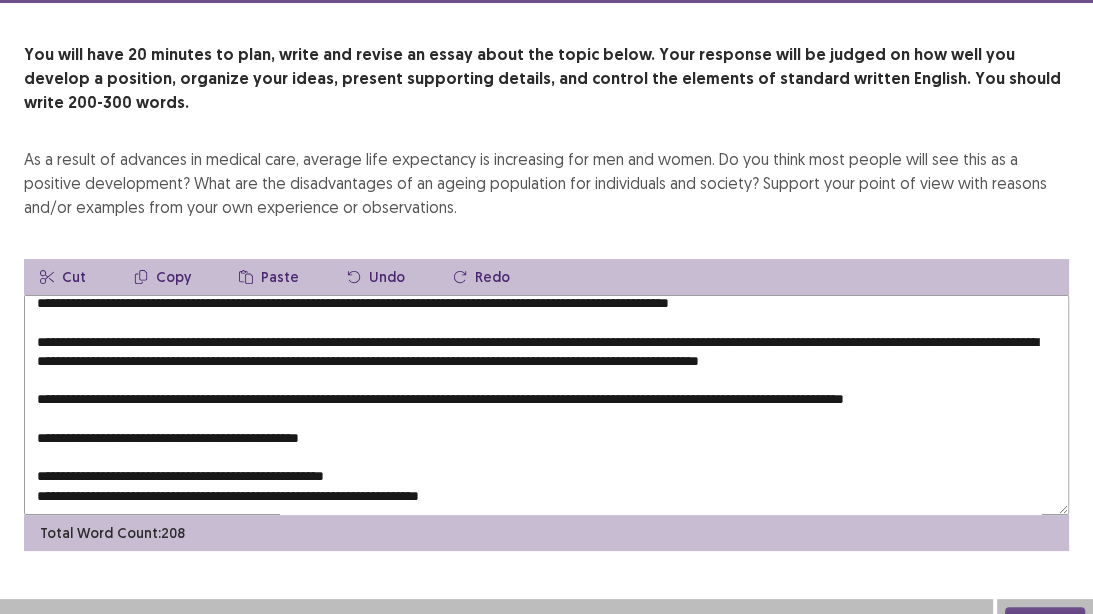 scroll, scrollTop: 135, scrollLeft: 0, axis: vertical 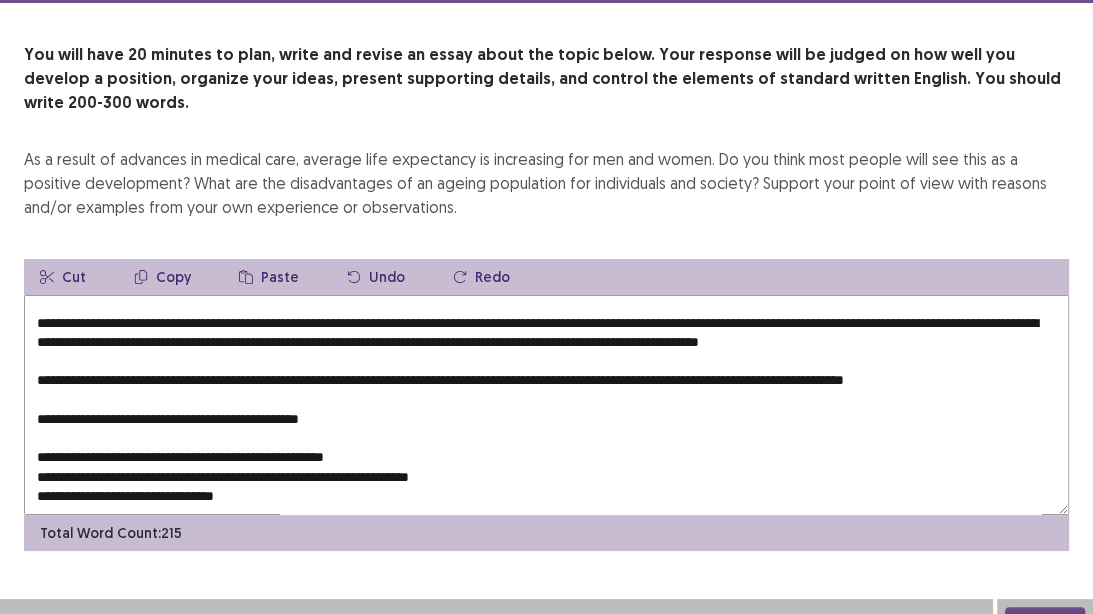 click at bounding box center (546, 405) 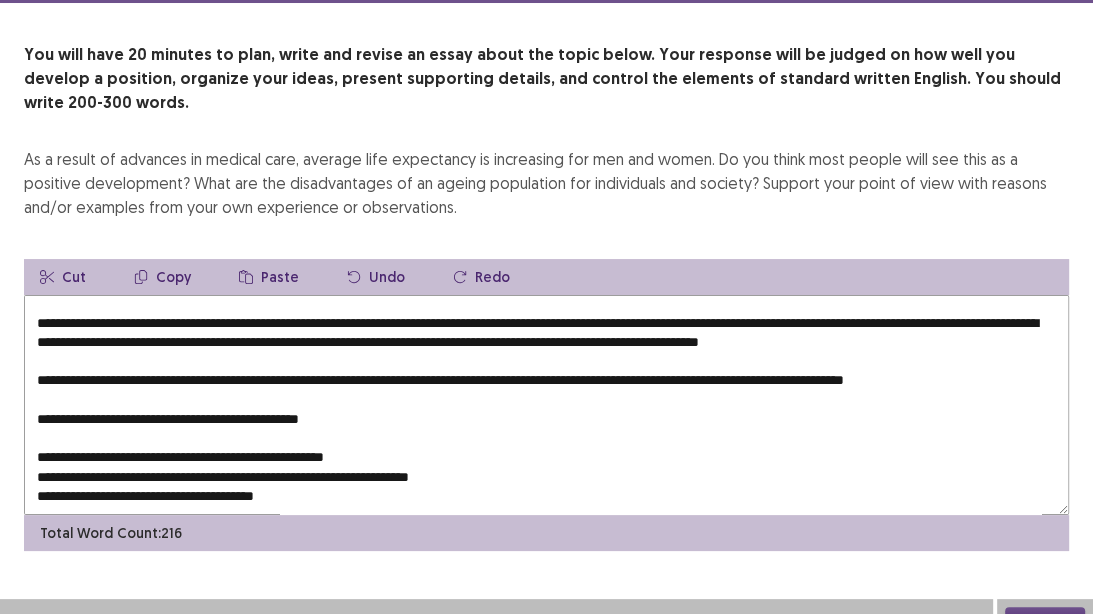 click at bounding box center (546, 405) 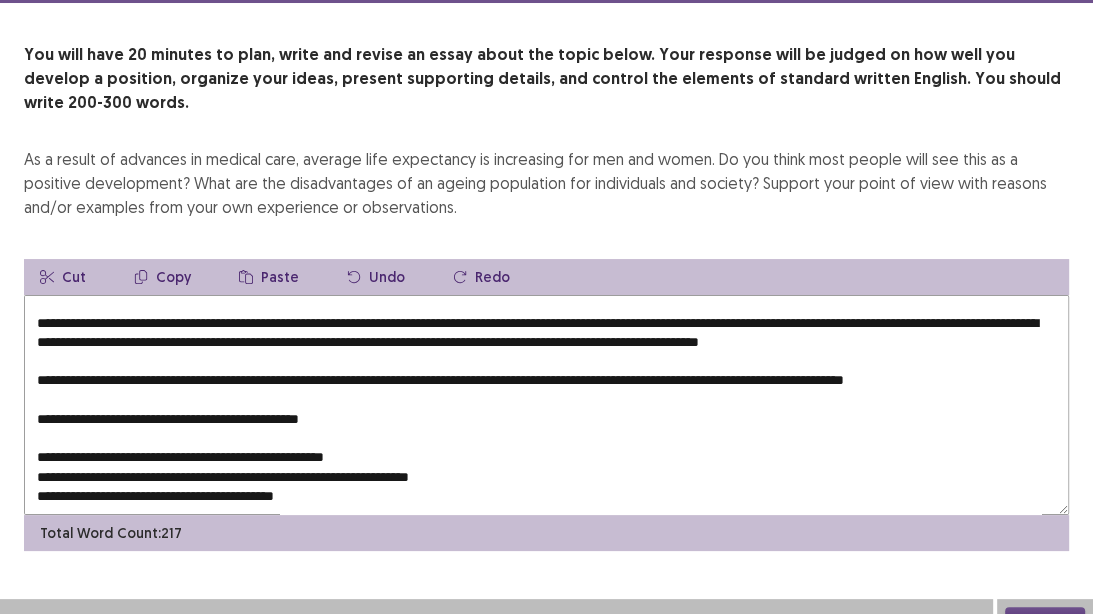 click at bounding box center (546, 405) 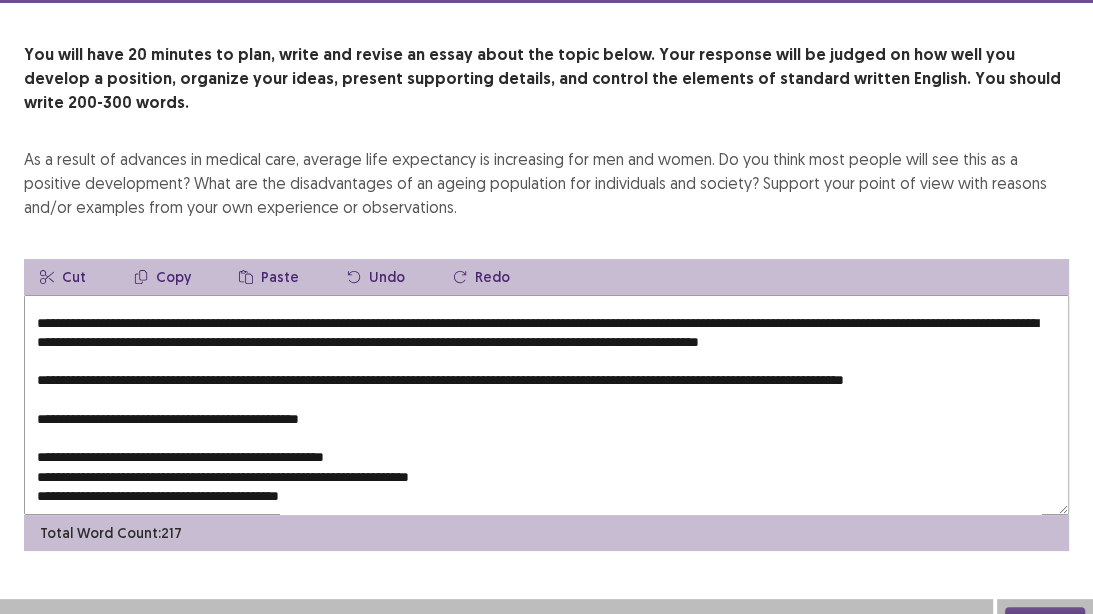 scroll, scrollTop: 154, scrollLeft: 0, axis: vertical 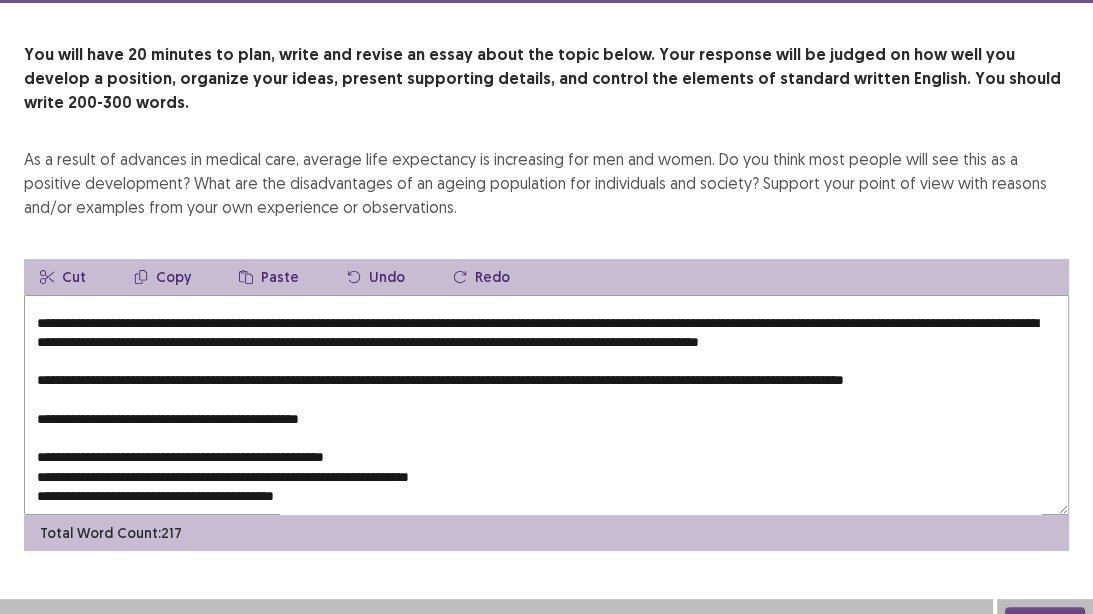 click at bounding box center [546, 405] 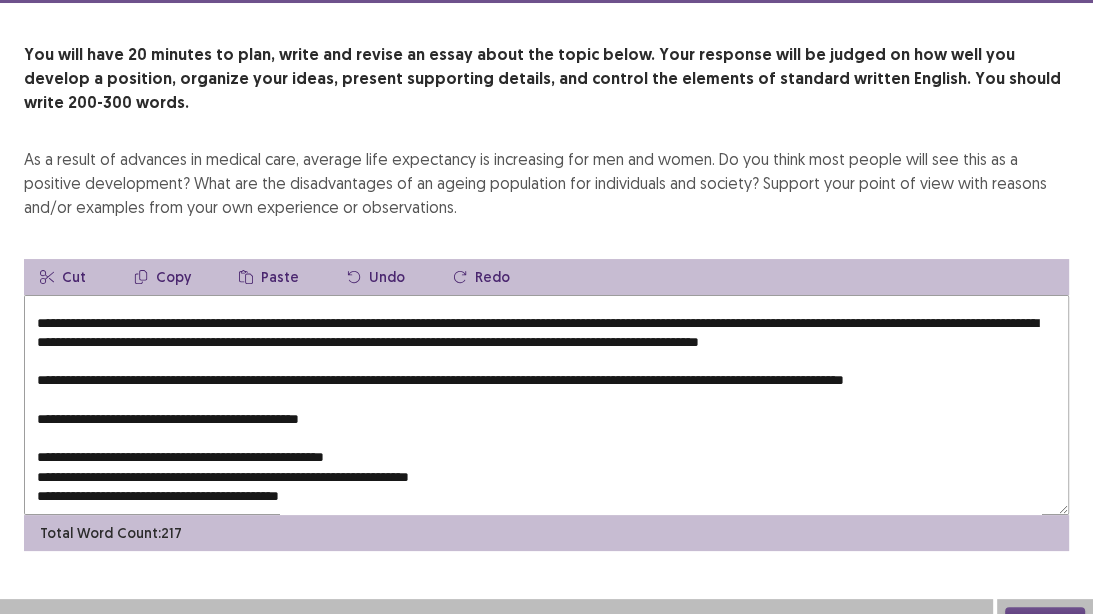drag, startPoint x: 264, startPoint y: 464, endPoint x: 354, endPoint y: 462, distance: 90.02222 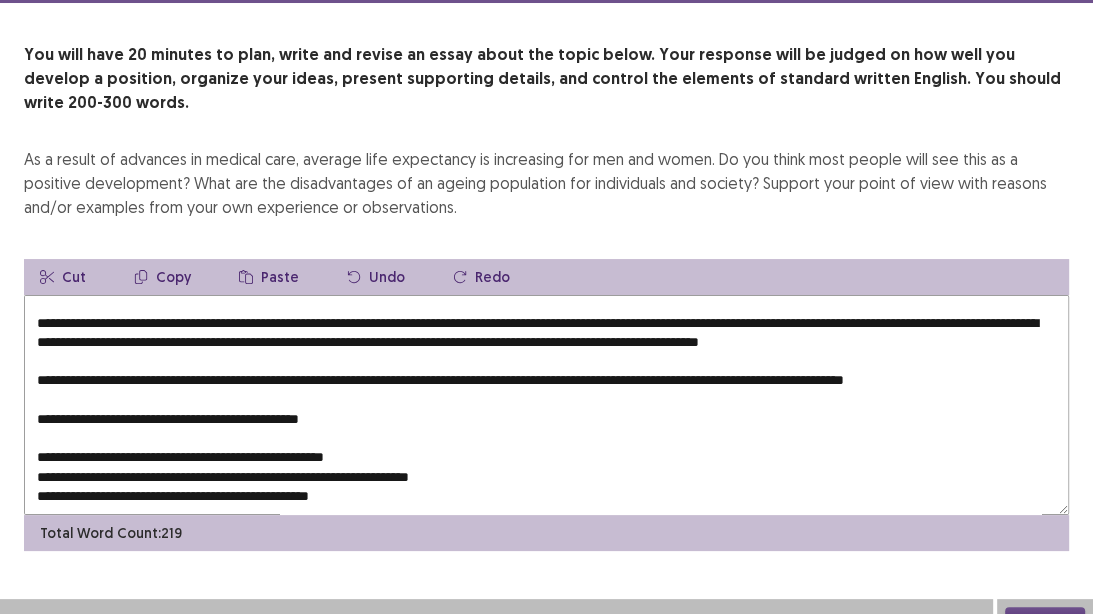 scroll, scrollTop: 173, scrollLeft: 0, axis: vertical 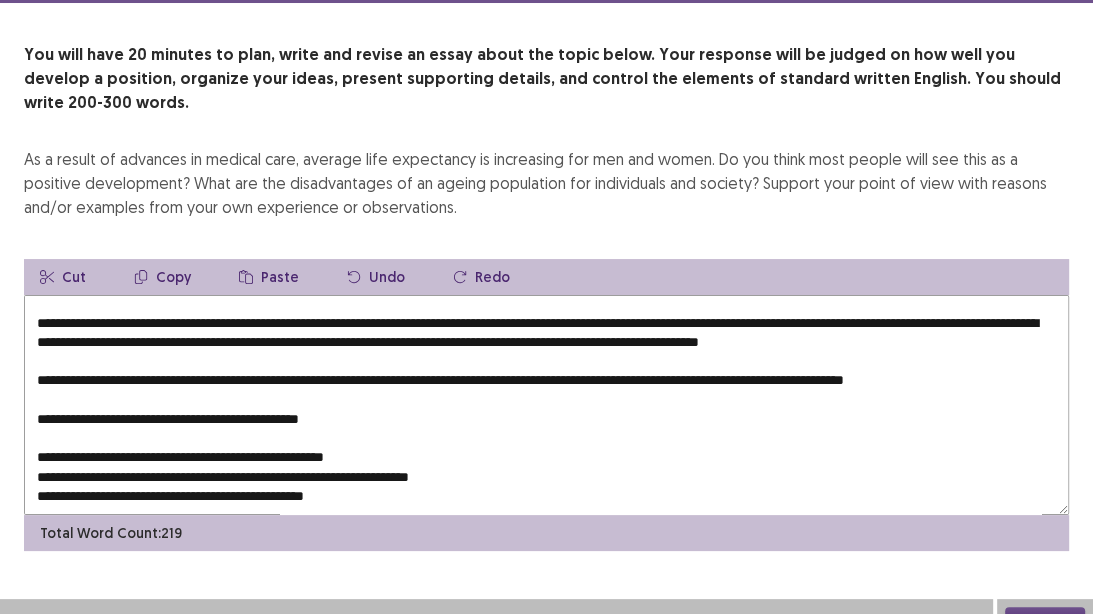click at bounding box center (546, 405) 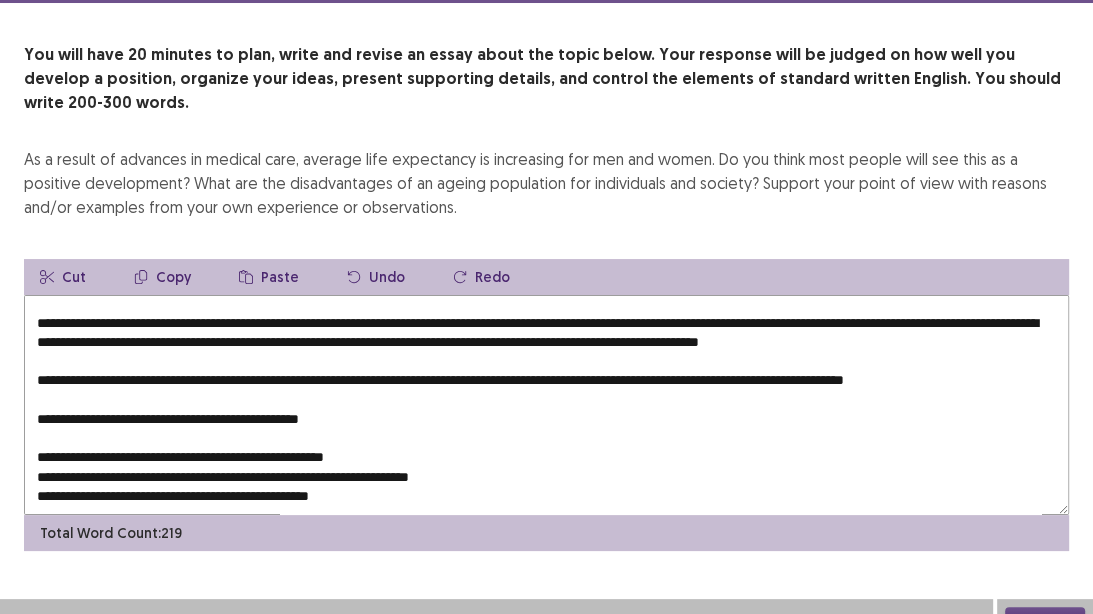 click at bounding box center (546, 405) 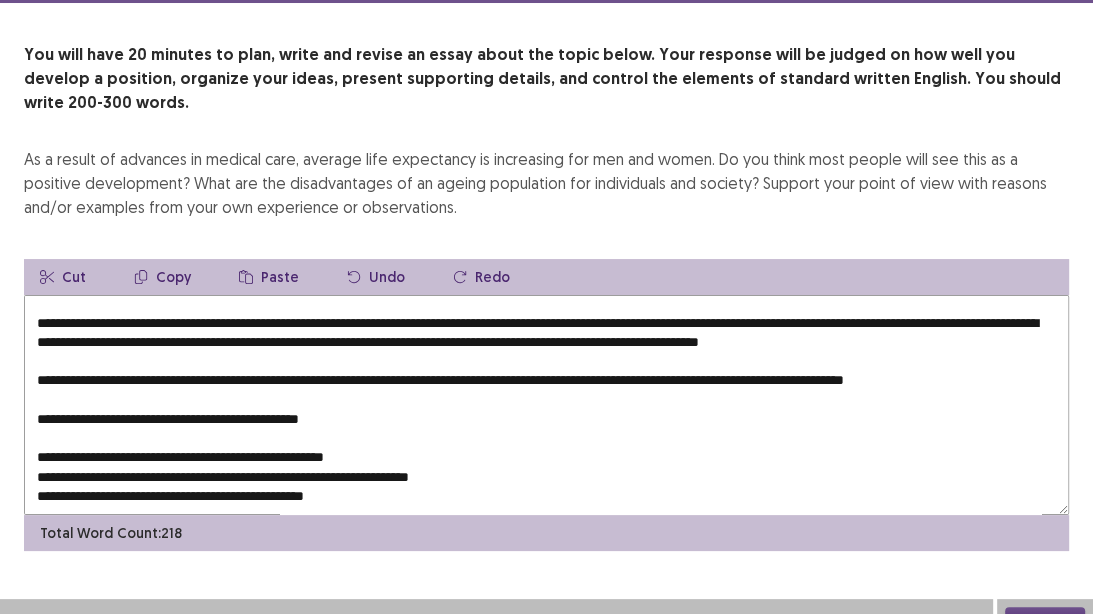 drag, startPoint x: 356, startPoint y: 446, endPoint x: 186, endPoint y: 442, distance: 170.04706 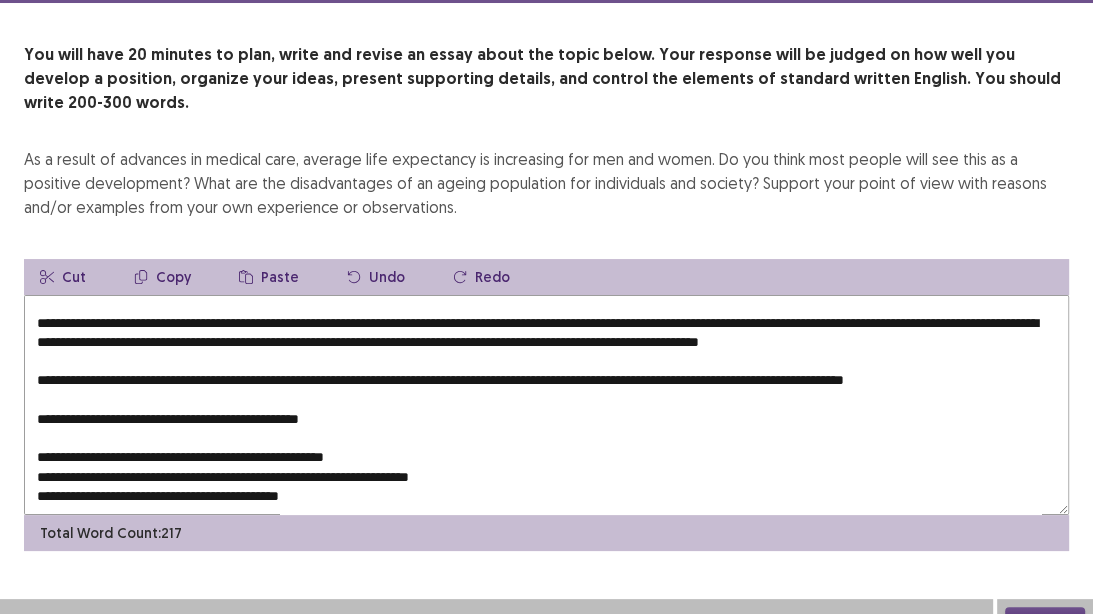 click at bounding box center [546, 405] 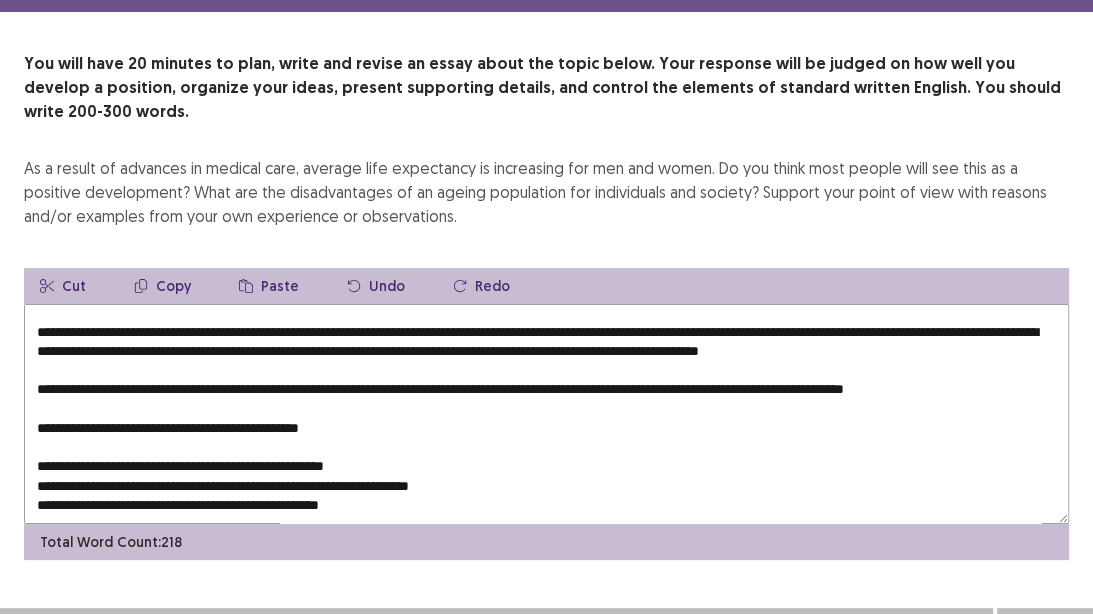 click at bounding box center (546, 414) 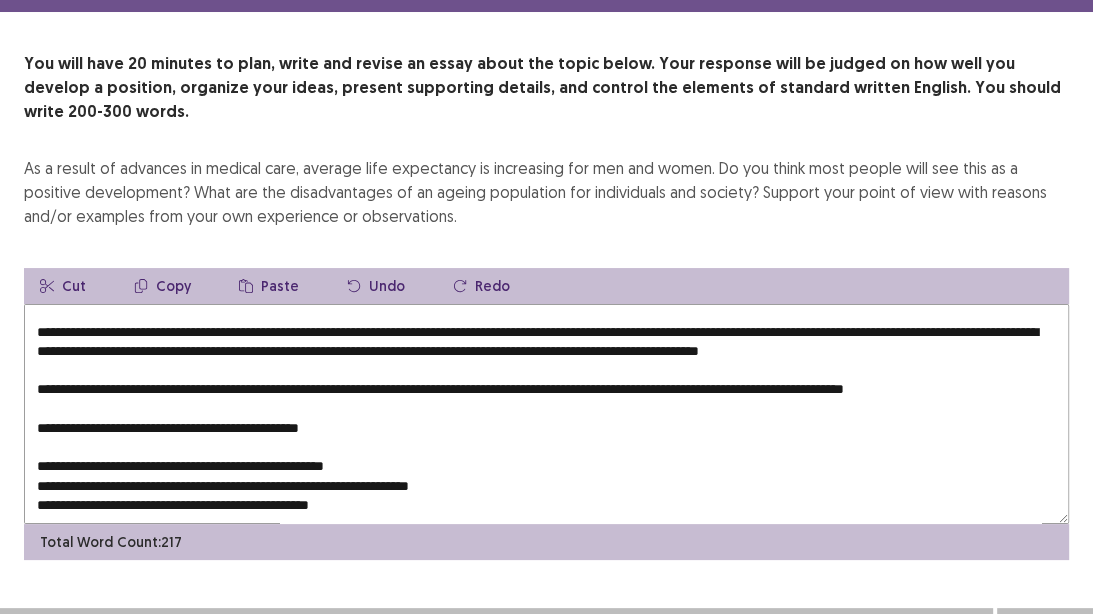 click at bounding box center [546, 414] 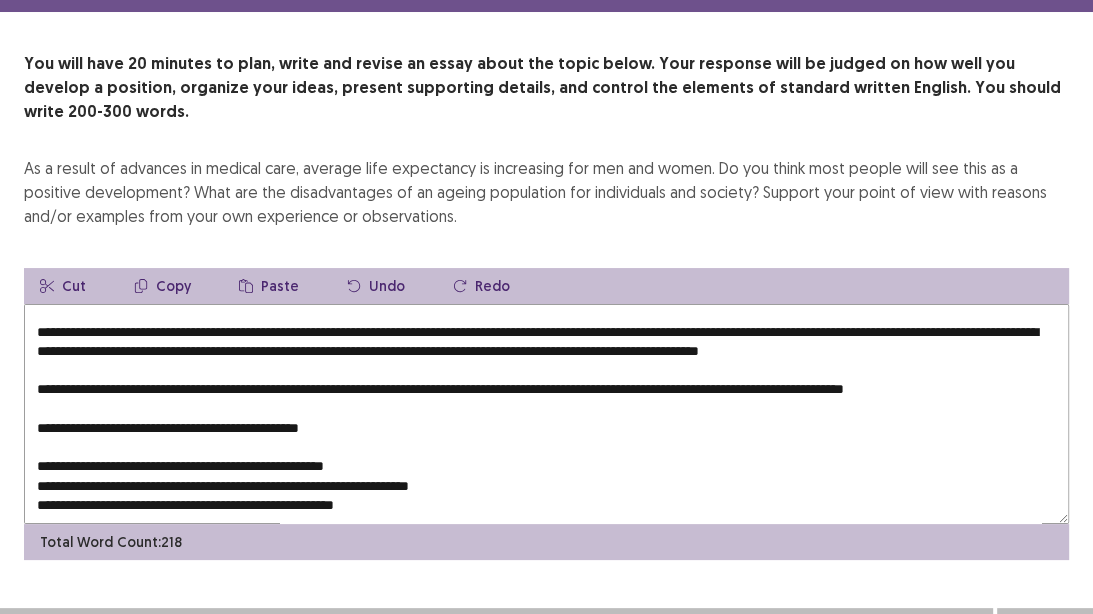 click at bounding box center [546, 414] 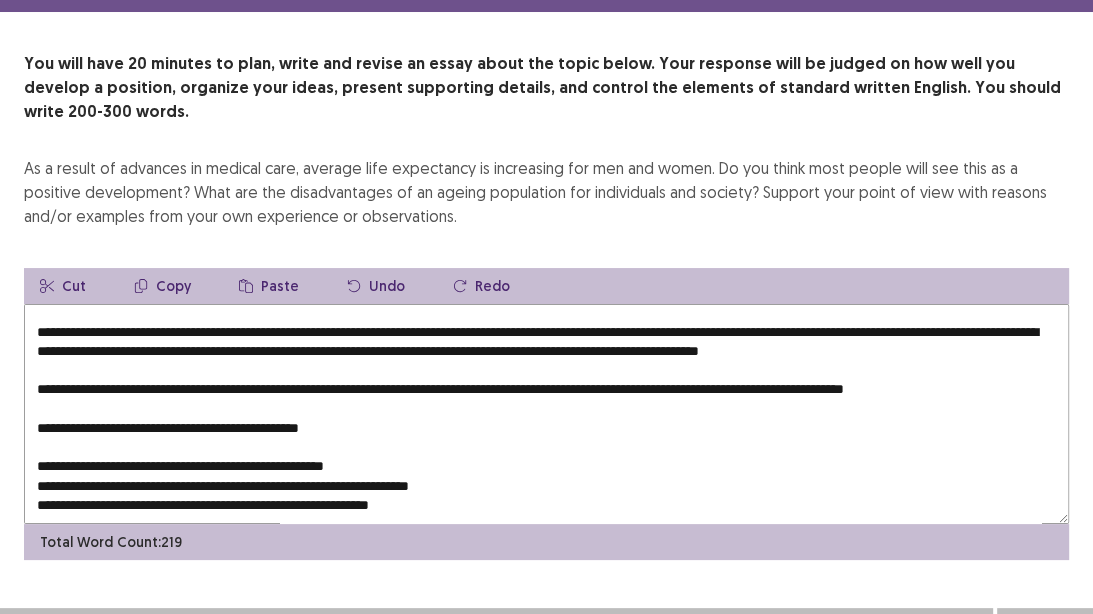 click at bounding box center (546, 414) 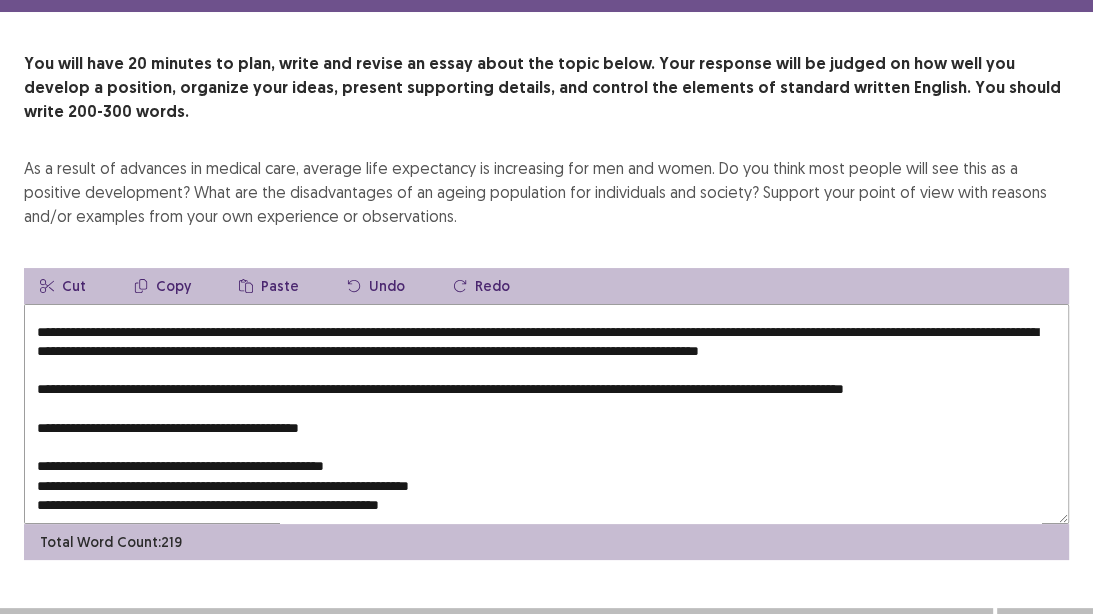 click at bounding box center (546, 414) 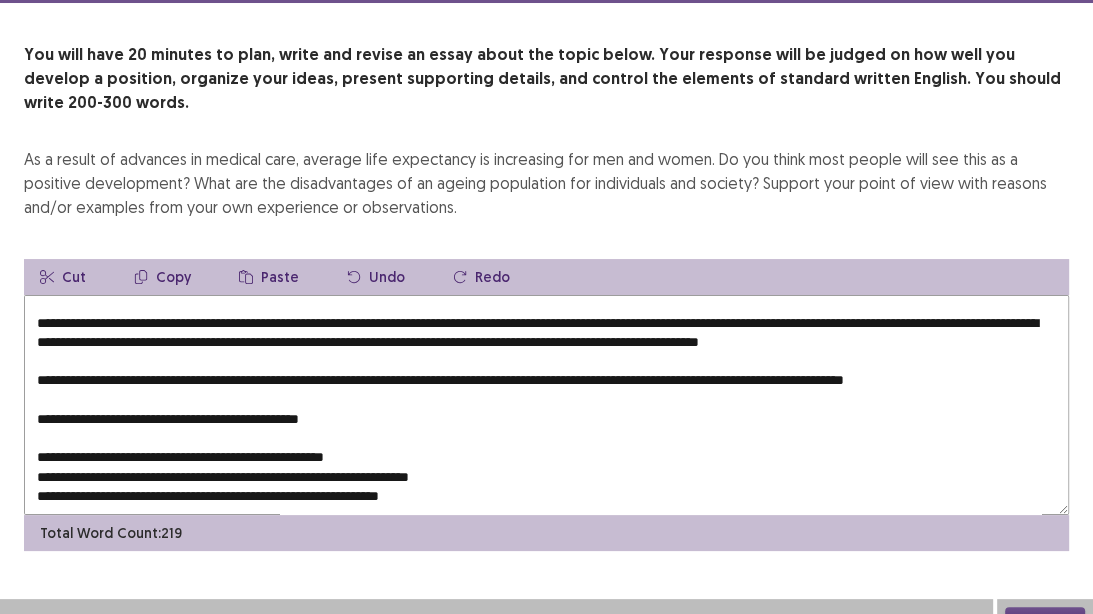 click at bounding box center (546, 405) 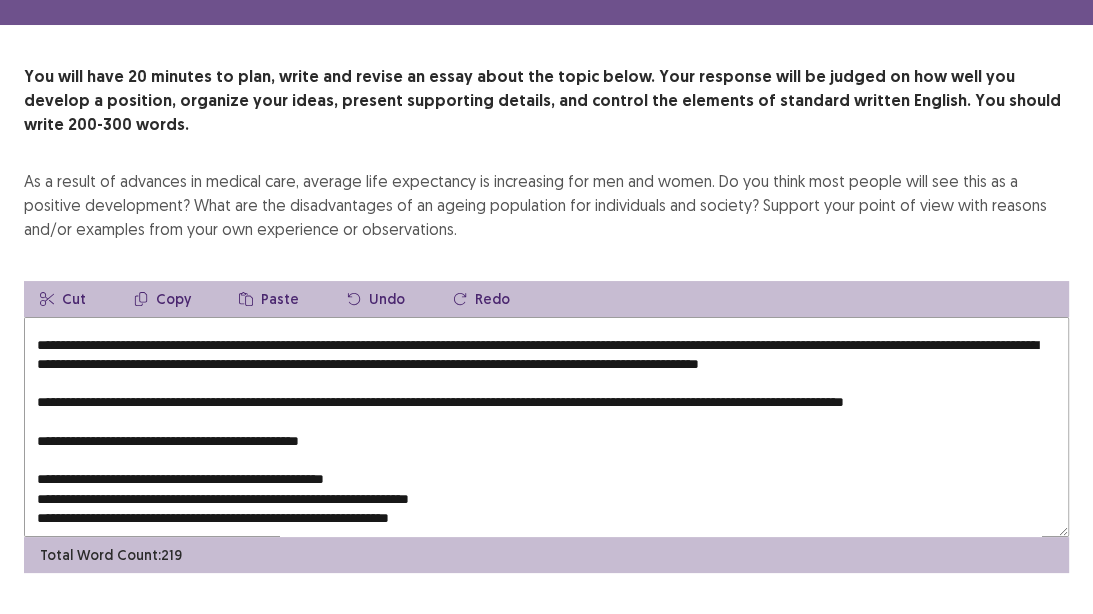 scroll, scrollTop: 81, scrollLeft: 0, axis: vertical 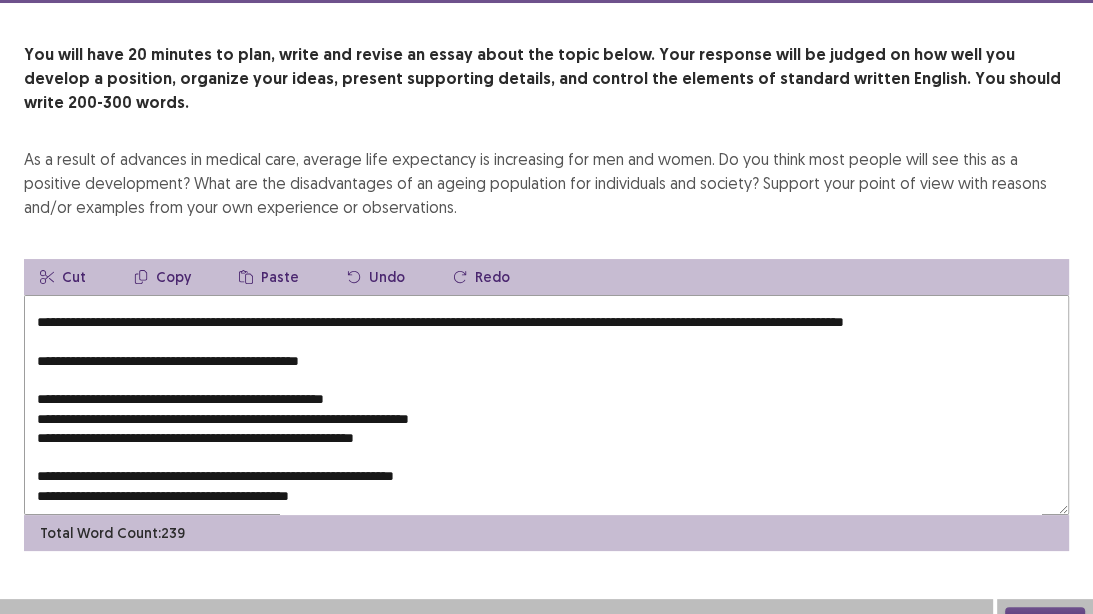 drag, startPoint x: 408, startPoint y: 388, endPoint x: 19, endPoint y: 382, distance: 389.04626 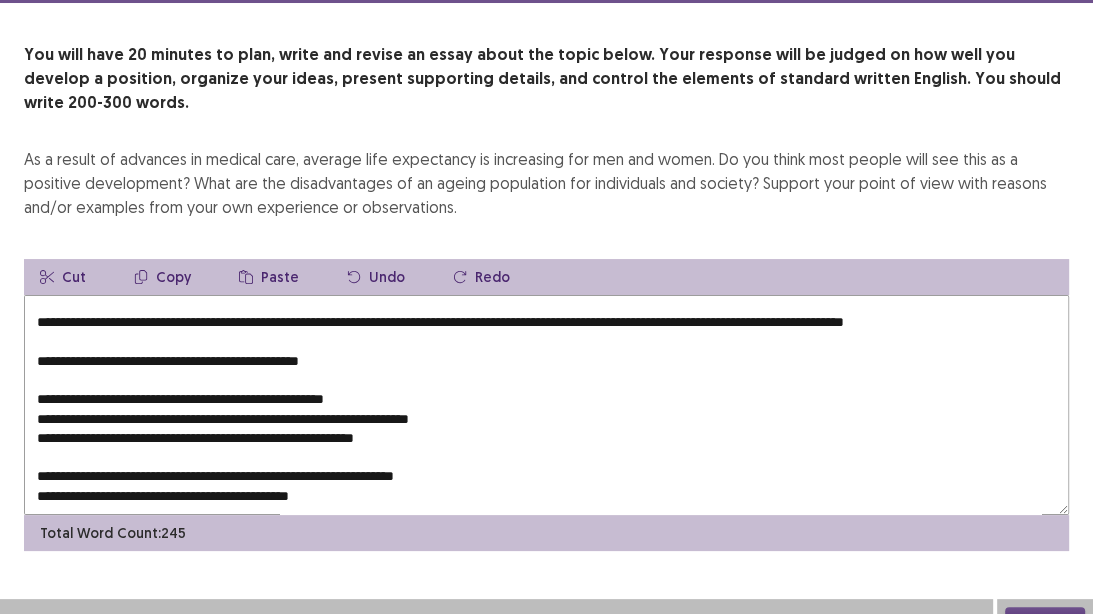 scroll, scrollTop: 112, scrollLeft: 0, axis: vertical 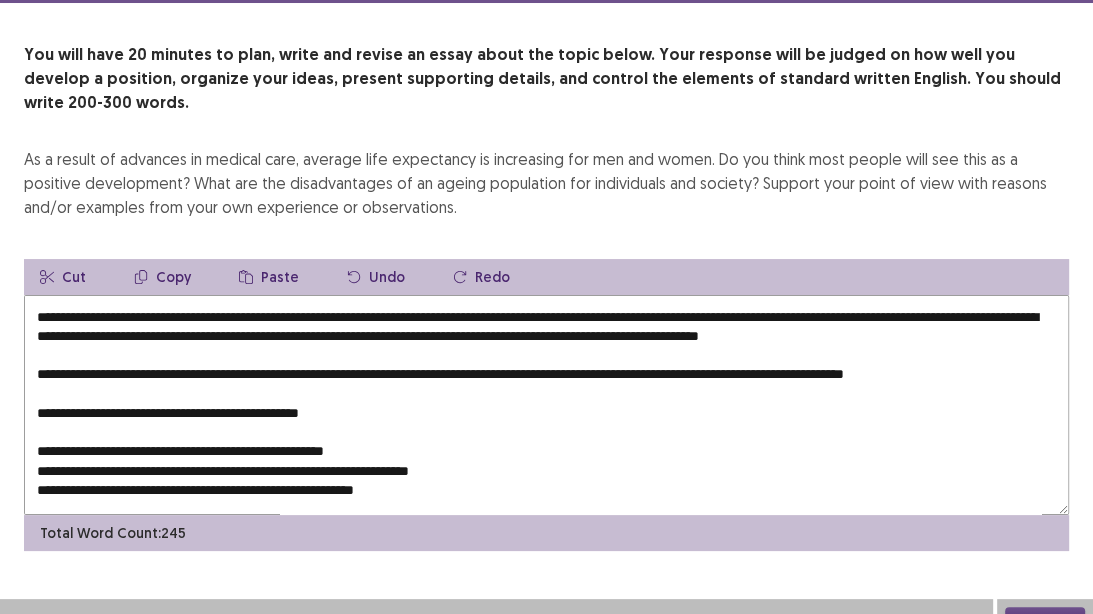 click at bounding box center (546, 405) 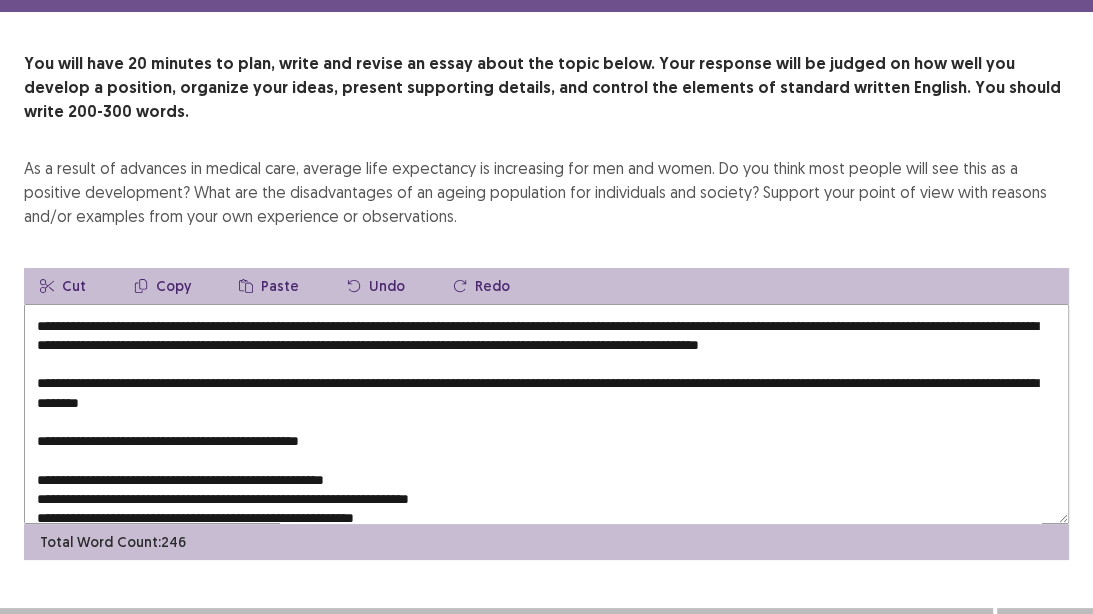 click at bounding box center [546, 414] 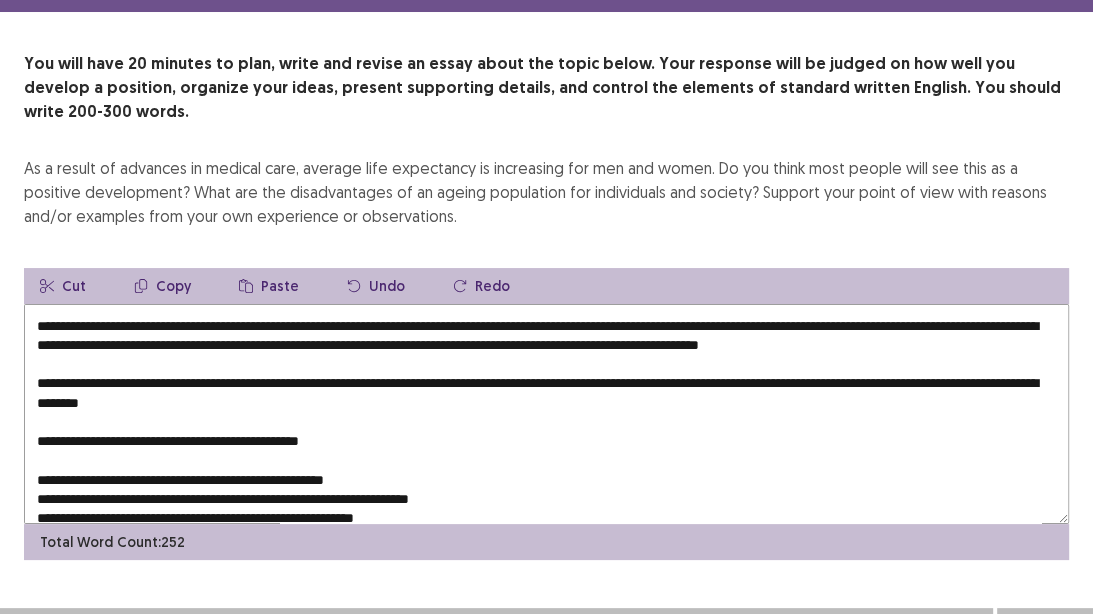 click at bounding box center (546, 414) 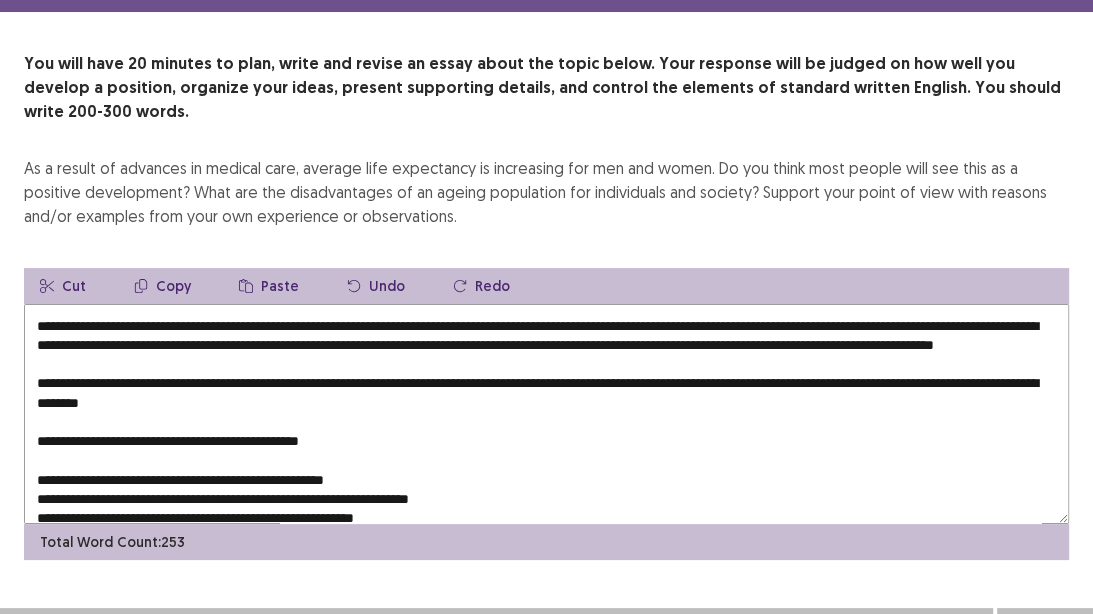 click at bounding box center [546, 414] 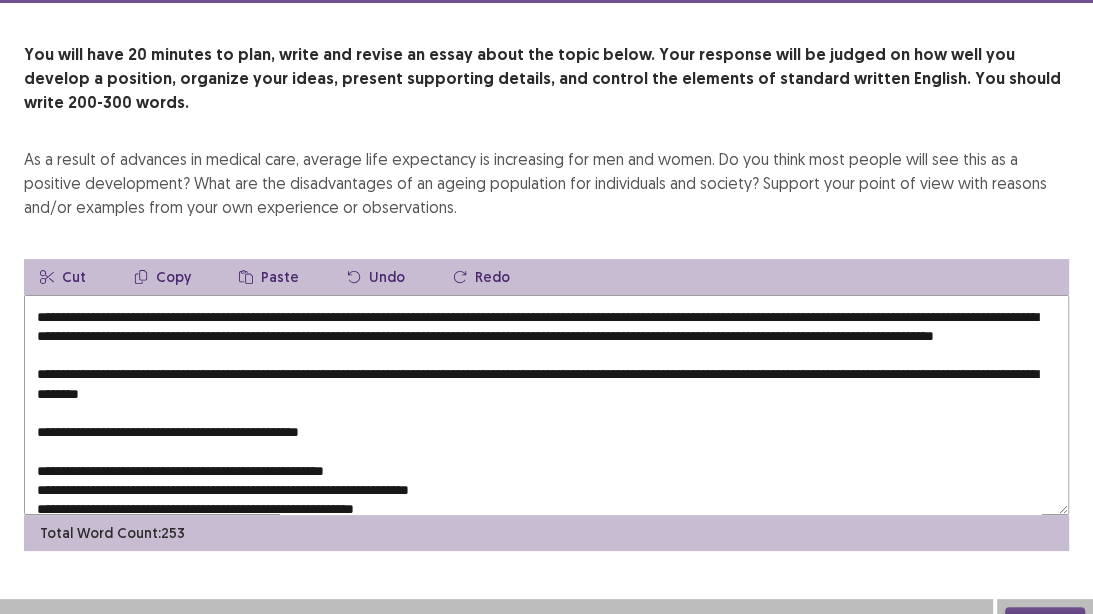 click on "Paste" at bounding box center (269, 277) 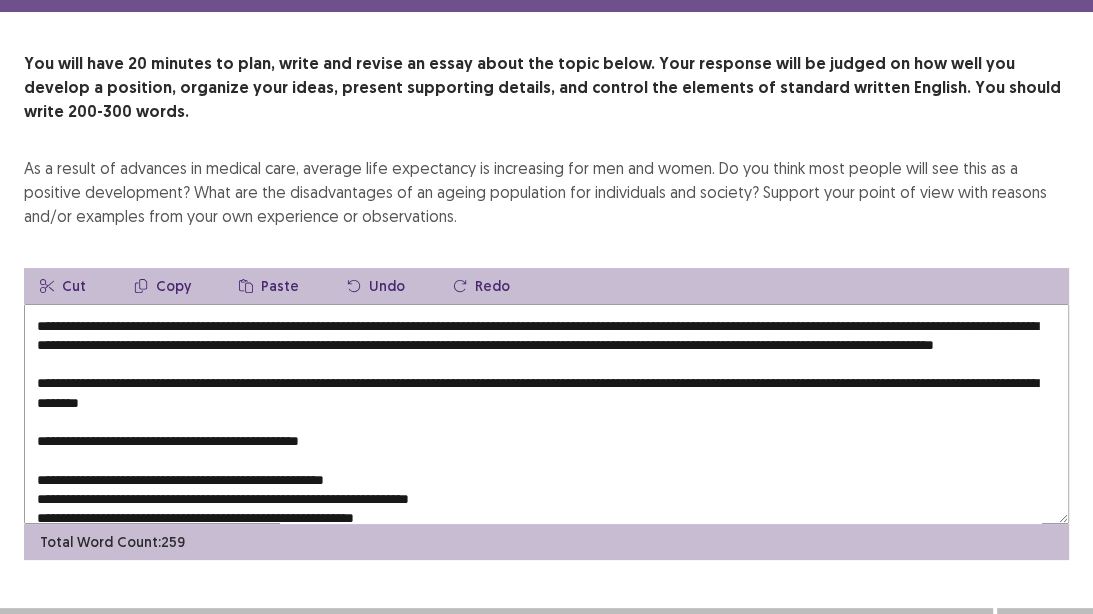 click at bounding box center [546, 414] 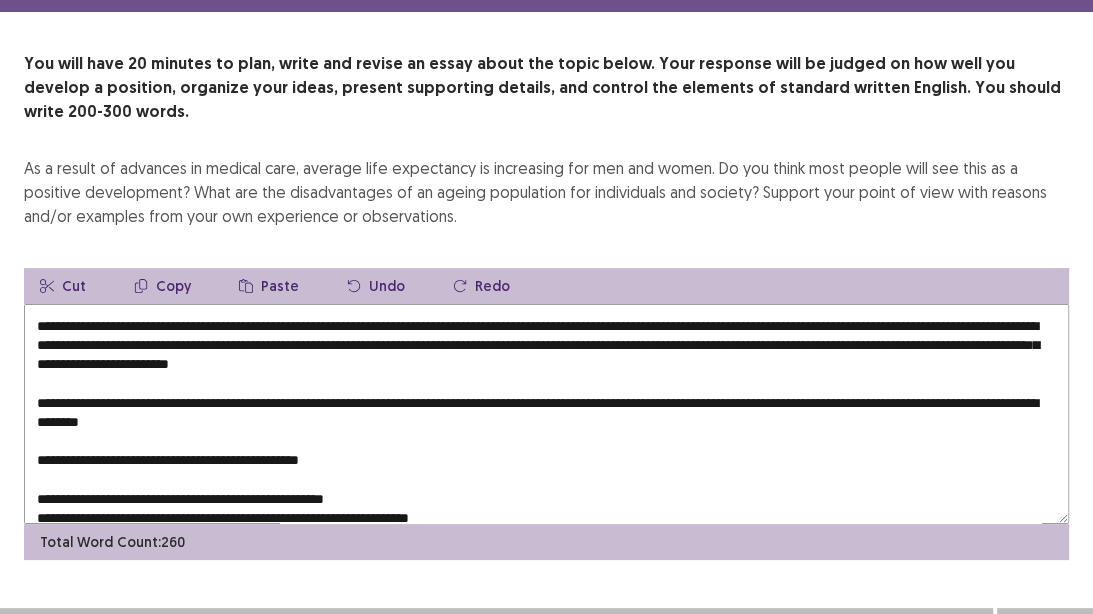 scroll, scrollTop: 32, scrollLeft: 0, axis: vertical 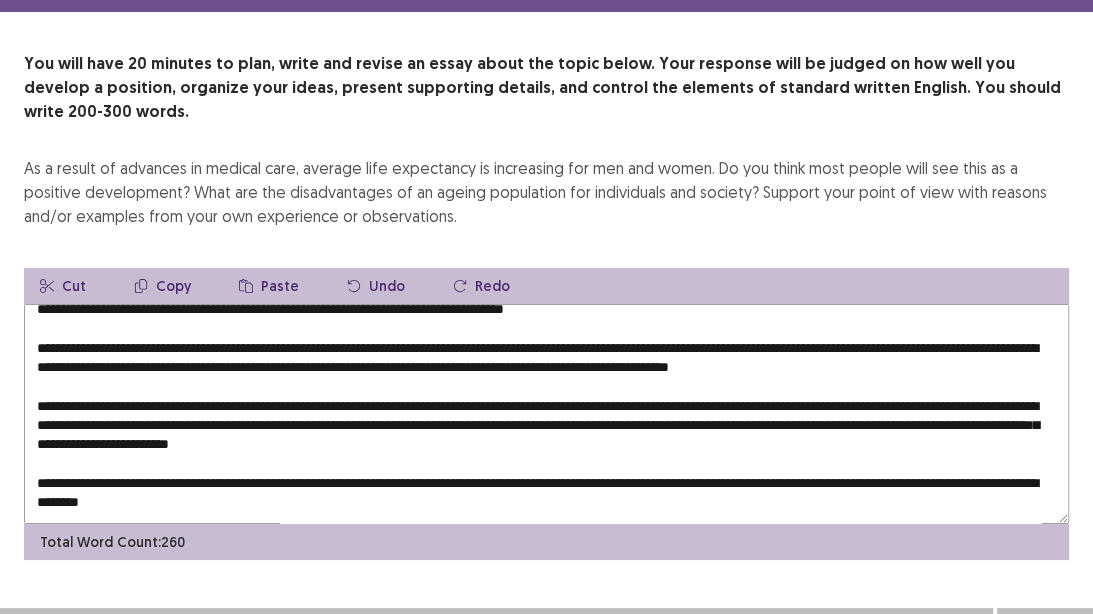 click at bounding box center (546, 414) 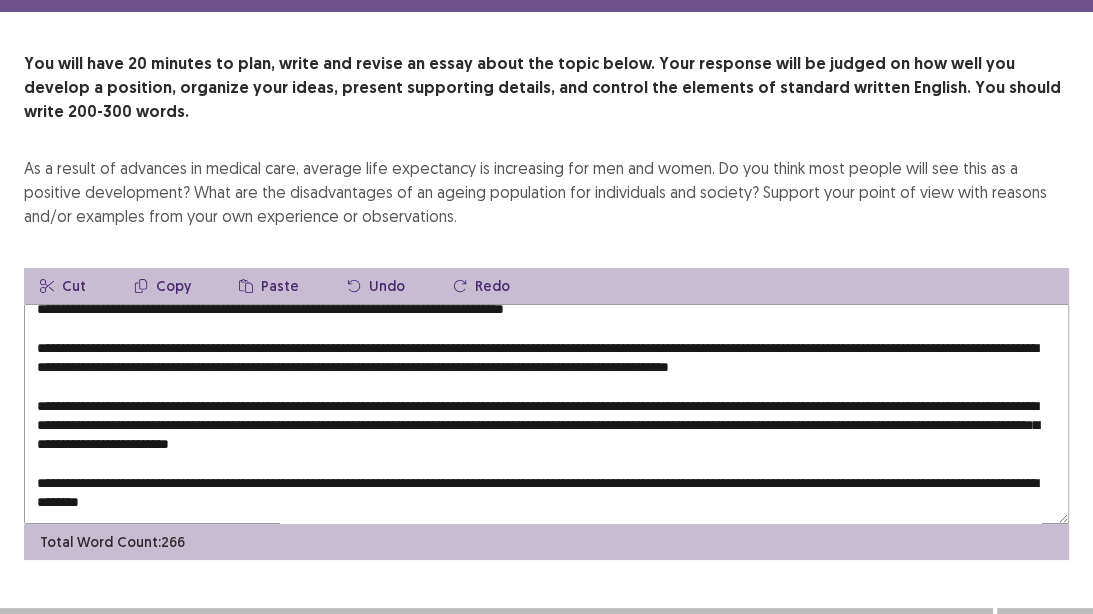 click at bounding box center (546, 414) 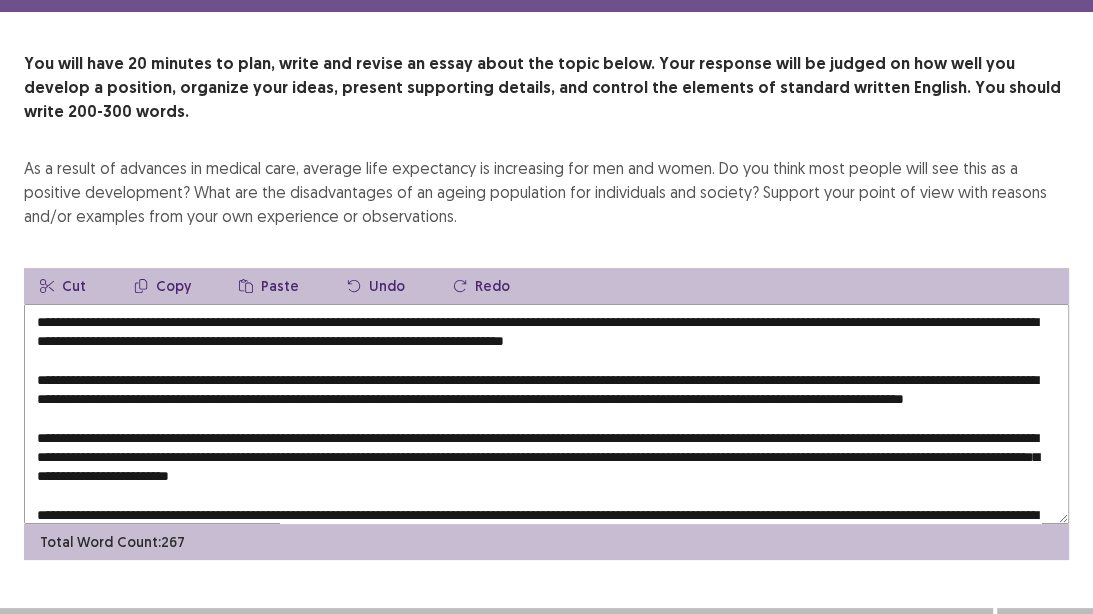 scroll, scrollTop: 0, scrollLeft: 0, axis: both 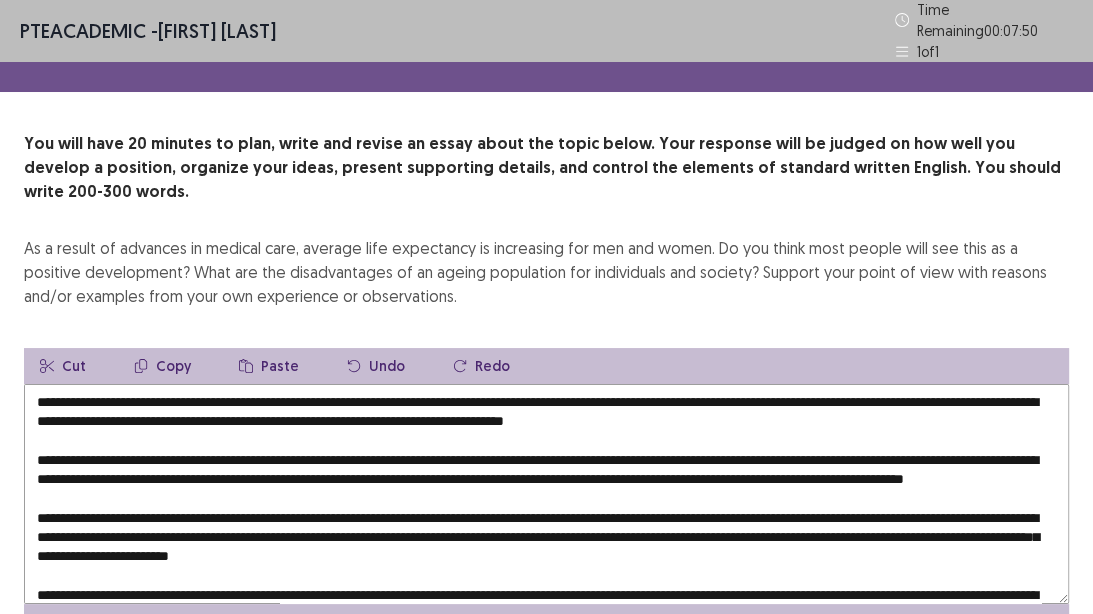 click at bounding box center (546, 494) 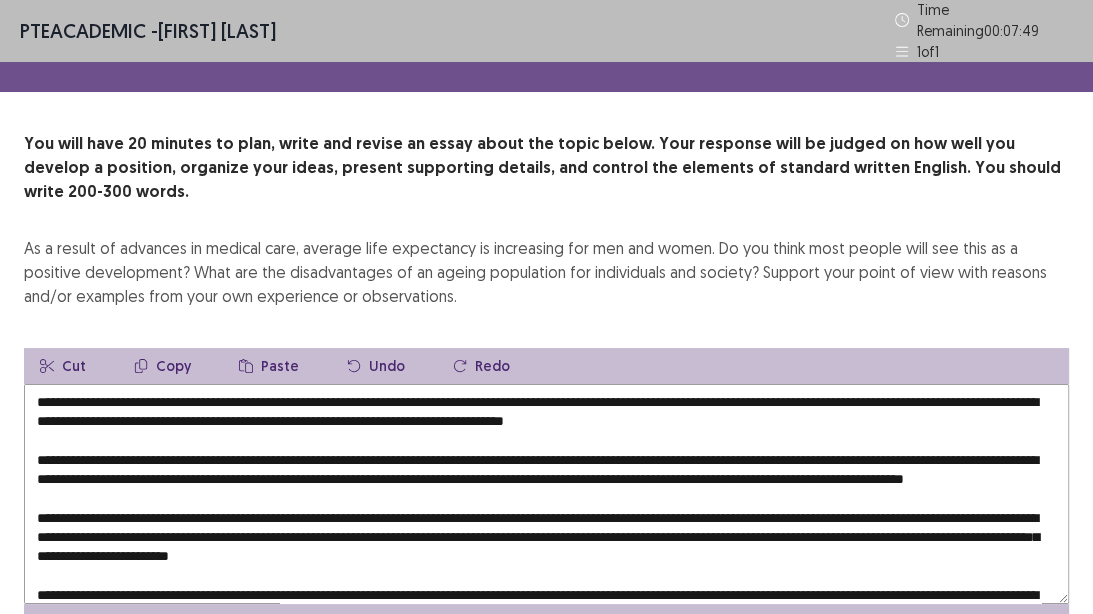 click at bounding box center [546, 494] 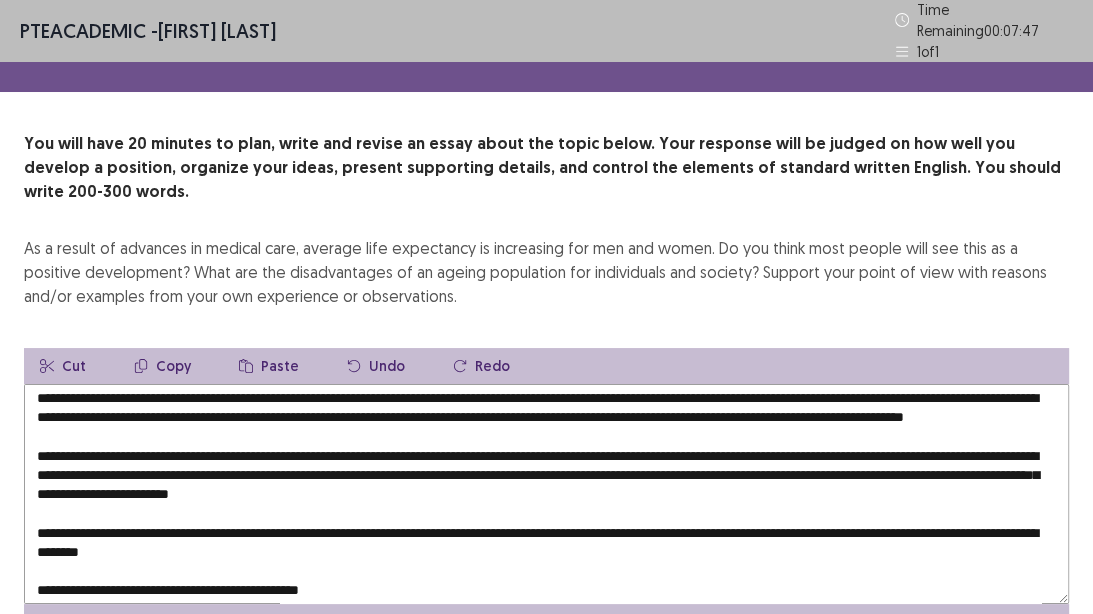 scroll, scrollTop: 80, scrollLeft: 0, axis: vertical 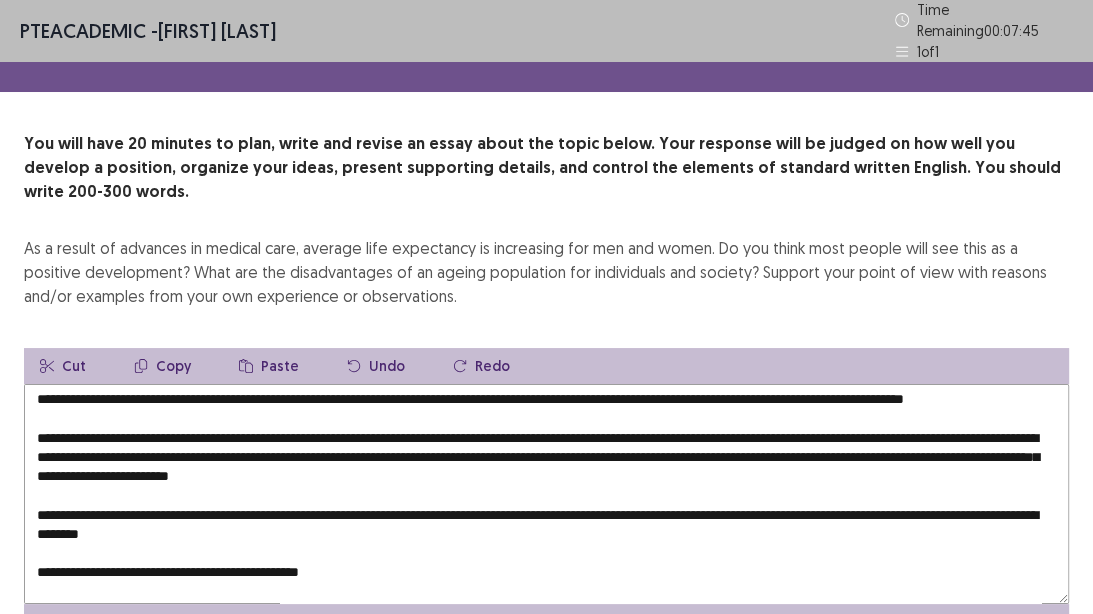 click at bounding box center [546, 494] 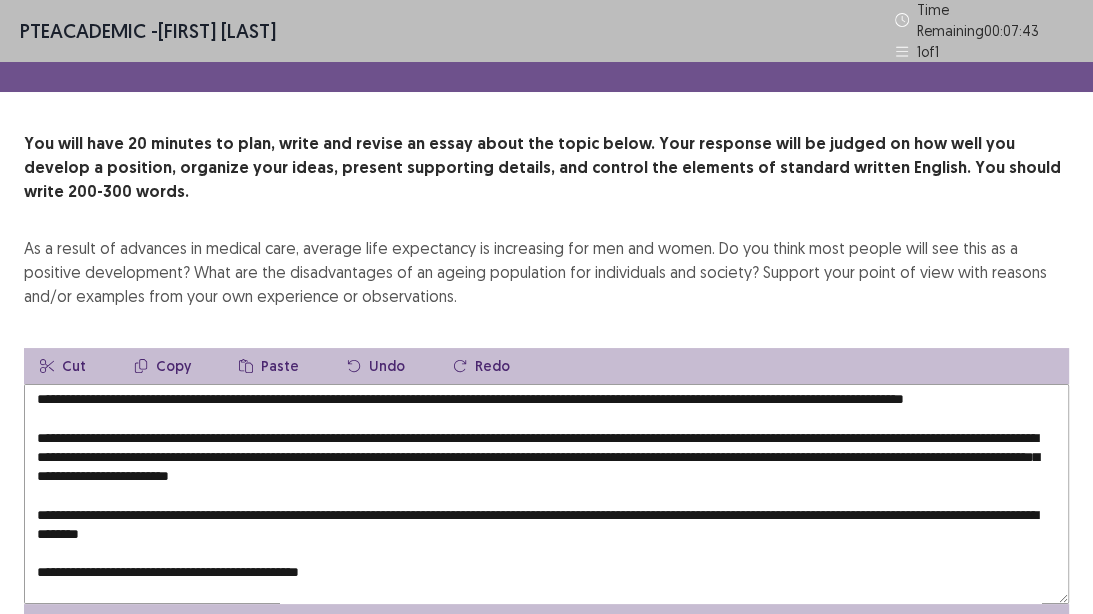 click at bounding box center [546, 494] 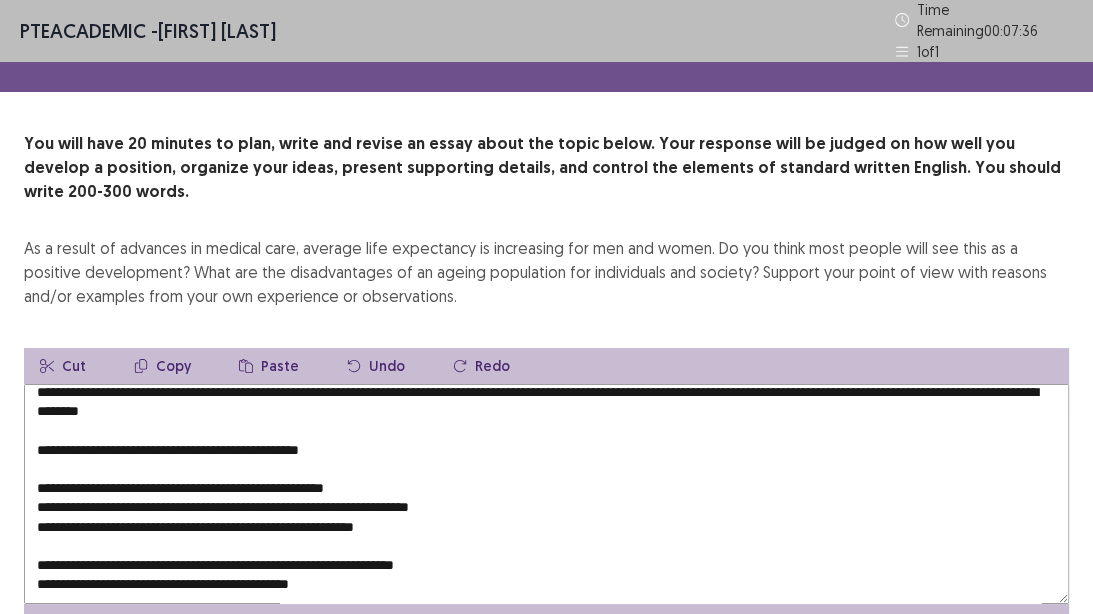 scroll, scrollTop: 240, scrollLeft: 0, axis: vertical 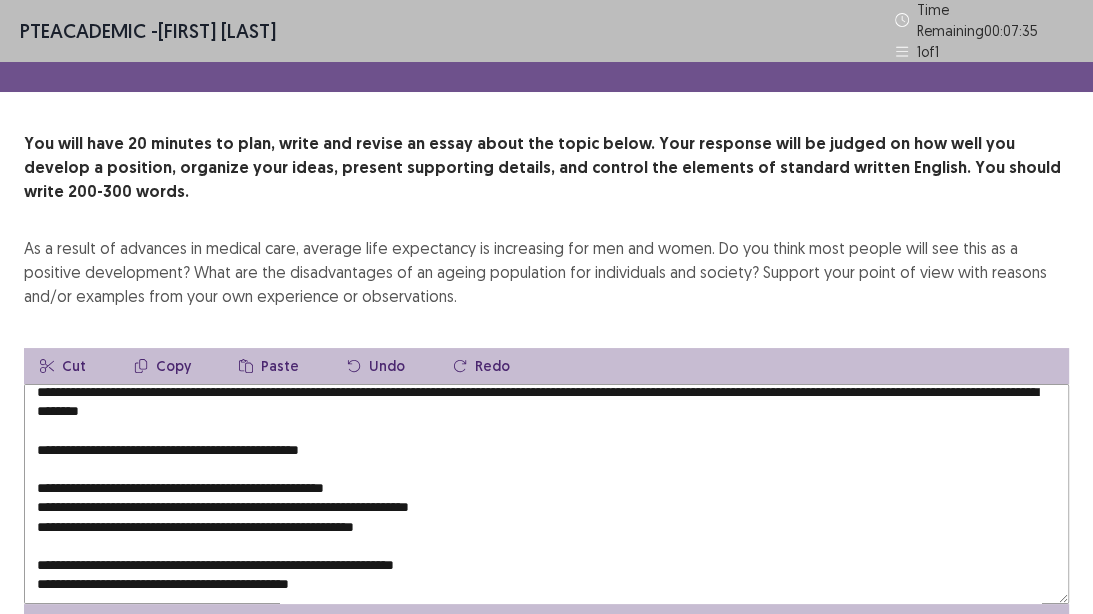 drag, startPoint x: 394, startPoint y: 456, endPoint x: 16, endPoint y: 456, distance: 378 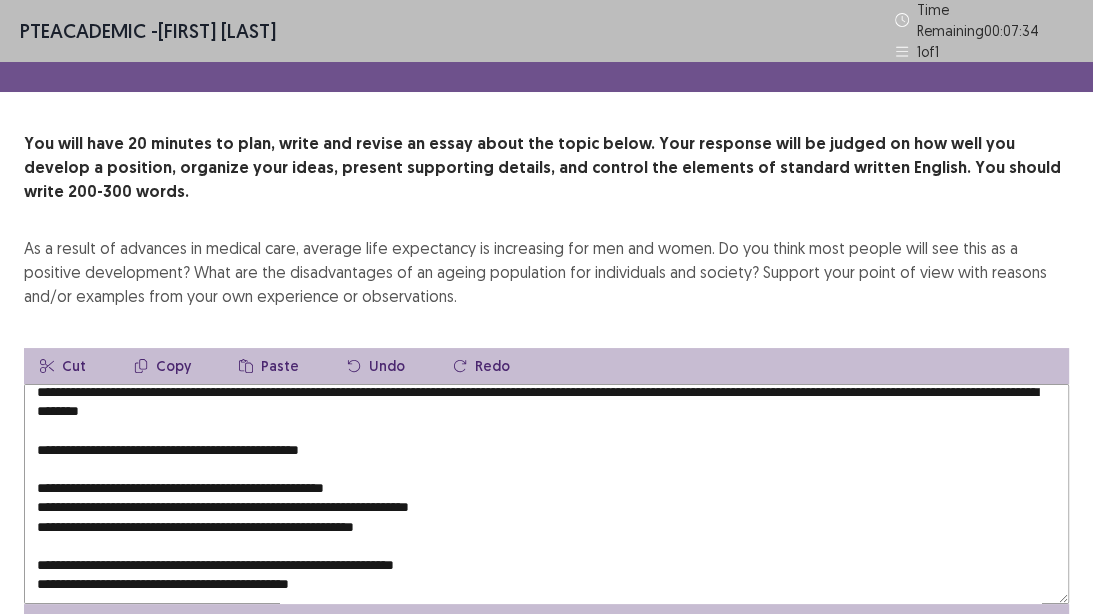 click on "Copy" at bounding box center (162, 366) 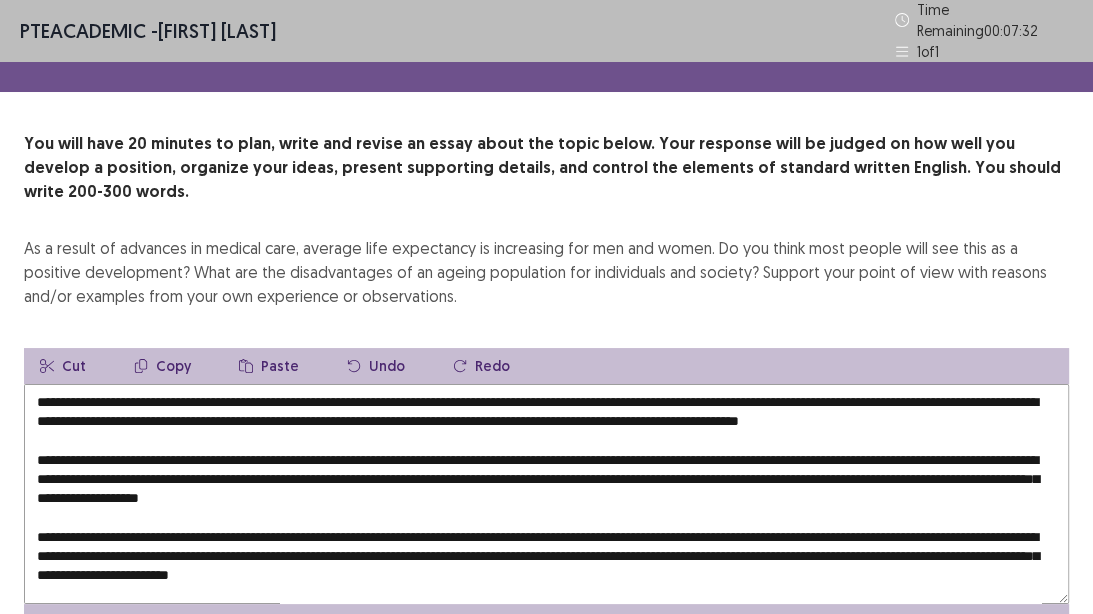 click at bounding box center [546, 494] 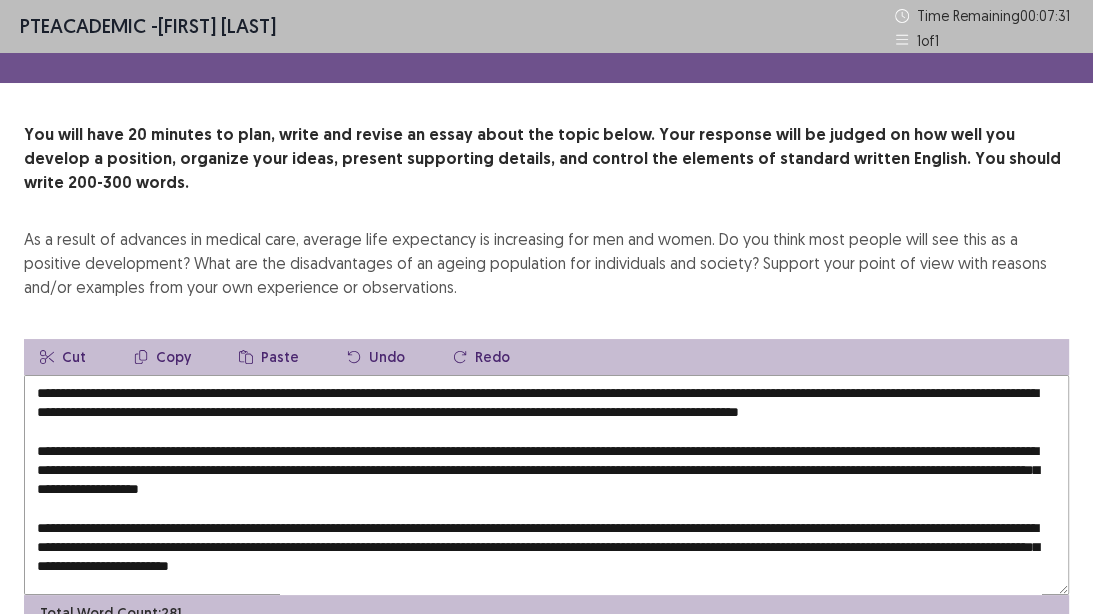click on "Paste" at bounding box center [269, 357] 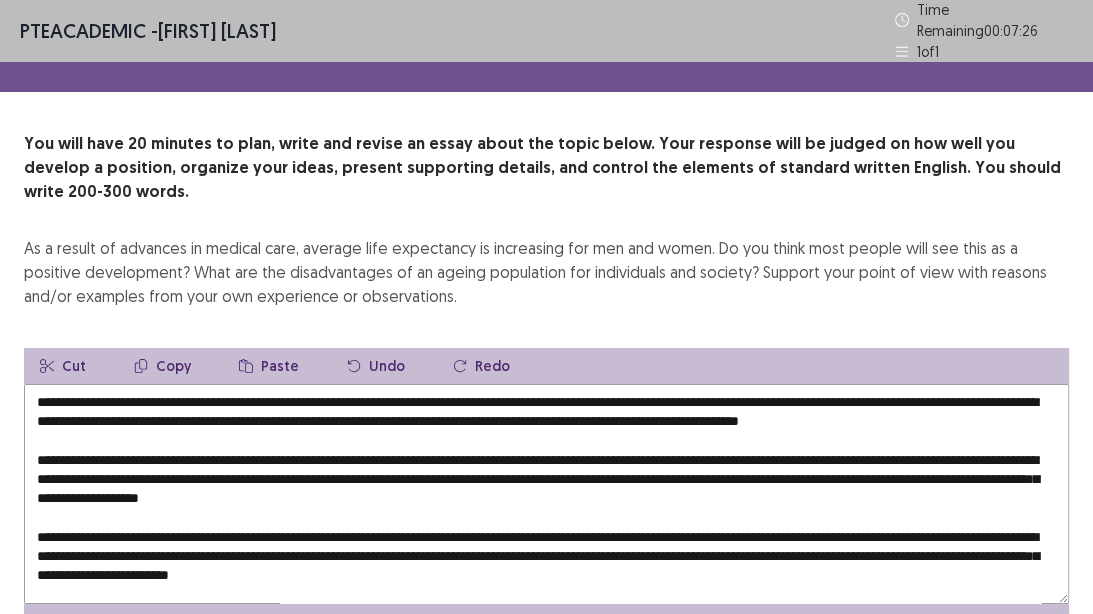 click at bounding box center [546, 494] 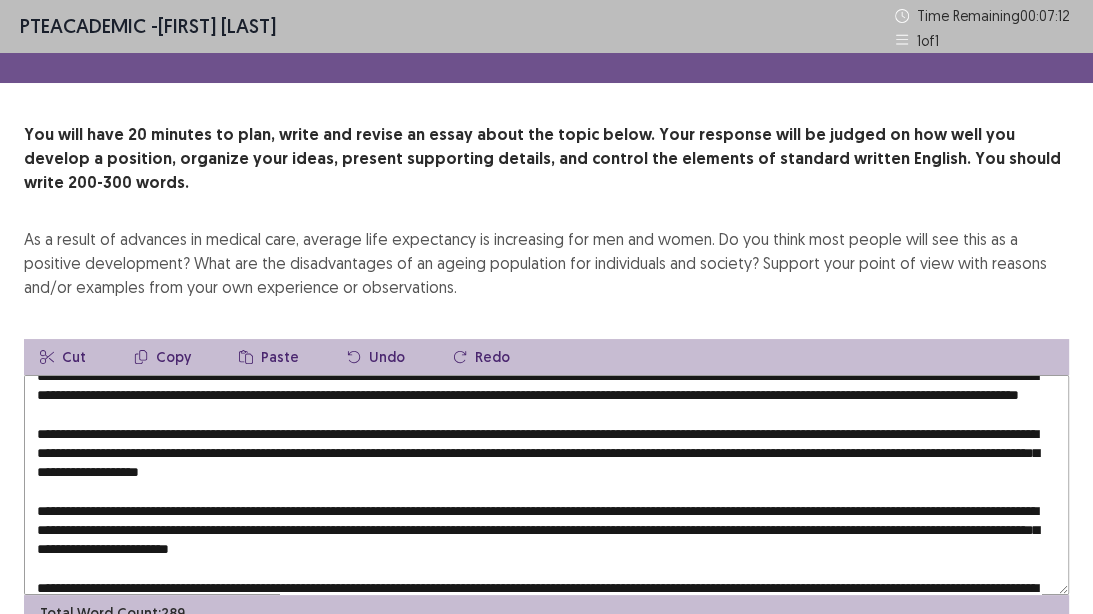 scroll, scrollTop: 0, scrollLeft: 0, axis: both 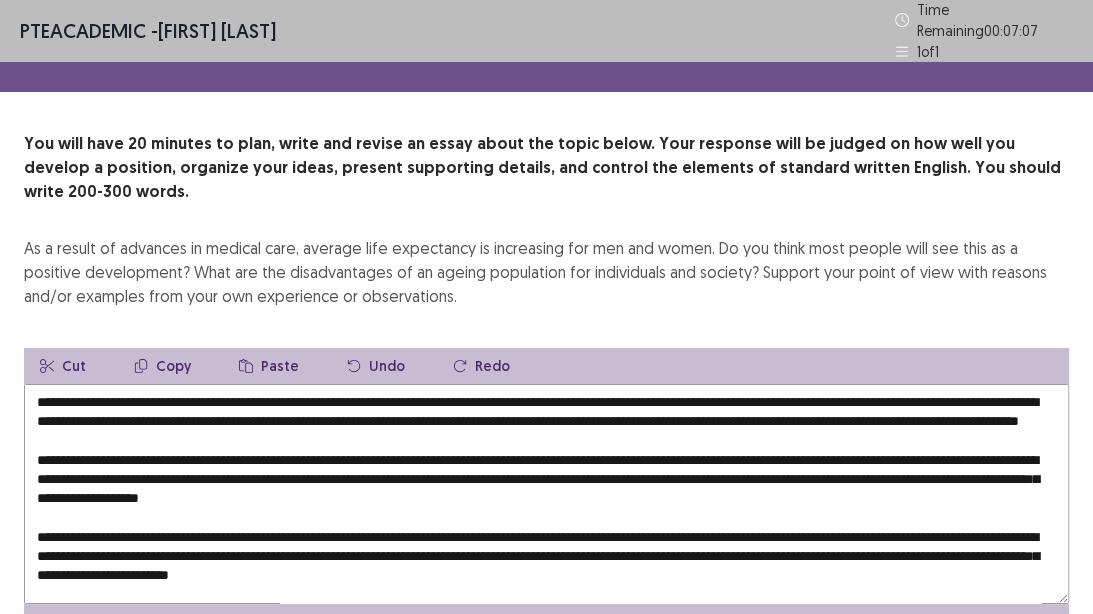drag, startPoint x: 191, startPoint y: 408, endPoint x: 822, endPoint y: 393, distance: 631.1783 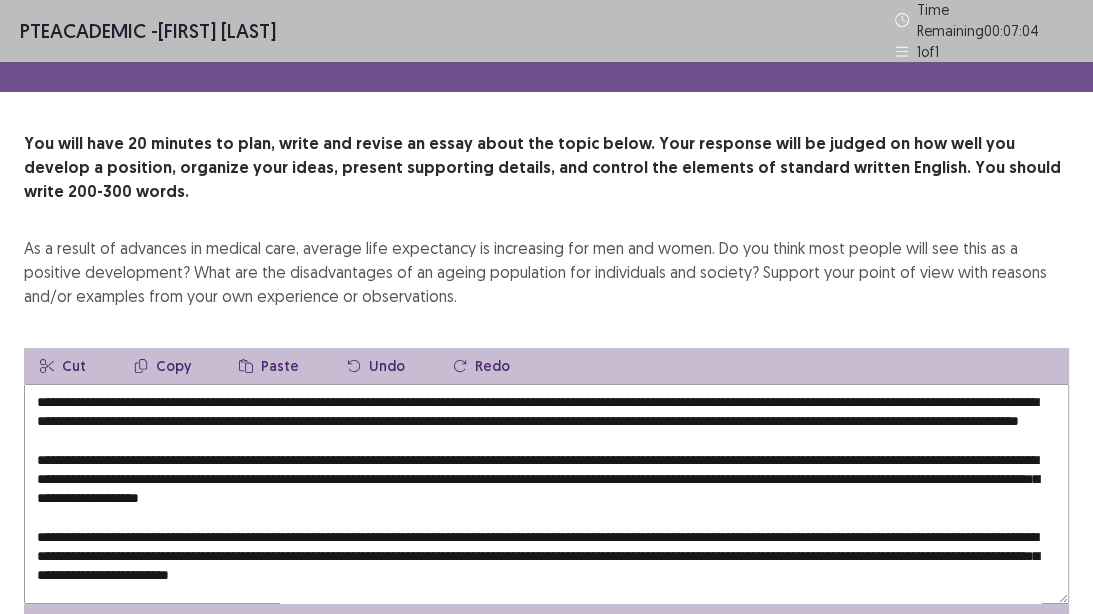 click at bounding box center (546, 494) 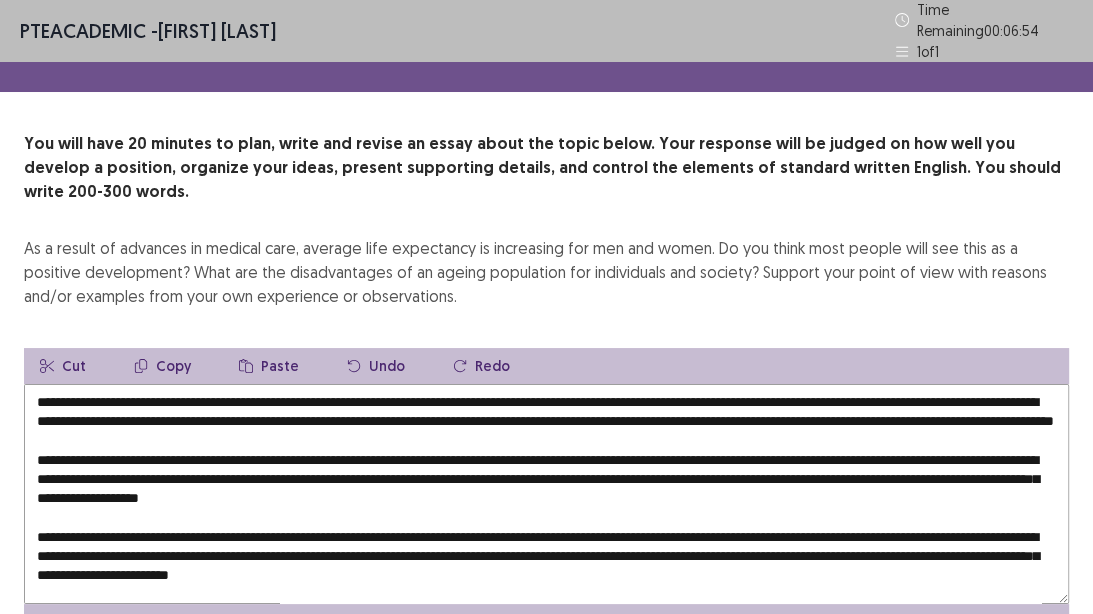 drag, startPoint x: 228, startPoint y: 408, endPoint x: 821, endPoint y: 388, distance: 593.33716 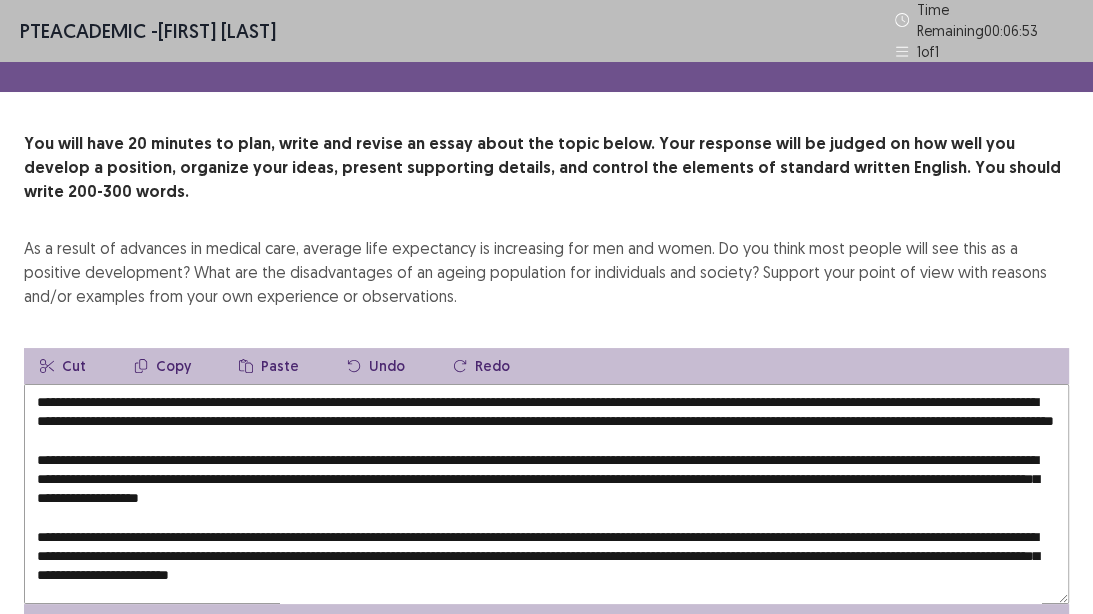 click on "Copy" at bounding box center (162, 366) 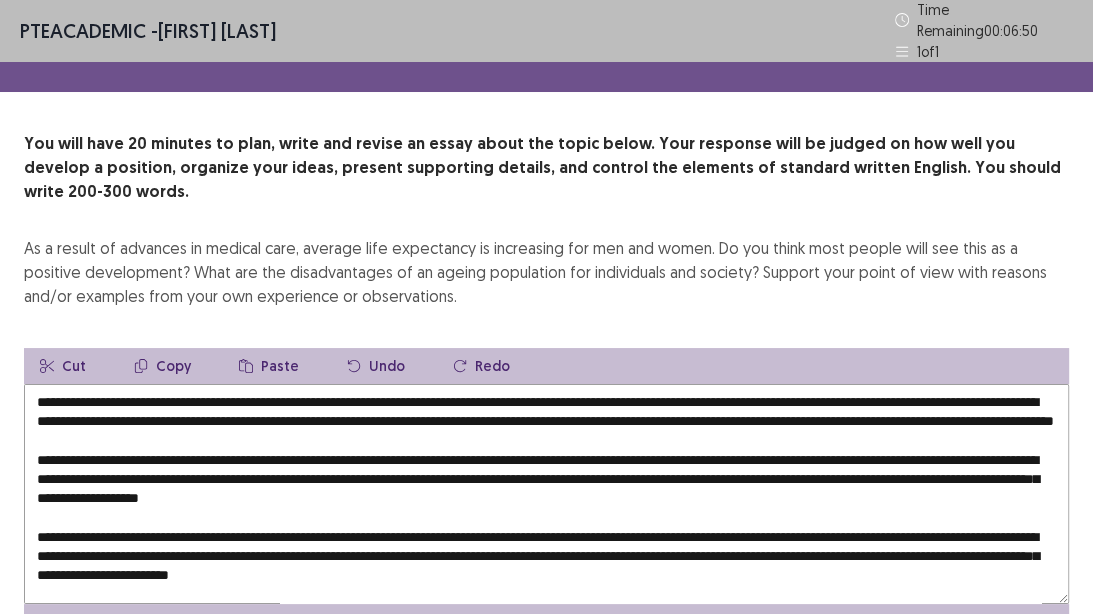 click at bounding box center [546, 494] 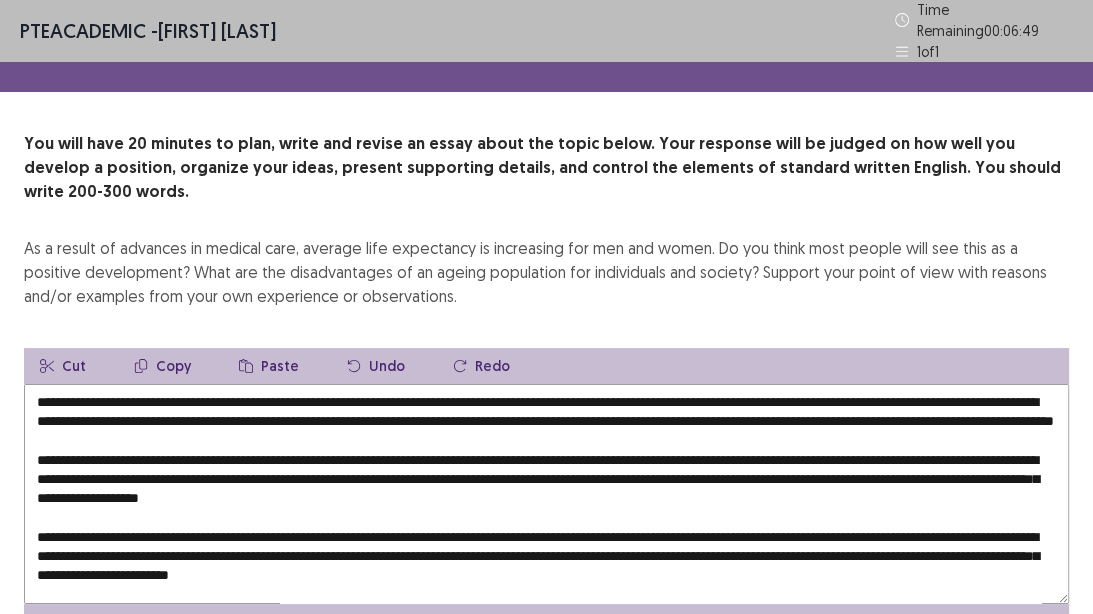 click on "Paste" at bounding box center (269, 366) 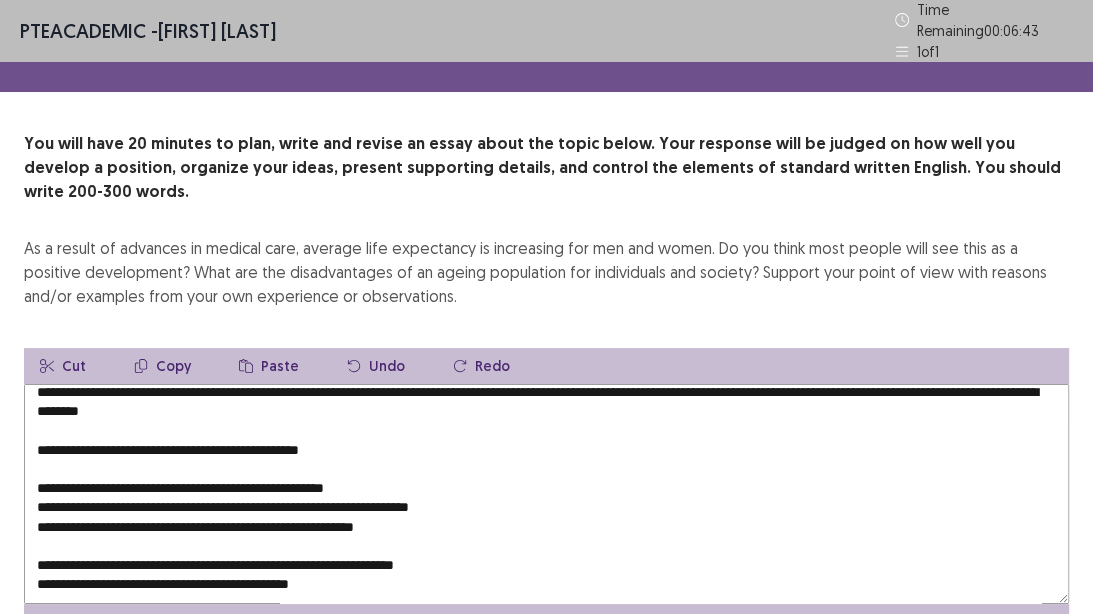 scroll, scrollTop: 240, scrollLeft: 0, axis: vertical 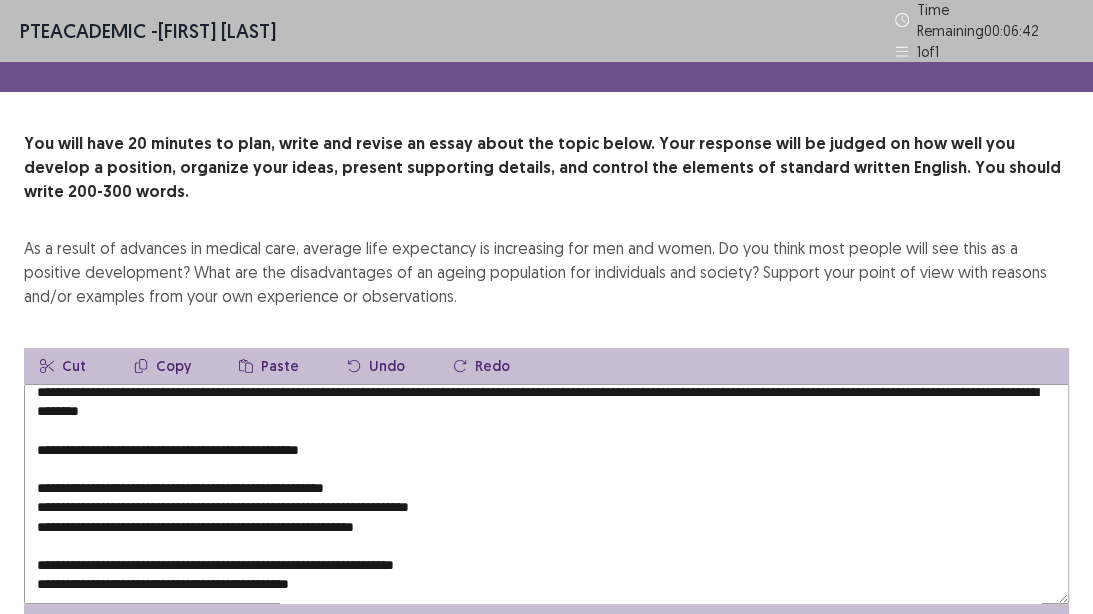 drag, startPoint x: 512, startPoint y: 476, endPoint x: 0, endPoint y: 485, distance: 512.0791 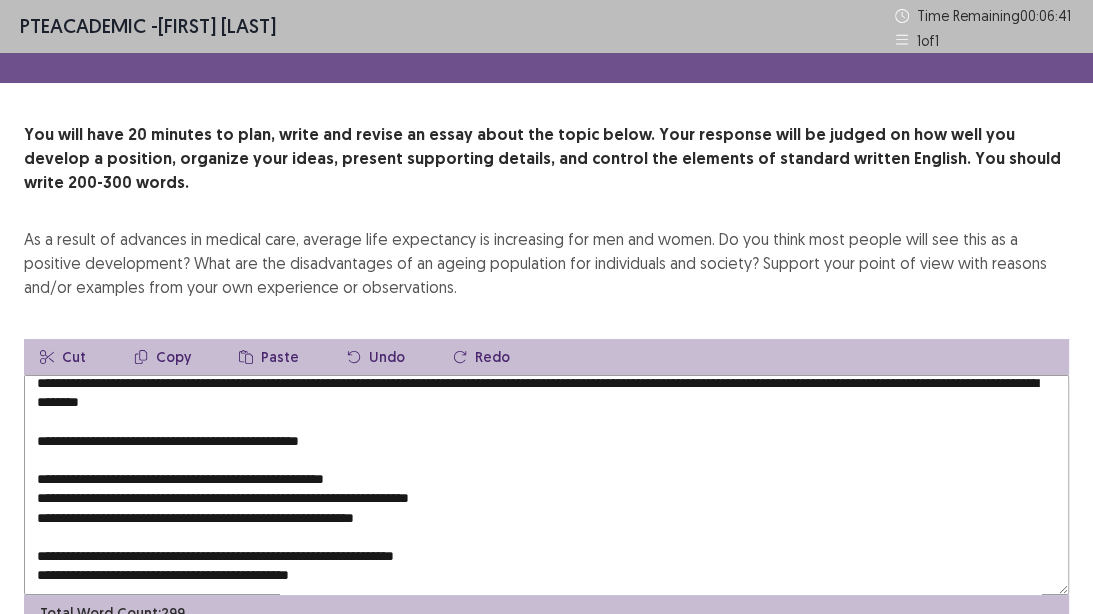 click at bounding box center [546, 485] 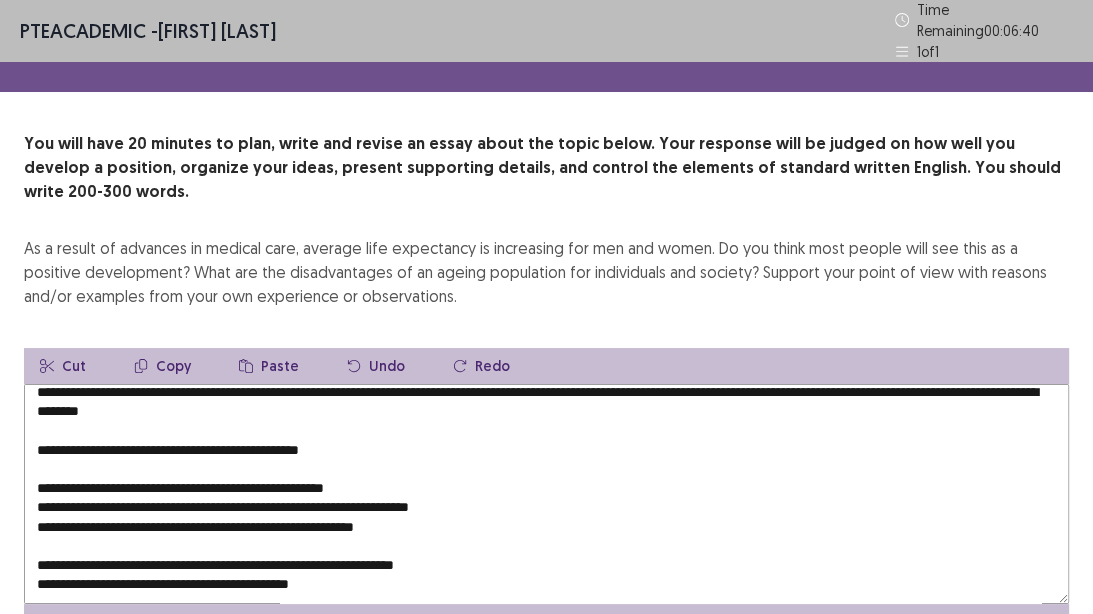 drag, startPoint x: 488, startPoint y: 473, endPoint x: 3, endPoint y: 480, distance: 485.0505 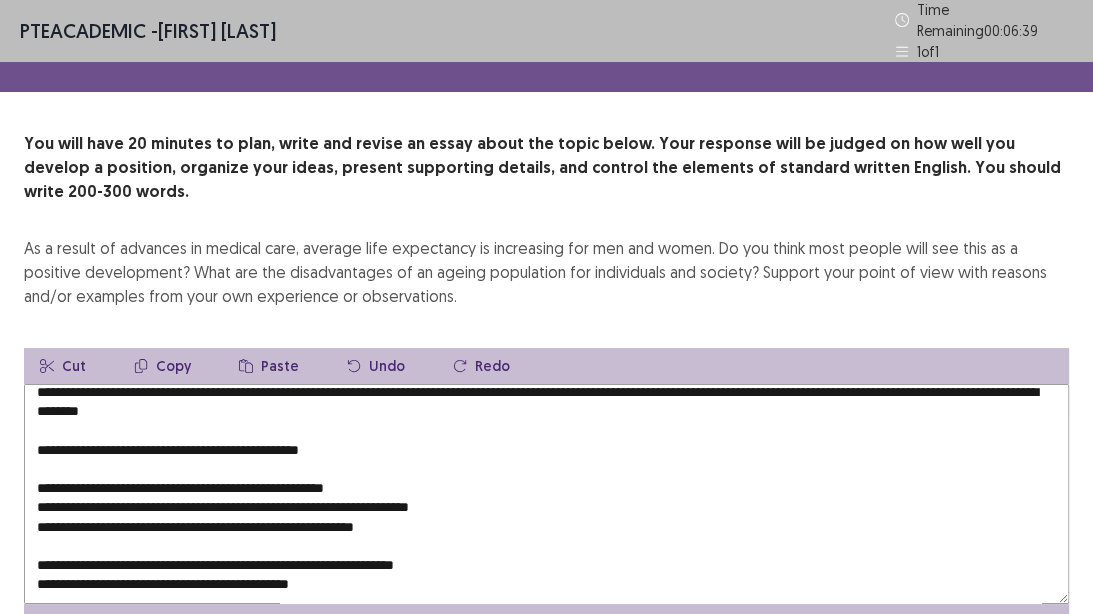 click on "Copy" at bounding box center [162, 366] 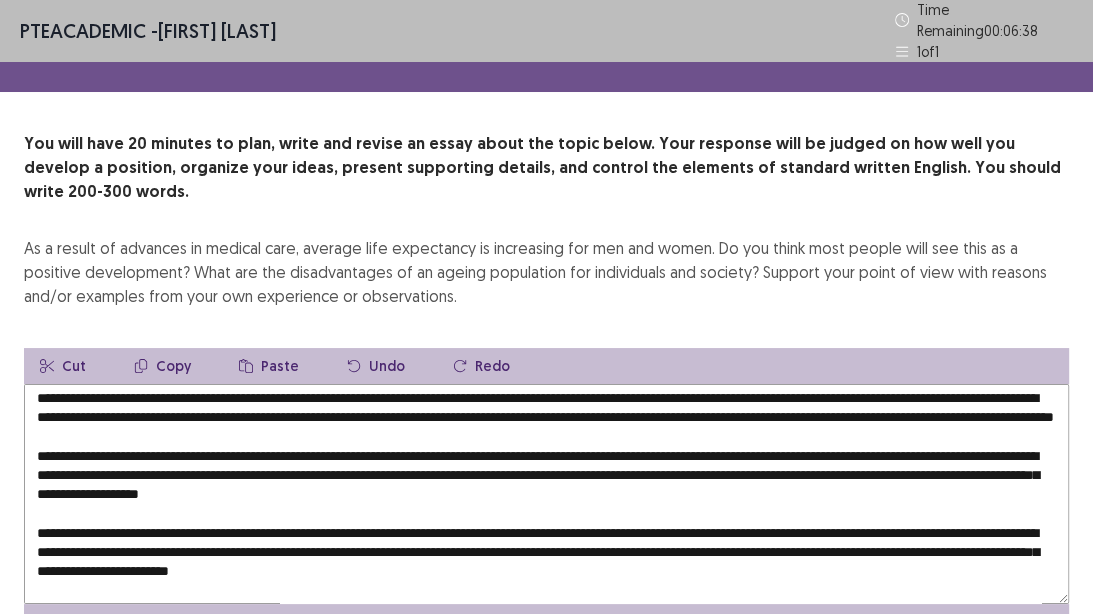 scroll, scrollTop: 0, scrollLeft: 0, axis: both 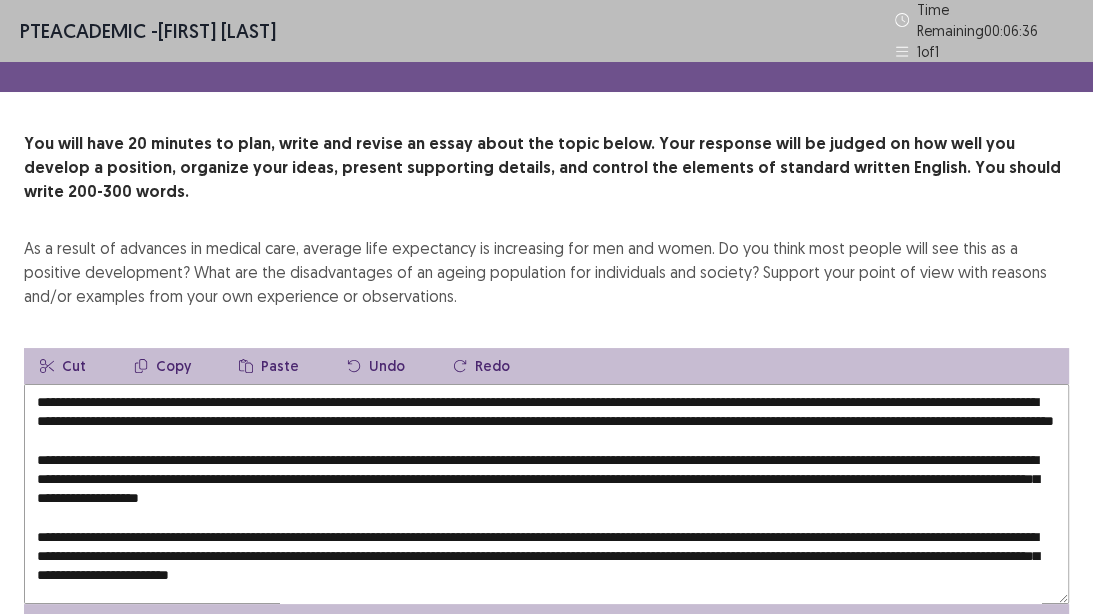 click at bounding box center (546, 494) 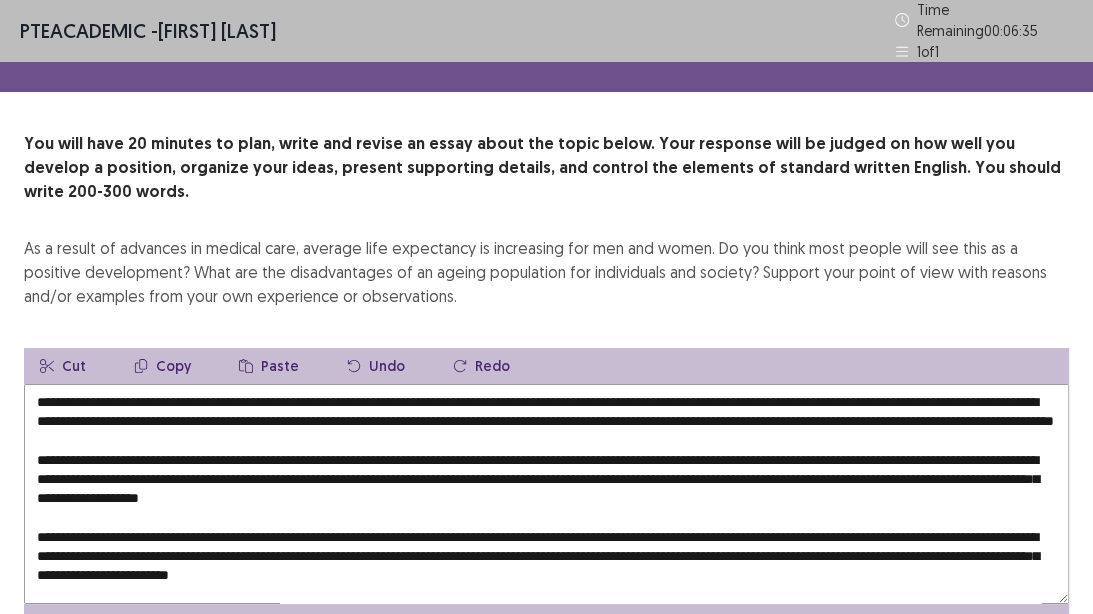 click on "Paste" at bounding box center (269, 366) 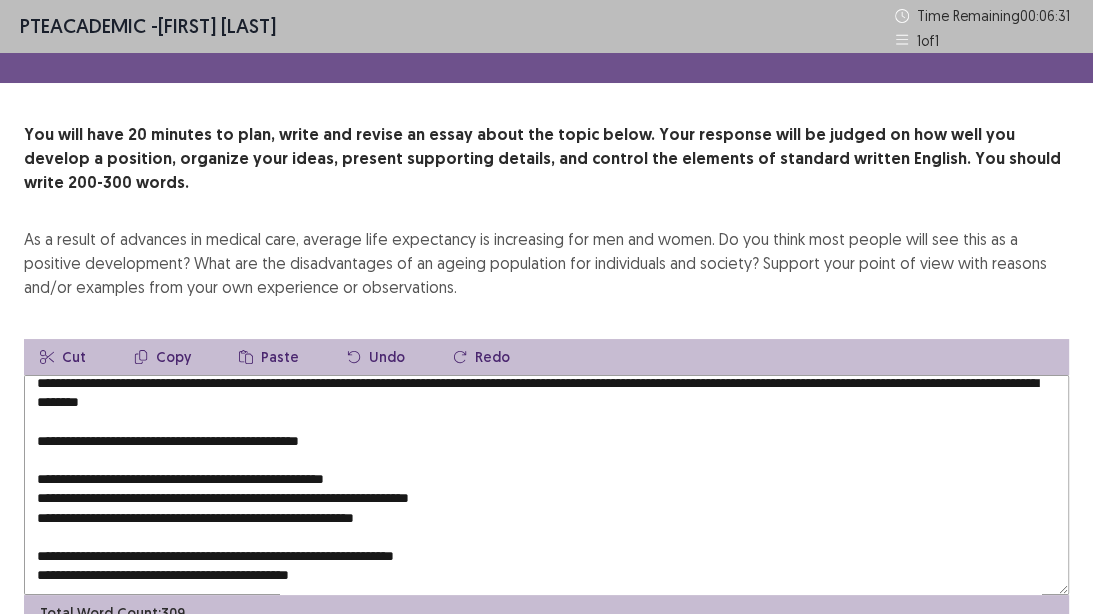 scroll, scrollTop: 240, scrollLeft: 0, axis: vertical 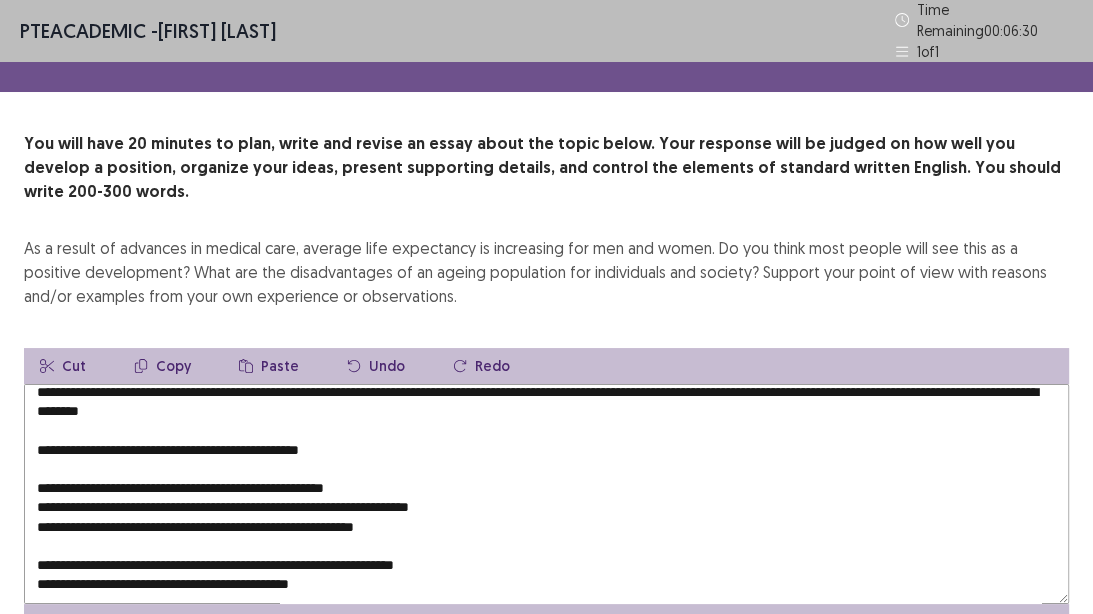 drag, startPoint x: 444, startPoint y: 513, endPoint x: 21, endPoint y: 512, distance: 423.0012 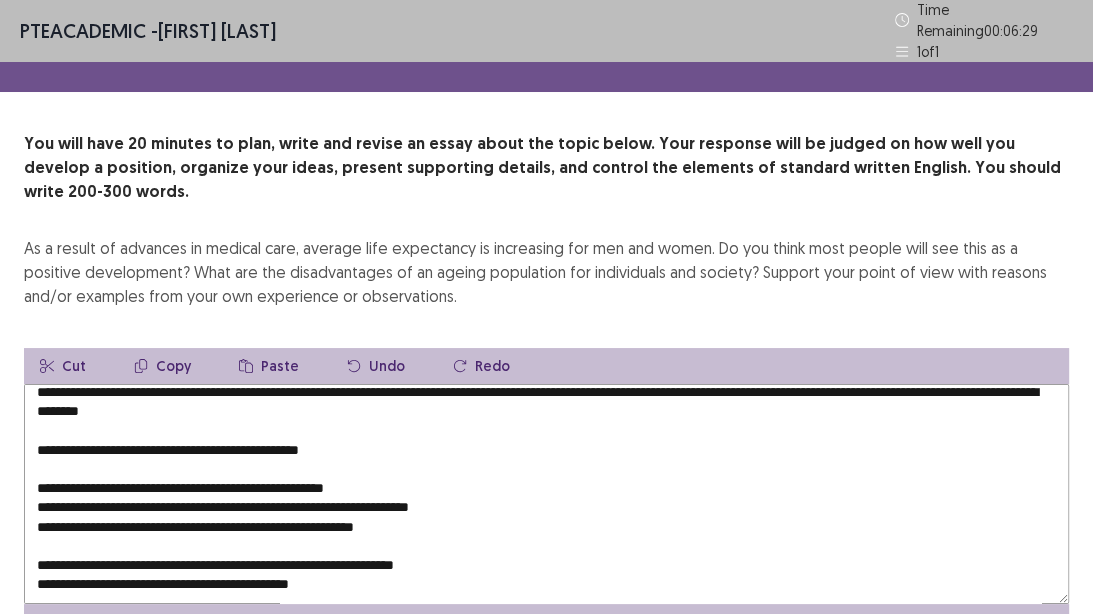 click on "Copy" at bounding box center (162, 366) 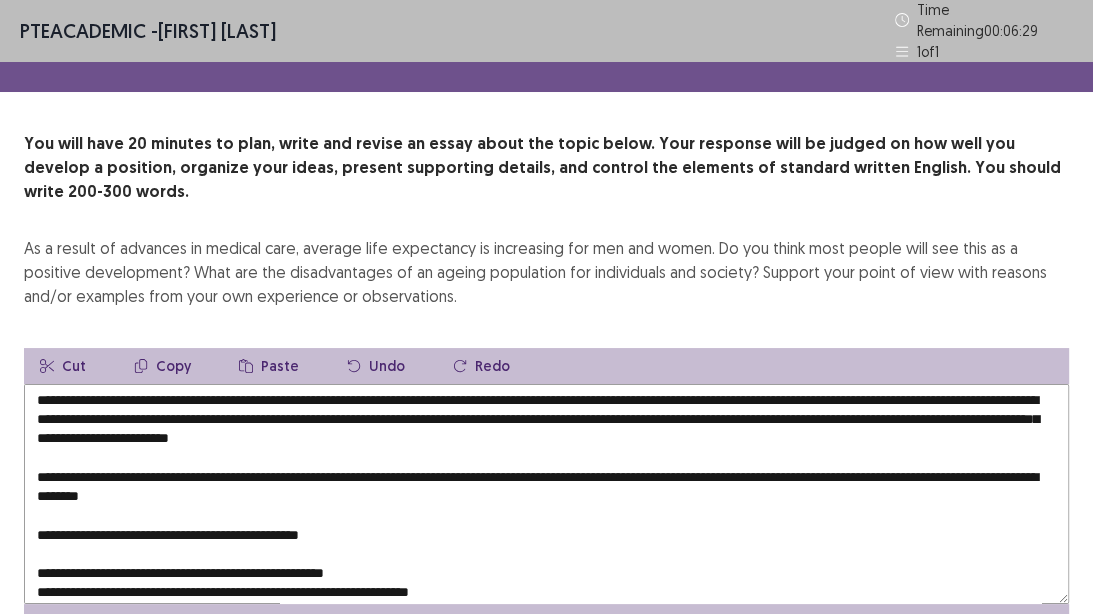scroll, scrollTop: 80, scrollLeft: 0, axis: vertical 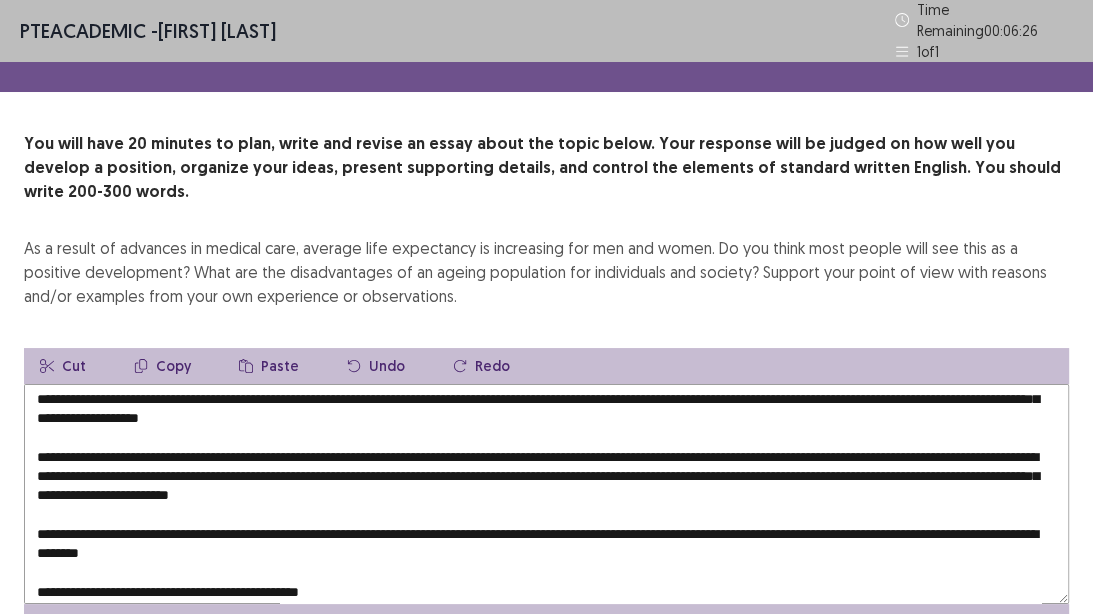 click at bounding box center (546, 494) 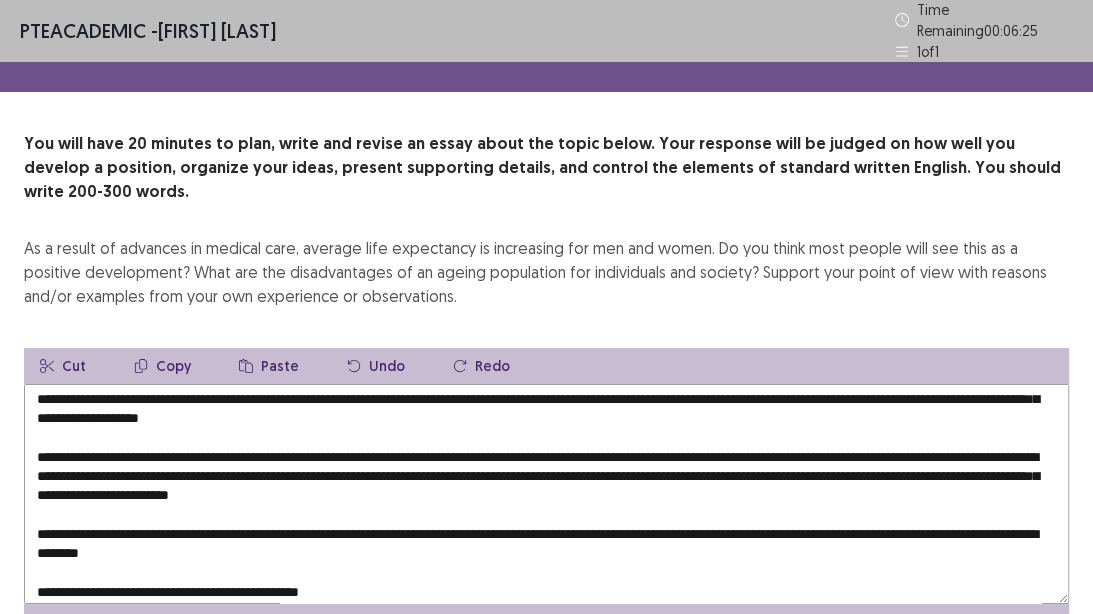 click on "Paste" at bounding box center [269, 366] 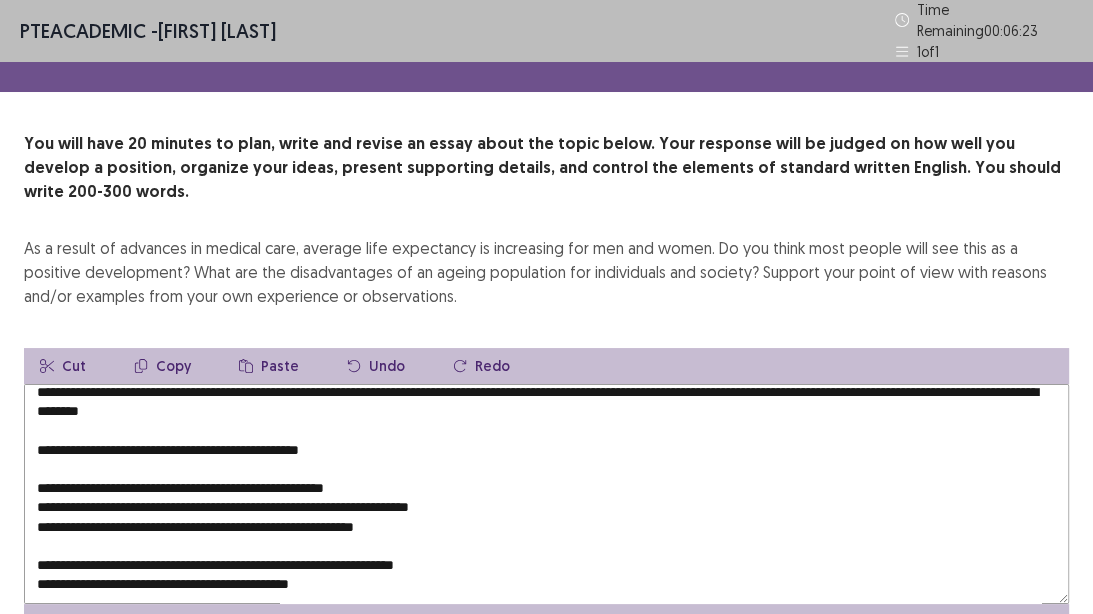 scroll, scrollTop: 320, scrollLeft: 0, axis: vertical 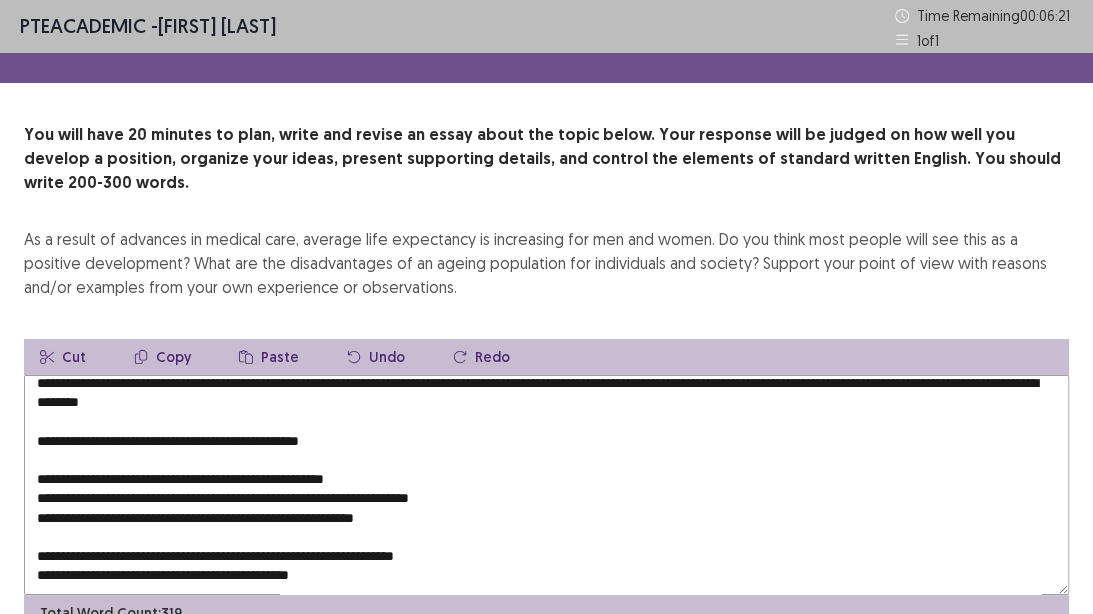 drag, startPoint x: 492, startPoint y: 485, endPoint x: 274, endPoint y: 467, distance: 218.74185 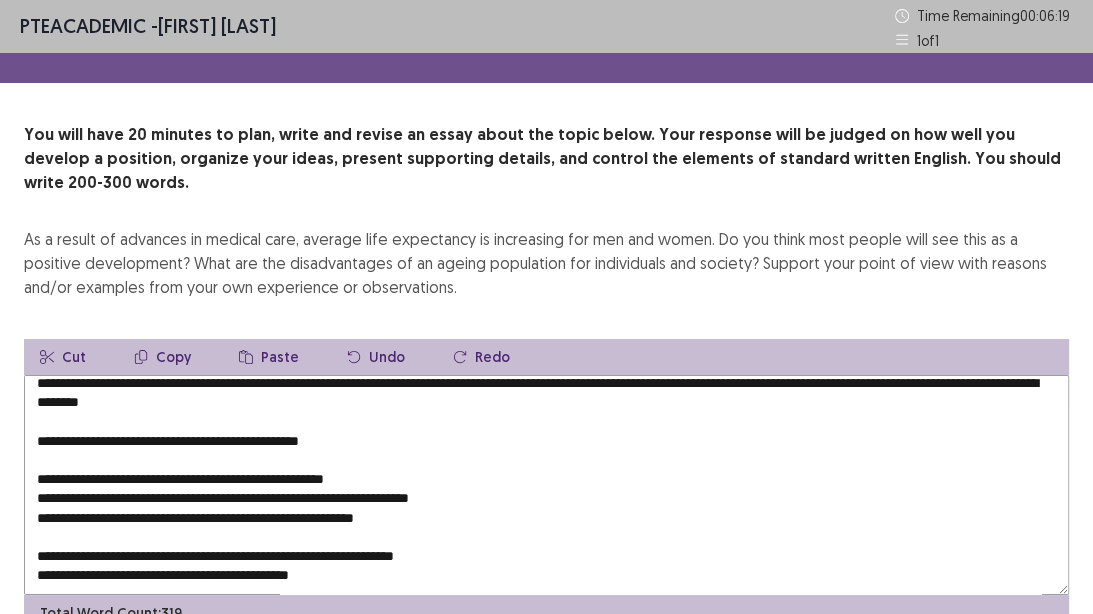 drag, startPoint x: 479, startPoint y: 468, endPoint x: 19, endPoint y: 464, distance: 460.0174 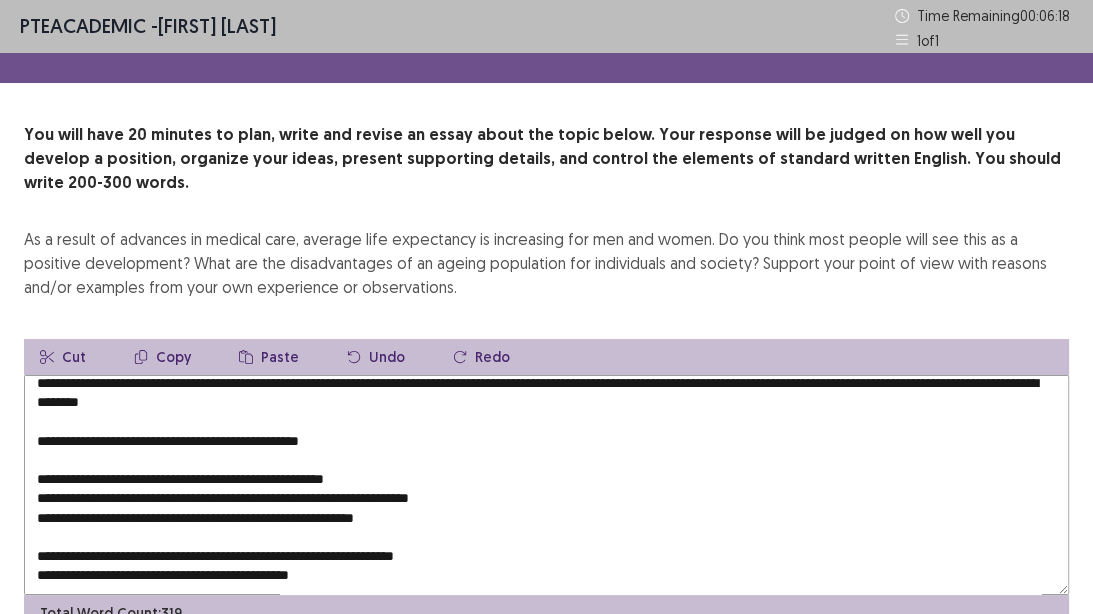 click on "Copy" at bounding box center [162, 357] 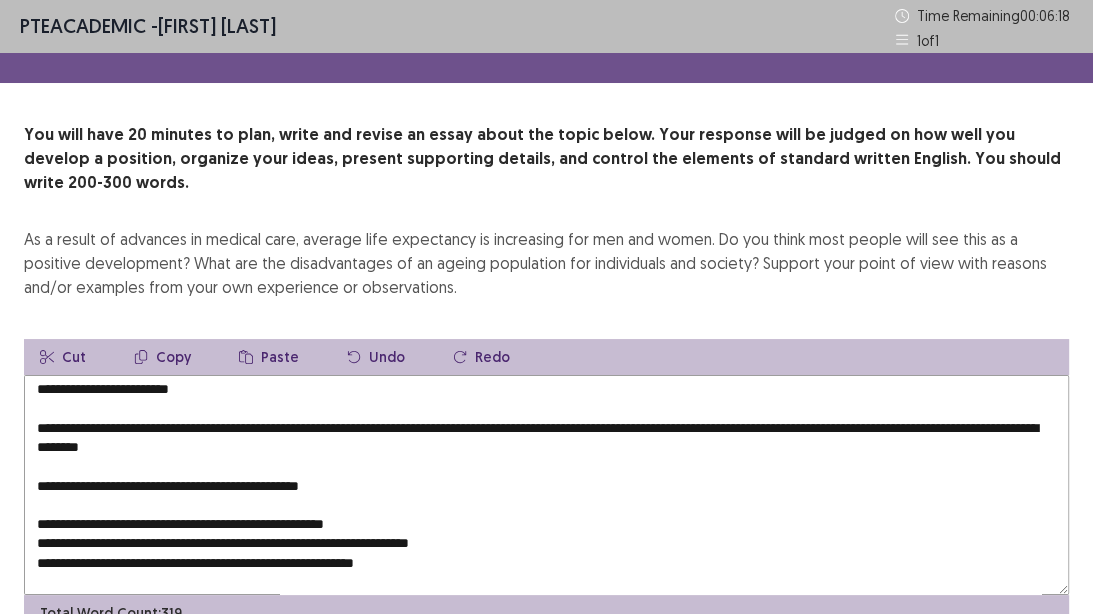 scroll, scrollTop: 160, scrollLeft: 0, axis: vertical 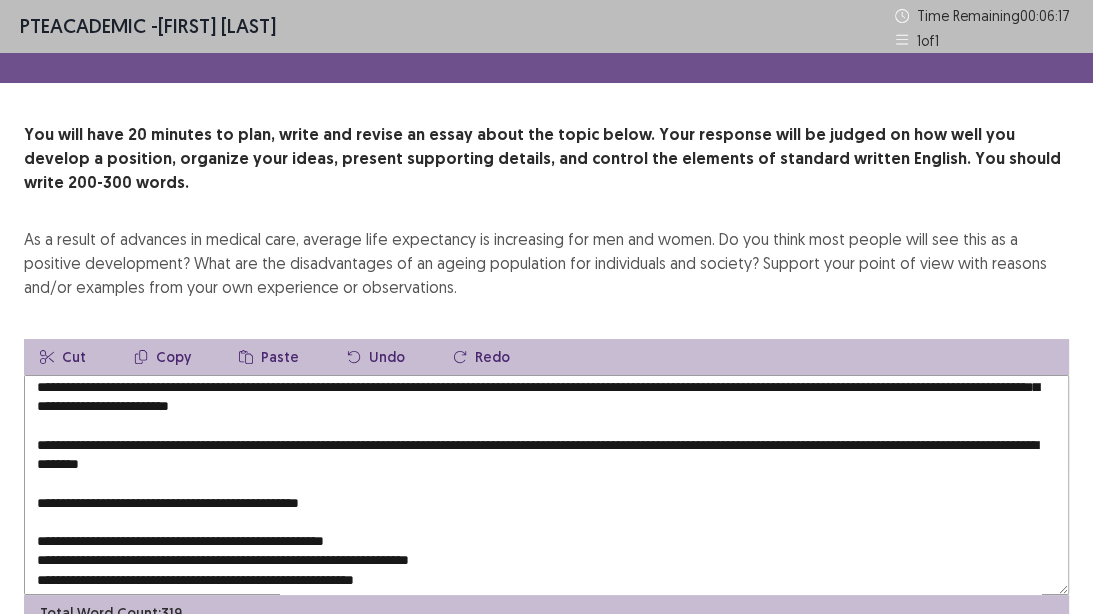 click at bounding box center [546, 485] 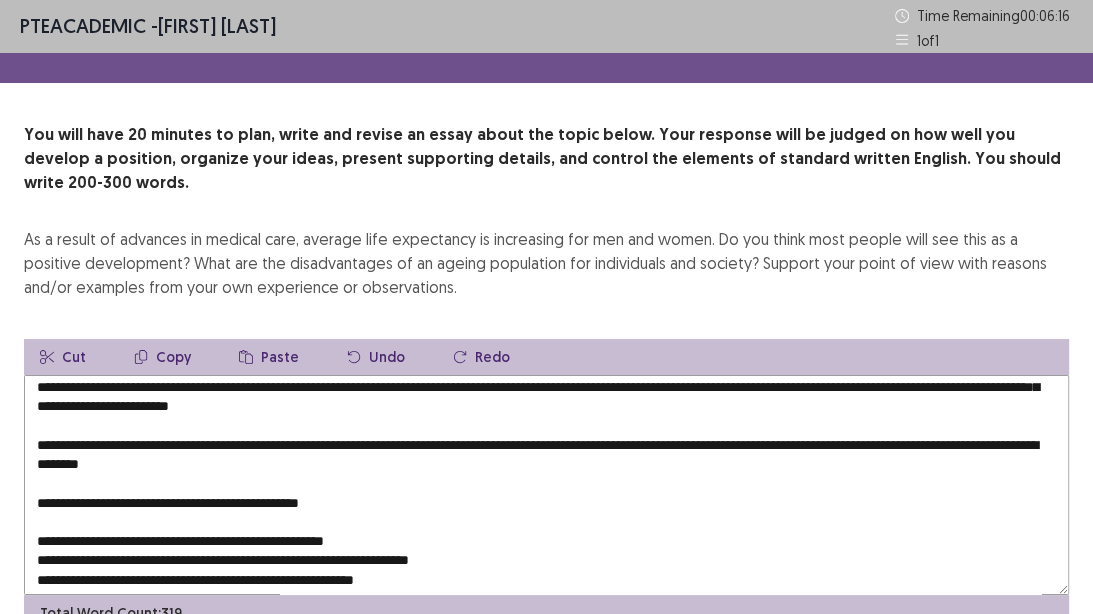 click on "Paste" at bounding box center (269, 357) 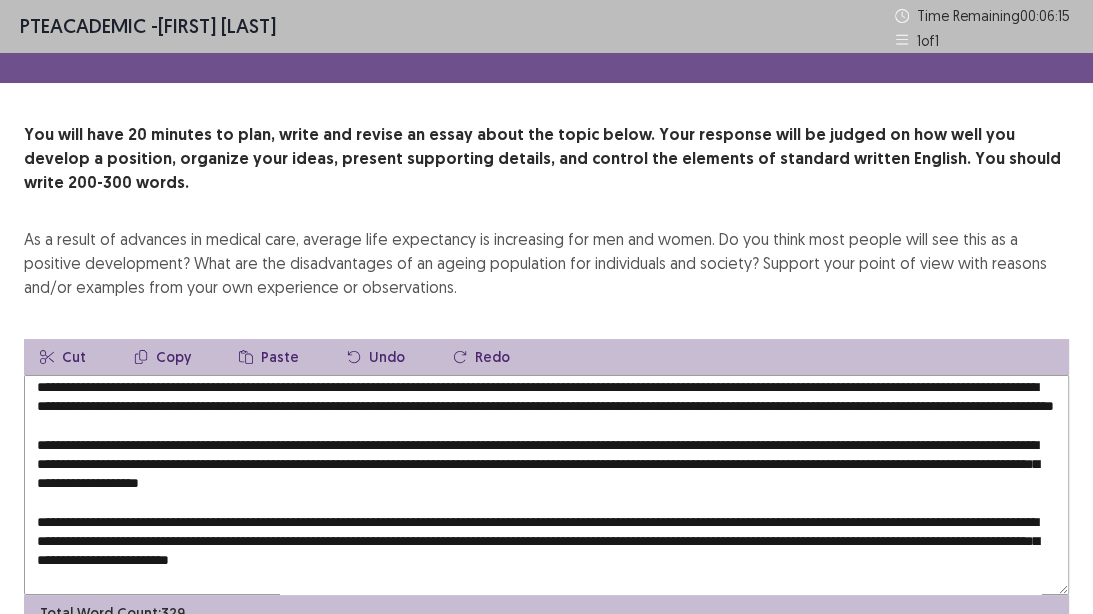 scroll, scrollTop: 0, scrollLeft: 0, axis: both 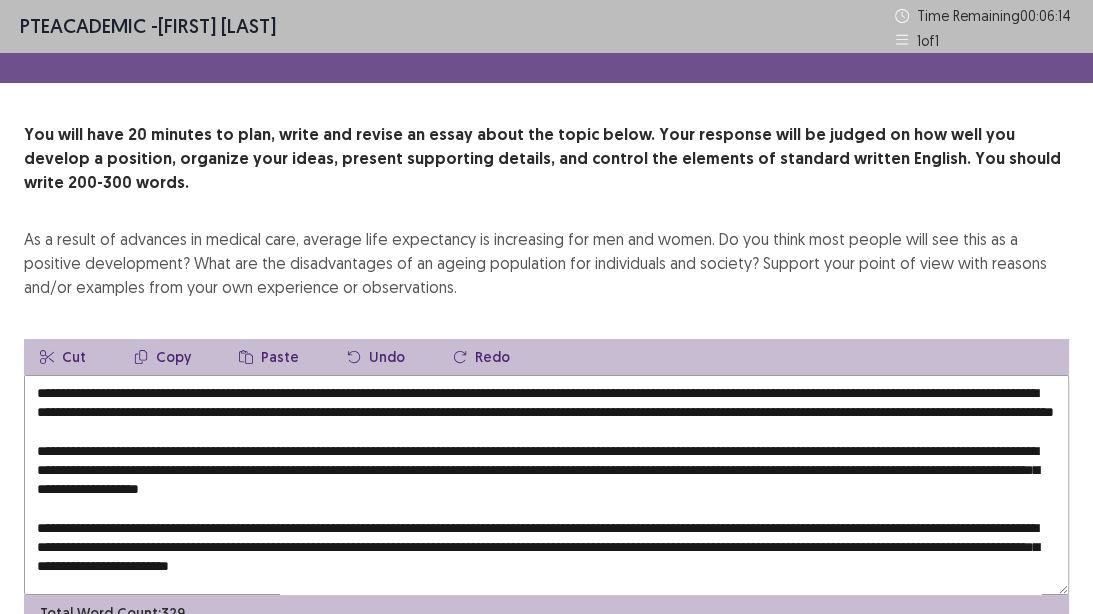click at bounding box center (546, 485) 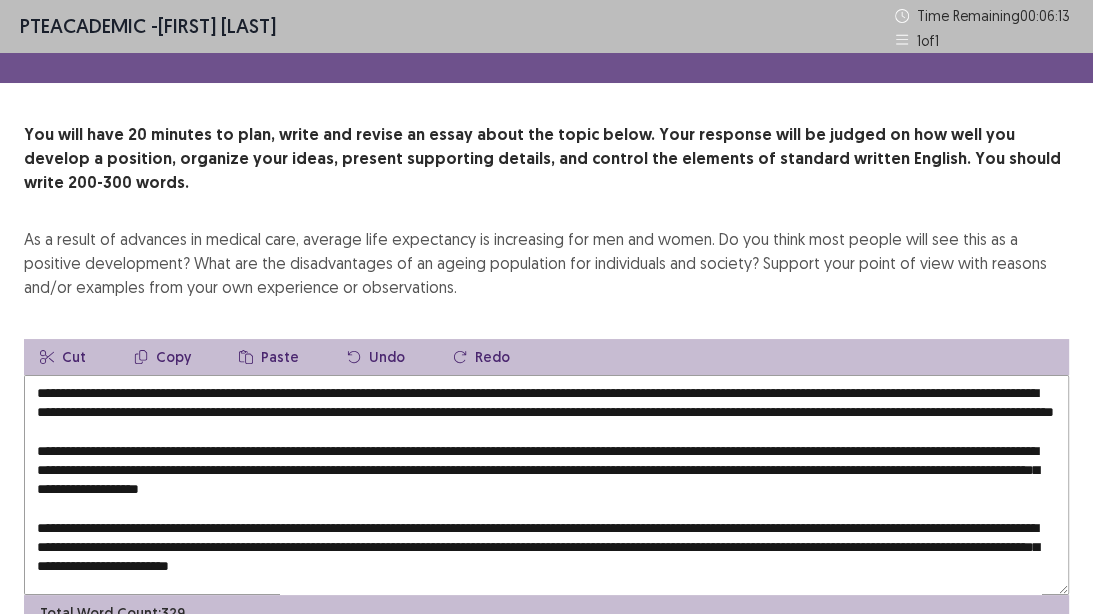 click at bounding box center [546, 485] 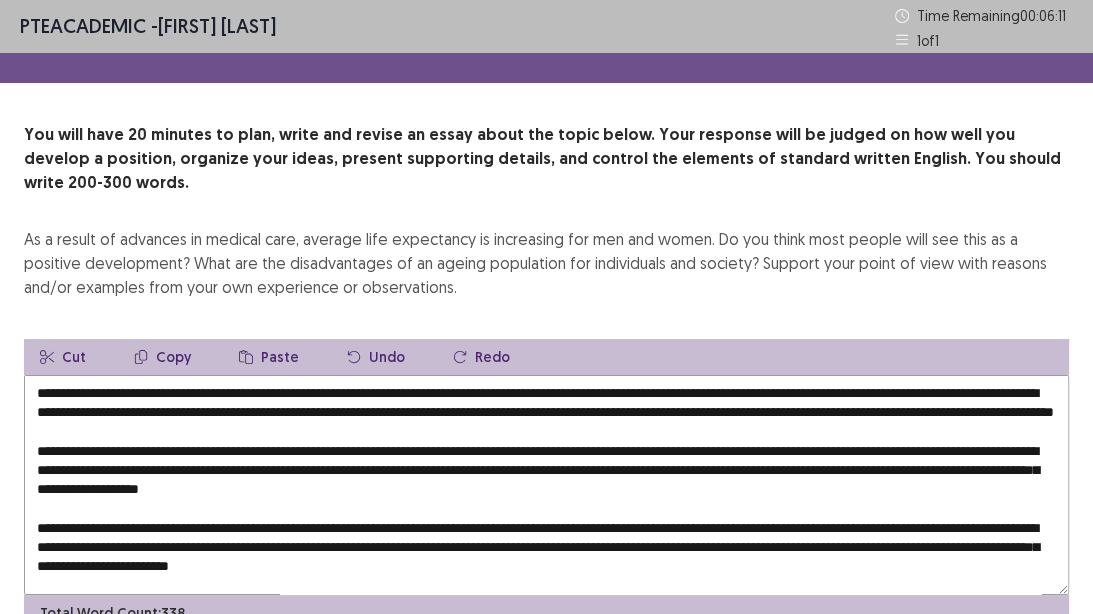 click at bounding box center (546, 485) 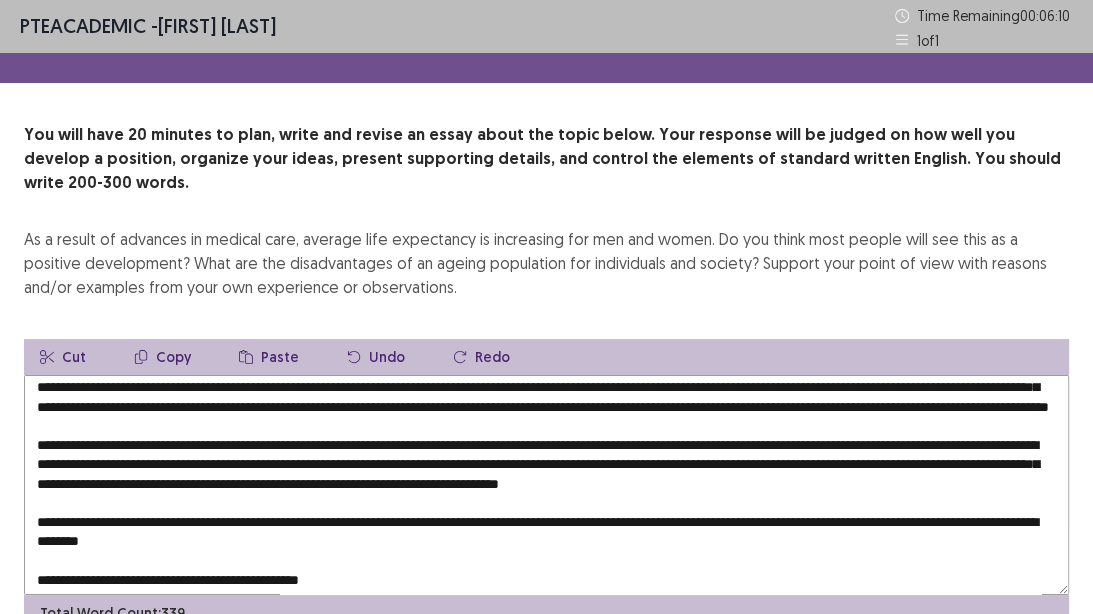 scroll, scrollTop: 320, scrollLeft: 0, axis: vertical 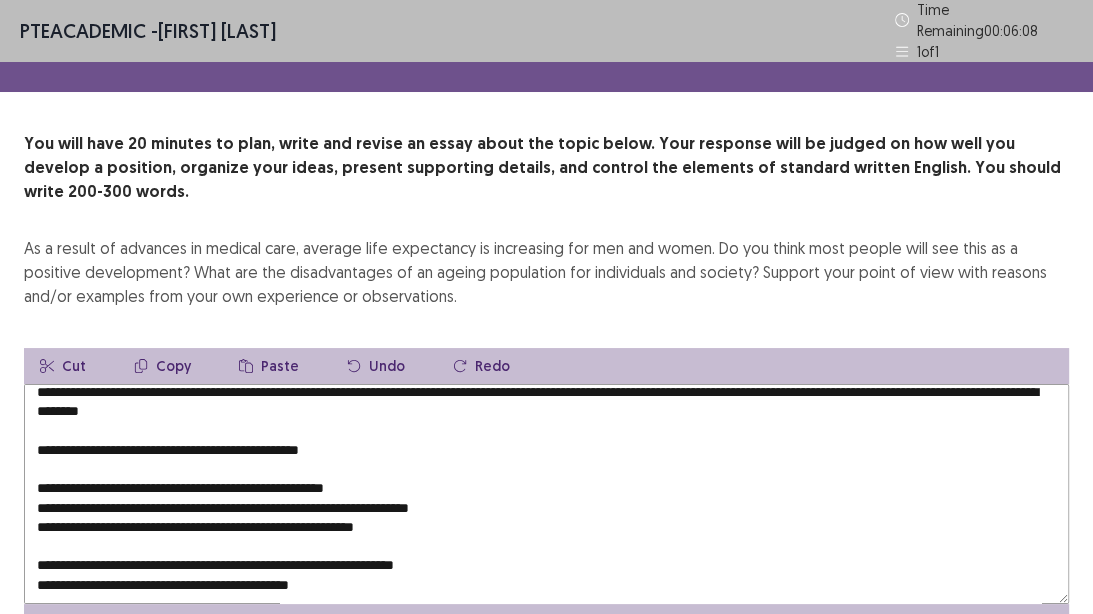 drag, startPoint x: 352, startPoint y: 516, endPoint x: 0, endPoint y: 510, distance: 352.05115 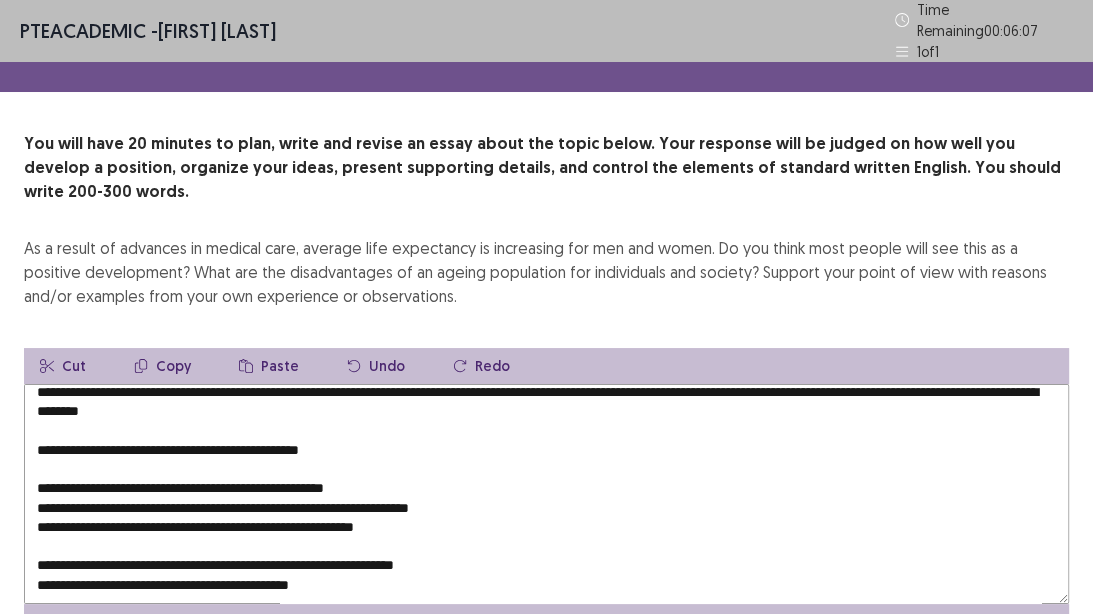 click on "Copy" at bounding box center (162, 366) 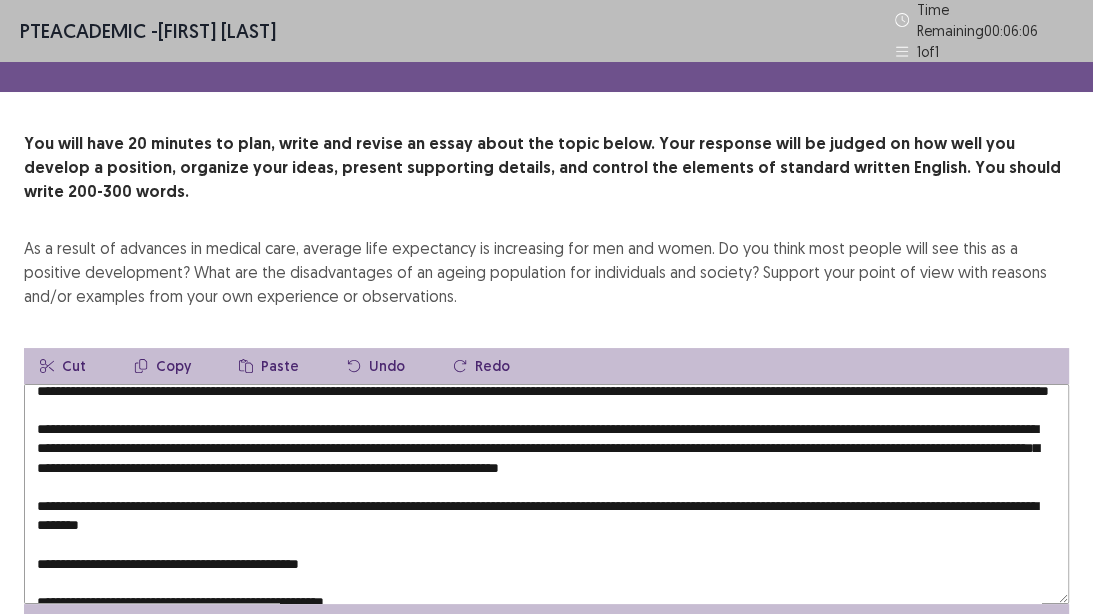 scroll, scrollTop: 80, scrollLeft: 0, axis: vertical 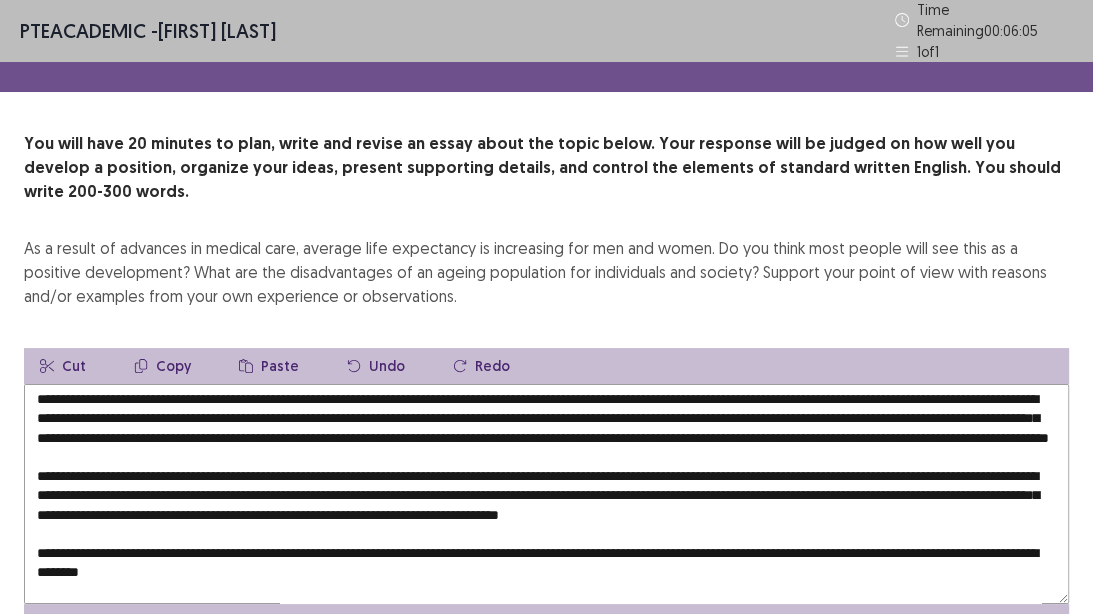 click at bounding box center [546, 494] 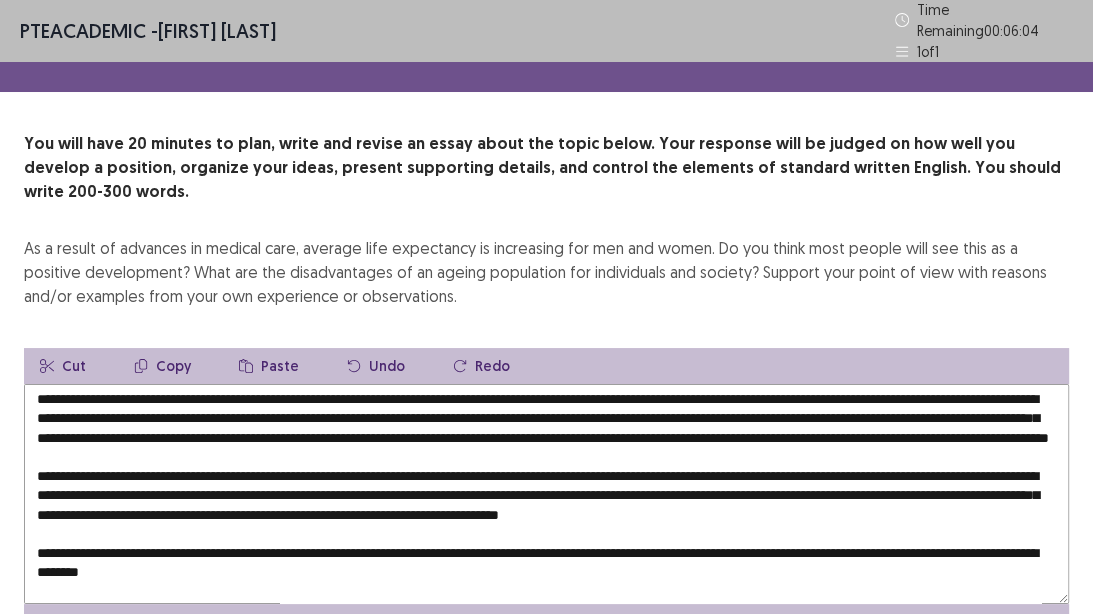 click on "Paste" at bounding box center [269, 366] 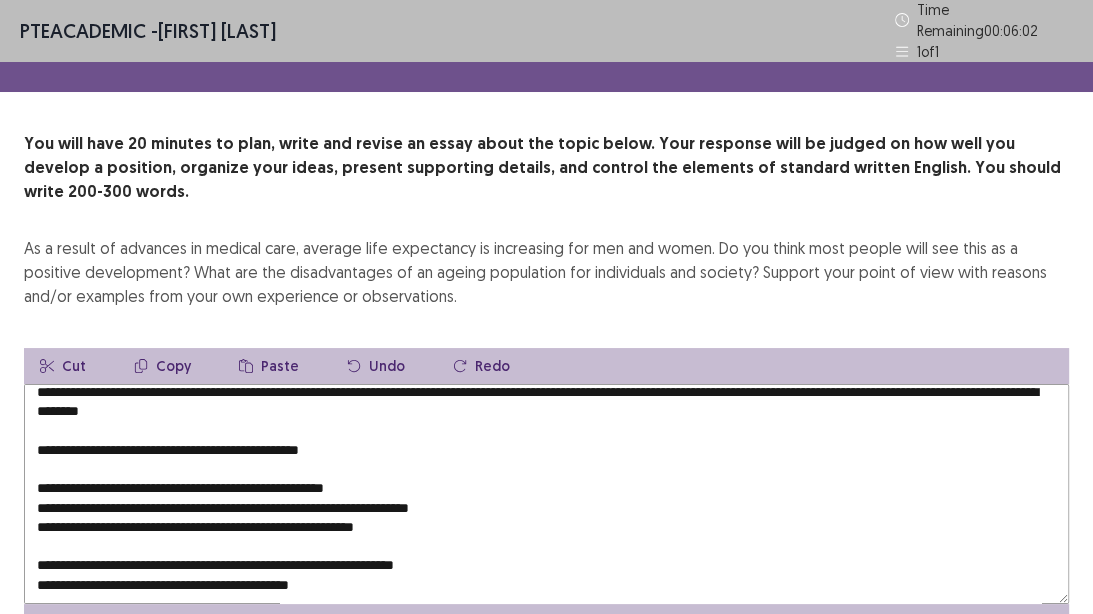 scroll, scrollTop: 199, scrollLeft: 0, axis: vertical 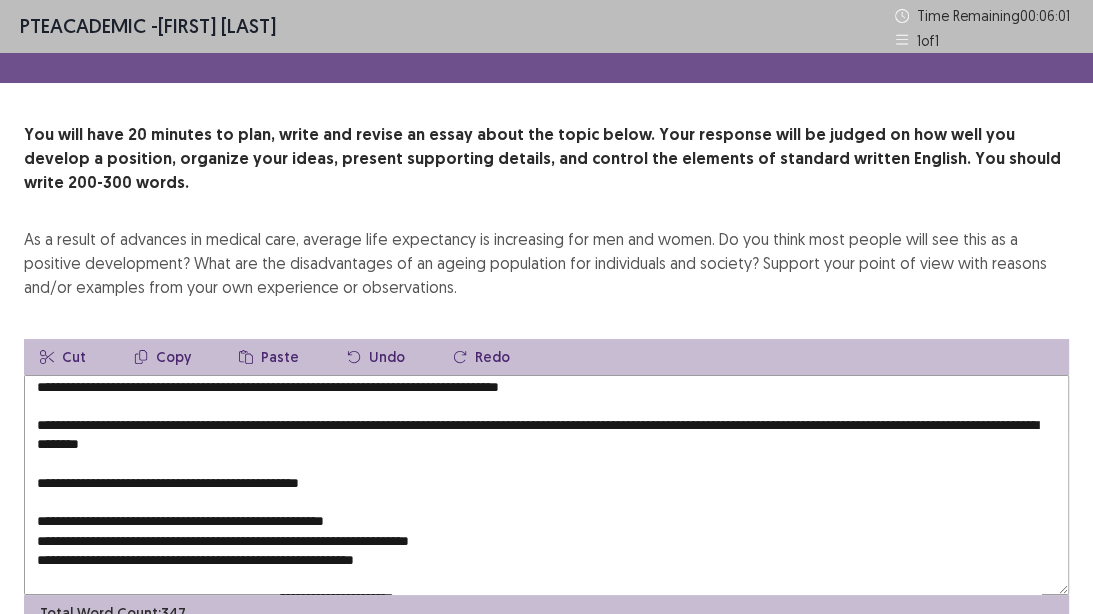 drag, startPoint x: 162, startPoint y: 420, endPoint x: 20, endPoint y: 483, distance: 155.34799 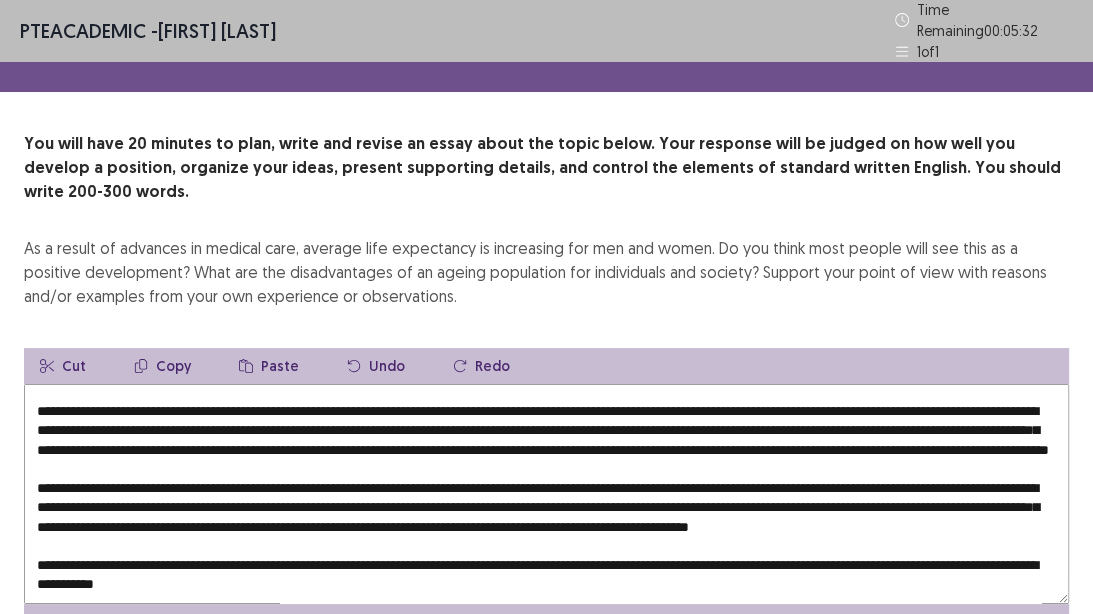 scroll, scrollTop: 83, scrollLeft: 0, axis: vertical 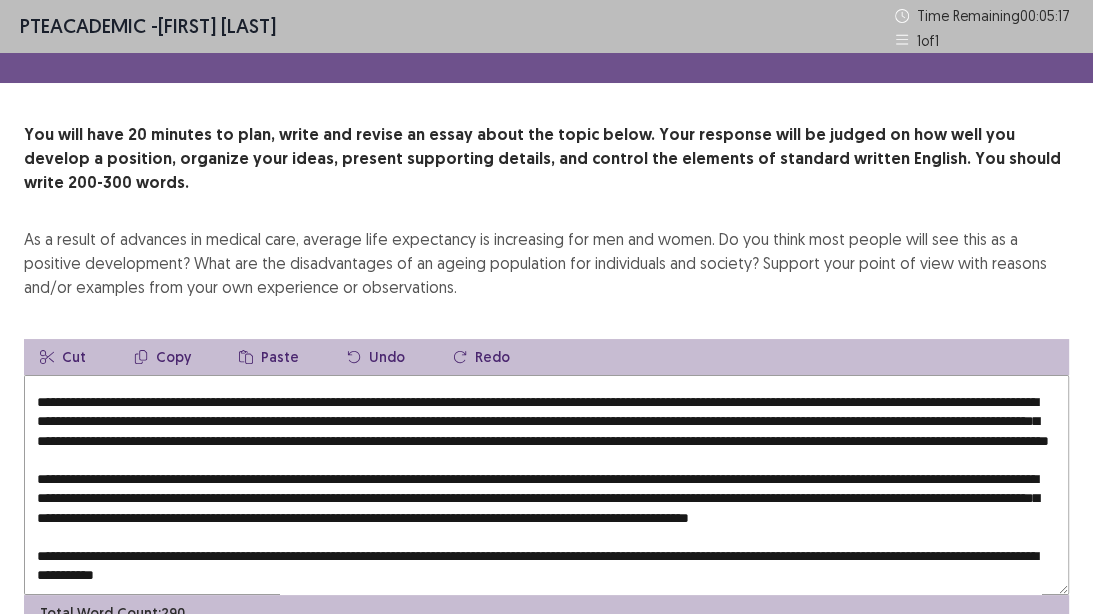 click at bounding box center [546, 485] 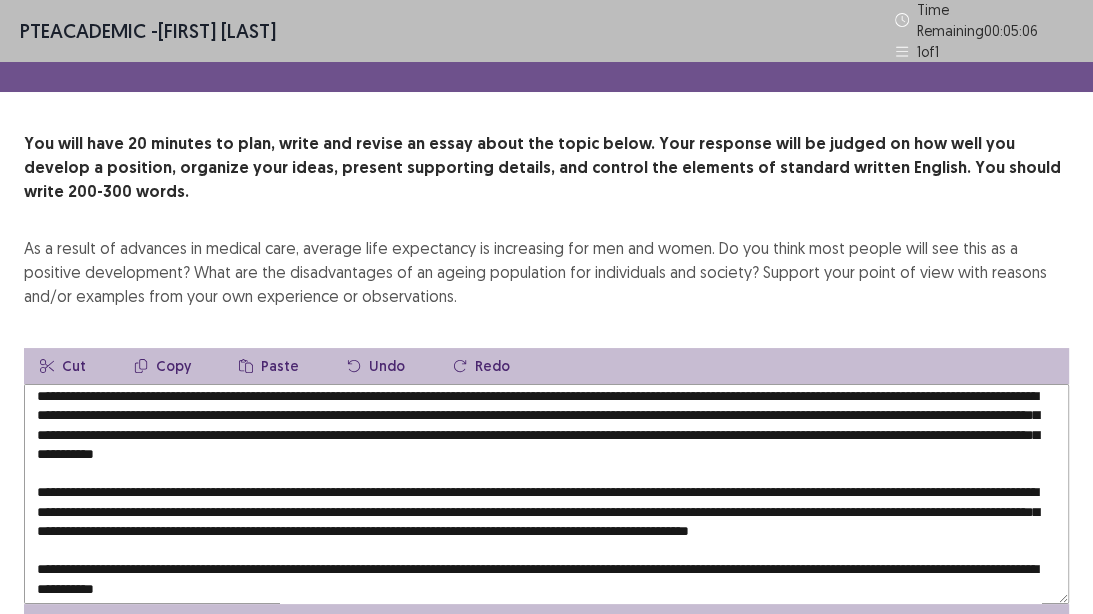 click at bounding box center [546, 494] 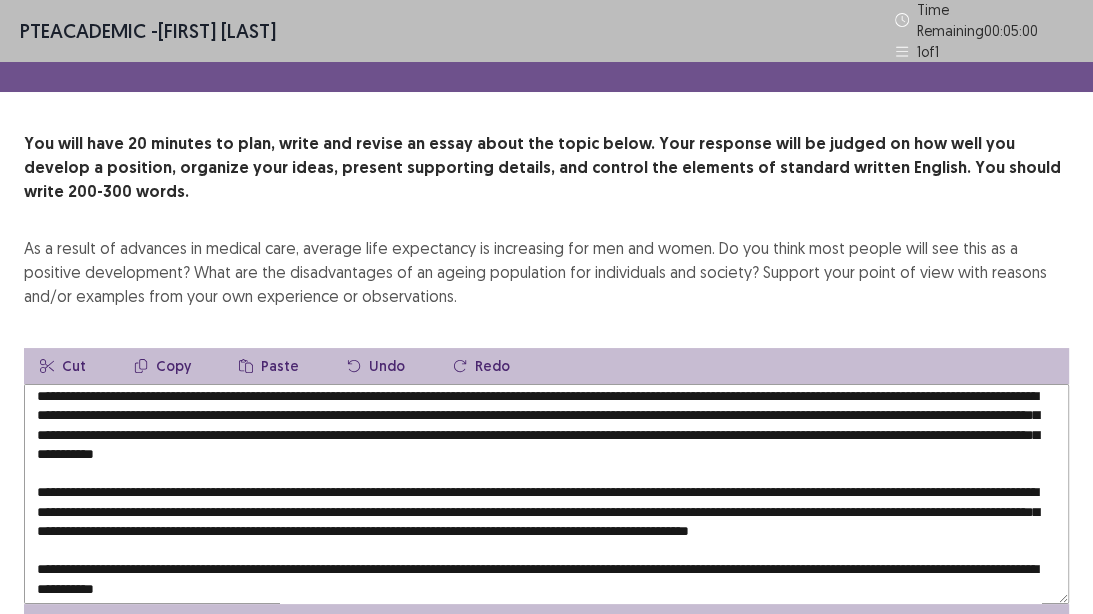 click at bounding box center (546, 494) 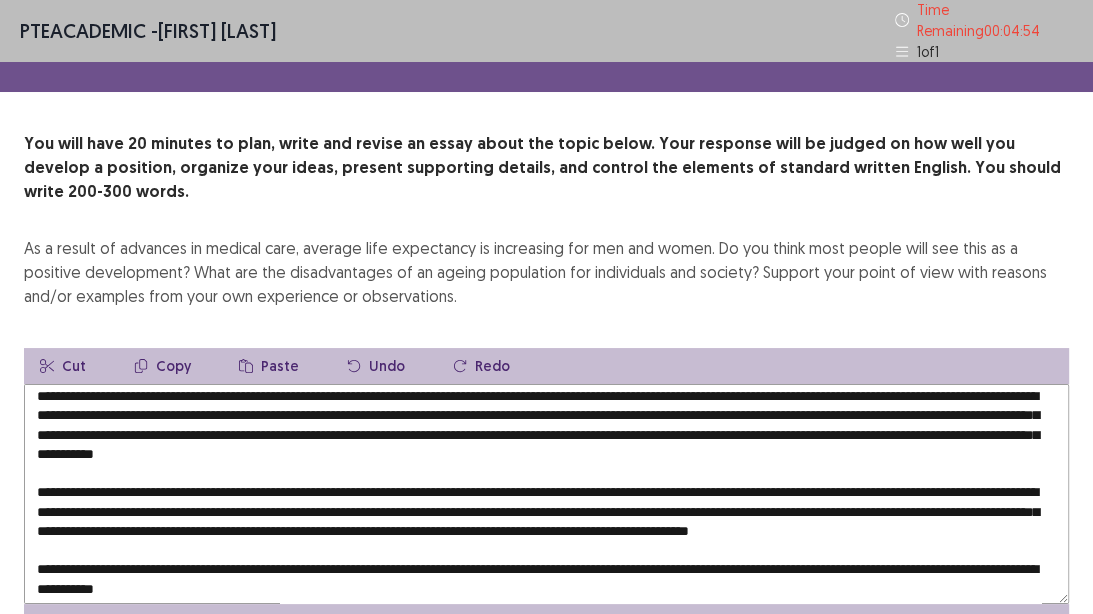 scroll, scrollTop: 163, scrollLeft: 0, axis: vertical 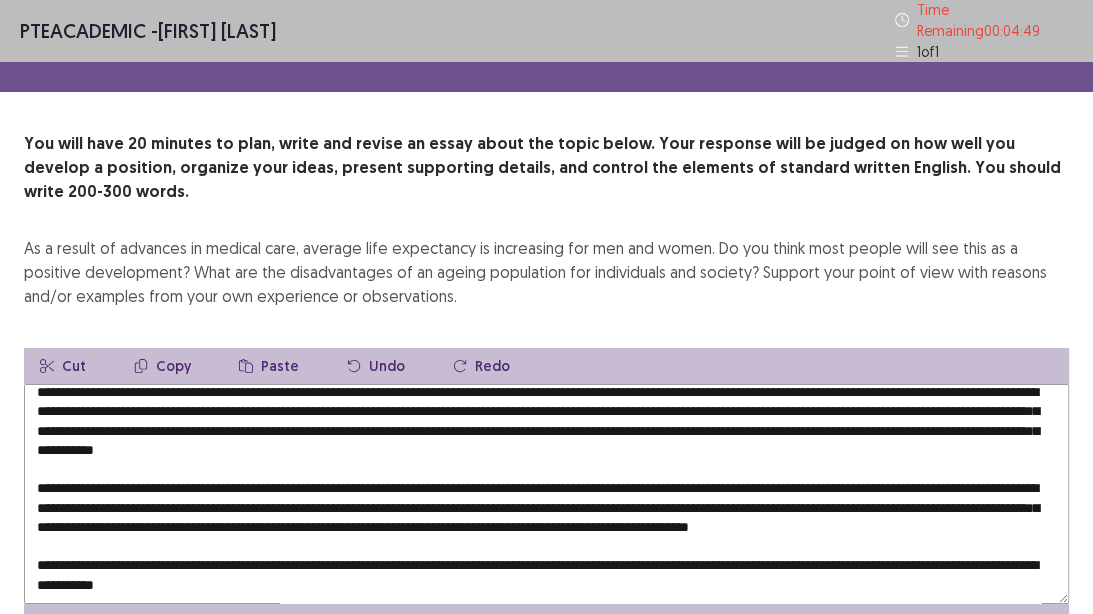 click at bounding box center [546, 494] 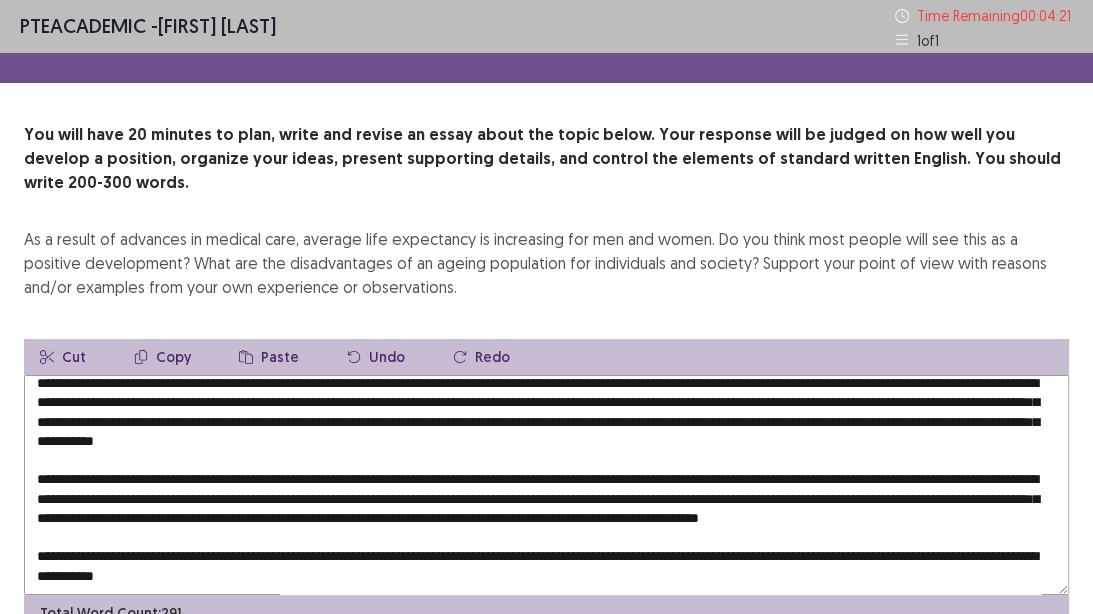 click at bounding box center (546, 485) 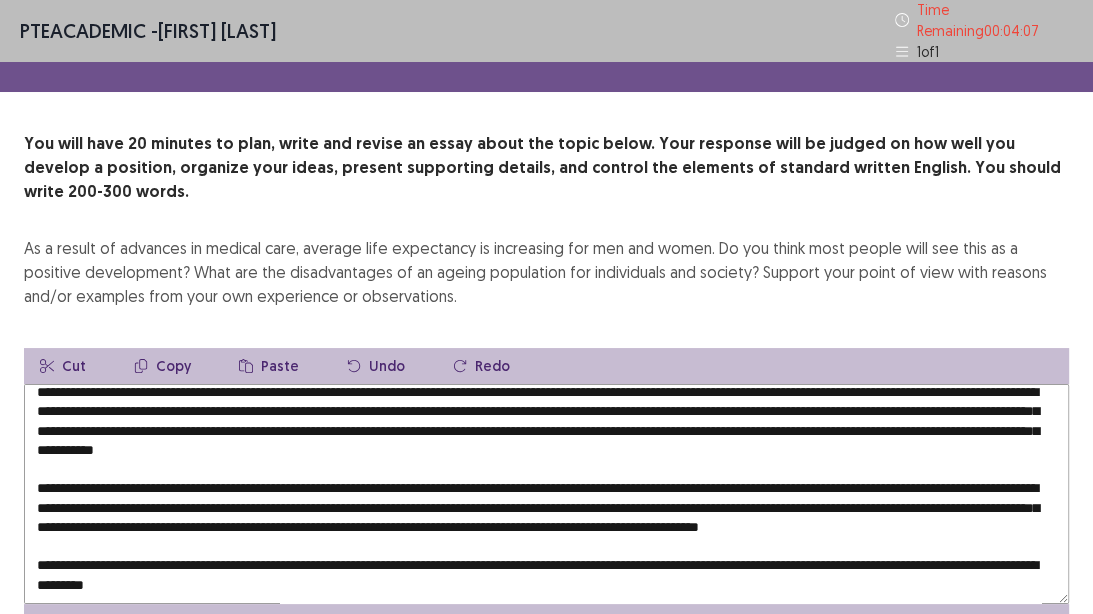 scroll, scrollTop: 124, scrollLeft: 0, axis: vertical 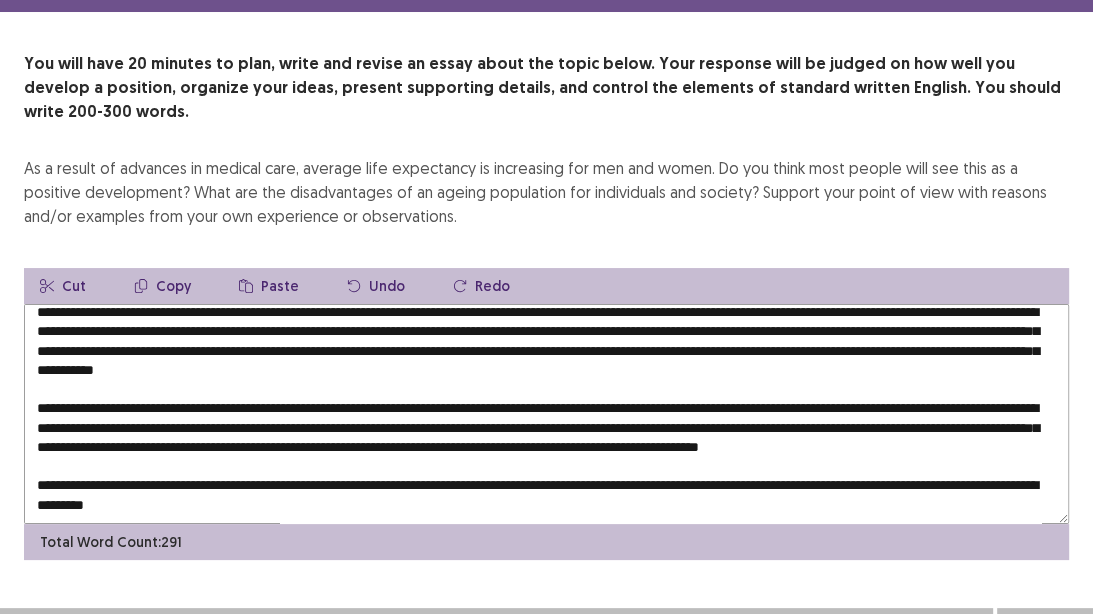 click at bounding box center (546, 414) 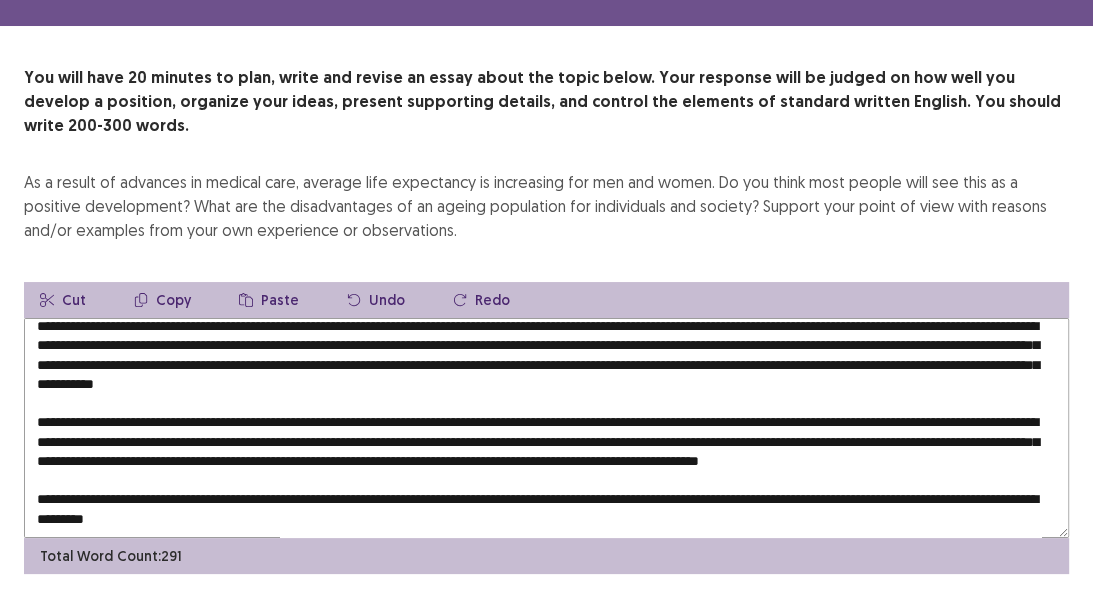 scroll, scrollTop: 81, scrollLeft: 0, axis: vertical 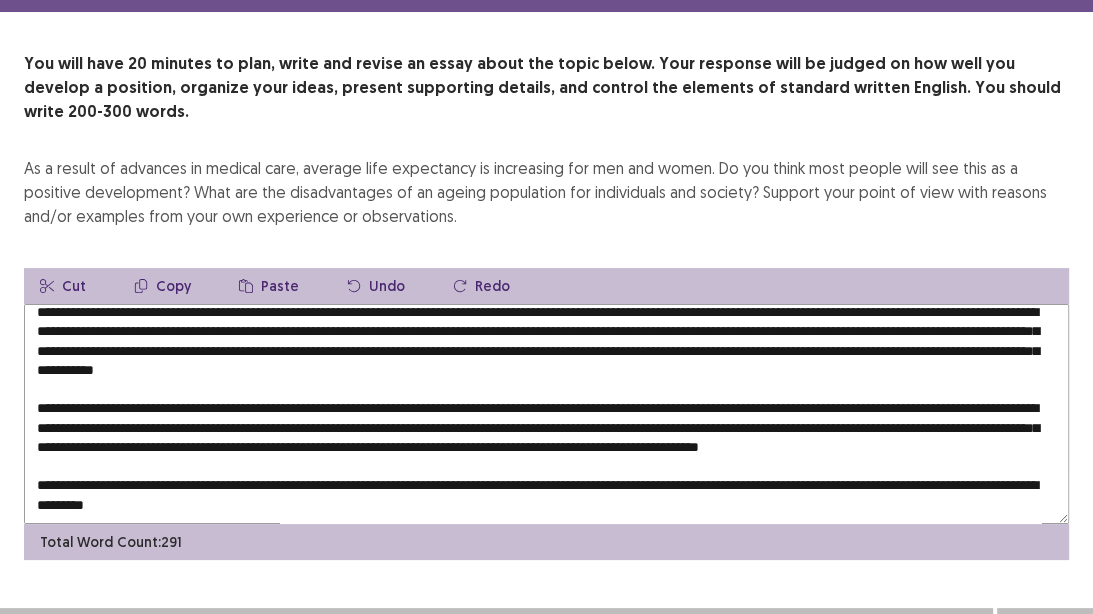 type on "**********" 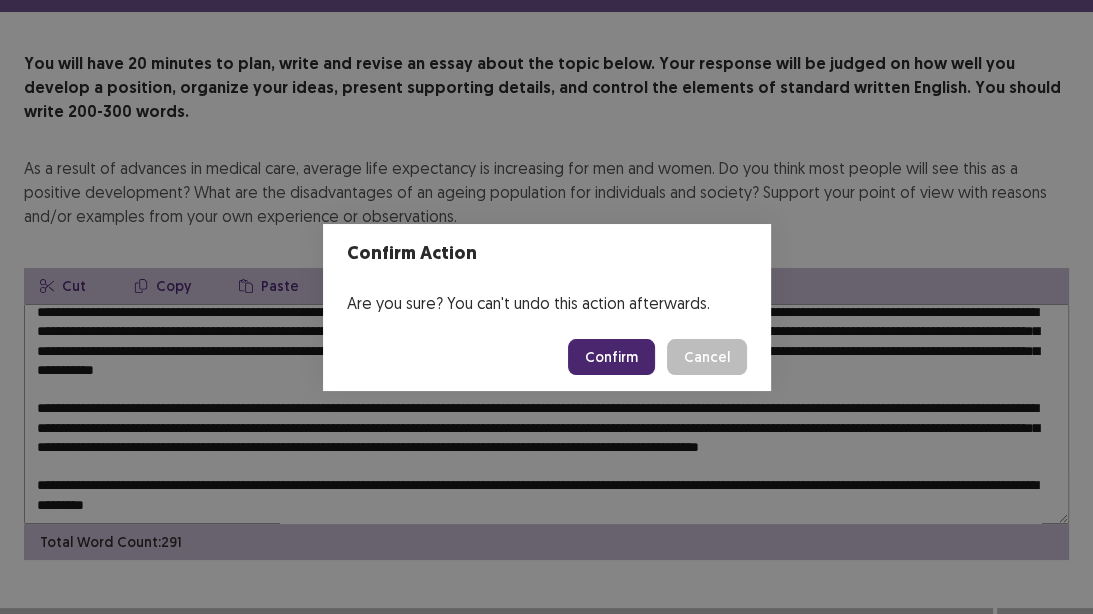 click on "Confirm" at bounding box center [611, 357] 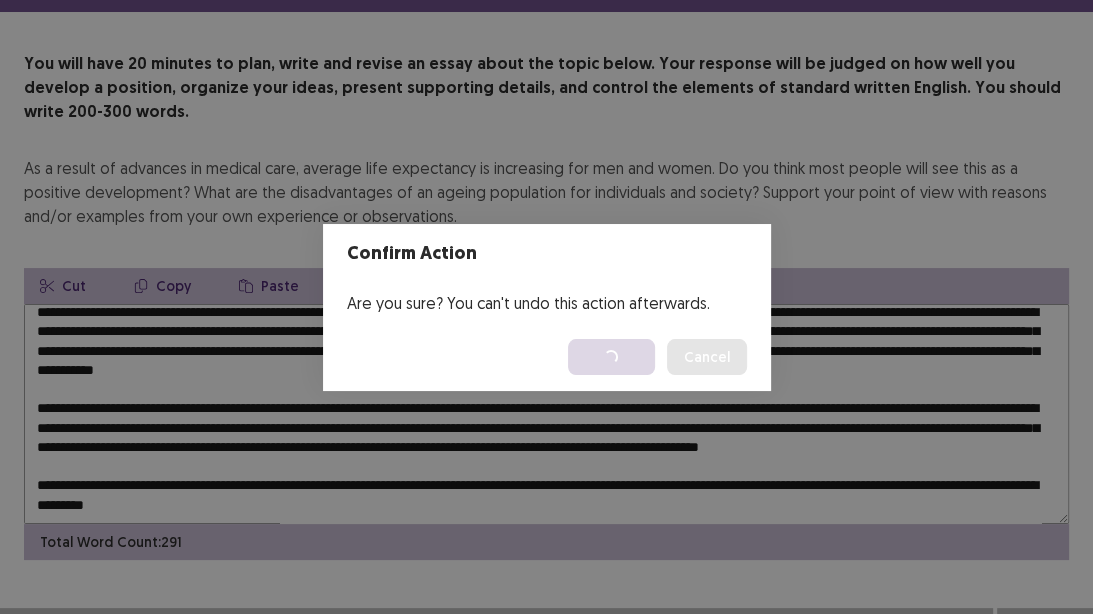 scroll, scrollTop: 0, scrollLeft: 0, axis: both 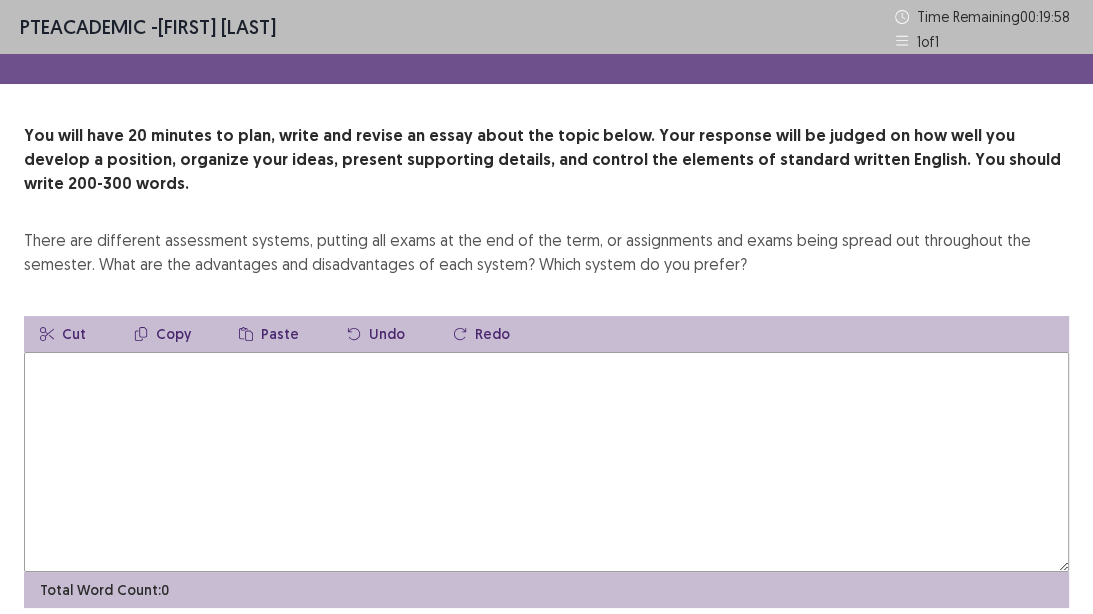 click at bounding box center (546, 462) 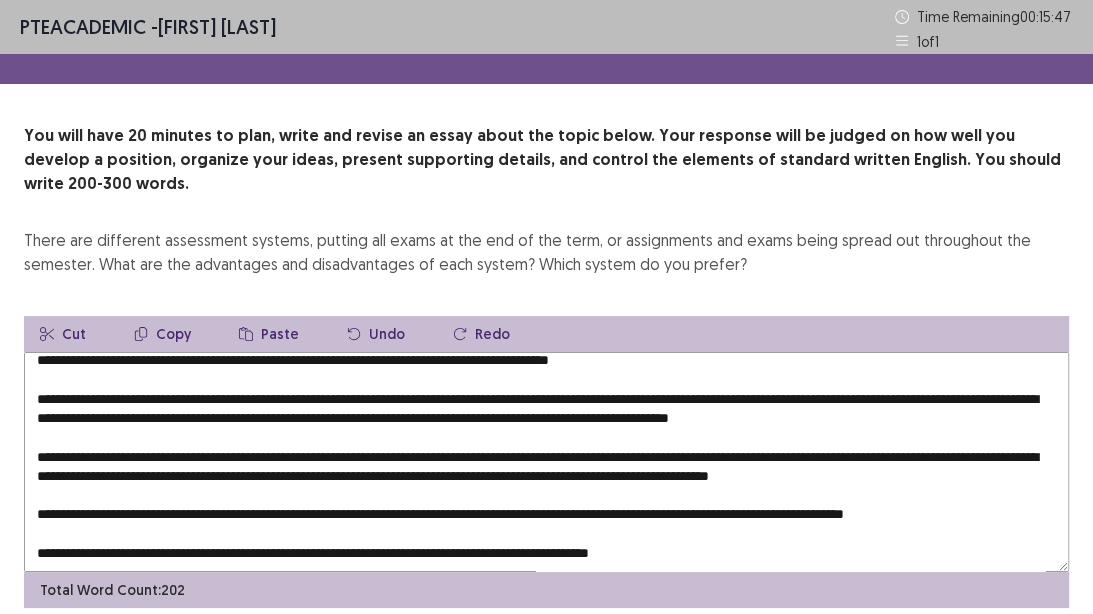 scroll, scrollTop: 67, scrollLeft: 0, axis: vertical 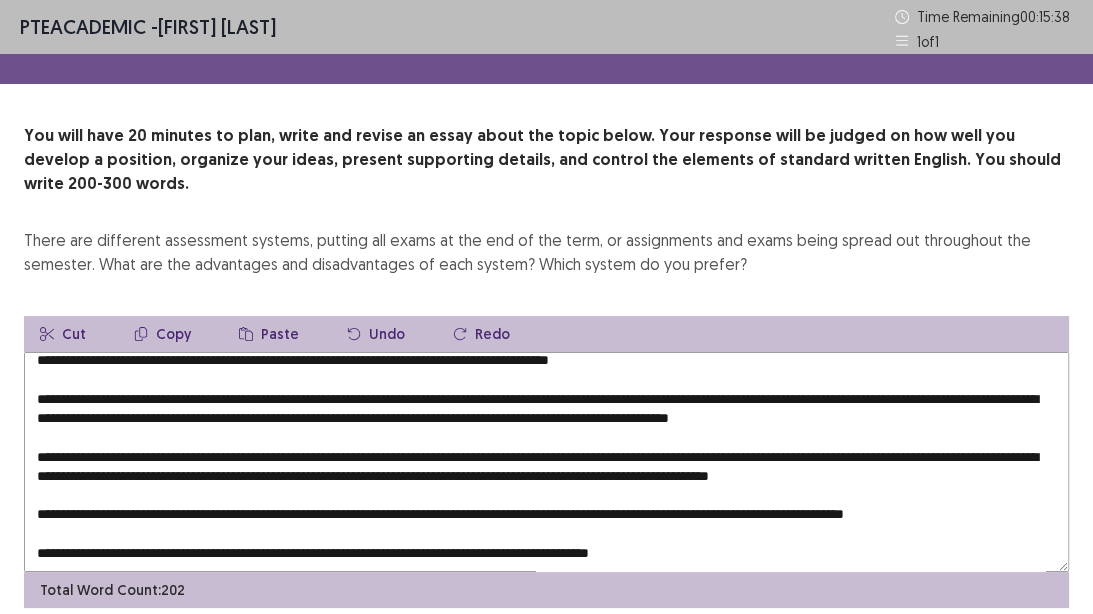 drag, startPoint x: 218, startPoint y: 528, endPoint x: 109, endPoint y: 540, distance: 109.65856 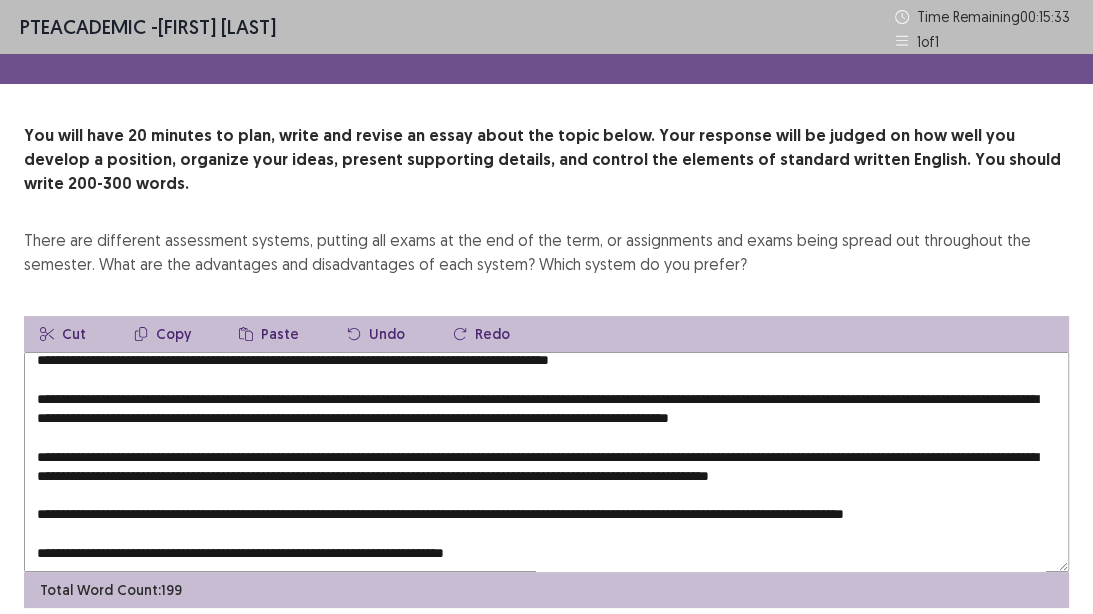 drag, startPoint x: 568, startPoint y: 534, endPoint x: 138, endPoint y: 466, distance: 435.34354 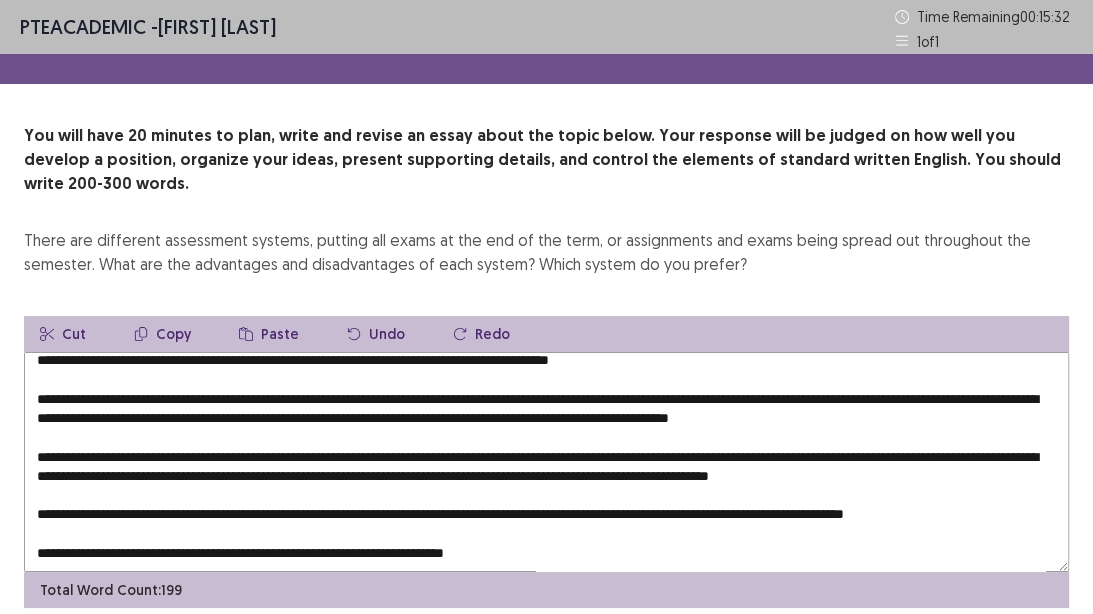 click at bounding box center [546, 462] 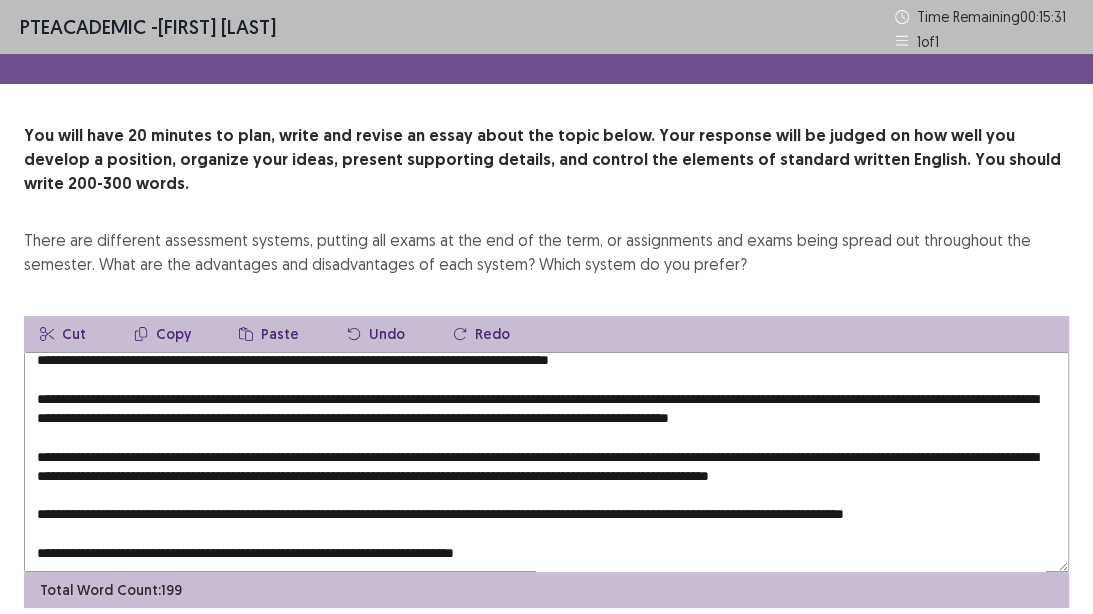scroll, scrollTop: 96, scrollLeft: 0, axis: vertical 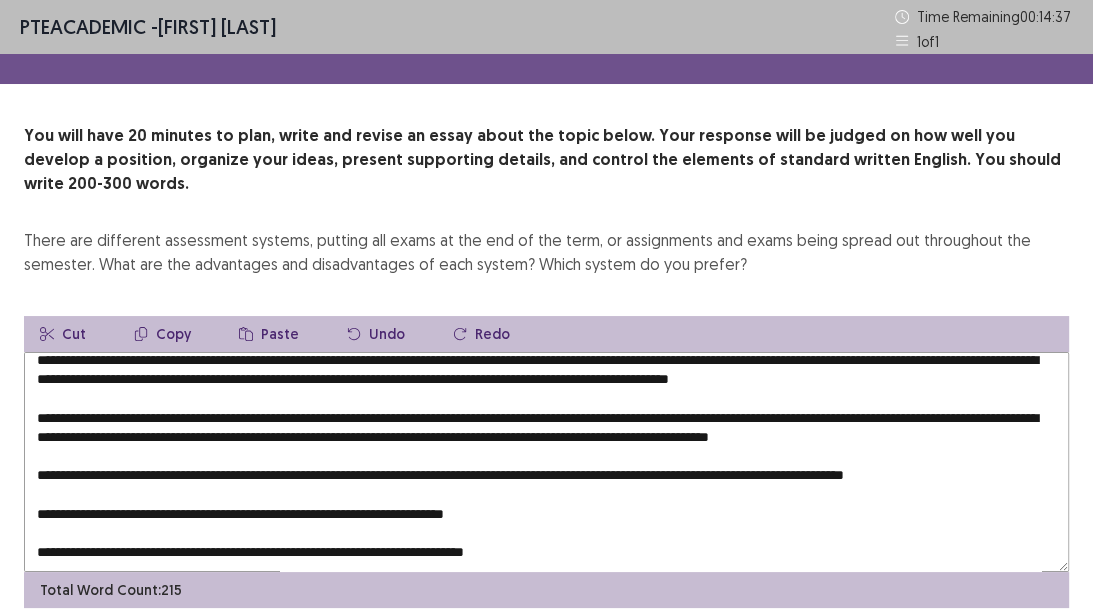 drag, startPoint x: 308, startPoint y: 538, endPoint x: 460, endPoint y: 531, distance: 152.1611 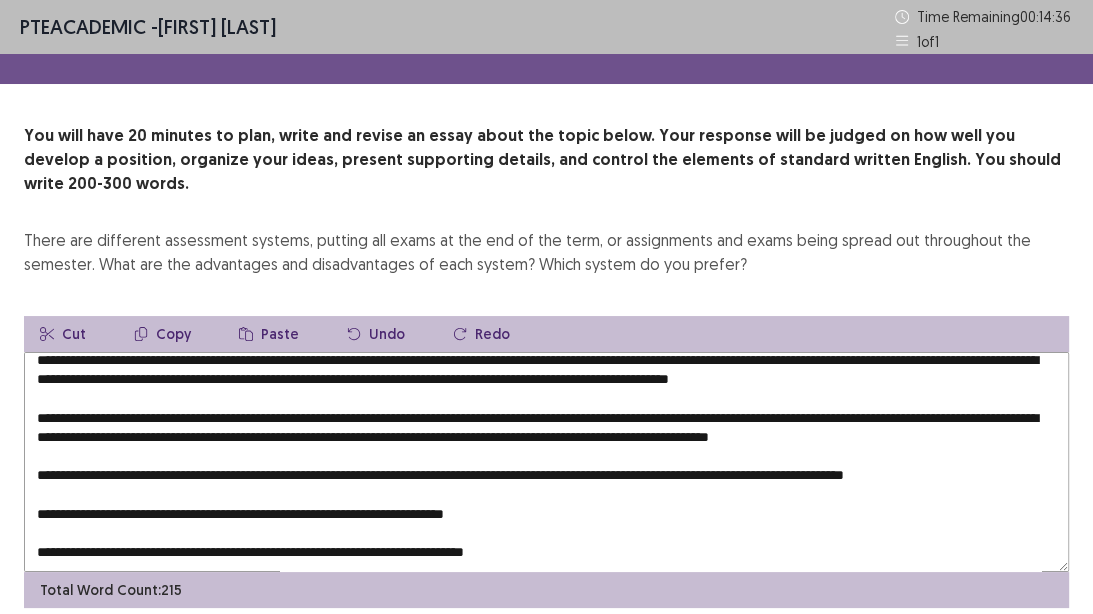 click at bounding box center [546, 462] 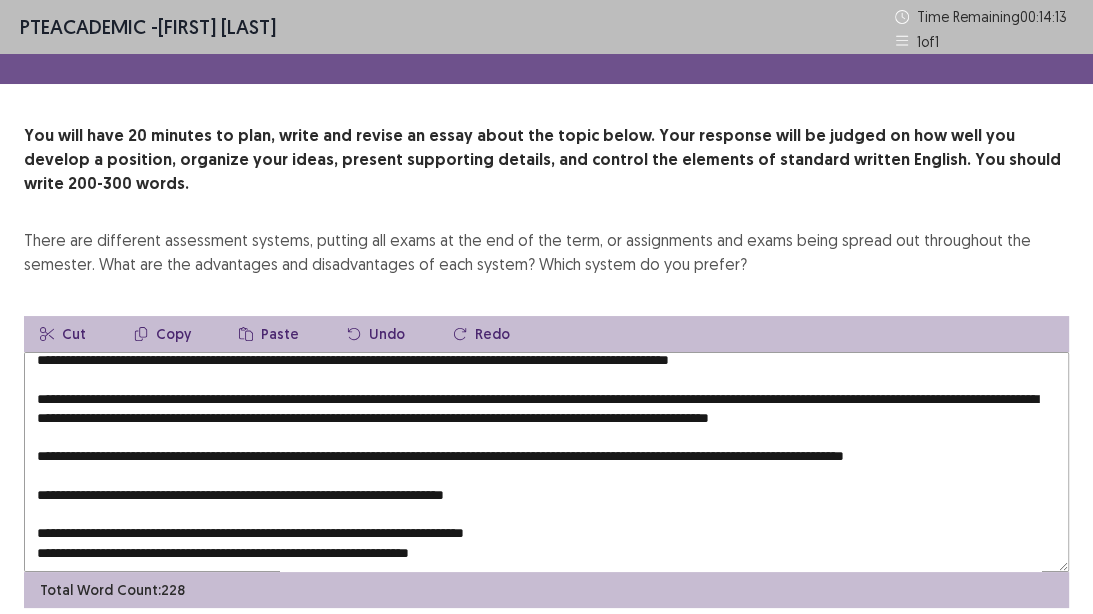 scroll, scrollTop: 135, scrollLeft: 0, axis: vertical 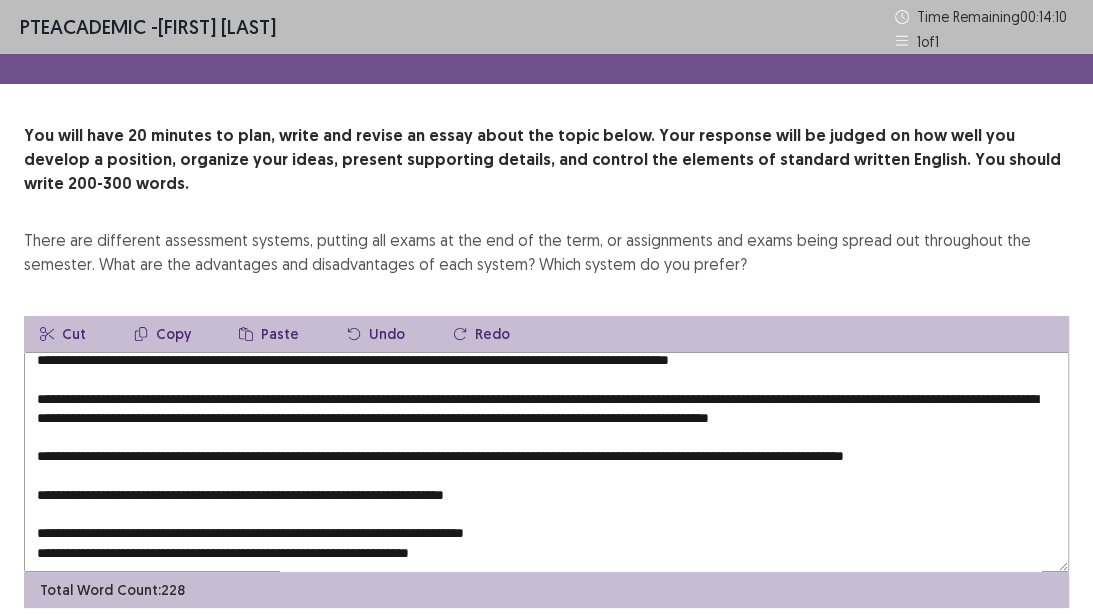 click at bounding box center [546, 462] 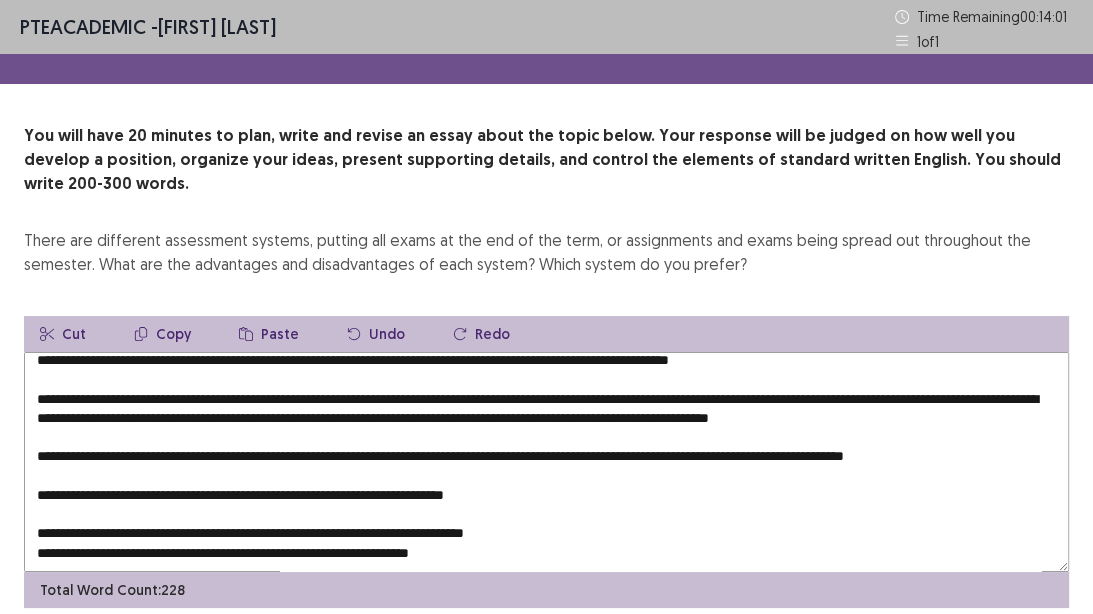 click at bounding box center [546, 462] 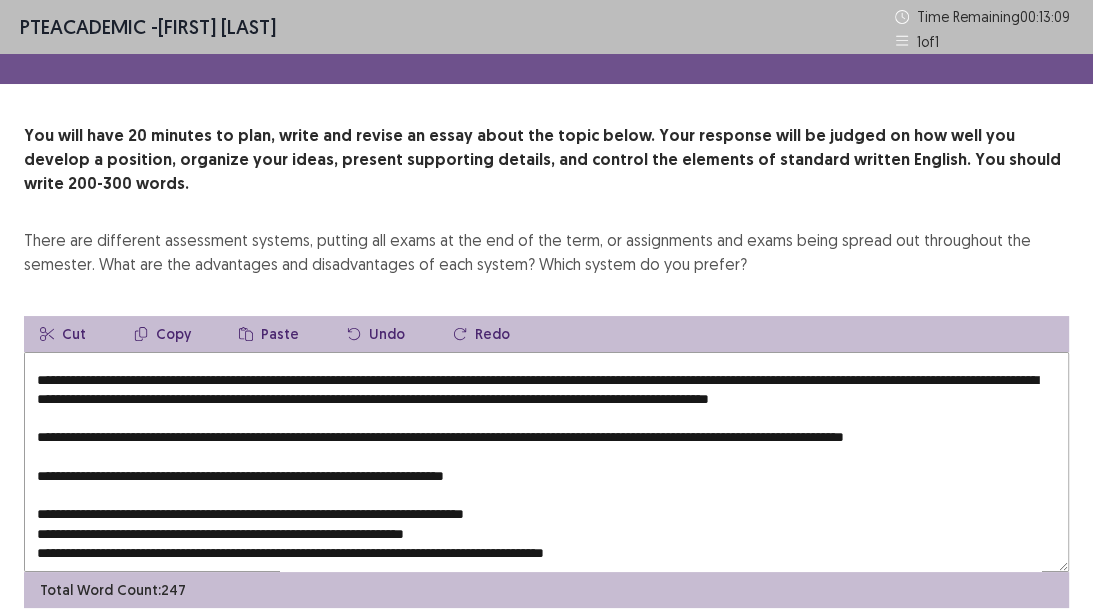 scroll, scrollTop: 173, scrollLeft: 0, axis: vertical 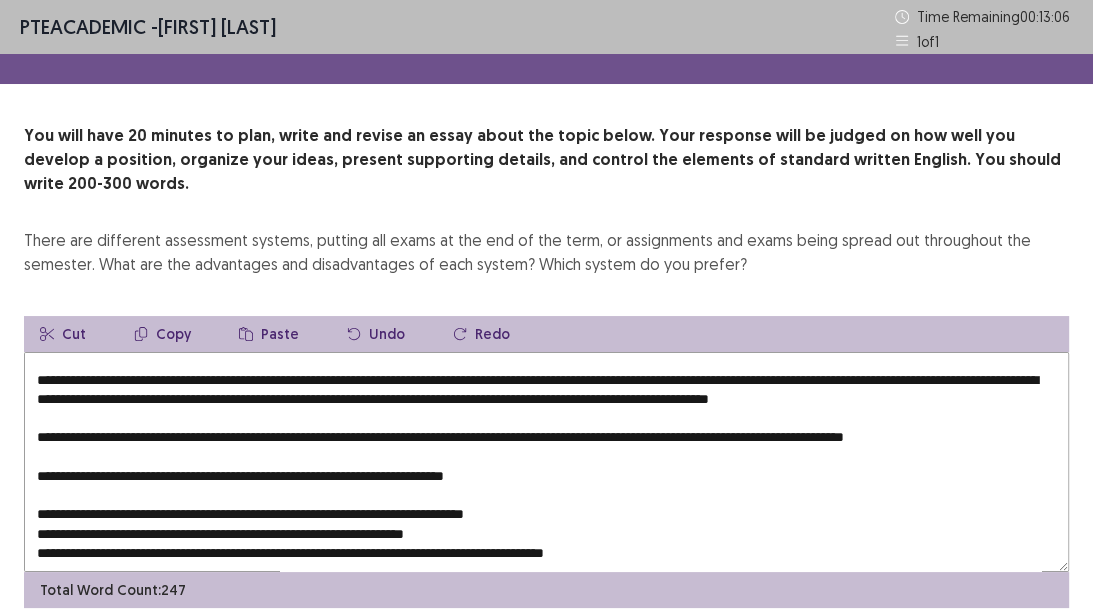 click at bounding box center [546, 462] 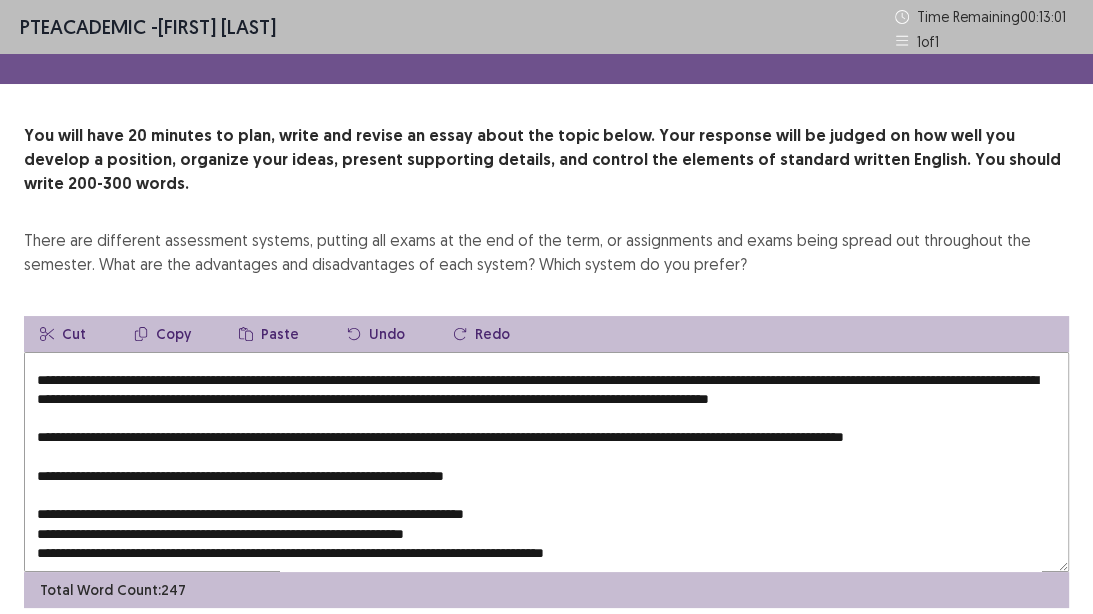 drag, startPoint x: 331, startPoint y: 499, endPoint x: 396, endPoint y: 505, distance: 65.27634 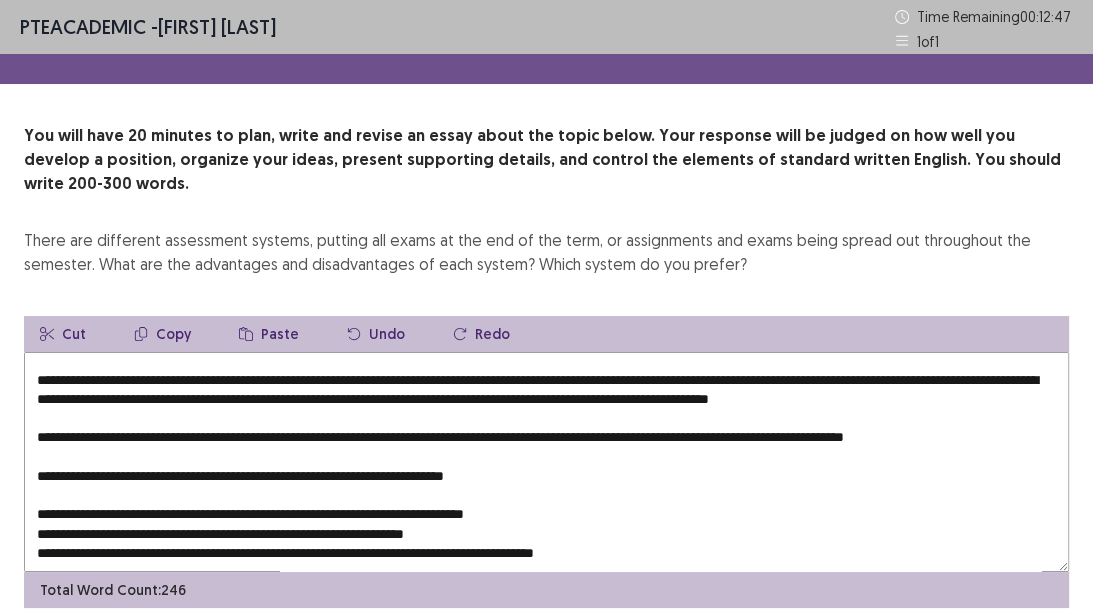 drag, startPoint x: 636, startPoint y: 506, endPoint x: 412, endPoint y: 501, distance: 224.0558 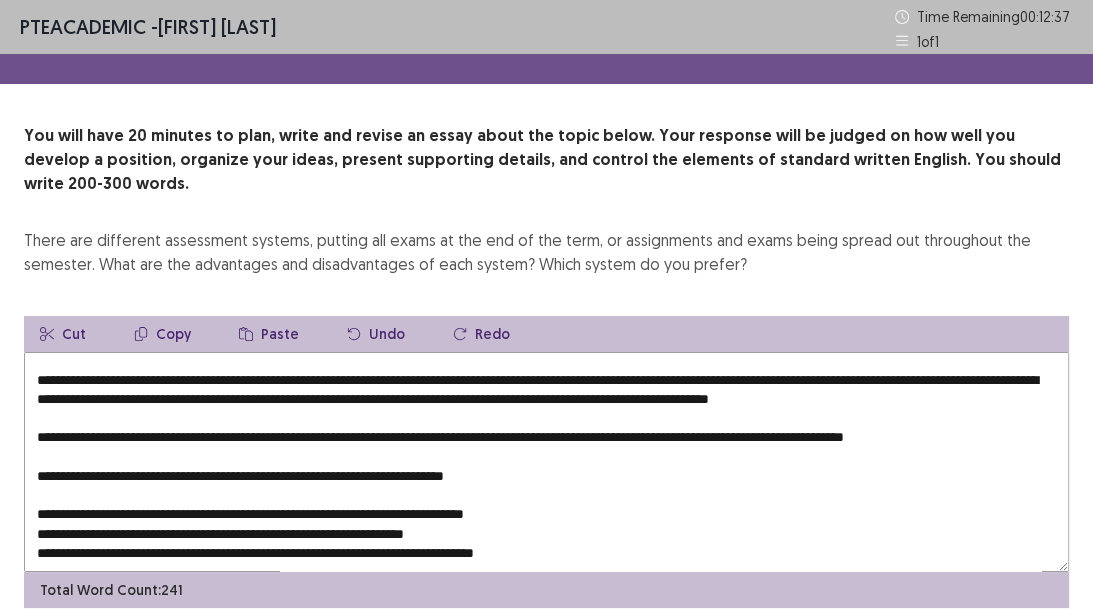 click at bounding box center [546, 462] 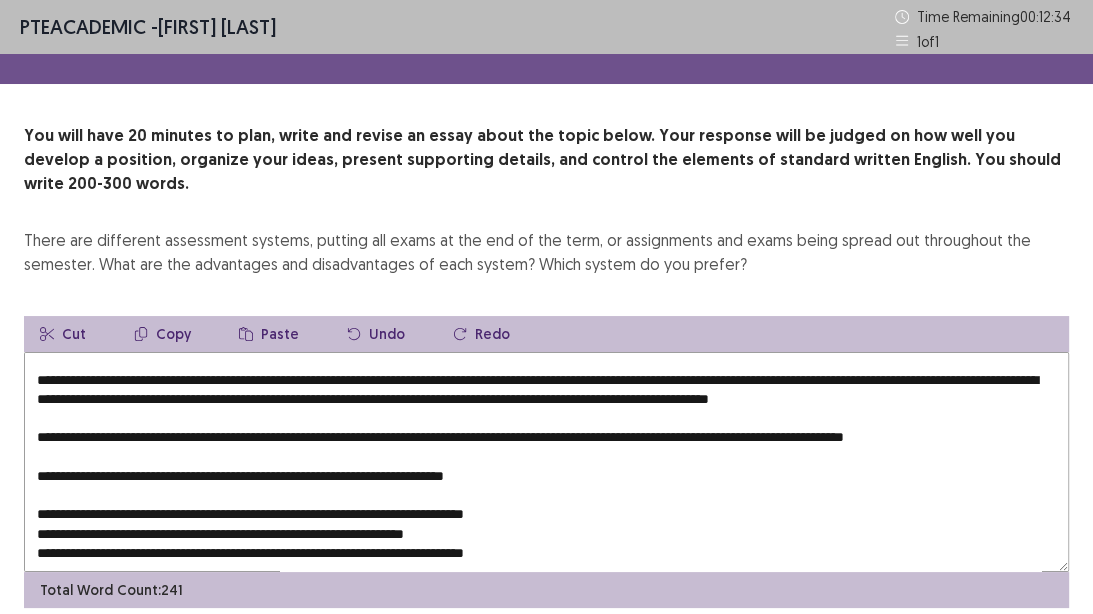click at bounding box center (546, 462) 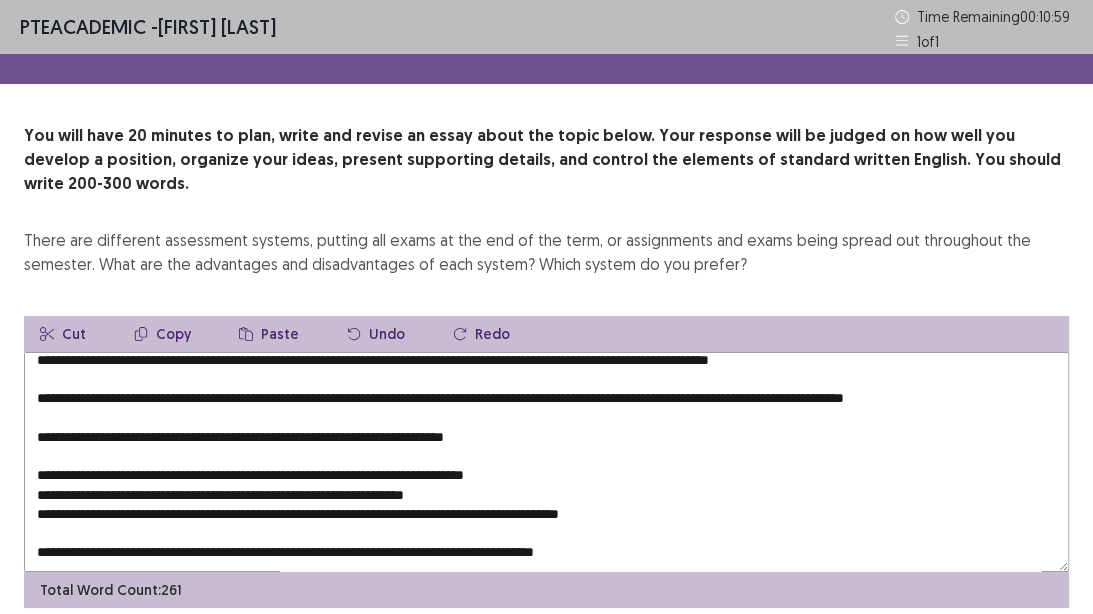 scroll, scrollTop: 192, scrollLeft: 0, axis: vertical 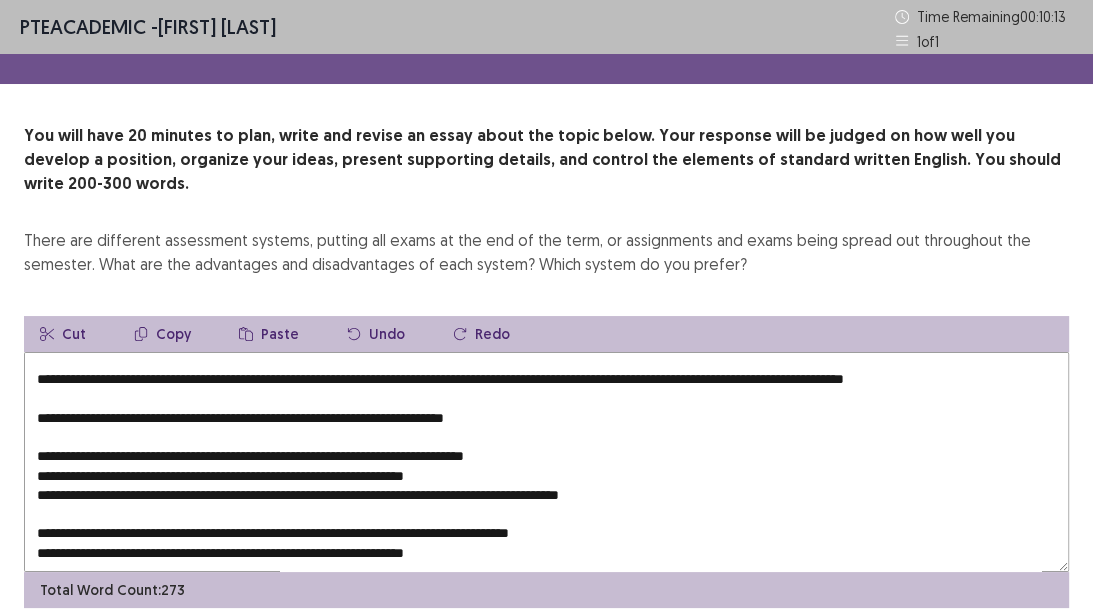 drag, startPoint x: 543, startPoint y: 401, endPoint x: 13, endPoint y: 408, distance: 530.0462 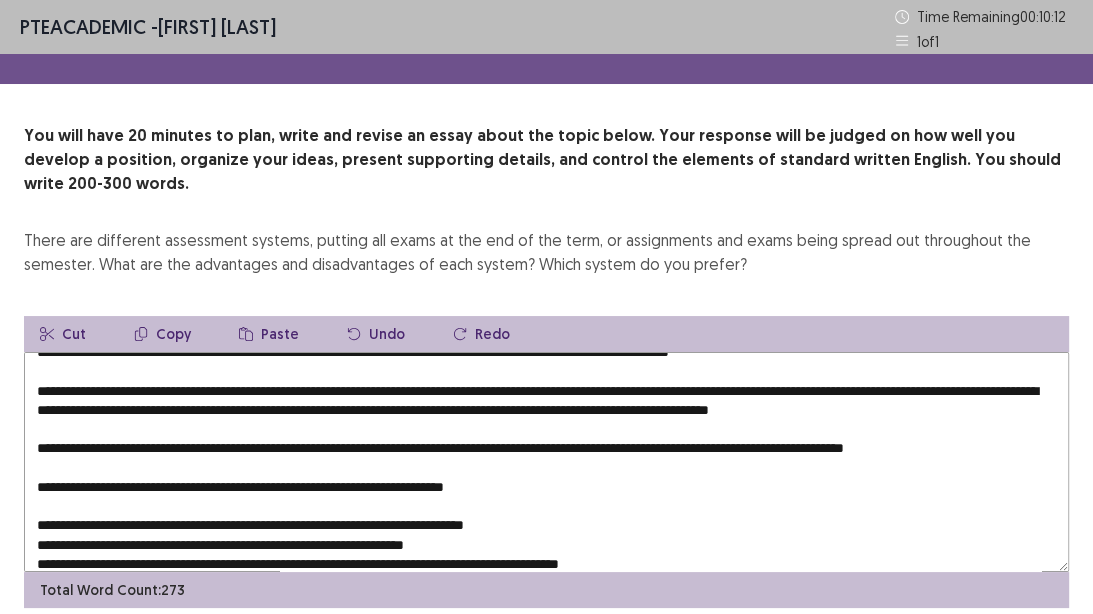 scroll, scrollTop: 32, scrollLeft: 0, axis: vertical 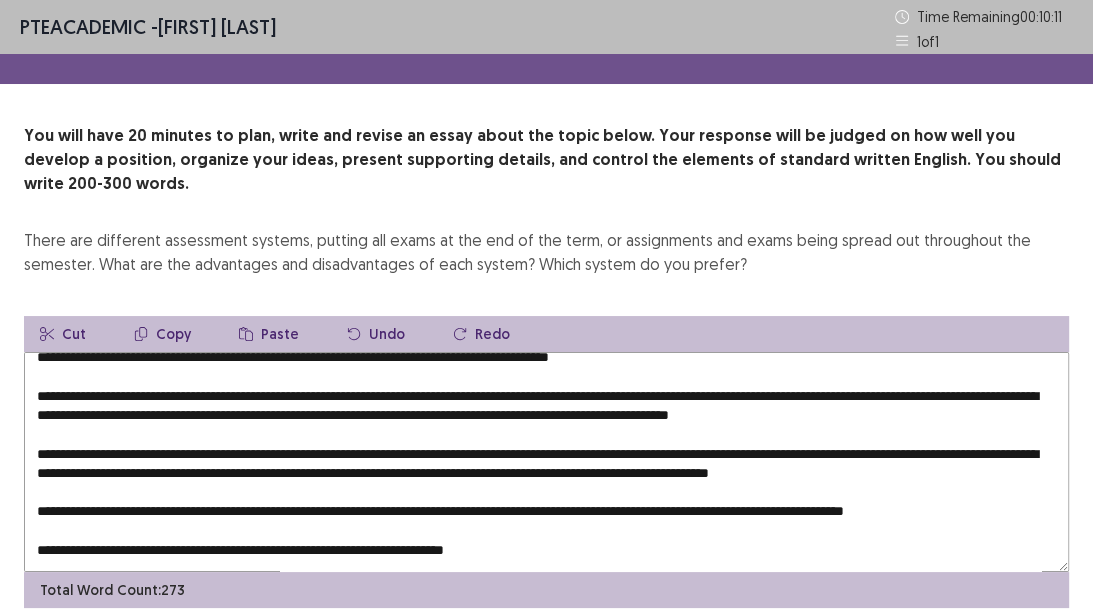 click at bounding box center (546, 462) 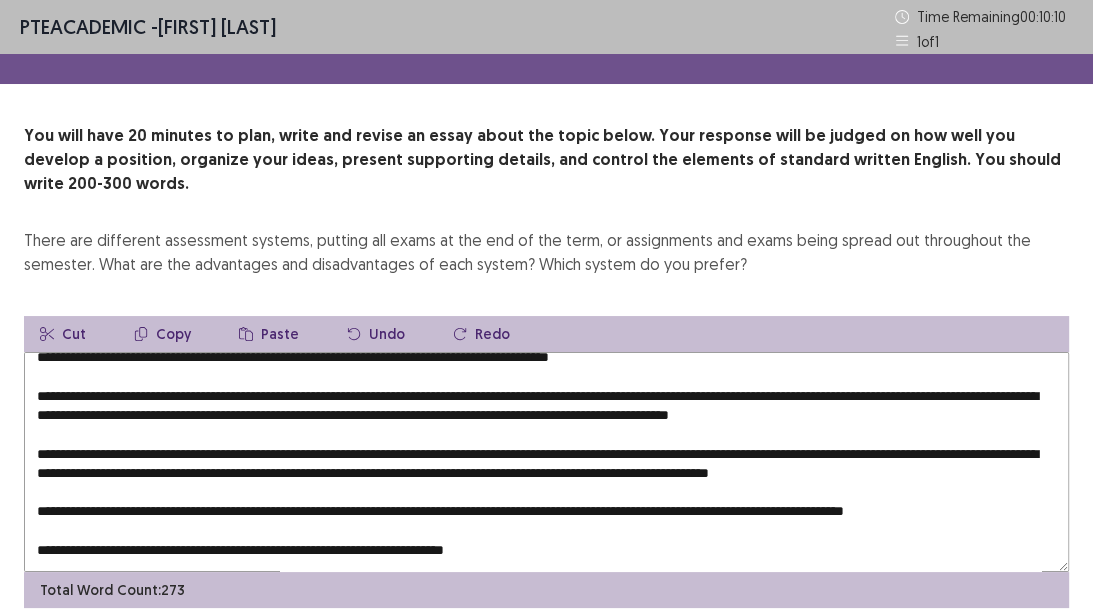 click at bounding box center [546, 462] 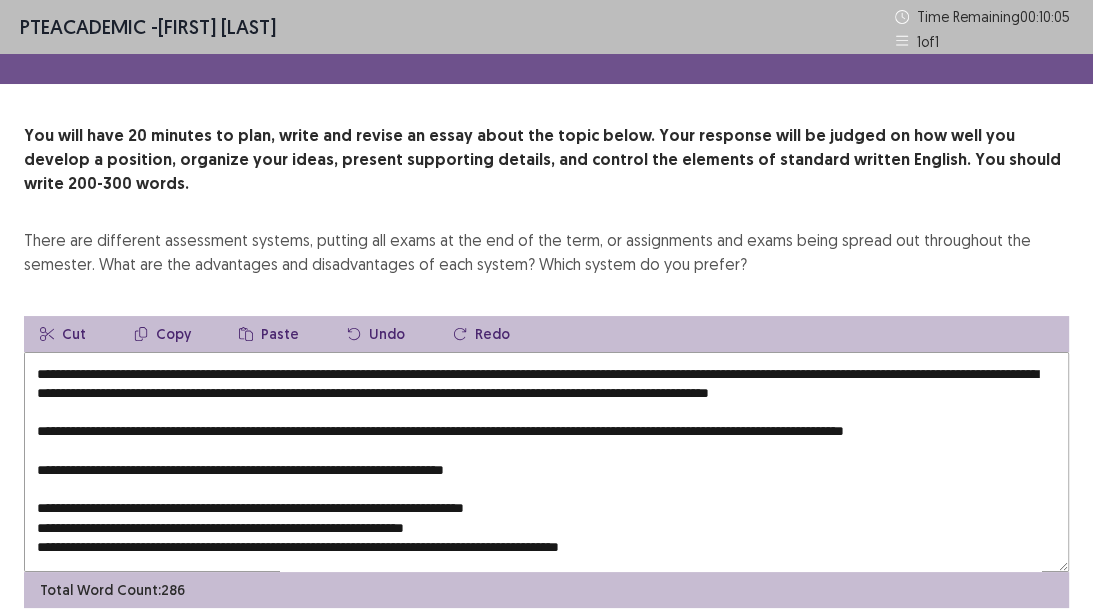 scroll, scrollTop: 32, scrollLeft: 0, axis: vertical 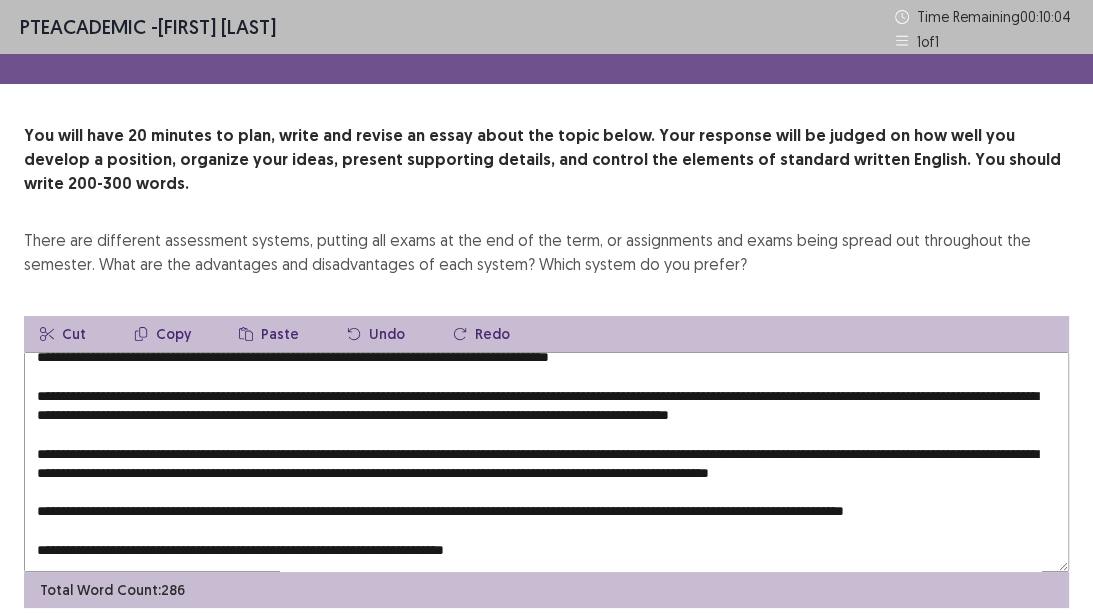 click at bounding box center [546, 462] 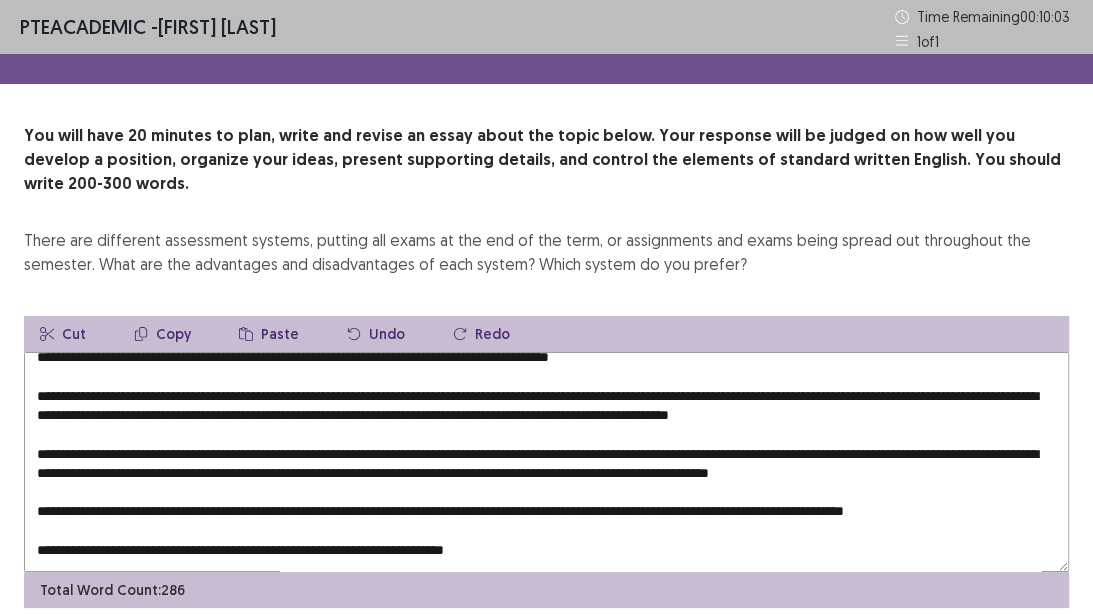 click at bounding box center (546, 462) 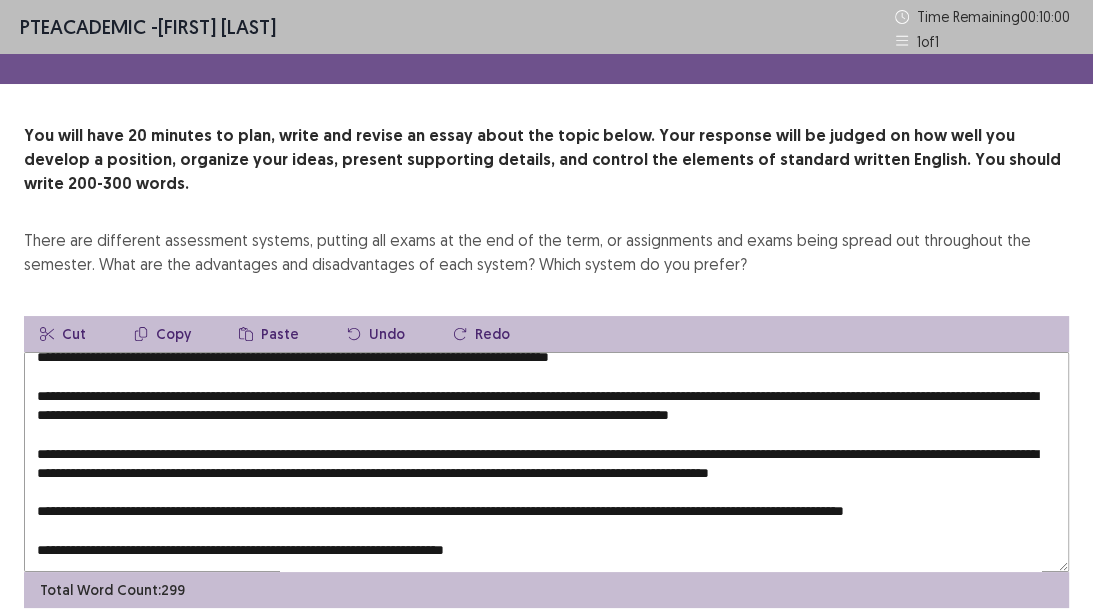 click at bounding box center (546, 462) 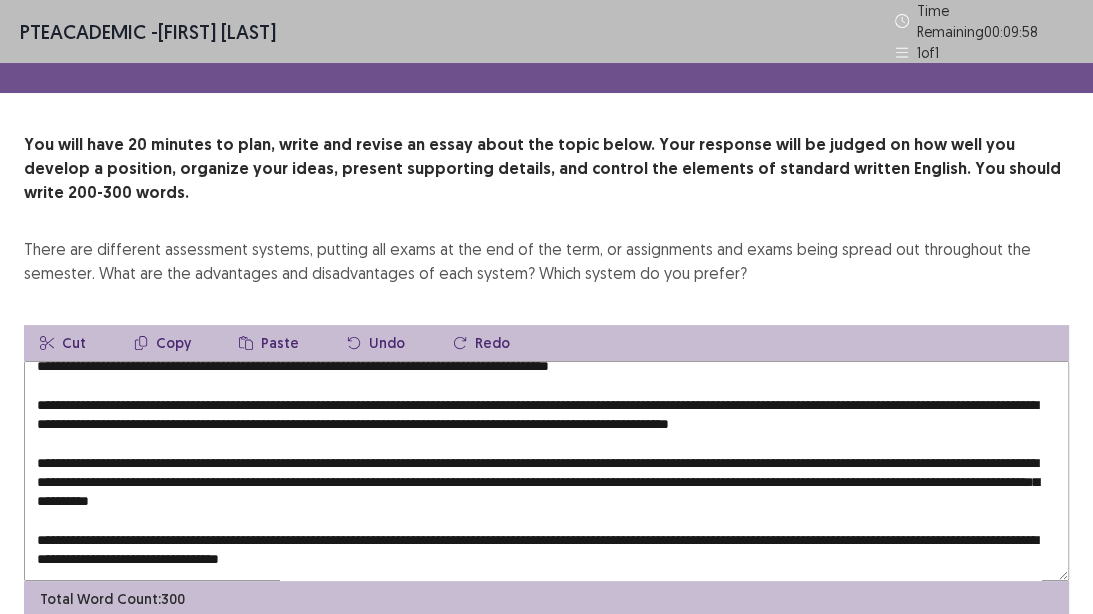 click at bounding box center [546, 471] 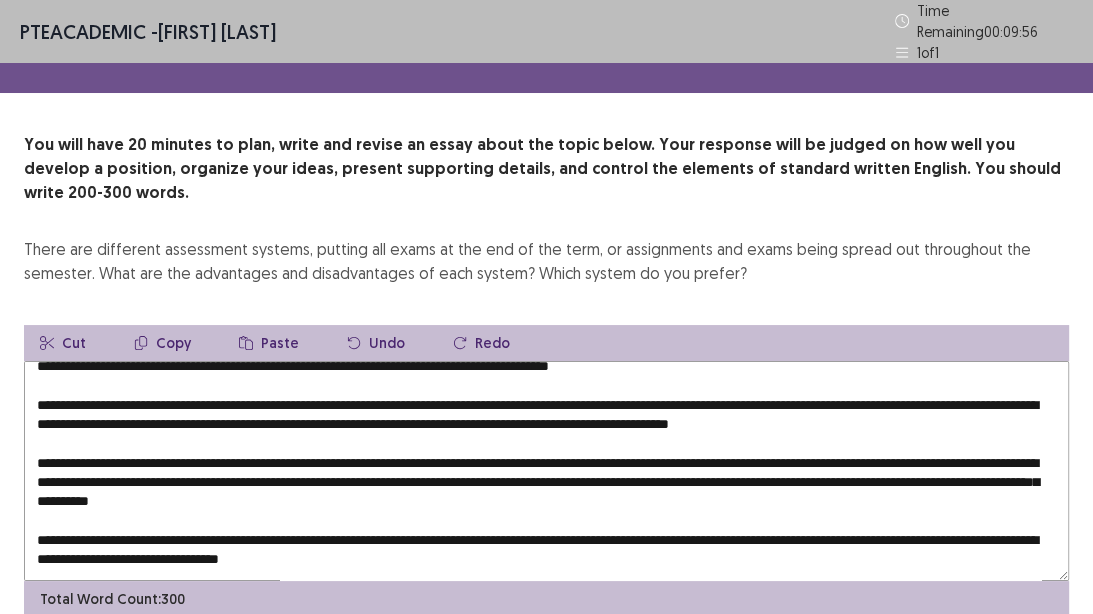 click on "Paste" at bounding box center [269, 343] 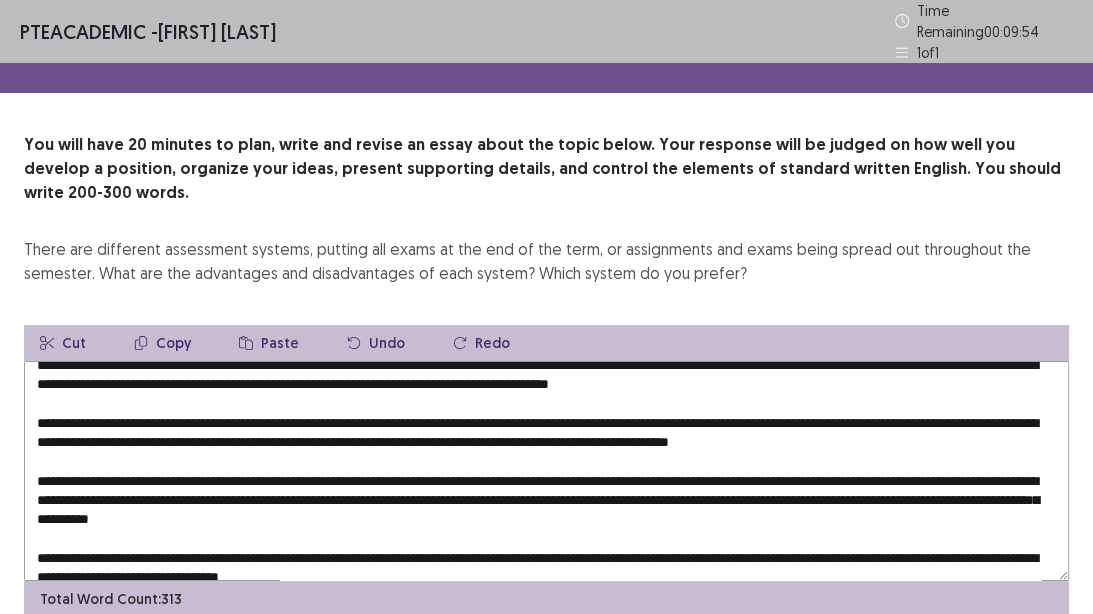 scroll, scrollTop: 0, scrollLeft: 0, axis: both 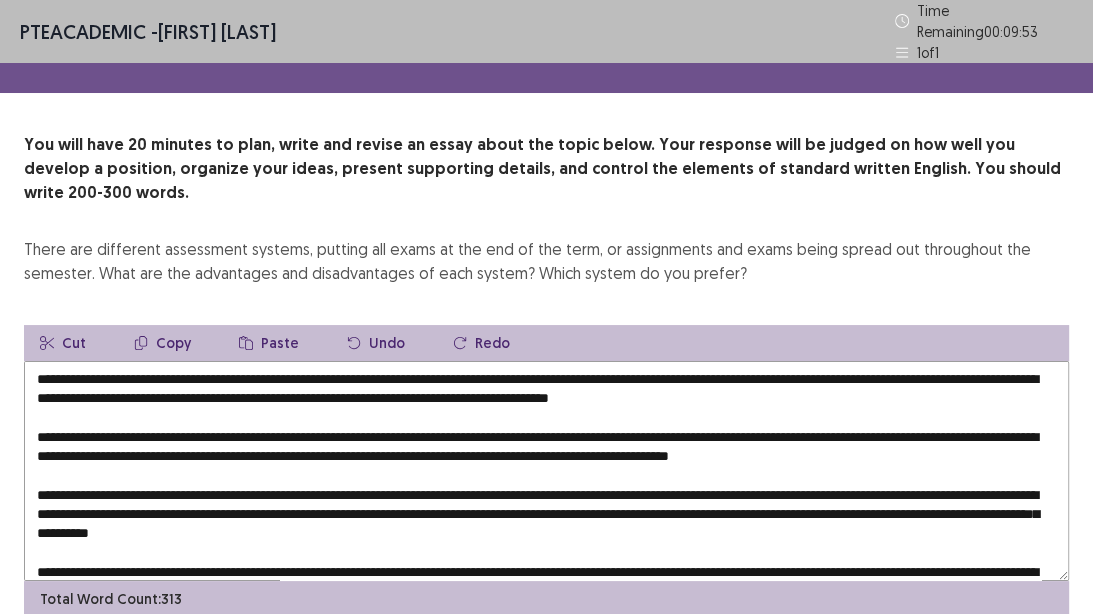 click at bounding box center (546, 471) 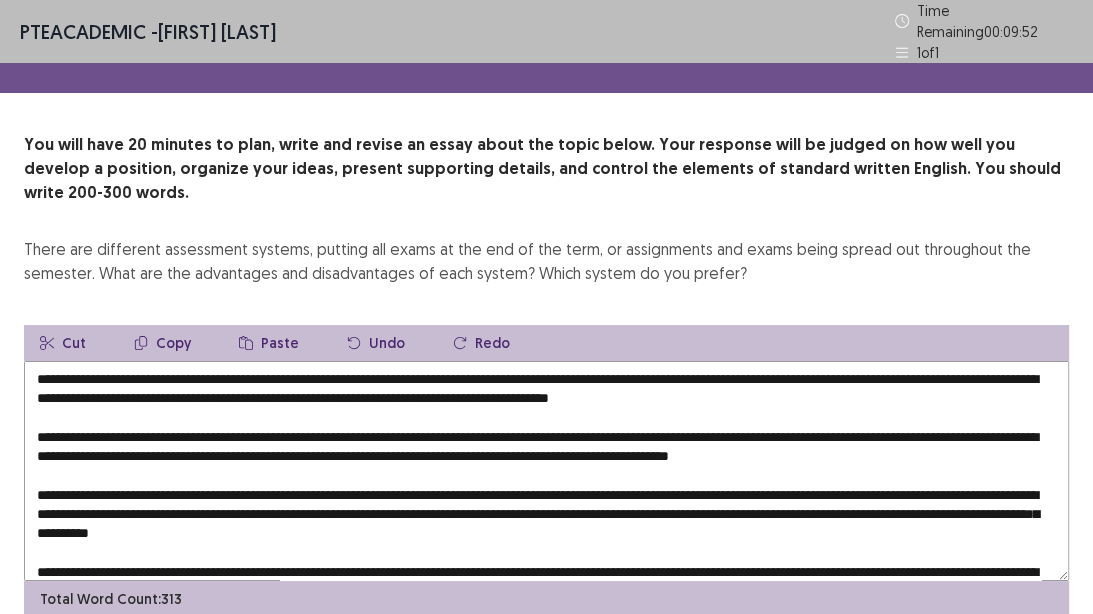 click at bounding box center [546, 471] 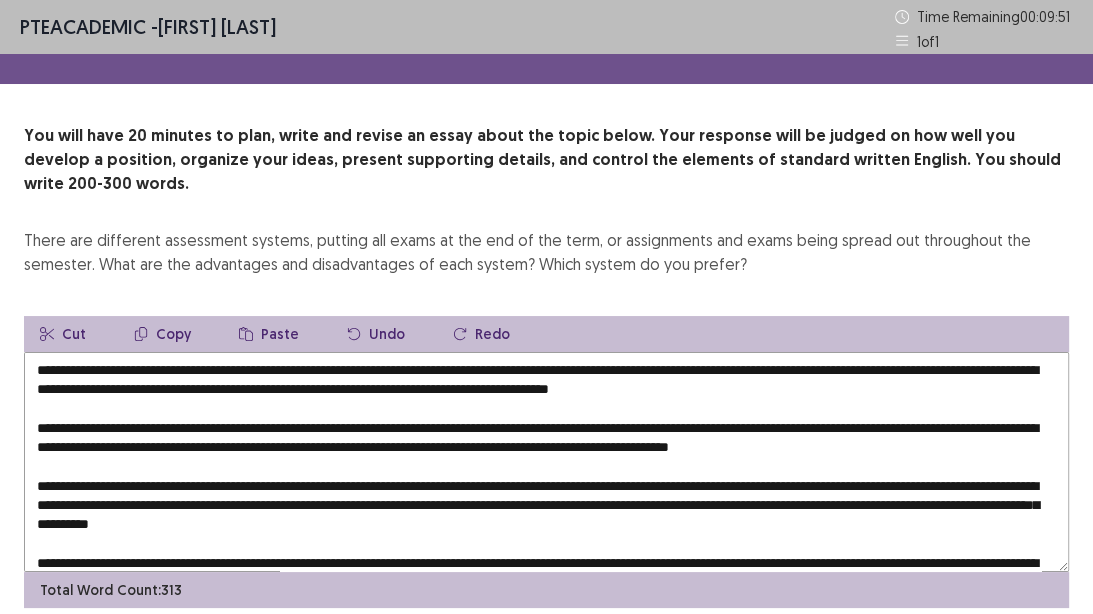 click on "Paste" at bounding box center (269, 334) 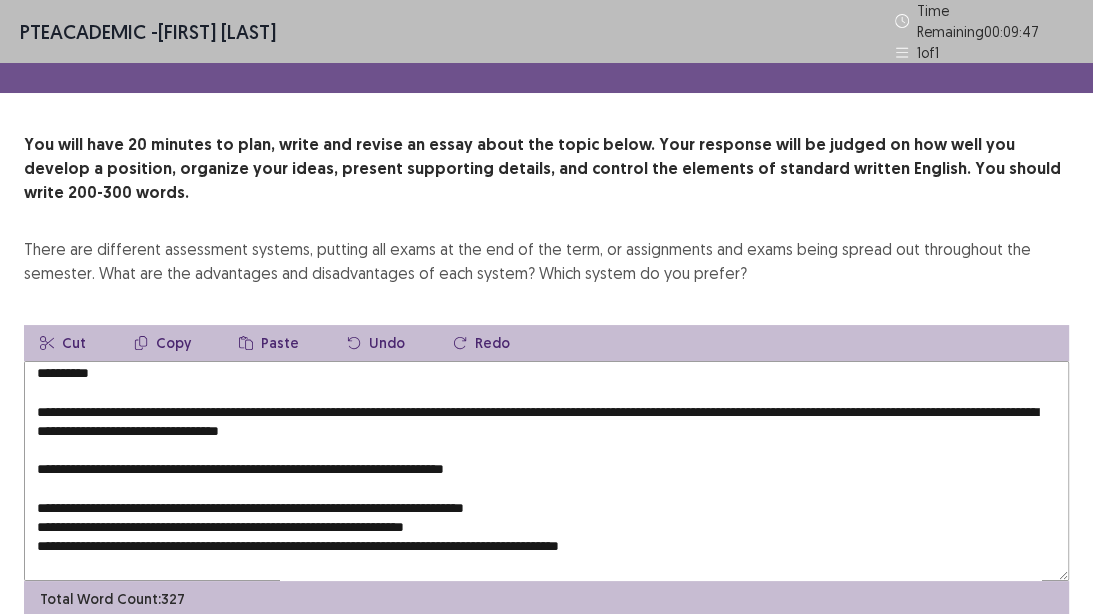 scroll, scrollTop: 240, scrollLeft: 0, axis: vertical 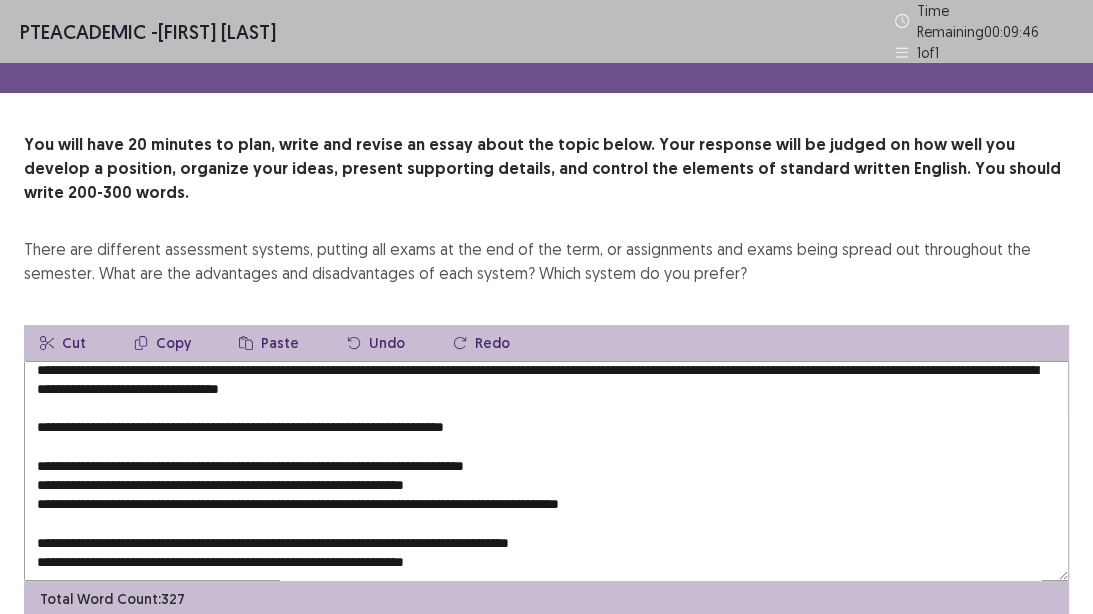 drag, startPoint x: 573, startPoint y: 434, endPoint x: 20, endPoint y: 429, distance: 553.0226 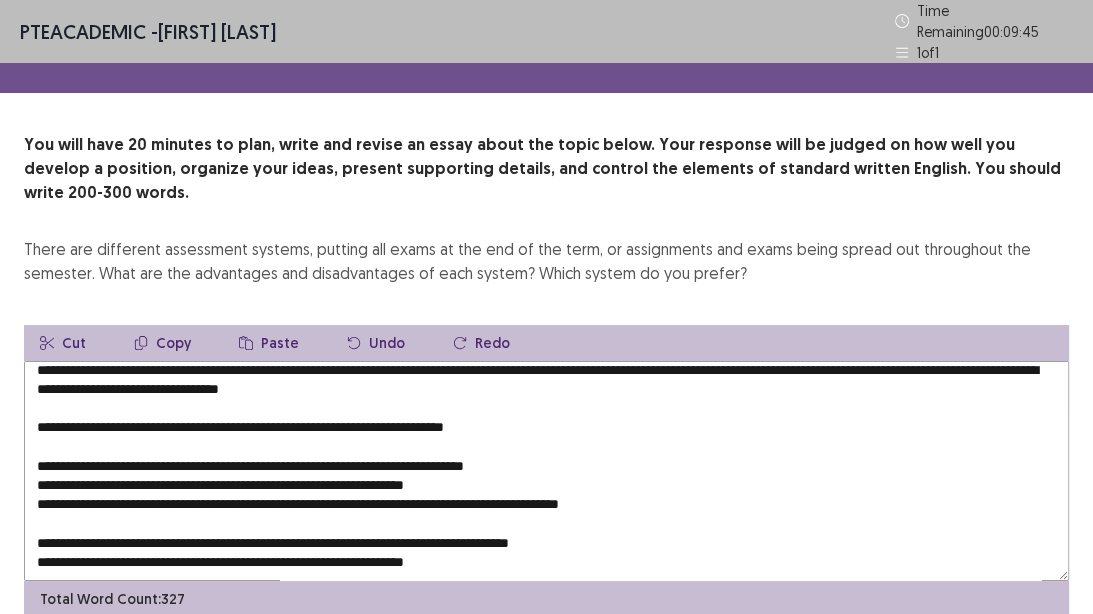 click on "Copy" at bounding box center (162, 343) 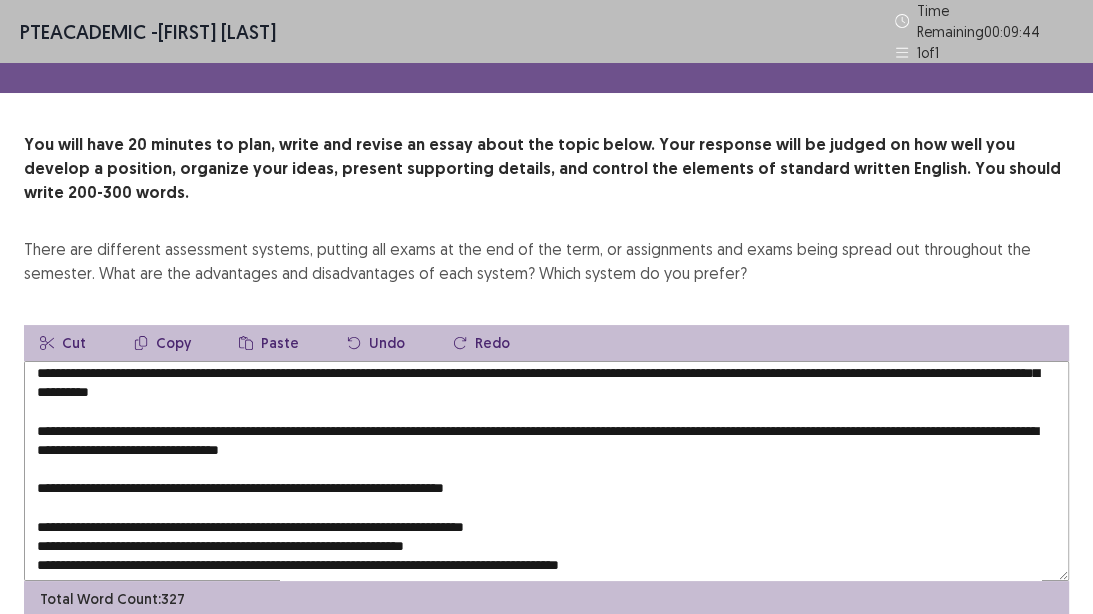 scroll, scrollTop: 0, scrollLeft: 0, axis: both 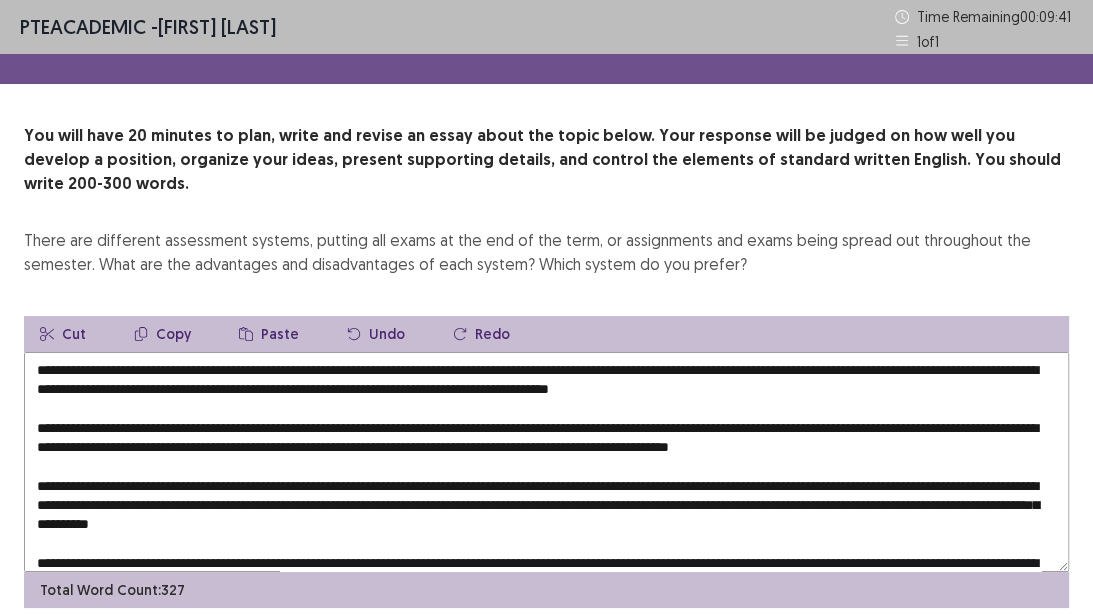 click at bounding box center [546, 462] 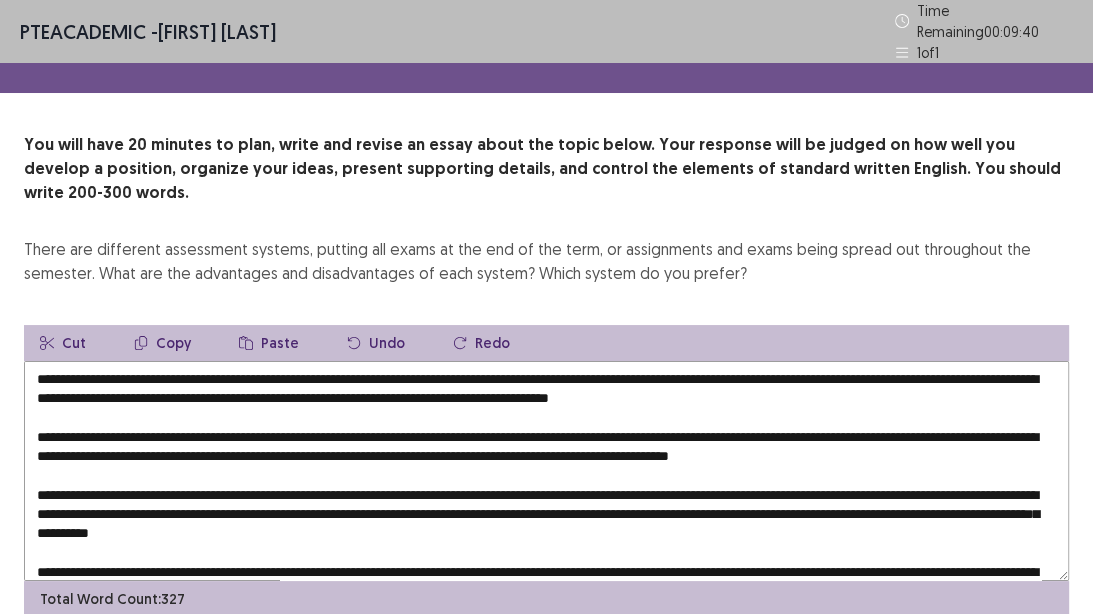 click on "Paste" at bounding box center [269, 343] 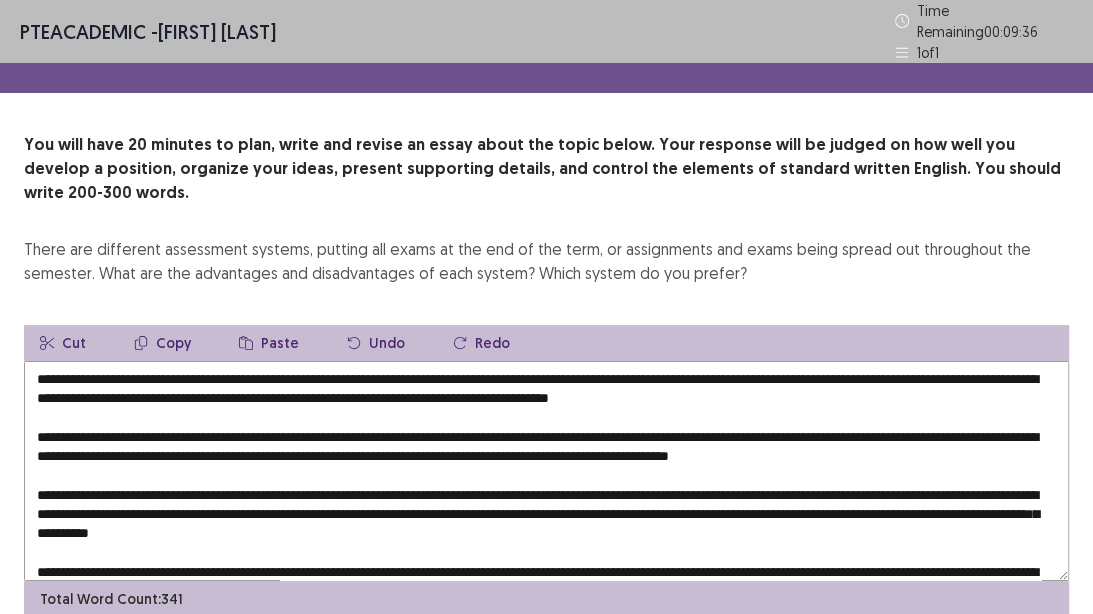 click at bounding box center [546, 471] 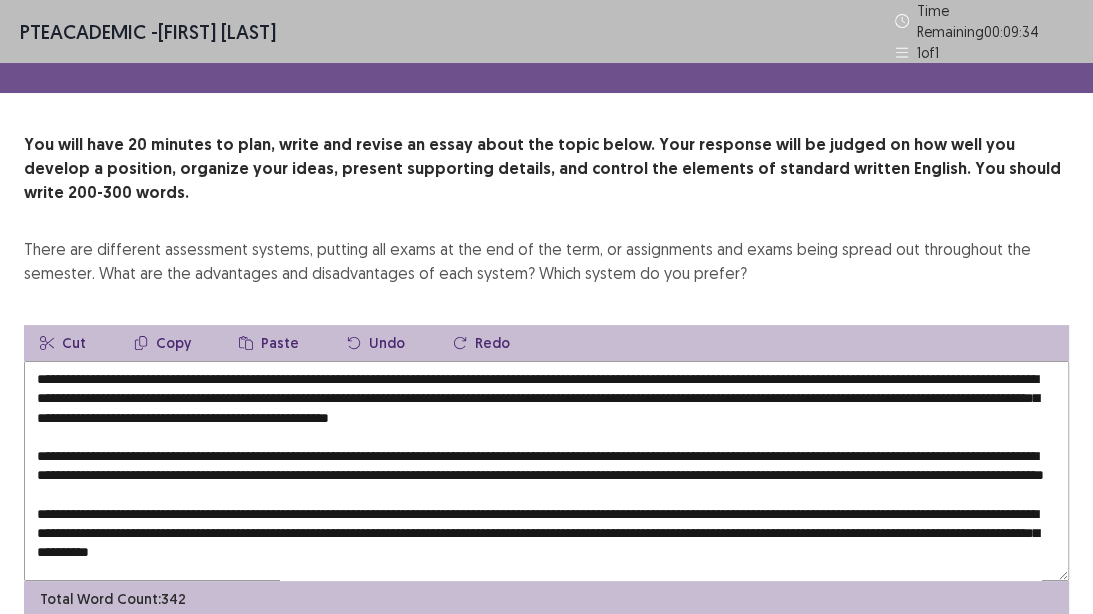 click at bounding box center [546, 471] 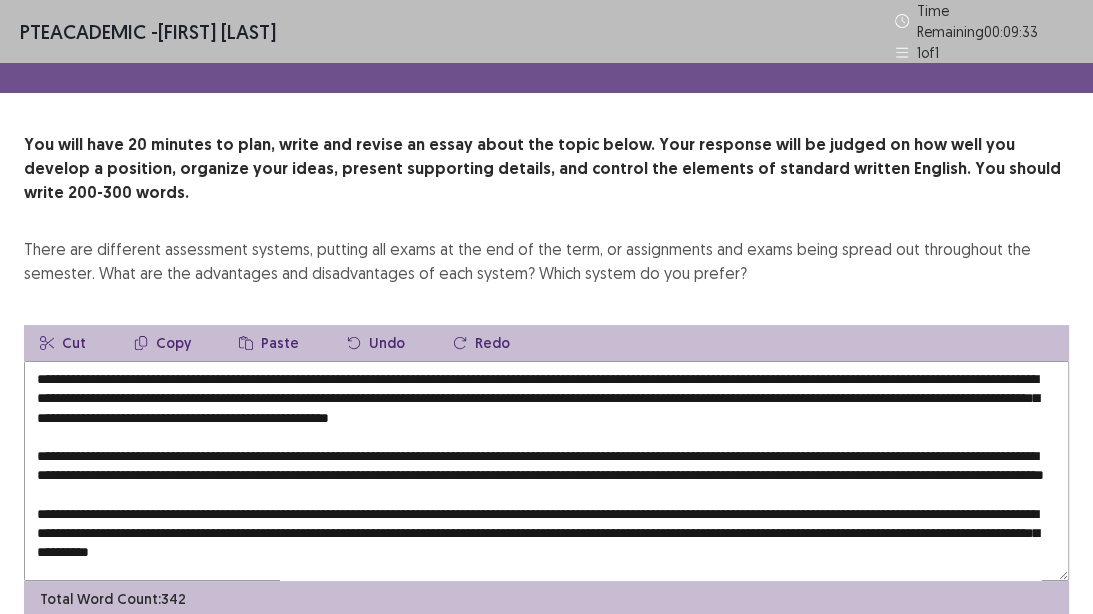 click on "Paste" at bounding box center [269, 343] 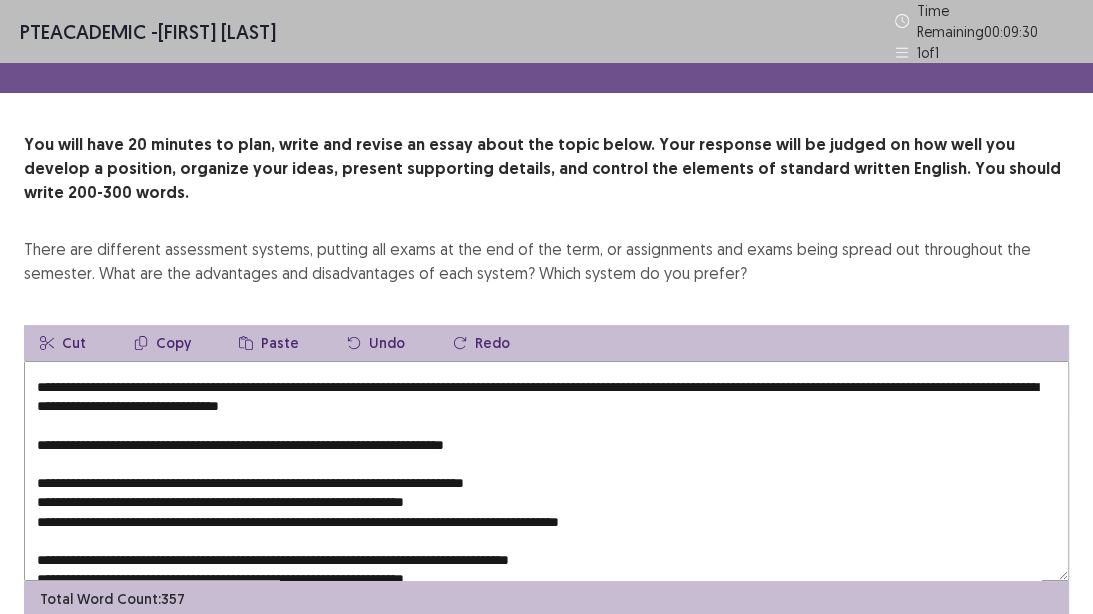 scroll, scrollTop: 240, scrollLeft: 0, axis: vertical 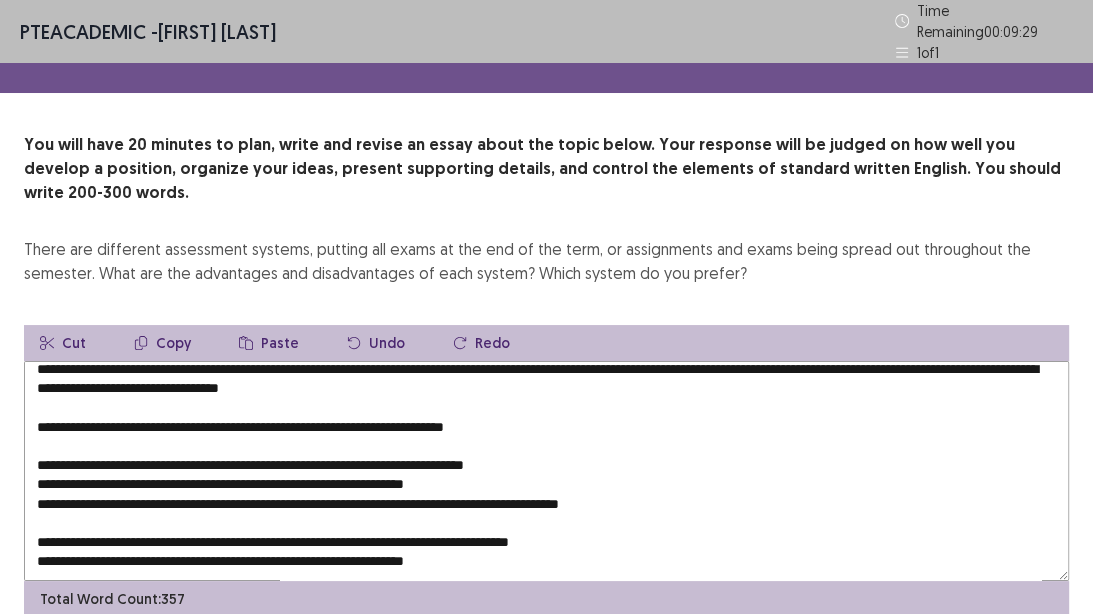 drag, startPoint x: 289, startPoint y: 440, endPoint x: 22, endPoint y: 447, distance: 267.09174 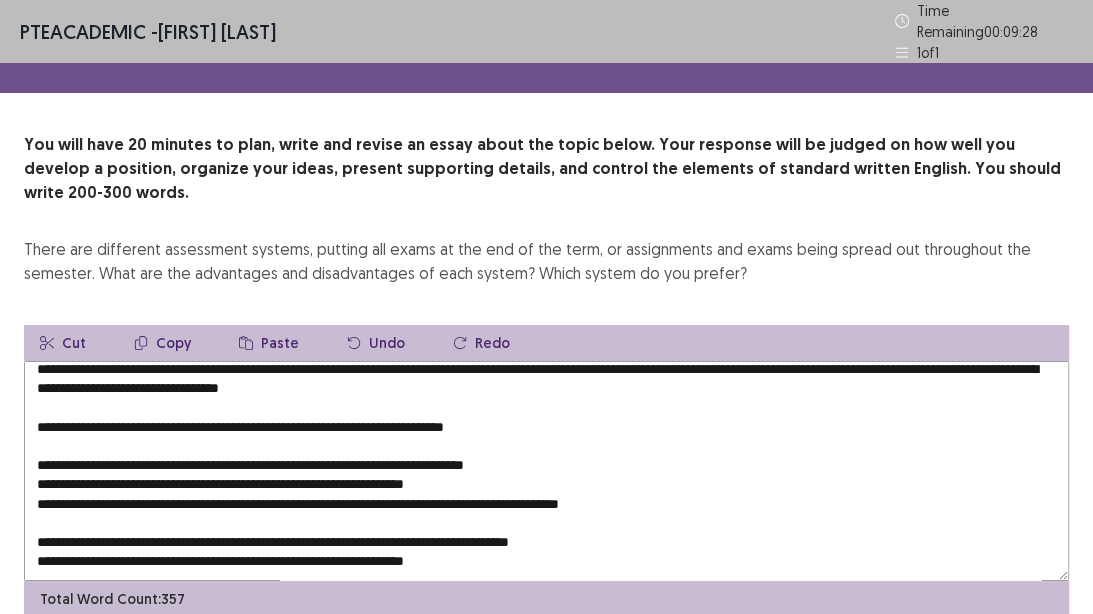 click on "Copy" at bounding box center (162, 343) 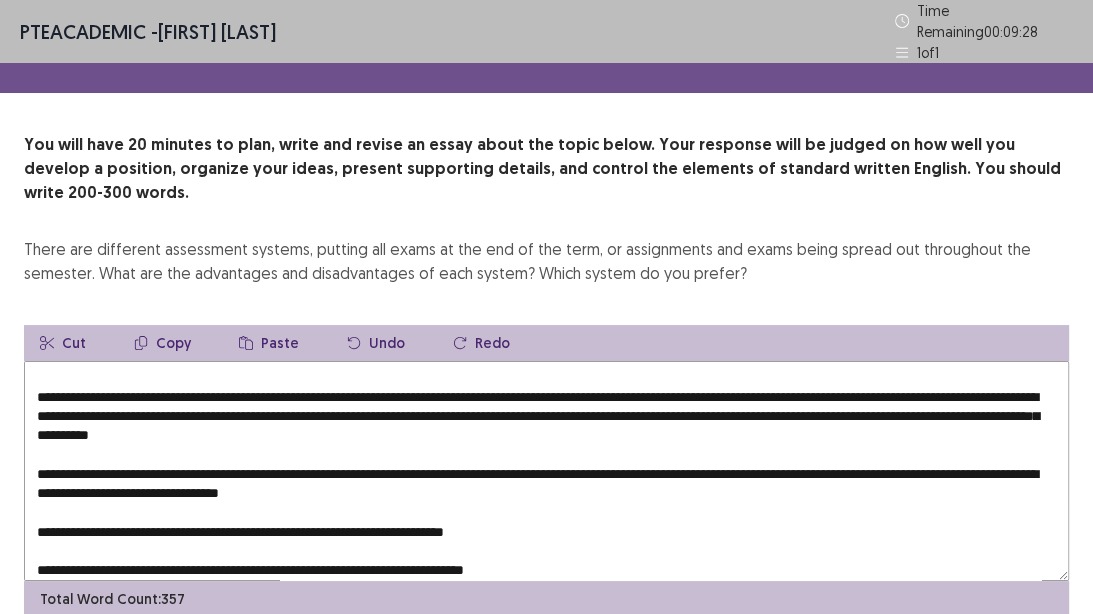 scroll, scrollTop: 0, scrollLeft: 0, axis: both 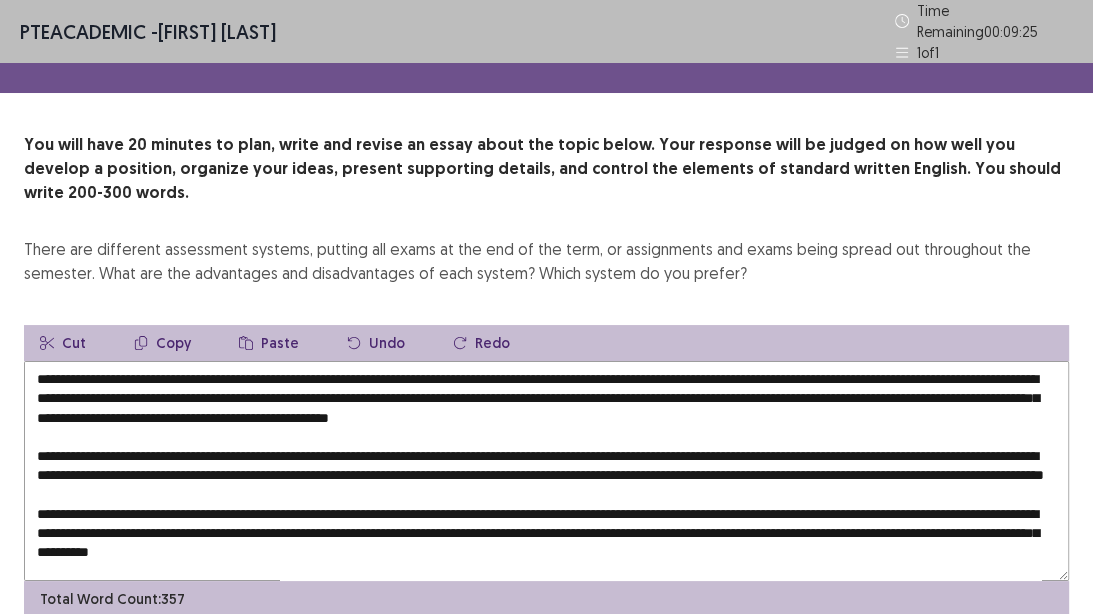 click at bounding box center [546, 471] 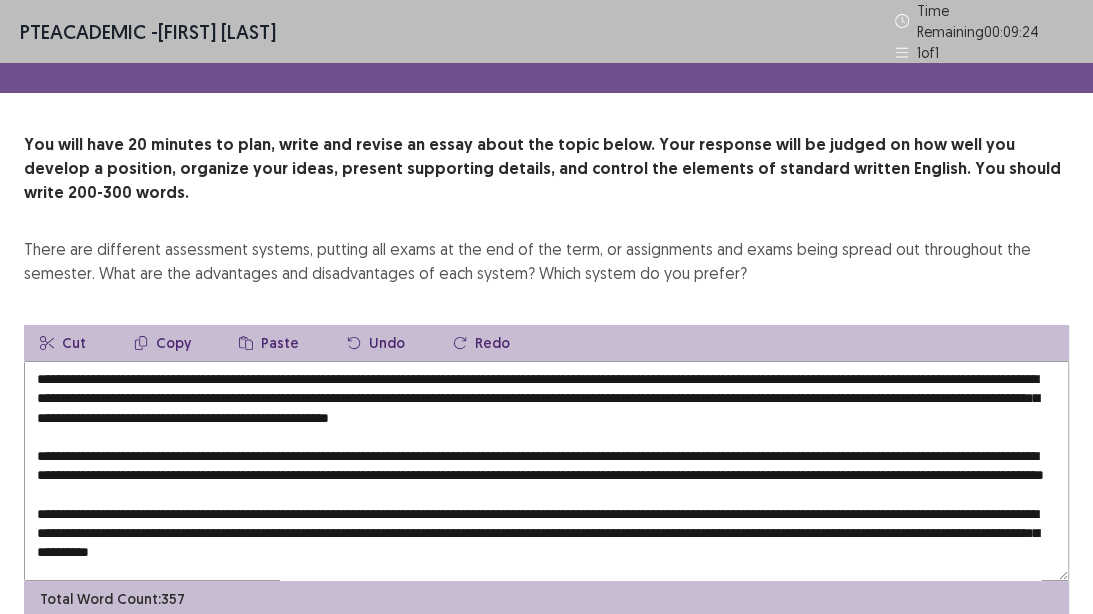 click on "Paste" at bounding box center [269, 343] 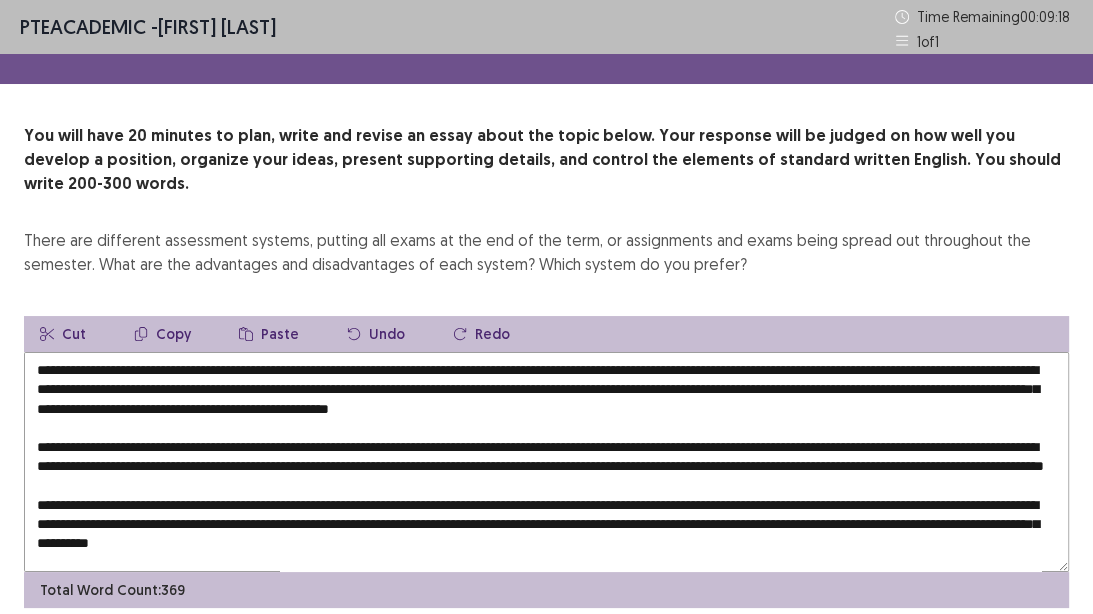 click on "Undo" at bounding box center [376, 334] 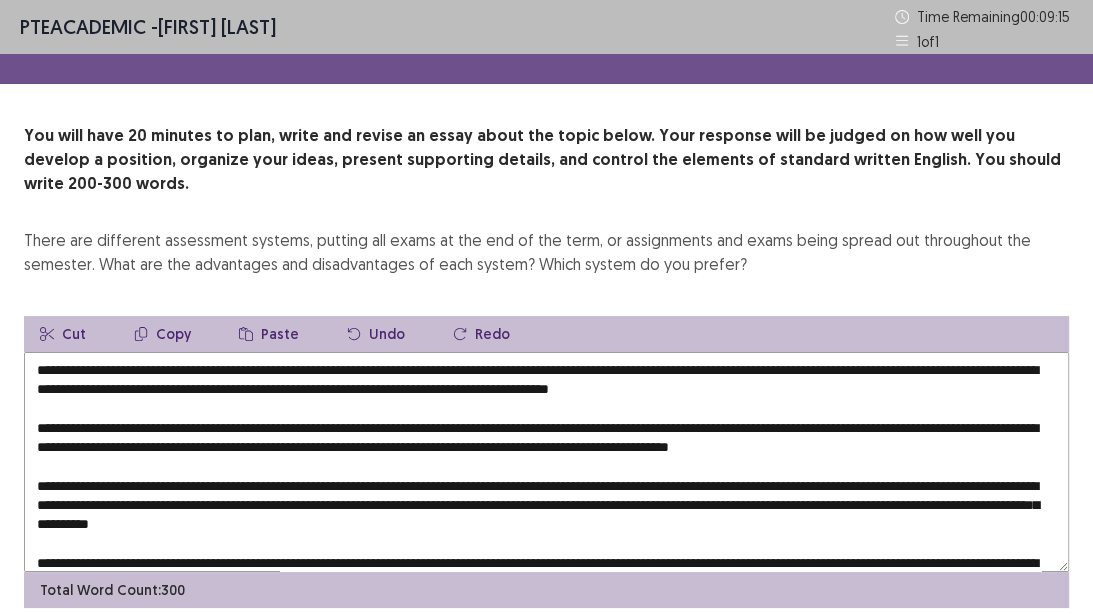 click at bounding box center [546, 462] 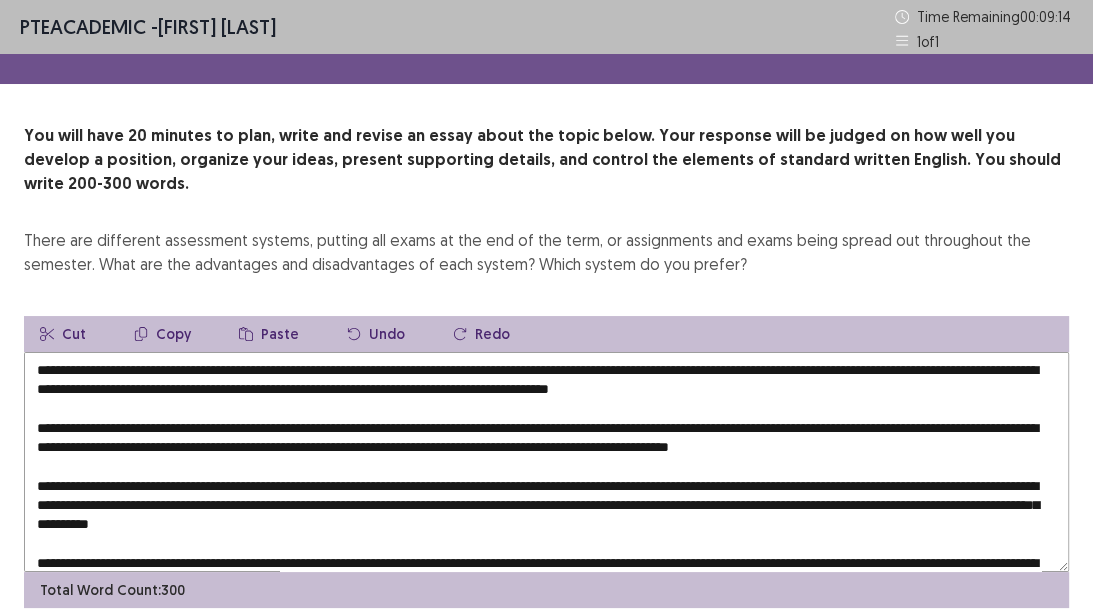 click on "Paste" at bounding box center [269, 334] 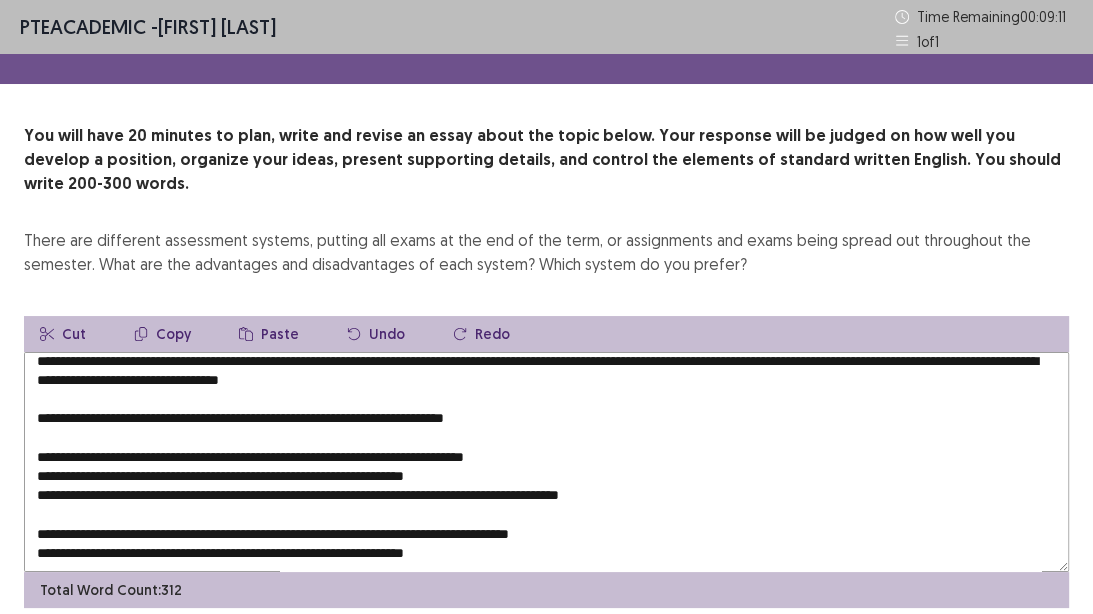 scroll, scrollTop: 218, scrollLeft: 0, axis: vertical 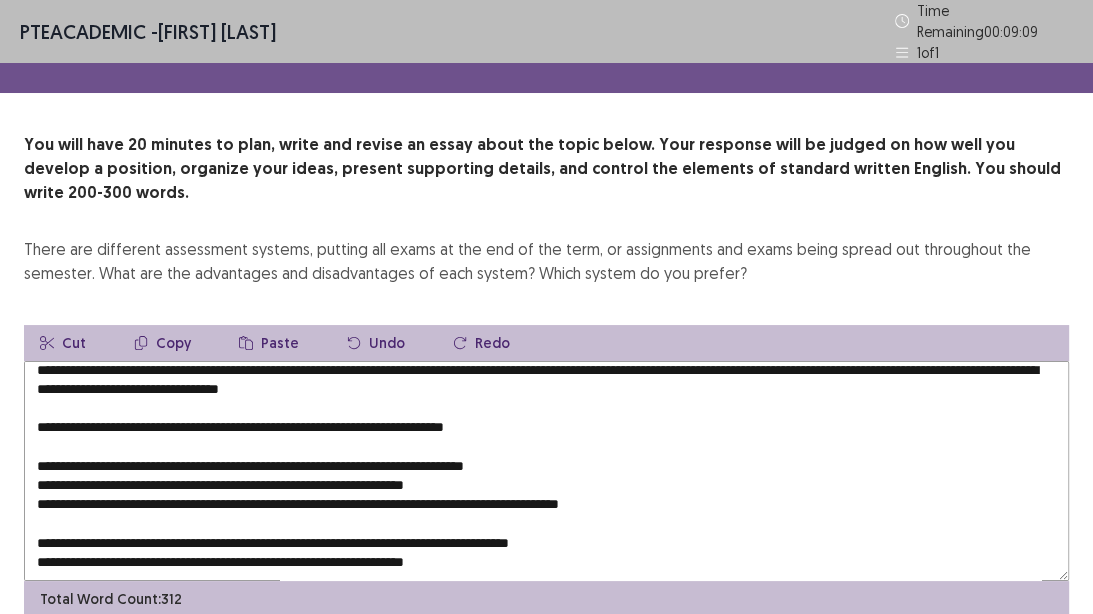 drag, startPoint x: 553, startPoint y: 398, endPoint x: 0, endPoint y: 394, distance: 553.01447 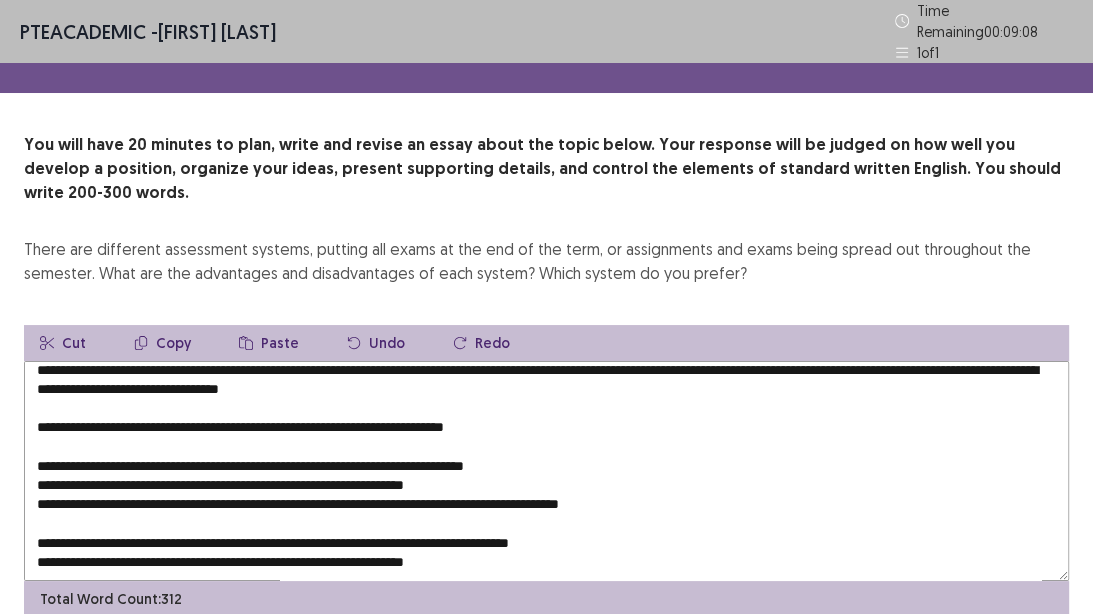 click on "Copy" at bounding box center (162, 343) 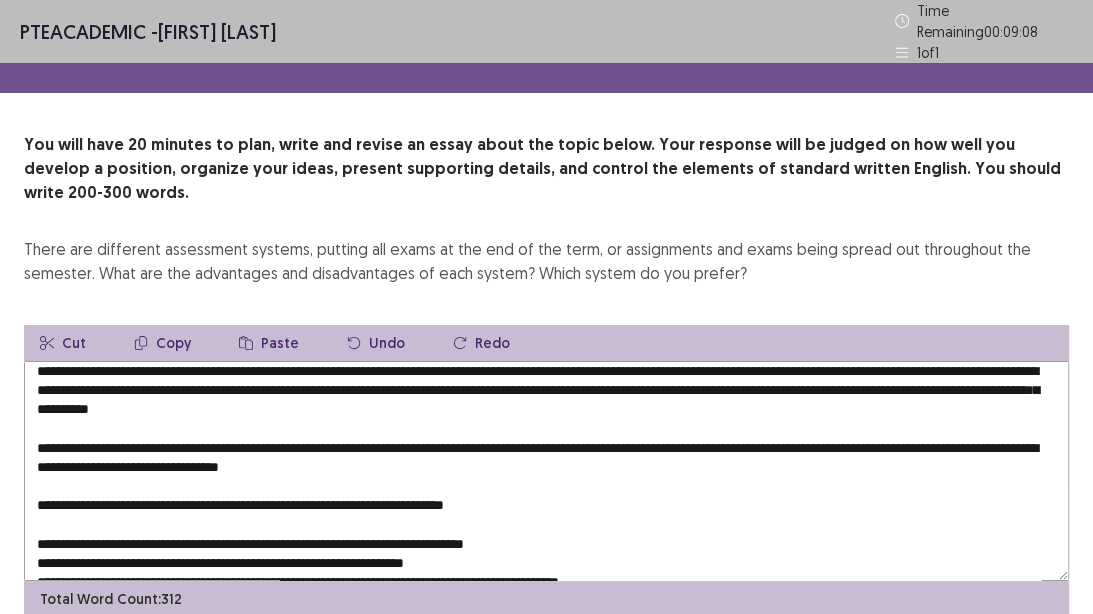 scroll, scrollTop: 0, scrollLeft: 0, axis: both 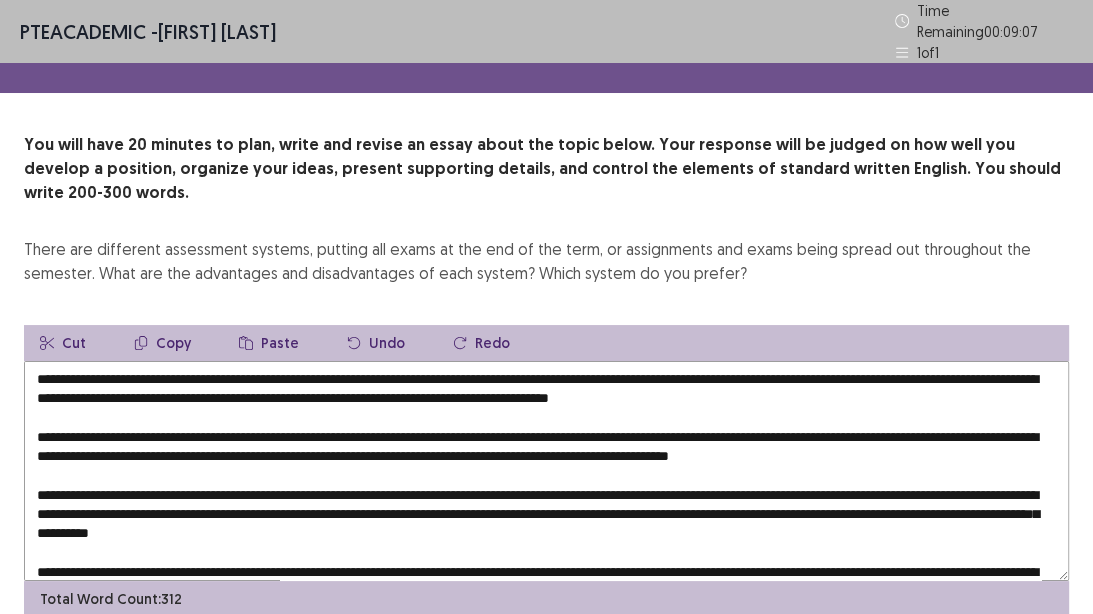 click at bounding box center [546, 471] 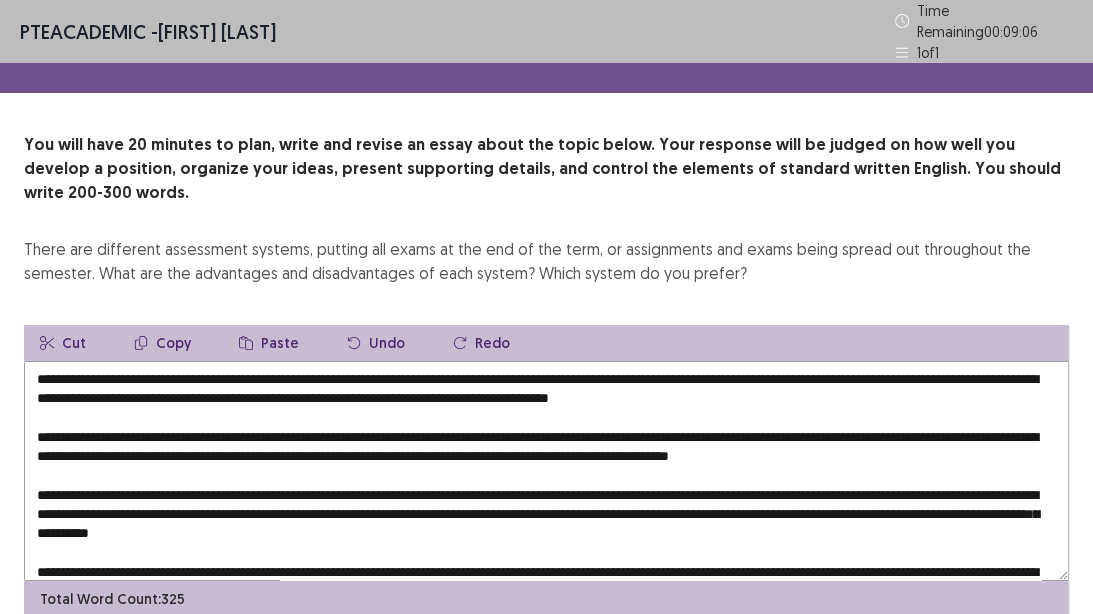 click at bounding box center (546, 471) 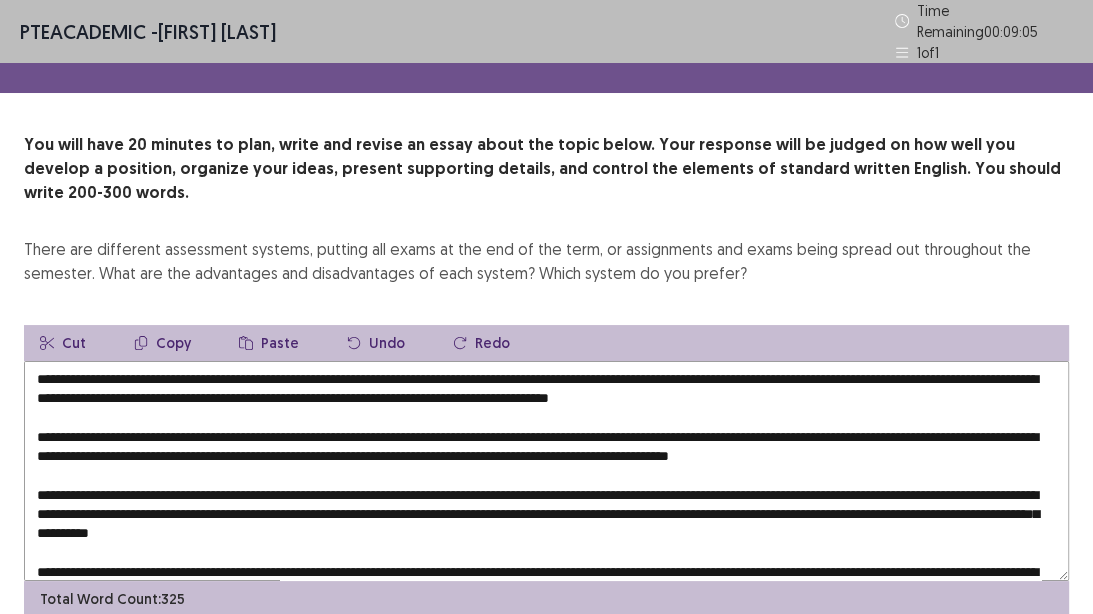 click on "Paste" at bounding box center (269, 343) 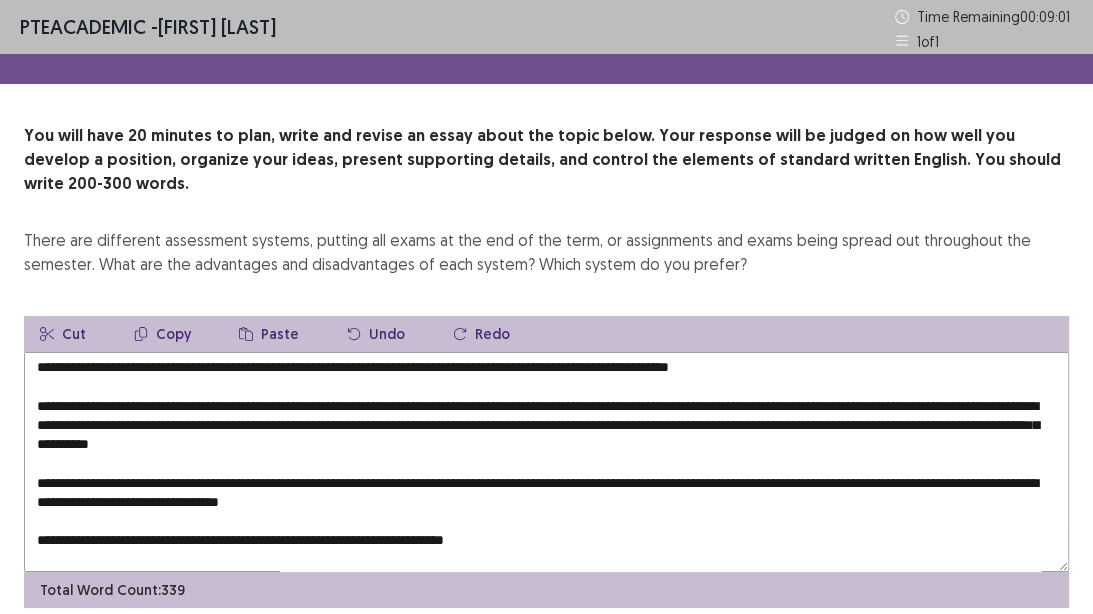 scroll, scrollTop: 160, scrollLeft: 0, axis: vertical 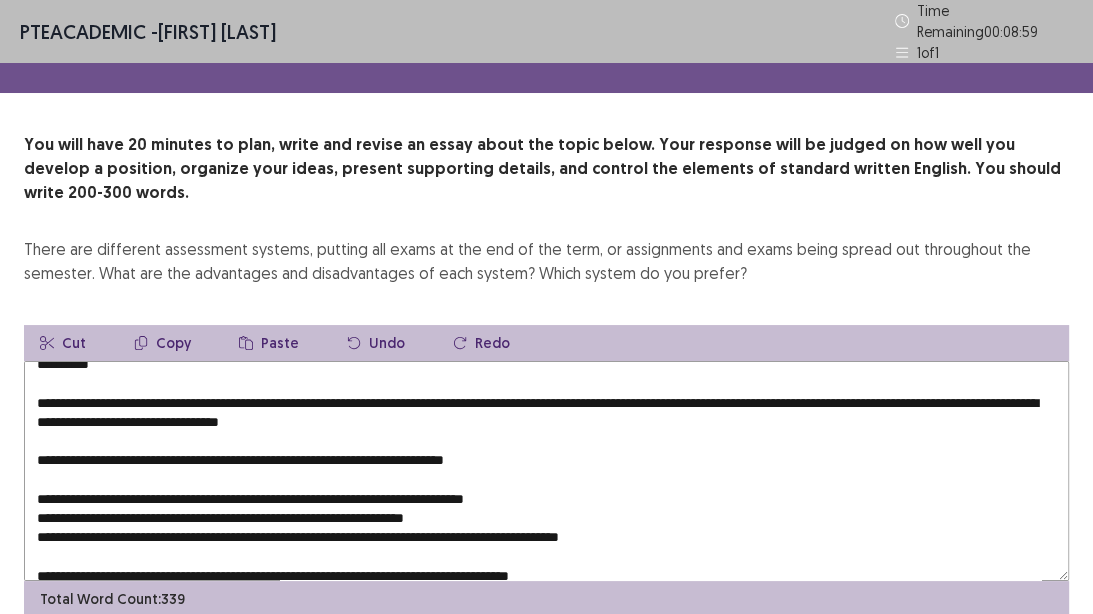 drag, startPoint x: 569, startPoint y: 518, endPoint x: 0, endPoint y: 497, distance: 569.3874 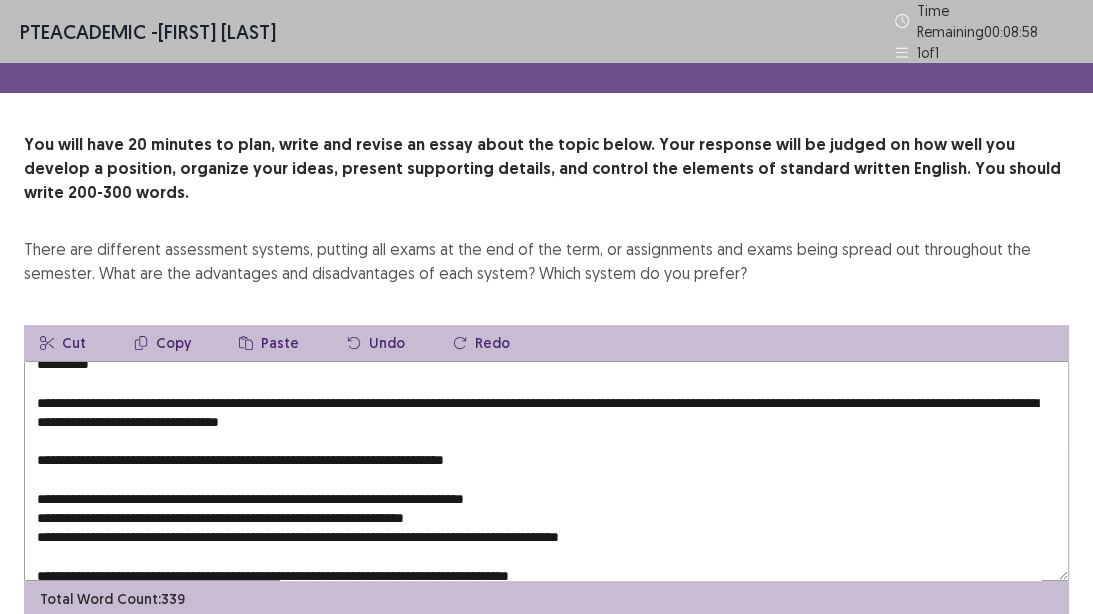 click on "Copy" at bounding box center [162, 343] 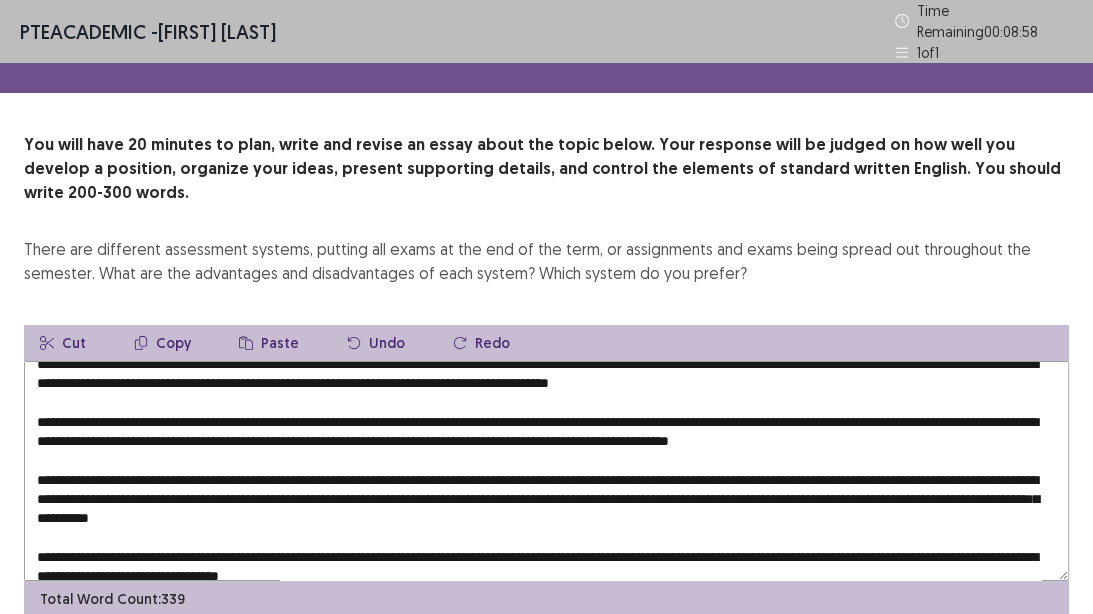 scroll, scrollTop: 9, scrollLeft: 0, axis: vertical 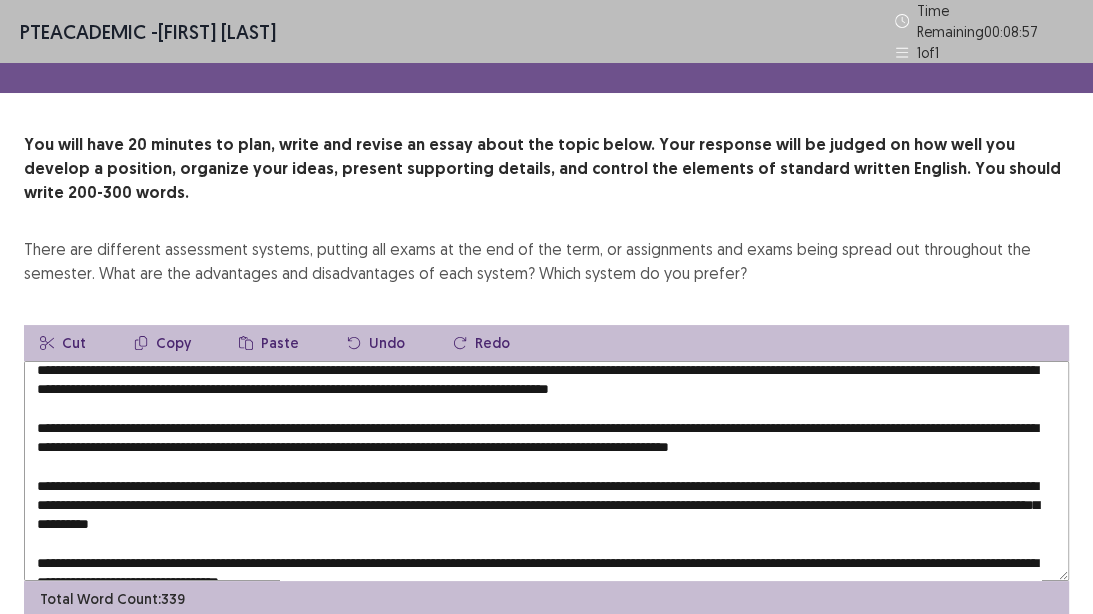 click at bounding box center [546, 471] 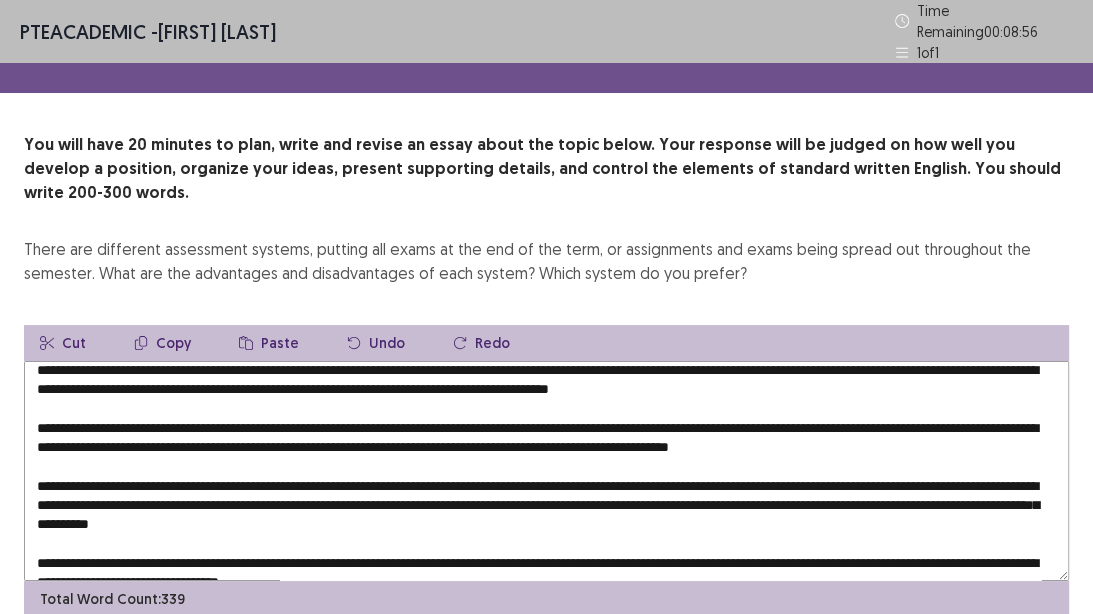 click on "Paste" at bounding box center [269, 343] 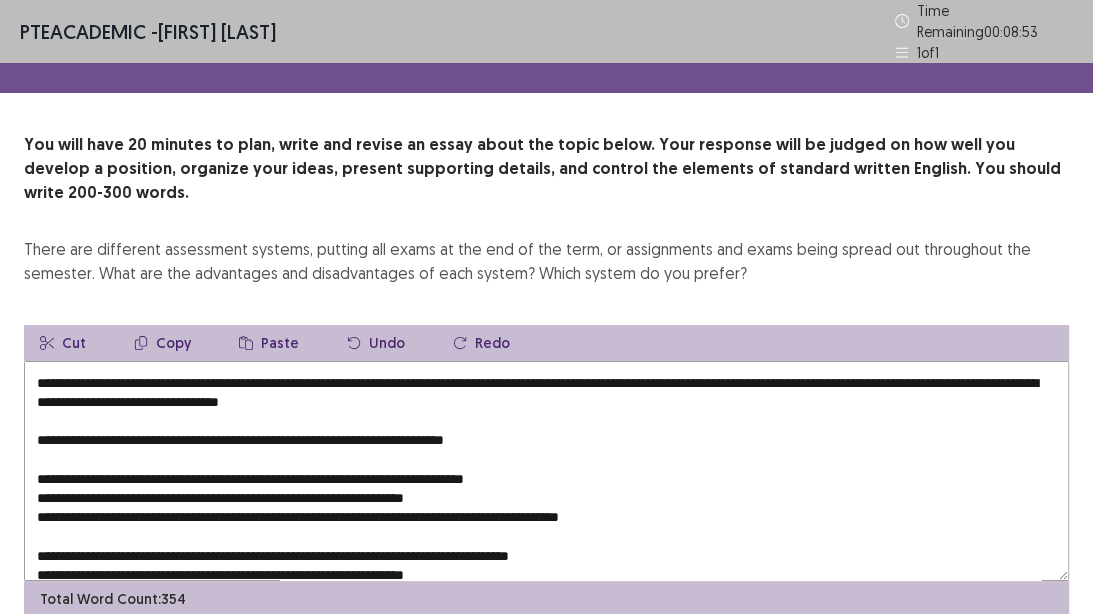 scroll, scrollTop: 249, scrollLeft: 0, axis: vertical 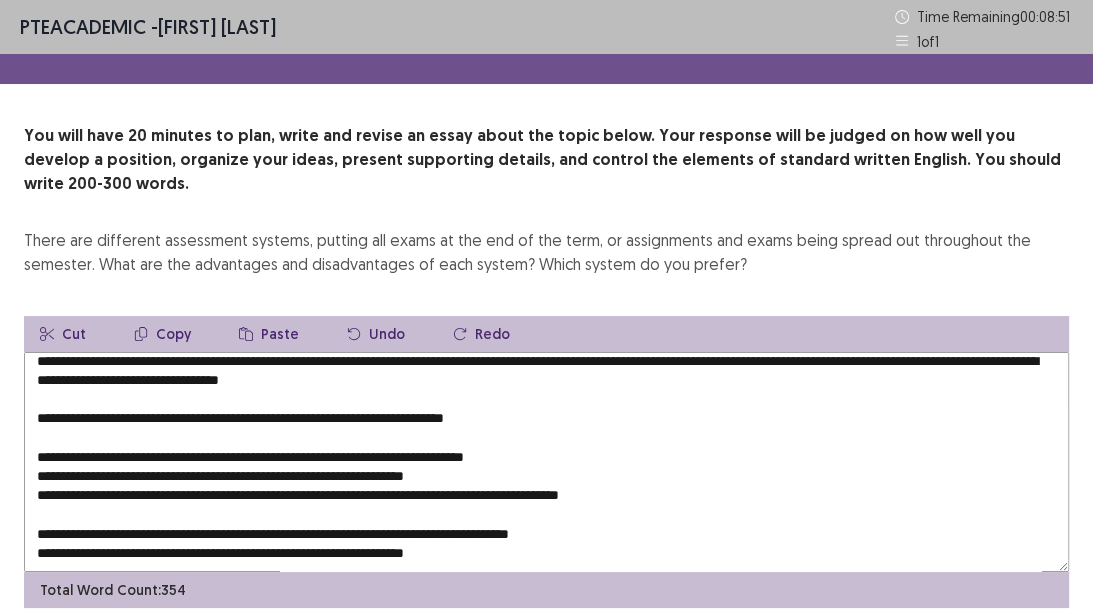 drag, startPoint x: 497, startPoint y: 461, endPoint x: 7, endPoint y: 457, distance: 490.01633 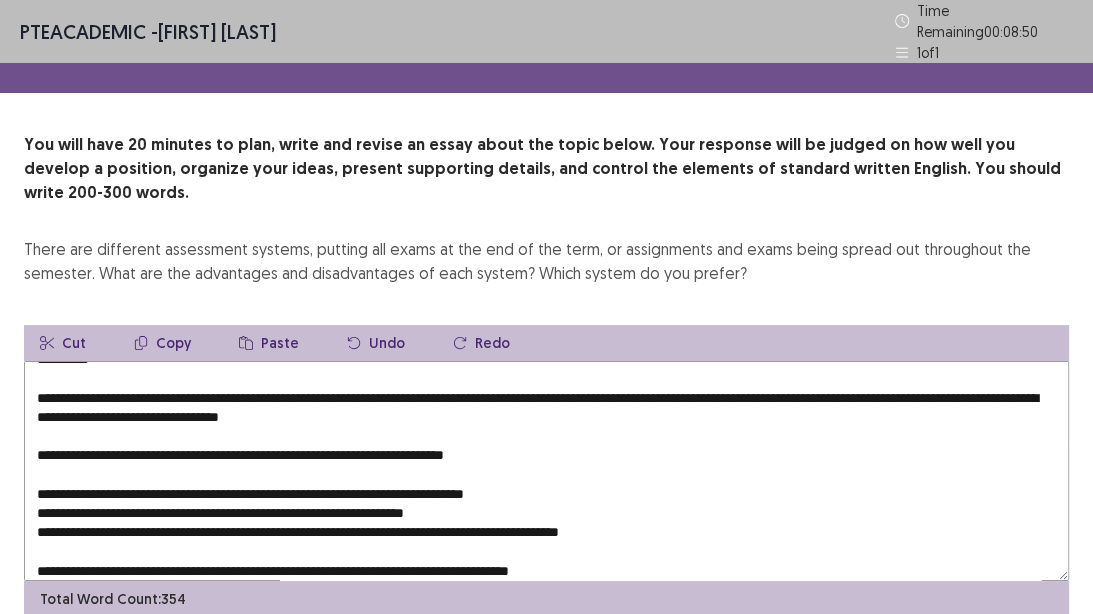 scroll, scrollTop: 89, scrollLeft: 0, axis: vertical 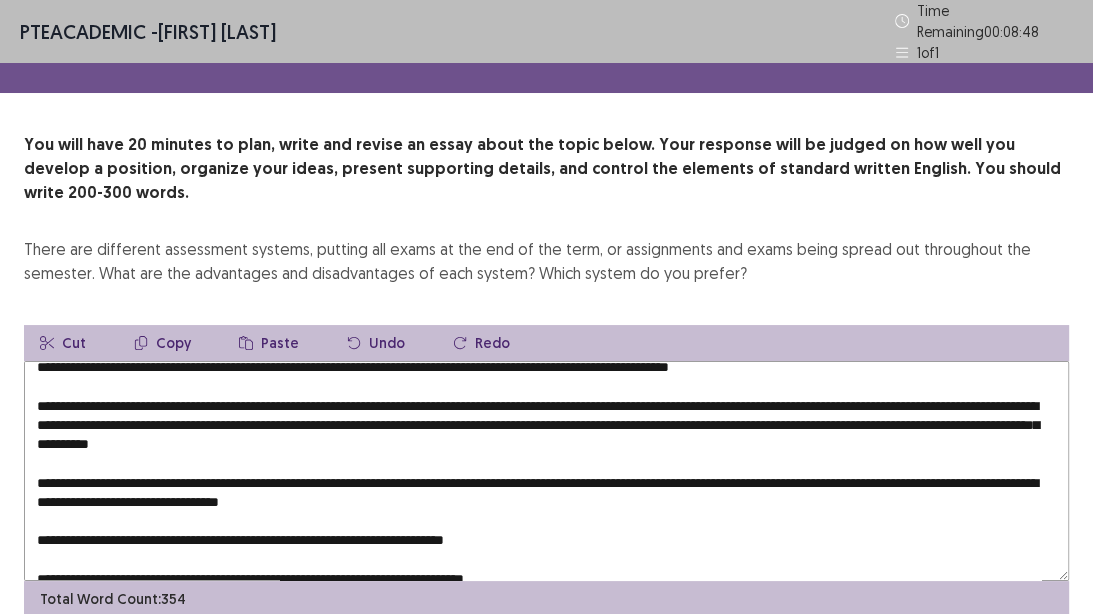 click at bounding box center [546, 471] 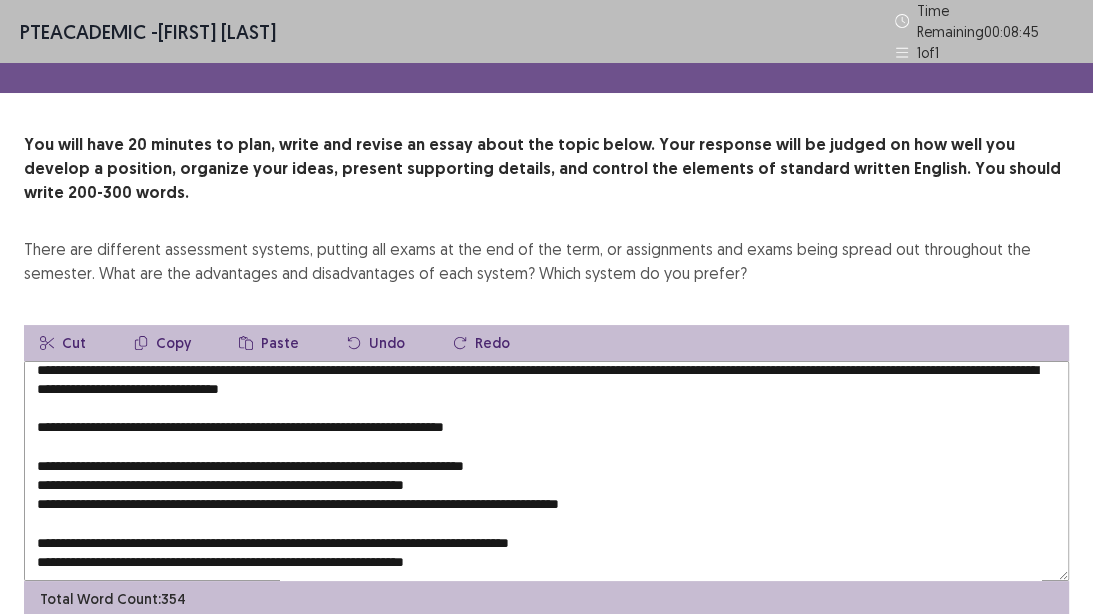 scroll, scrollTop: 249, scrollLeft: 0, axis: vertical 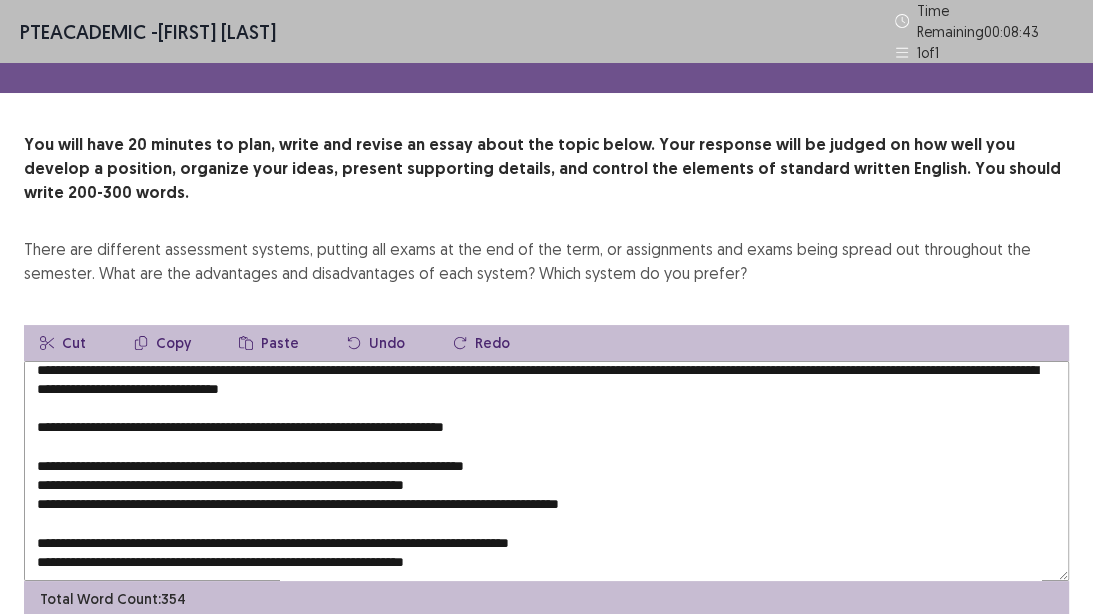 drag, startPoint x: 672, startPoint y: 481, endPoint x: 0, endPoint y: 481, distance: 672 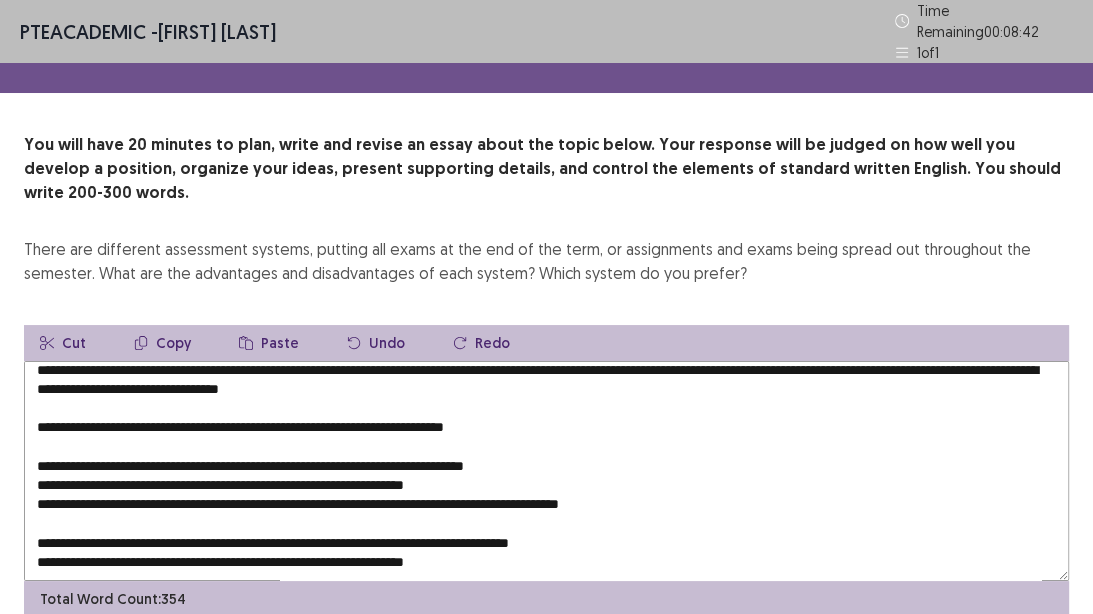 scroll, scrollTop: 9, scrollLeft: 0, axis: vertical 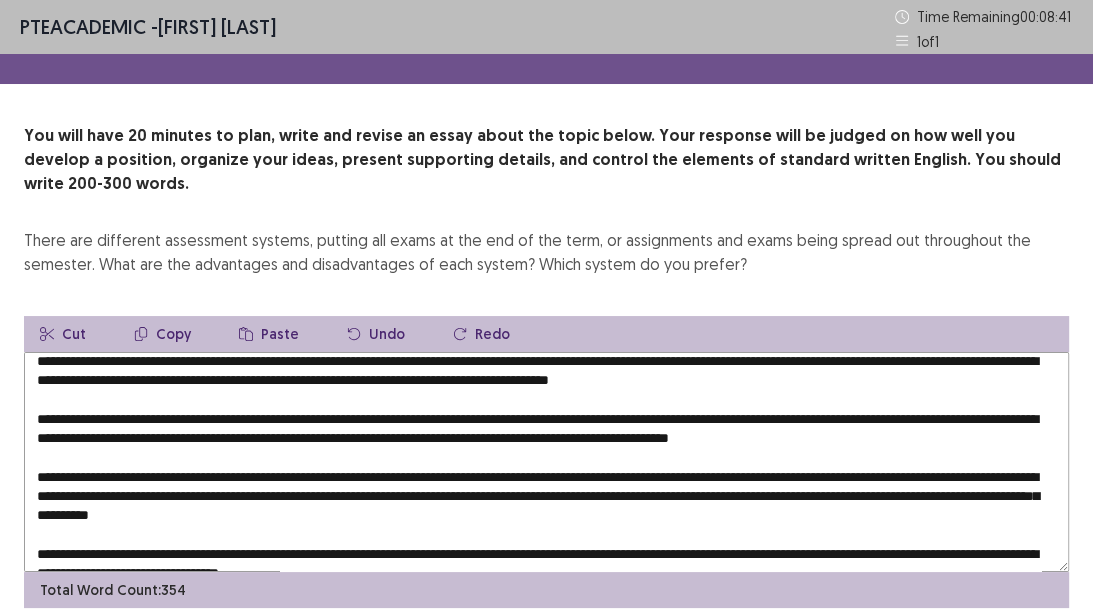 click at bounding box center (546, 462) 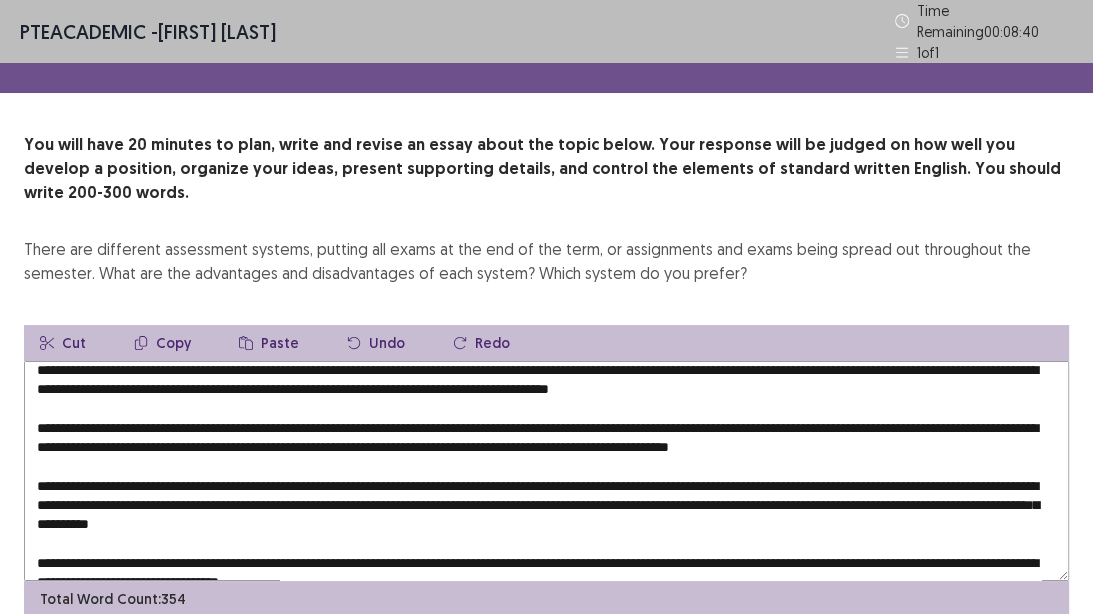 click on "Paste" at bounding box center [269, 343] 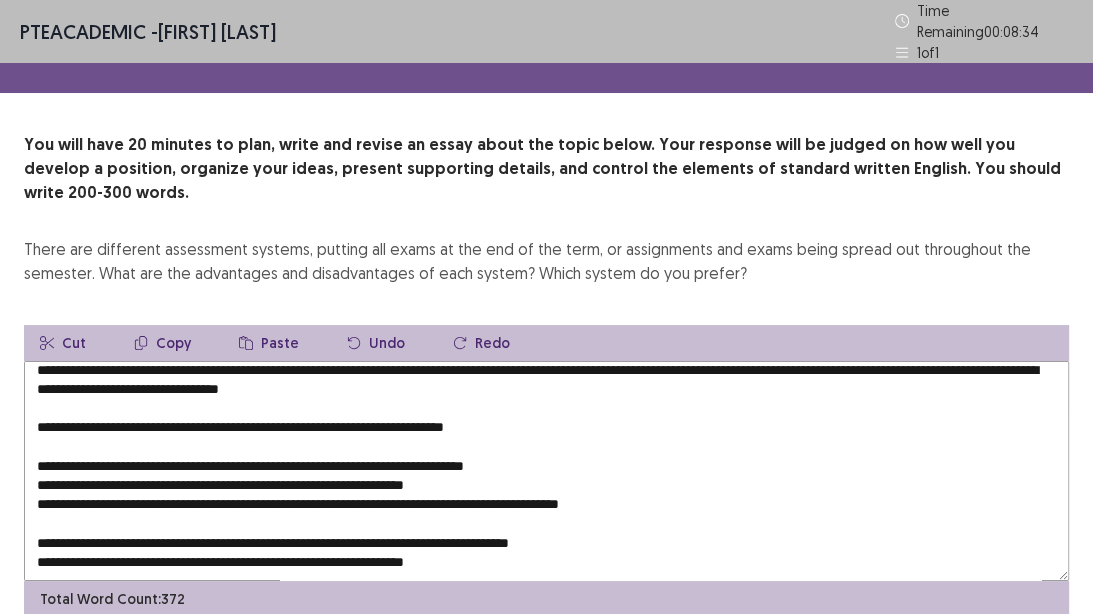scroll, scrollTop: 249, scrollLeft: 0, axis: vertical 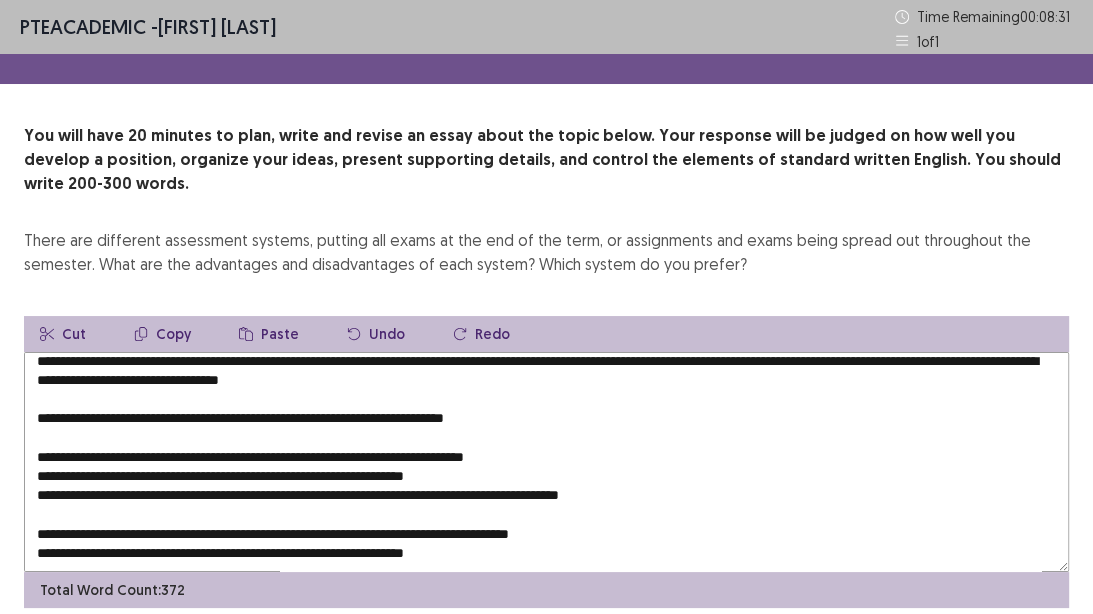drag, startPoint x: 519, startPoint y: 404, endPoint x: 0, endPoint y: 394, distance: 519.0963 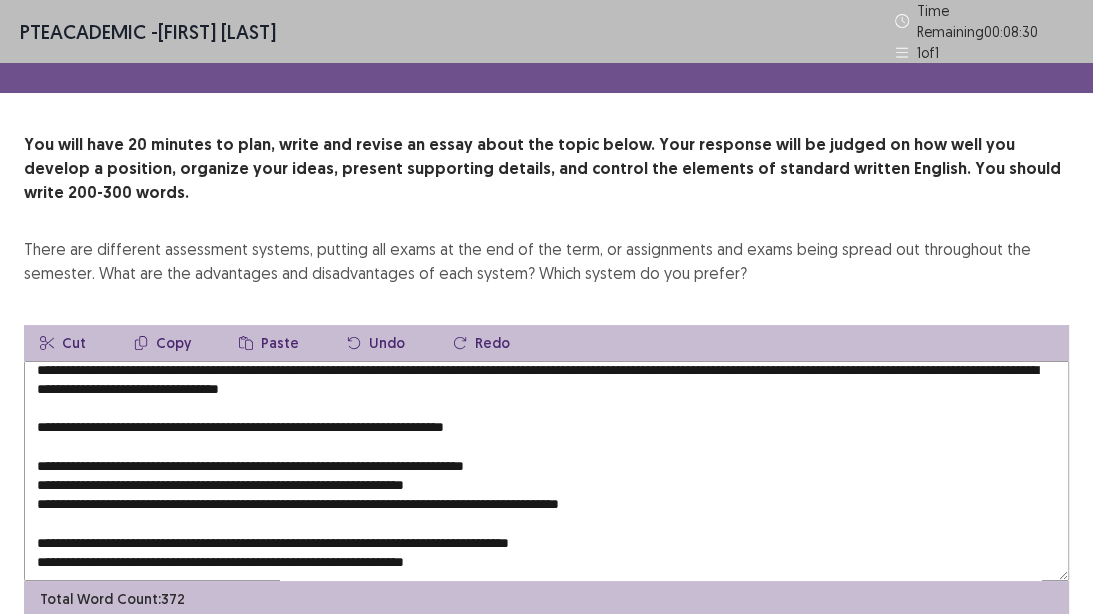 click at bounding box center (546, 471) 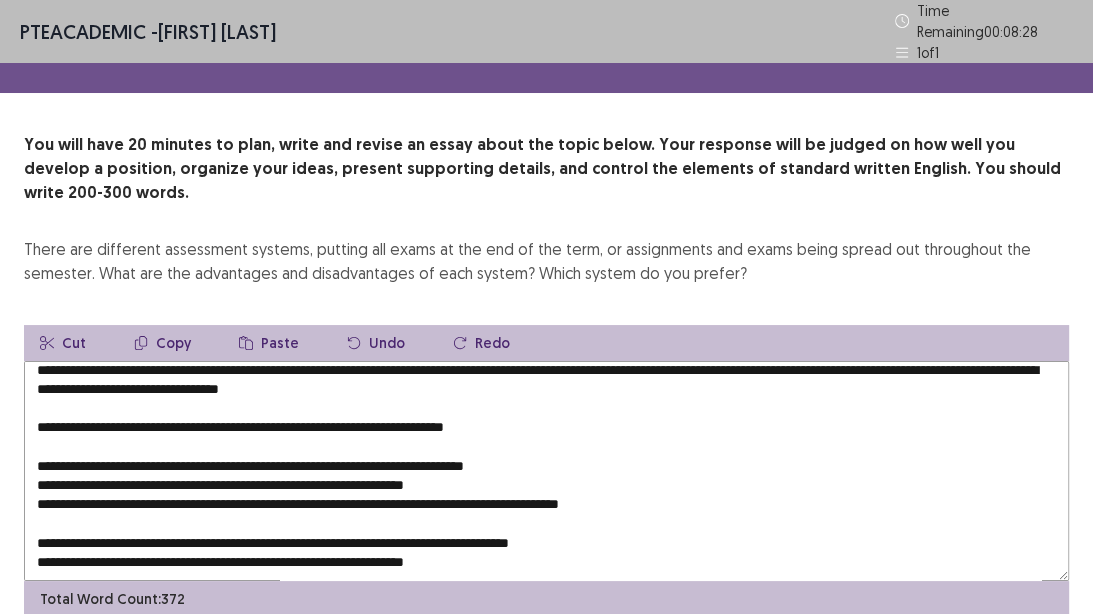 drag, startPoint x: 35, startPoint y: 408, endPoint x: 634, endPoint y: 401, distance: 599.0409 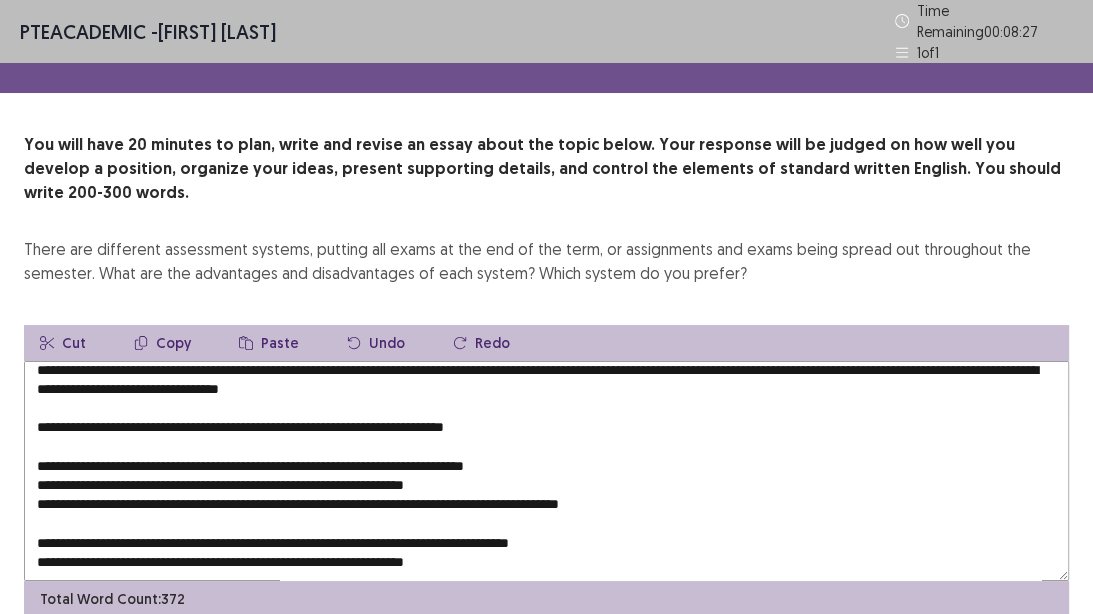 click on "Copy" at bounding box center (162, 343) 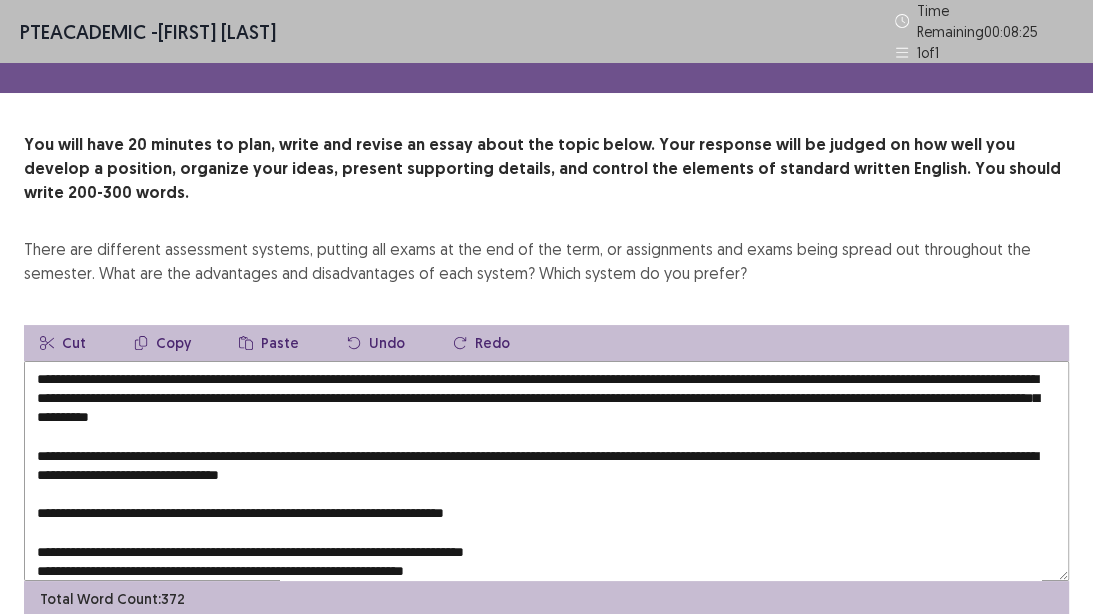 scroll, scrollTop: 89, scrollLeft: 0, axis: vertical 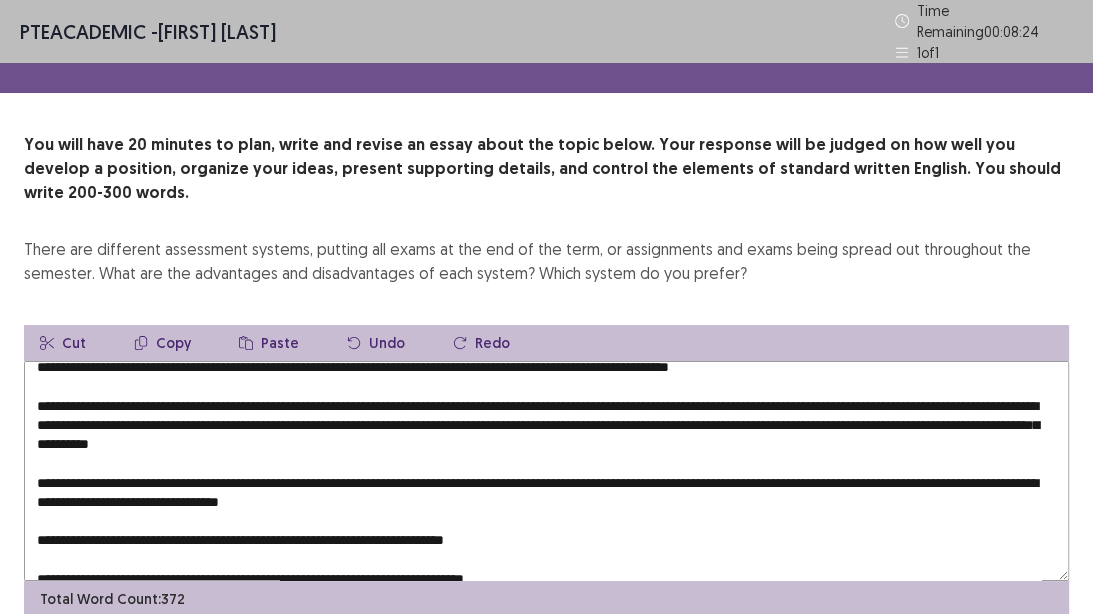 click at bounding box center [546, 471] 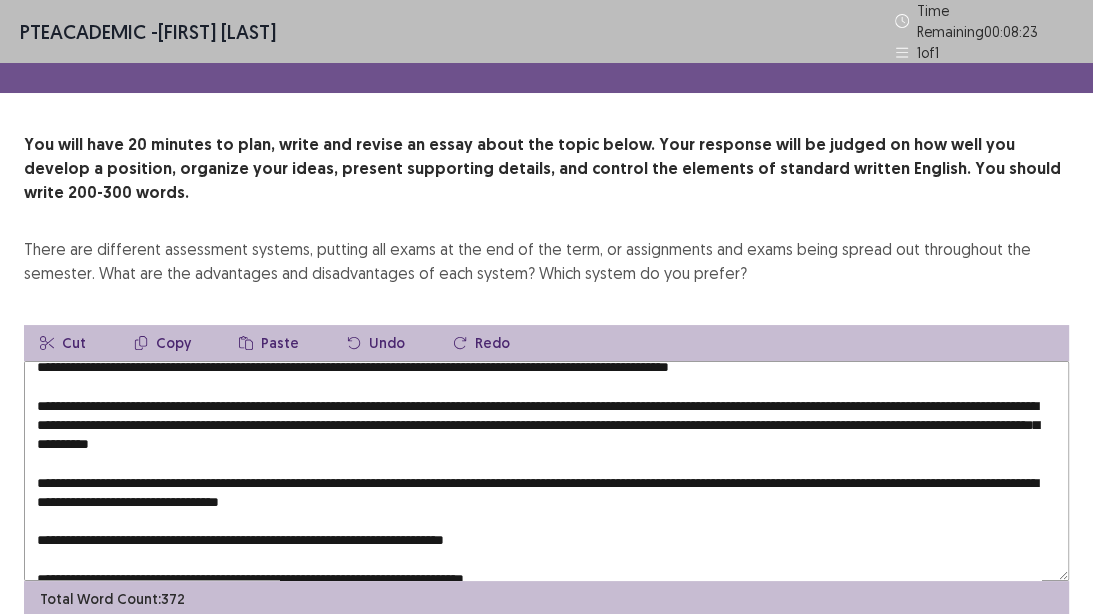 click on "Paste" at bounding box center [269, 343] 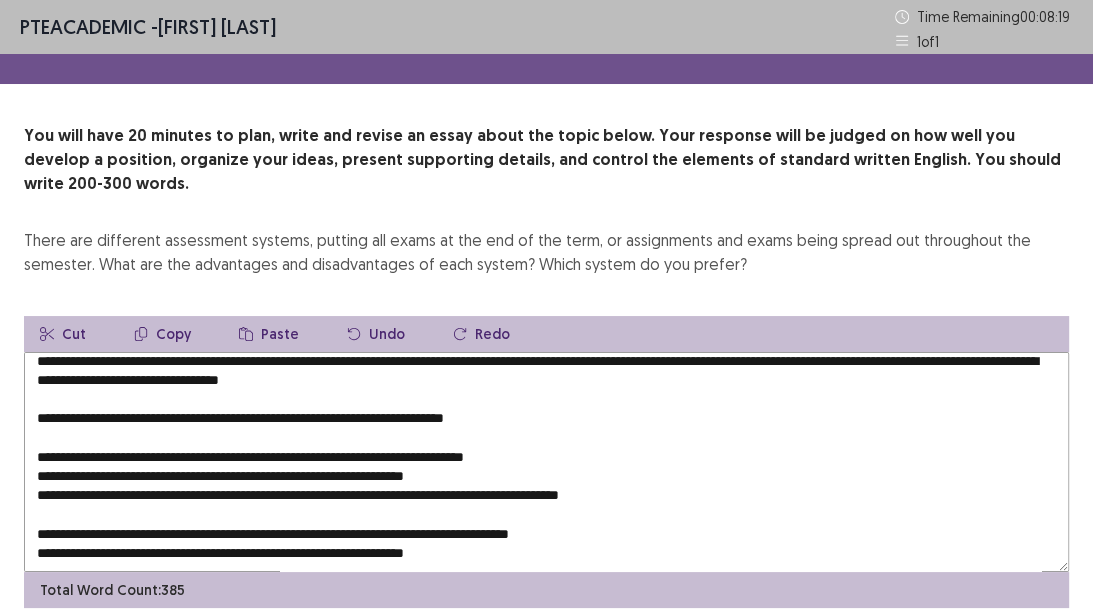 scroll, scrollTop: 329, scrollLeft: 0, axis: vertical 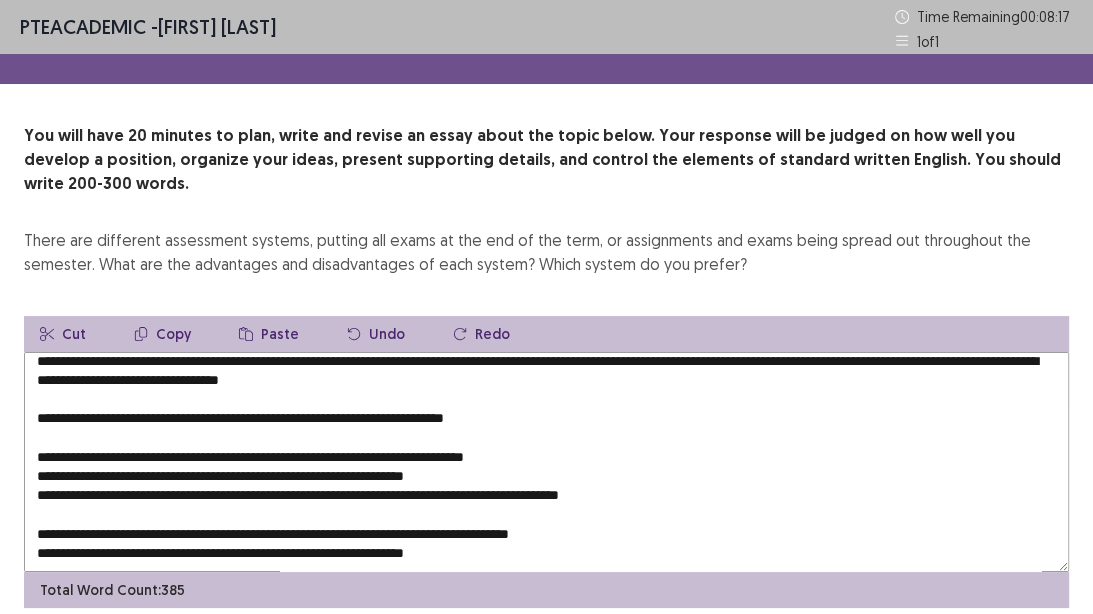 drag, startPoint x: 652, startPoint y: 452, endPoint x: 149, endPoint y: 369, distance: 509.8019 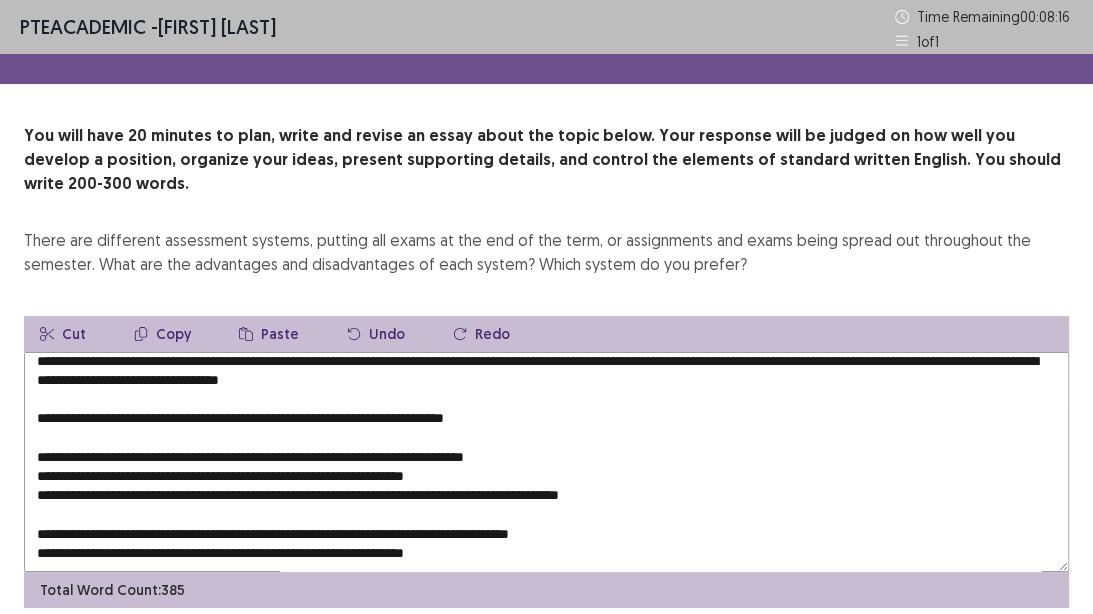 click on "Copy" at bounding box center [162, 334] 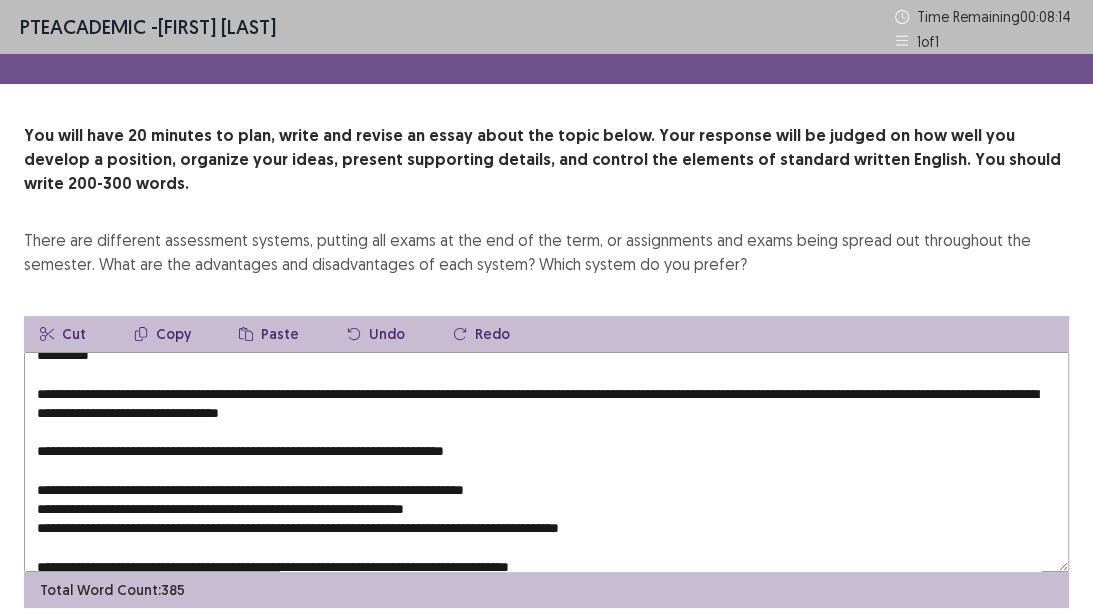 click at bounding box center [546, 462] 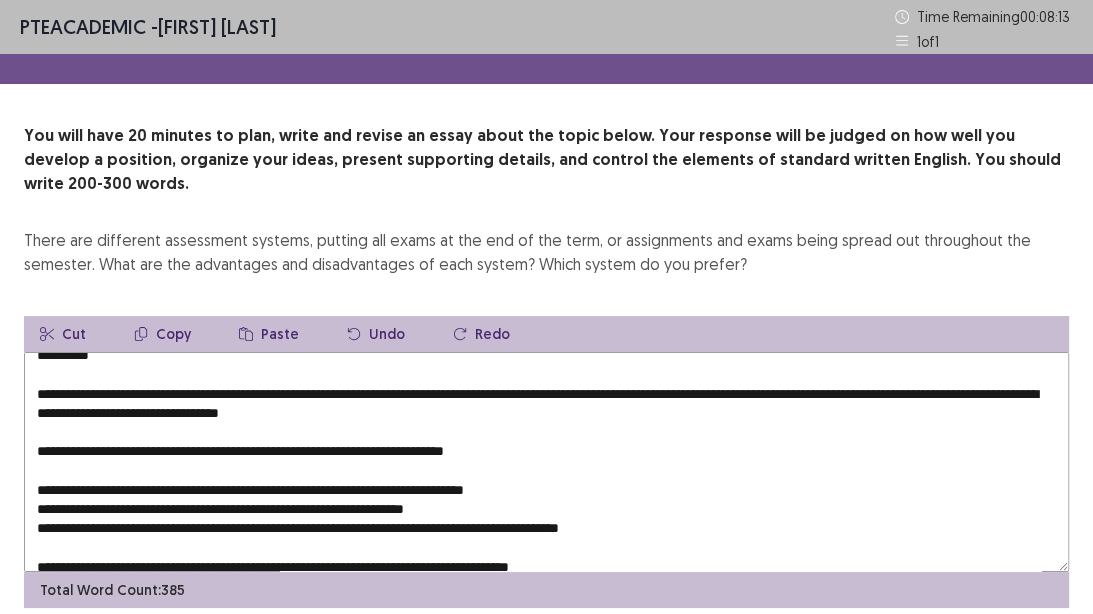 click on "Paste" at bounding box center (269, 334) 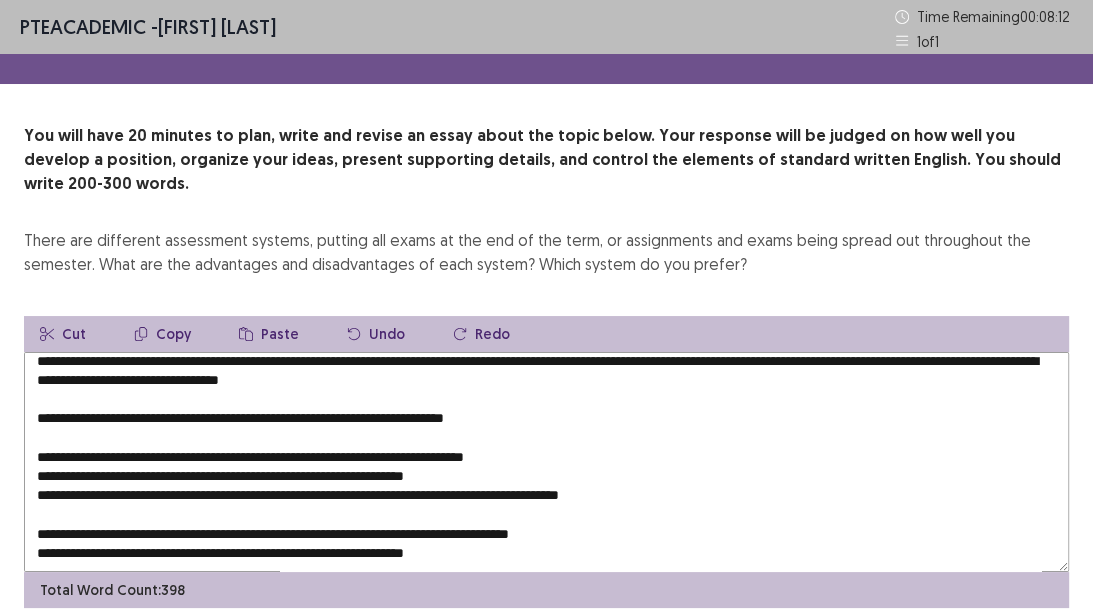 scroll, scrollTop: 329, scrollLeft: 0, axis: vertical 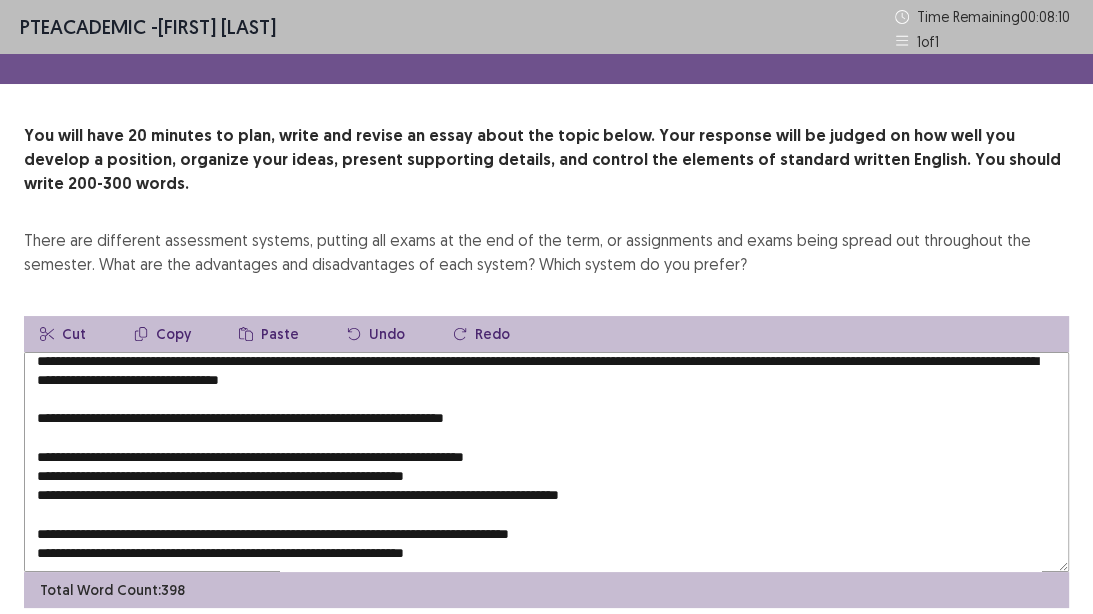 drag, startPoint x: 490, startPoint y: 504, endPoint x: 0, endPoint y: 503, distance: 490.001 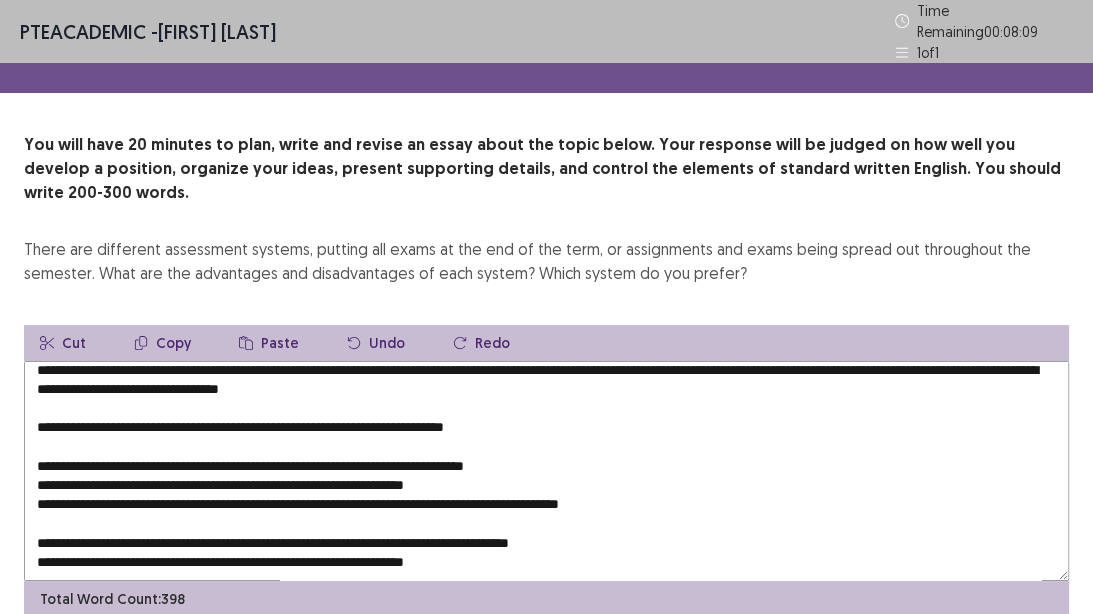 click on "Copy" at bounding box center (162, 343) 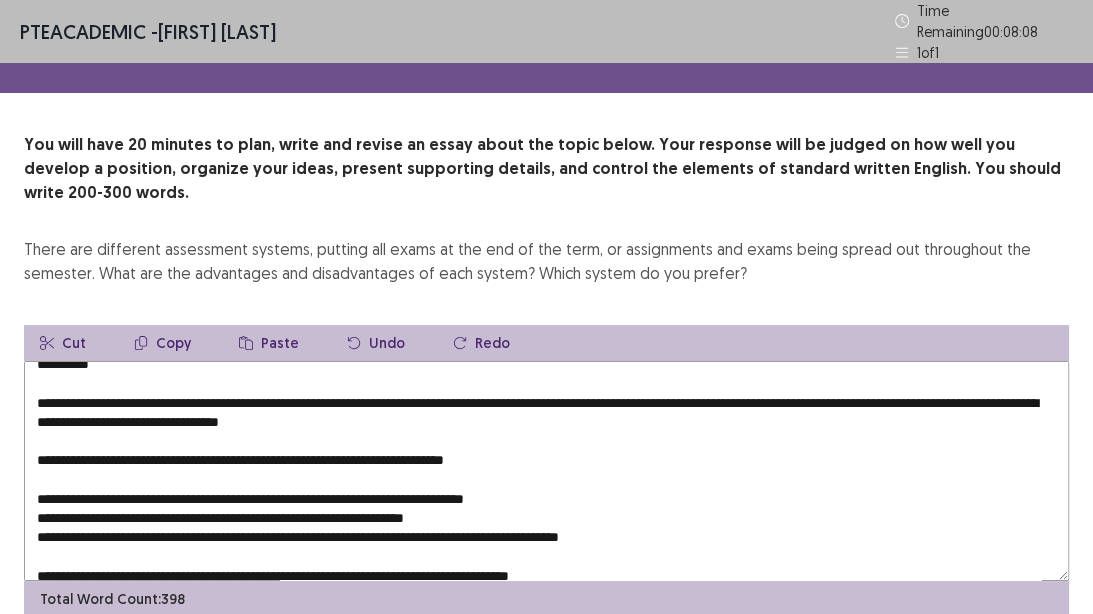 click at bounding box center (546, 471) 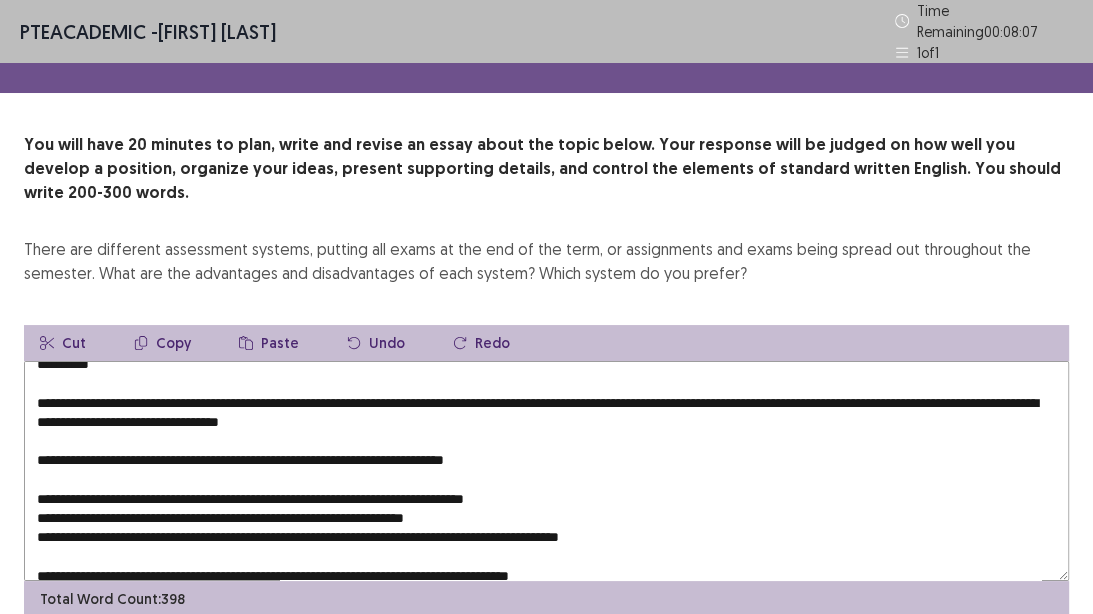 click on "Paste" at bounding box center [269, 343] 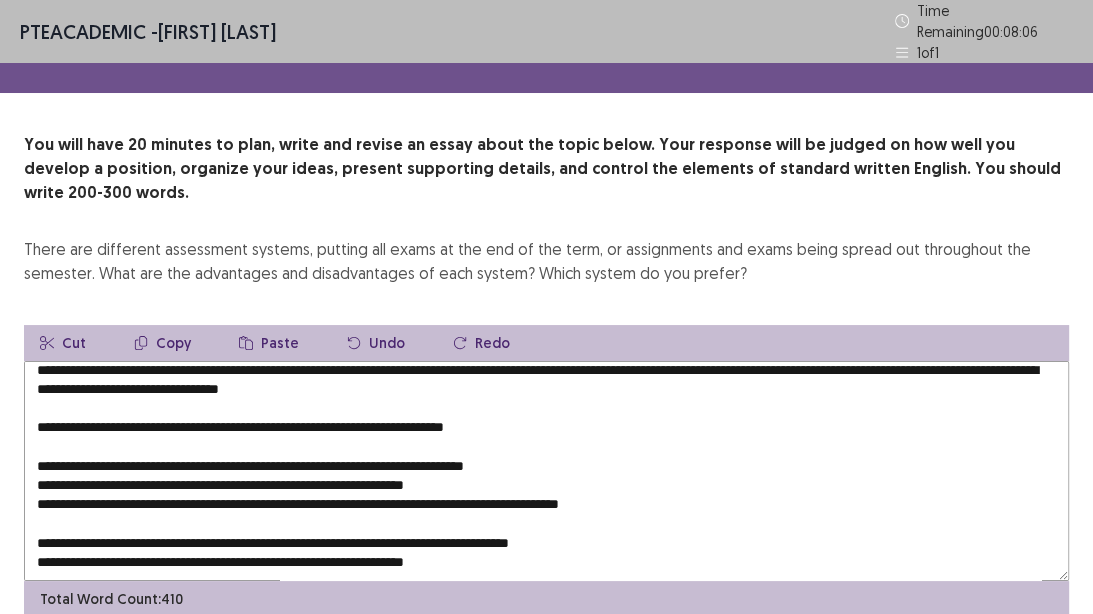 scroll, scrollTop: 249, scrollLeft: 0, axis: vertical 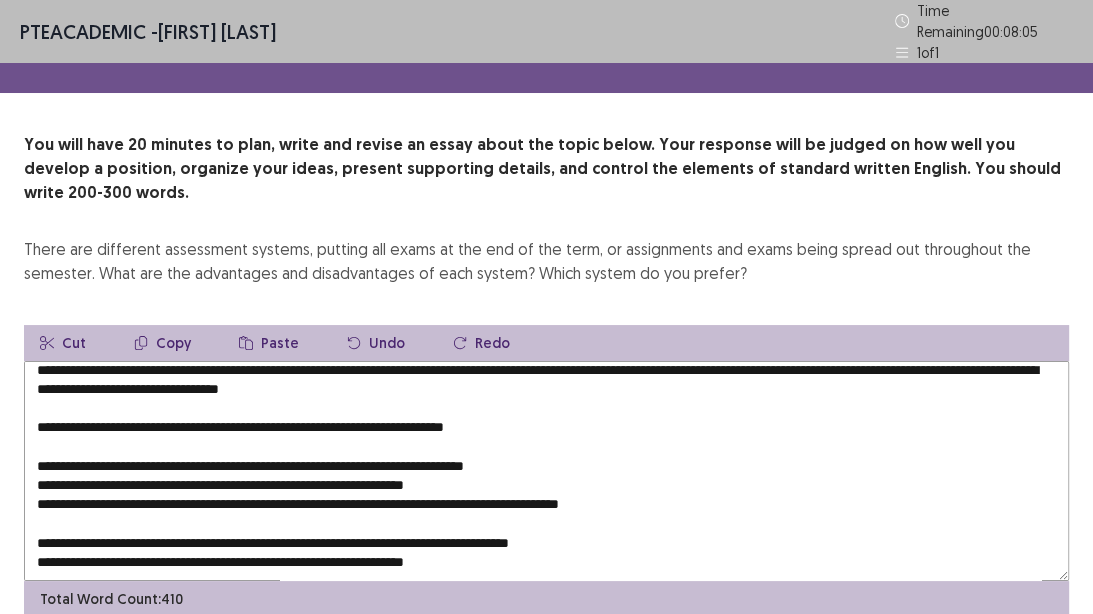 drag, startPoint x: 528, startPoint y: 443, endPoint x: 0, endPoint y: 444, distance: 528.001 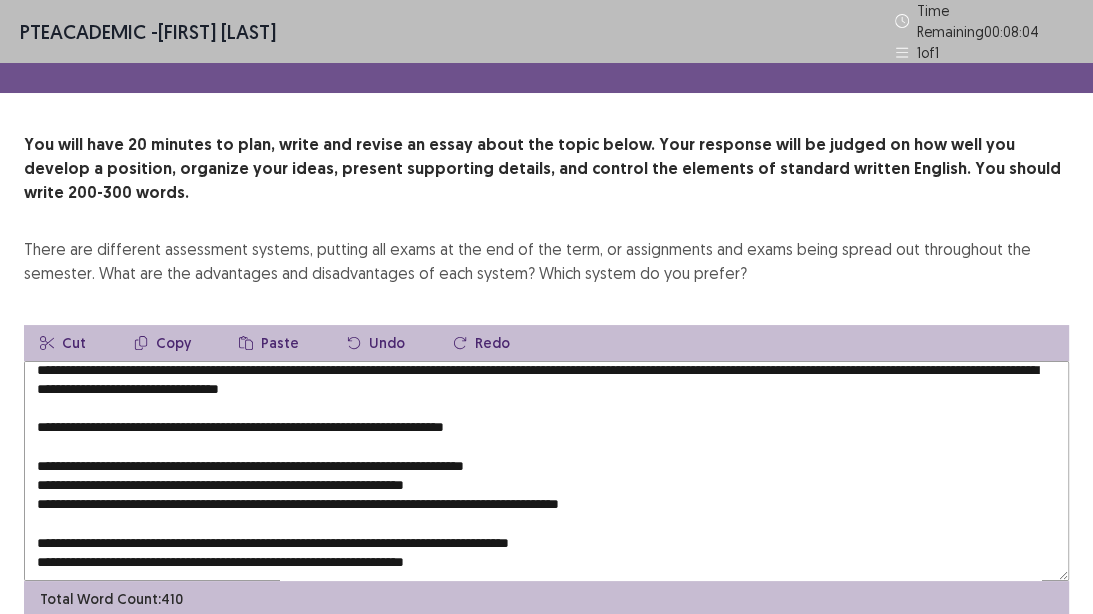 click at bounding box center [546, 471] 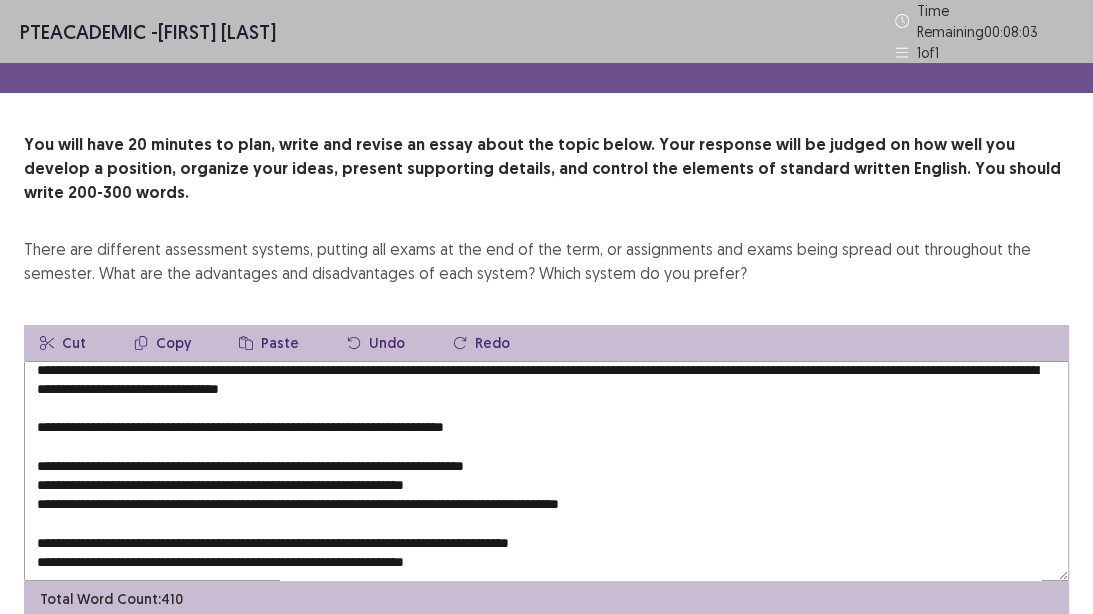 click on "Paste" at bounding box center (269, 343) 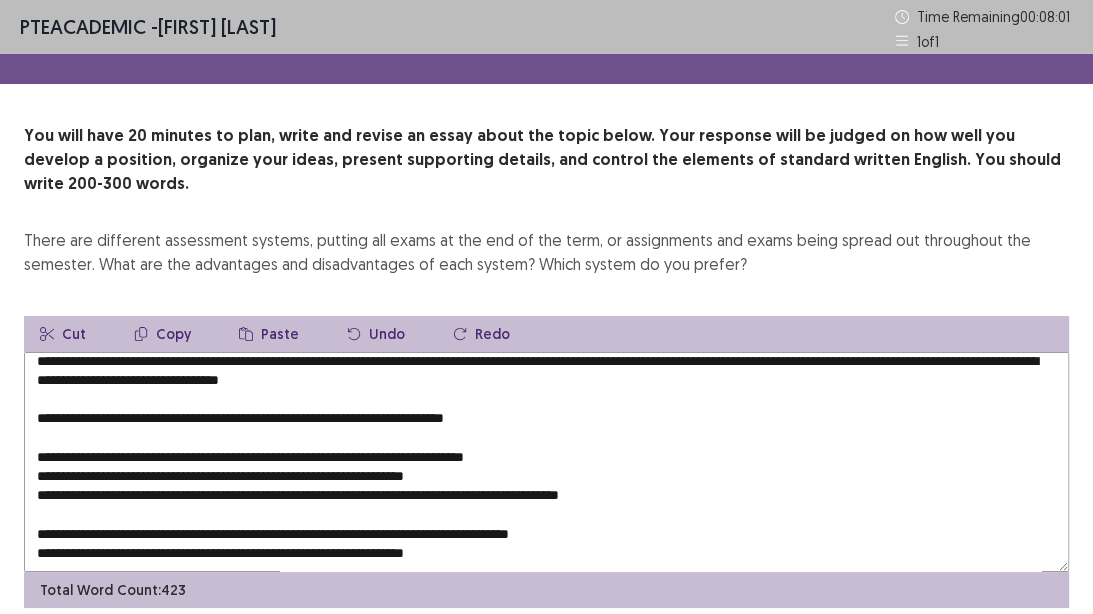 click at bounding box center [546, 462] 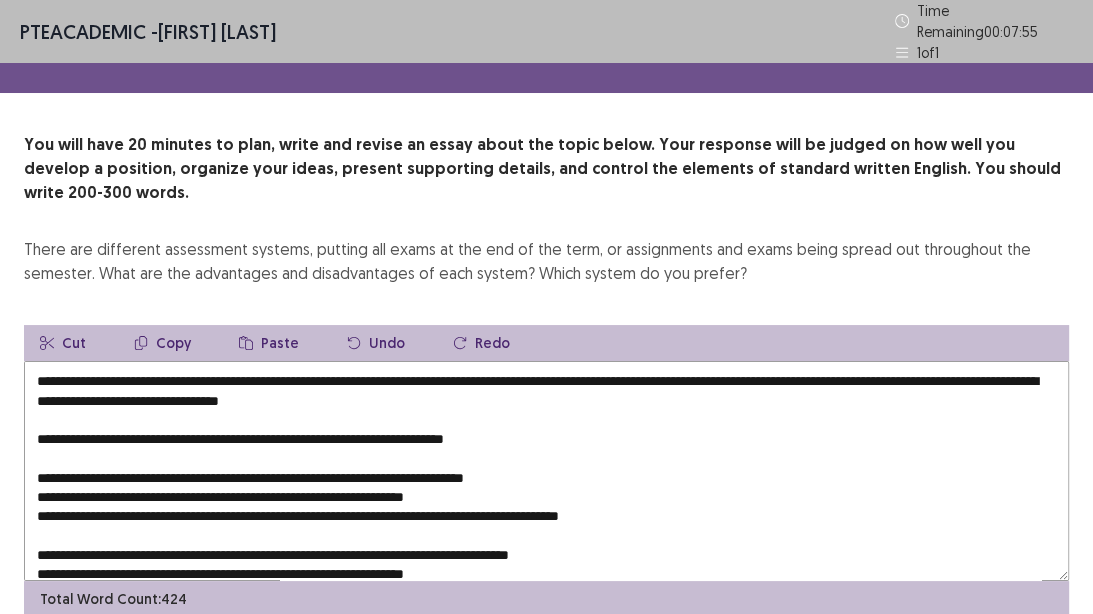 scroll, scrollTop: 181, scrollLeft: 0, axis: vertical 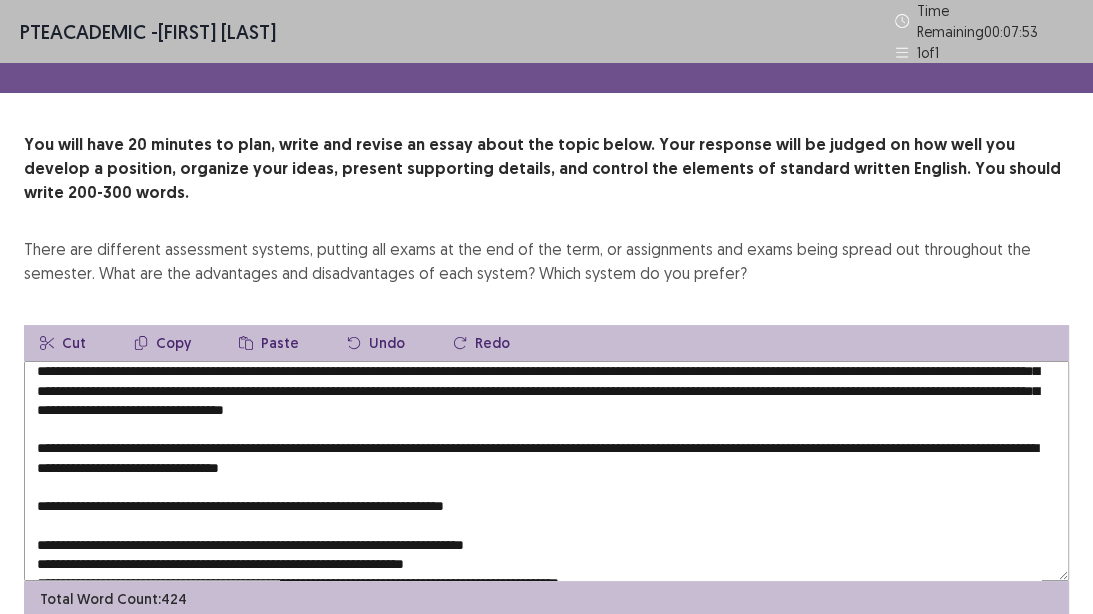 drag, startPoint x: 571, startPoint y: 484, endPoint x: 36, endPoint y: 483, distance: 535.0009 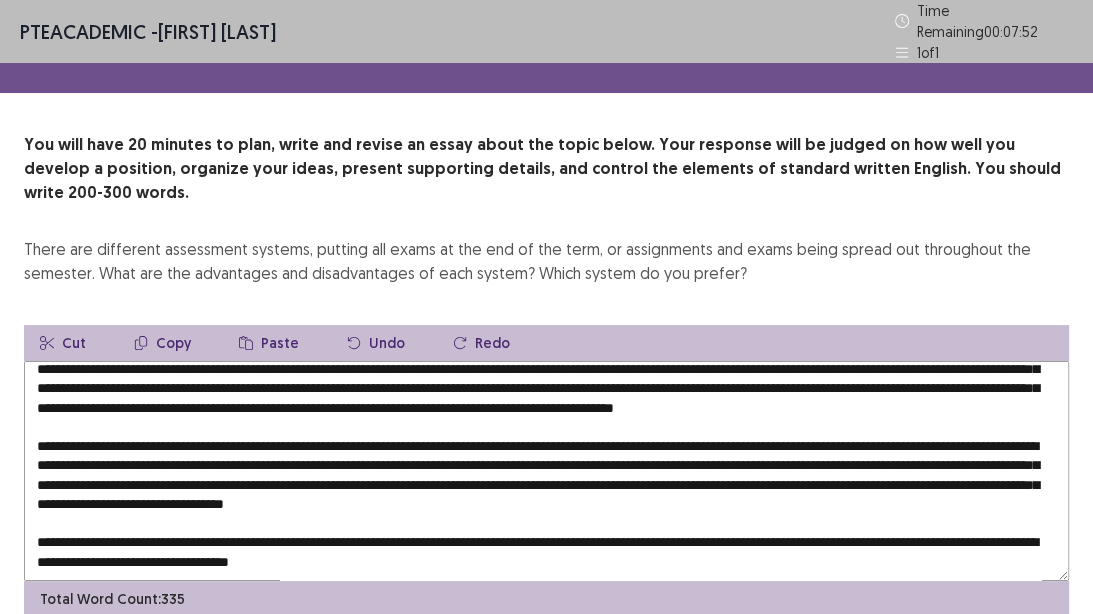 scroll, scrollTop: 163, scrollLeft: 0, axis: vertical 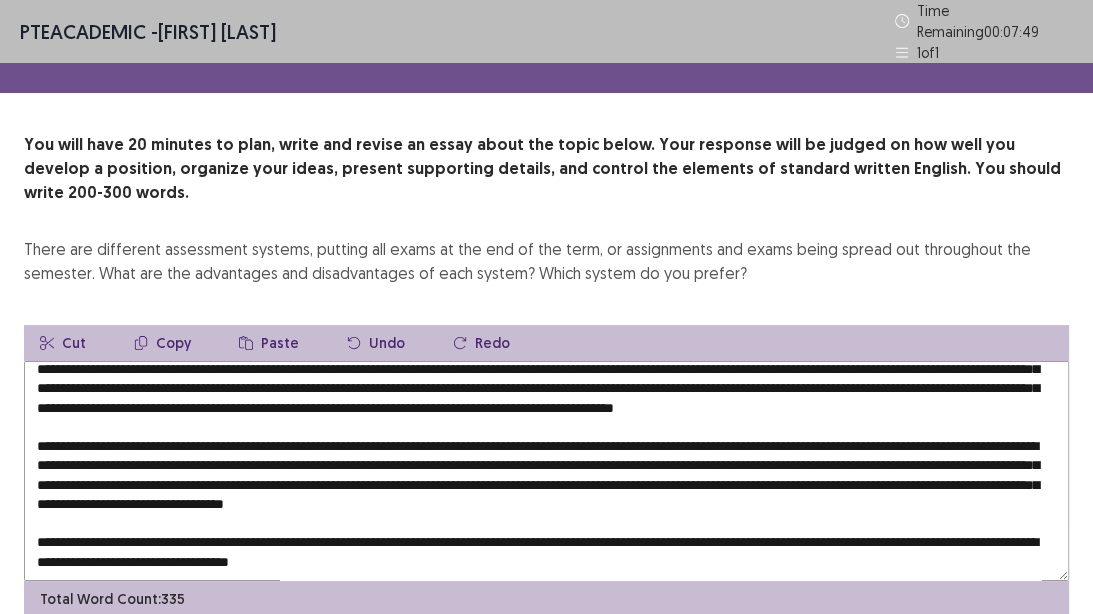 click at bounding box center (546, 471) 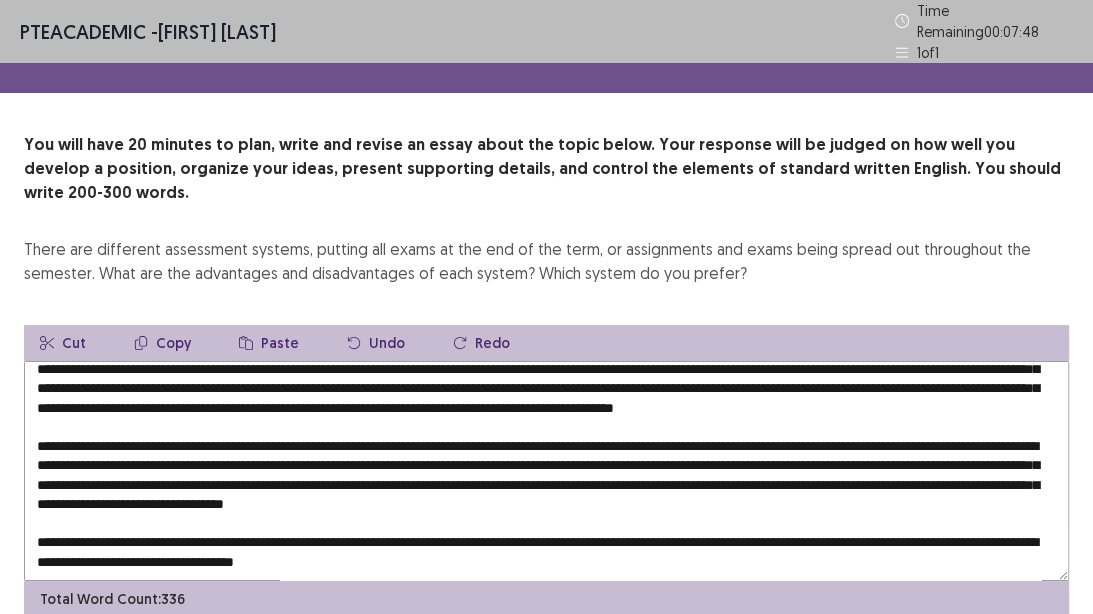 scroll, scrollTop: 0, scrollLeft: 0, axis: both 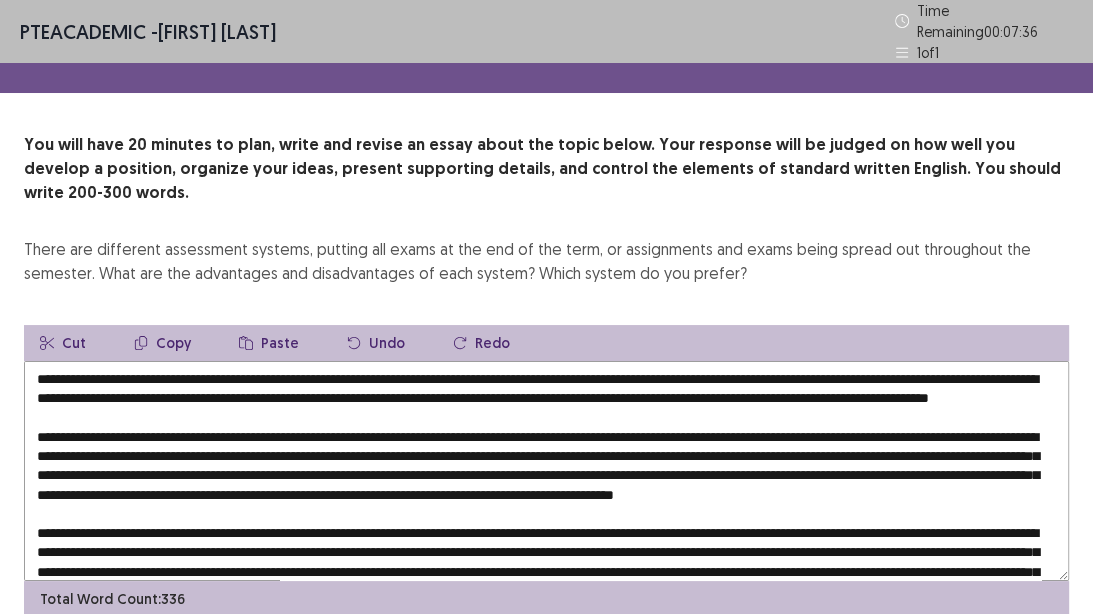 drag, startPoint x: 292, startPoint y: 441, endPoint x: 812, endPoint y: 435, distance: 520.0346 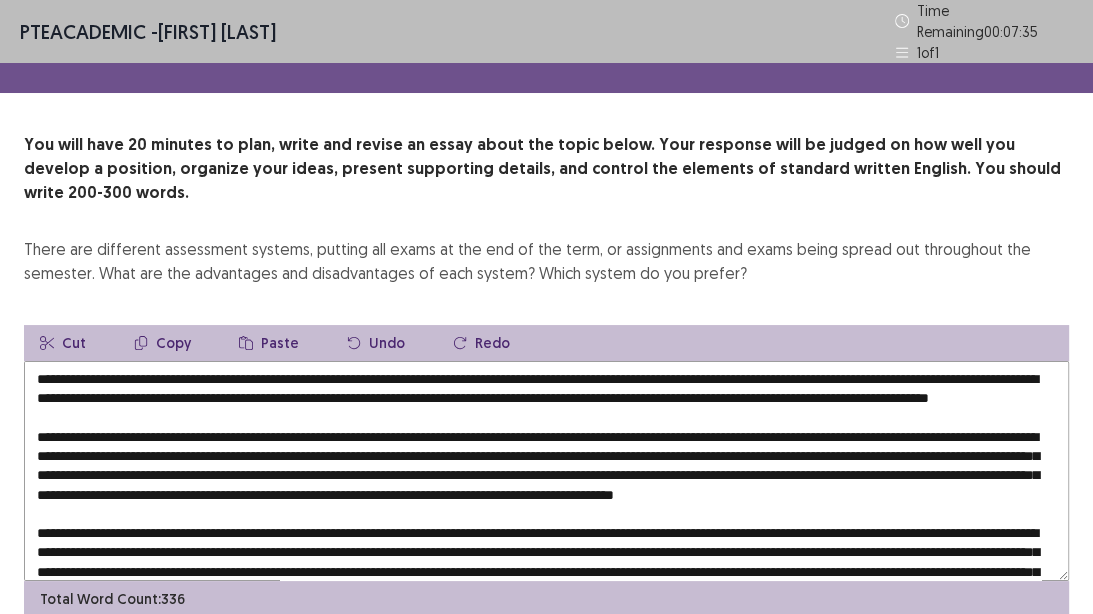 click on "Copy" at bounding box center [162, 343] 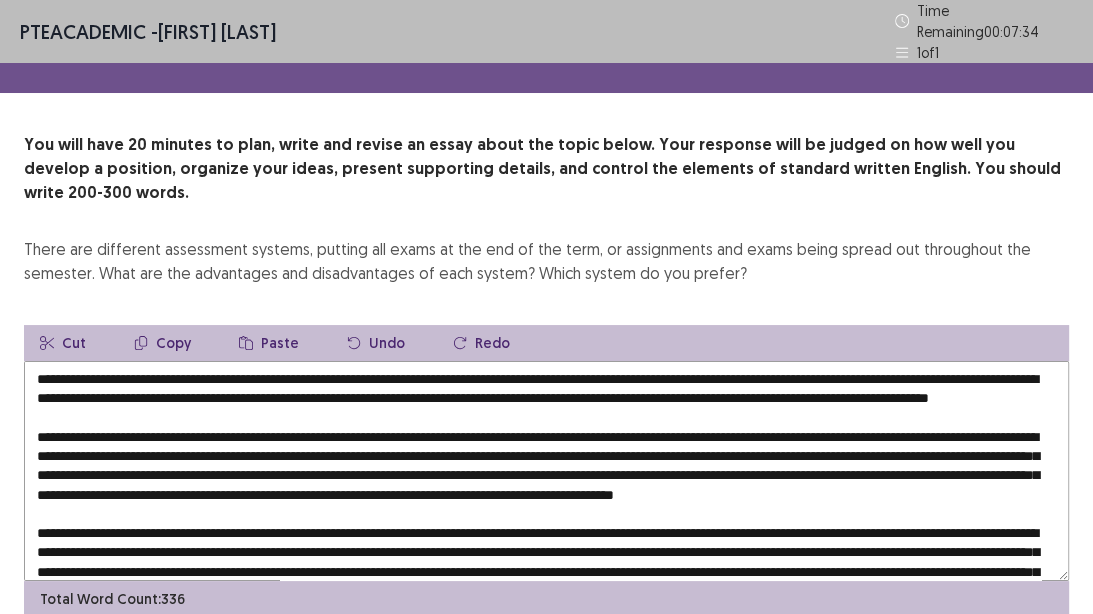 click at bounding box center (546, 471) 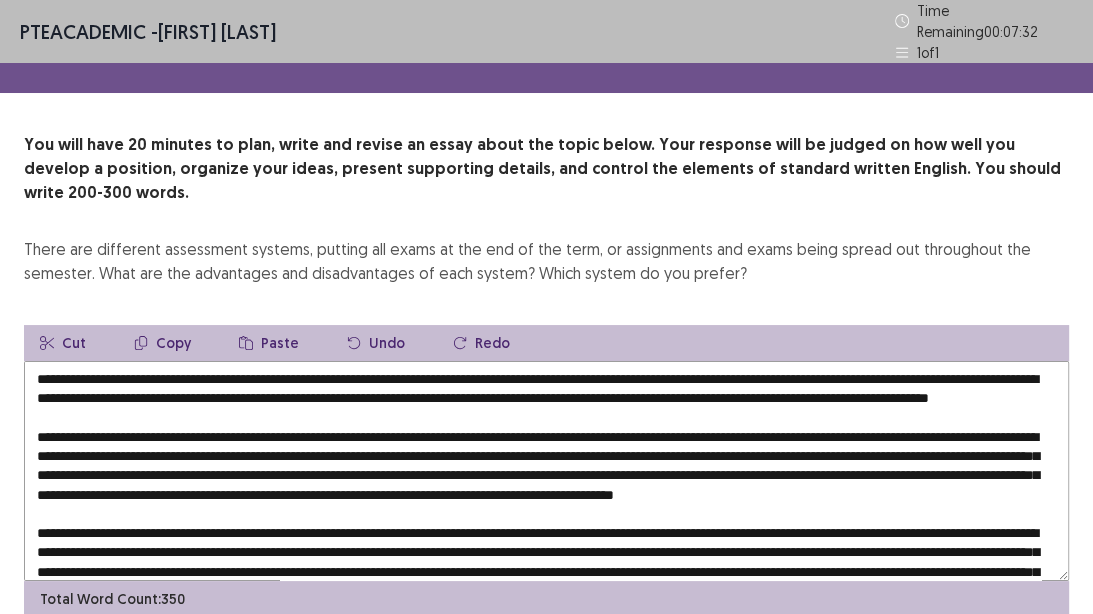 click at bounding box center [546, 471] 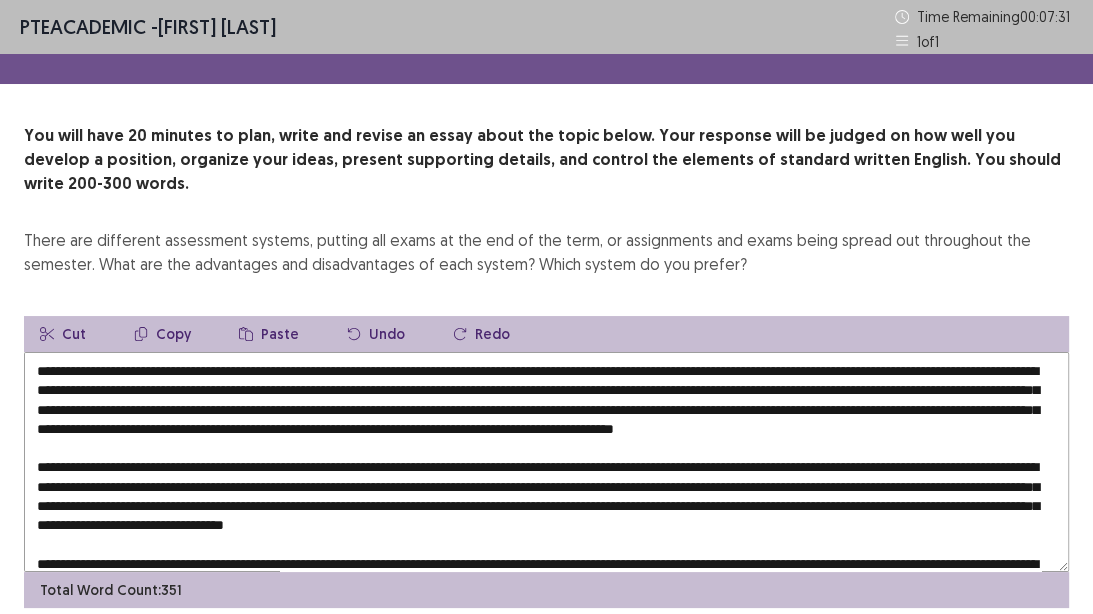scroll, scrollTop: 80, scrollLeft: 0, axis: vertical 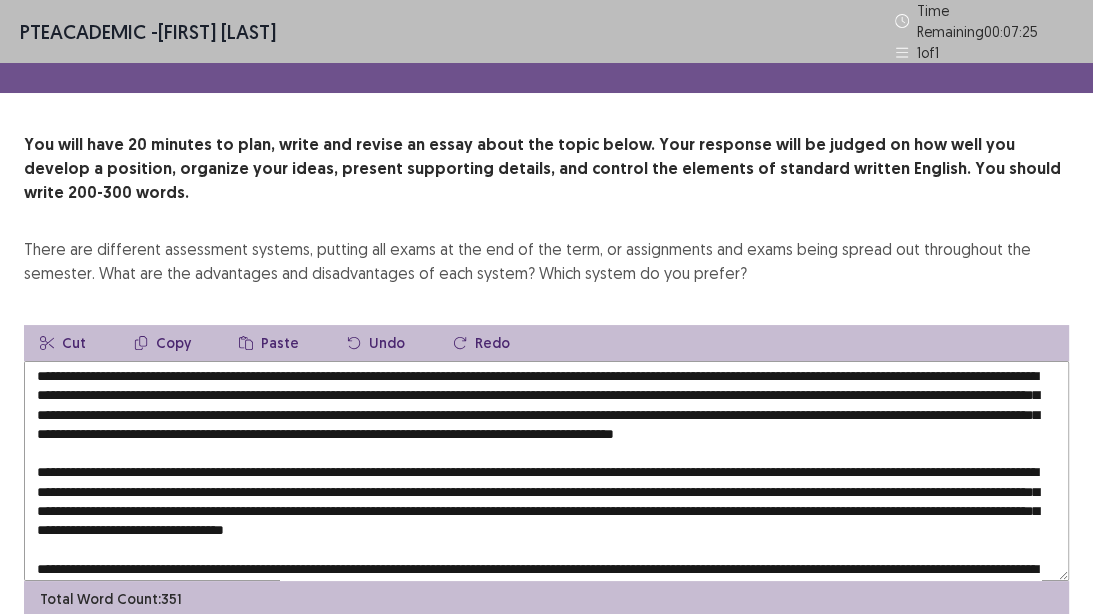 drag, startPoint x: 549, startPoint y: 476, endPoint x: 142, endPoint y: 492, distance: 407.31436 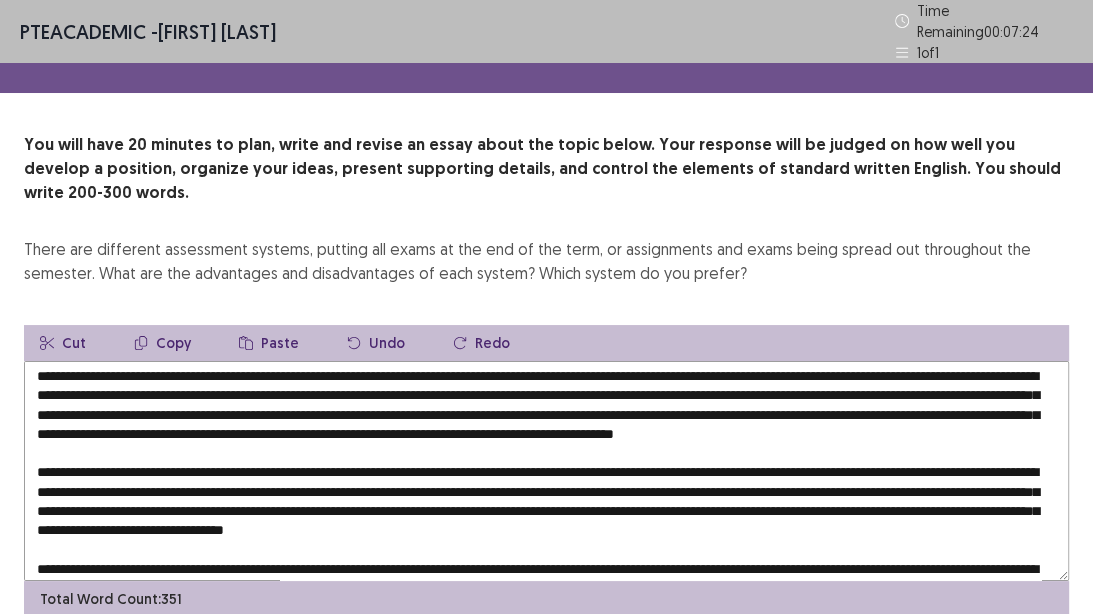 click on "Copy" at bounding box center [162, 343] 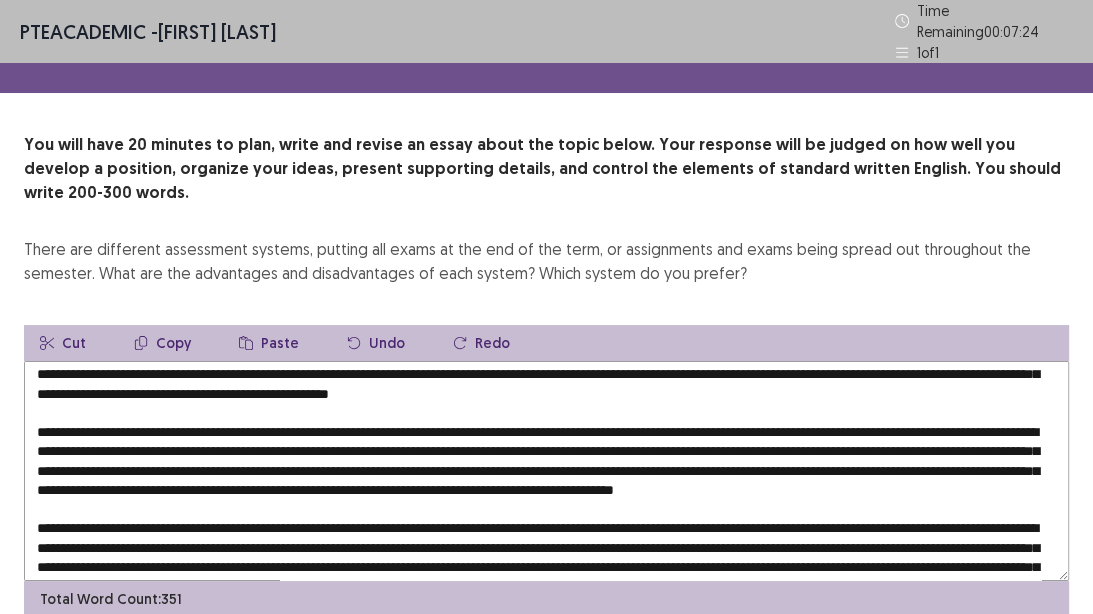 scroll, scrollTop: 0, scrollLeft: 0, axis: both 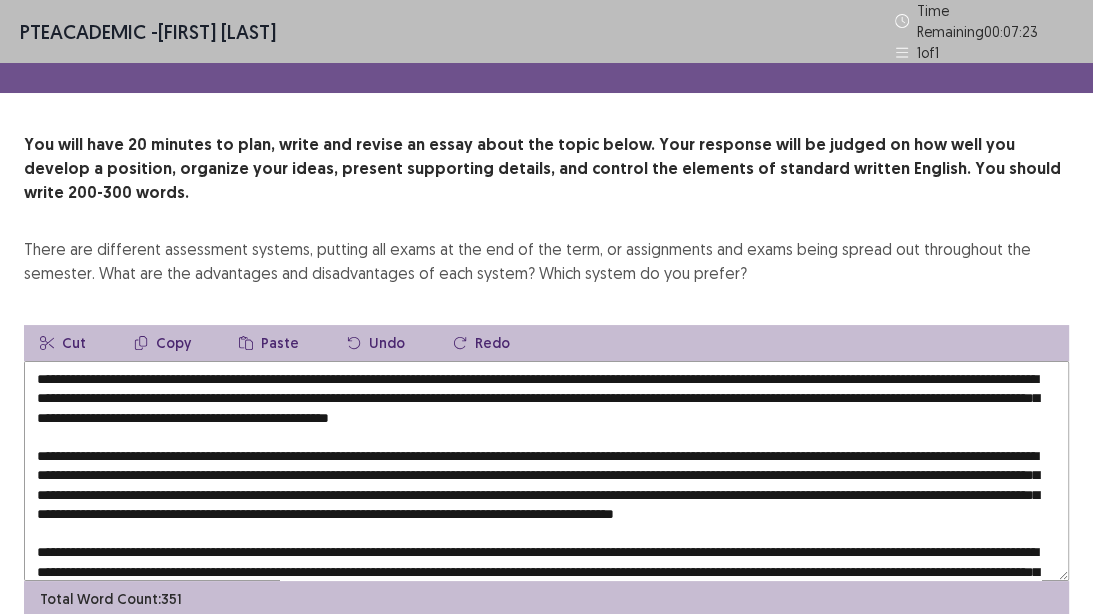 click at bounding box center [546, 471] 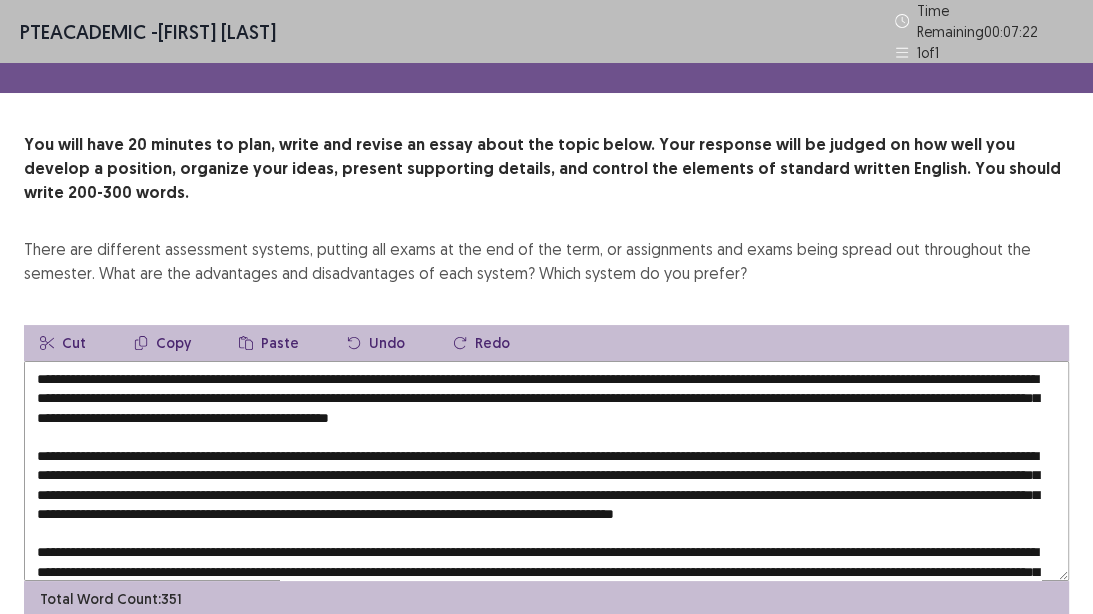 click on "Paste" at bounding box center [269, 343] 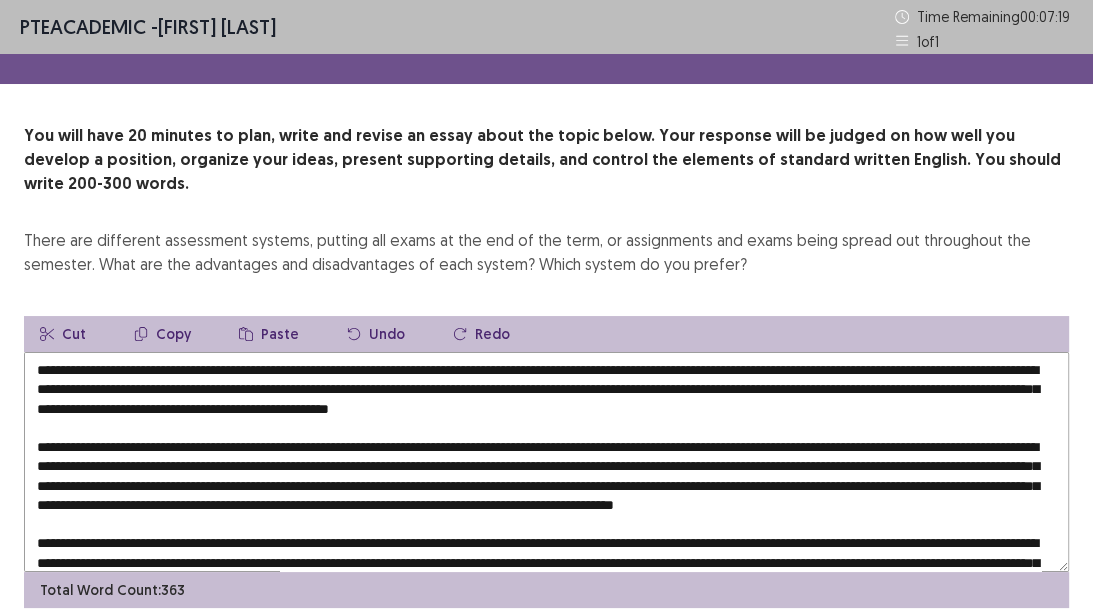 click at bounding box center (546, 462) 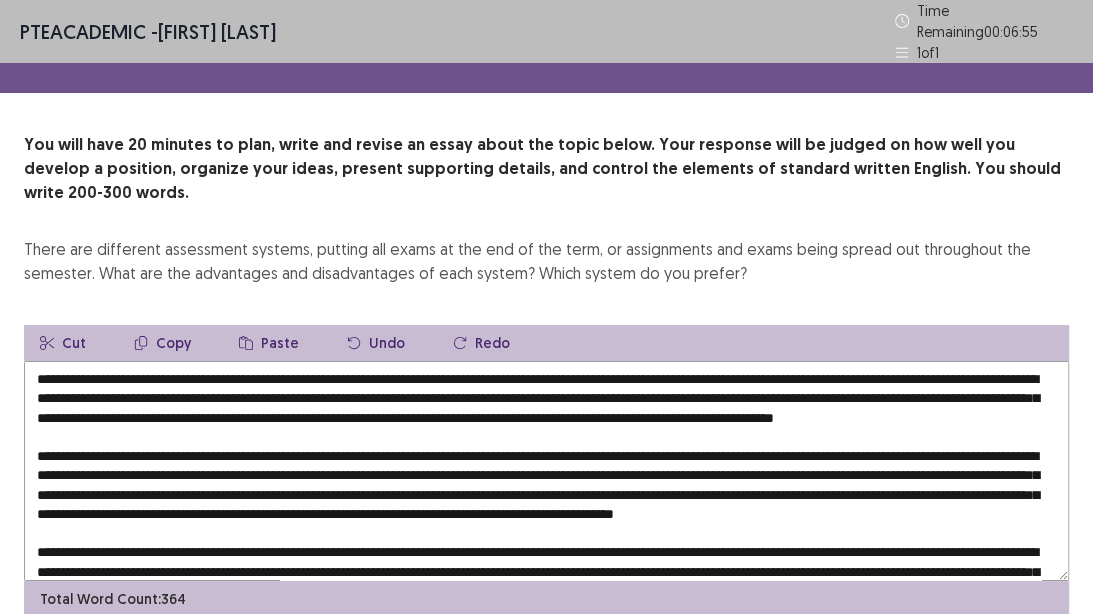 drag, startPoint x: 844, startPoint y: 441, endPoint x: 861, endPoint y: 447, distance: 18.027756 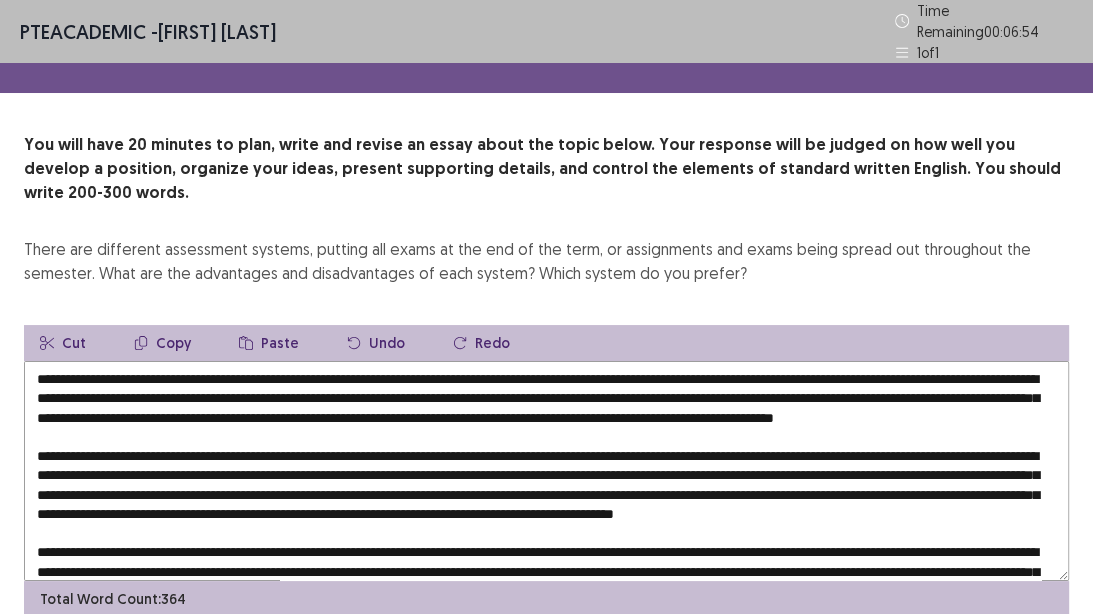 click at bounding box center (546, 471) 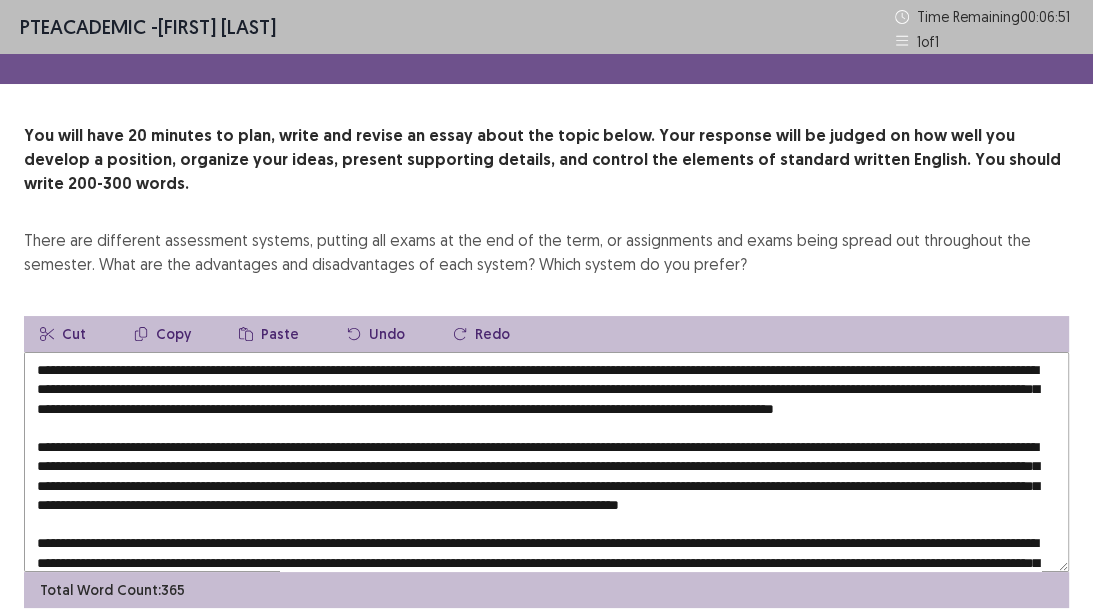 scroll, scrollTop: 80, scrollLeft: 0, axis: vertical 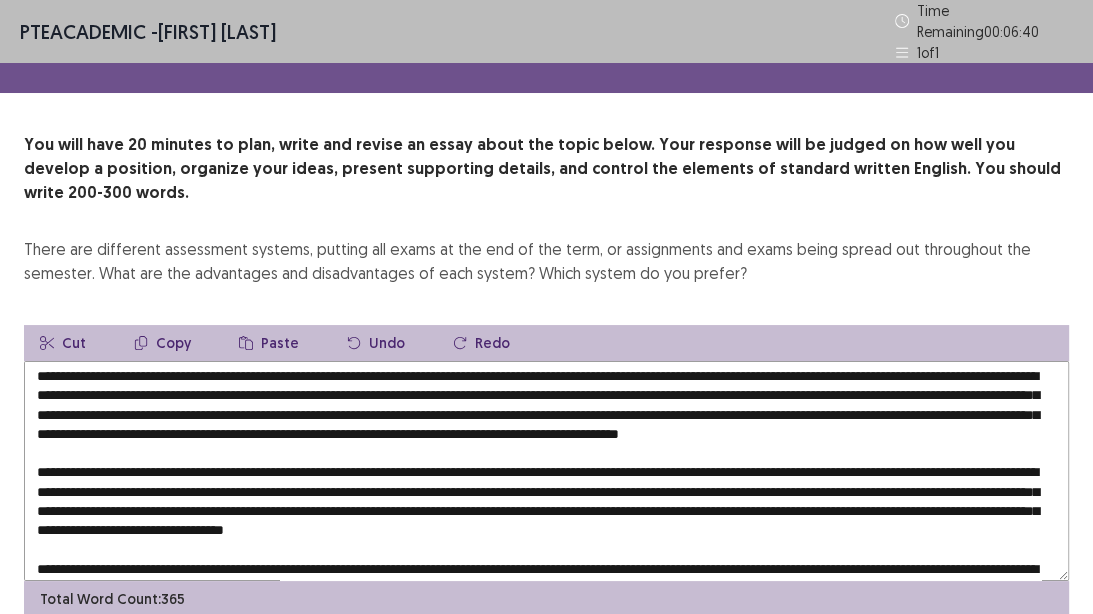click at bounding box center [546, 471] 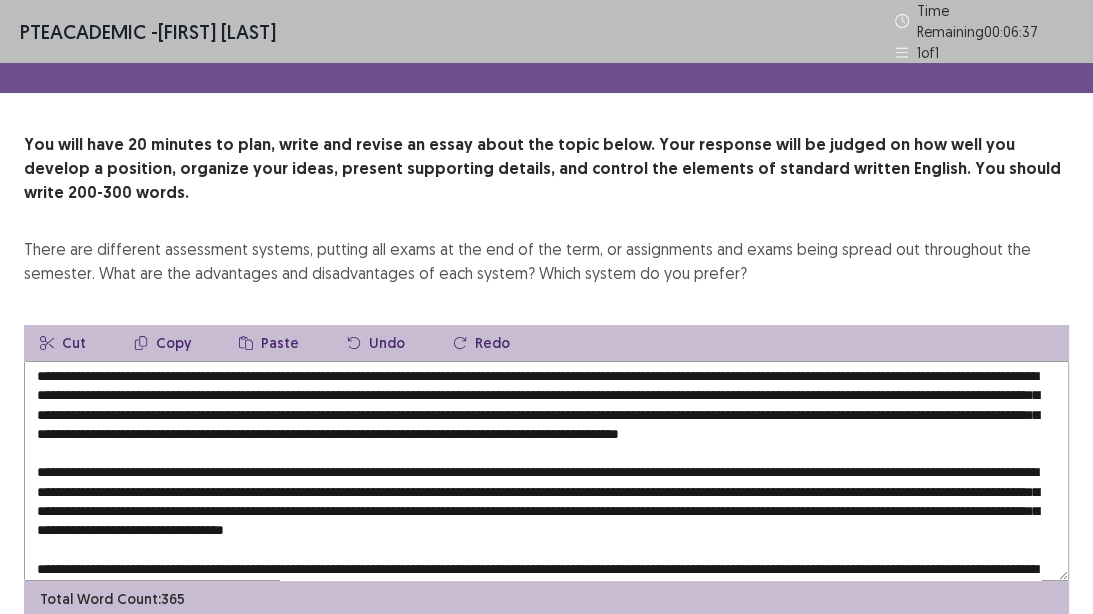 click at bounding box center (546, 471) 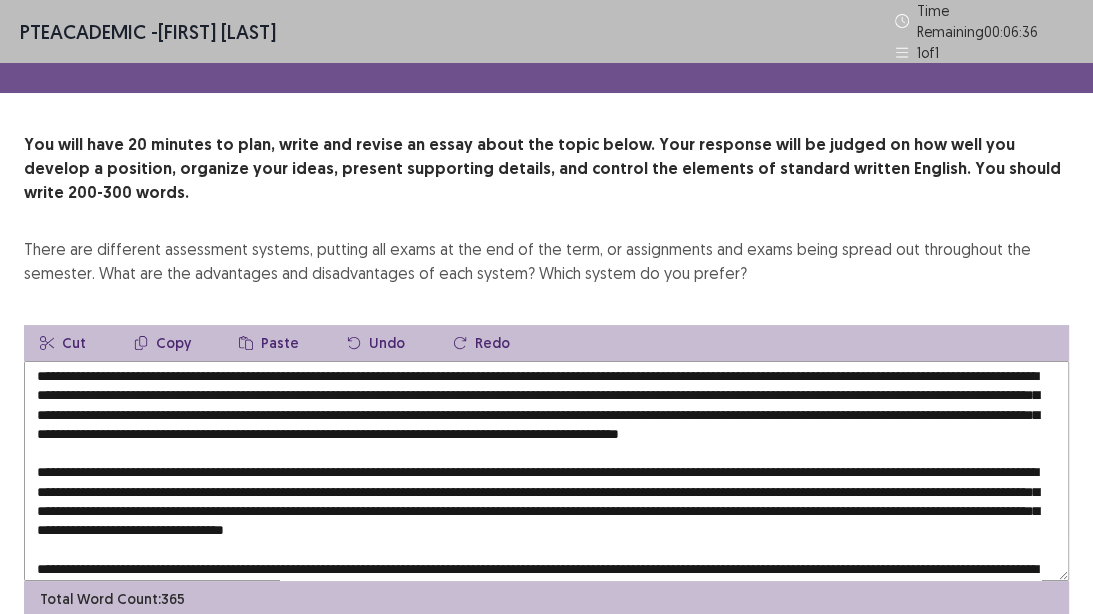 click at bounding box center (546, 471) 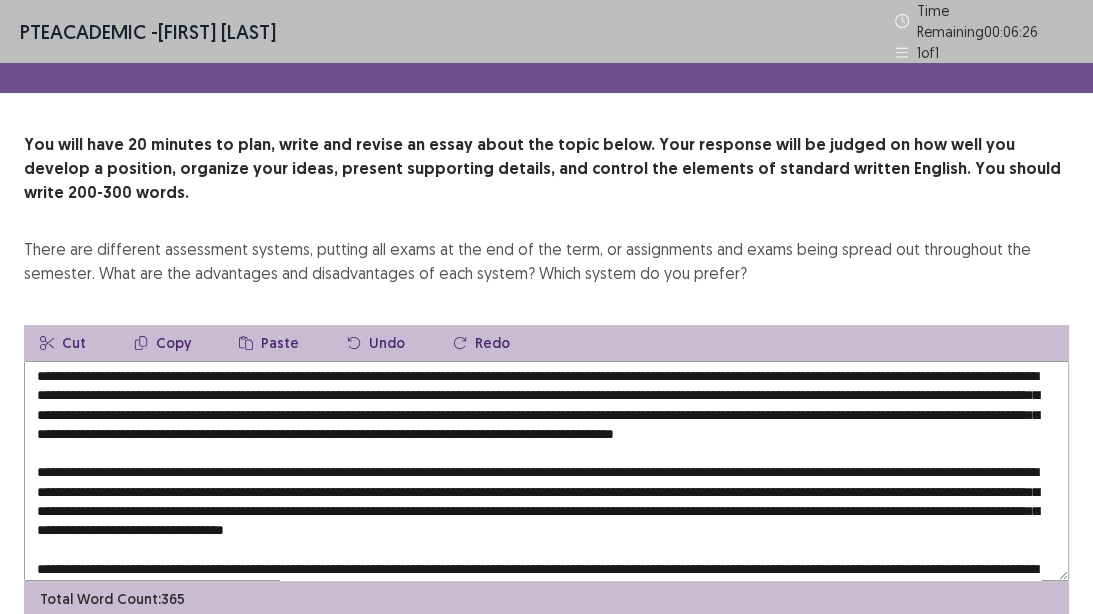 drag, startPoint x: 210, startPoint y: 402, endPoint x: 478, endPoint y: 399, distance: 268.01678 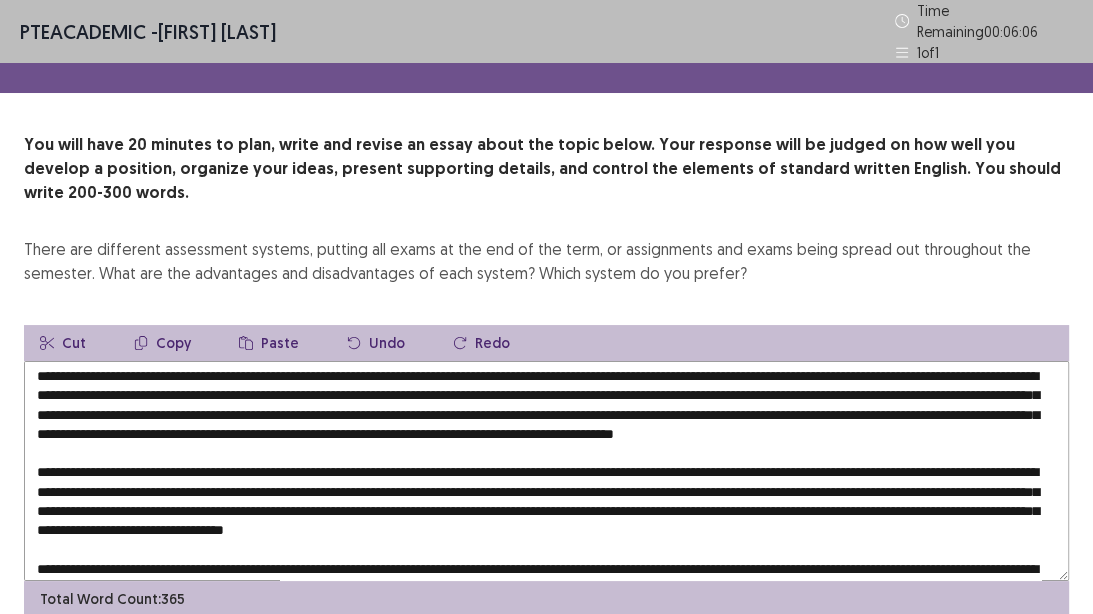 click at bounding box center (546, 471) 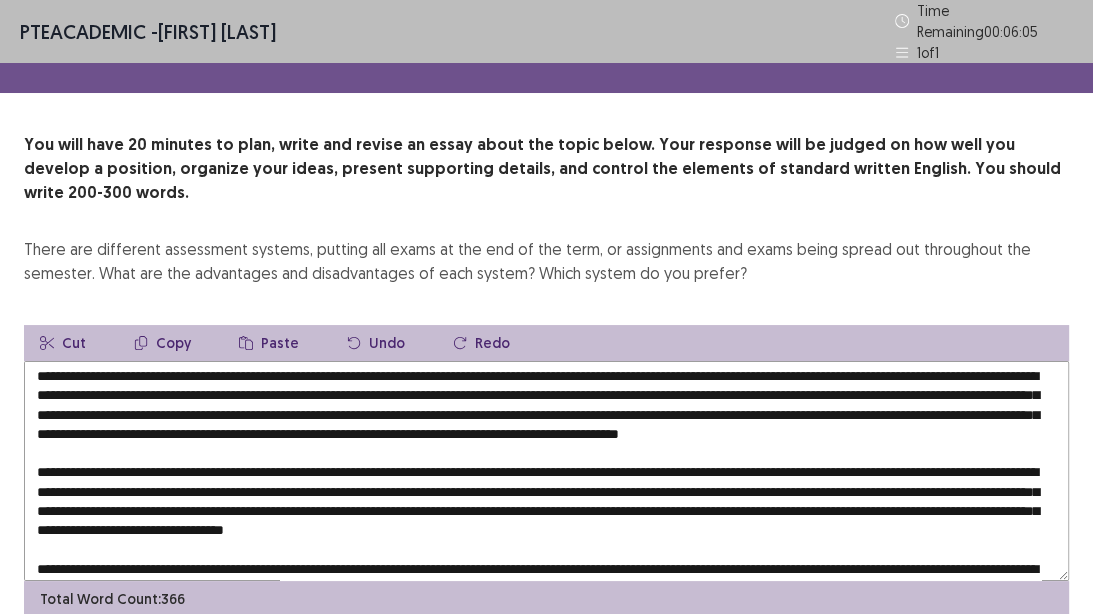 scroll, scrollTop: 160, scrollLeft: 0, axis: vertical 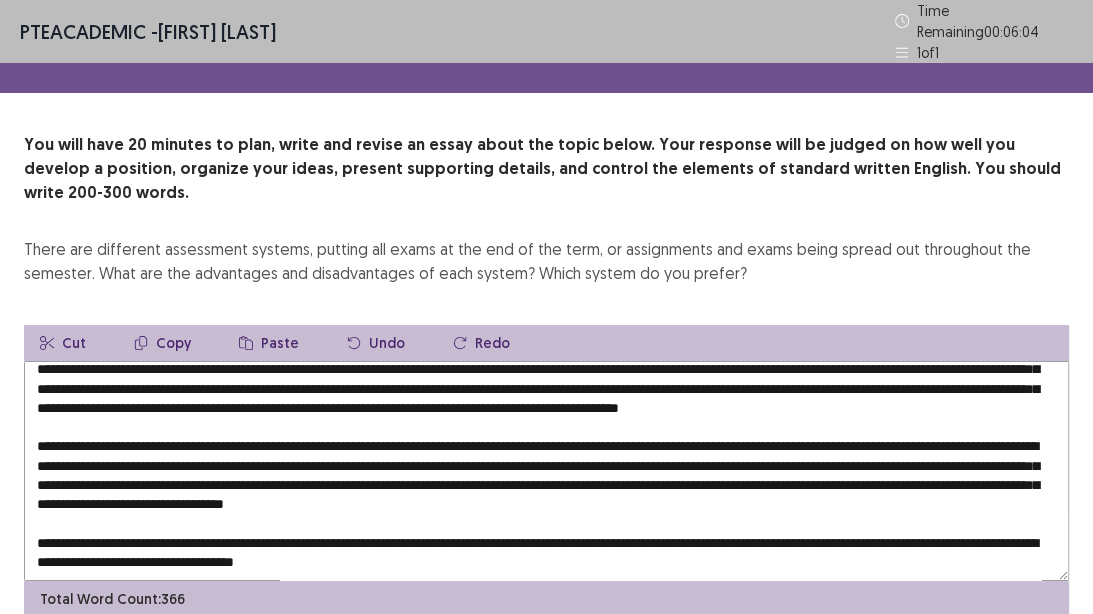 click at bounding box center [546, 471] 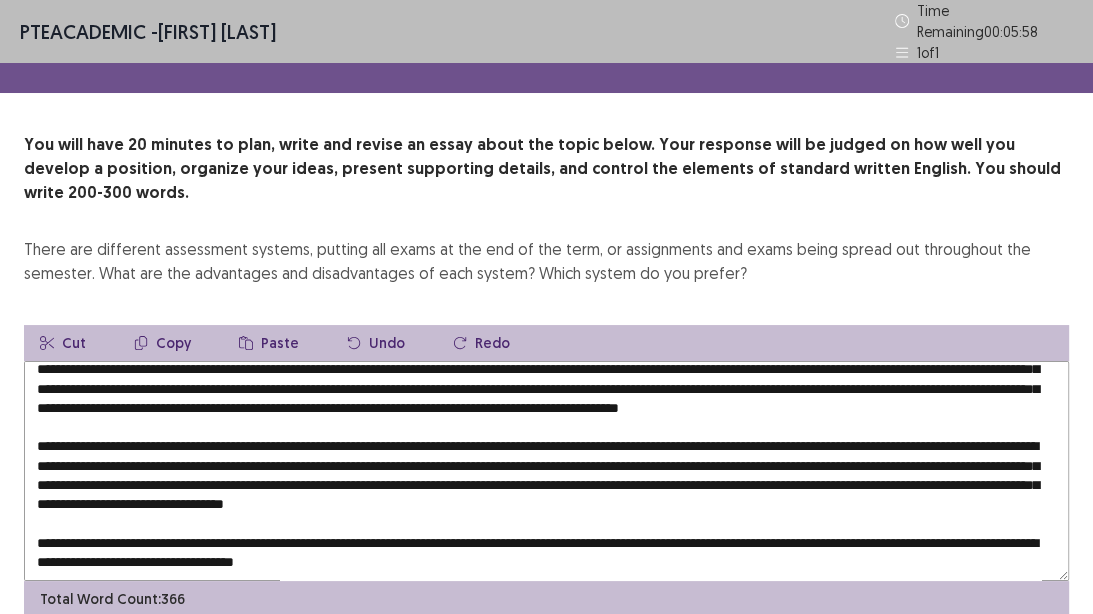 click at bounding box center (546, 471) 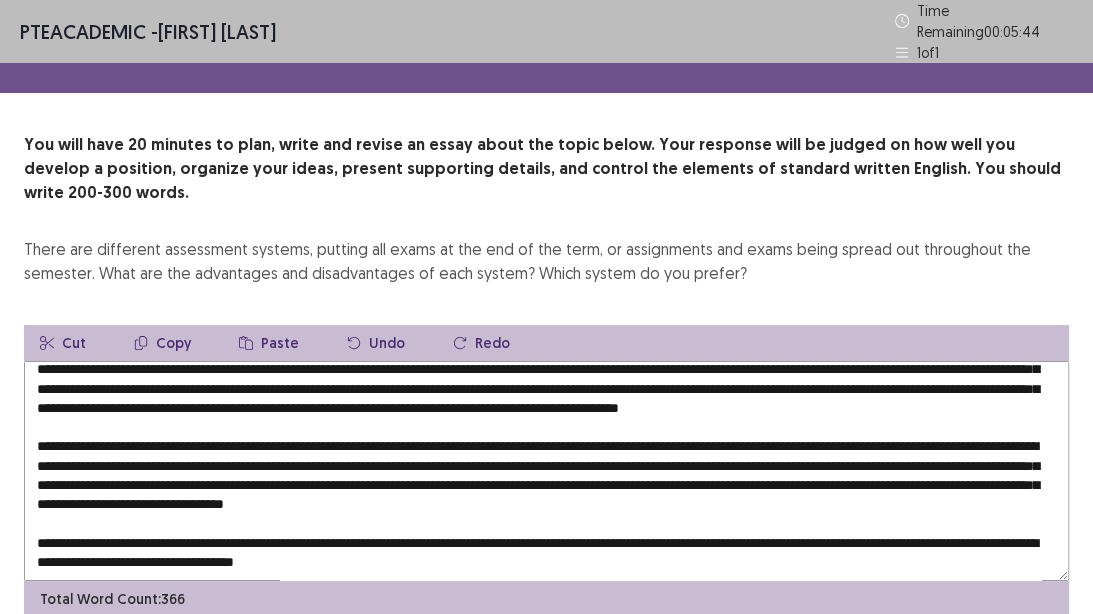 click at bounding box center (546, 471) 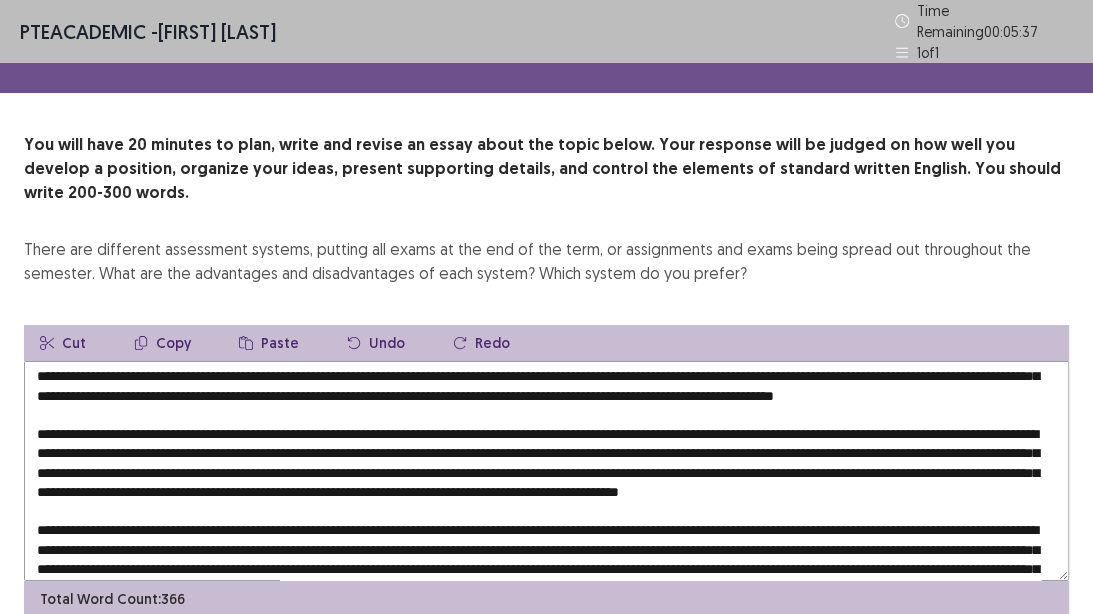 scroll, scrollTop: 0, scrollLeft: 0, axis: both 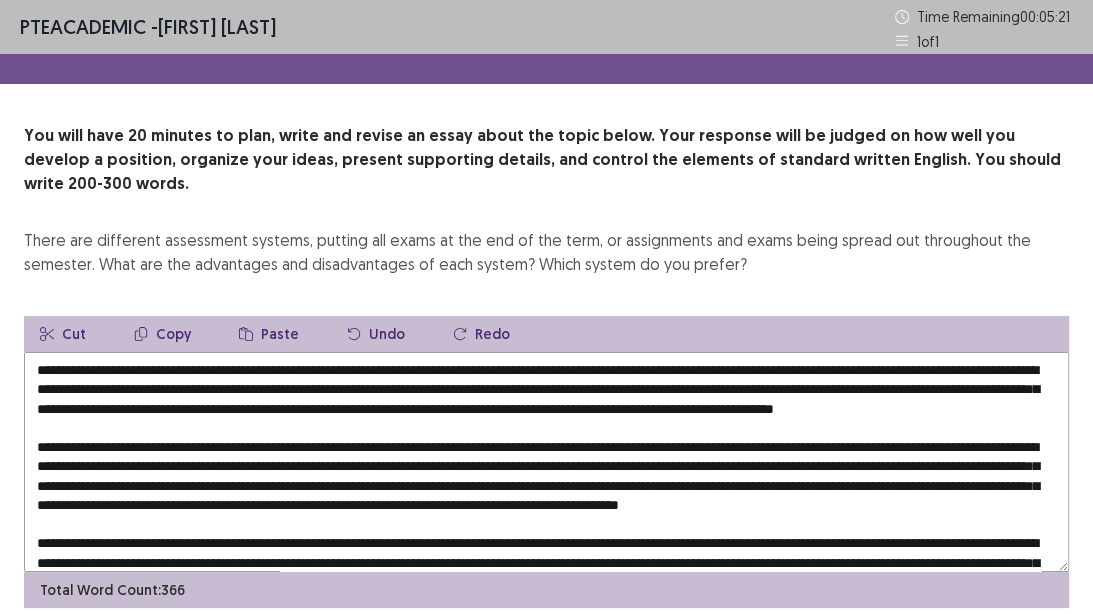 drag, startPoint x: 621, startPoint y: 459, endPoint x: 284, endPoint y: 461, distance: 337.00592 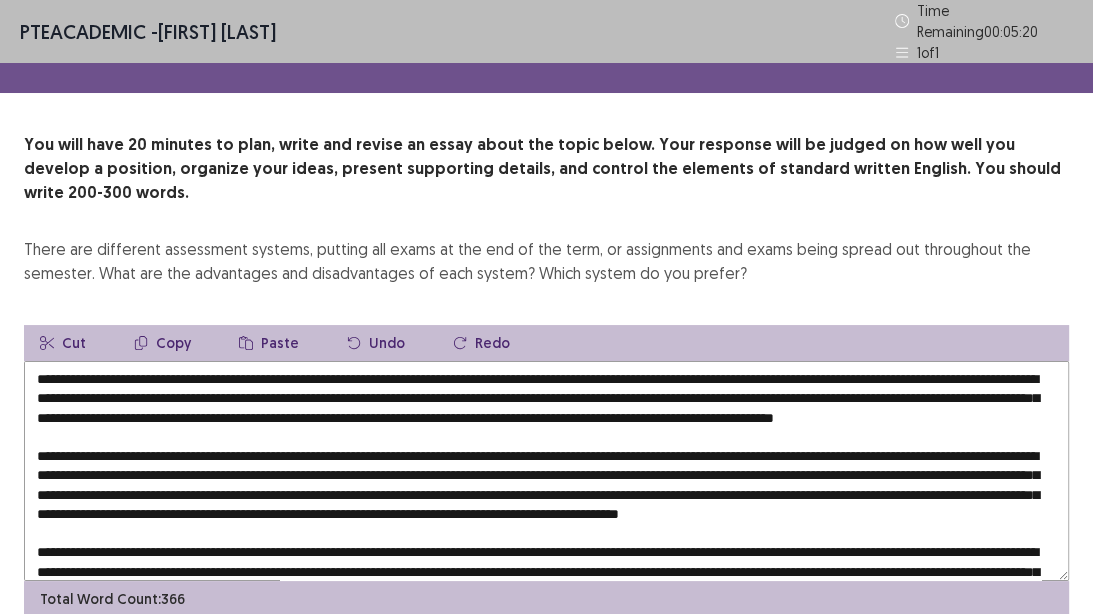 scroll, scrollTop: 80, scrollLeft: 0, axis: vertical 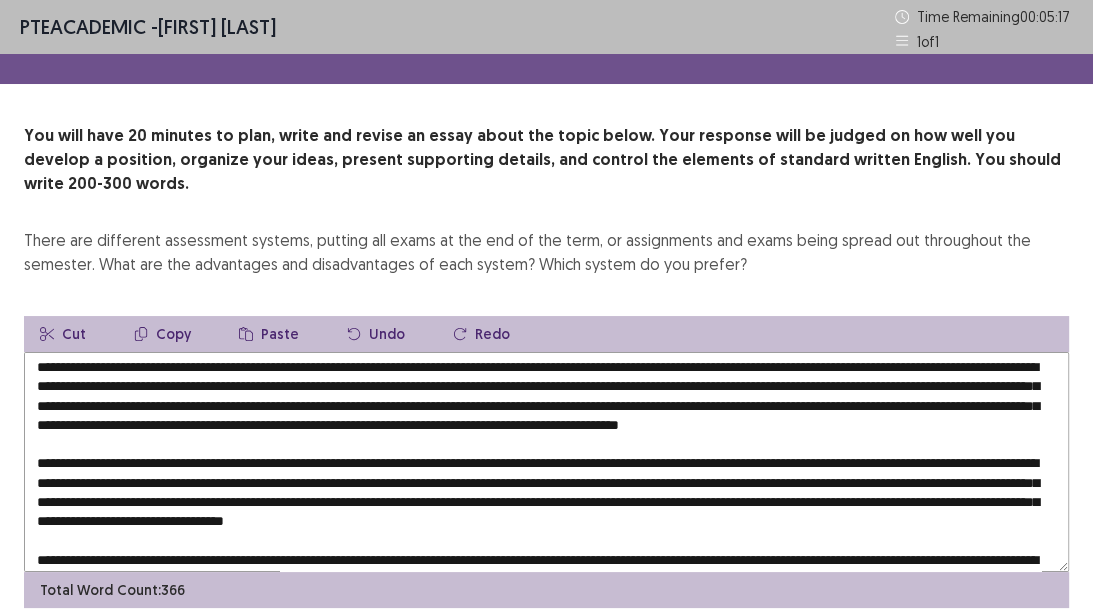 drag, startPoint x: 255, startPoint y: 400, endPoint x: 346, endPoint y: 402, distance: 91.02197 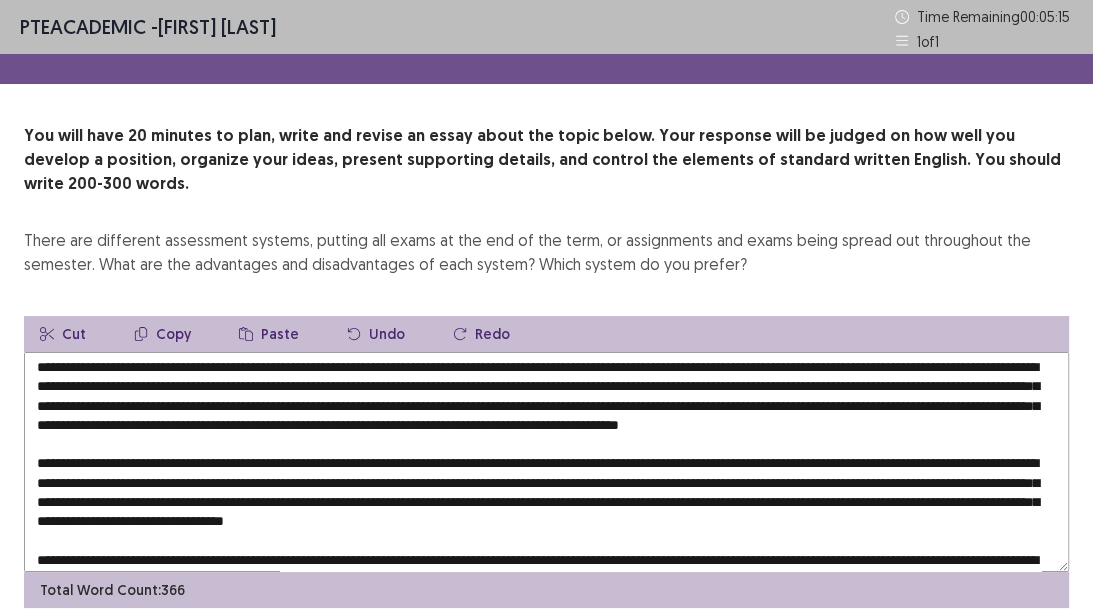 drag, startPoint x: 476, startPoint y: 399, endPoint x: 260, endPoint y: 404, distance: 216.05786 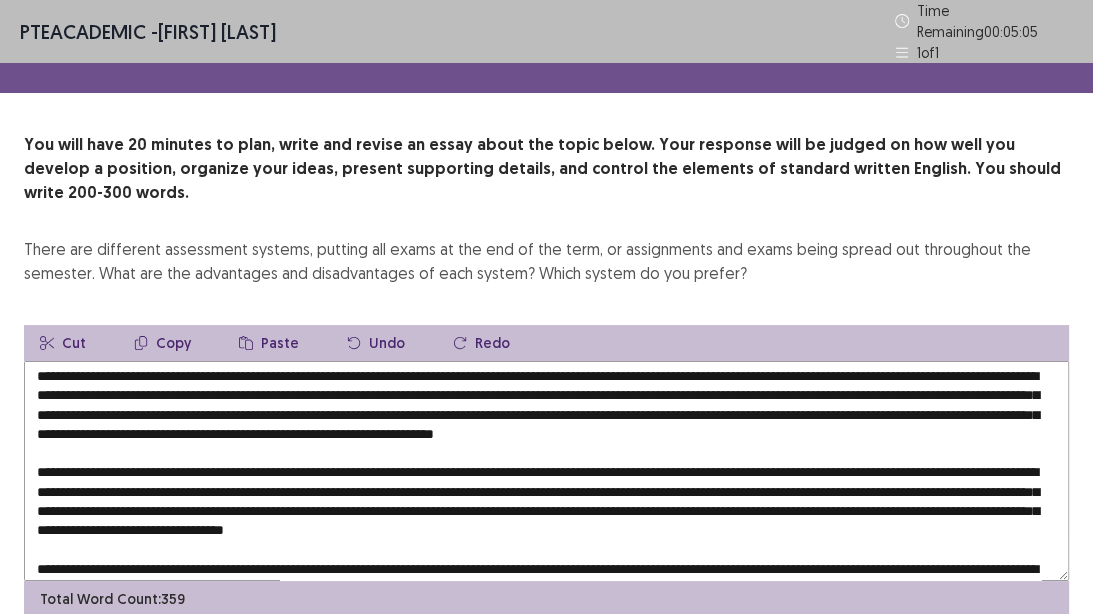 drag, startPoint x: 948, startPoint y: 396, endPoint x: 250, endPoint y: 421, distance: 698.4476 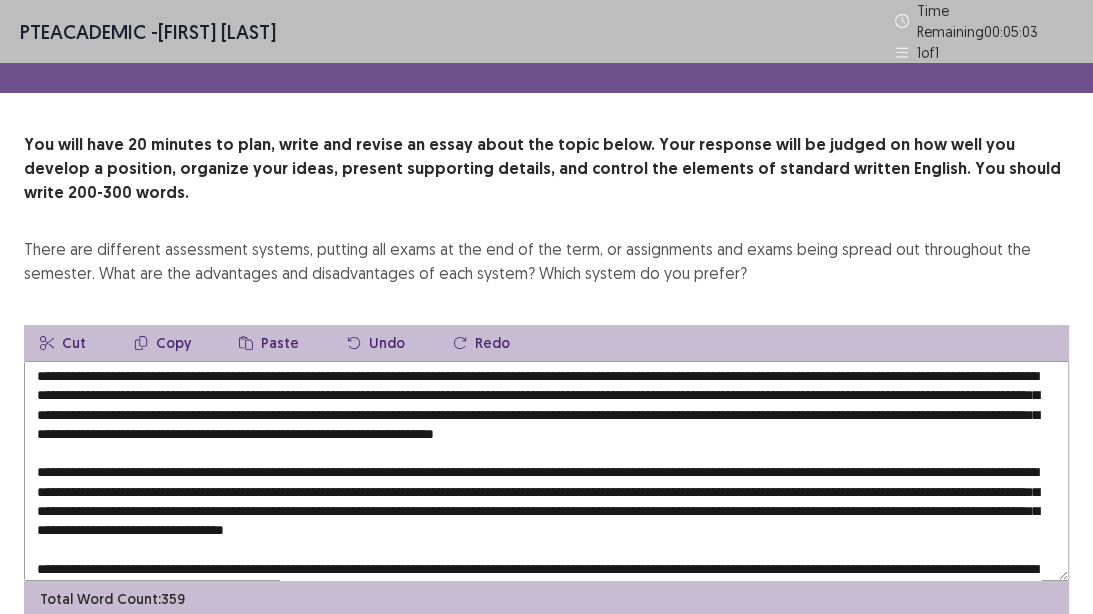 click at bounding box center [546, 471] 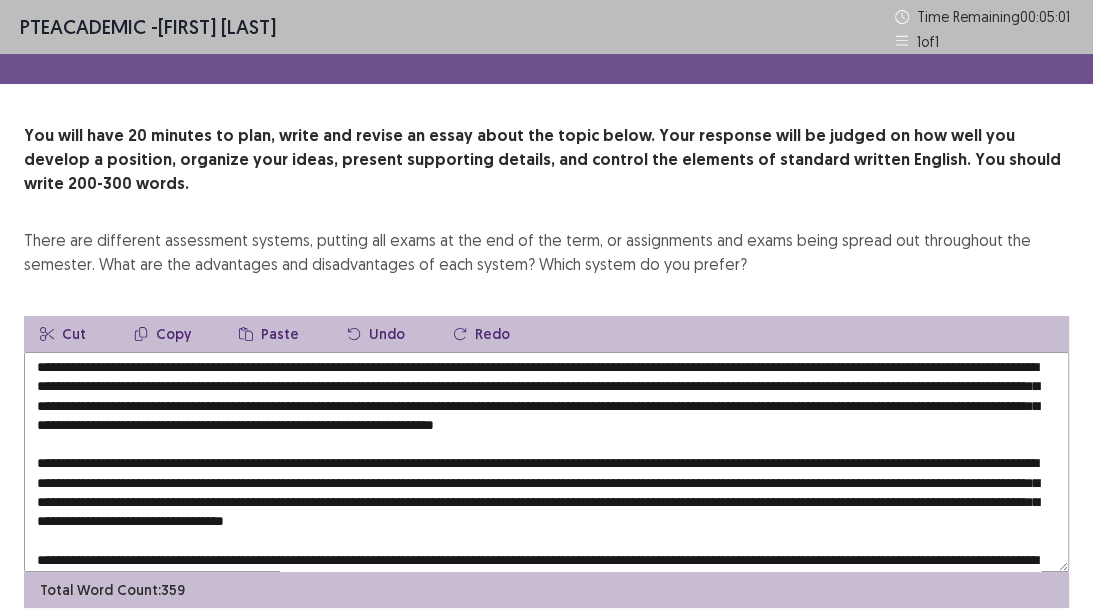 drag, startPoint x: 248, startPoint y: 420, endPoint x: 114, endPoint y: 425, distance: 134.09325 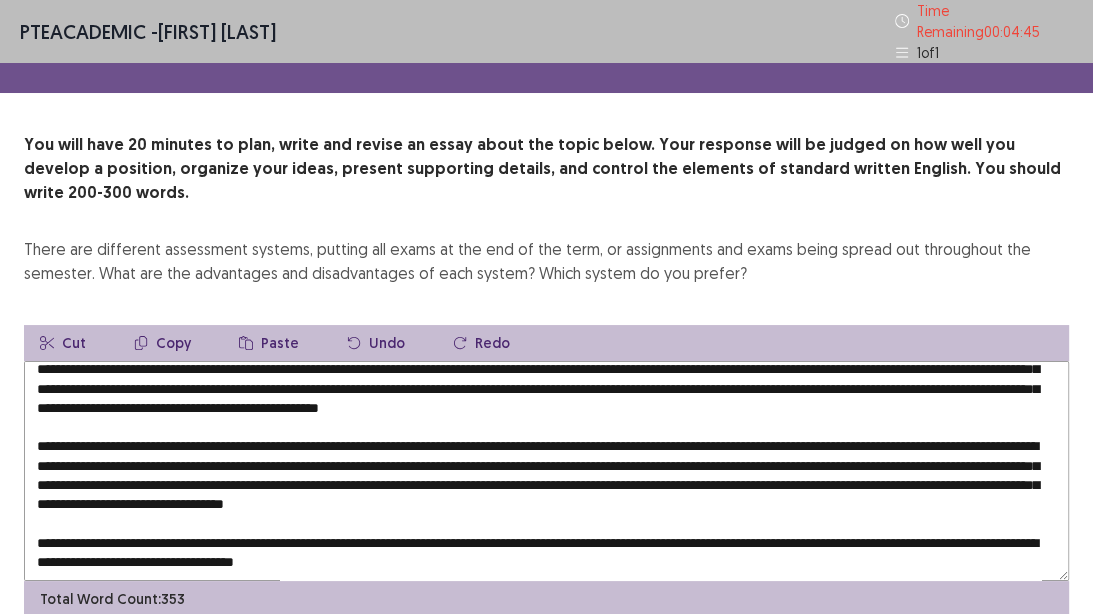 scroll, scrollTop: 0, scrollLeft: 0, axis: both 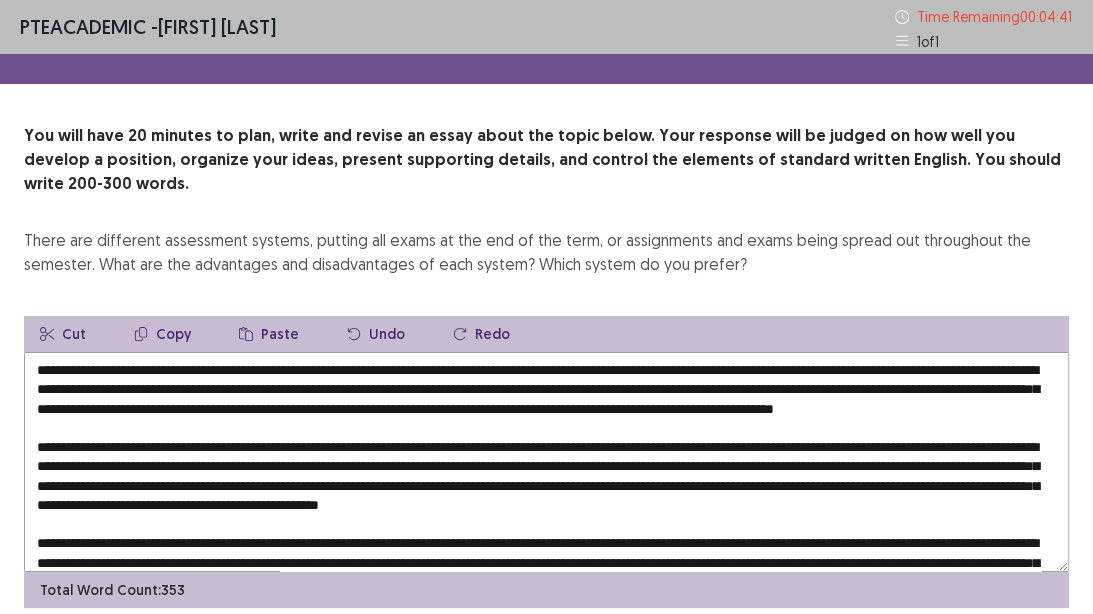 drag, startPoint x: 480, startPoint y: 347, endPoint x: 654, endPoint y: 348, distance: 174.00287 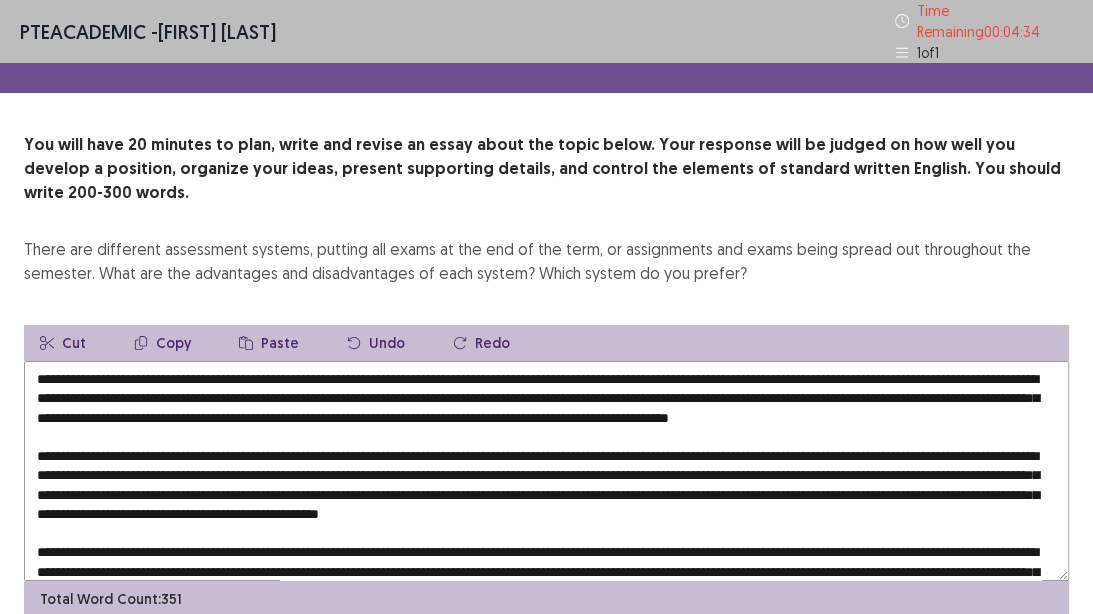 drag, startPoint x: 508, startPoint y: 345, endPoint x: 152, endPoint y: 348, distance: 356.01263 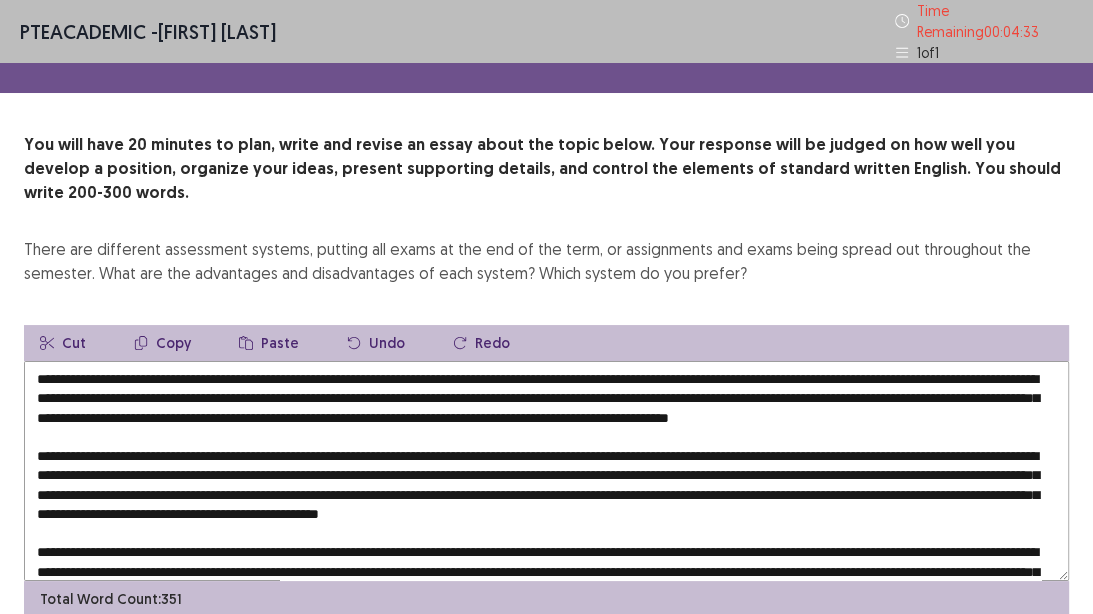 click on "Copy" at bounding box center [162, 343] 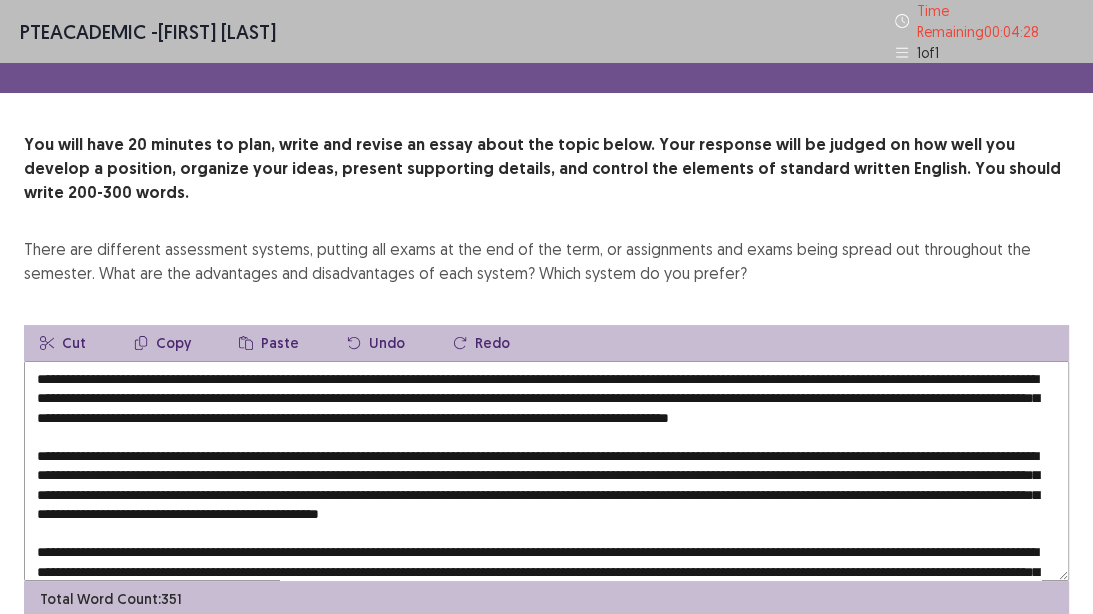 drag, startPoint x: 348, startPoint y: 440, endPoint x: 848, endPoint y: 444, distance: 500.016 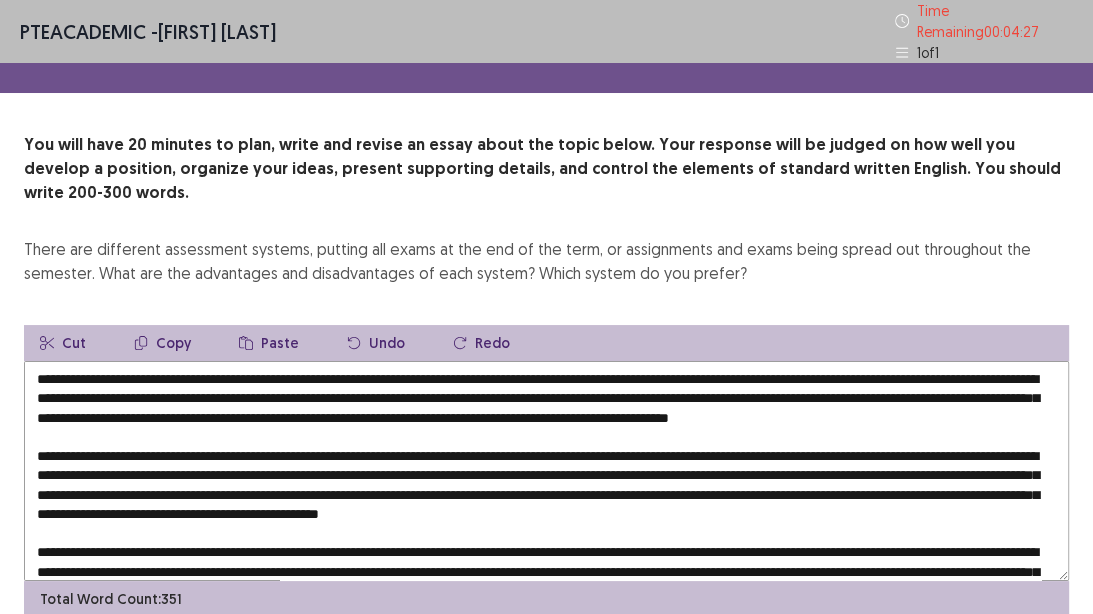 click on "Paste" at bounding box center (269, 343) 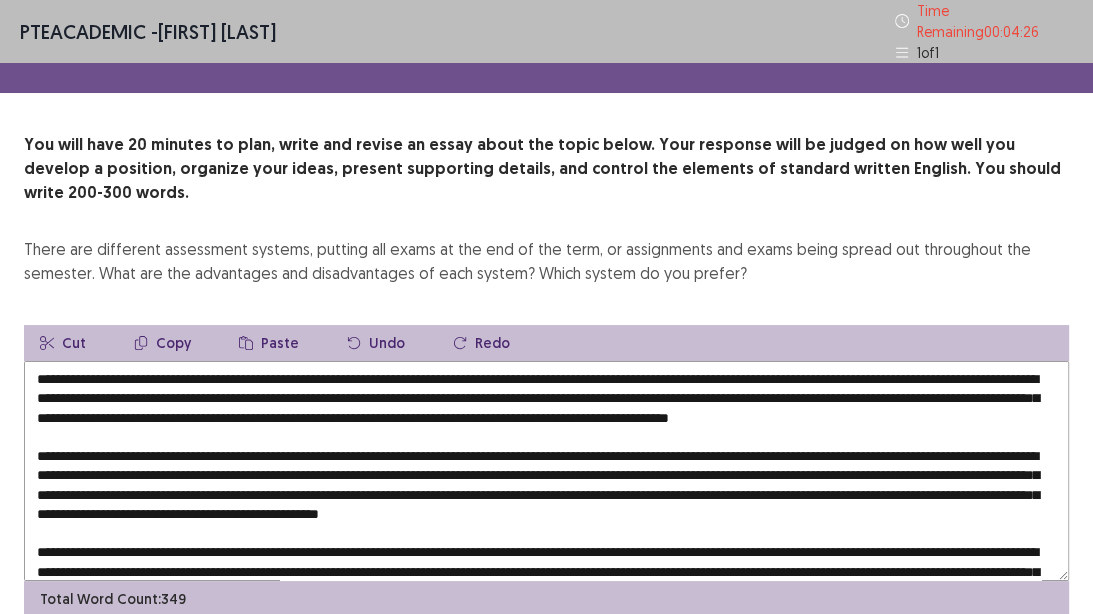 scroll, scrollTop: 80, scrollLeft: 0, axis: vertical 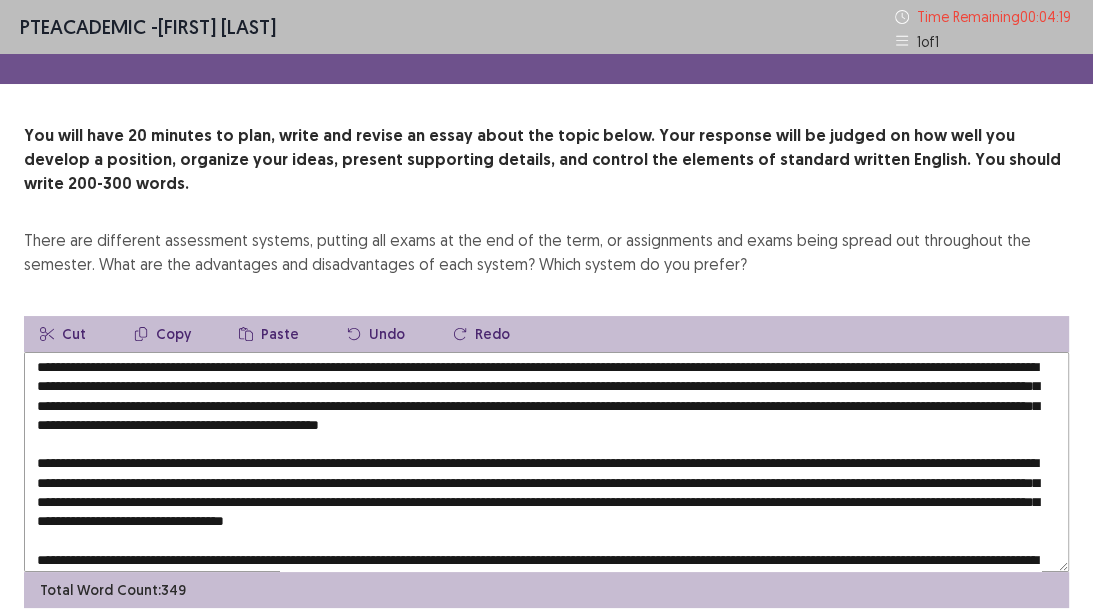 drag, startPoint x: 230, startPoint y: 419, endPoint x: 729, endPoint y: 424, distance: 499.02505 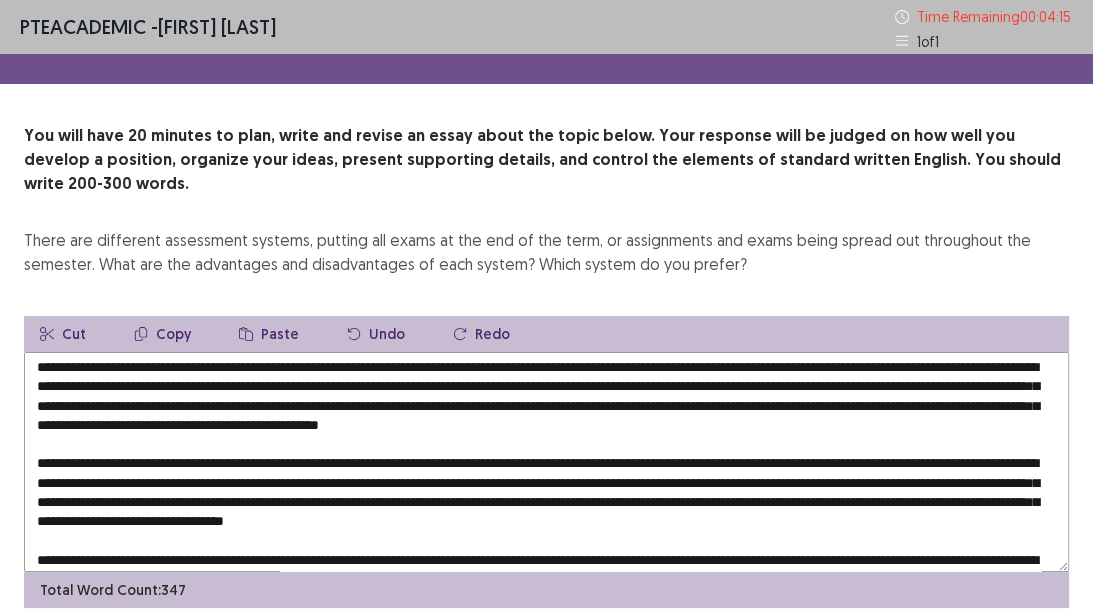 drag, startPoint x: 332, startPoint y: 460, endPoint x: 832, endPoint y: 453, distance: 500.049 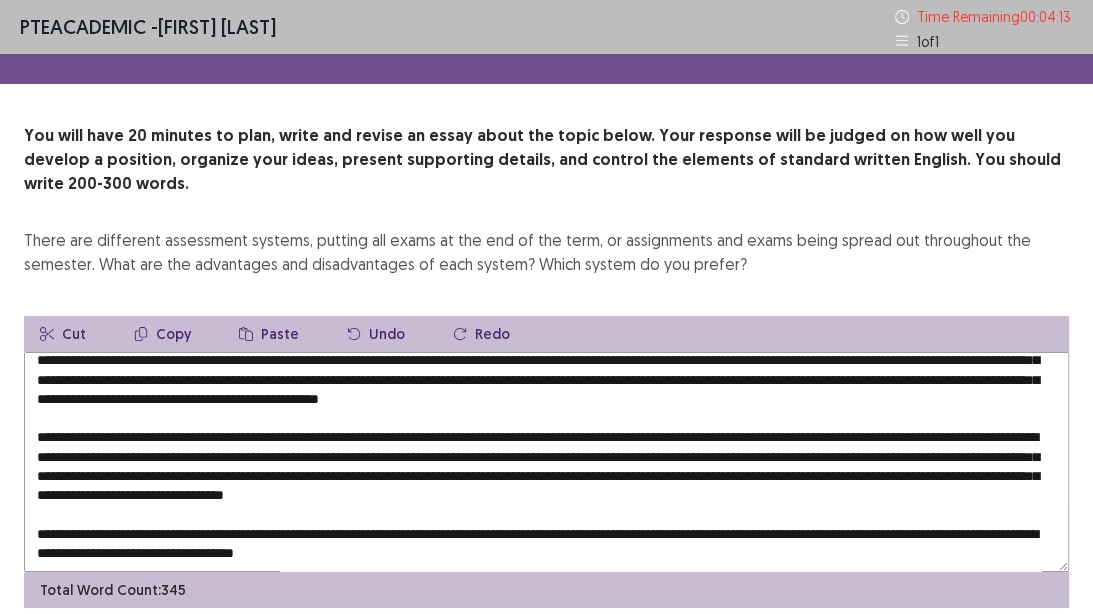 scroll, scrollTop: 160, scrollLeft: 0, axis: vertical 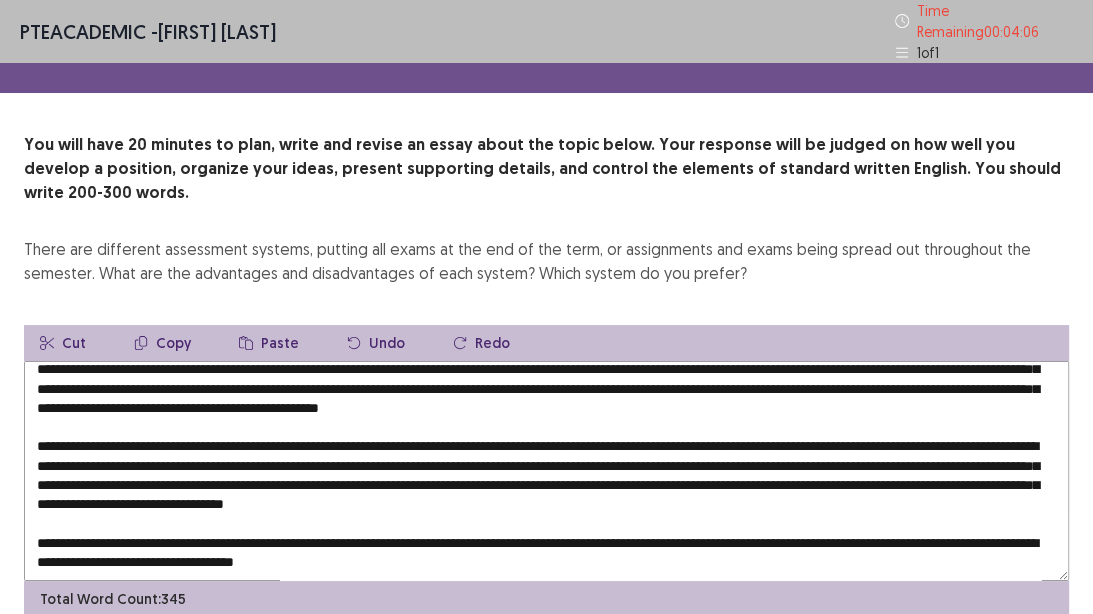 drag, startPoint x: 218, startPoint y: 435, endPoint x: 720, endPoint y: 431, distance: 502.01593 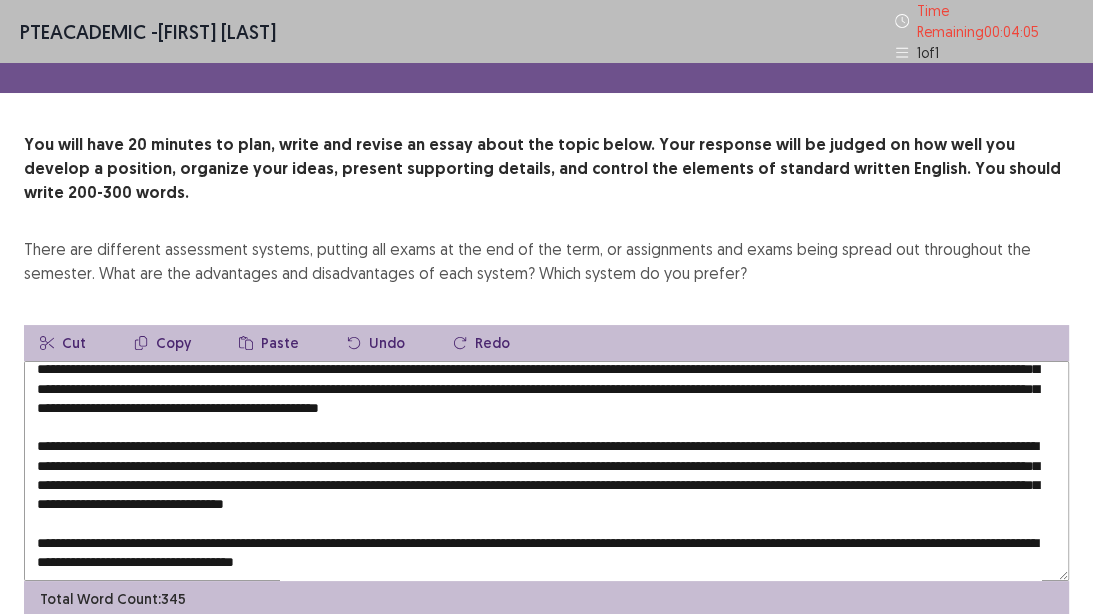 click on "Paste" at bounding box center (269, 343) 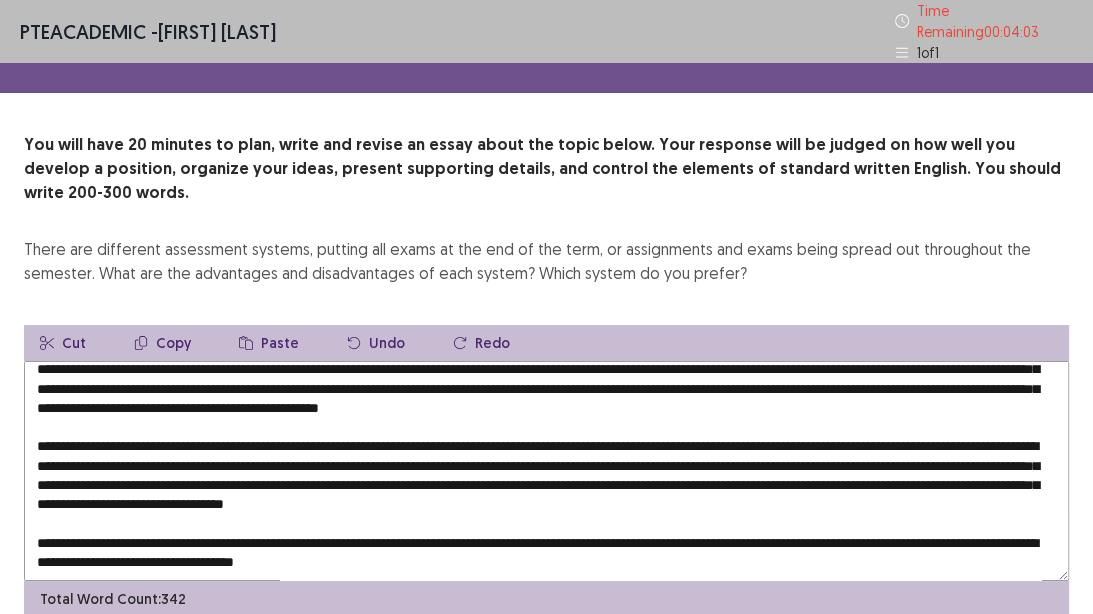 click at bounding box center (546, 471) 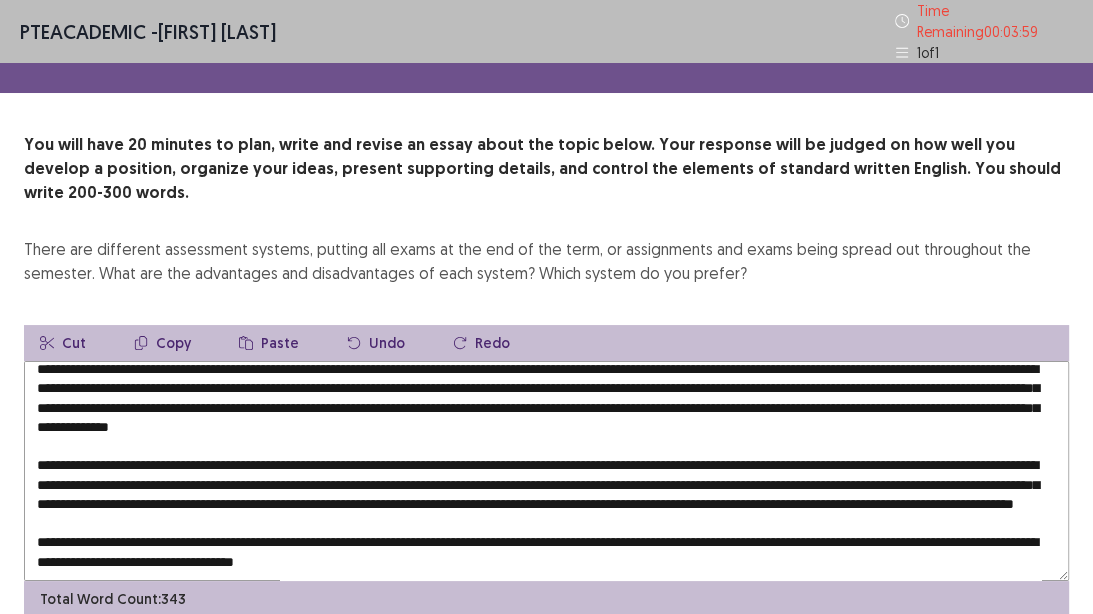 drag, startPoint x: 509, startPoint y: 474, endPoint x: 1012, endPoint y: 471, distance: 503.00894 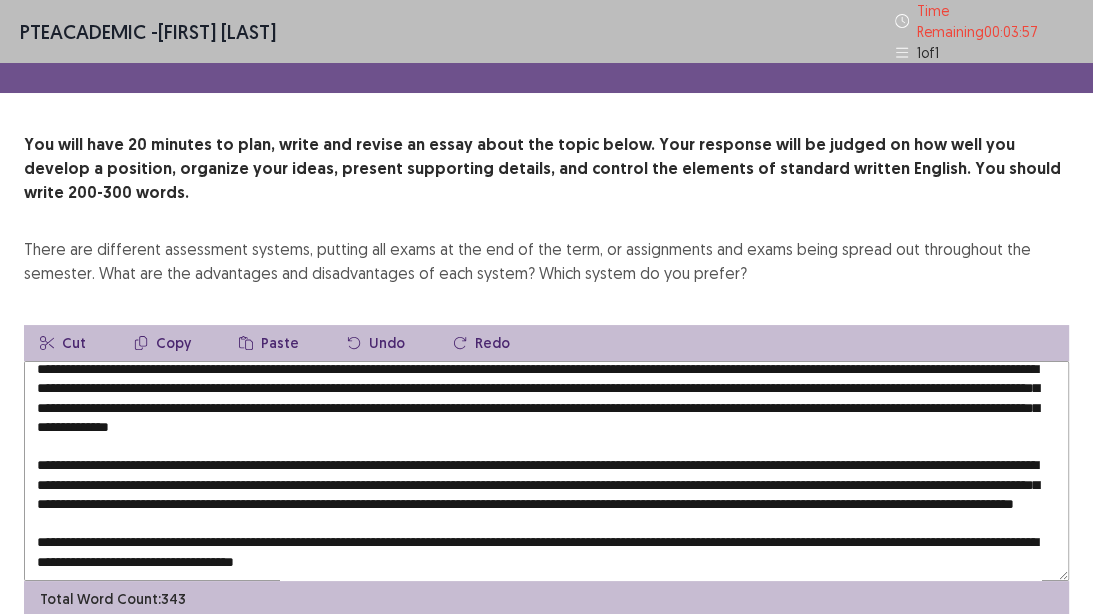 click on "Paste" at bounding box center (269, 343) 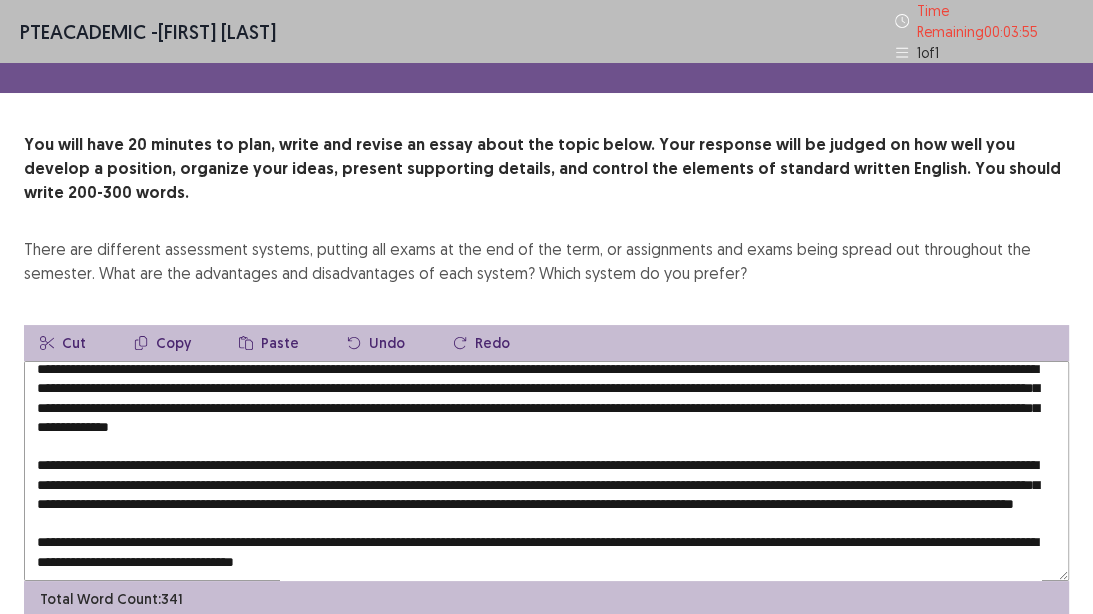 click at bounding box center [546, 471] 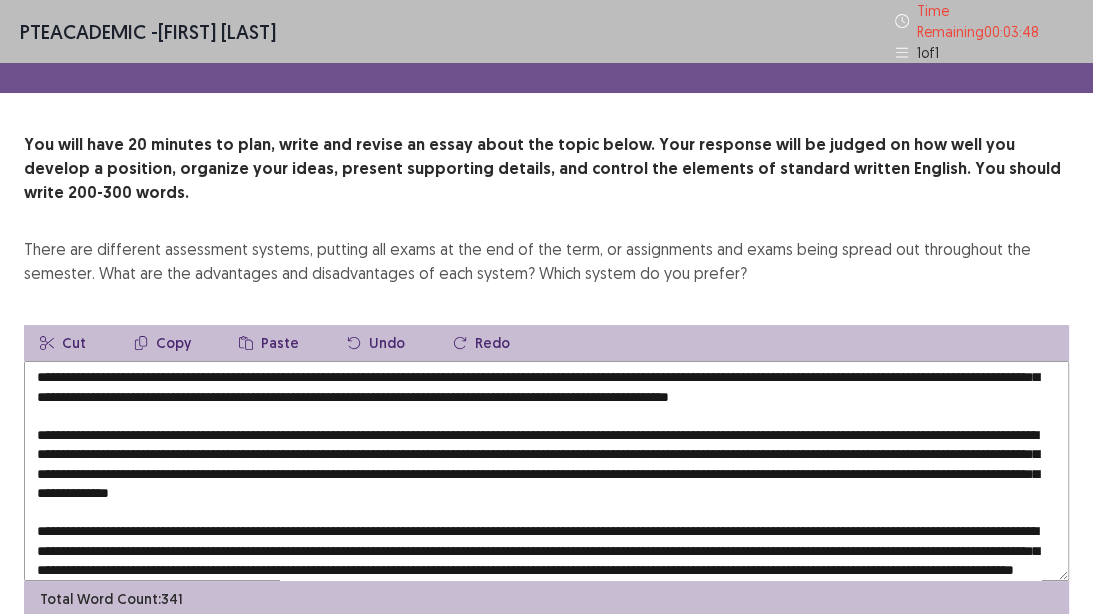 scroll, scrollTop: 0, scrollLeft: 0, axis: both 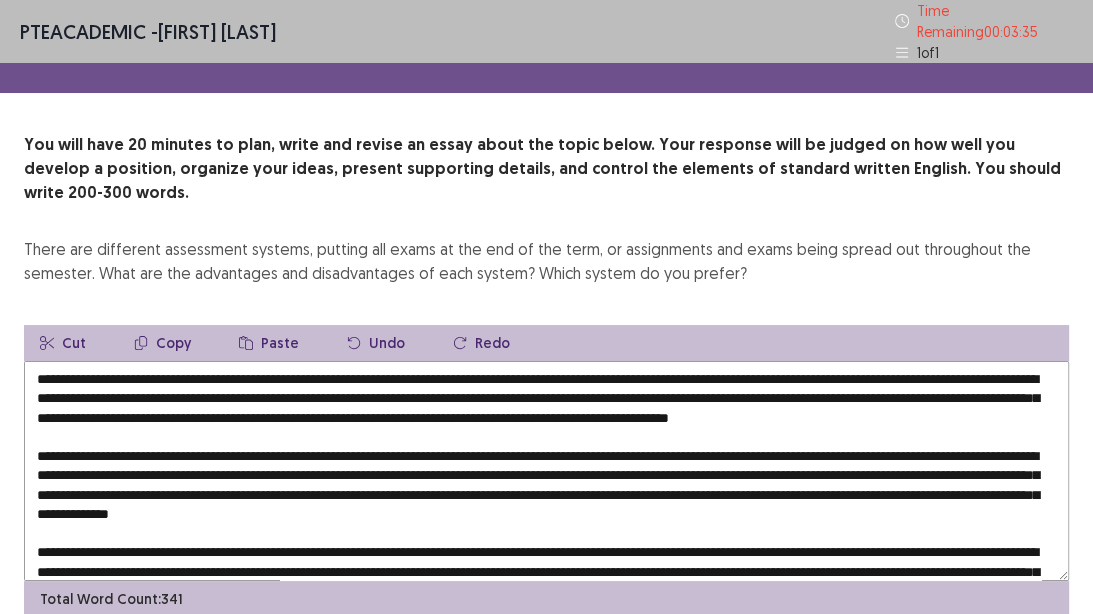 drag, startPoint x: 936, startPoint y: 384, endPoint x: 1007, endPoint y: 386, distance: 71.02816 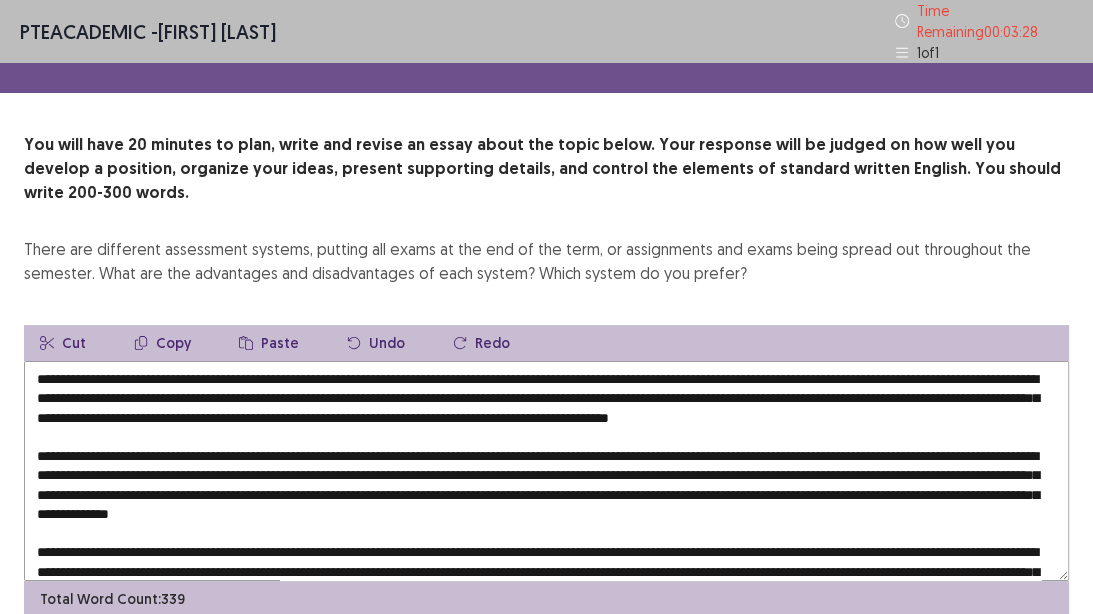 drag, startPoint x: 705, startPoint y: 381, endPoint x: 554, endPoint y: 381, distance: 151 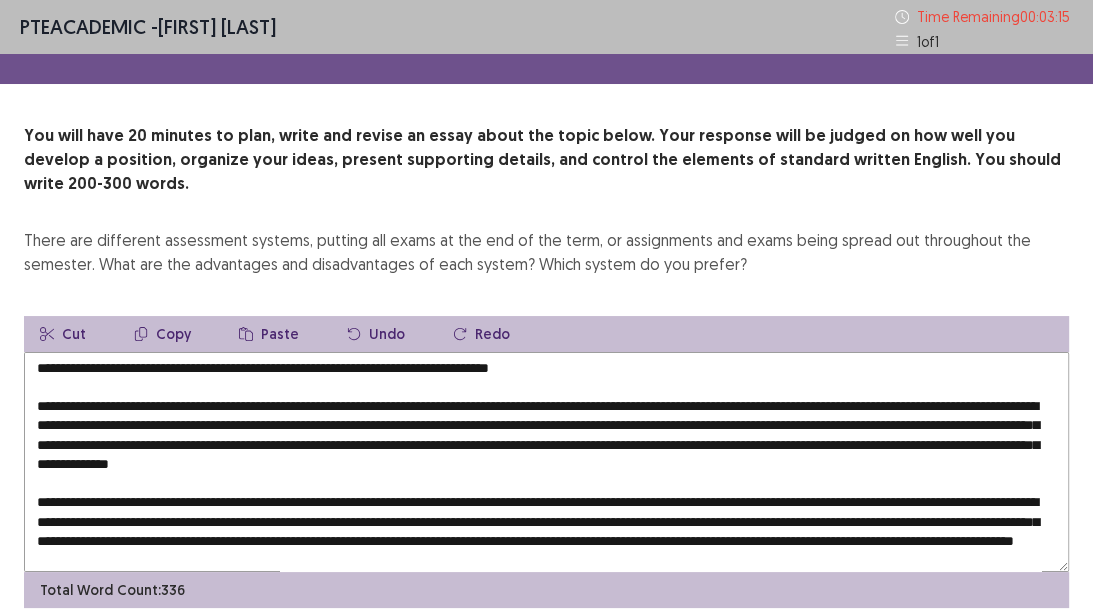 scroll, scrollTop: 80, scrollLeft: 0, axis: vertical 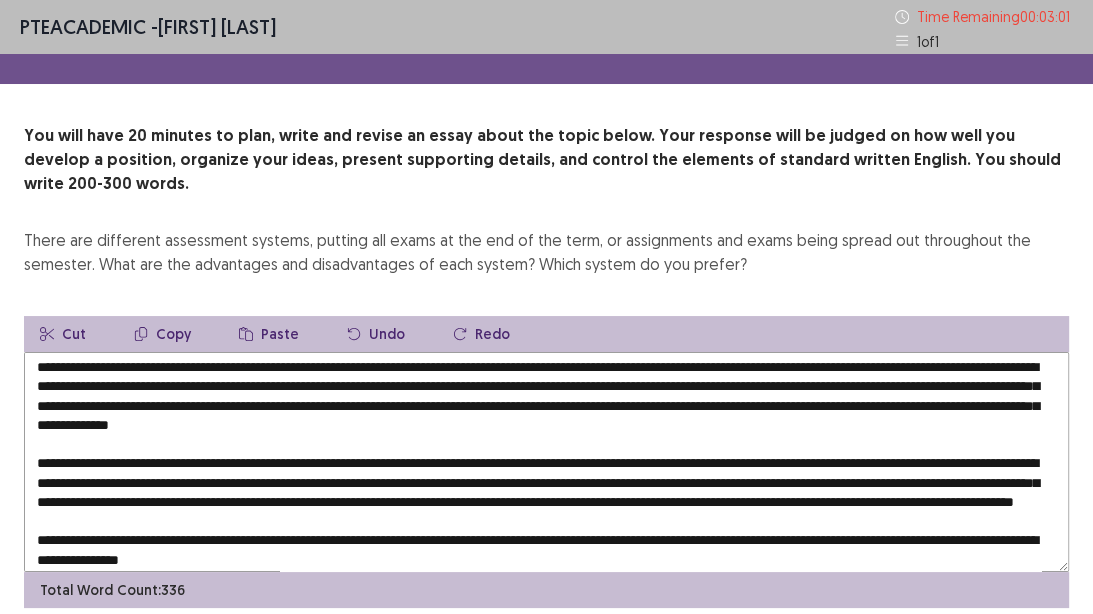 drag, startPoint x: 711, startPoint y: 456, endPoint x: 564, endPoint y: 457, distance: 147.0034 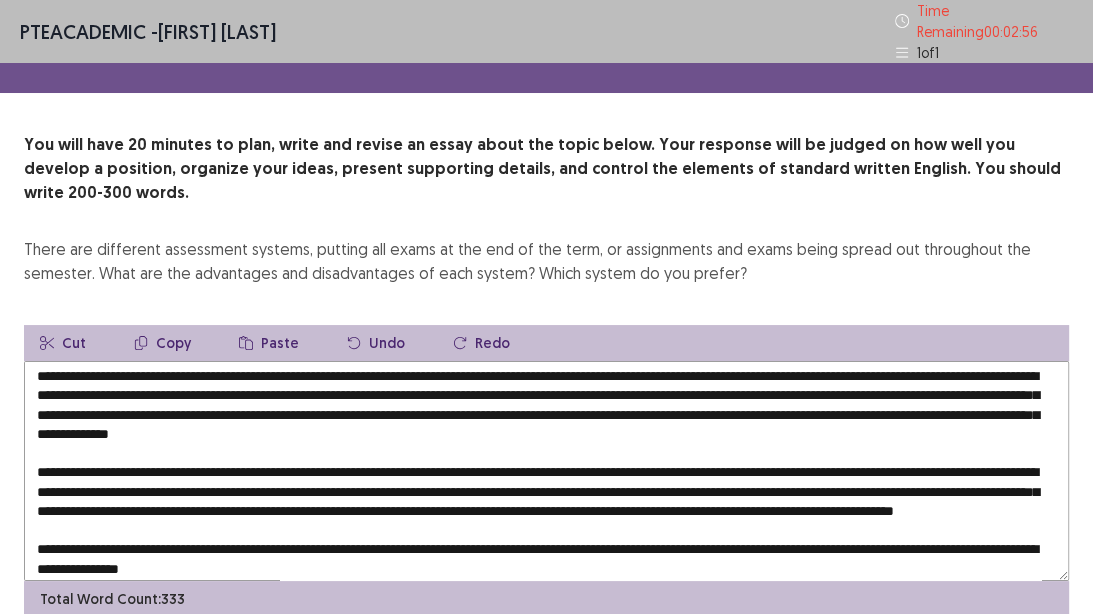 drag, startPoint x: 853, startPoint y: 460, endPoint x: 788, endPoint y: 460, distance: 65 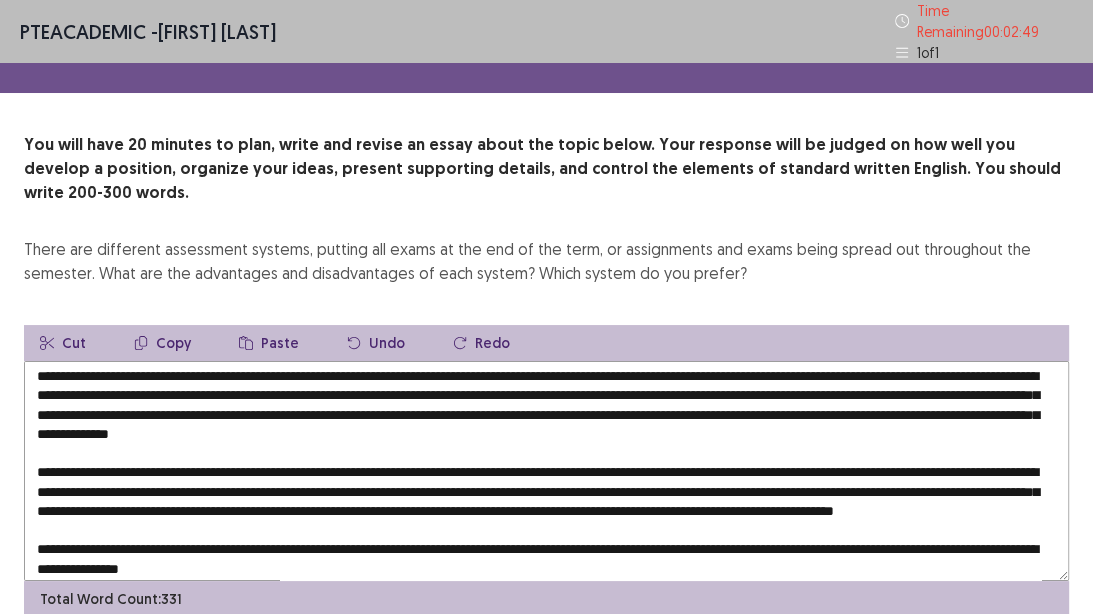 drag, startPoint x: 740, startPoint y: 477, endPoint x: 857, endPoint y: 475, distance: 117.01709 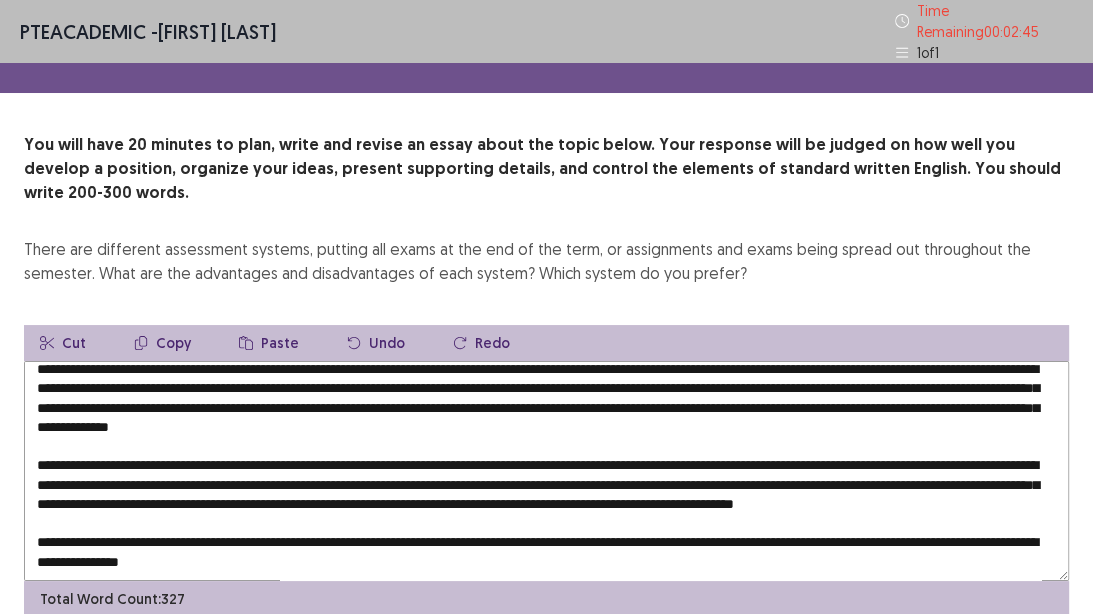 scroll, scrollTop: 105, scrollLeft: 0, axis: vertical 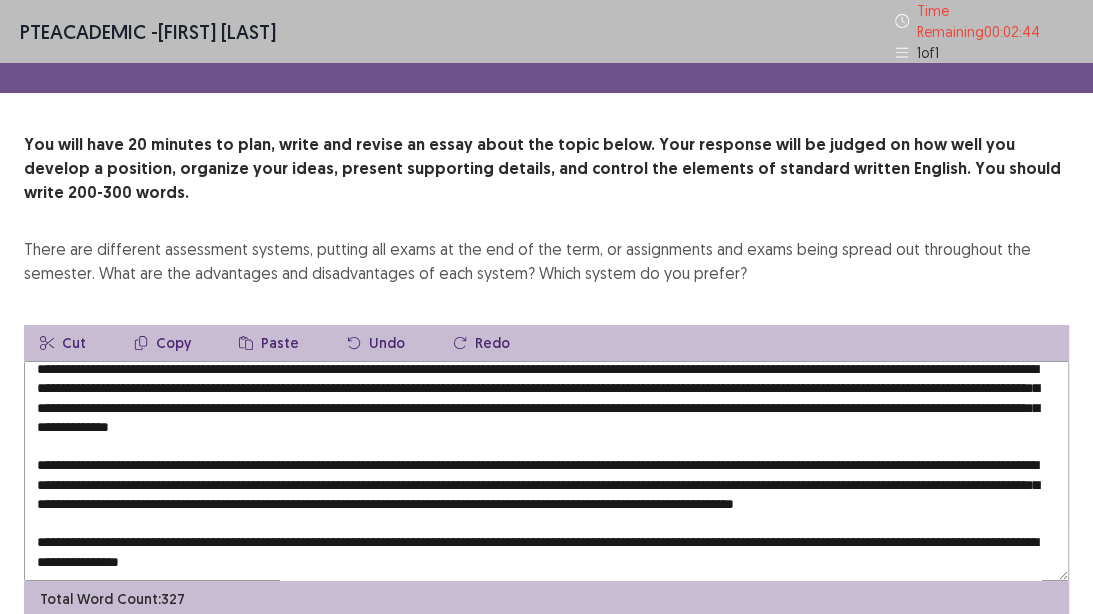 click at bounding box center (546, 471) 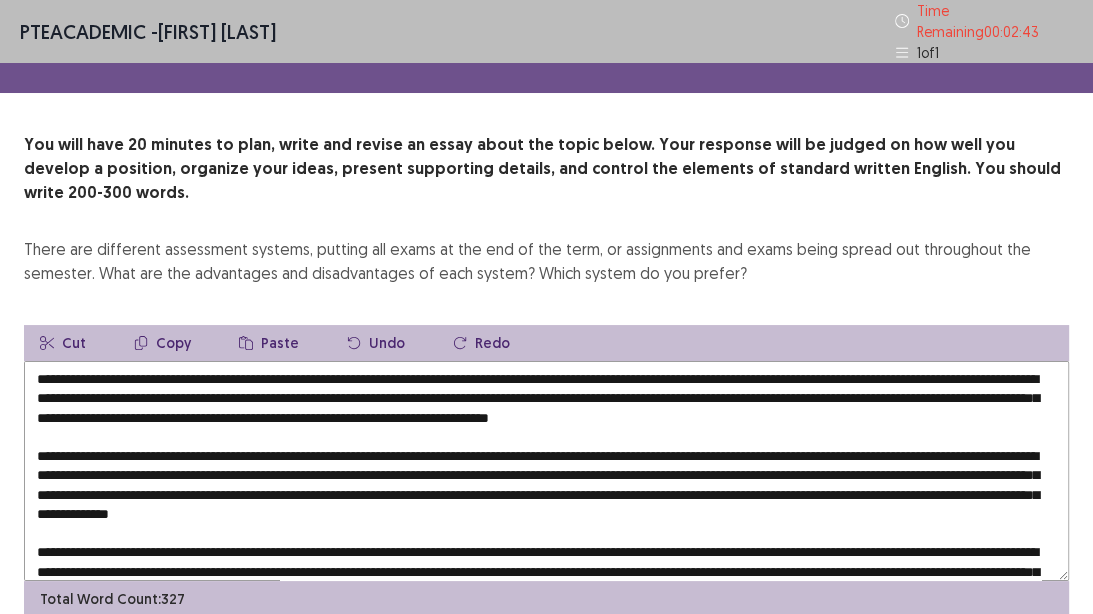 scroll, scrollTop: 0, scrollLeft: 0, axis: both 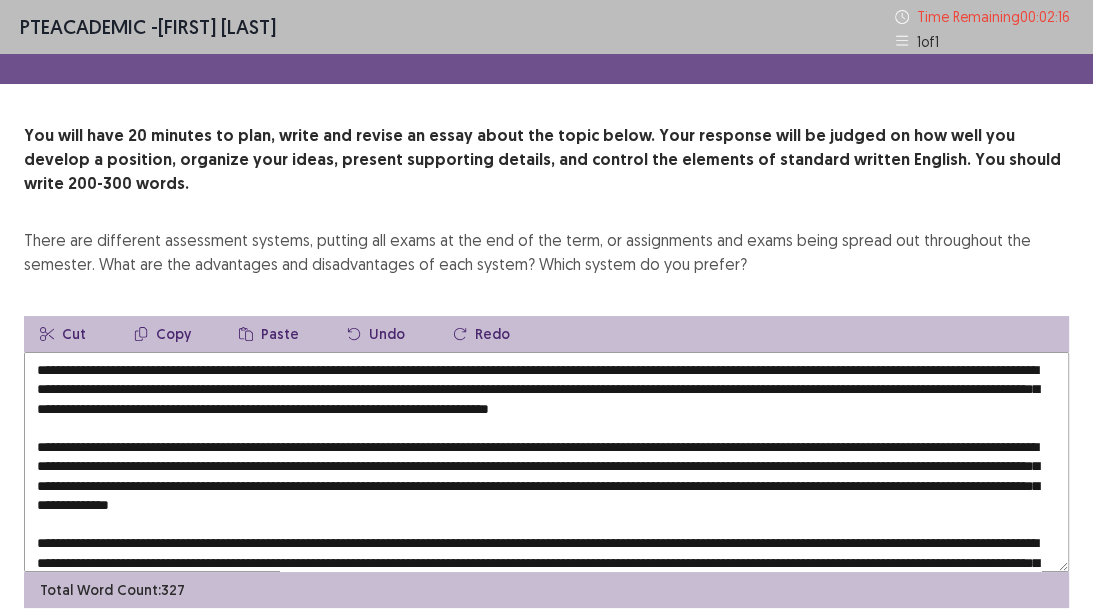 drag, startPoint x: 645, startPoint y: 460, endPoint x: 576, endPoint y: 459, distance: 69.00725 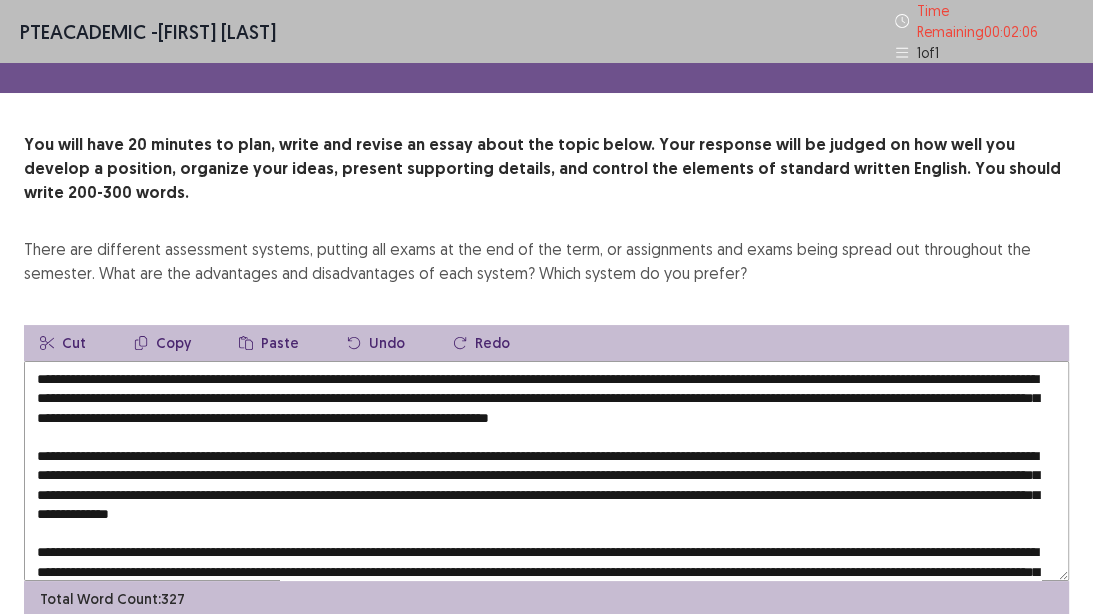 drag, startPoint x: 834, startPoint y: 461, endPoint x: 965, endPoint y: 456, distance: 131.09538 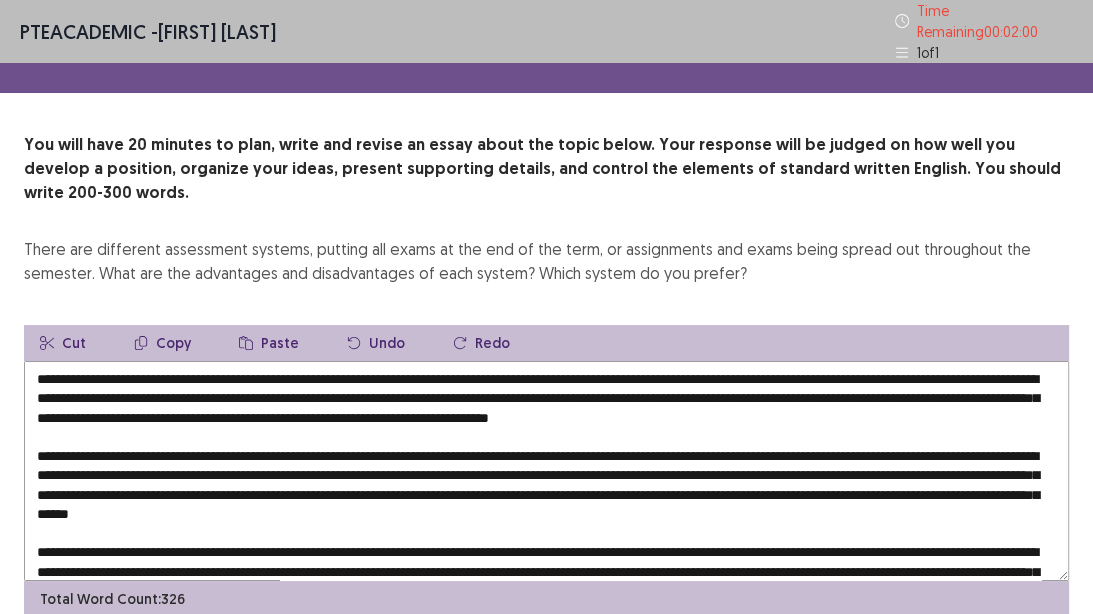 click at bounding box center [546, 471] 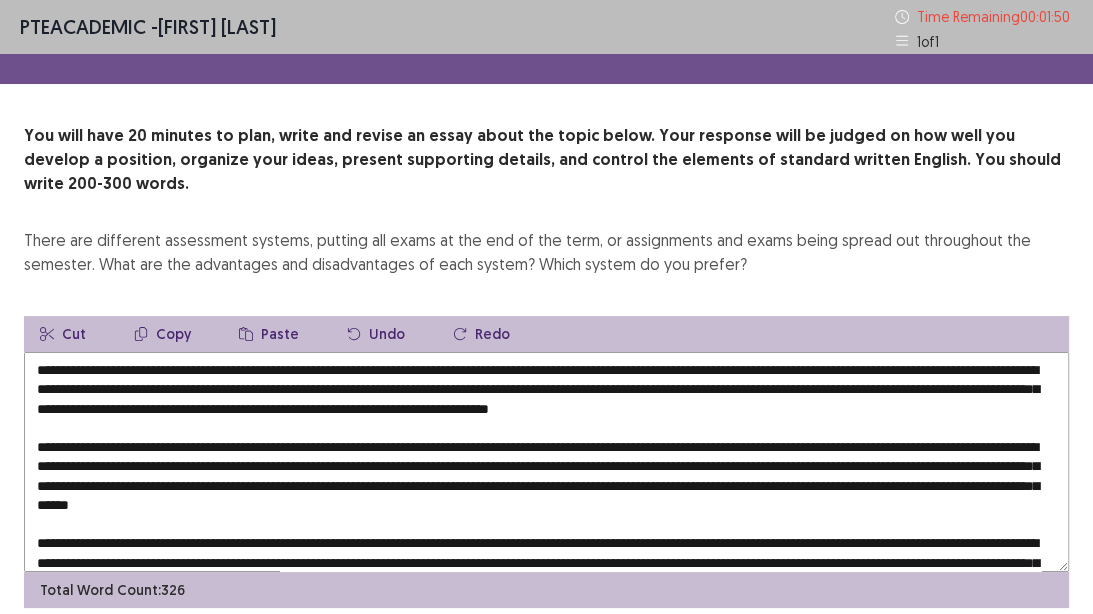 drag, startPoint x: 154, startPoint y: 441, endPoint x: 393, endPoint y: 444, distance: 239.01883 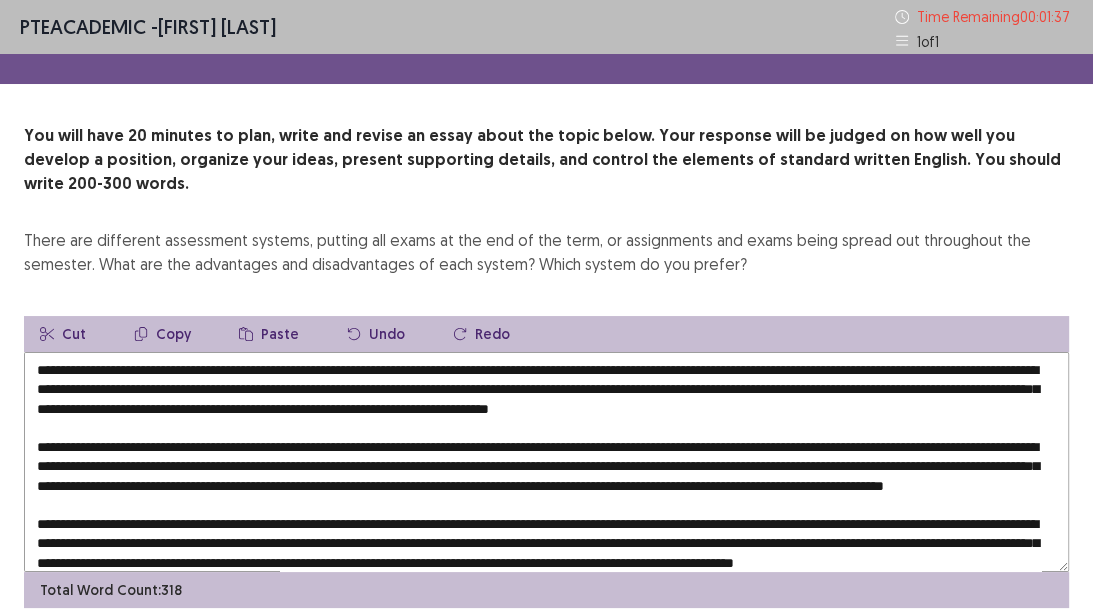 drag, startPoint x: 811, startPoint y: 440, endPoint x: 740, endPoint y: 449, distance: 71.568146 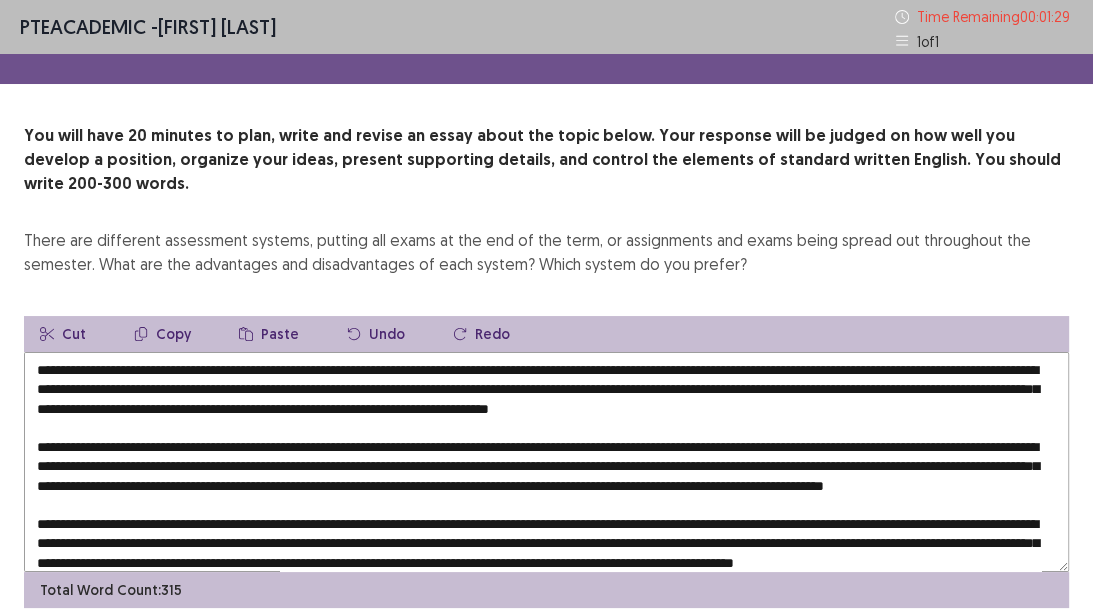 click at bounding box center [546, 462] 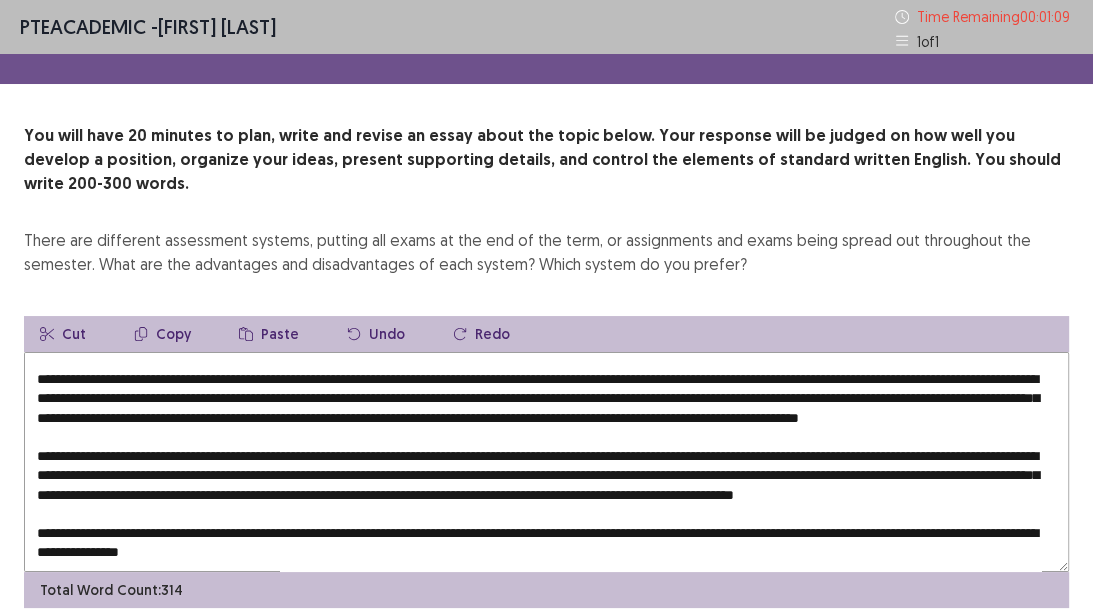 scroll, scrollTop: 105, scrollLeft: 0, axis: vertical 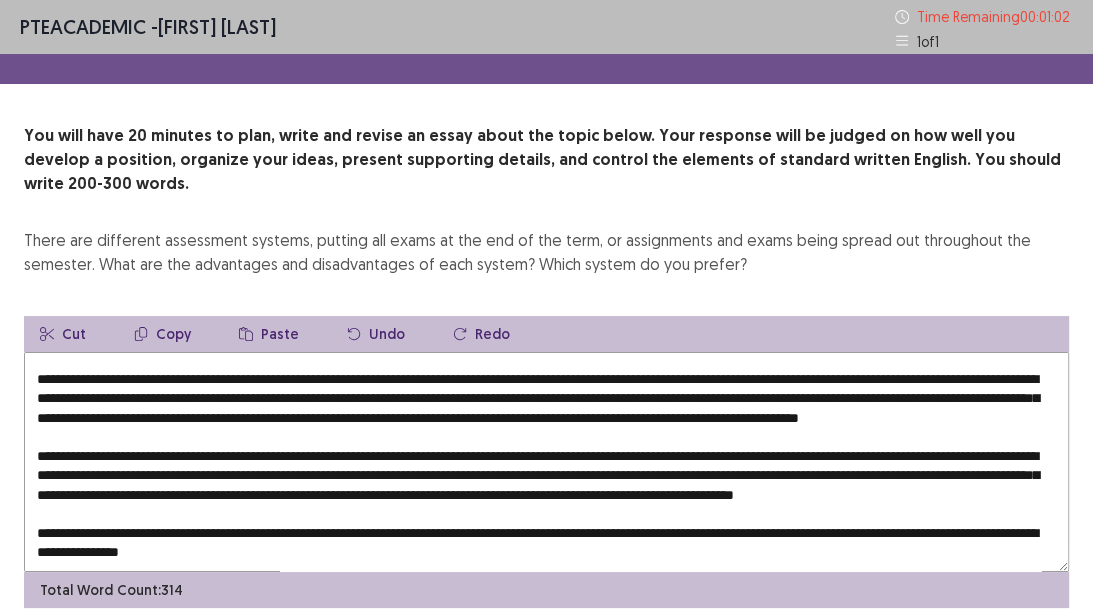 click at bounding box center [546, 462] 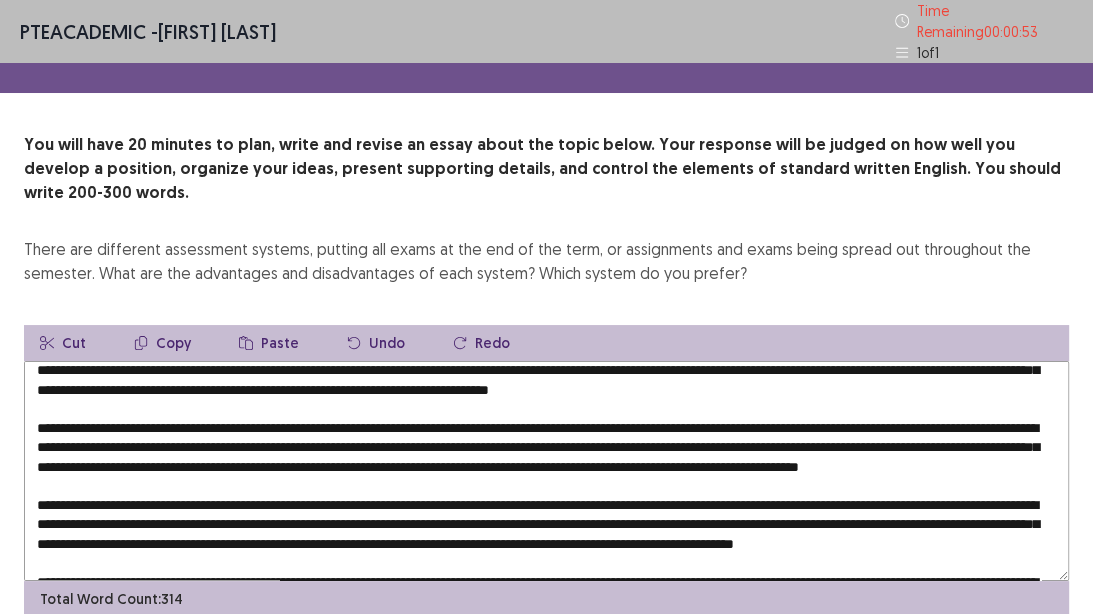 scroll, scrollTop: 0, scrollLeft: 0, axis: both 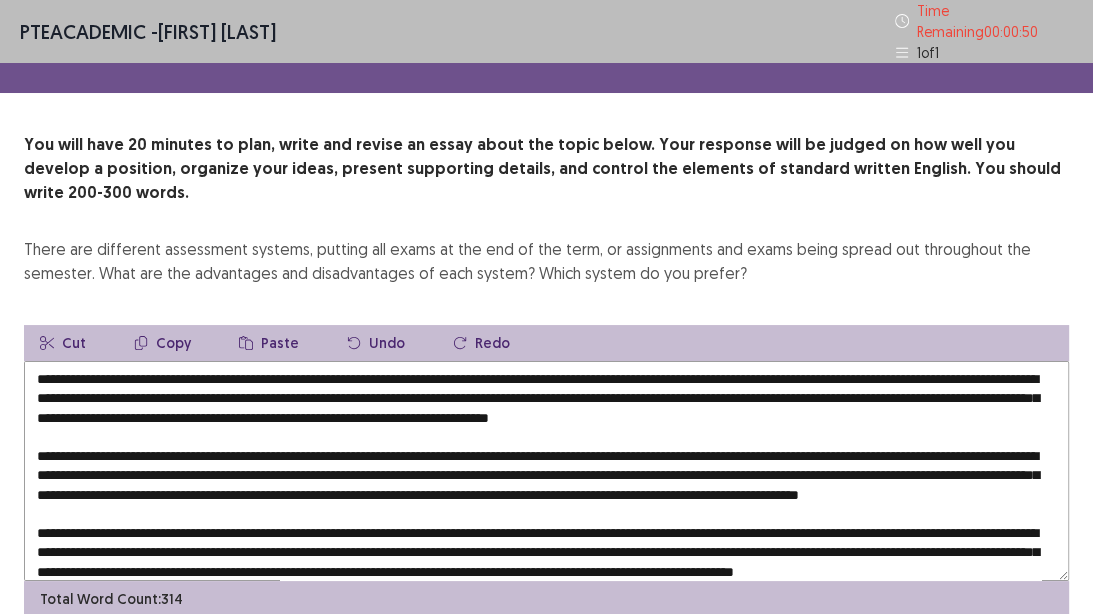 drag, startPoint x: 398, startPoint y: 348, endPoint x: 511, endPoint y: 348, distance: 113 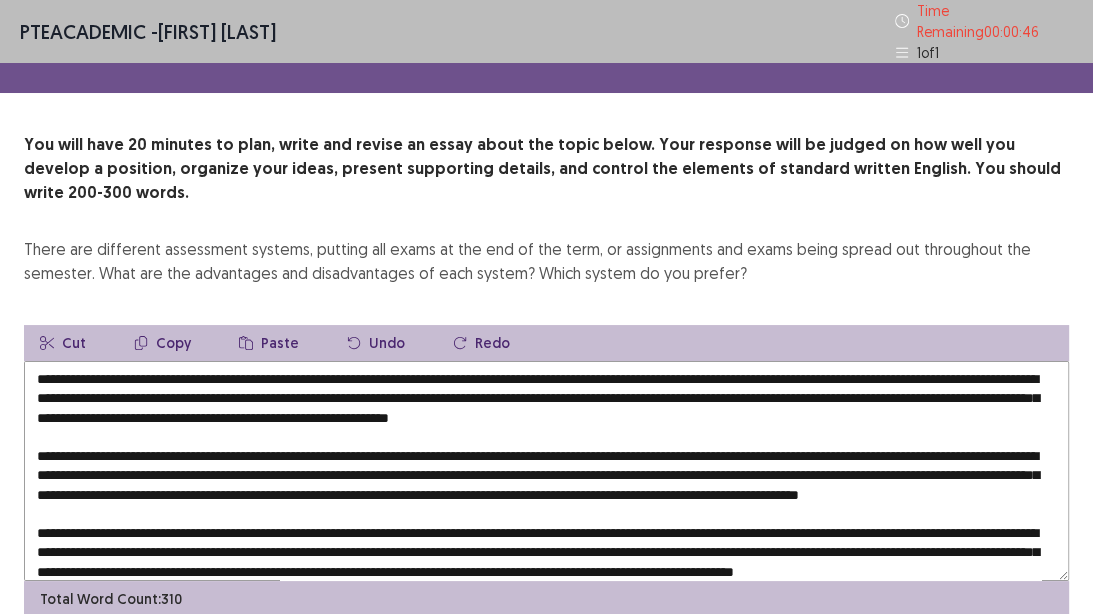 drag, startPoint x: 591, startPoint y: 426, endPoint x: 706, endPoint y: 426, distance: 115 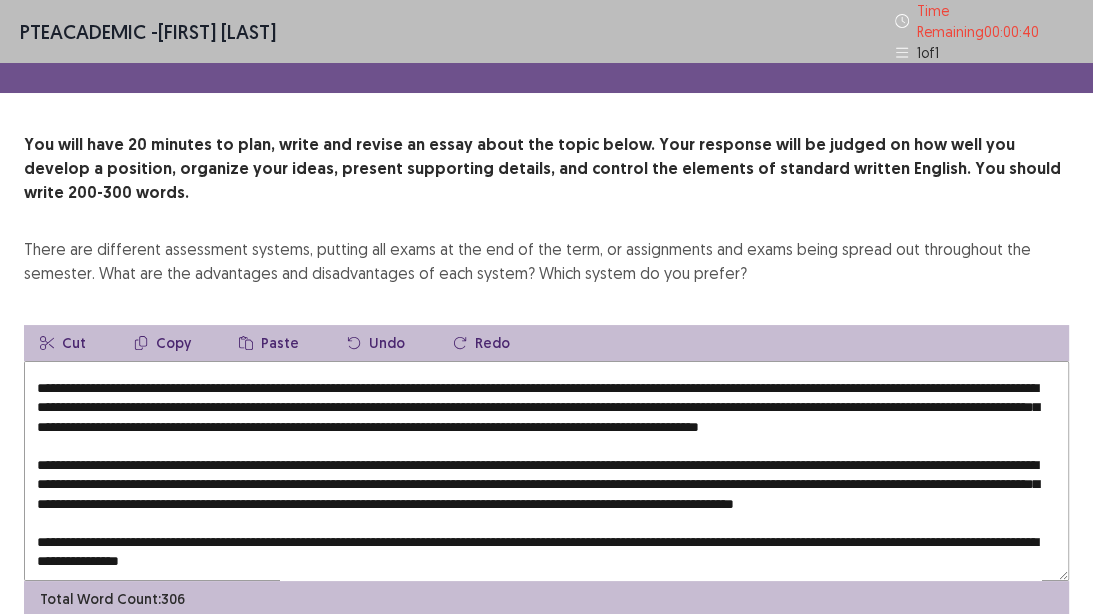scroll, scrollTop: 105, scrollLeft: 0, axis: vertical 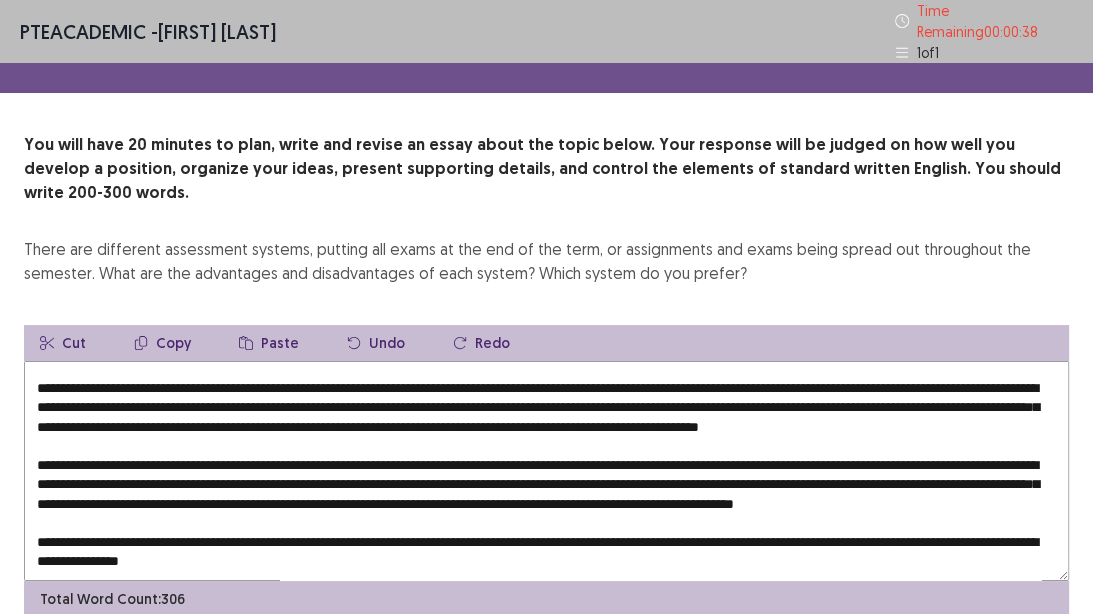 drag, startPoint x: 579, startPoint y: 416, endPoint x: 694, endPoint y: 410, distance: 115.15642 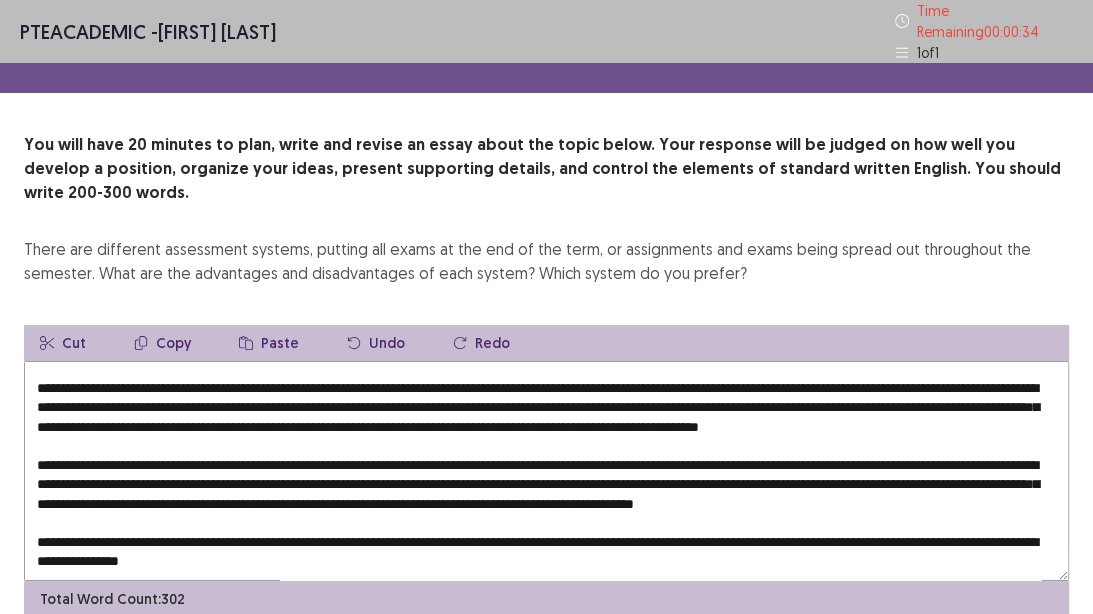 drag, startPoint x: 756, startPoint y: 511, endPoint x: 871, endPoint y: 505, distance: 115.15642 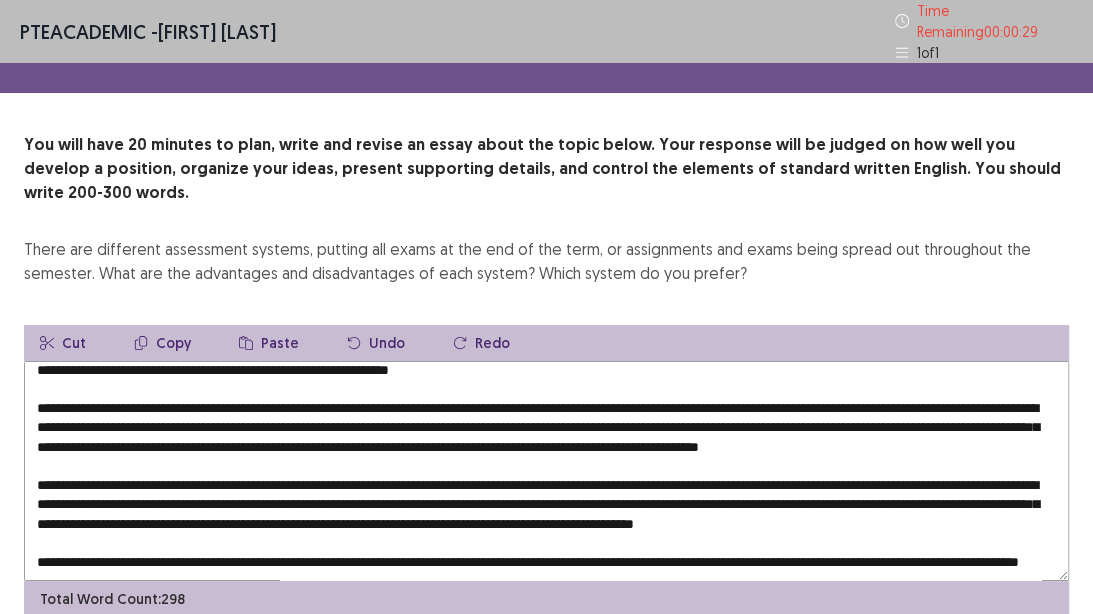 drag, startPoint x: 183, startPoint y: 473, endPoint x: 65, endPoint y: 474, distance: 118.004234 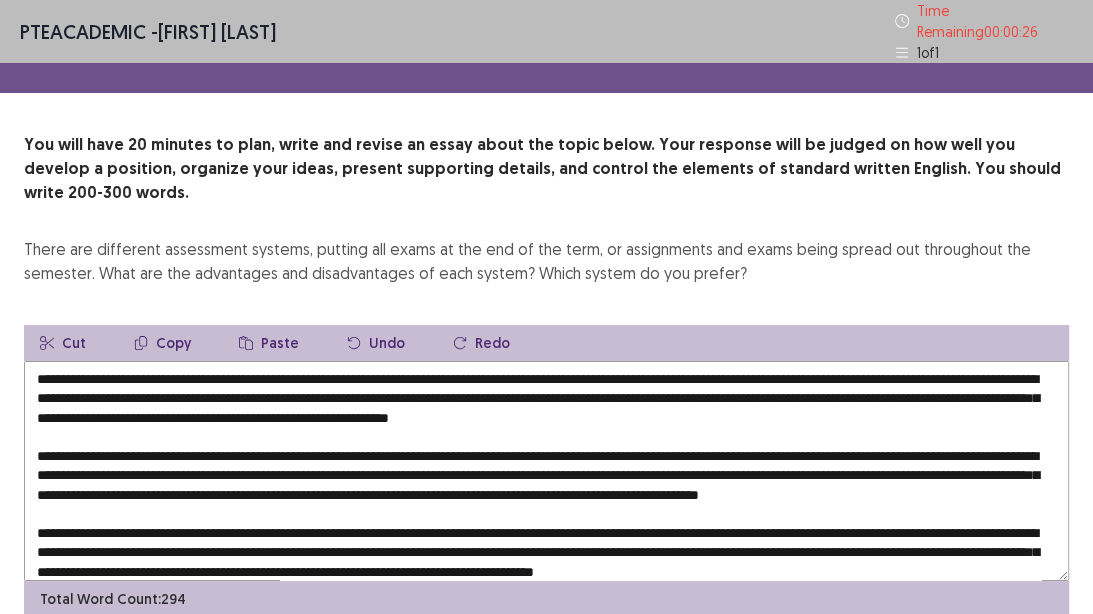 scroll, scrollTop: 80, scrollLeft: 0, axis: vertical 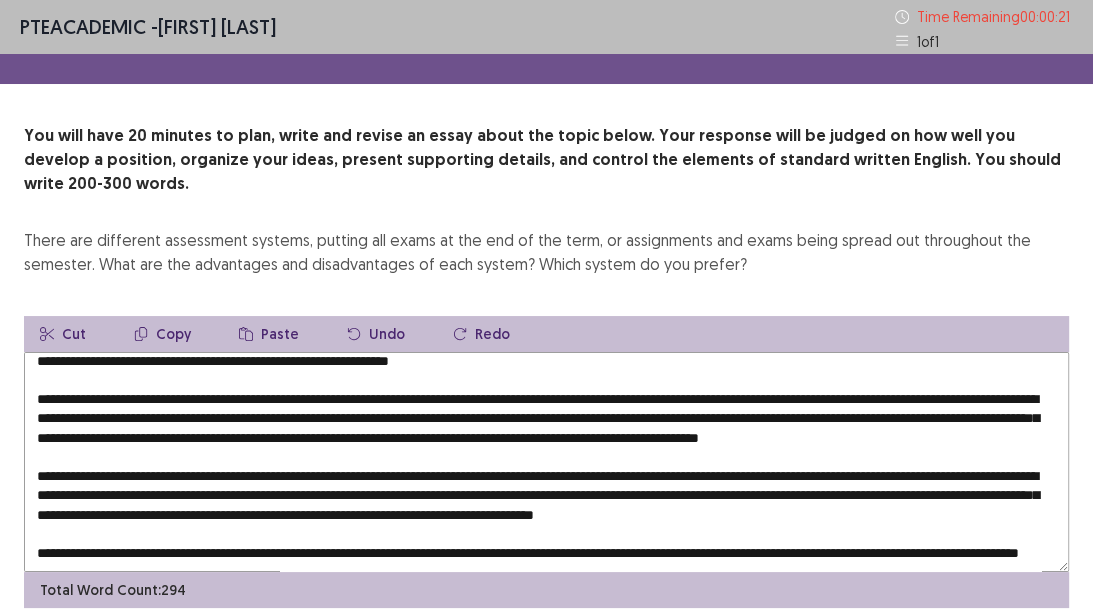 drag, startPoint x: 968, startPoint y: 396, endPoint x: 63, endPoint y: 398, distance: 905.0022 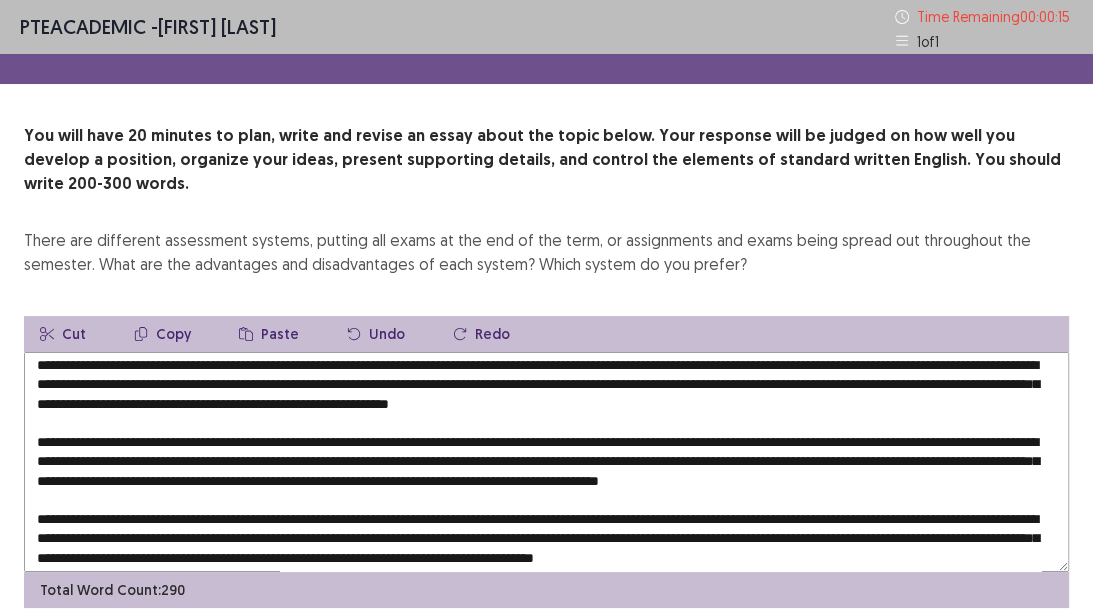 scroll, scrollTop: 0, scrollLeft: 0, axis: both 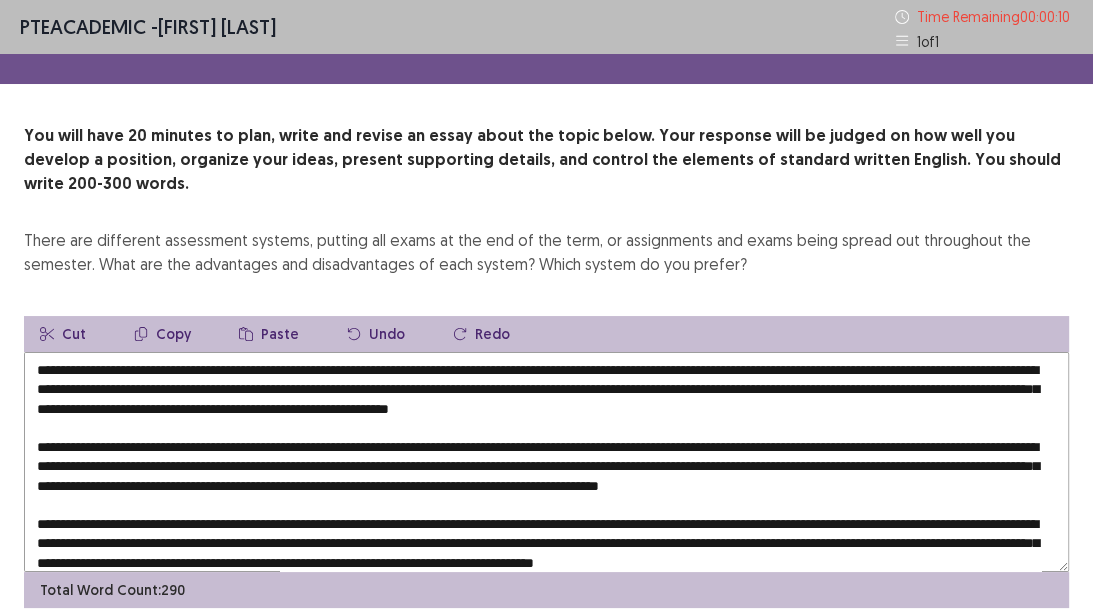 click at bounding box center [546, 462] 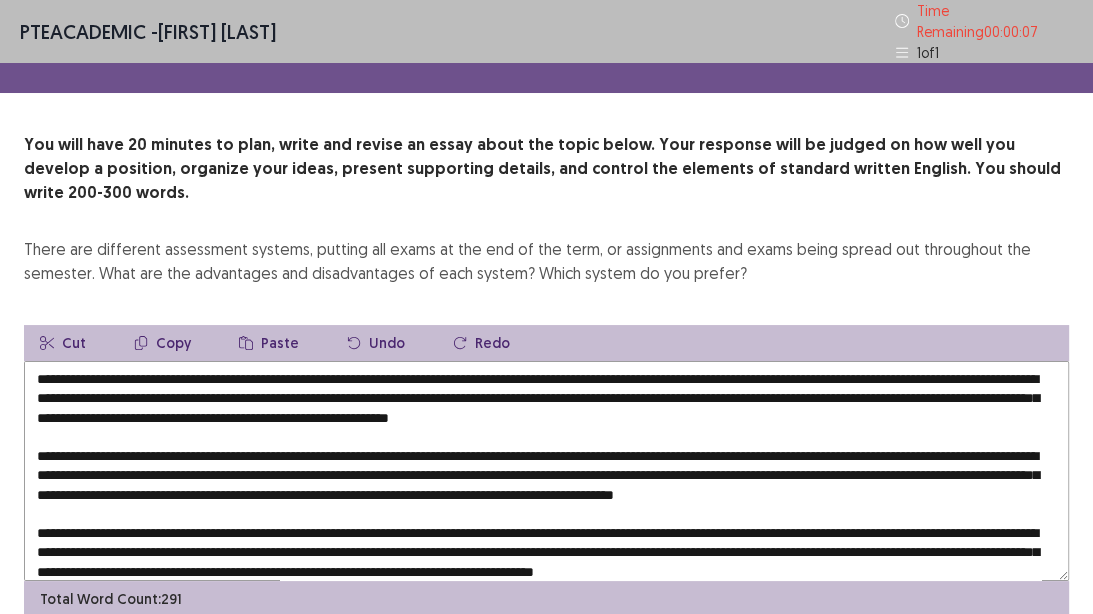 click at bounding box center [546, 471] 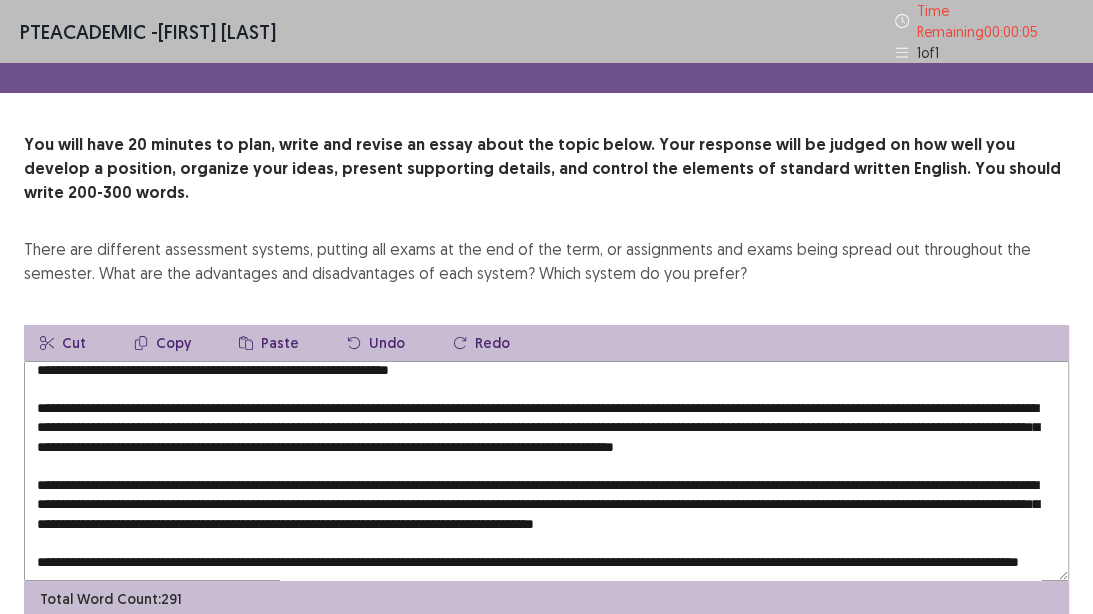 scroll, scrollTop: 105, scrollLeft: 0, axis: vertical 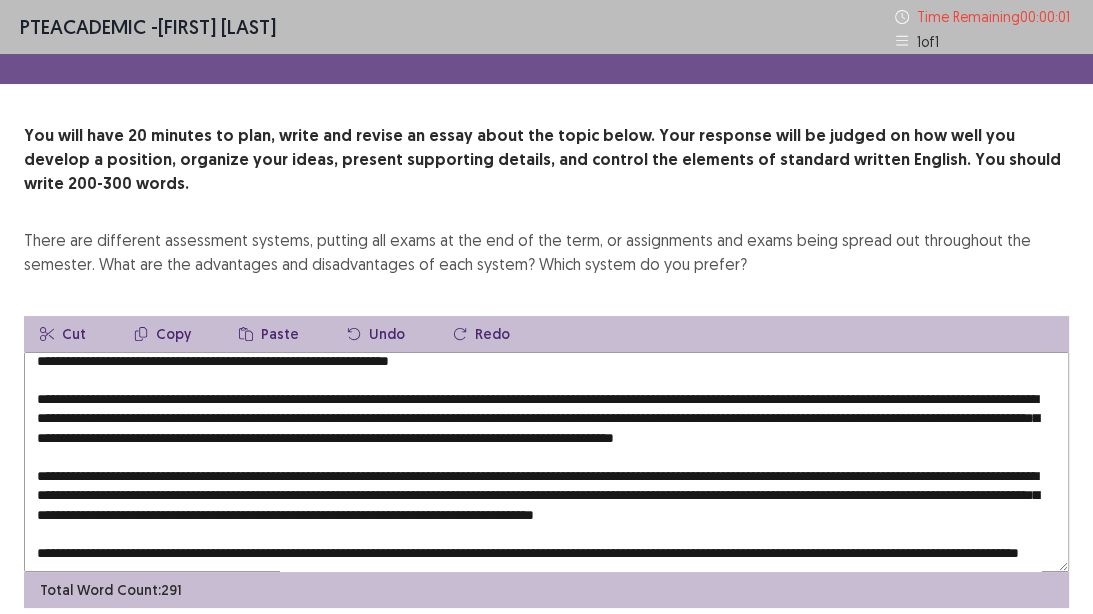 type on "**********" 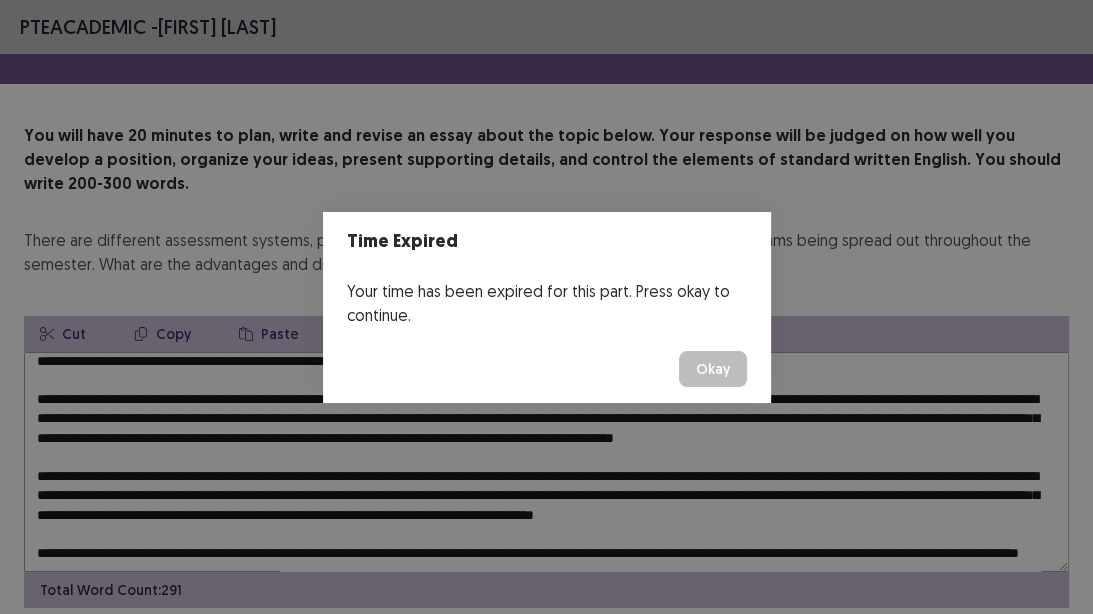 click on "Okay" at bounding box center (713, 369) 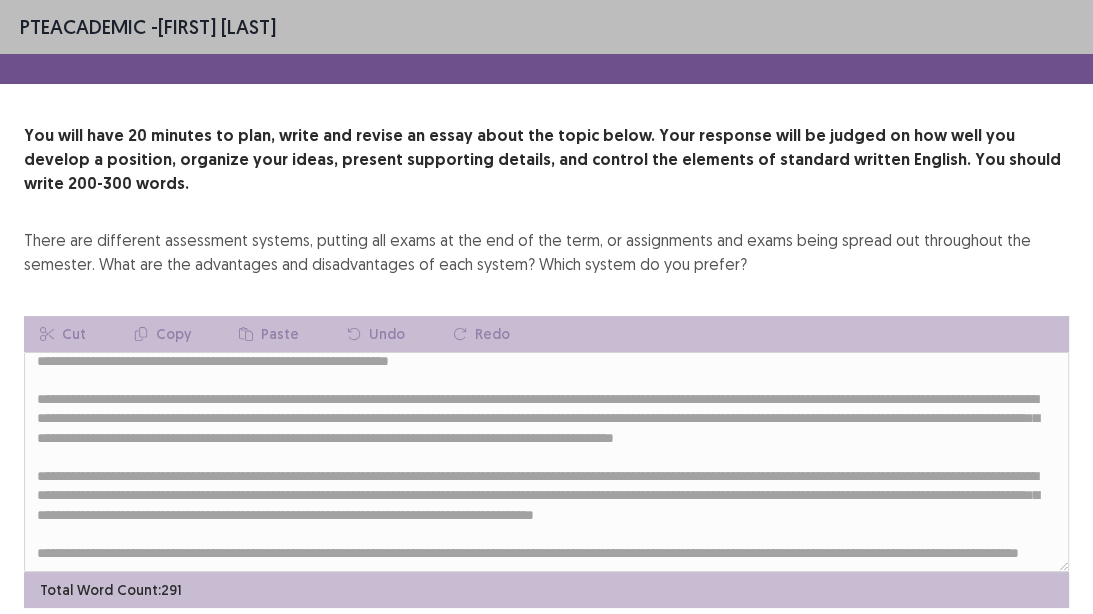 scroll, scrollTop: 57, scrollLeft: 0, axis: vertical 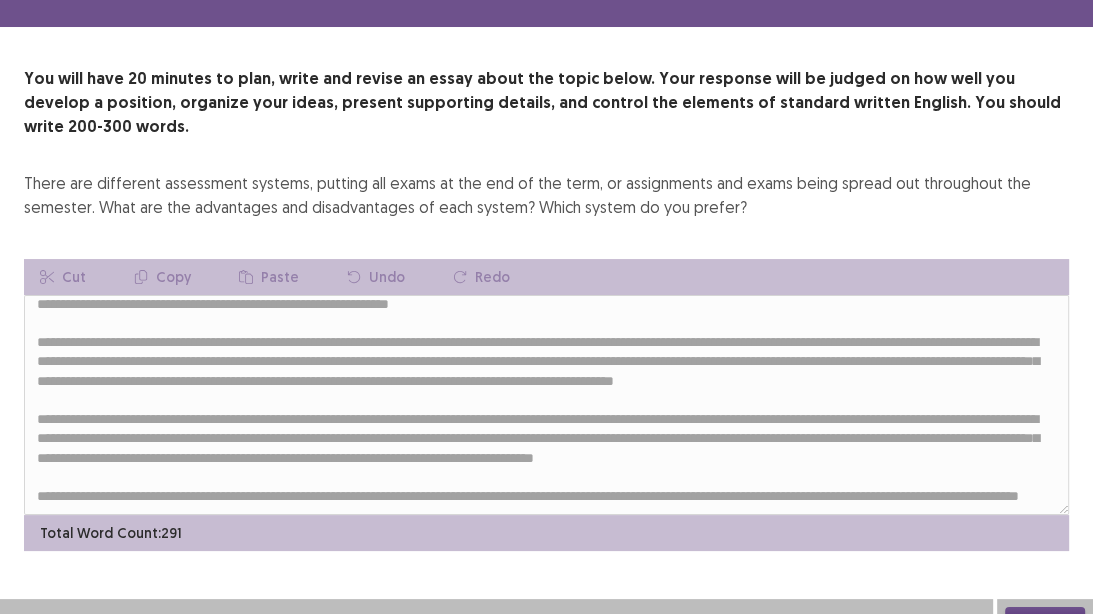 click on "Next" at bounding box center [1045, 619] 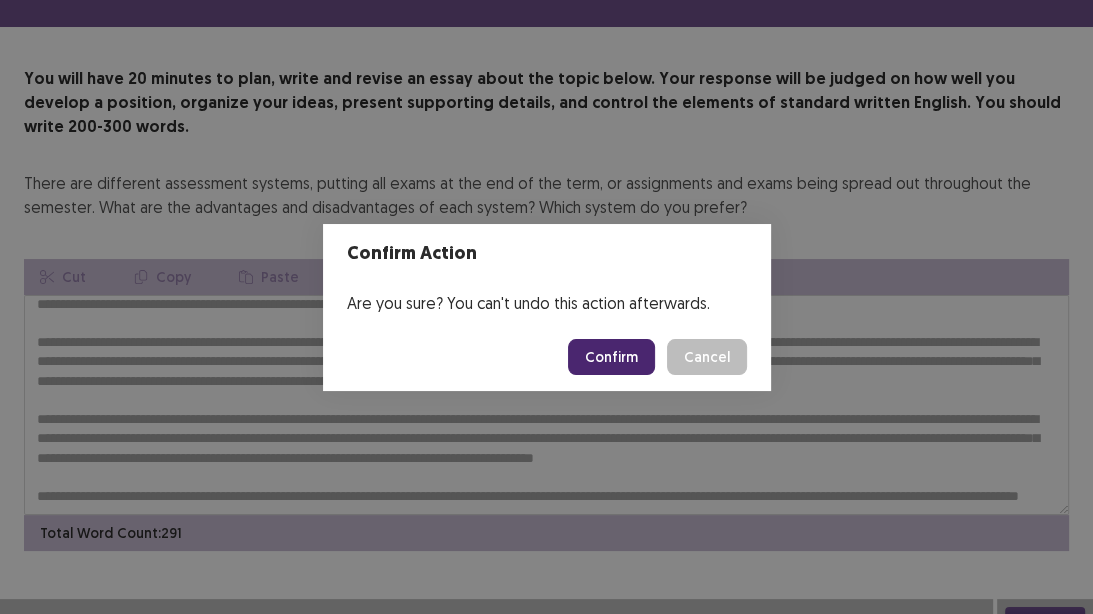 click on "Confirm" at bounding box center (611, 357) 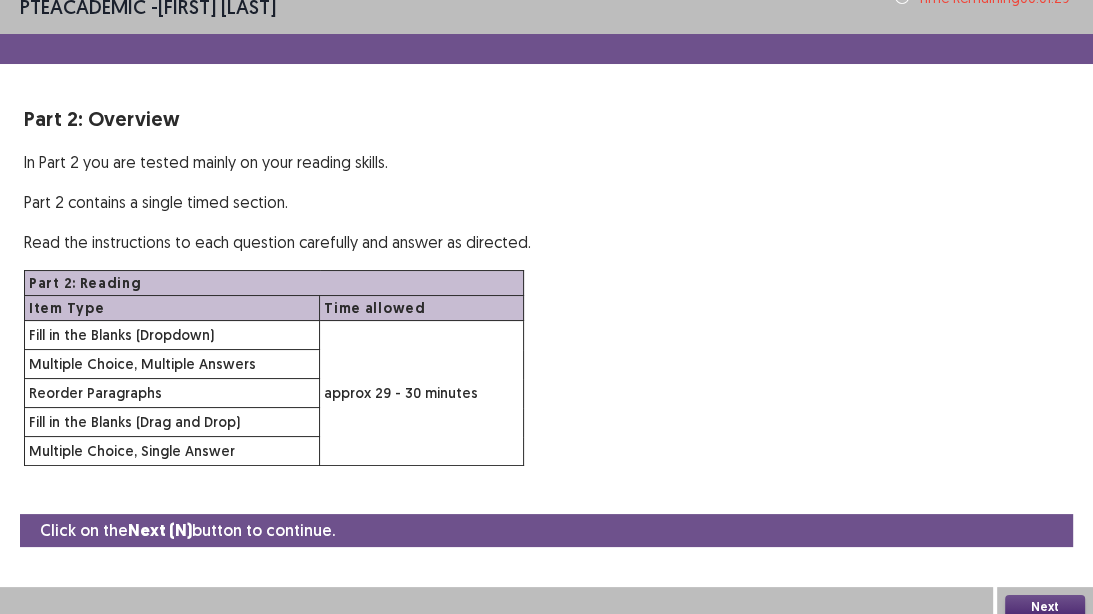 scroll, scrollTop: 30, scrollLeft: 0, axis: vertical 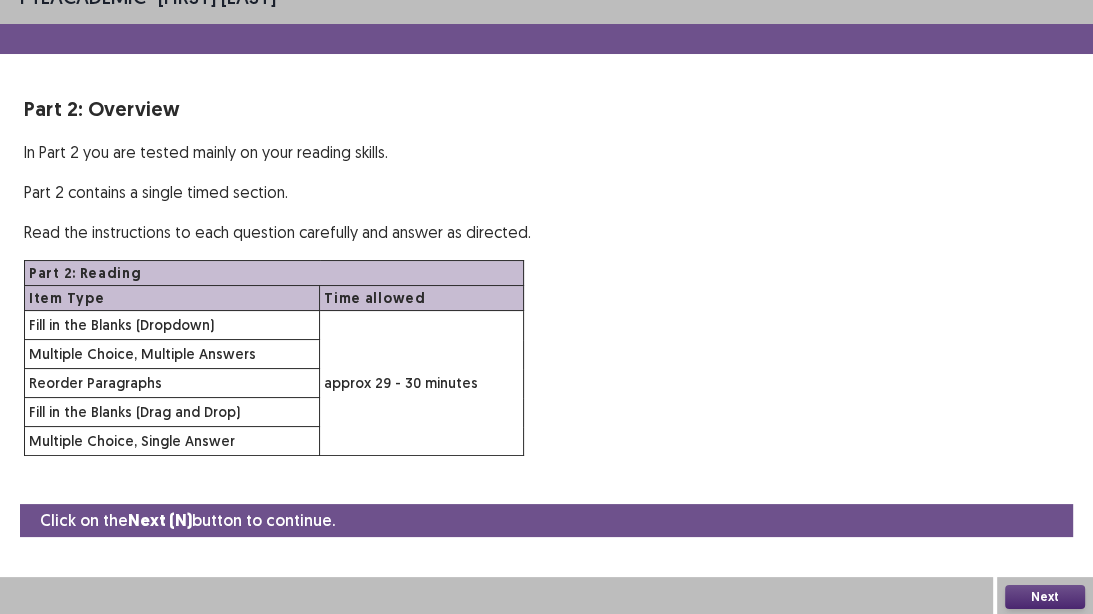 click on "Next" at bounding box center [1045, 597] 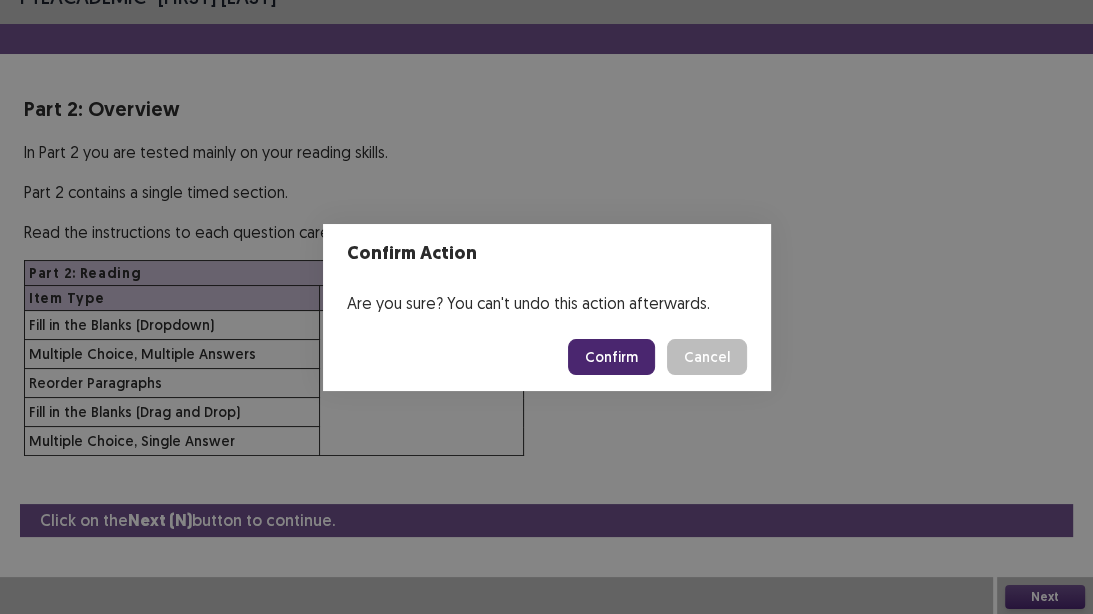 click on "Confirm" at bounding box center [611, 357] 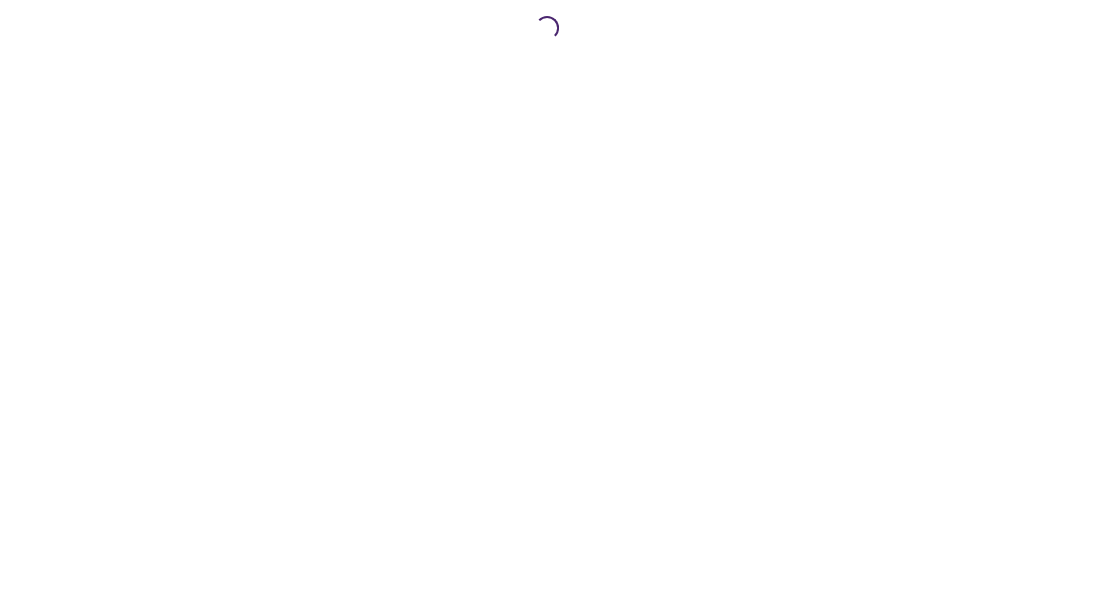 scroll, scrollTop: 0, scrollLeft: 0, axis: both 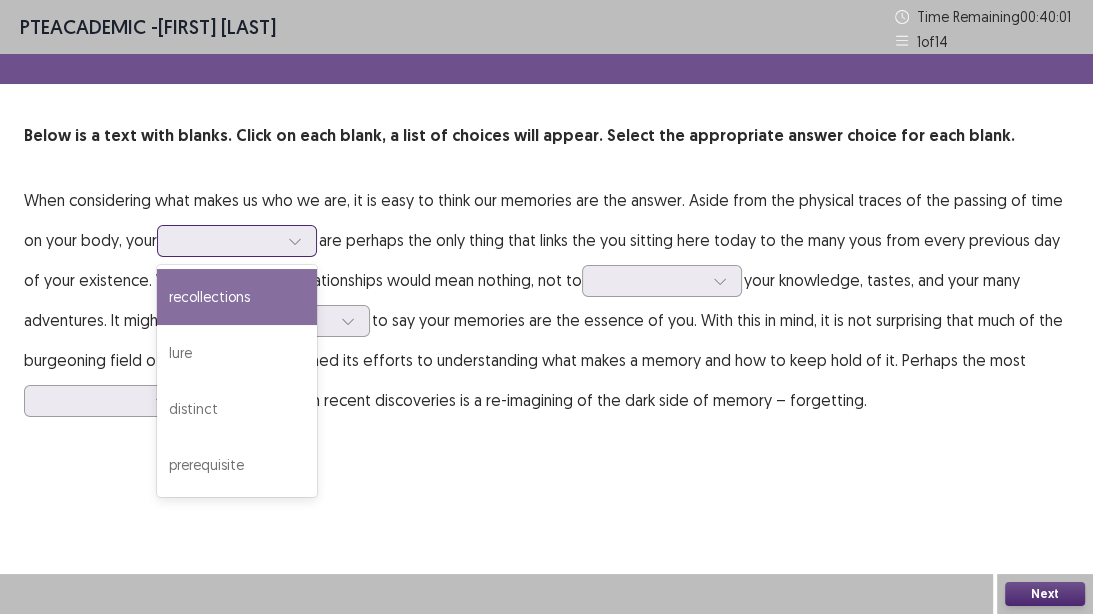 click at bounding box center [226, 240] 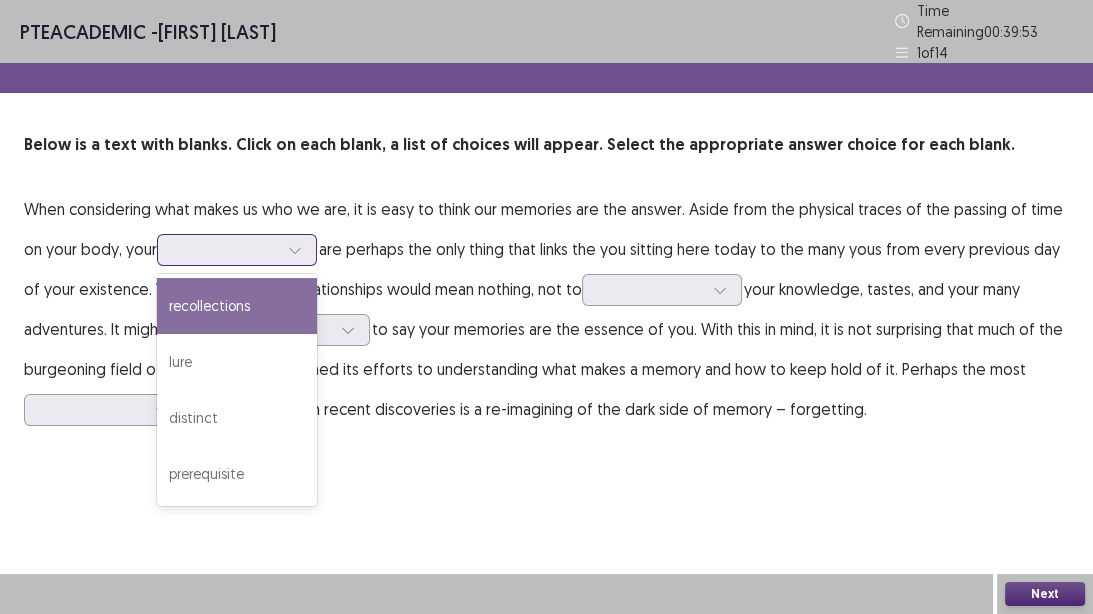 click on "recollections" at bounding box center [237, 306] 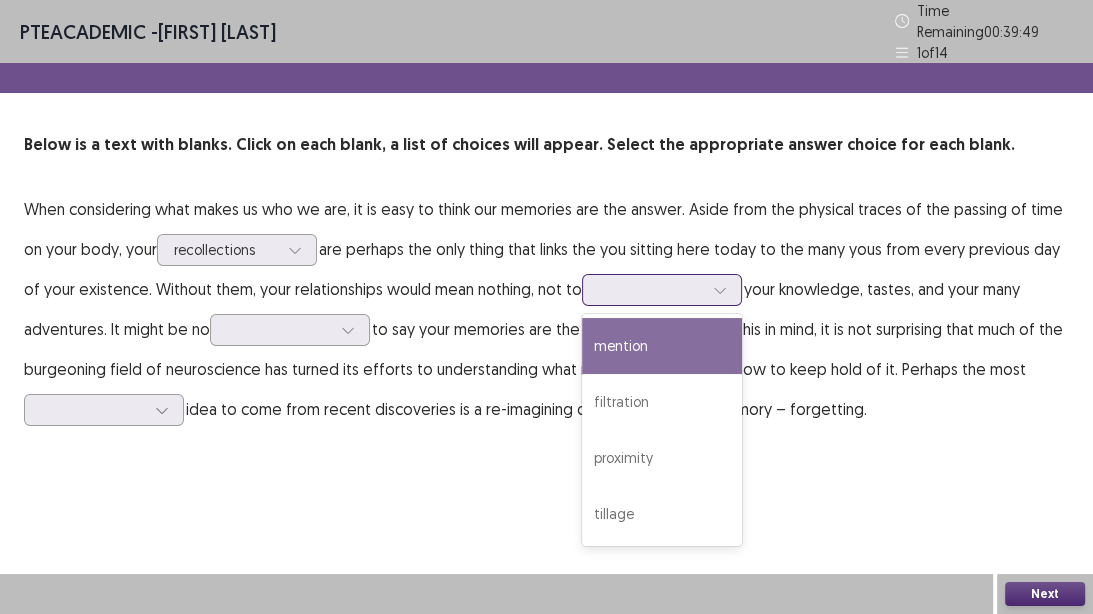 click at bounding box center [651, 289] 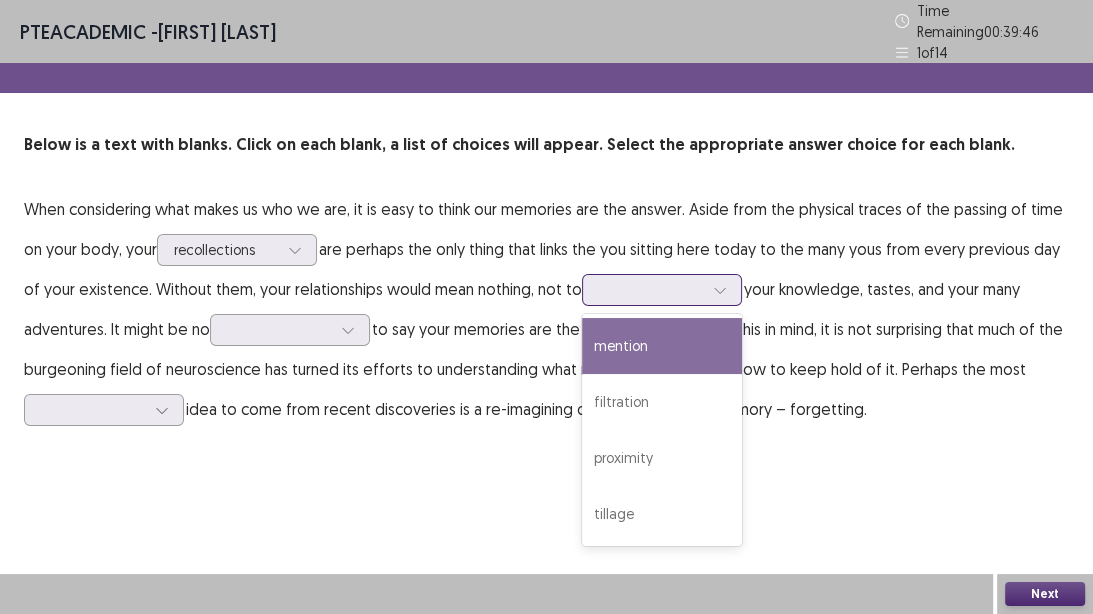 click on "mention" at bounding box center [662, 346] 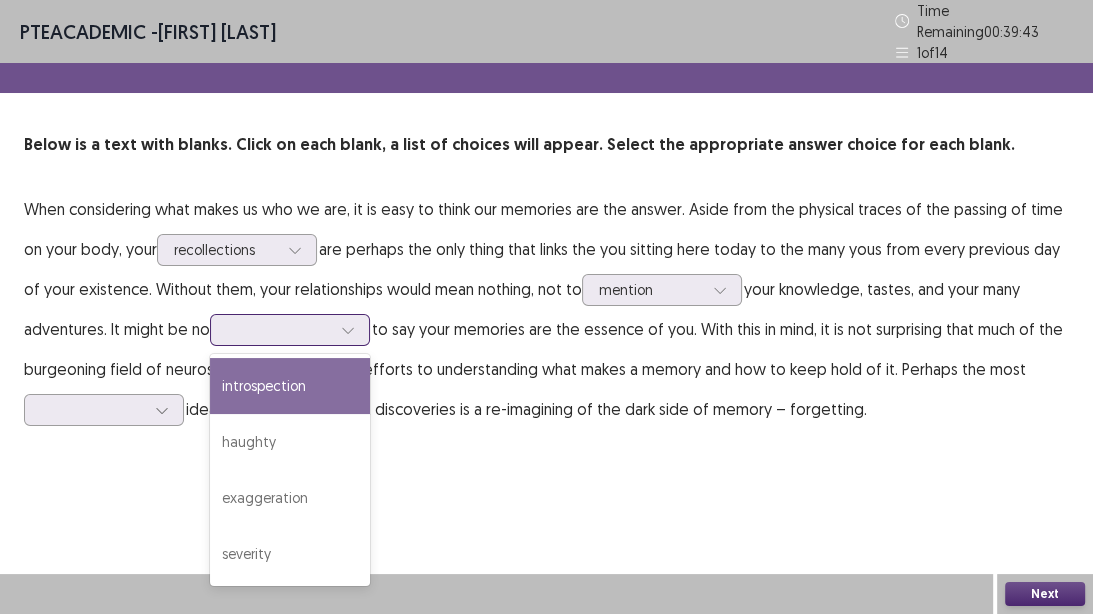 click at bounding box center [348, 330] 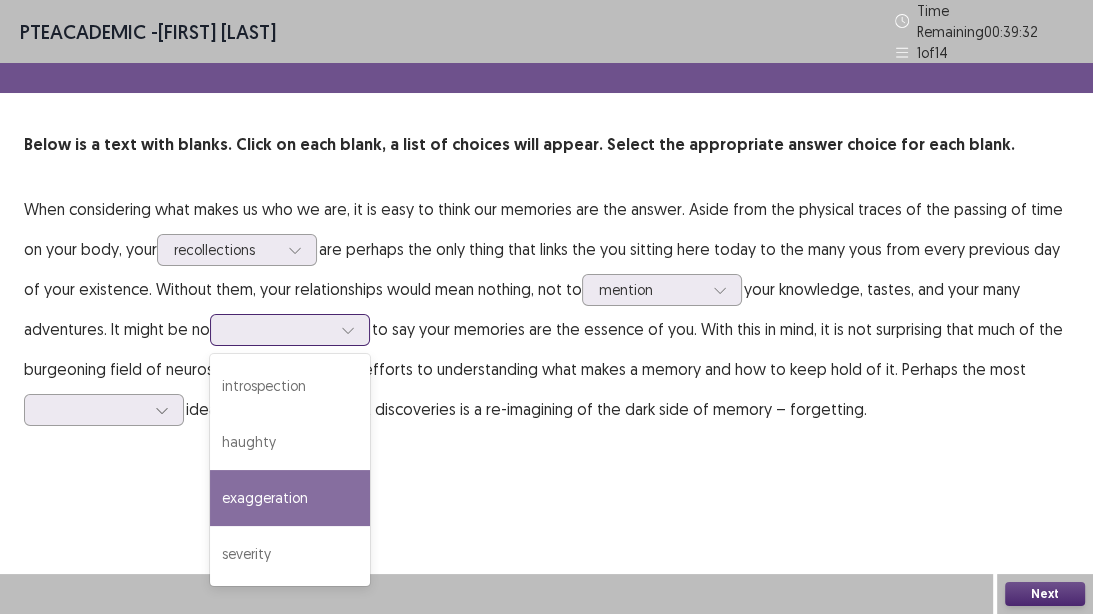 click on "exaggeration" at bounding box center (290, 498) 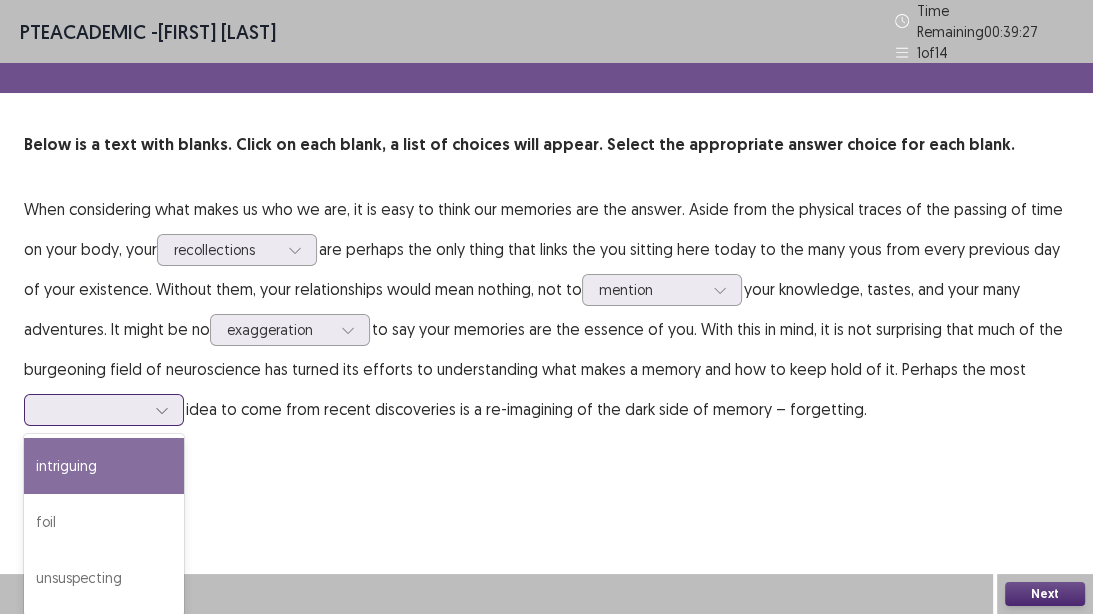 click at bounding box center [93, 409] 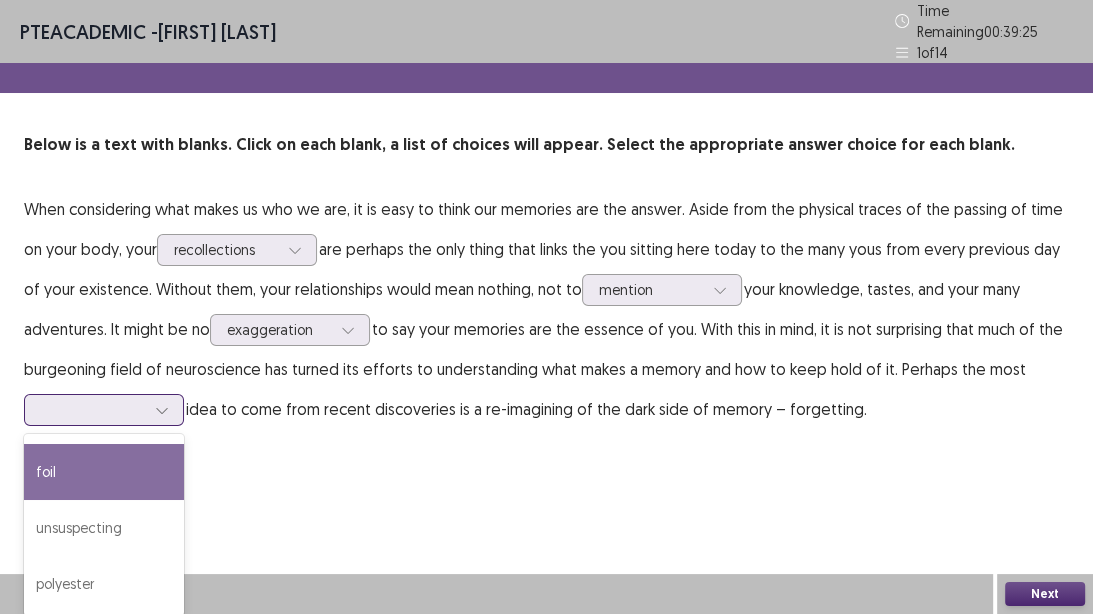 scroll, scrollTop: 0, scrollLeft: 0, axis: both 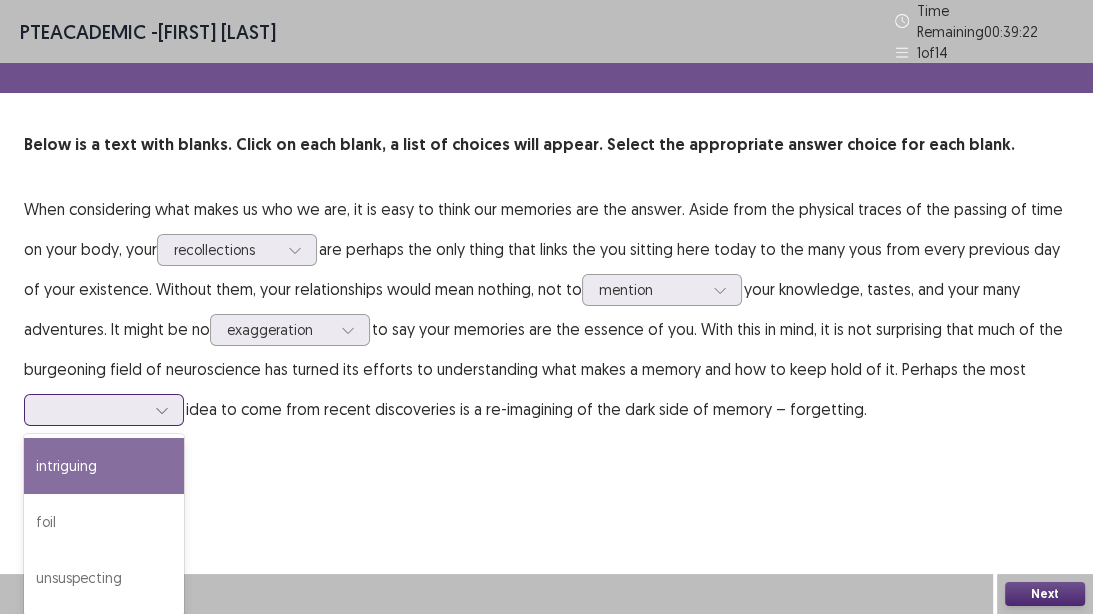 click on "intriguing" at bounding box center [104, 466] 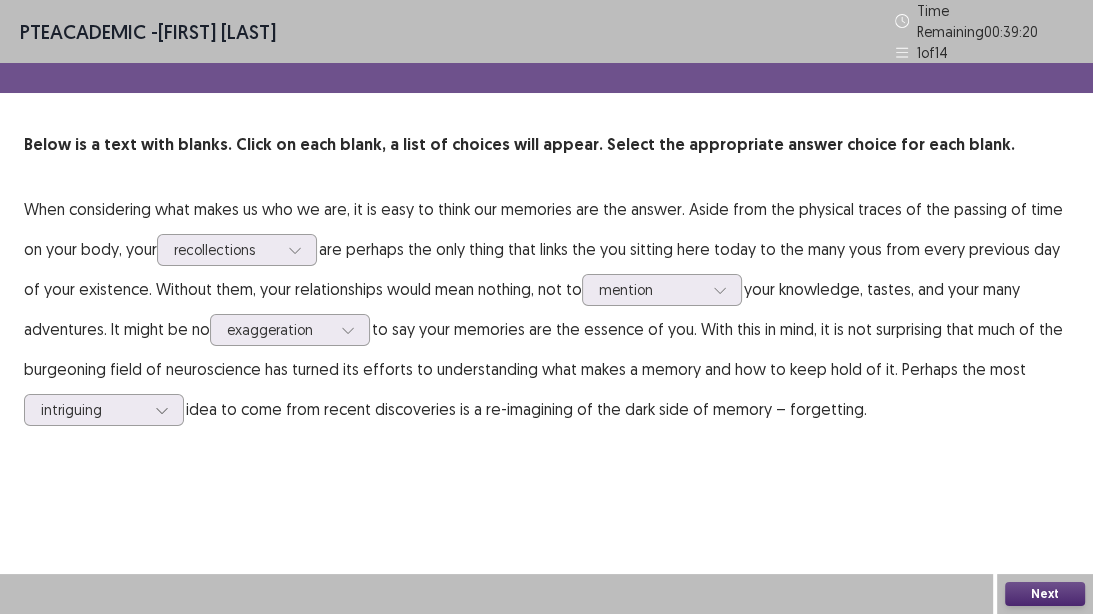 click on "Next" at bounding box center [1045, 594] 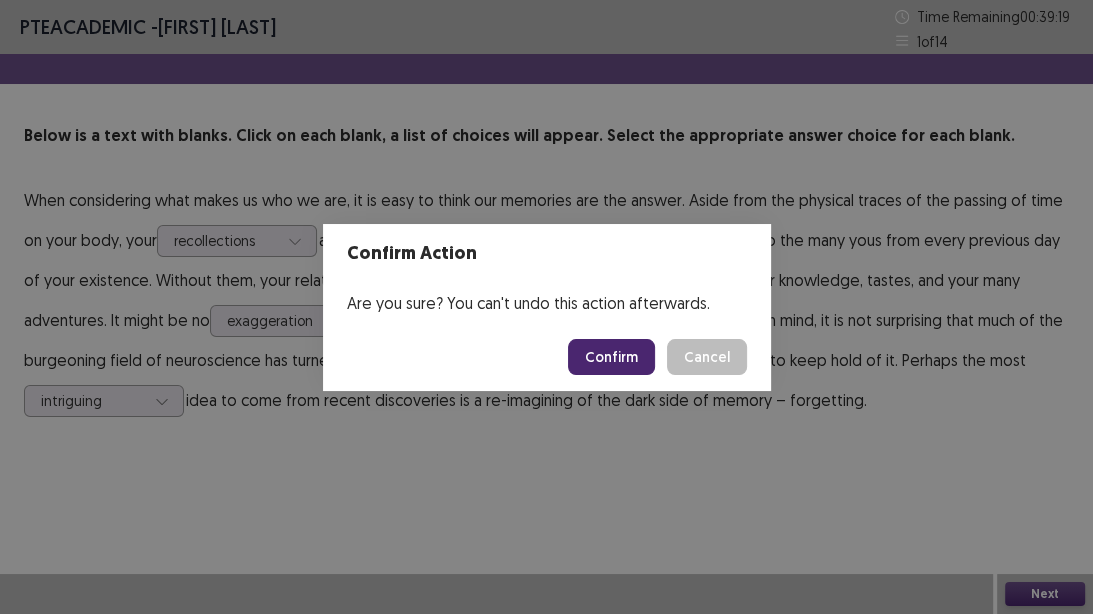click on "Confirm" at bounding box center [611, 357] 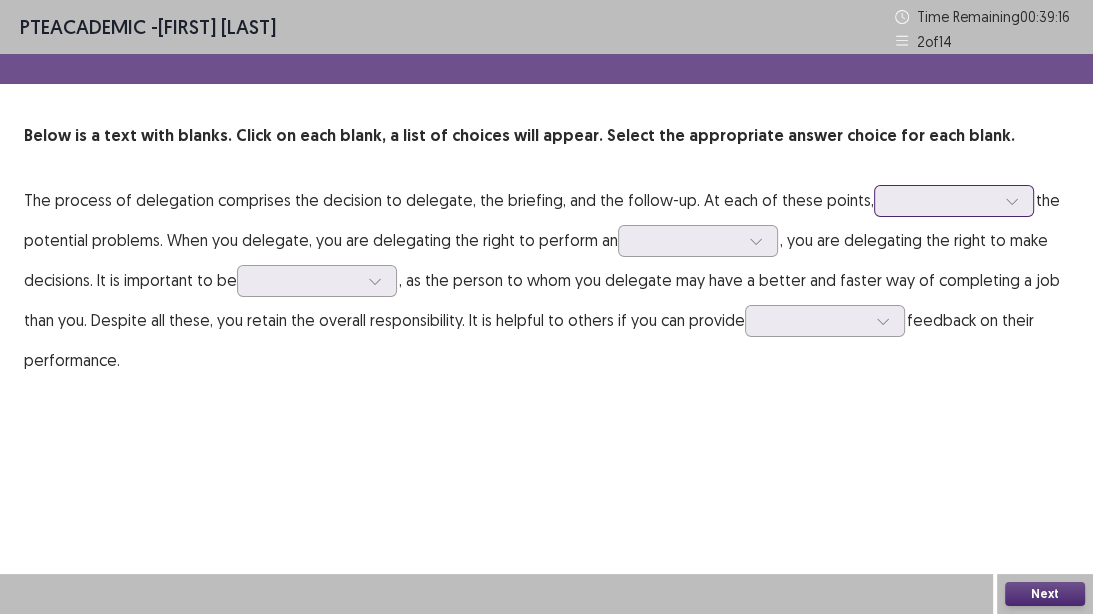 click at bounding box center (943, 200) 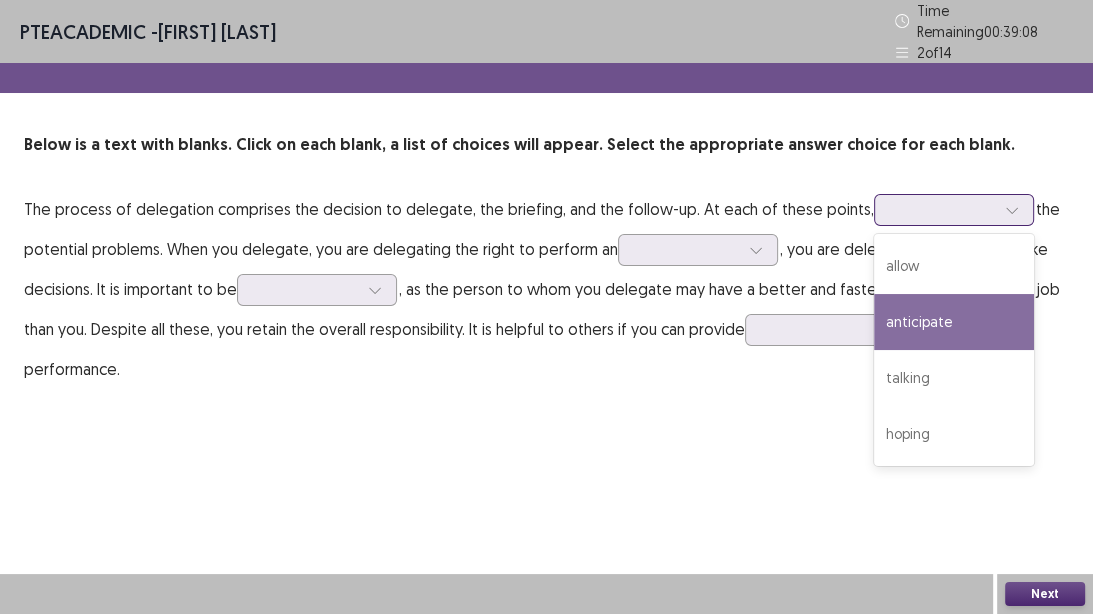 click on "anticipate" at bounding box center (954, 322) 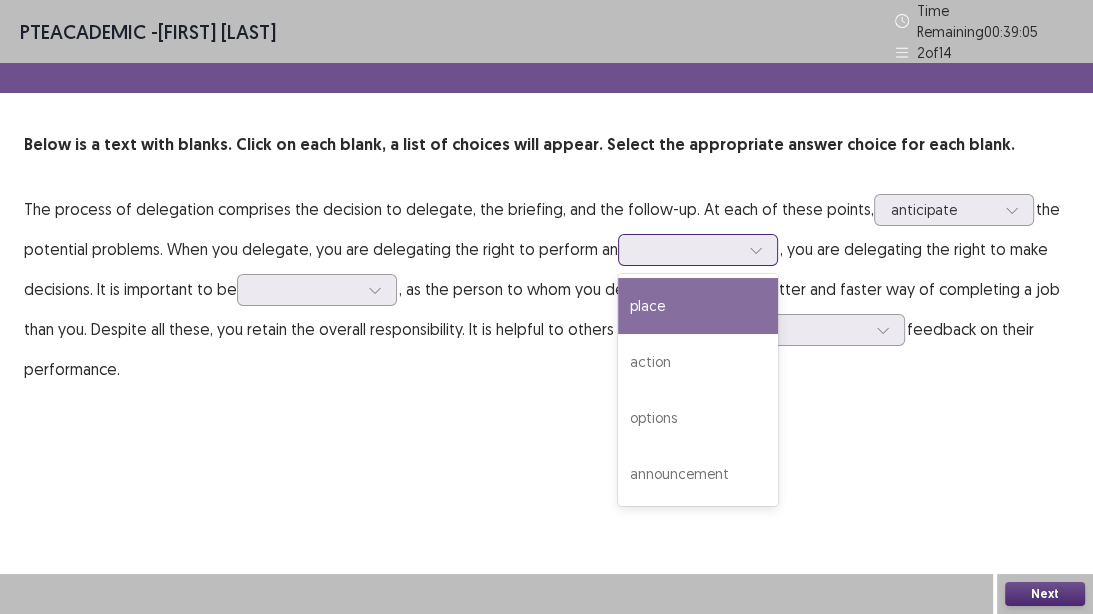 click at bounding box center [687, 249] 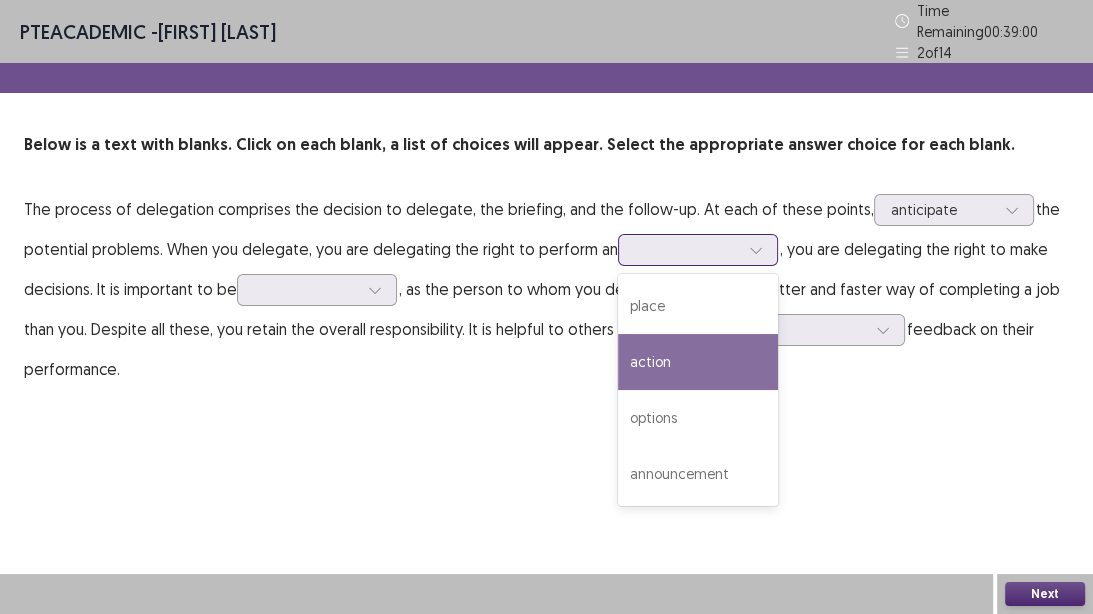 click on "action" at bounding box center [698, 362] 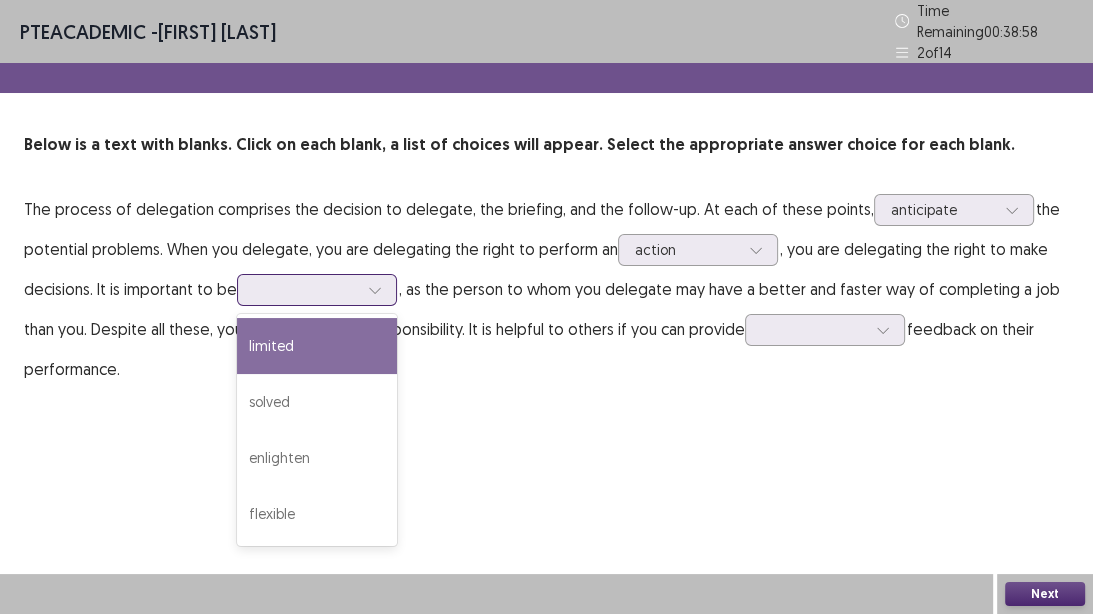 click at bounding box center [306, 289] 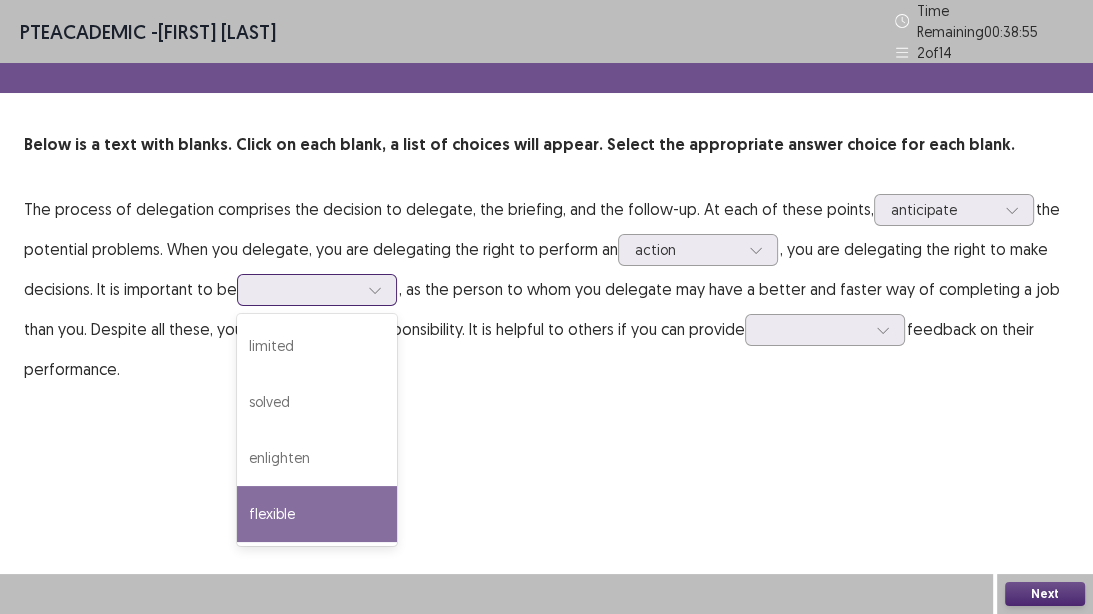 click on "flexible" at bounding box center [317, 514] 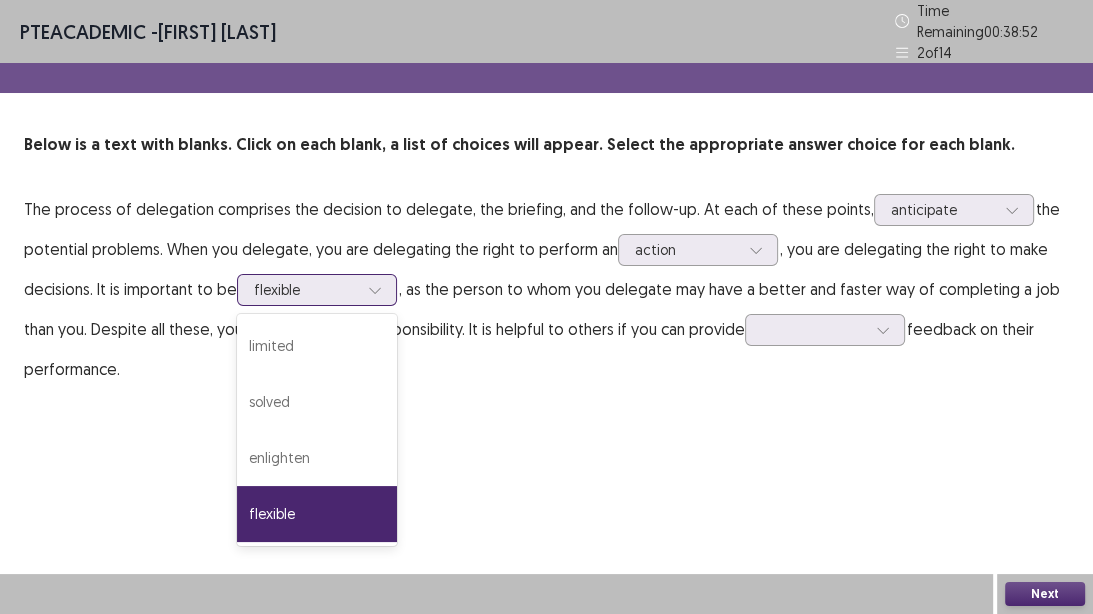 click at bounding box center (306, 289) 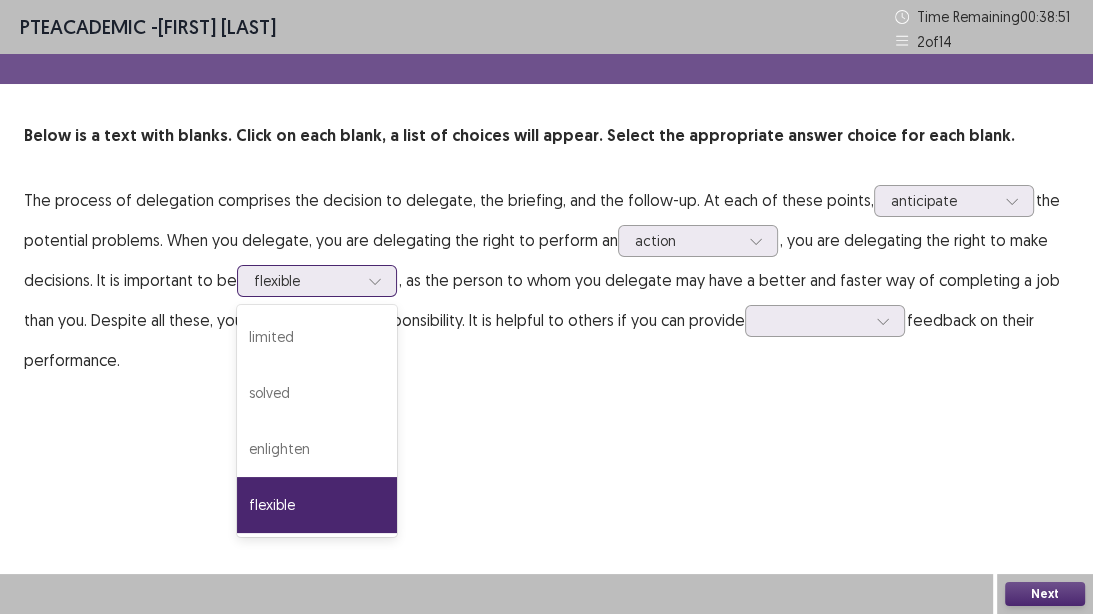 click at bounding box center (306, 280) 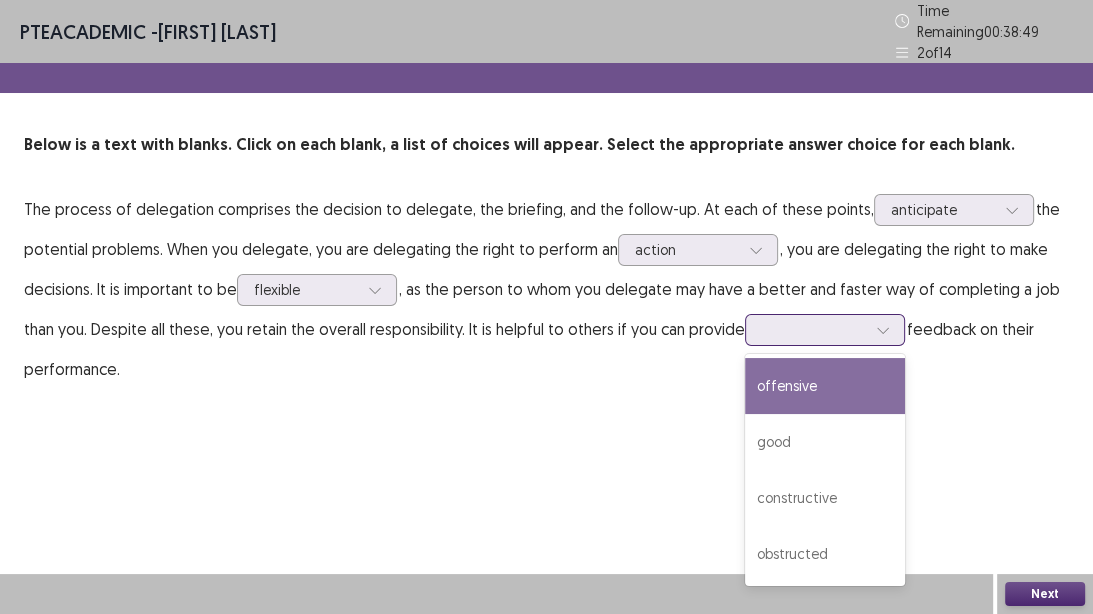 click at bounding box center [814, 329] 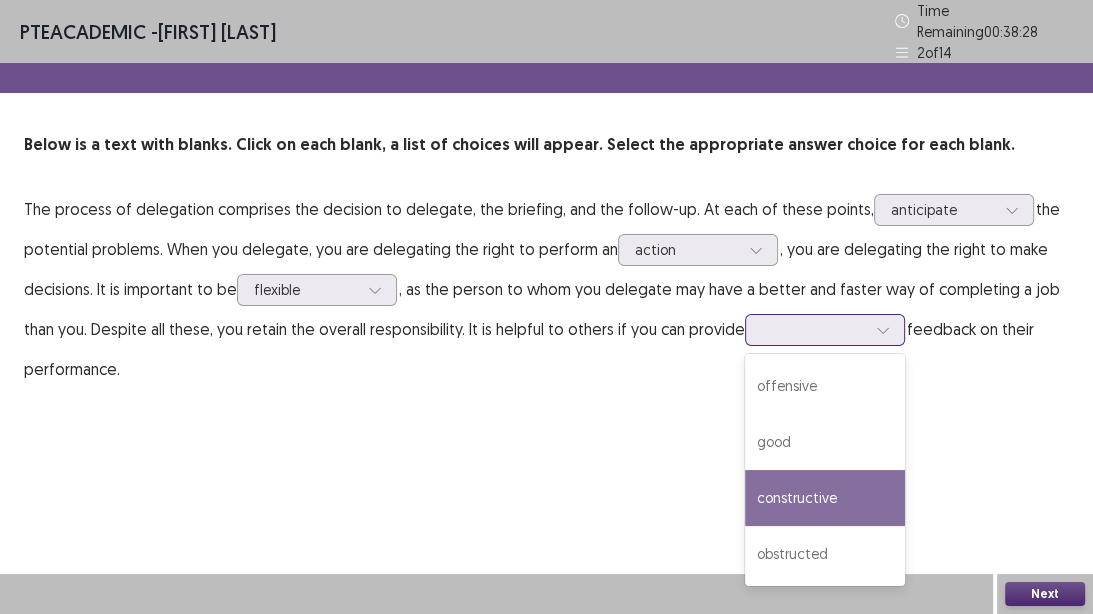 click on "constructive" at bounding box center (825, 498) 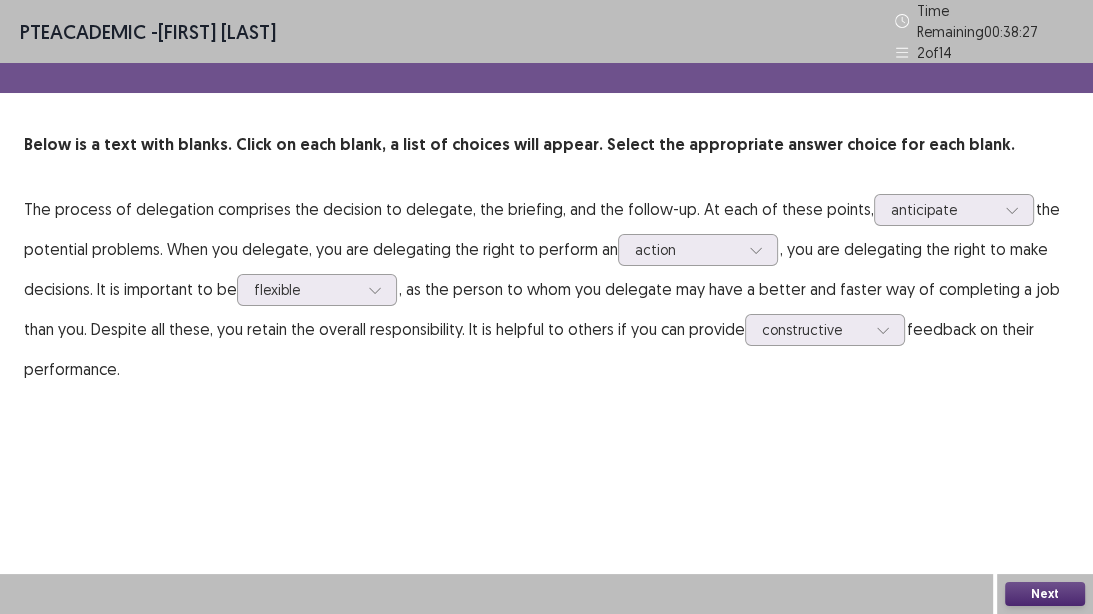 click on "Next" at bounding box center (1045, 594) 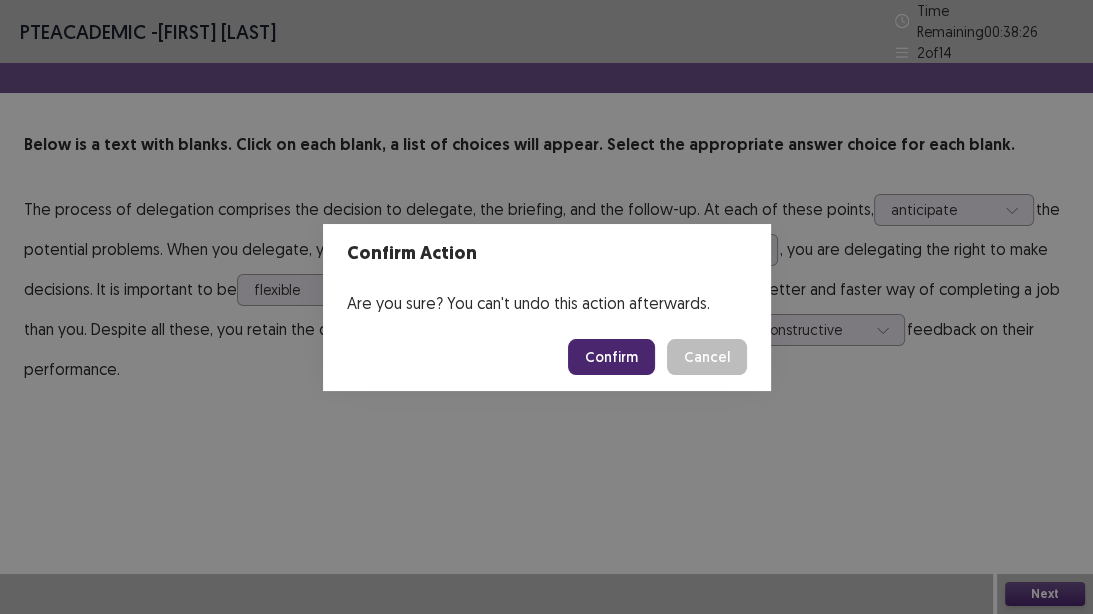 click on "Confirm" at bounding box center [611, 357] 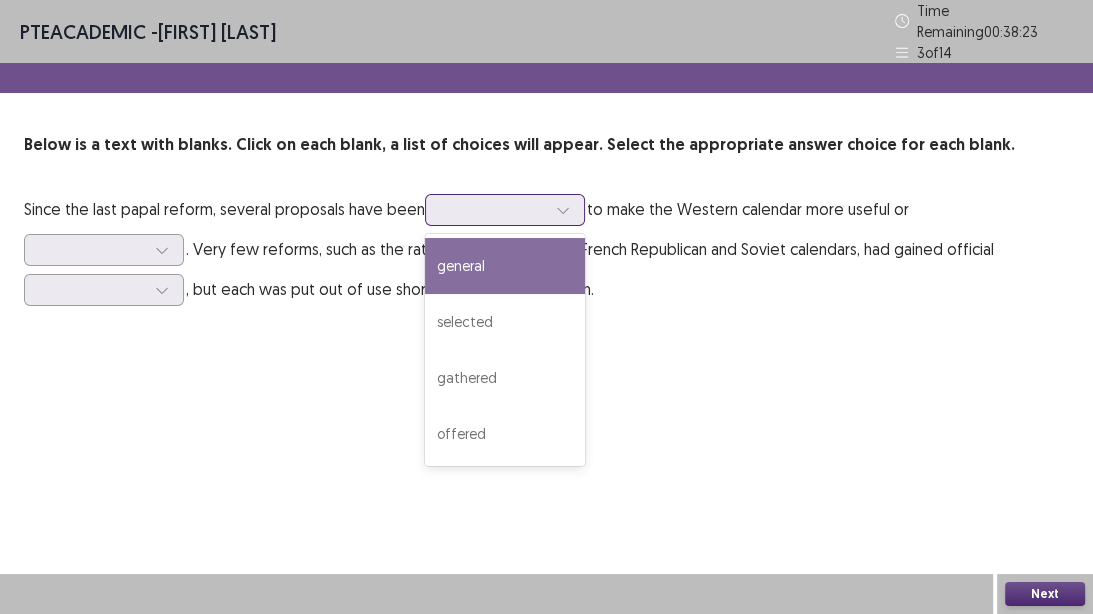 click at bounding box center (494, 209) 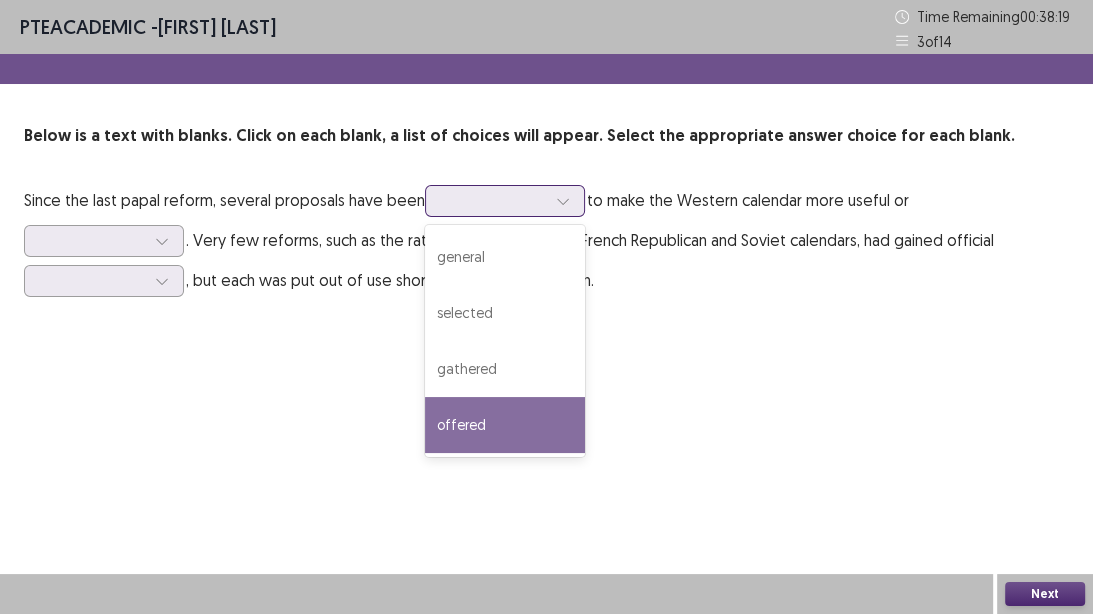 click on "offered" at bounding box center (505, 425) 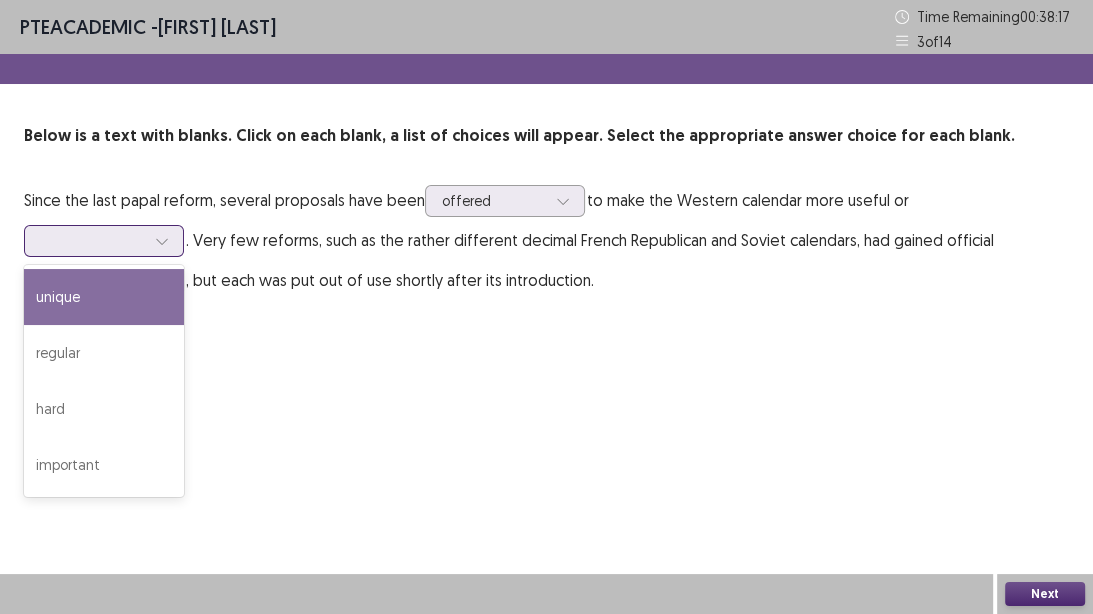 click at bounding box center [93, 240] 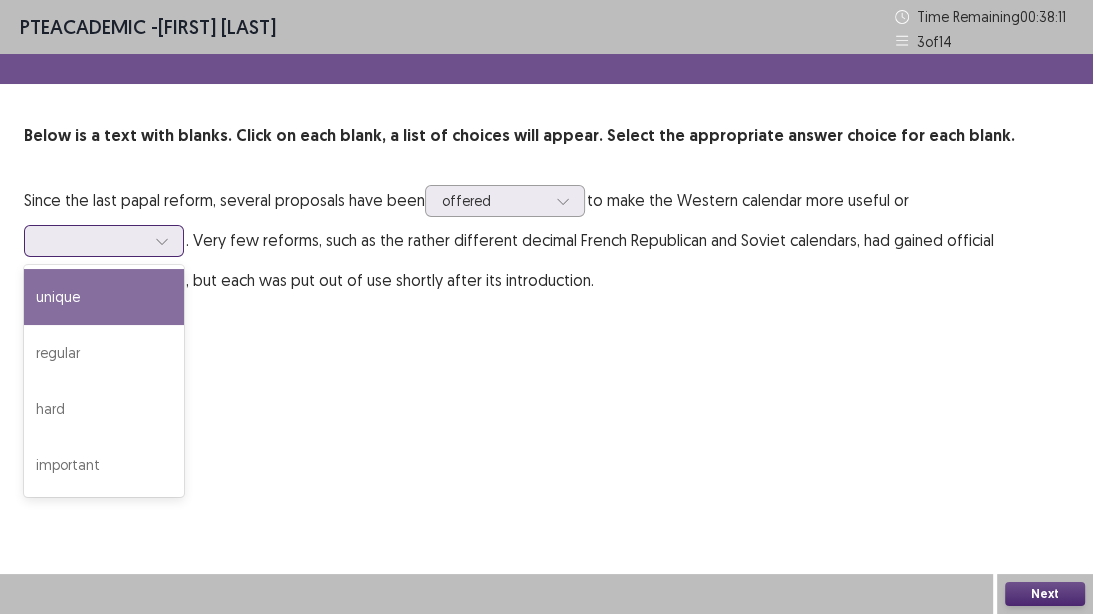 click on "unique" at bounding box center (104, 297) 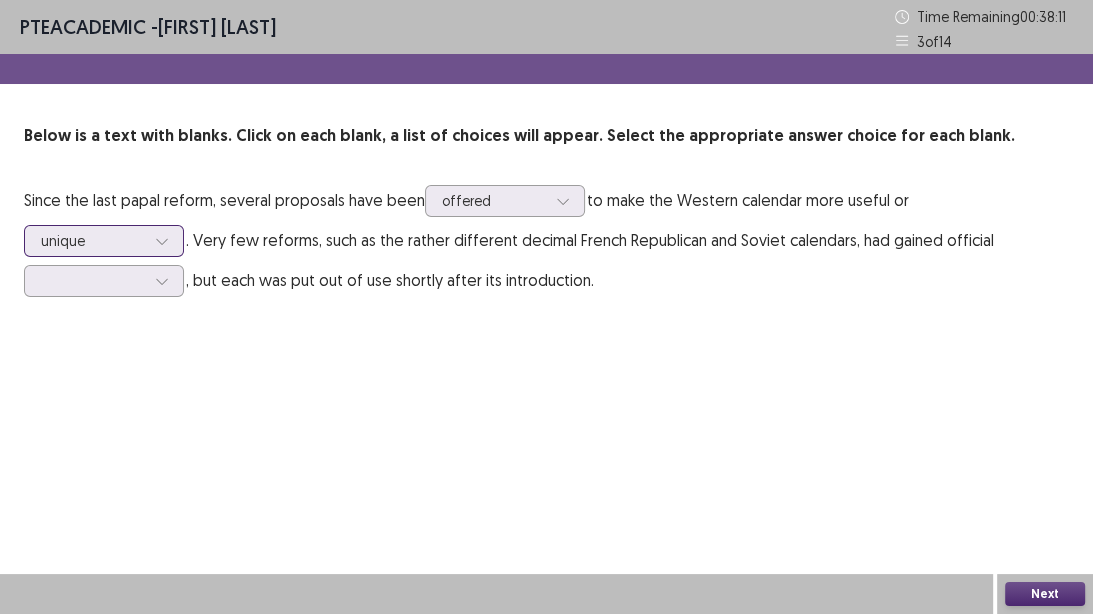 click on "unique" at bounding box center (93, 241) 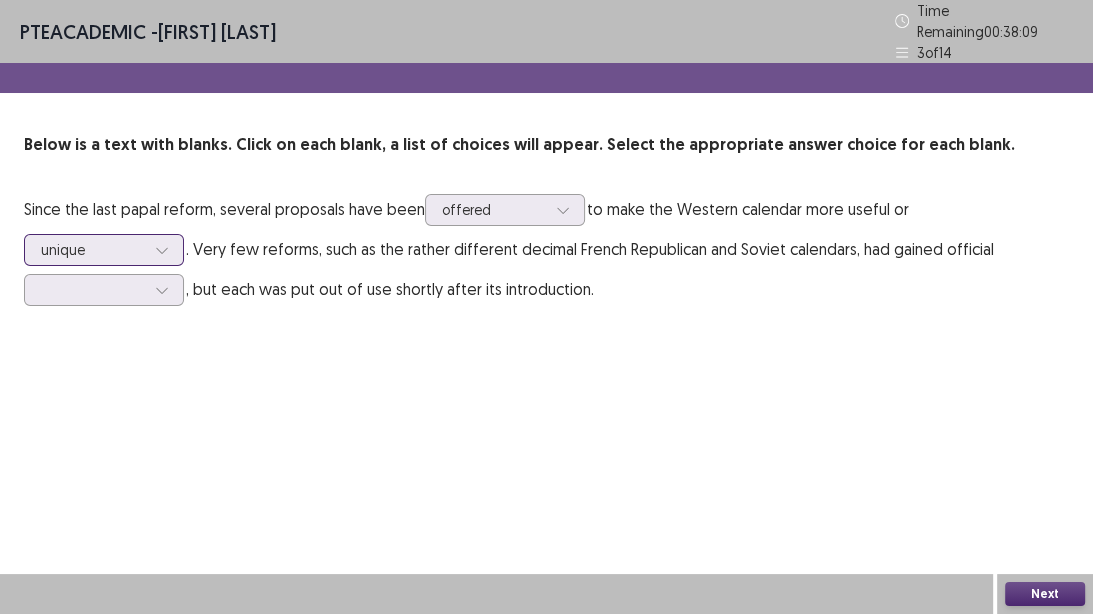 click on "unique" at bounding box center [93, 250] 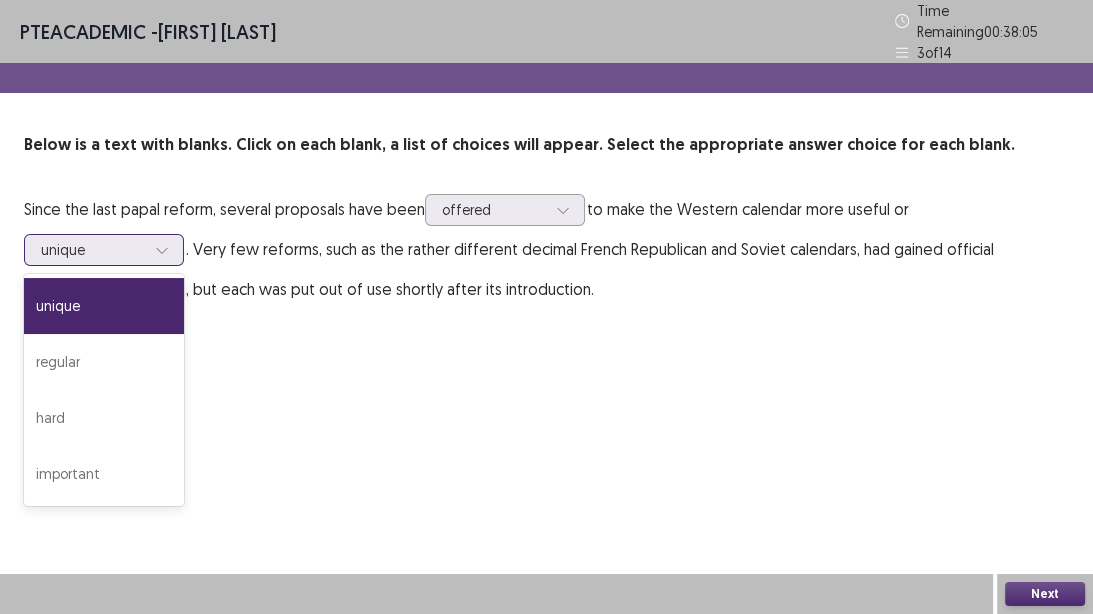click at bounding box center [162, 250] 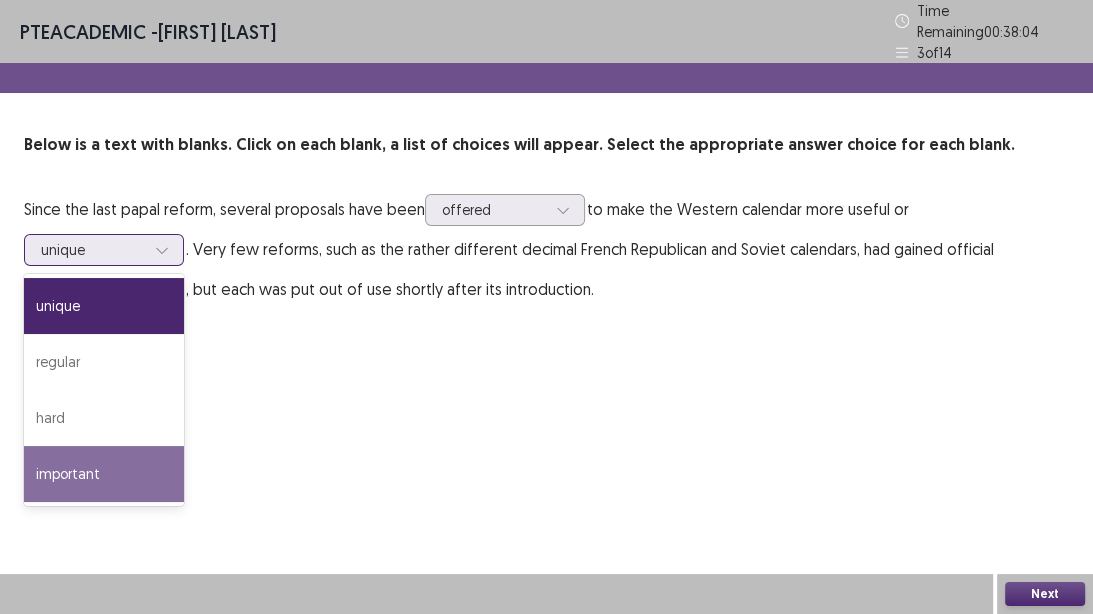 click on "important" at bounding box center [104, 474] 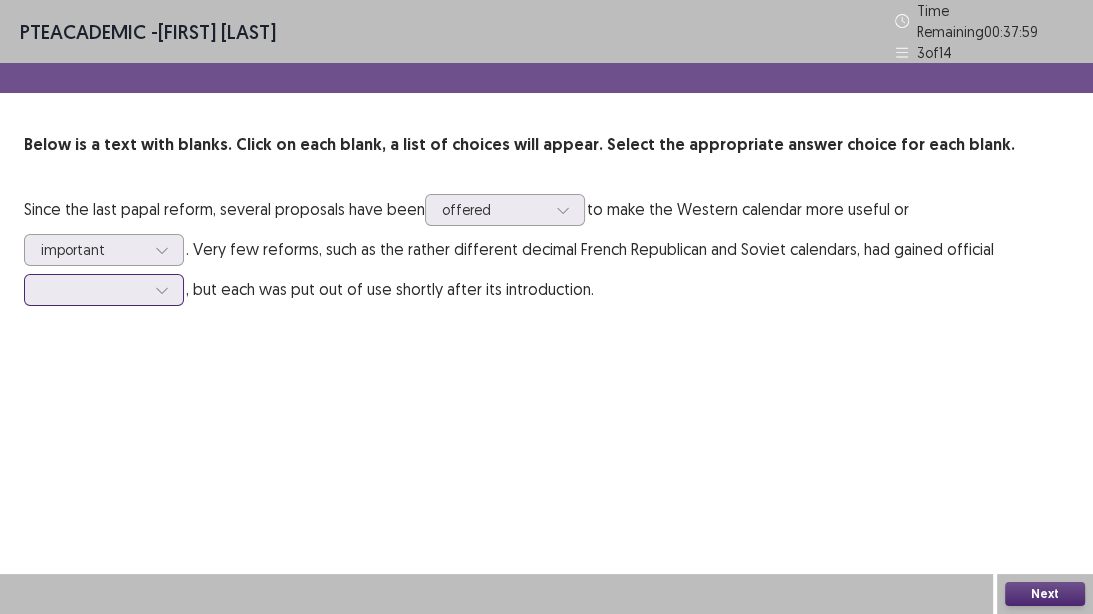 click at bounding box center (93, 289) 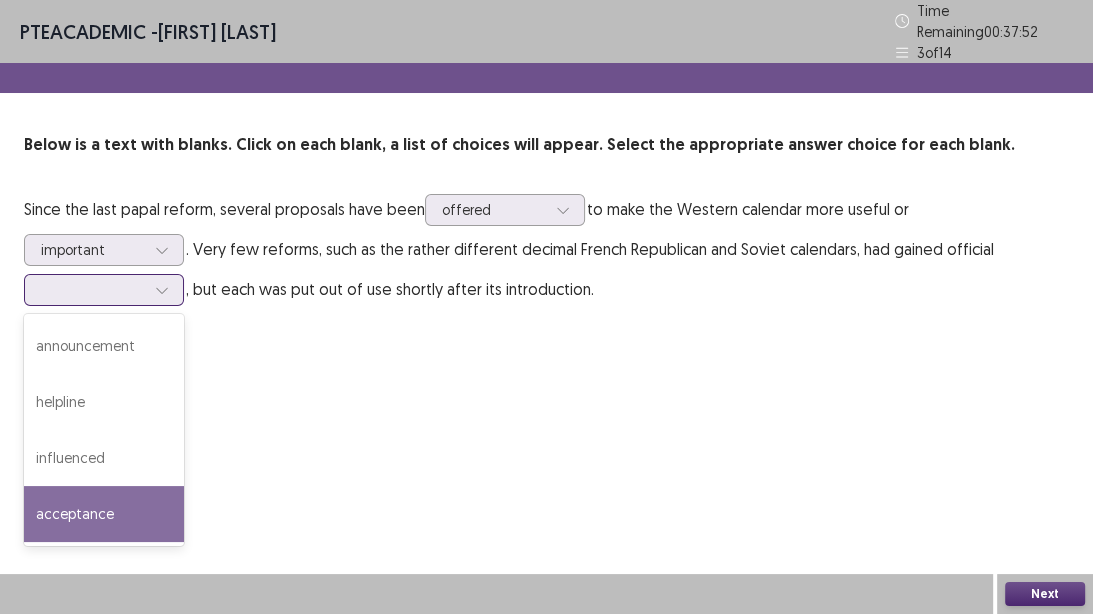 click on "acceptance" at bounding box center [104, 514] 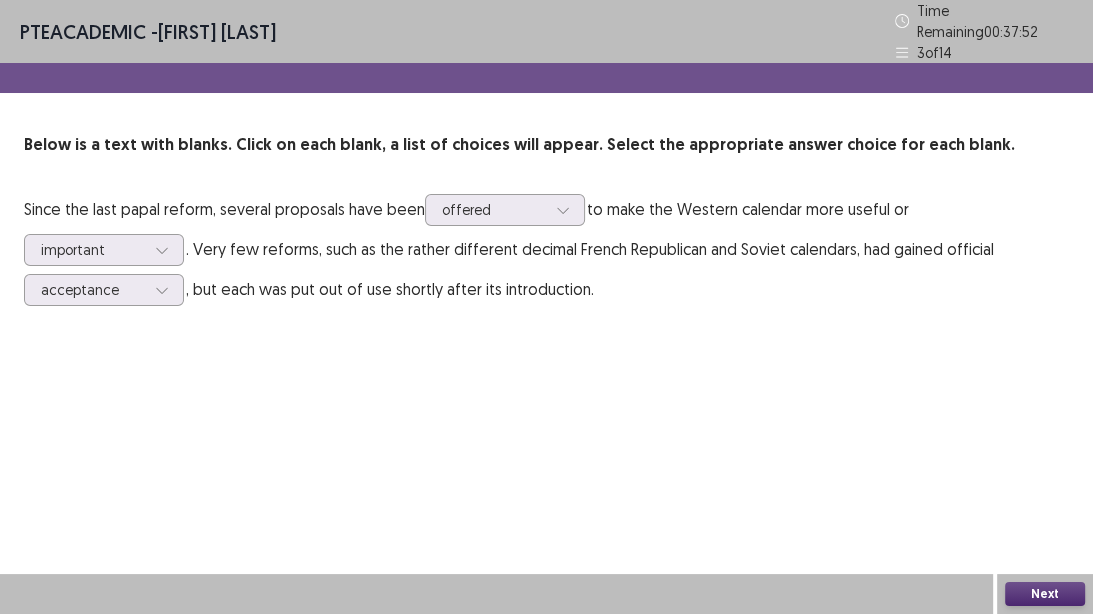 click on "PTE  academic   -  JACKY LOU TICSE Time Remaining  00 : 37 : 52 3  of  14 Below is a text with blanks. Click on each blank, a list of choices will appear. Select the appropriate answer choice for each blank. Since the last papal reform, several proposals have been  offered  to make the Western calendar more useful or  important . Very few reforms, such as the rather different decimal French Republican and Soviet calendars, had gained official  option acceptance, selected. acceptance , but each was put out of use shortly after its introduction. Next" at bounding box center (546, 307) 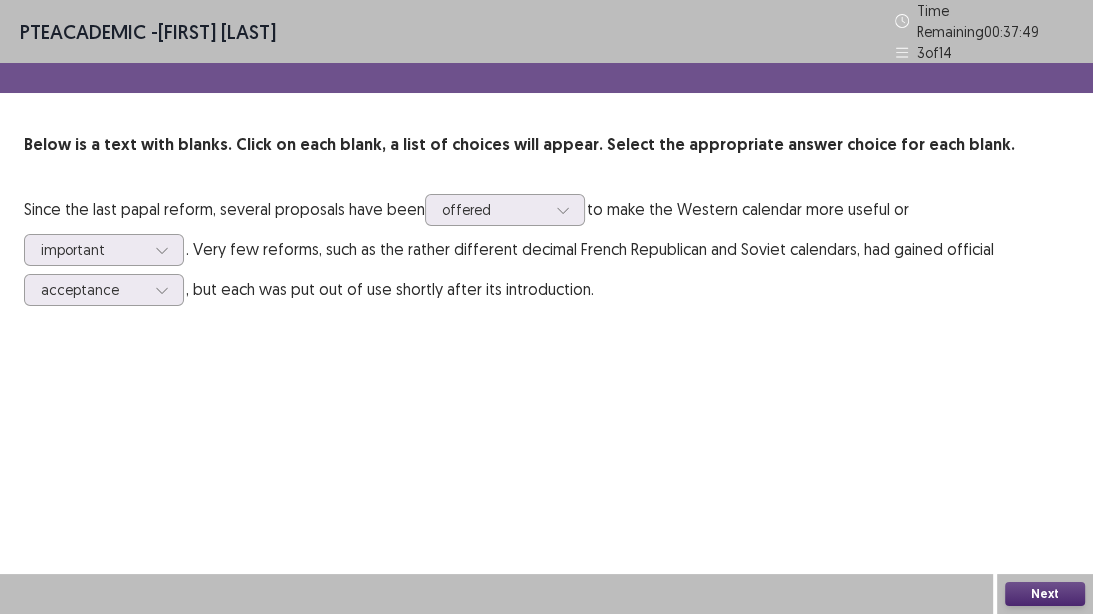 click on "Next" at bounding box center (1045, 594) 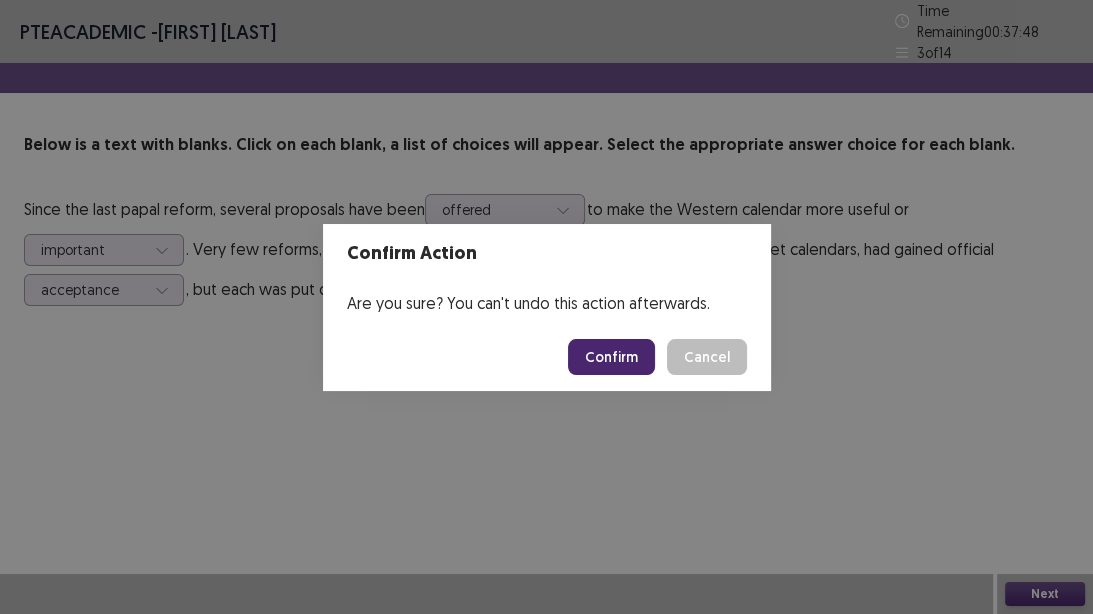 click on "Confirm" at bounding box center (611, 357) 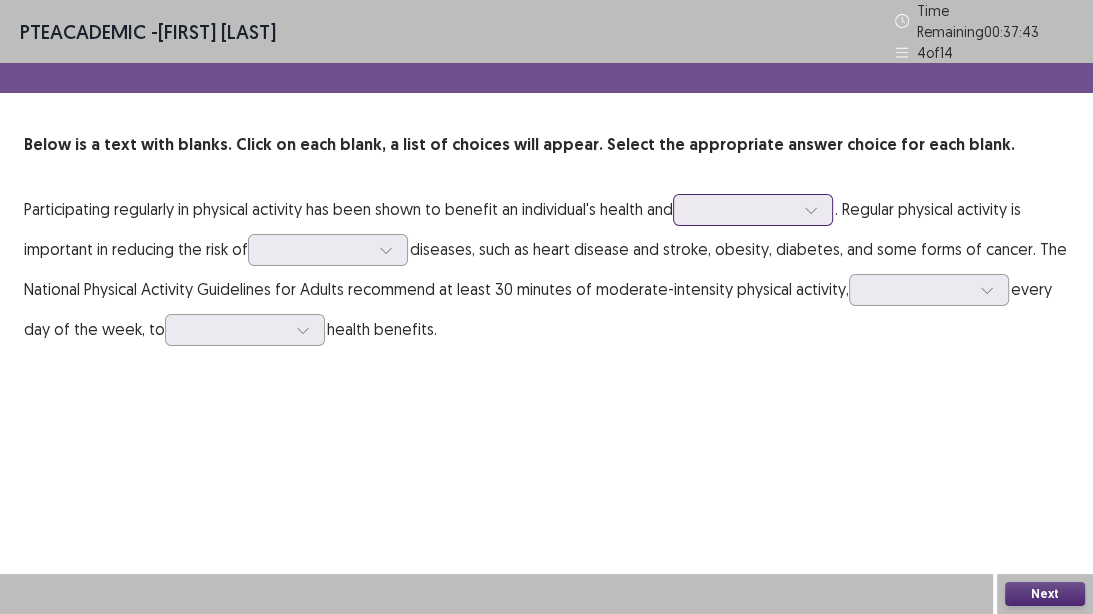 click at bounding box center [742, 209] 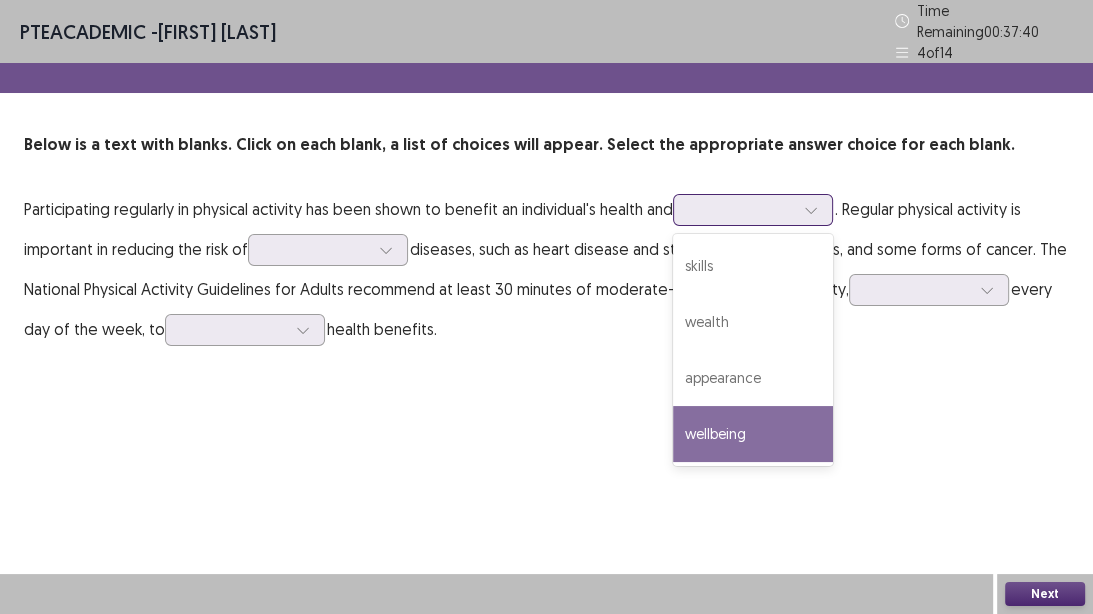 click on "wellbeing" at bounding box center (753, 434) 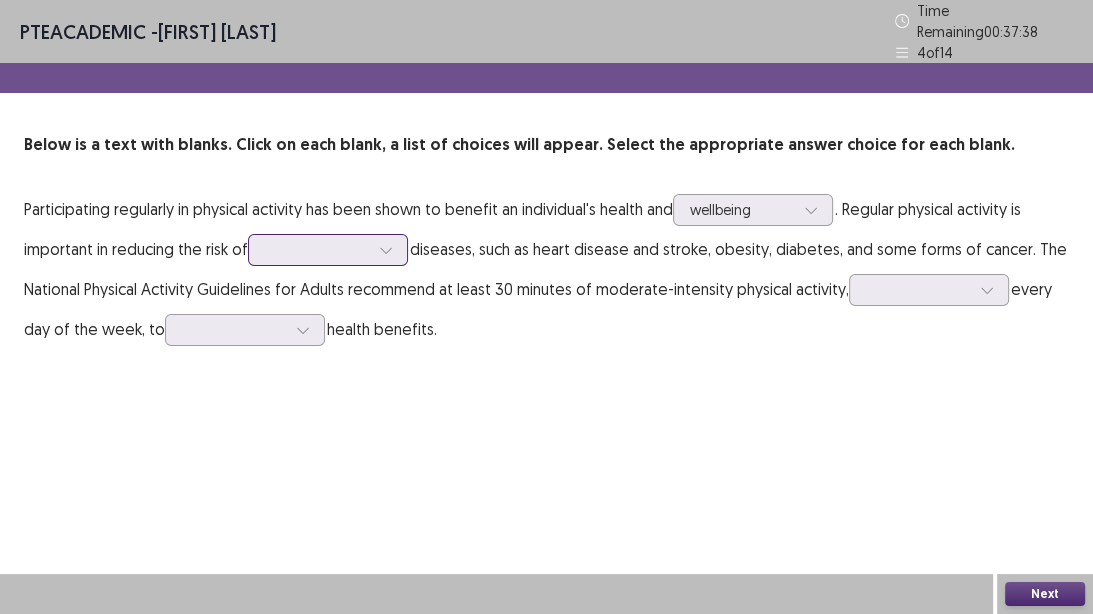 click at bounding box center (386, 250) 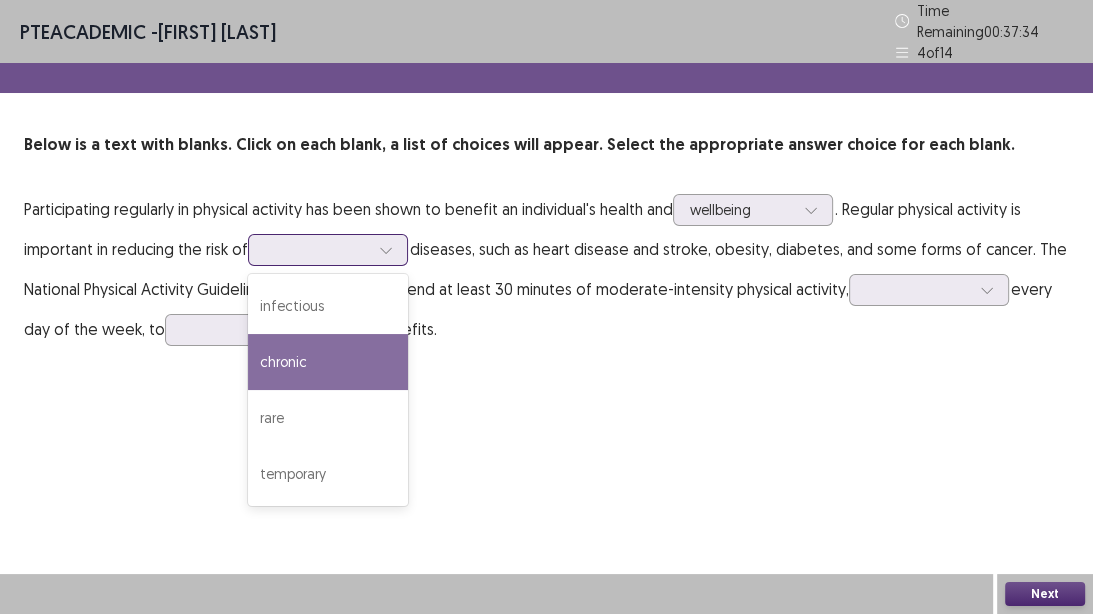 click on "chronic" at bounding box center (328, 362) 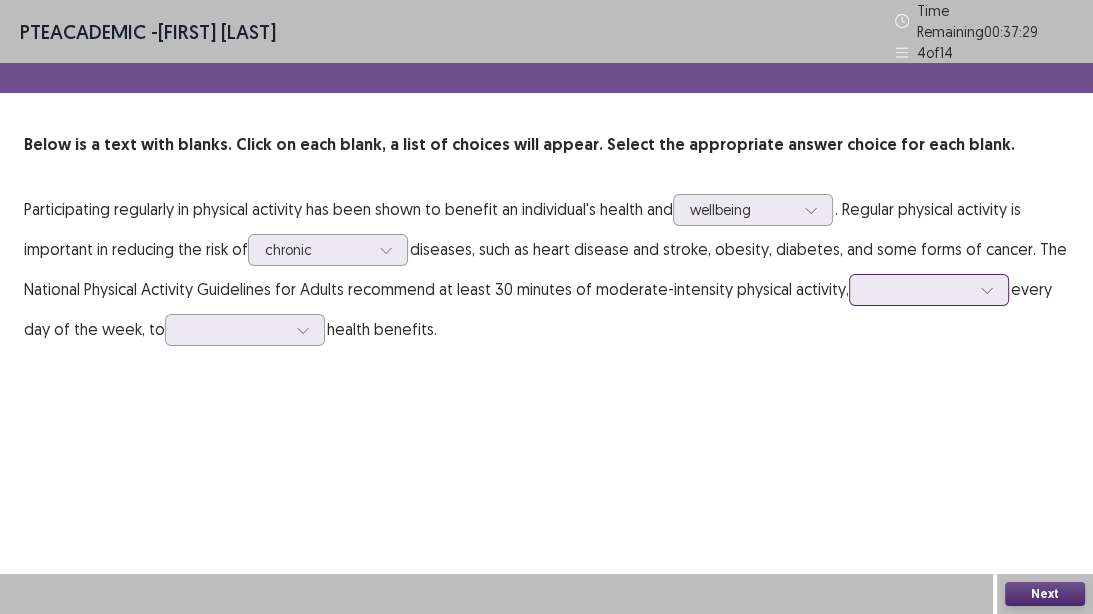 click at bounding box center [918, 289] 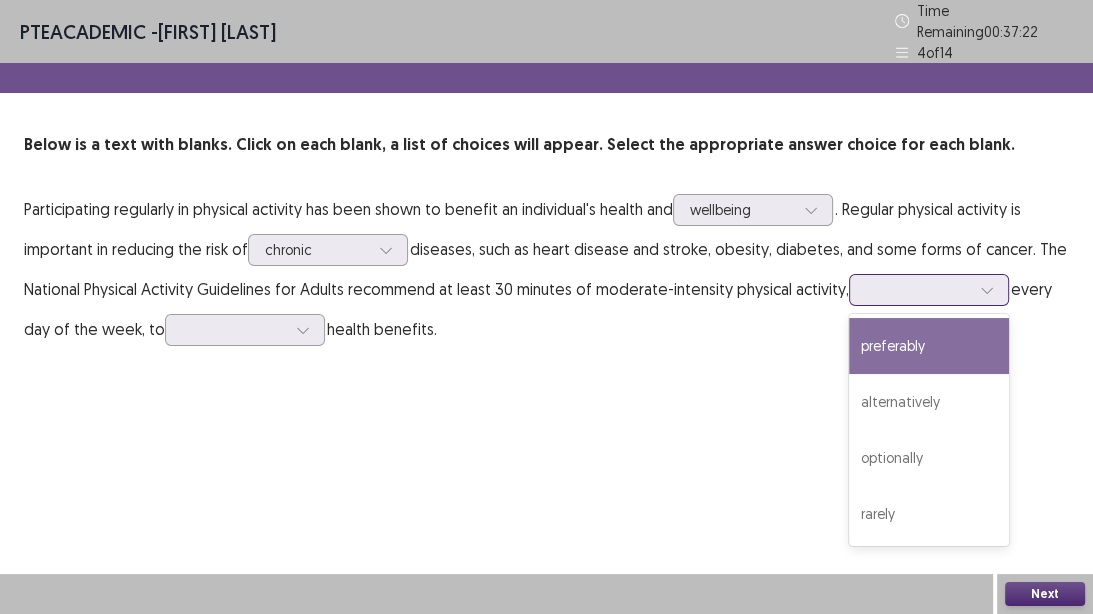 click on "preferably" at bounding box center [929, 346] 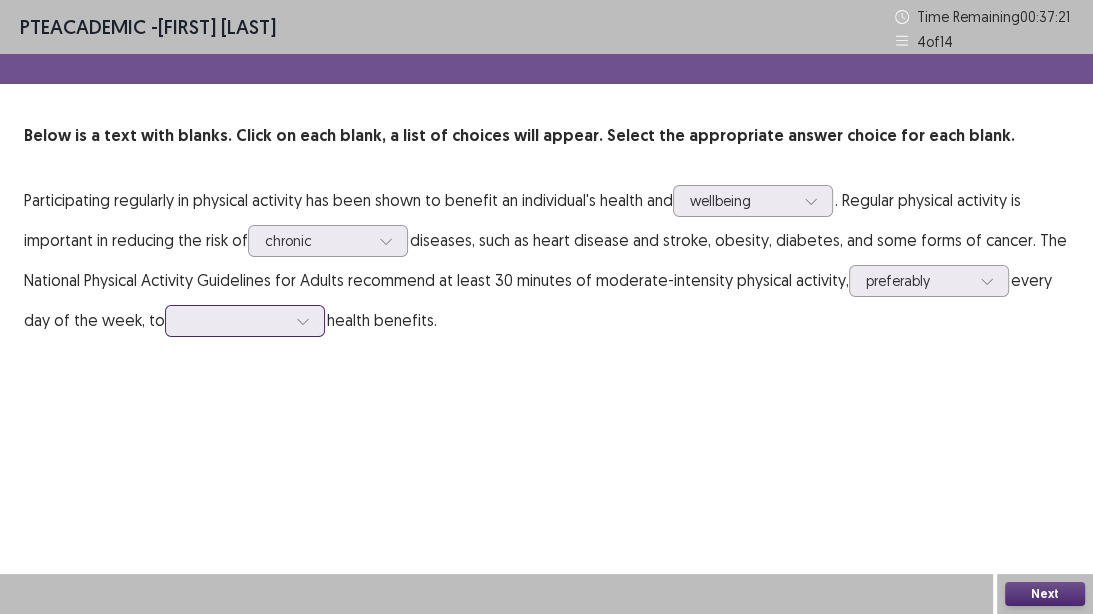 click at bounding box center [234, 320] 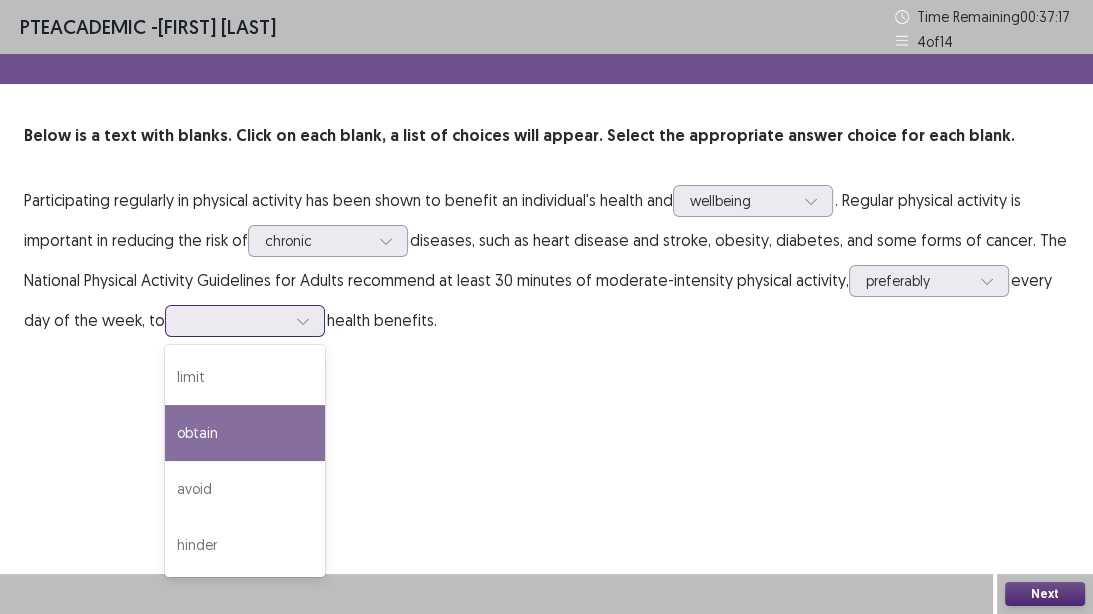 click on "obtain" at bounding box center [245, 433] 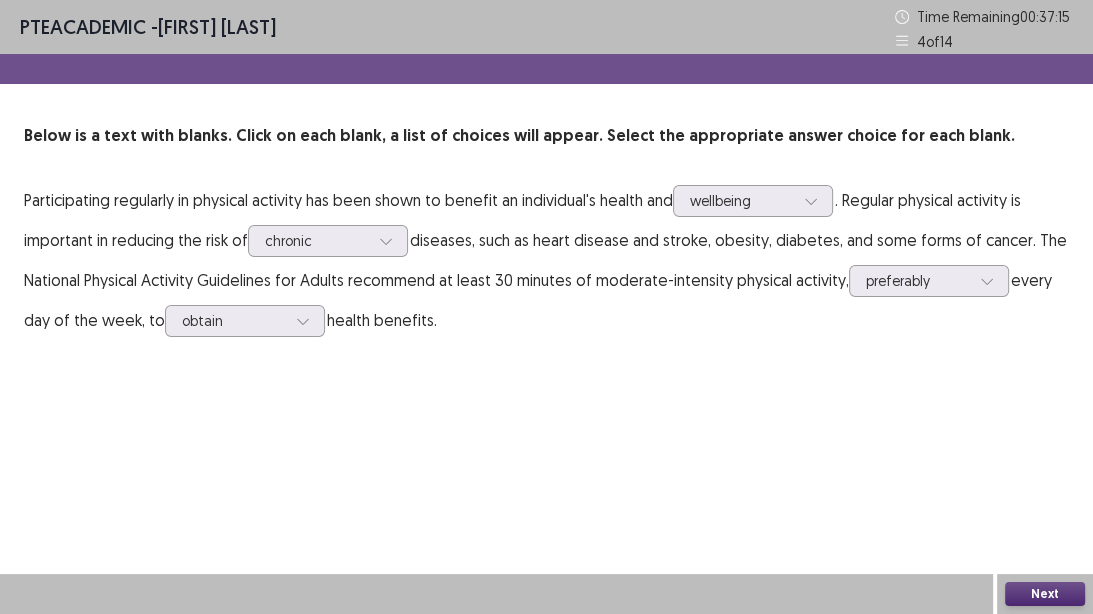 click on "Next" at bounding box center (1045, 594) 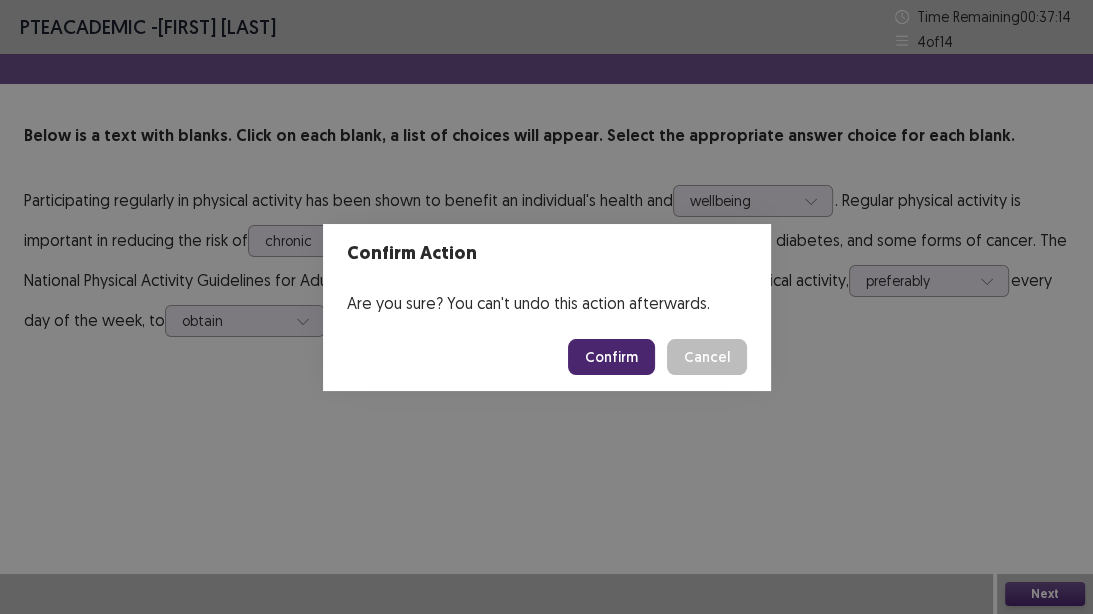 click on "Confirm" at bounding box center (611, 357) 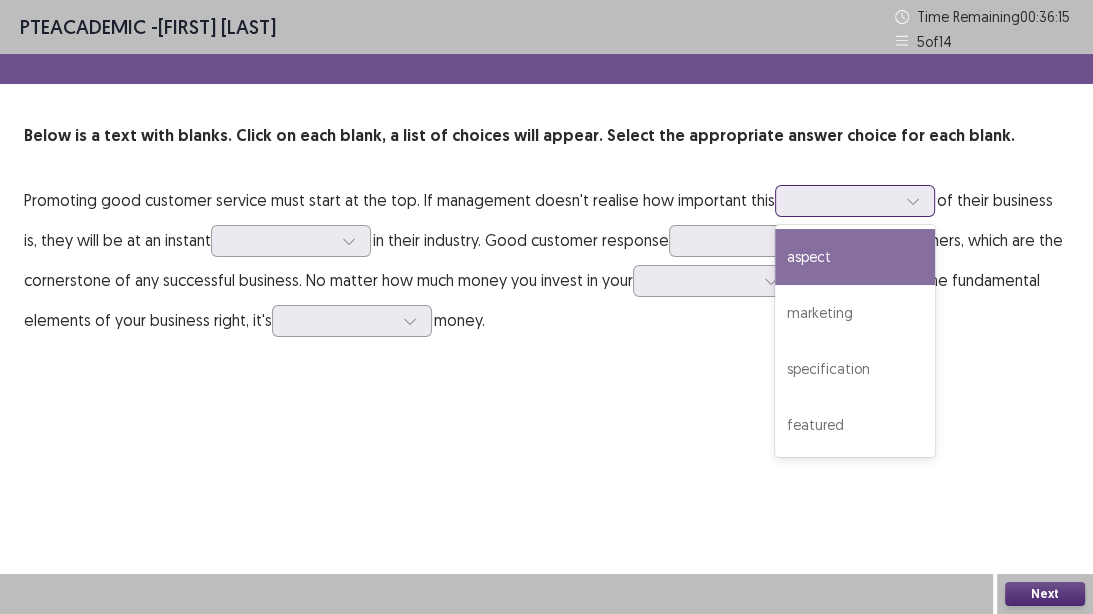 click at bounding box center [844, 200] 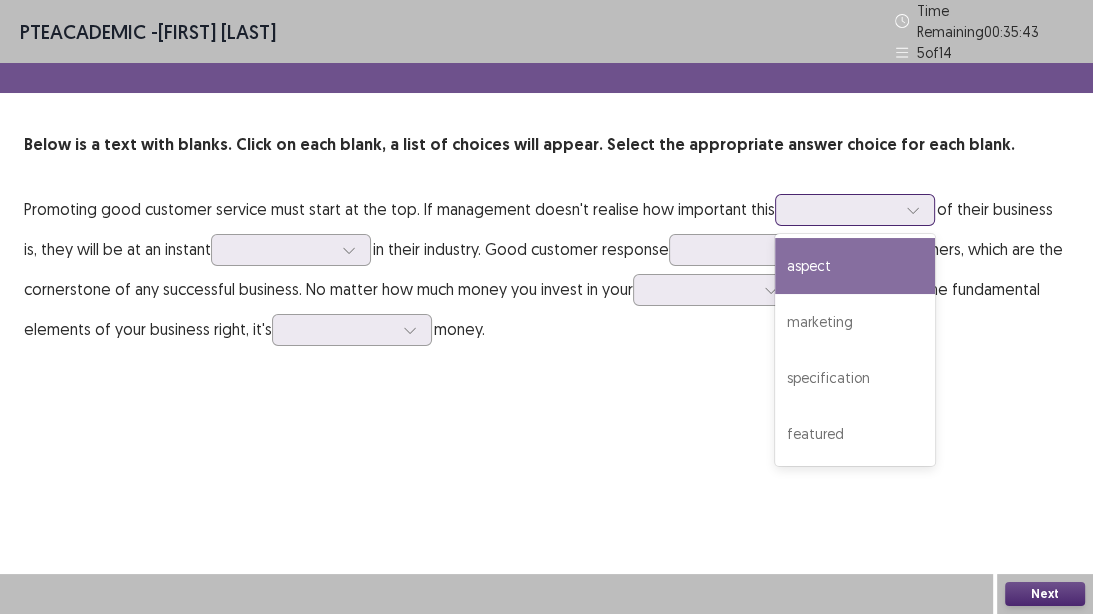 click on "aspect" at bounding box center [855, 266] 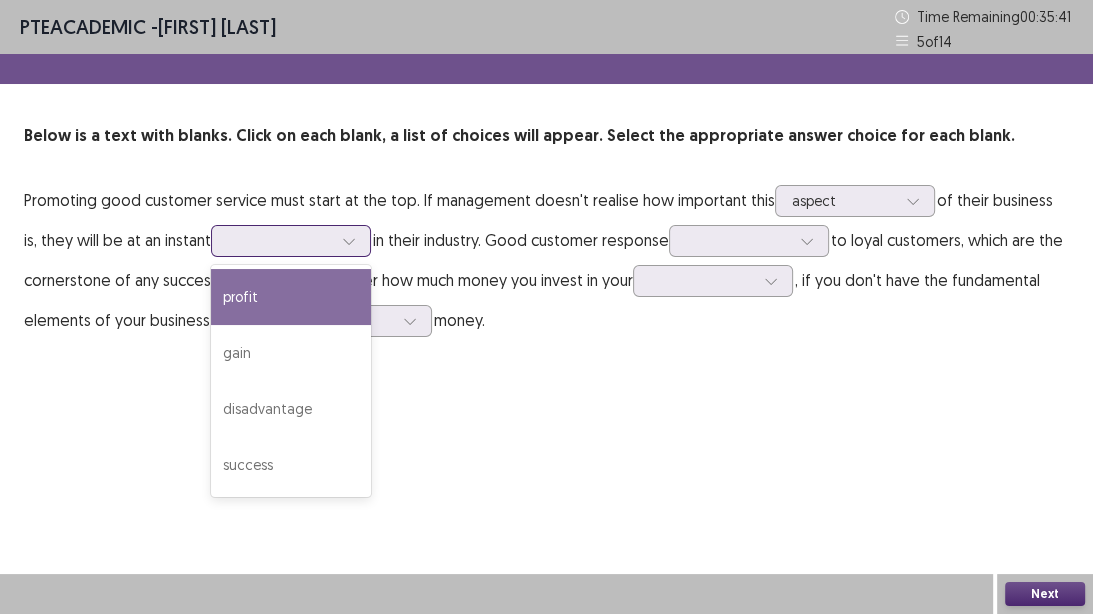 click at bounding box center [280, 240] 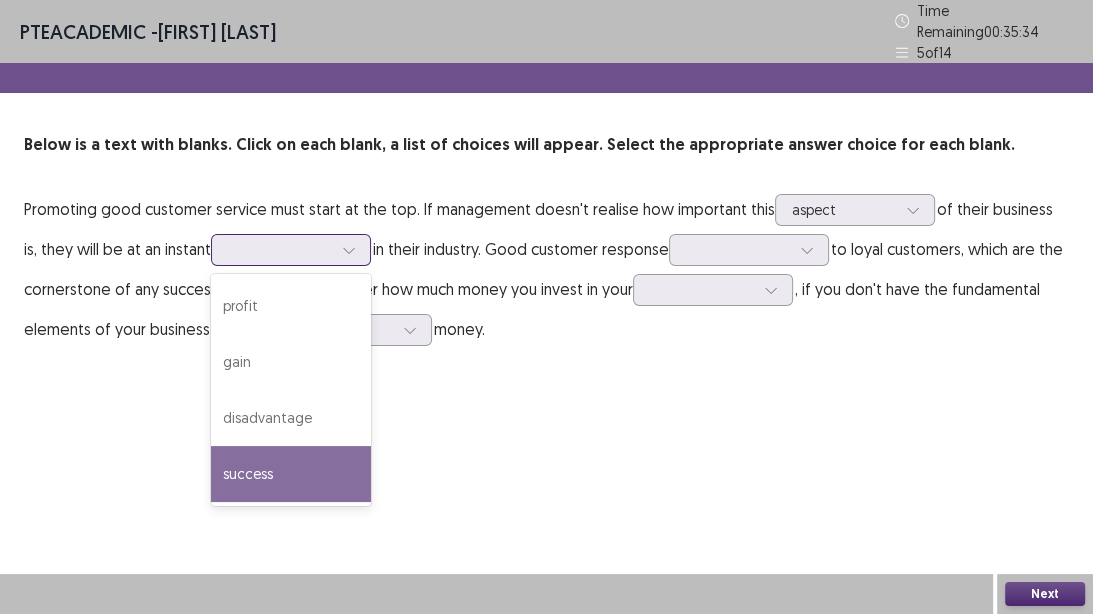 click on "success" at bounding box center (291, 474) 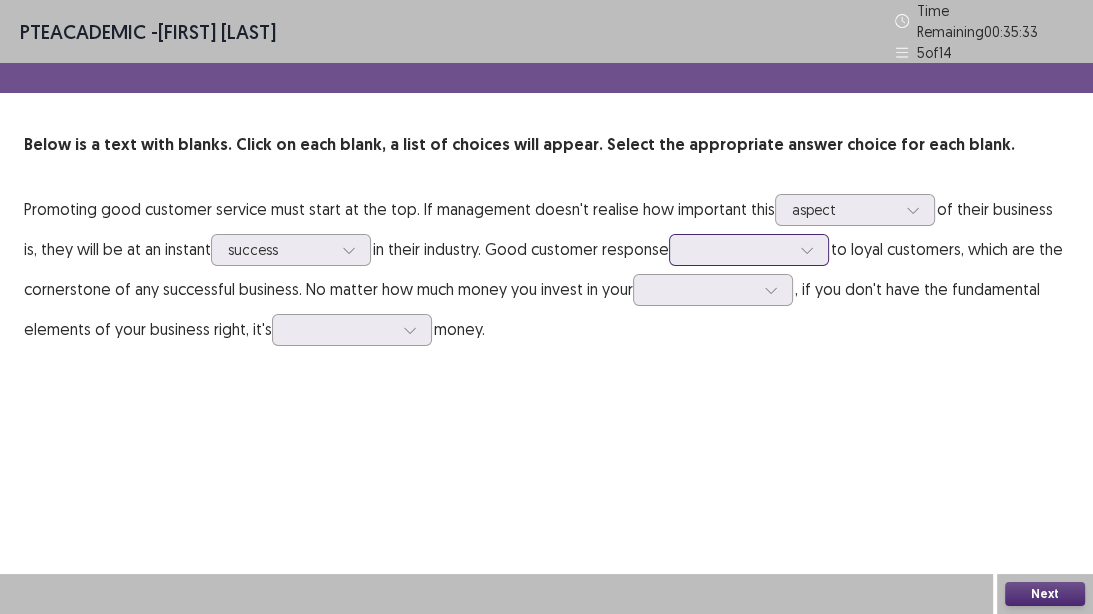 click at bounding box center [738, 249] 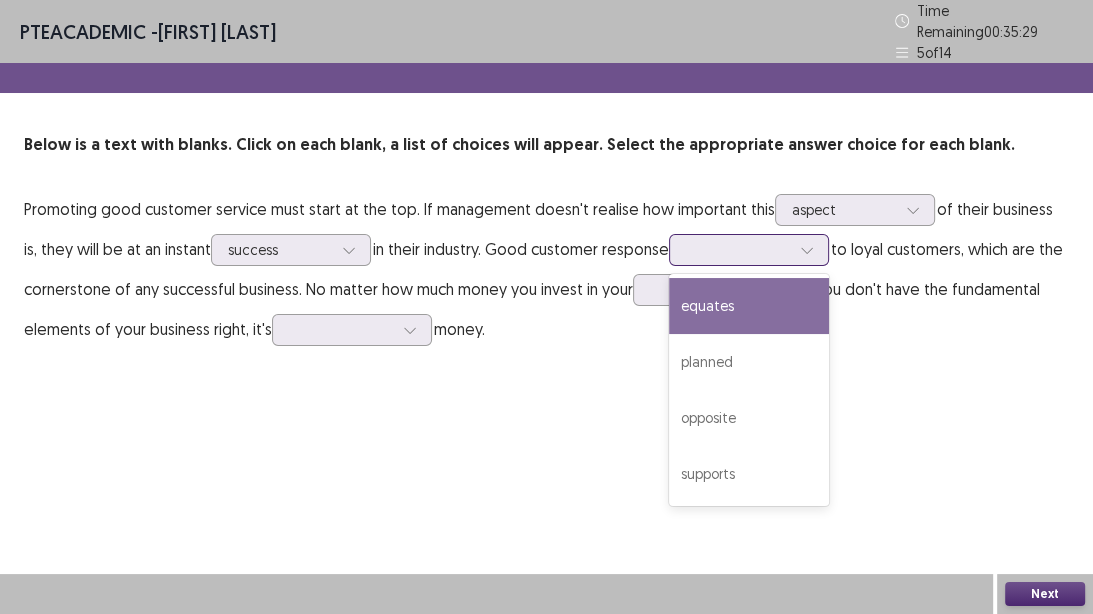 click on "equates" at bounding box center [749, 306] 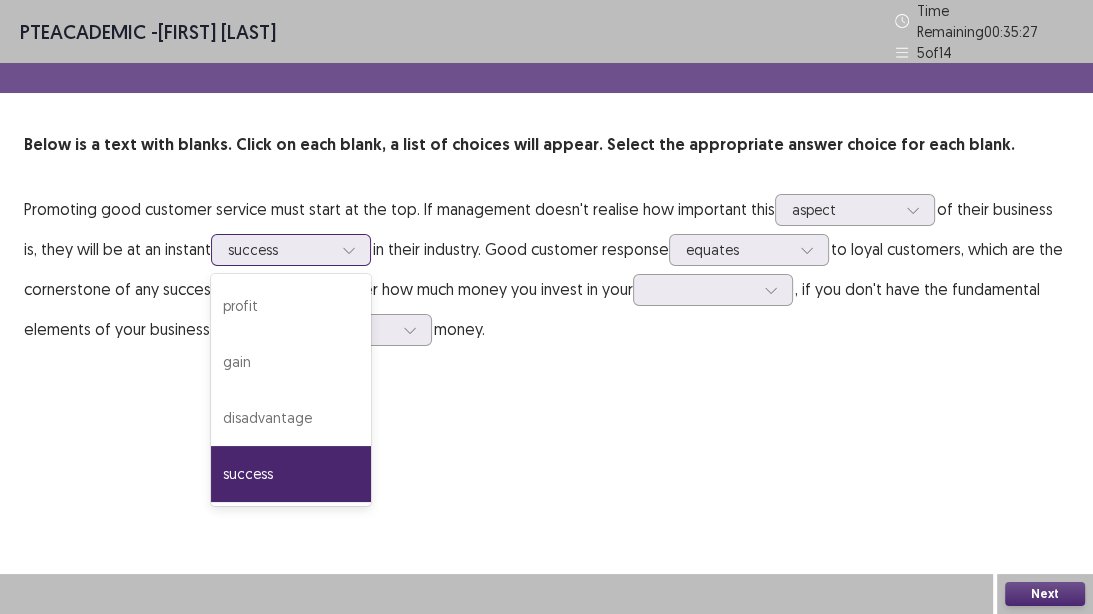 click at bounding box center [280, 249] 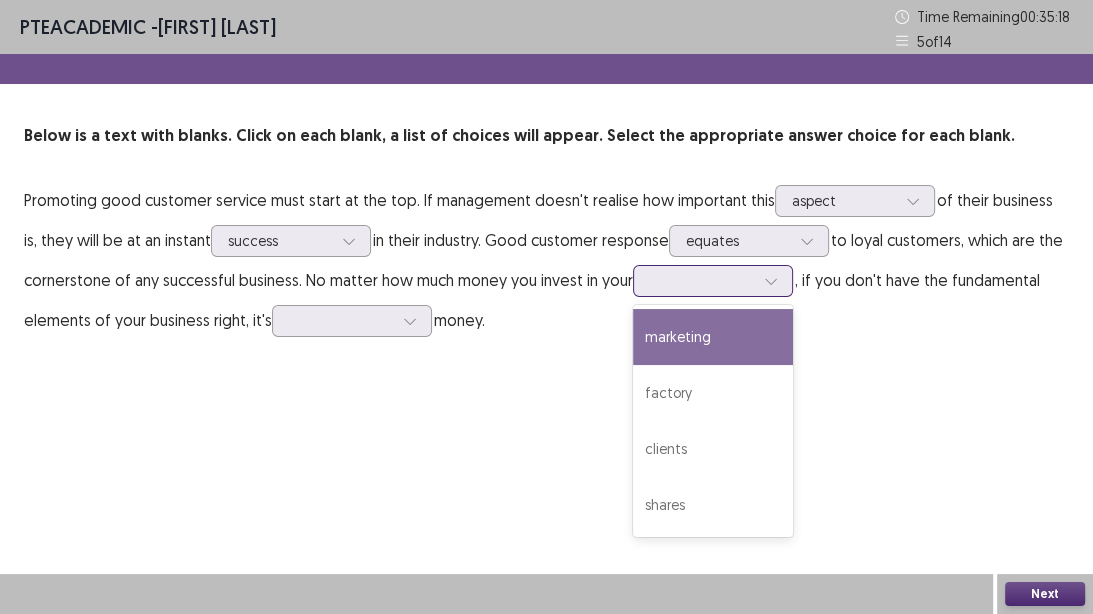 click at bounding box center (702, 280) 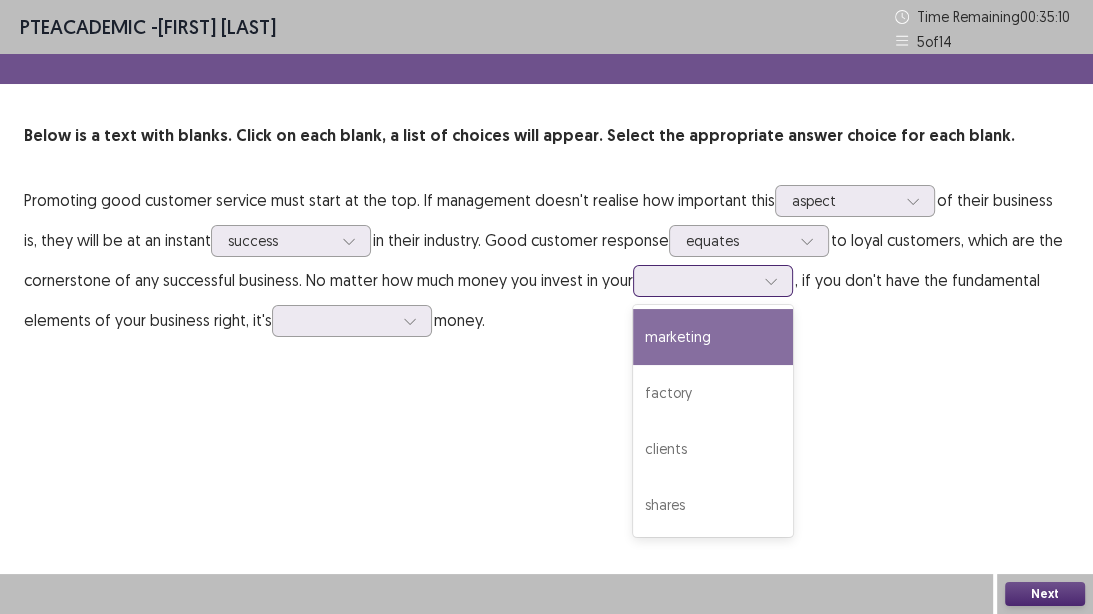 click on "marketing" at bounding box center (713, 337) 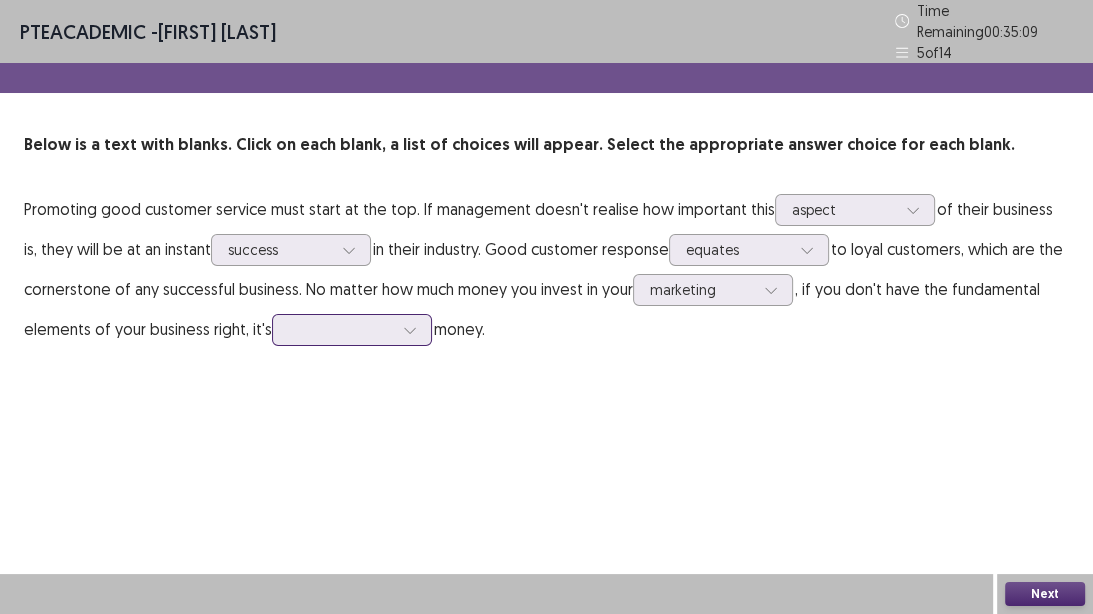 click at bounding box center (341, 329) 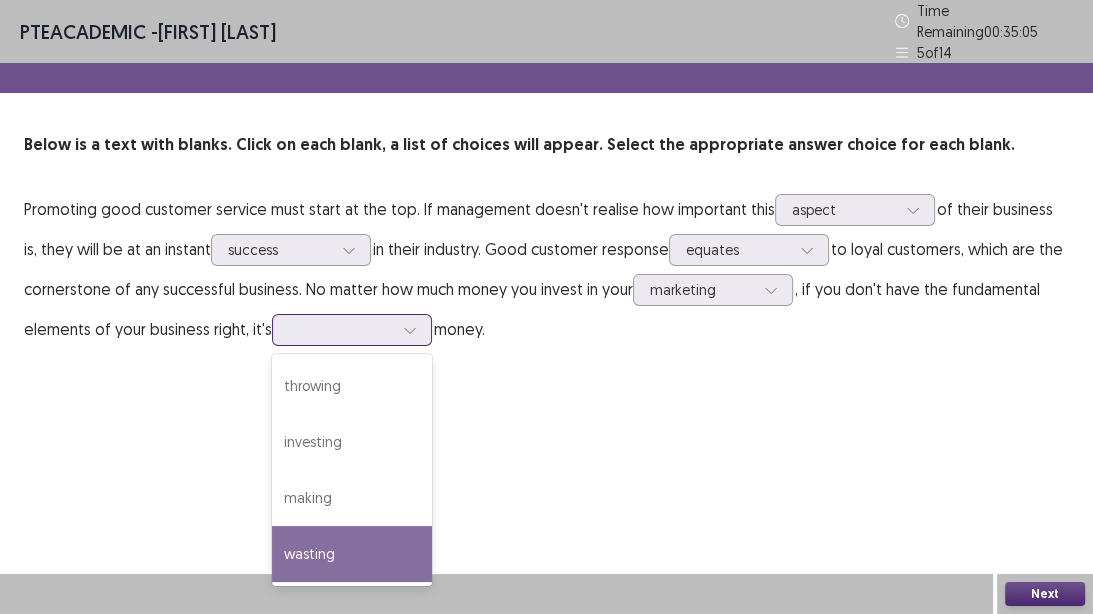 click on "wasting" at bounding box center (352, 554) 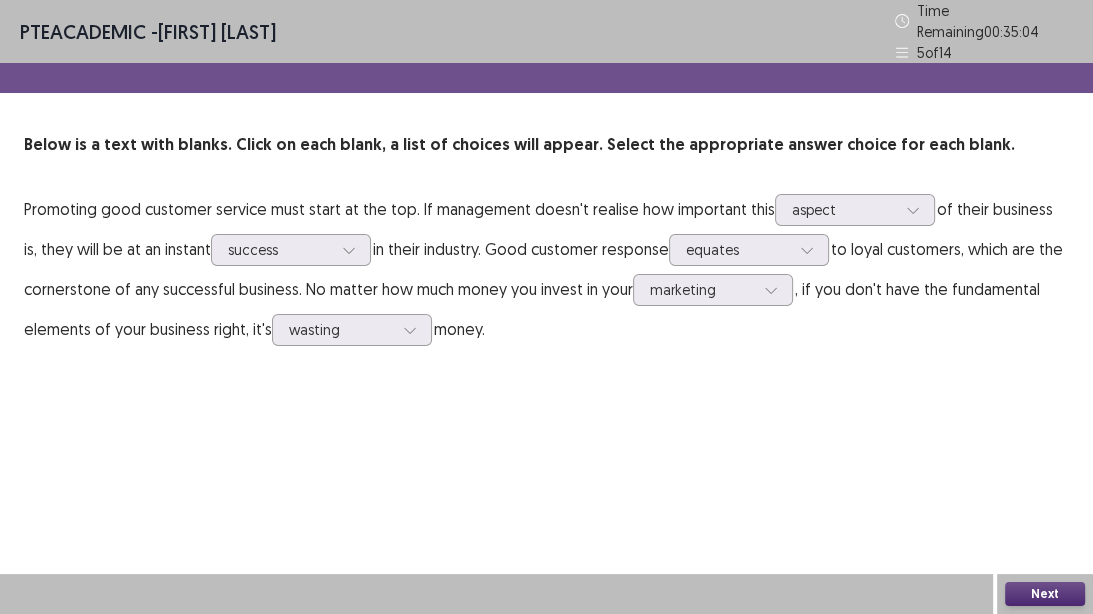 click on "Next" at bounding box center [1045, 594] 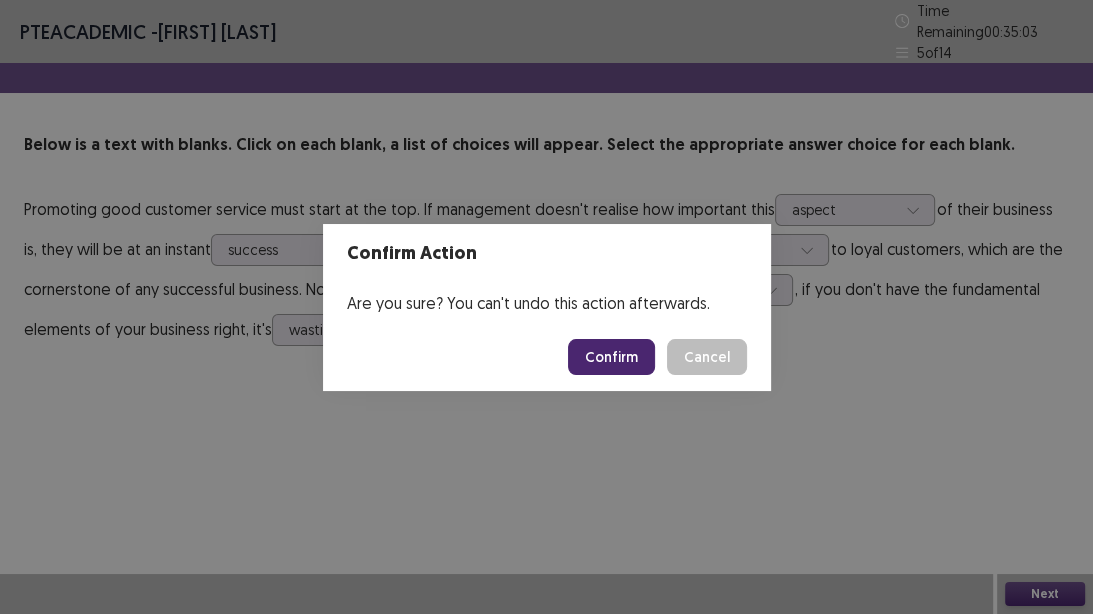 click on "Confirm" at bounding box center [611, 357] 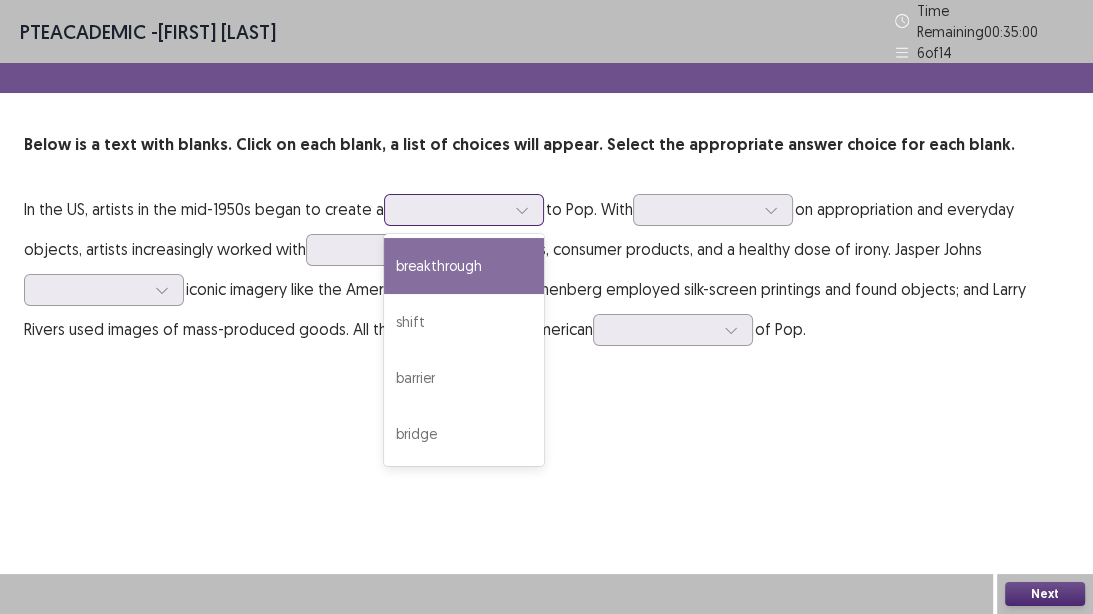 click at bounding box center [453, 209] 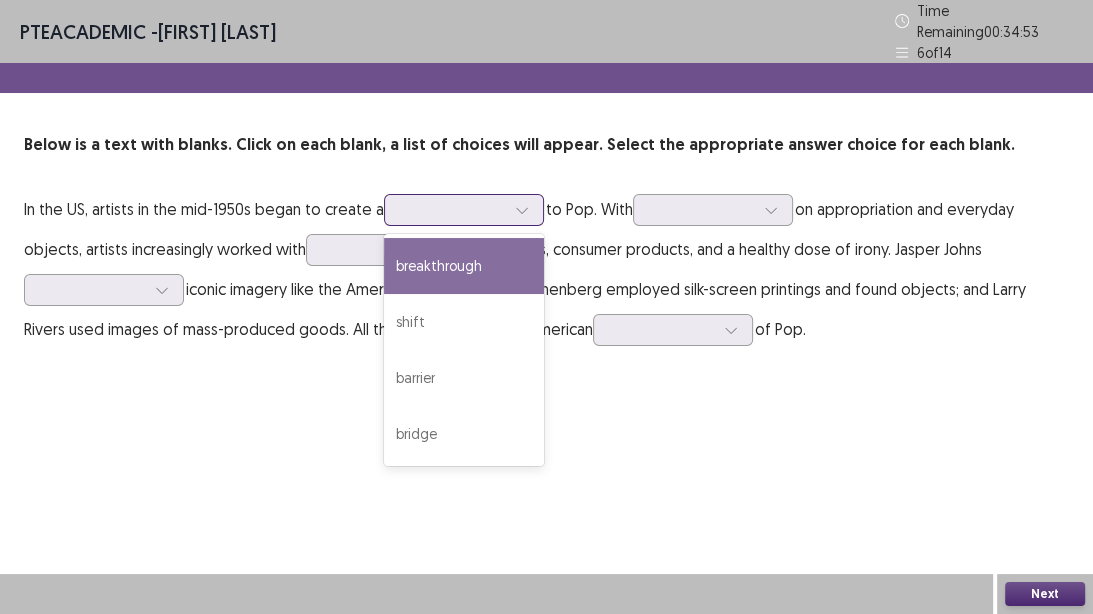 click on "breakthrough" at bounding box center (464, 266) 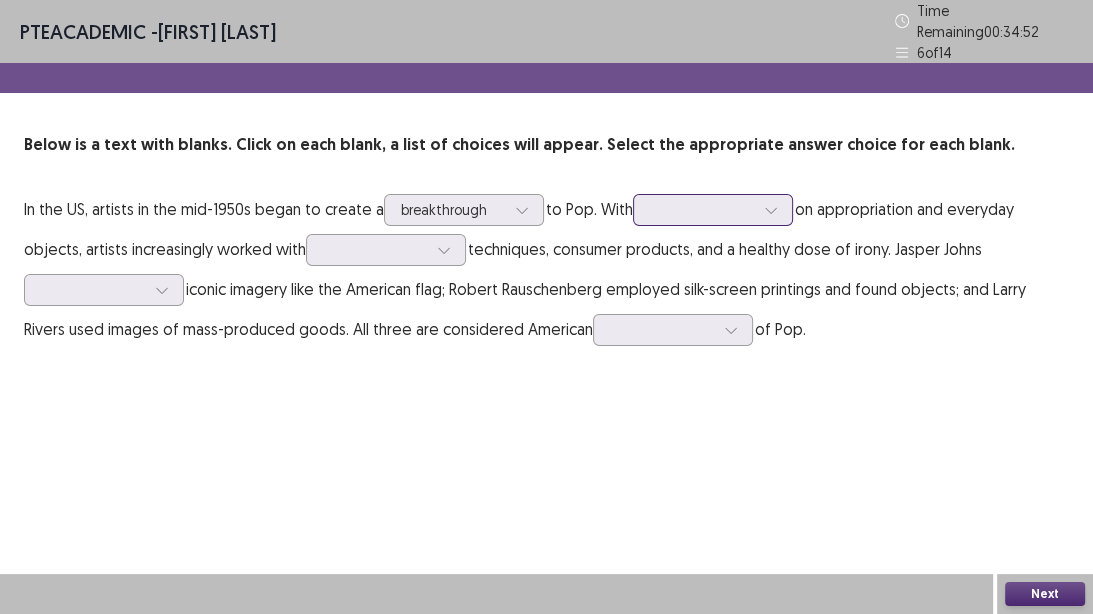 click at bounding box center [702, 209] 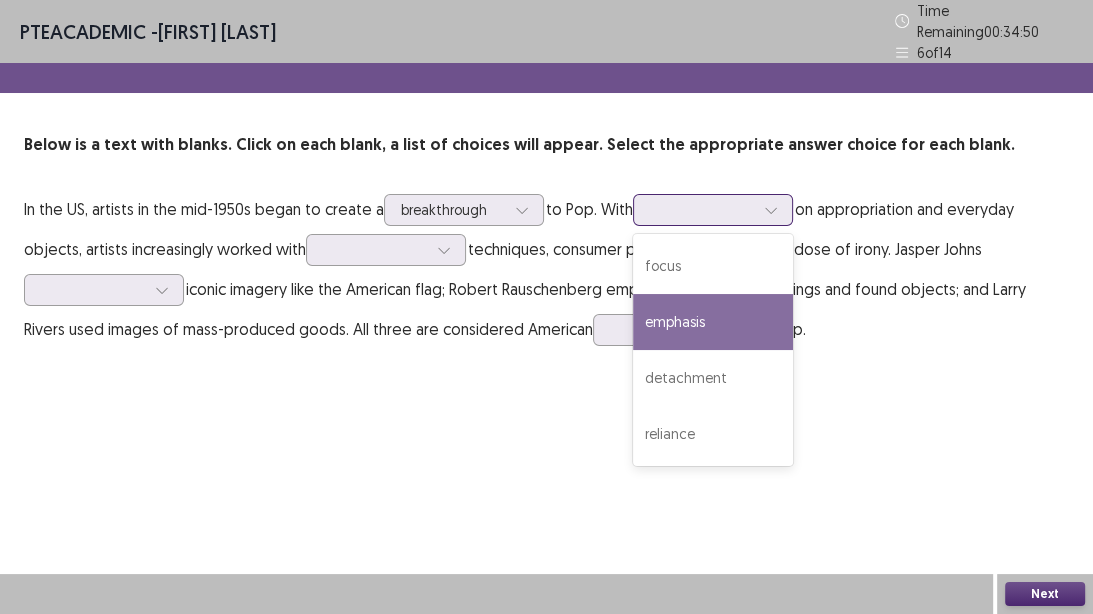click on "emphasis" at bounding box center [713, 322] 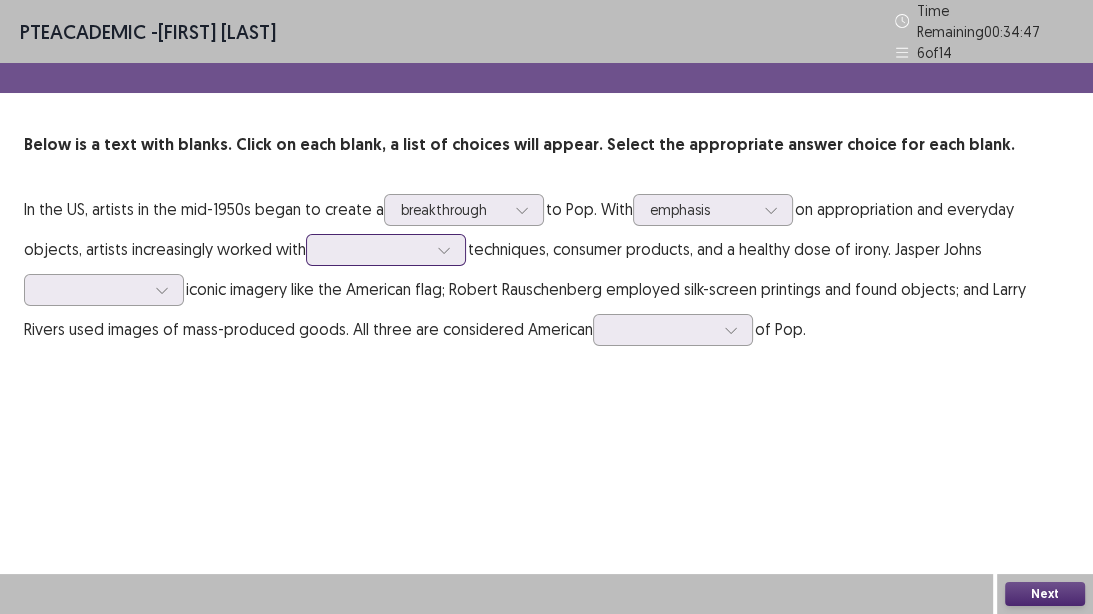 click at bounding box center (375, 249) 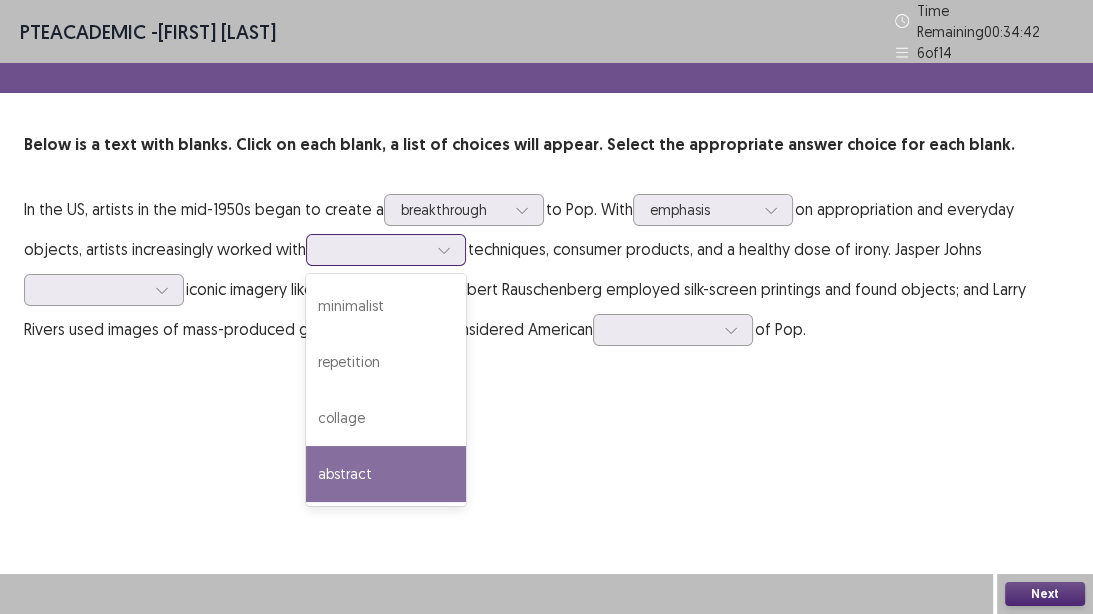 click on "abstract" at bounding box center (386, 474) 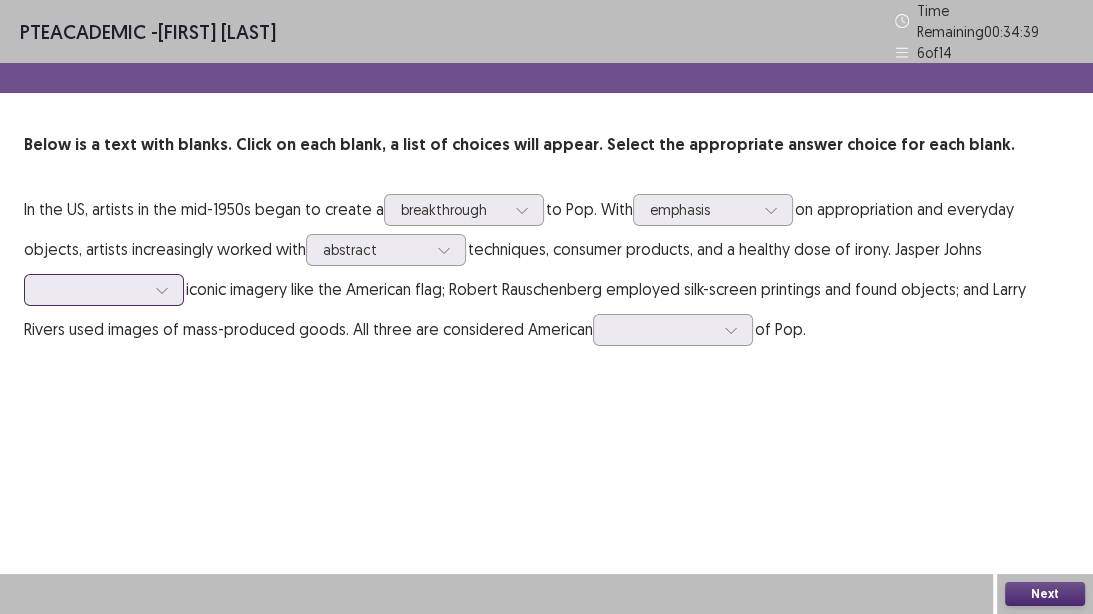 click at bounding box center [93, 289] 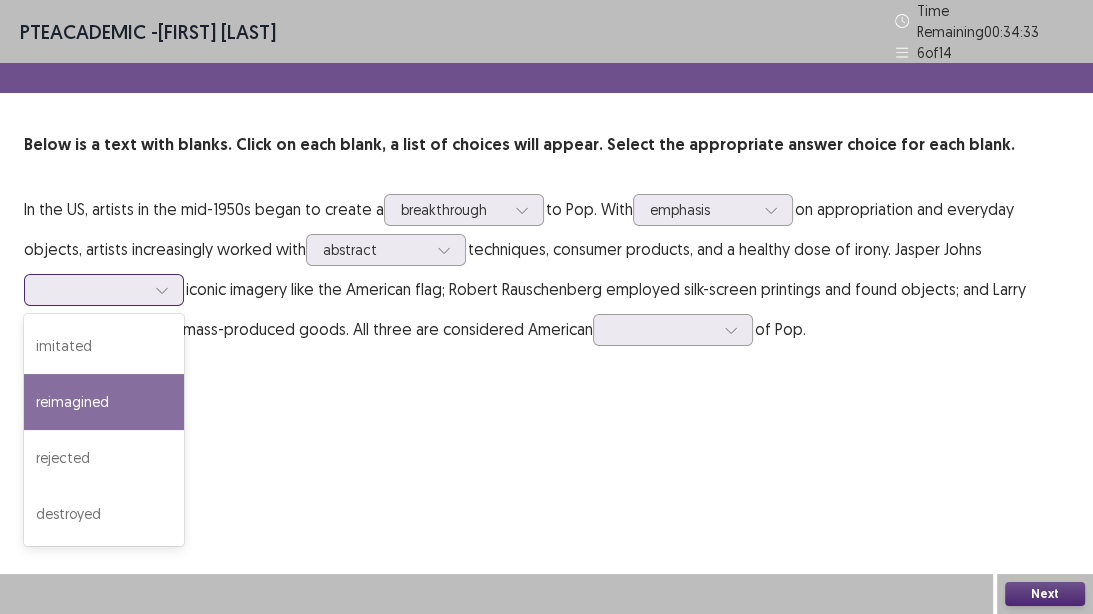 click on "reimagined" at bounding box center (104, 402) 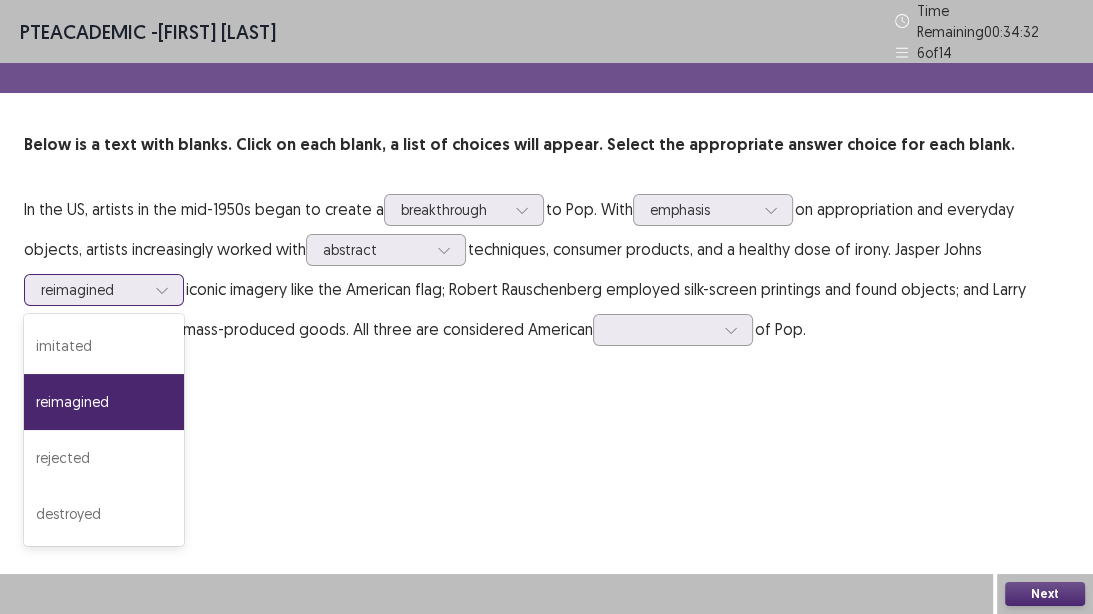 click at bounding box center [93, 289] 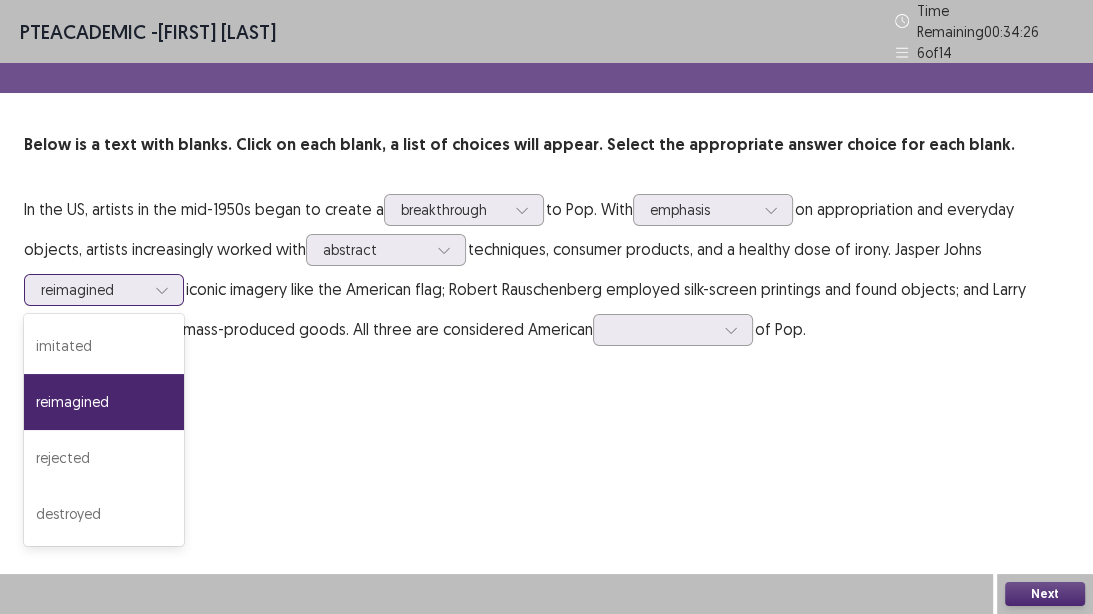 click at bounding box center (93, 289) 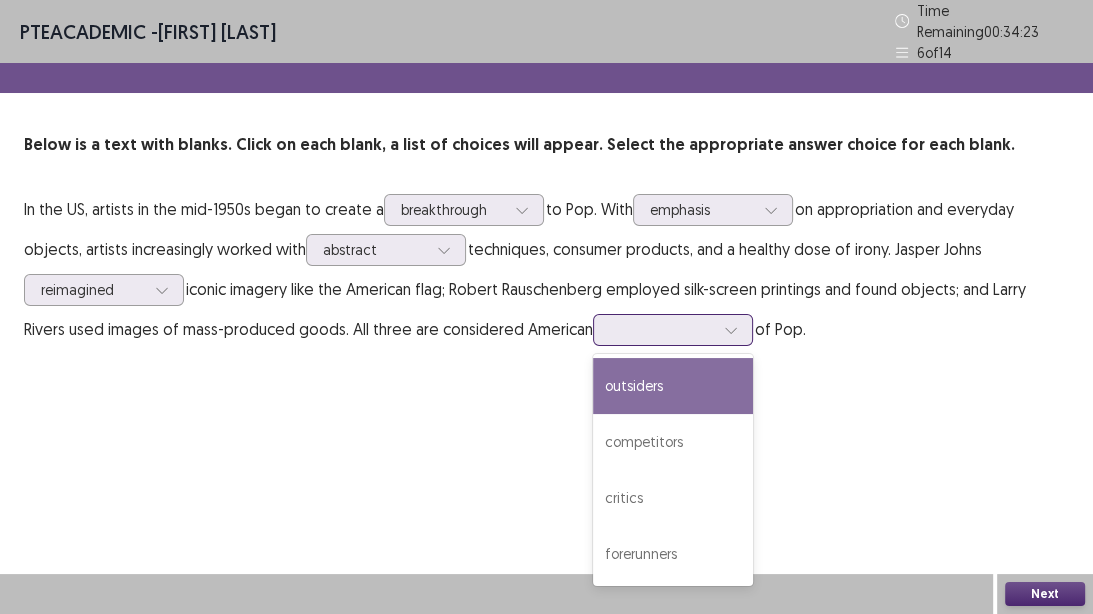 click at bounding box center [662, 329] 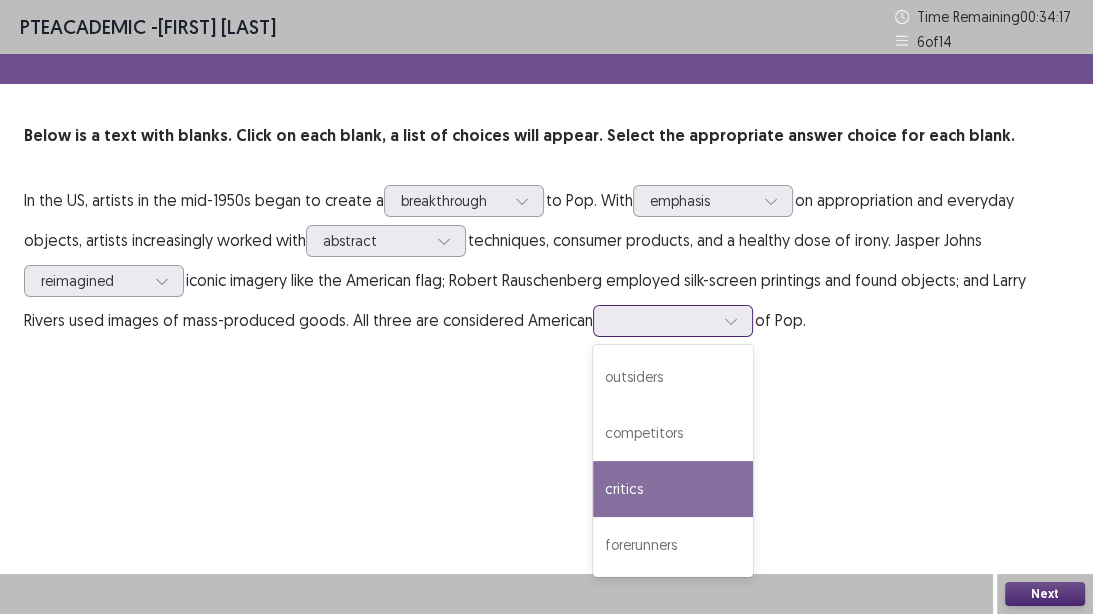 click on "critics" at bounding box center [673, 489] 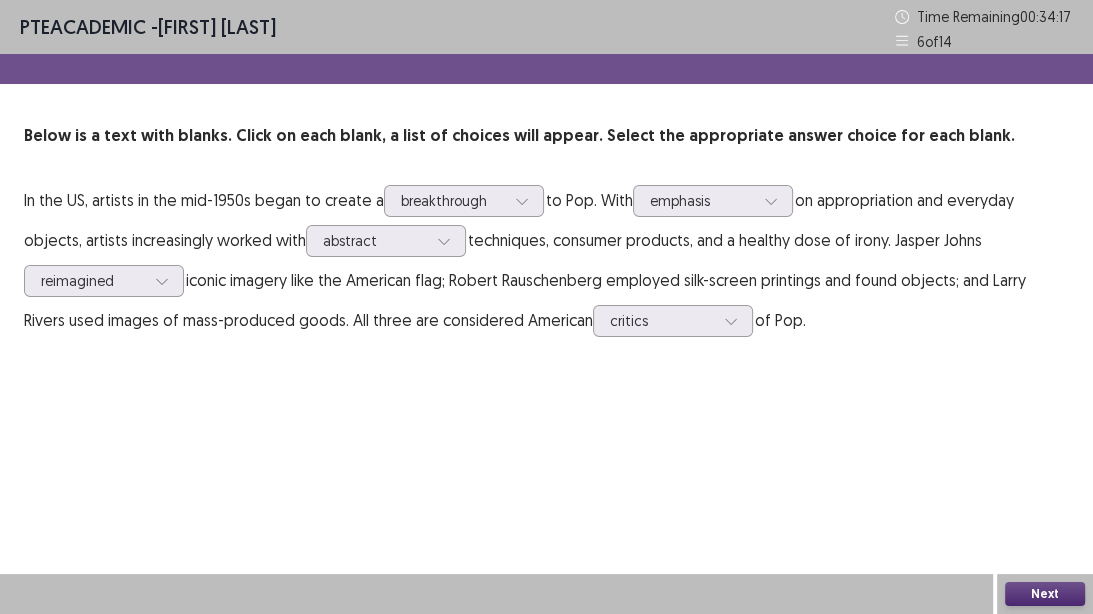 click on "PTE  academic   -  JACKY LOU TICSE Time Remaining  00 : 34 : 17 6  of  14 Below is a text with blanks. Click on each blank, a list of choices will appear. Select the appropriate answer choice for each blank. In the US, artists in the mid-1950s began to create a  breakthrough  to Pop. With  emphasis  on appropriation and everyday objects, artists increasingly worked with  abstract  techniques, consumer products, and a healthy dose of irony. Jasper Johns  reimagined  iconic imagery like the American flag; Robert Rauschenberg employed silk-screen printings and found objects; and Larry Rivers used images of mass-produced goods. All three are considered American  critics  of Pop. Next" at bounding box center (546, 307) 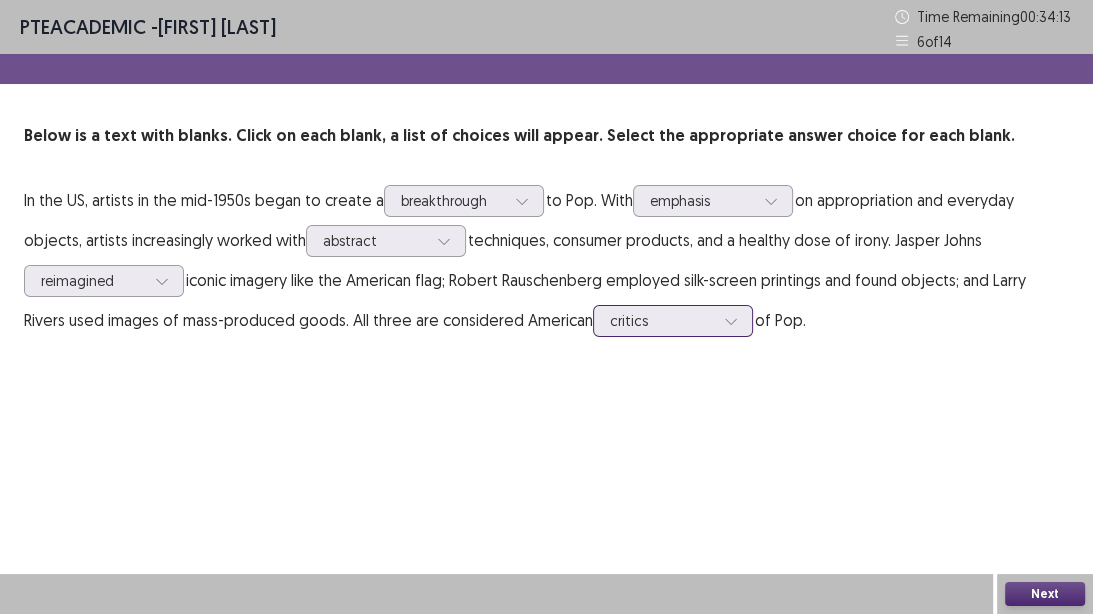 click at bounding box center [662, 320] 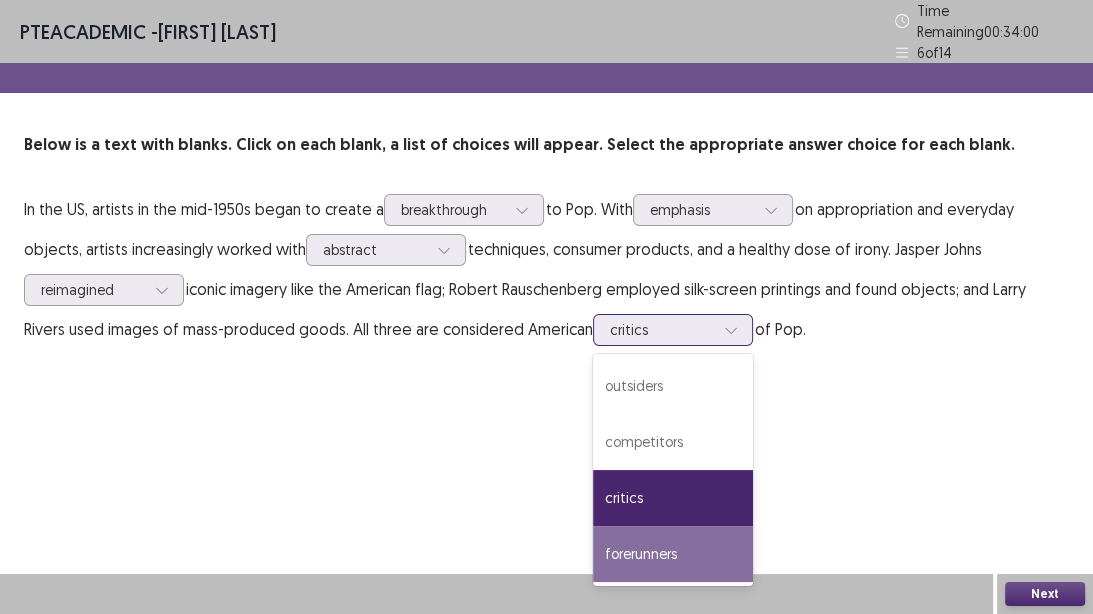 click on "forerunners" at bounding box center [673, 554] 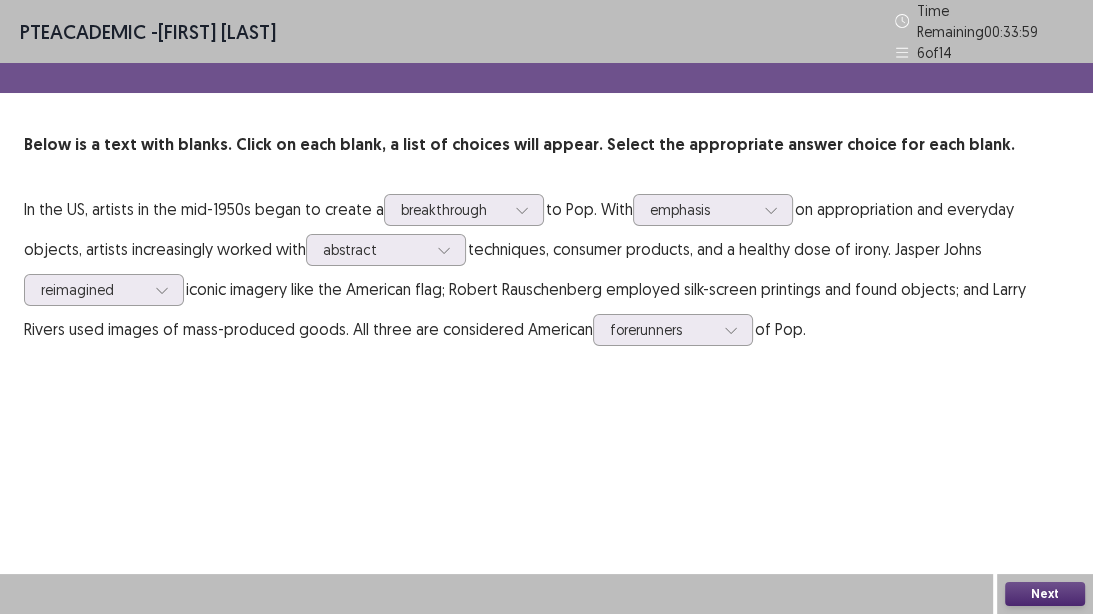 click on "PTE  academic   -  JACKY LOU TICSE Time Remaining  00 : 33 : 59 6  of  14 Below is a text with blanks. Click on each blank, a list of choices will appear. Select the appropriate answer choice for each blank. In the US, artists in the mid-1950s began to create a  breakthrough  to Pop. With  emphasis  on appropriation and everyday objects, artists increasingly worked with  abstract  techniques, consumer products, and a healthy dose of irony. Jasper Johns  reimagined  iconic imagery like the American flag; Robert Rauschenberg employed silk-screen printings and found objects; and Larry Rivers used images of mass-produced goods. All three are considered American  forerunners  of Pop. Next" at bounding box center [546, 307] 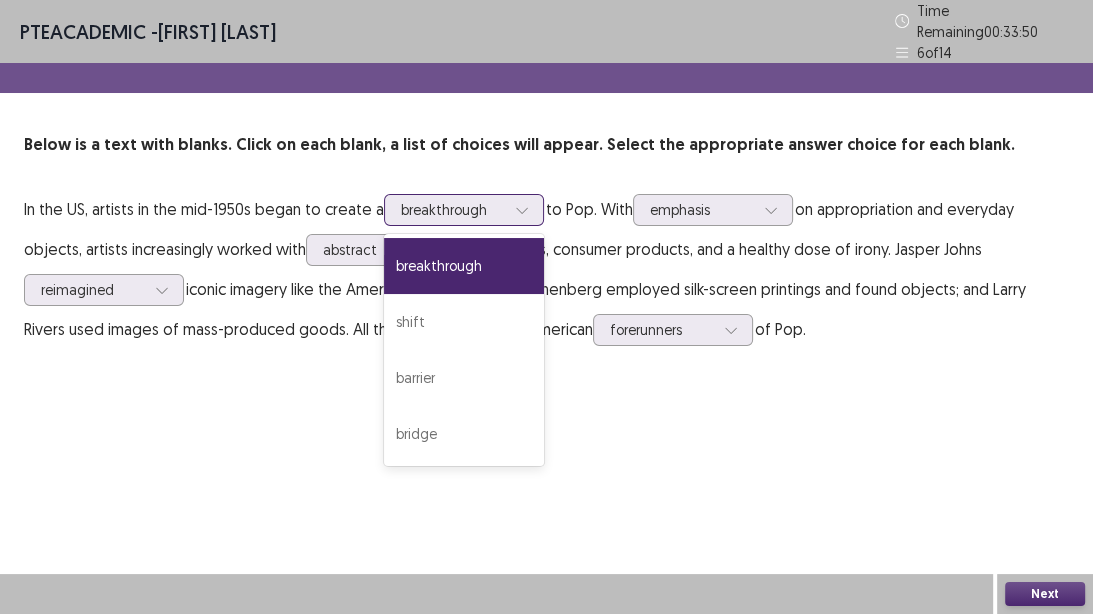 click at bounding box center (453, 209) 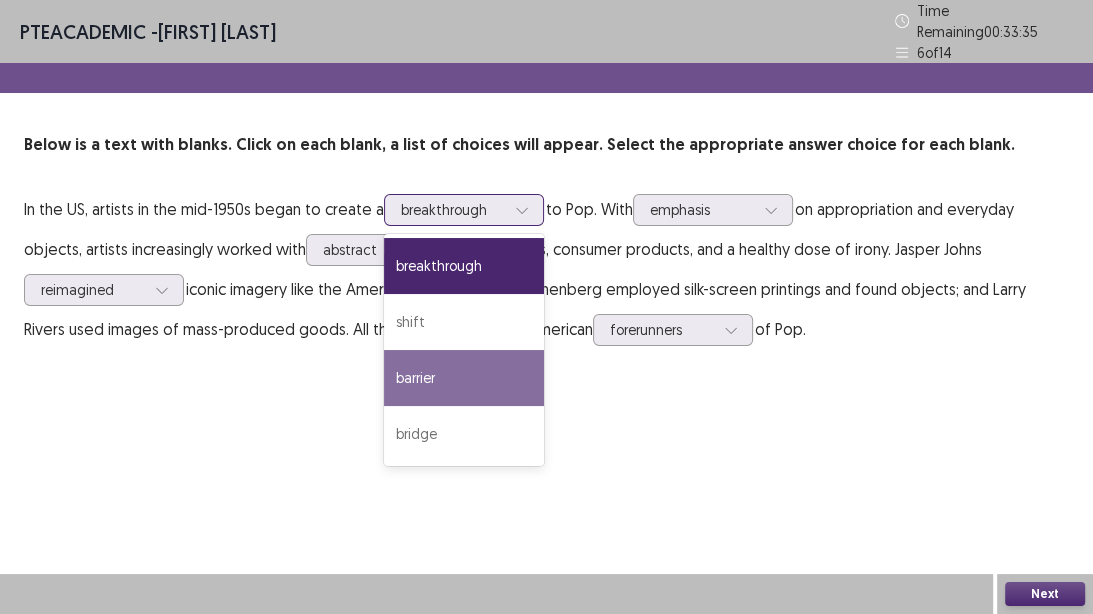 click on "barrier" at bounding box center [464, 378] 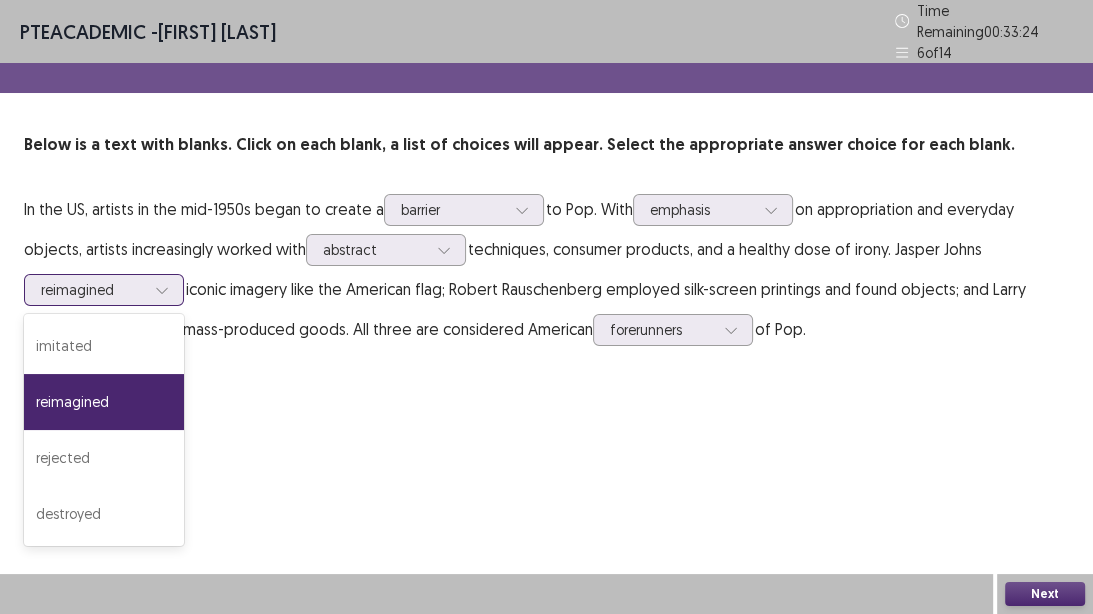 click at bounding box center (162, 290) 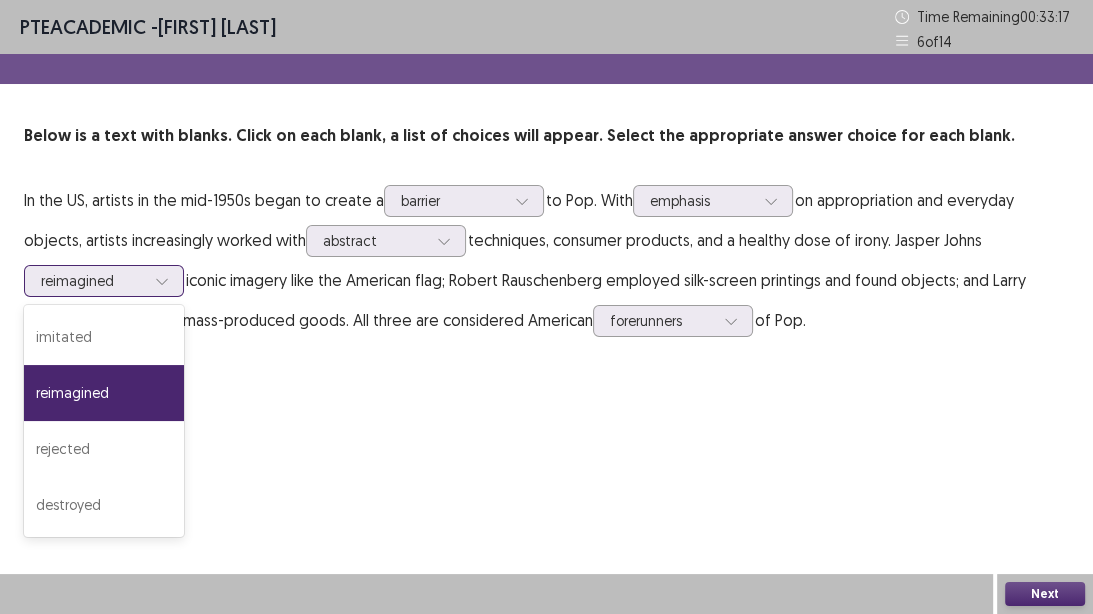 click at bounding box center (162, 281) 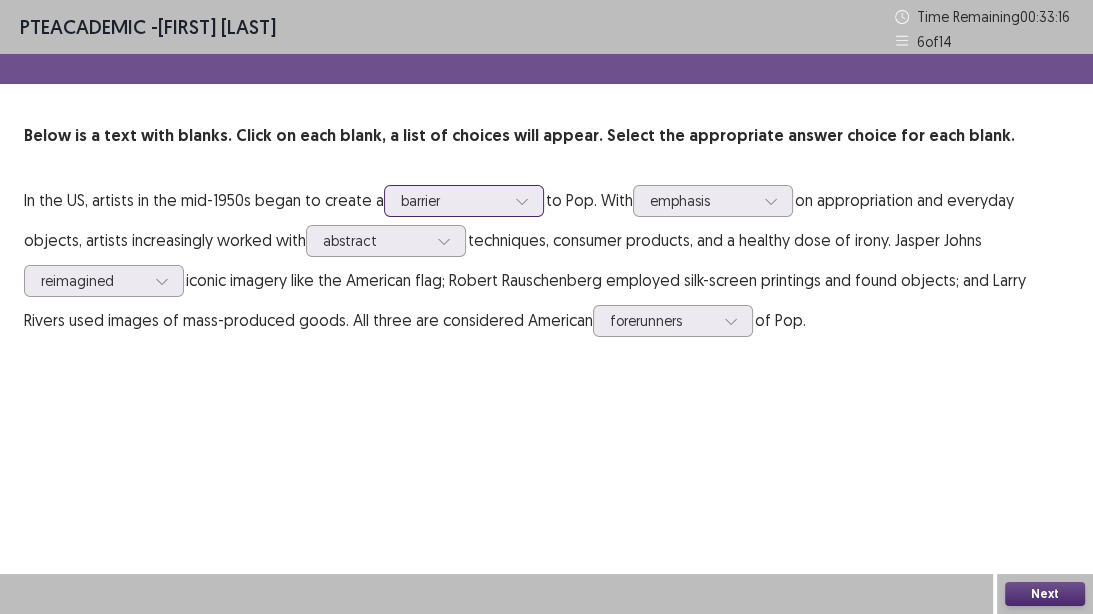 click on "barrier" at bounding box center (453, 201) 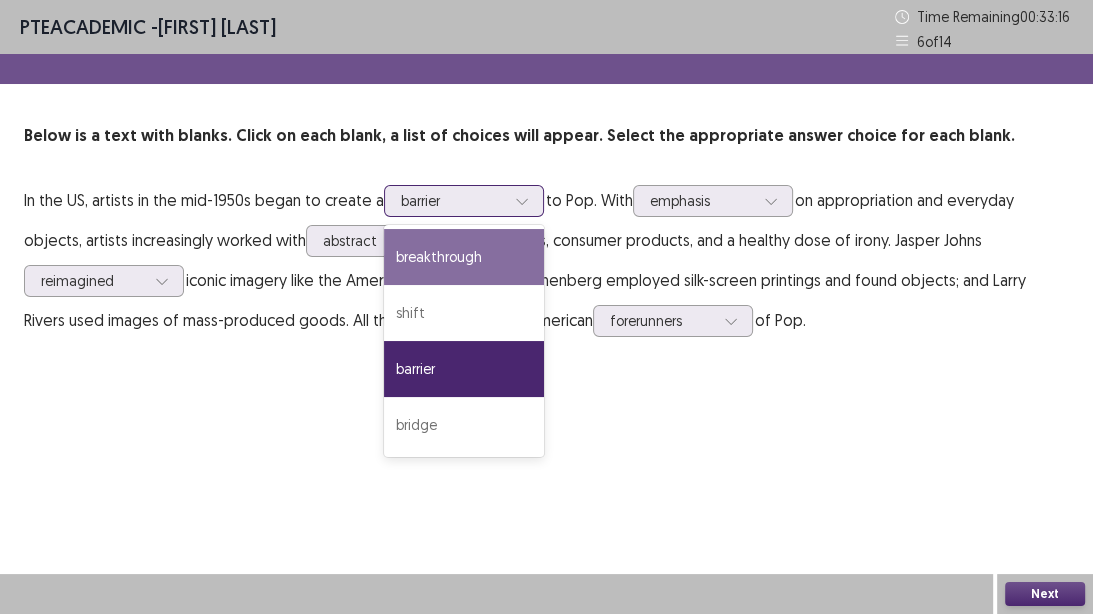 click on "breakthrough" at bounding box center [464, 257] 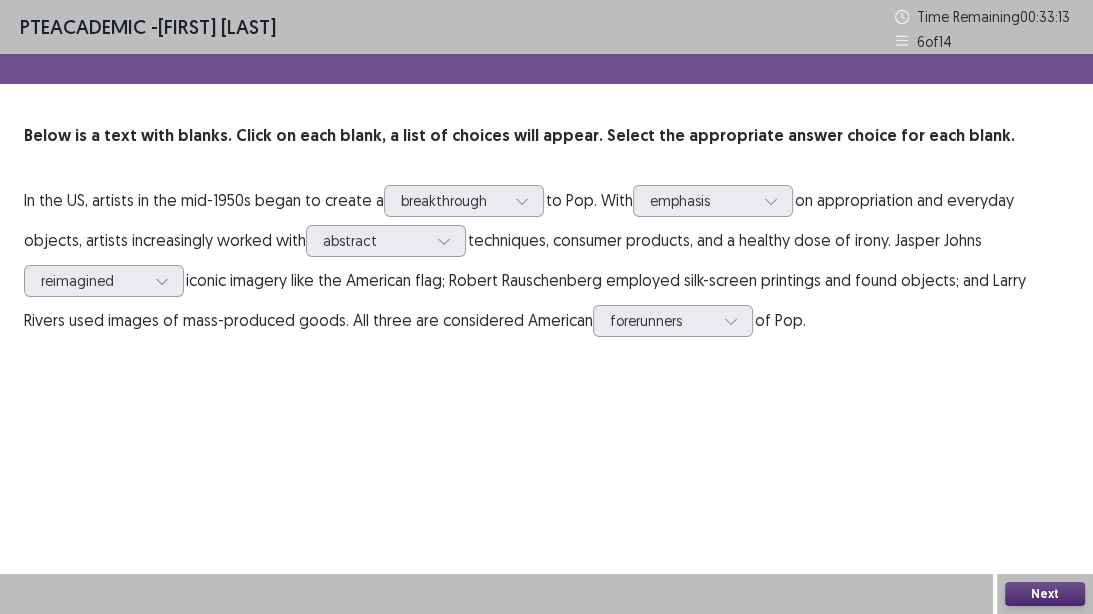 click on "Next" at bounding box center (1045, 594) 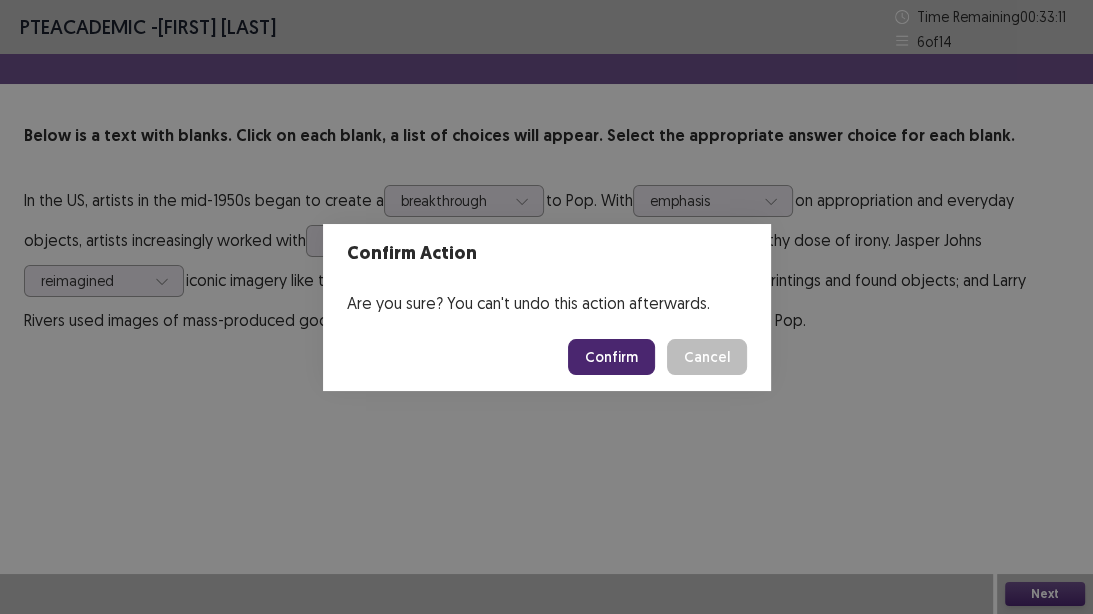 click on "Confirm" at bounding box center [611, 357] 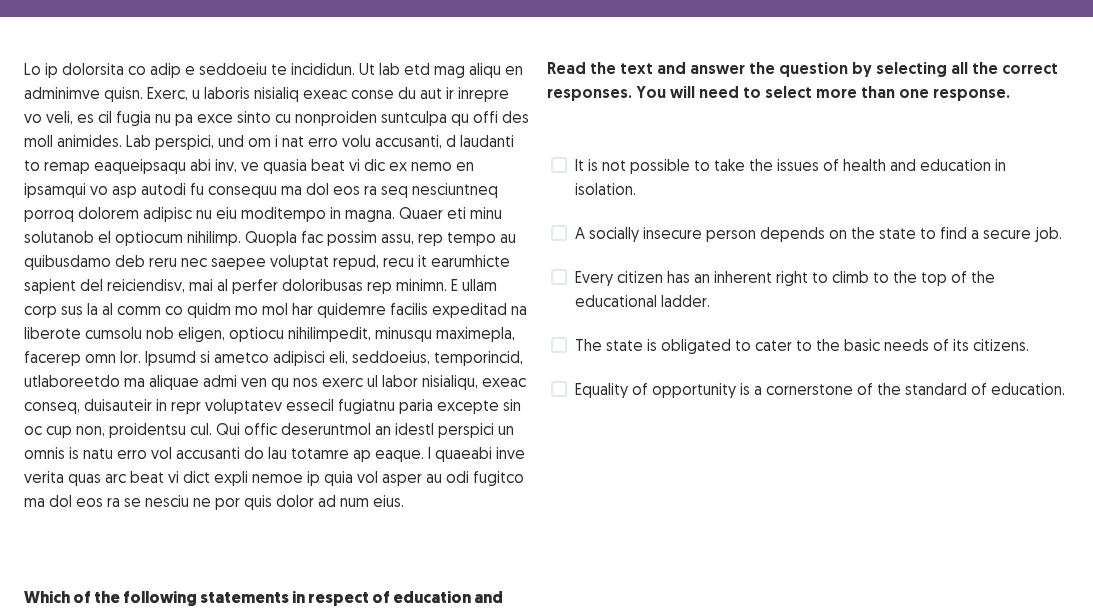 scroll, scrollTop: 93, scrollLeft: 0, axis: vertical 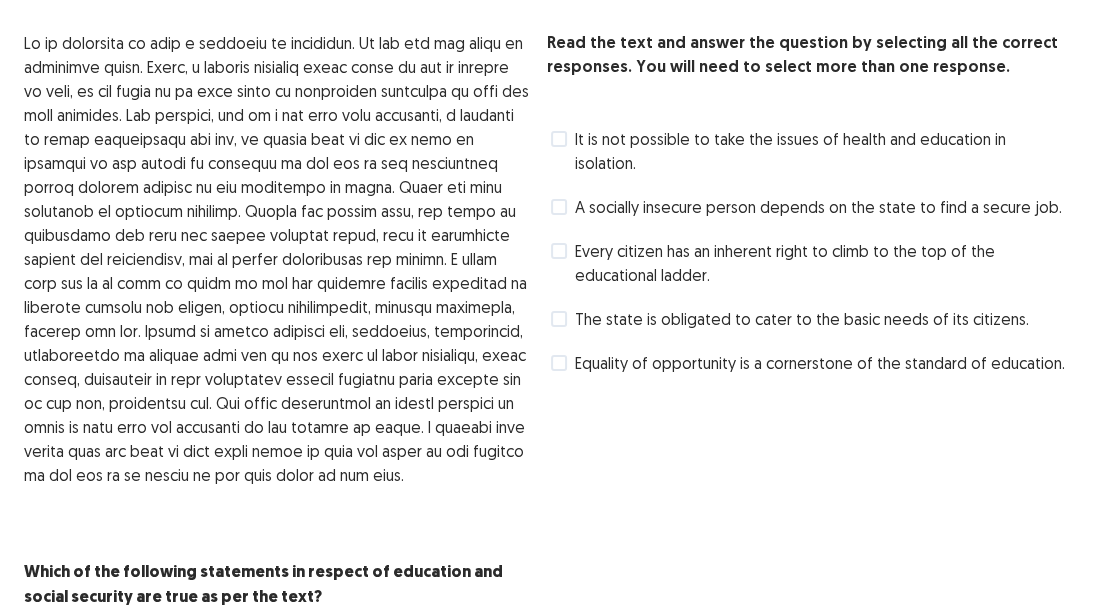 click on "Every citizen has an inherent right to climb to the top of the educational ladder." at bounding box center [822, 263] 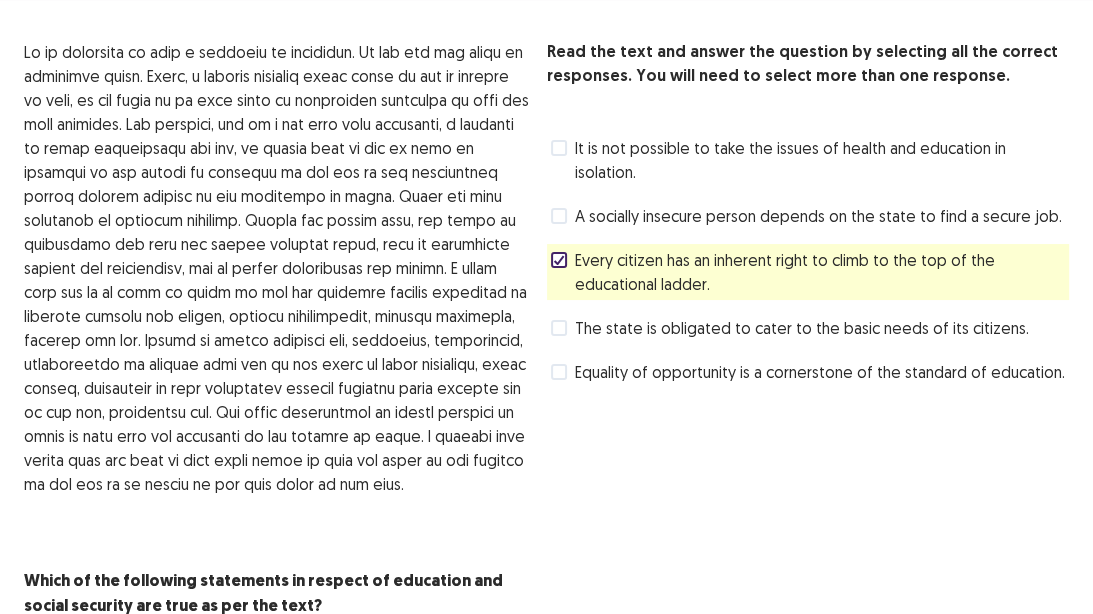 click on "The state is obligated to cater to the basic needs of its citizens." at bounding box center [802, 328] 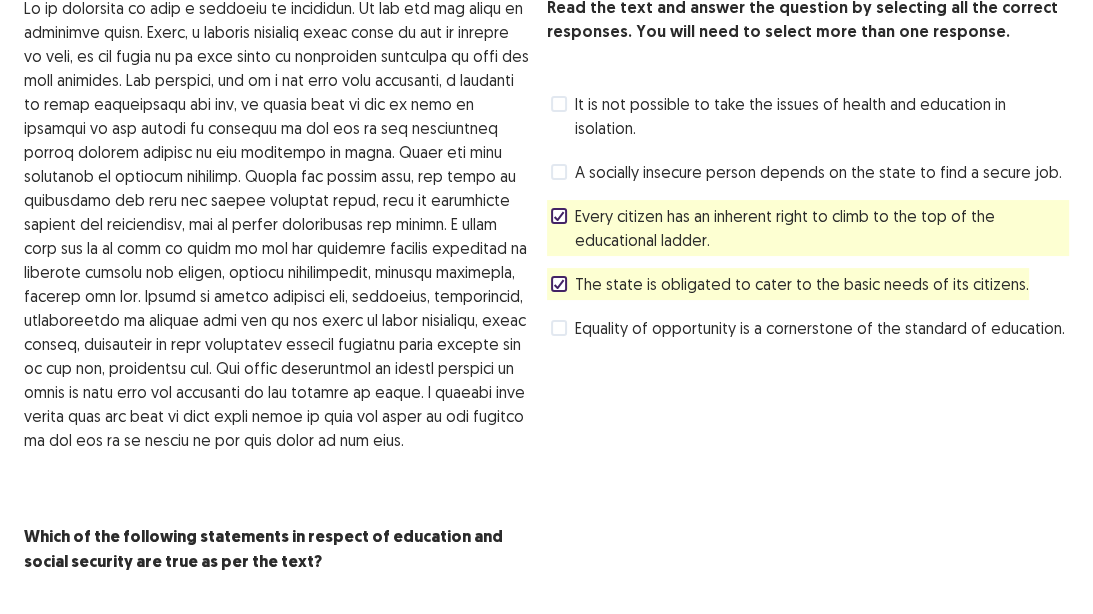 scroll, scrollTop: 173, scrollLeft: 0, axis: vertical 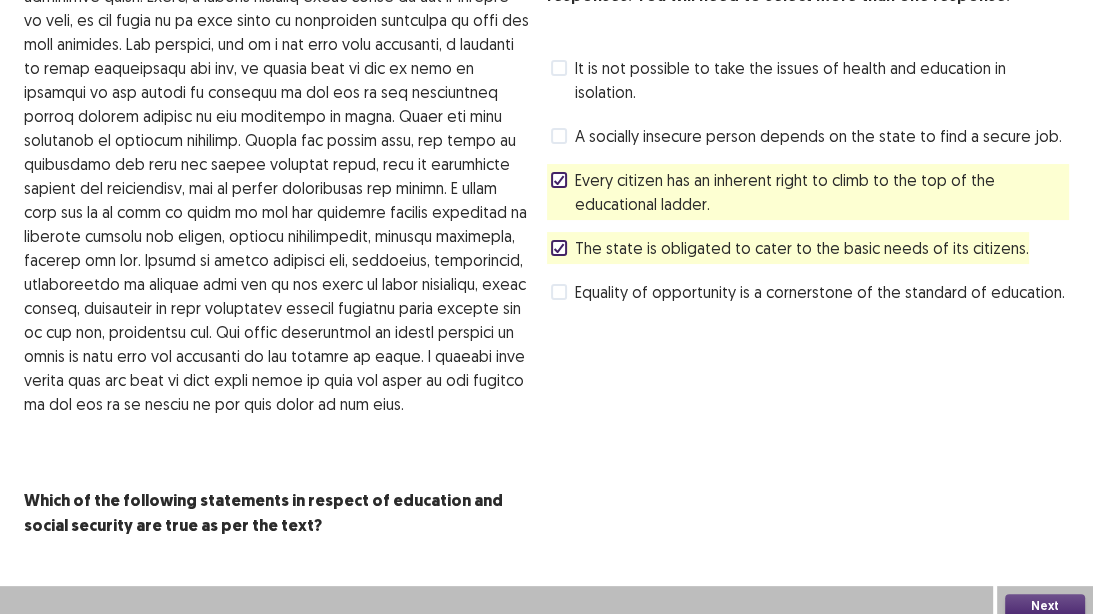click on "Equality of opportunity is a cornerstone of the standard of education." at bounding box center (820, 292) 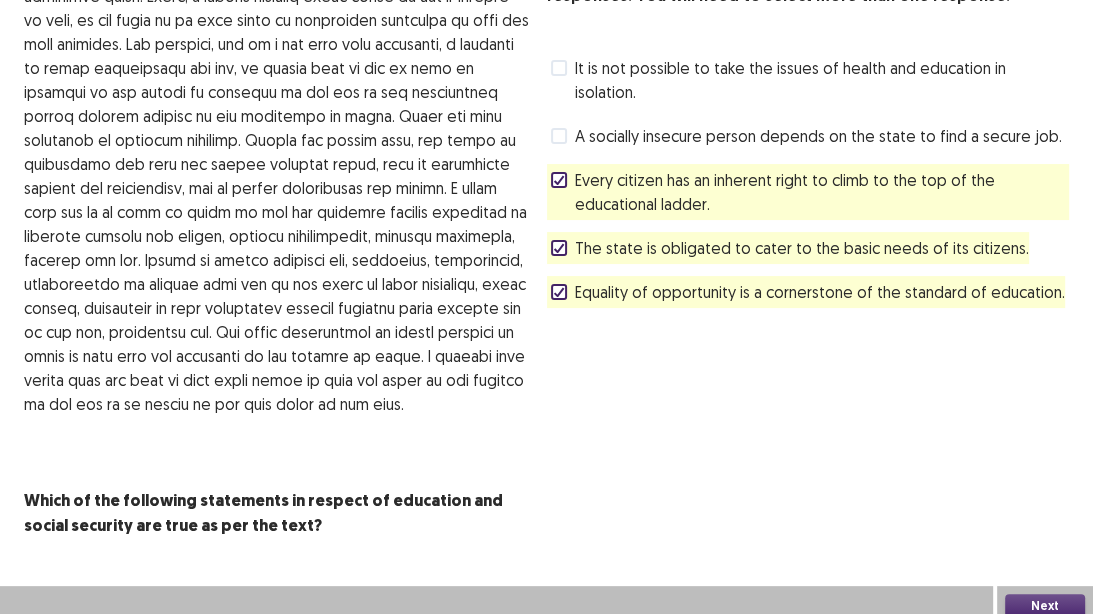 click on "Next" at bounding box center [1045, 606] 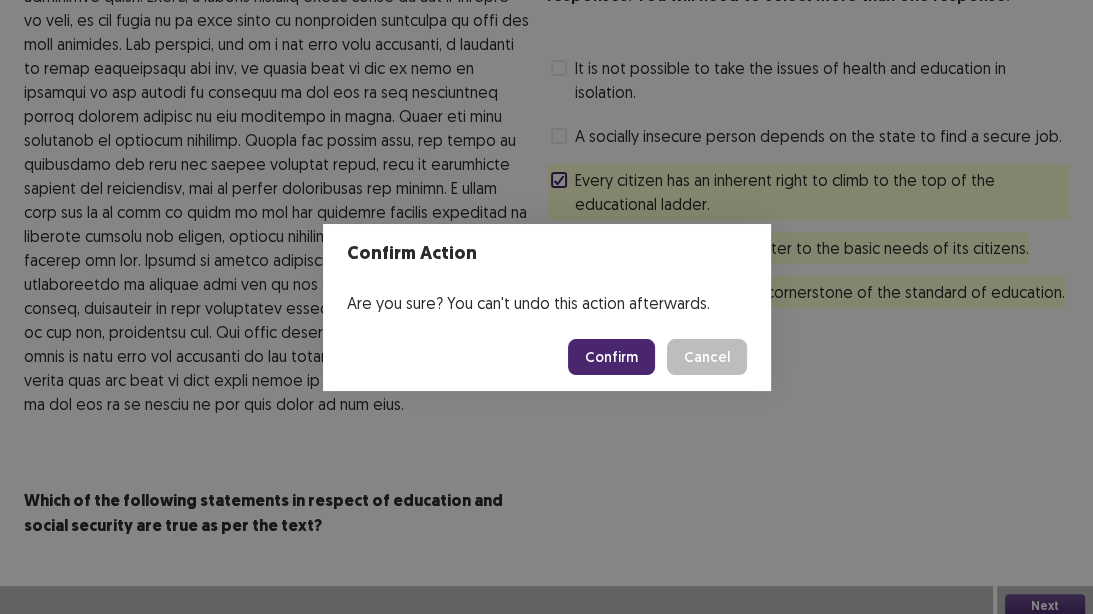 click on "Confirm" at bounding box center [611, 357] 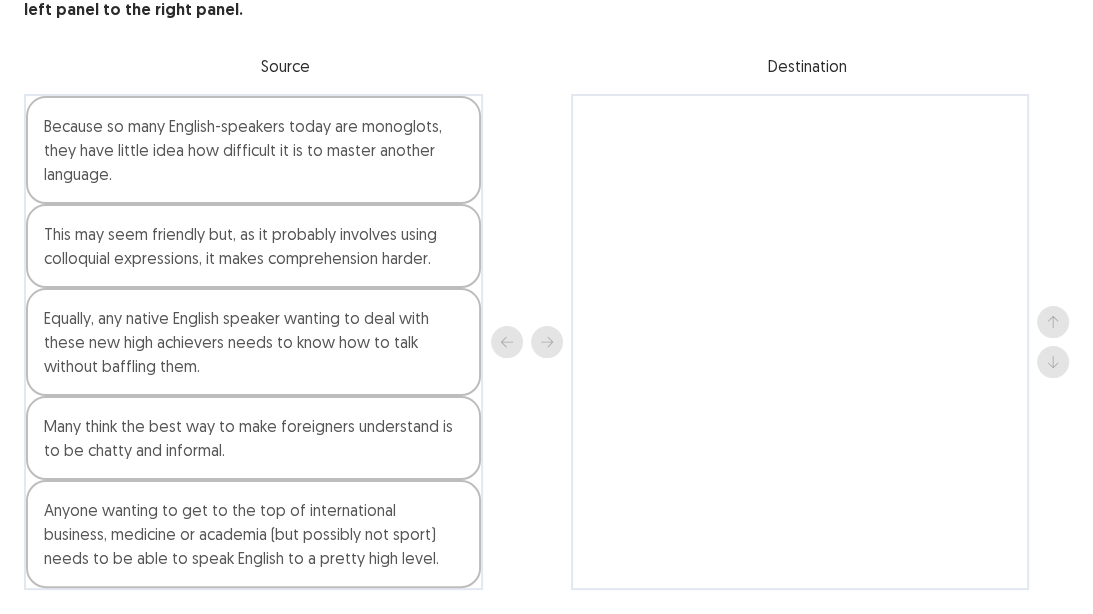scroll, scrollTop: 160, scrollLeft: 0, axis: vertical 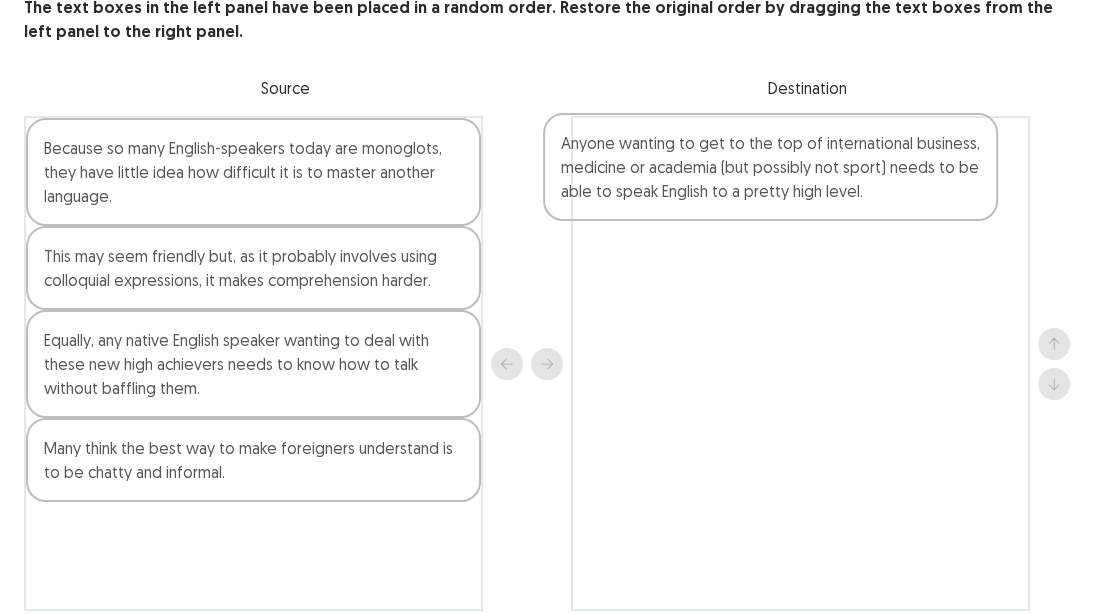 drag, startPoint x: 349, startPoint y: 526, endPoint x: 872, endPoint y: 168, distance: 633.79254 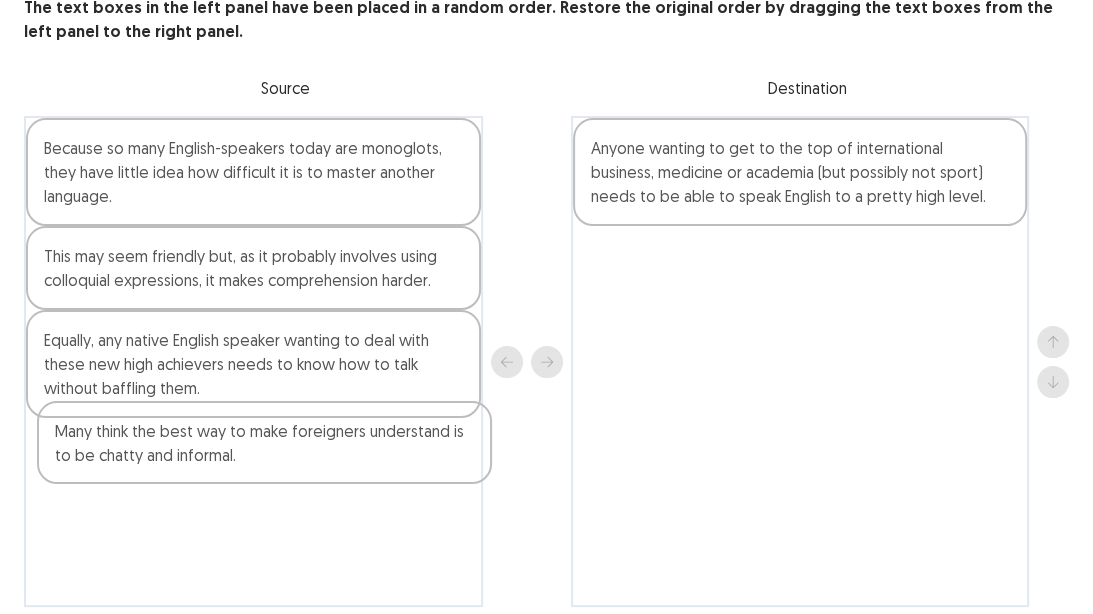 scroll, scrollTop: 138, scrollLeft: 0, axis: vertical 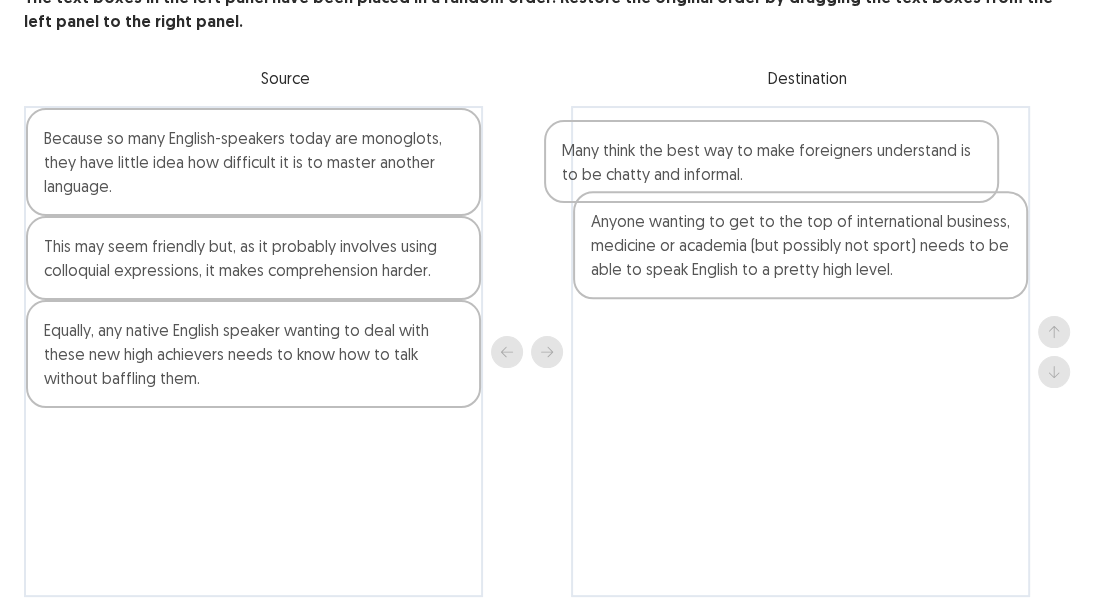 drag, startPoint x: 332, startPoint y: 480, endPoint x: 857, endPoint y: 190, distance: 599.7708 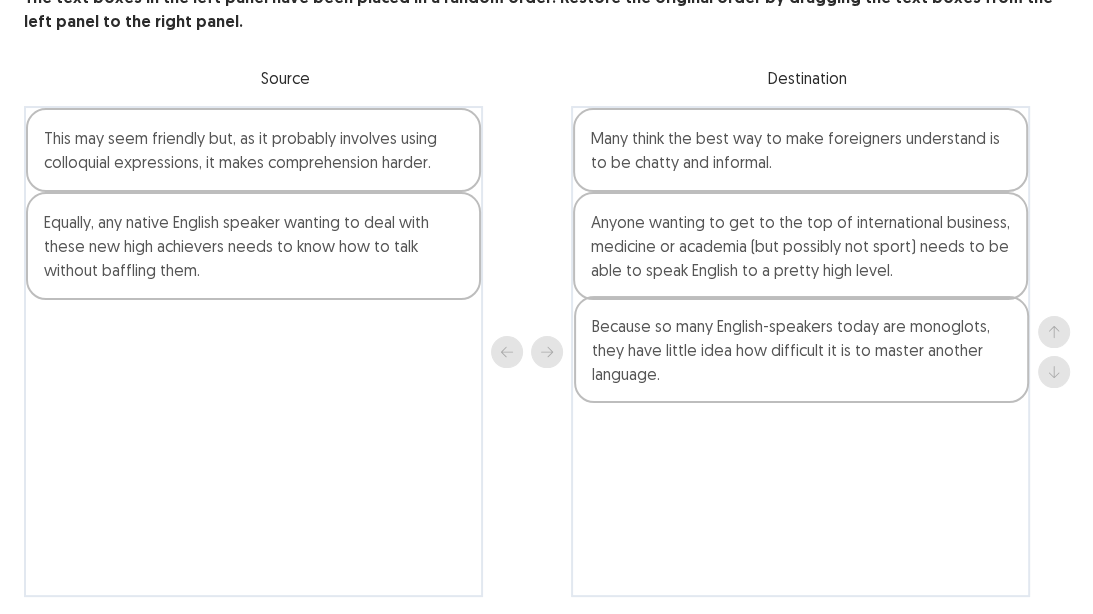 drag, startPoint x: 398, startPoint y: 179, endPoint x: 952, endPoint y: 369, distance: 585.67566 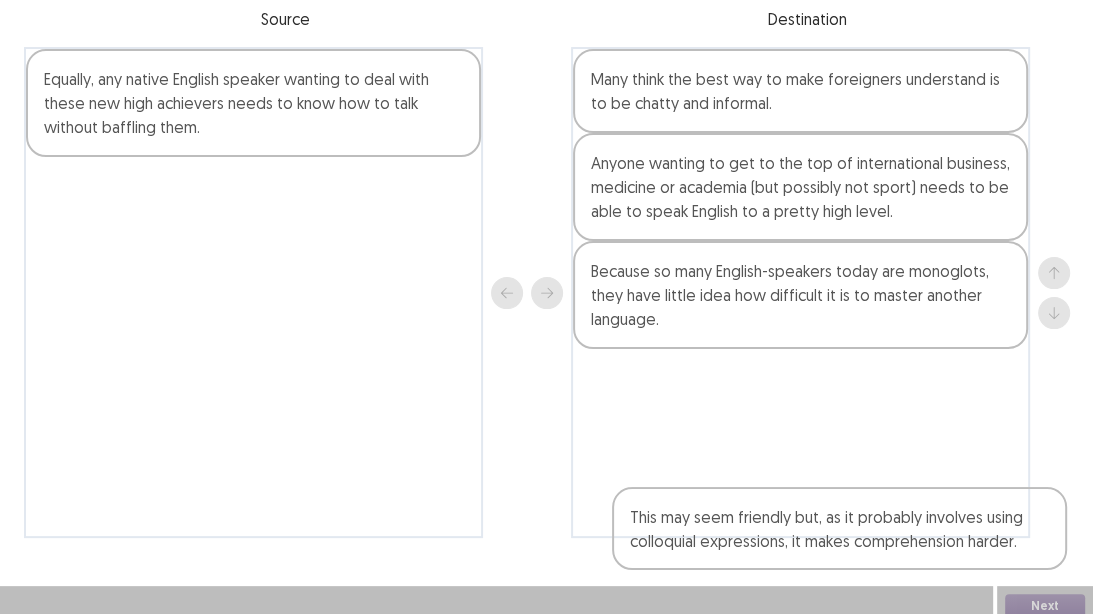 scroll, scrollTop: 208, scrollLeft: 0, axis: vertical 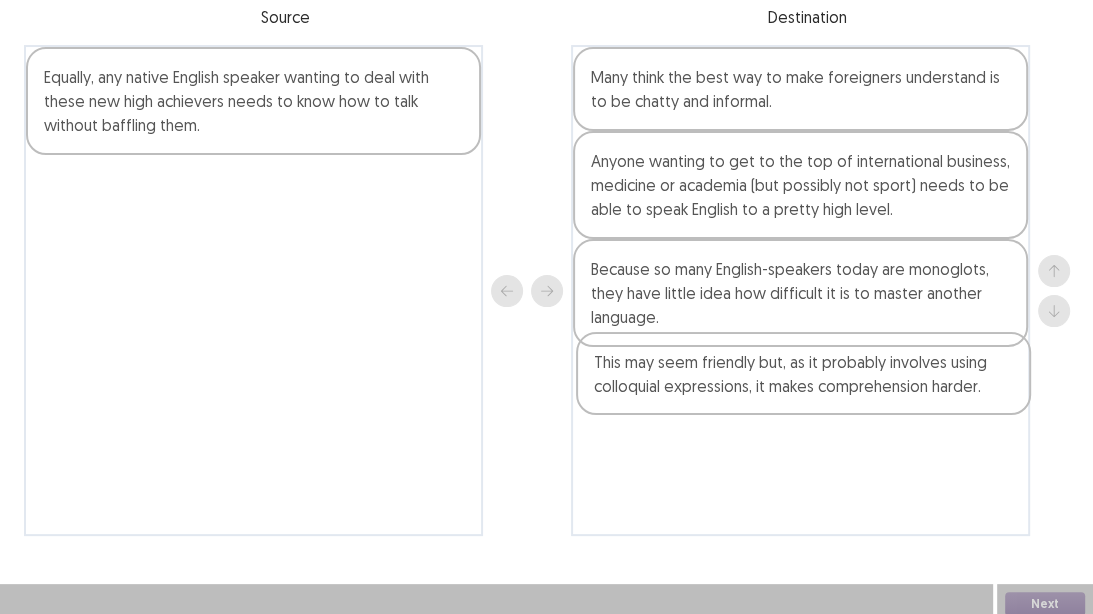 drag, startPoint x: 372, startPoint y: 169, endPoint x: 924, endPoint y: 400, distance: 598.3853 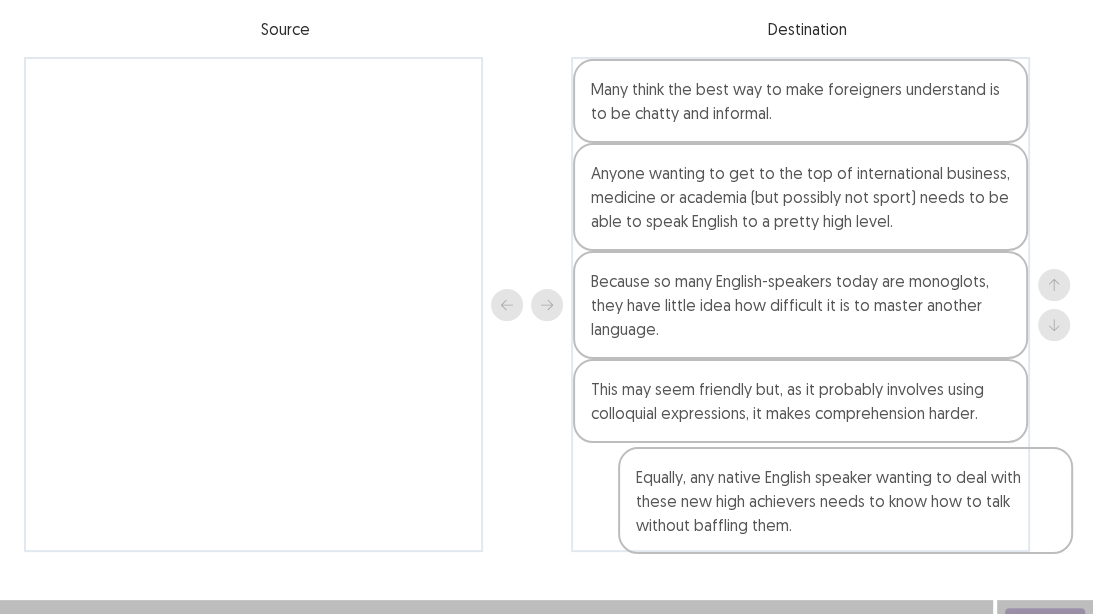 scroll, scrollTop: 208, scrollLeft: 0, axis: vertical 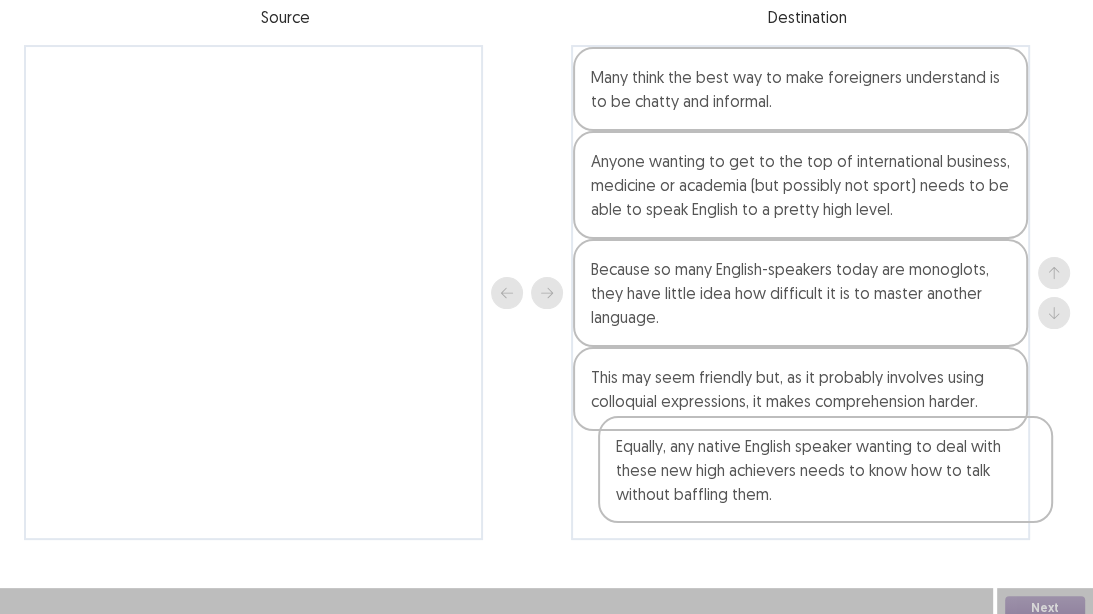 drag, startPoint x: 386, startPoint y: 104, endPoint x: 956, endPoint y: 483, distance: 684.50055 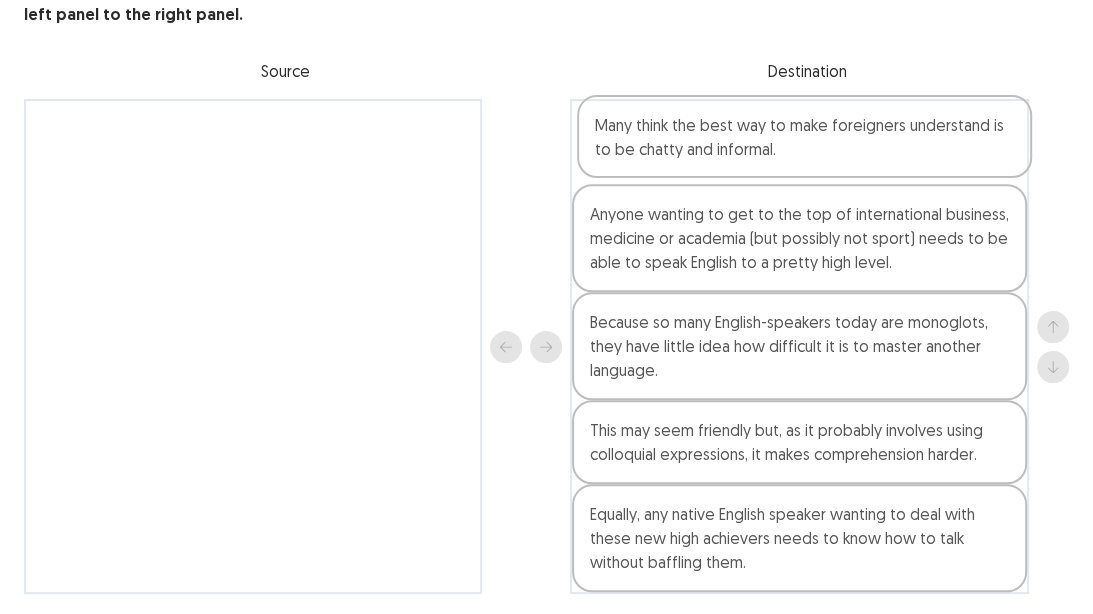 scroll, scrollTop: 149, scrollLeft: 0, axis: vertical 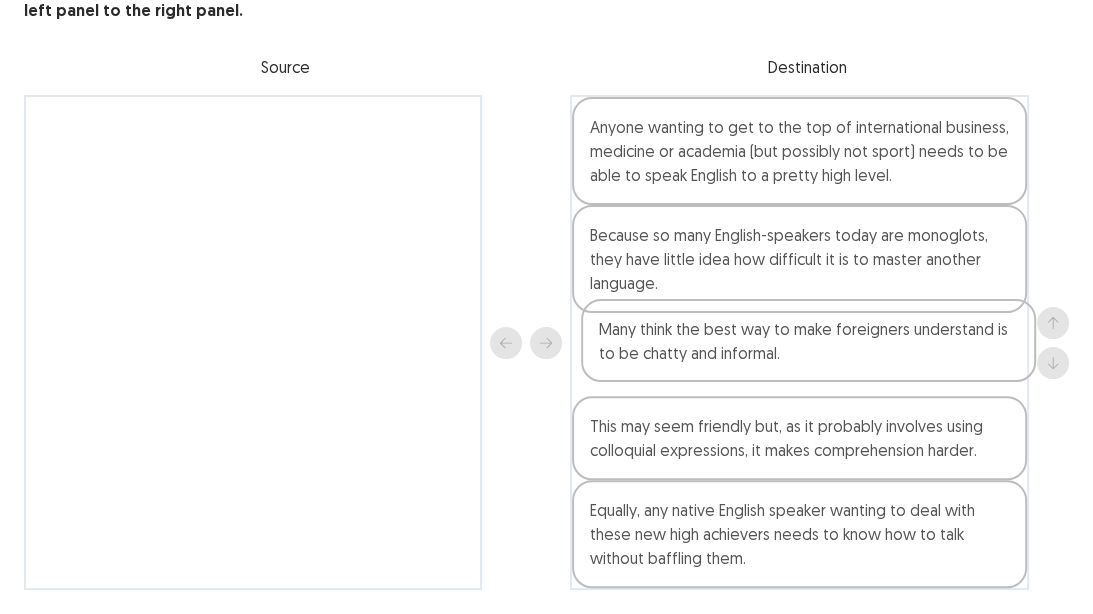 drag, startPoint x: 799, startPoint y: 95, endPoint x: 812, endPoint y: 368, distance: 273.30936 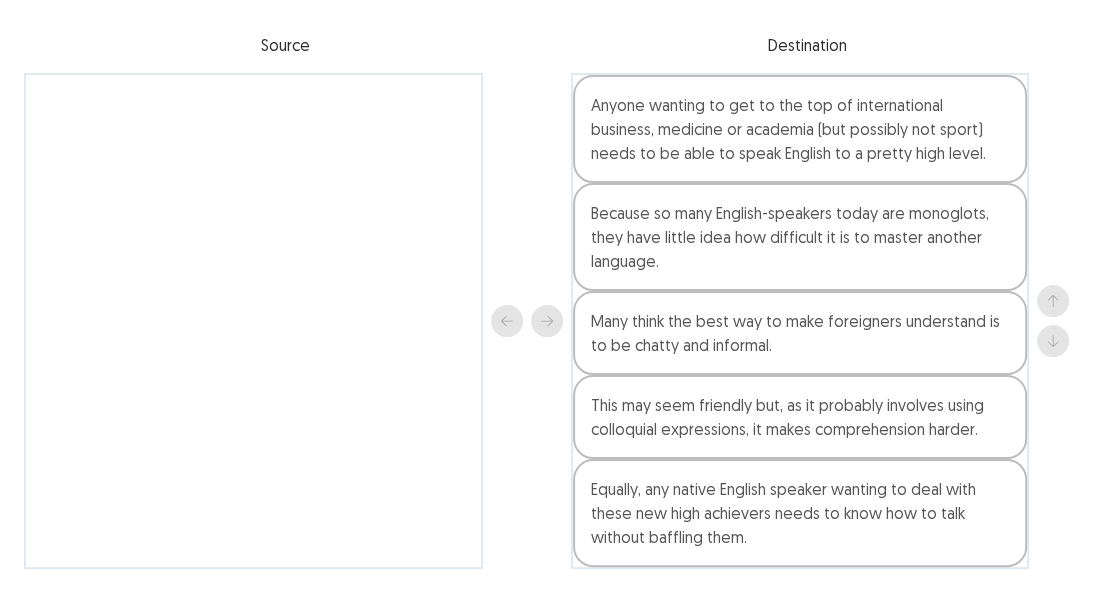 scroll, scrollTop: 208, scrollLeft: 0, axis: vertical 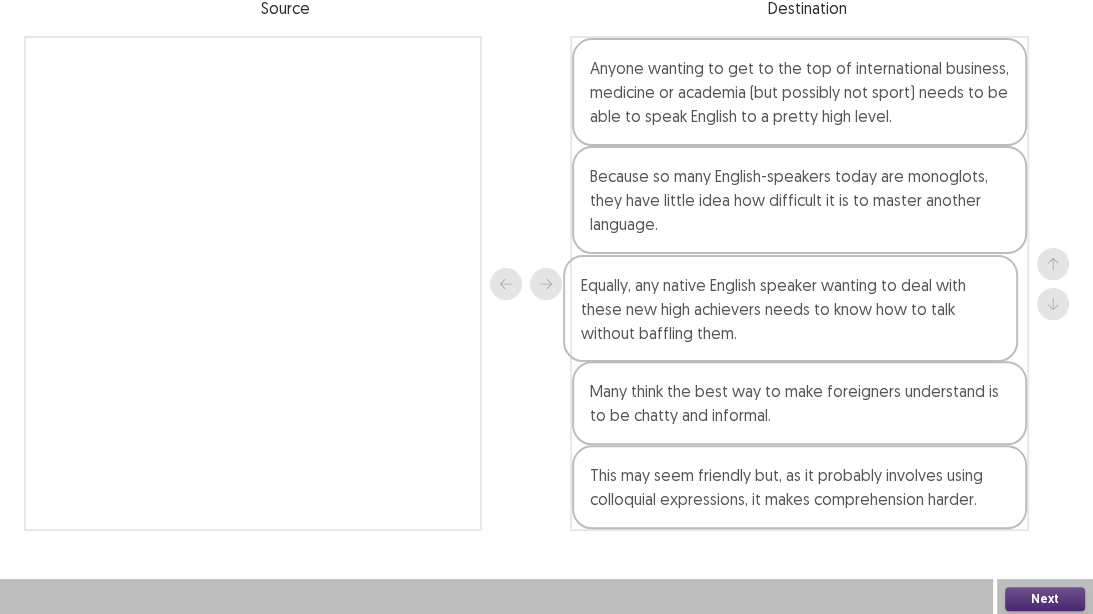 drag, startPoint x: 923, startPoint y: 492, endPoint x: 911, endPoint y: 321, distance: 171.42053 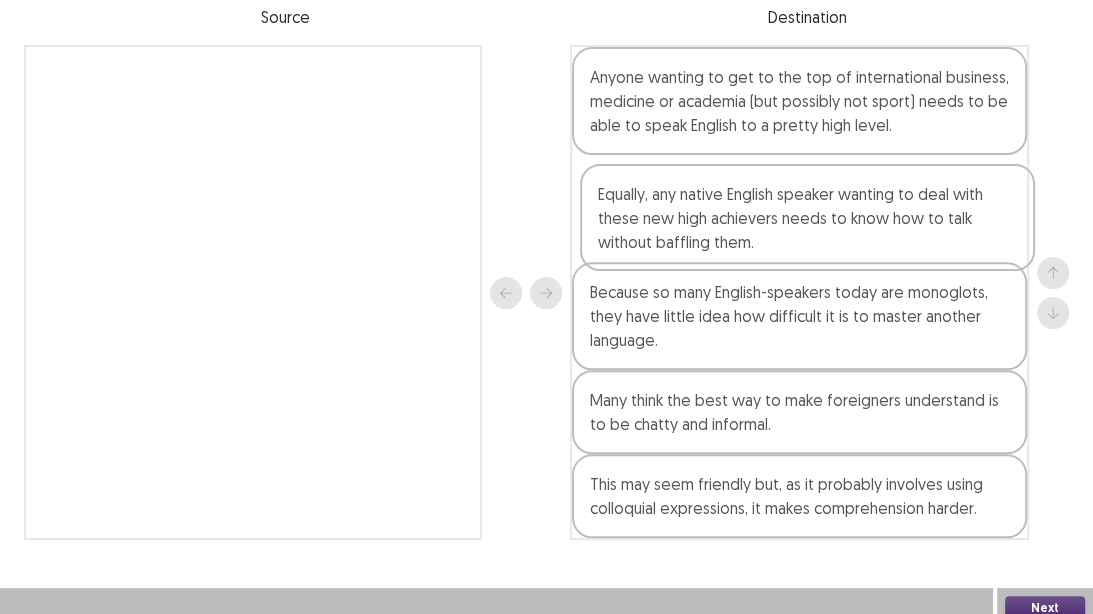 drag, startPoint x: 916, startPoint y: 352, endPoint x: 925, endPoint y: 256, distance: 96.42095 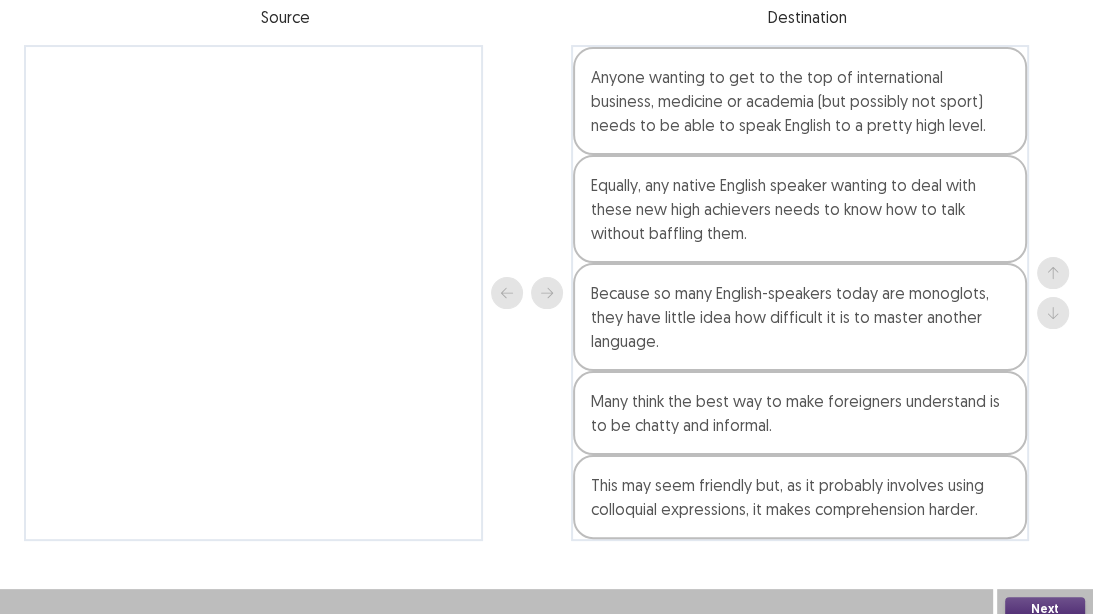 click on "Next" at bounding box center (1045, 609) 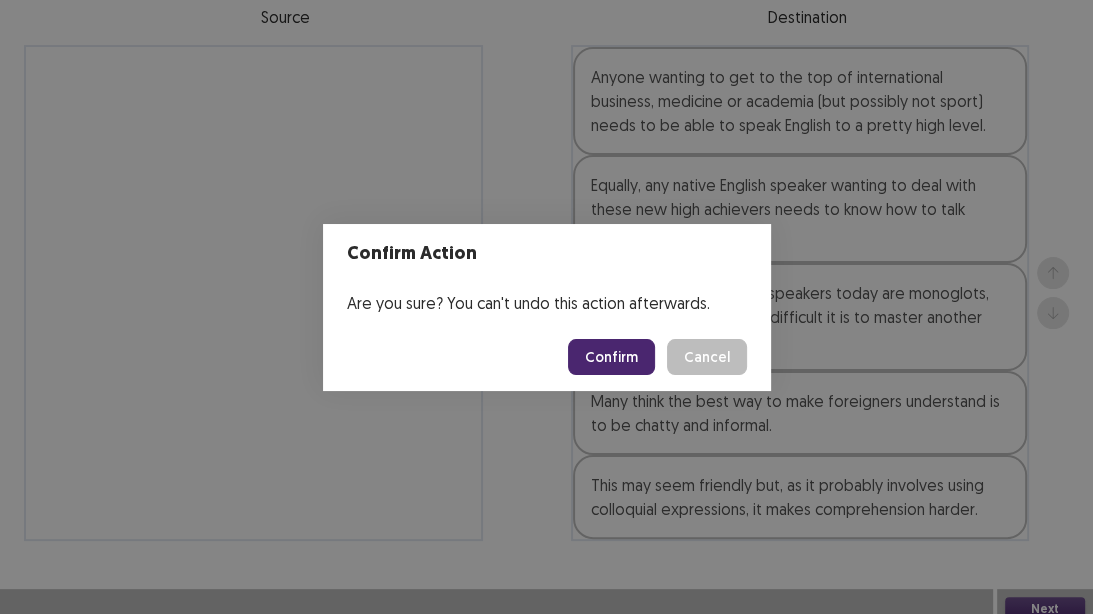 click on "Confirm" at bounding box center [611, 357] 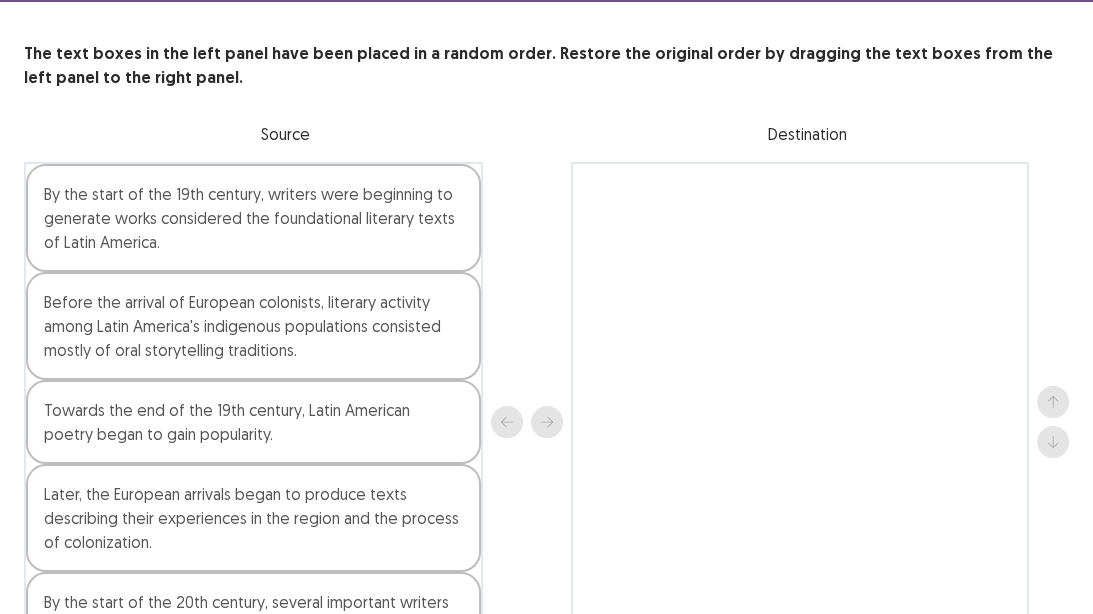 scroll, scrollTop: 160, scrollLeft: 0, axis: vertical 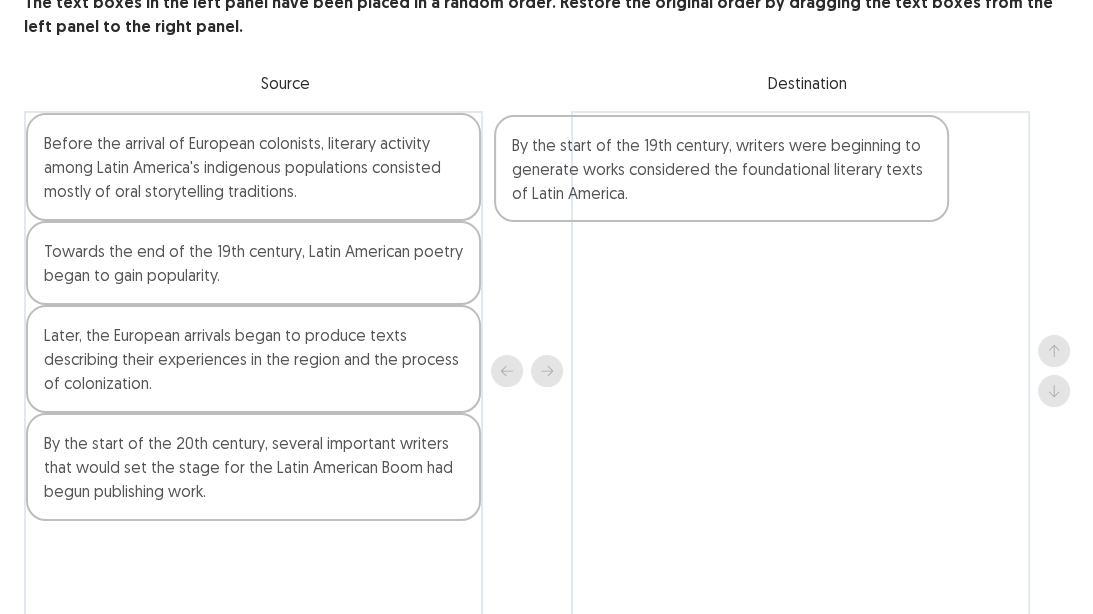 drag, startPoint x: 412, startPoint y: 172, endPoint x: 899, endPoint y: 201, distance: 487.86267 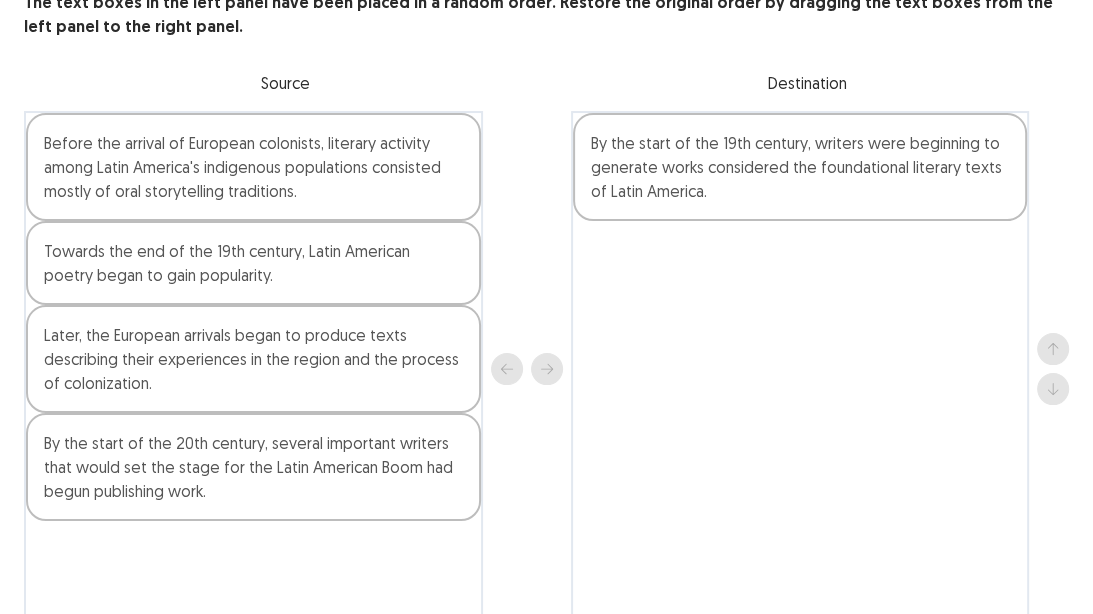 click on "Later, the European arrivals began to produce texts describing their experiences in the region and the process of colonization." at bounding box center (253, 359) 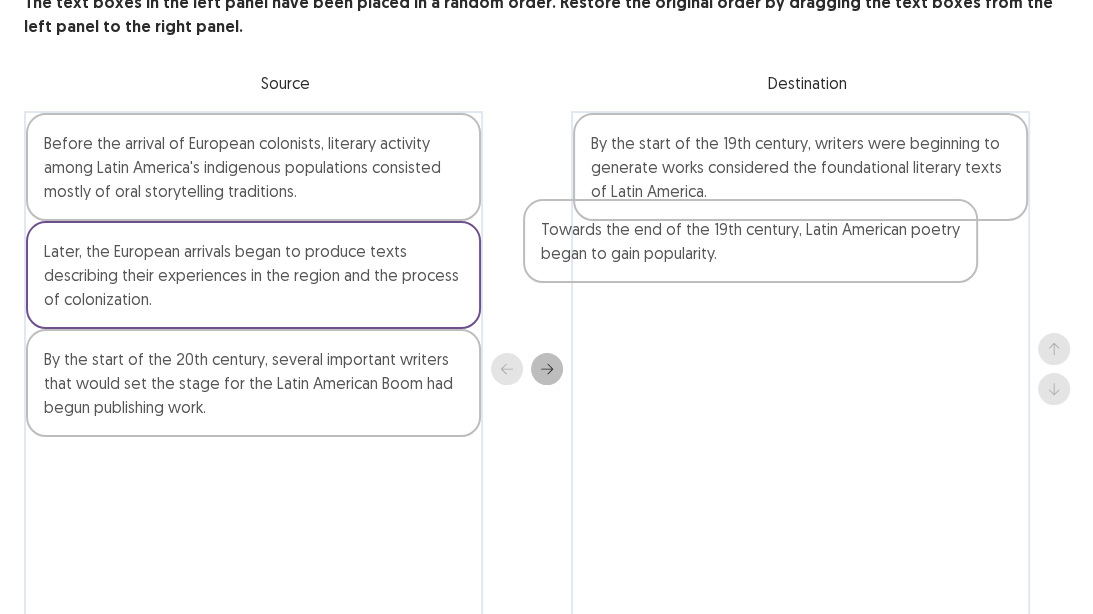 drag, startPoint x: 343, startPoint y: 268, endPoint x: 845, endPoint y: 257, distance: 502.1205 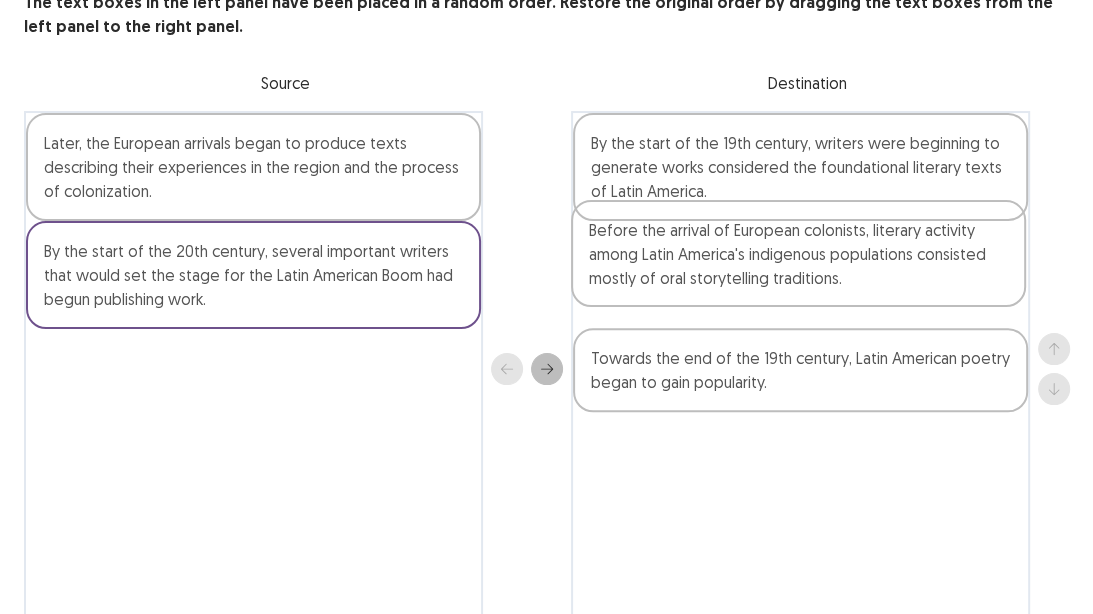 drag, startPoint x: 417, startPoint y: 175, endPoint x: 968, endPoint y: 272, distance: 559.47296 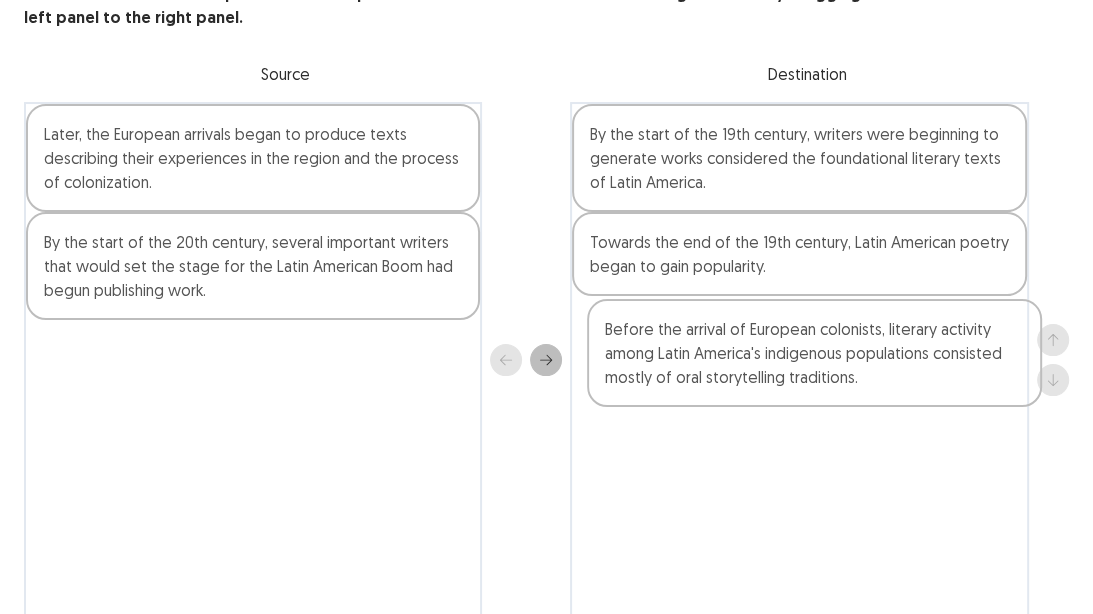 drag, startPoint x: 968, startPoint y: 272, endPoint x: 983, endPoint y: 361, distance: 90.255196 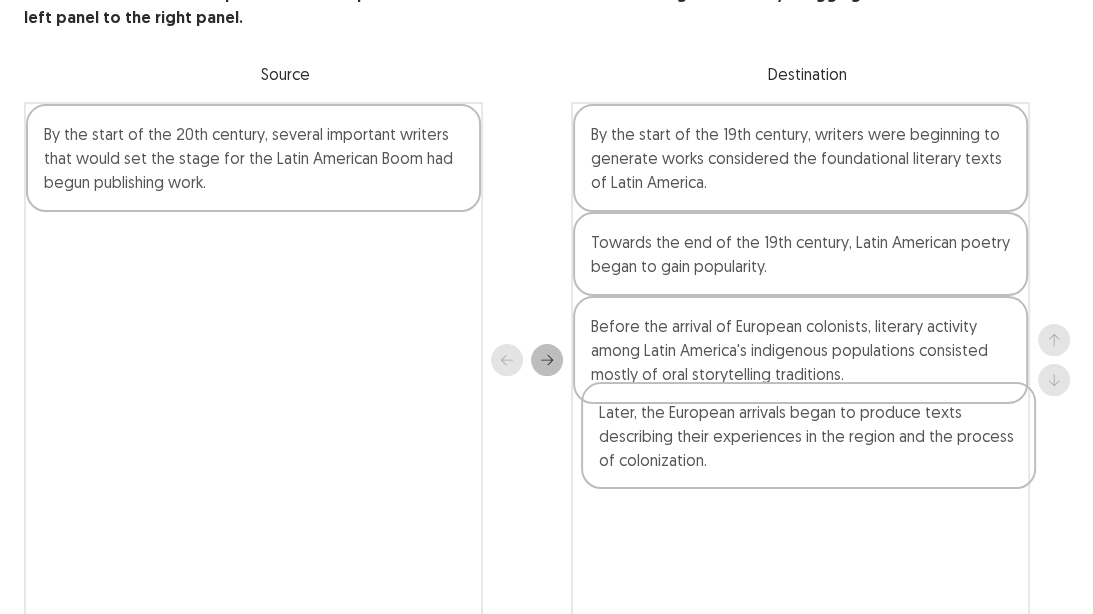 drag, startPoint x: 285, startPoint y: 163, endPoint x: 845, endPoint y: 447, distance: 627.8981 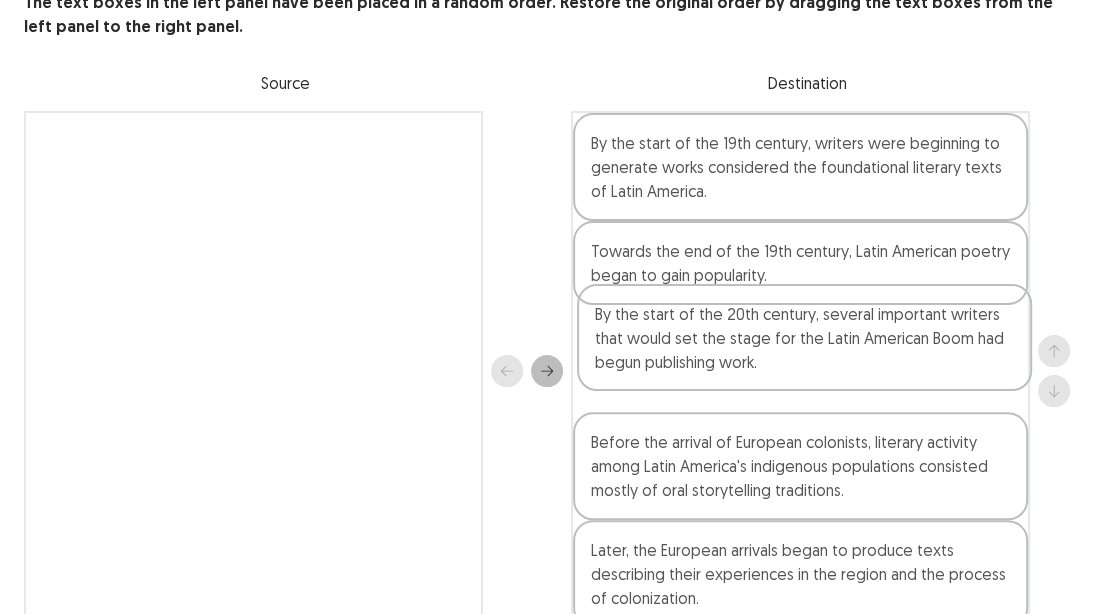 drag, startPoint x: 240, startPoint y: 188, endPoint x: 804, endPoint y: 372, distance: 593.25543 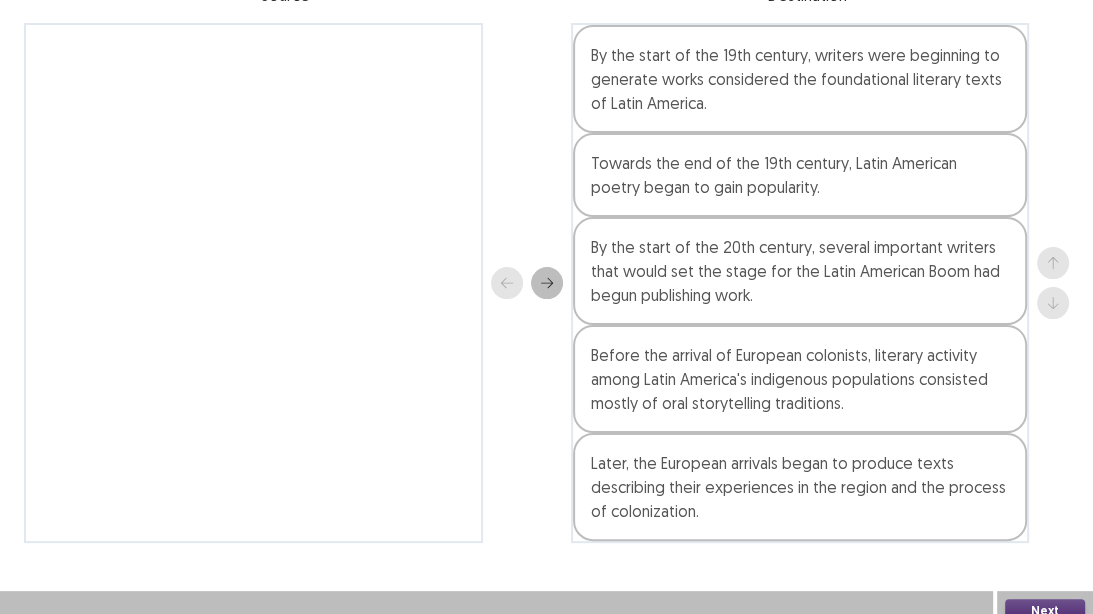 scroll, scrollTop: 232, scrollLeft: 0, axis: vertical 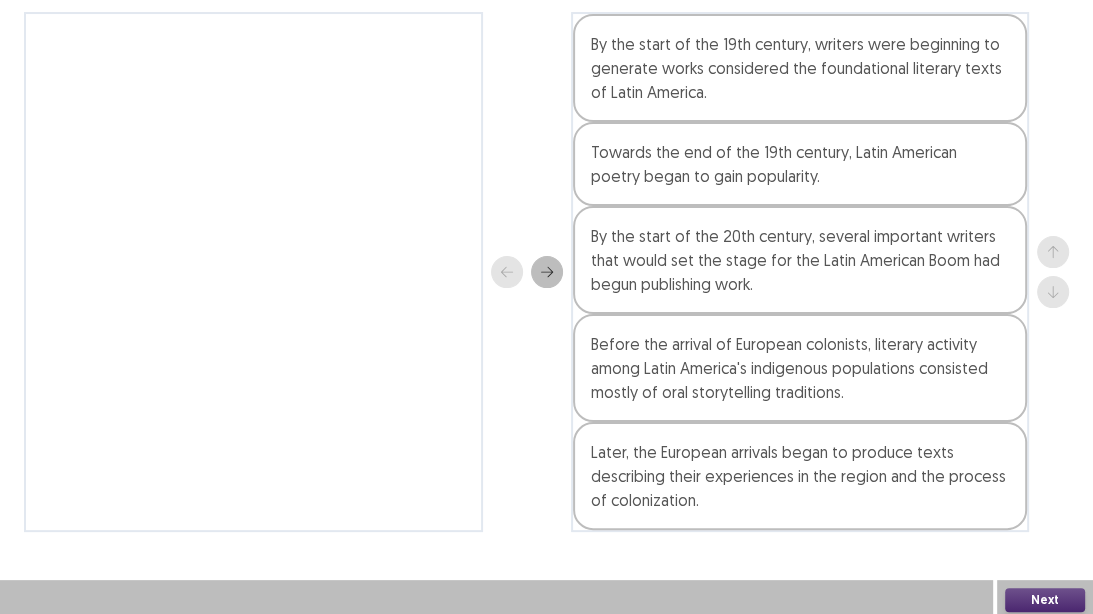click on "Next" at bounding box center [1045, 600] 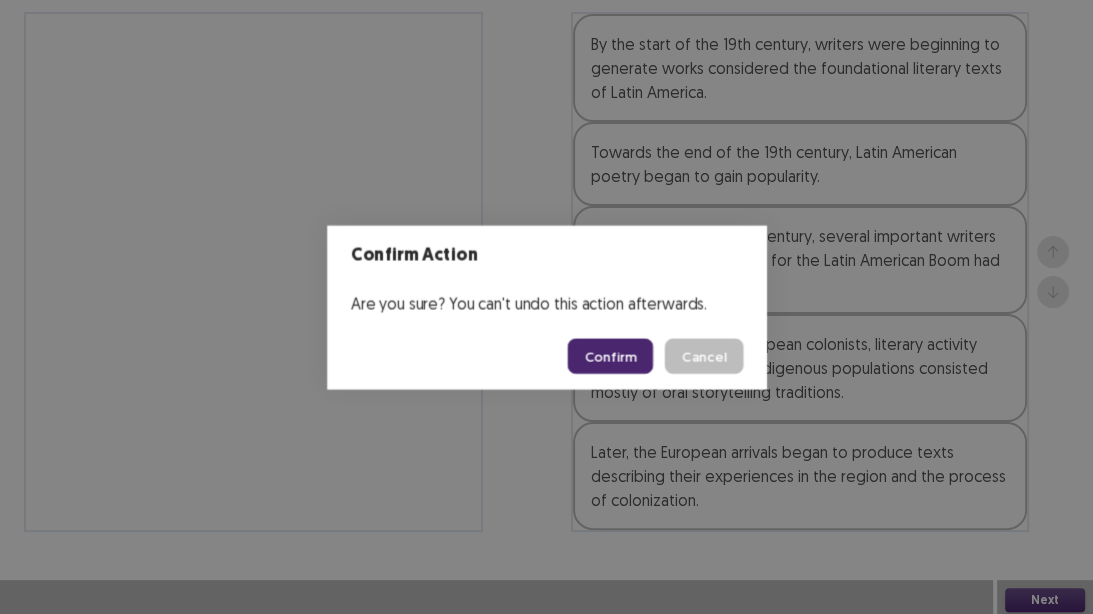 click on "Confirm Action Are you sure? You can't undo this action afterwards. Confirm Cancel" at bounding box center [546, 307] 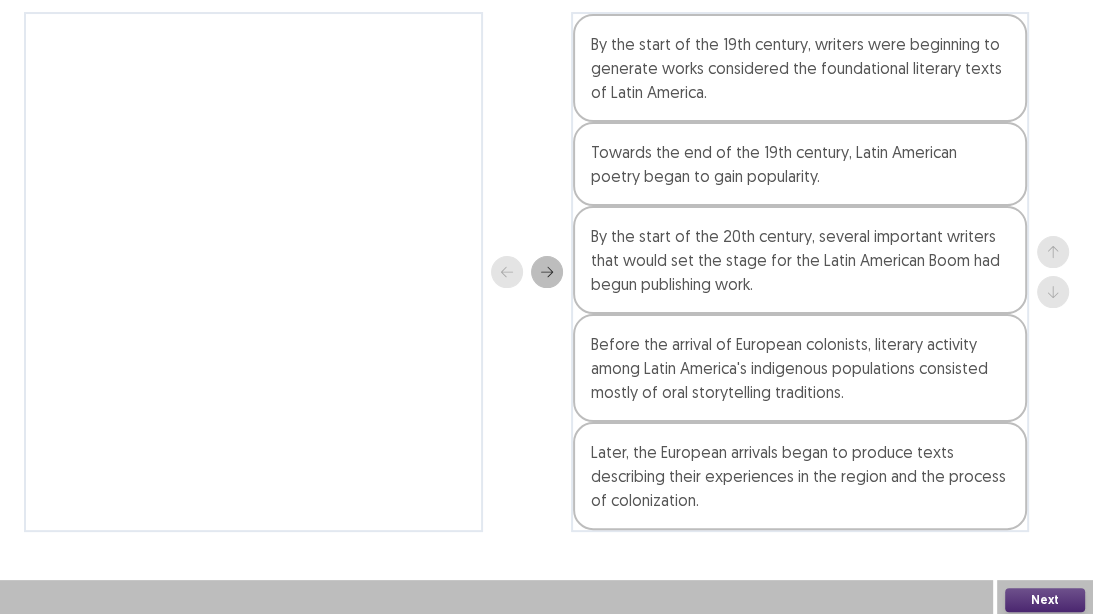 click on "Next" at bounding box center (1045, 600) 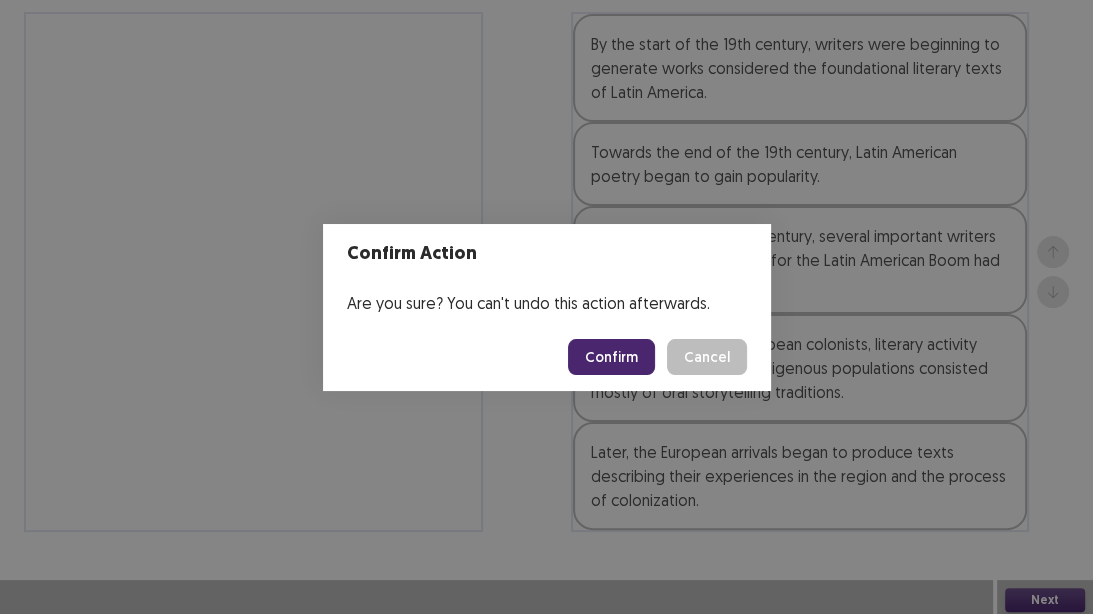 click on "Confirm" at bounding box center (611, 357) 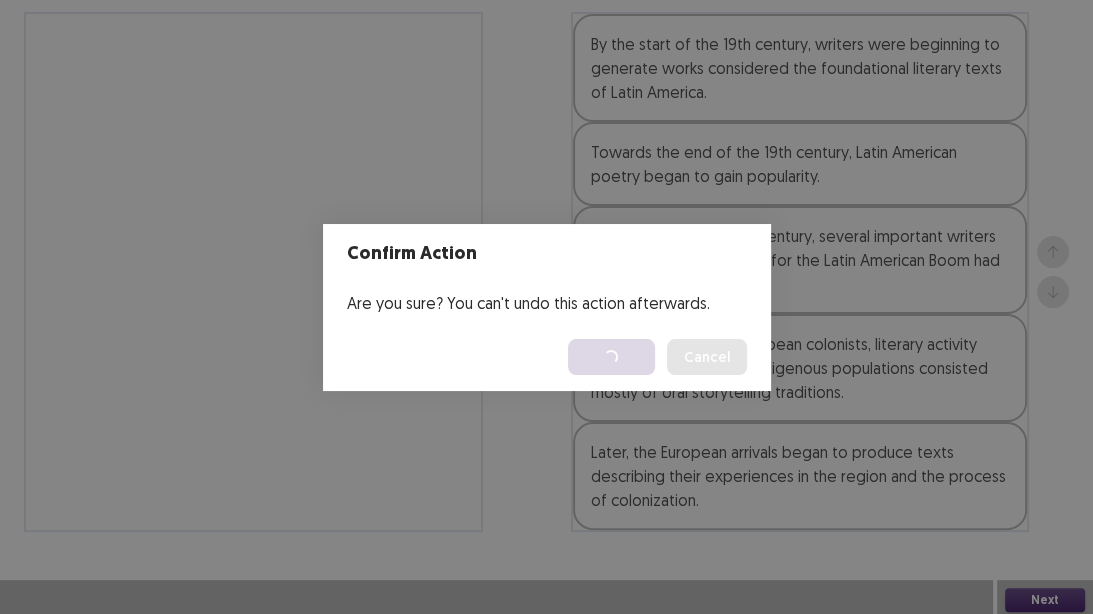 scroll, scrollTop: 0, scrollLeft: 0, axis: both 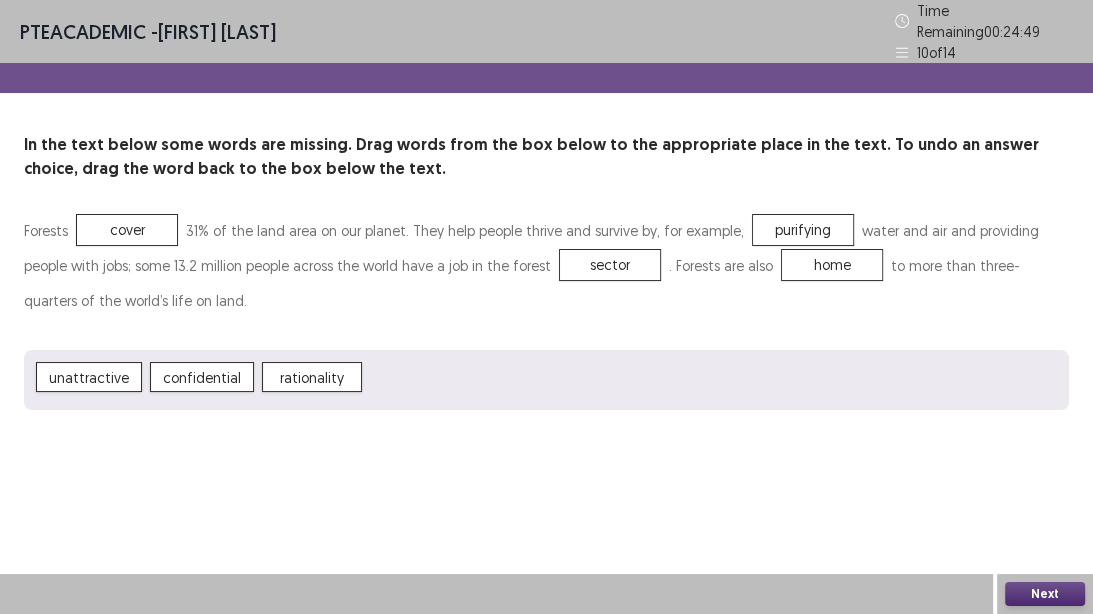 click on "Next" at bounding box center (1045, 594) 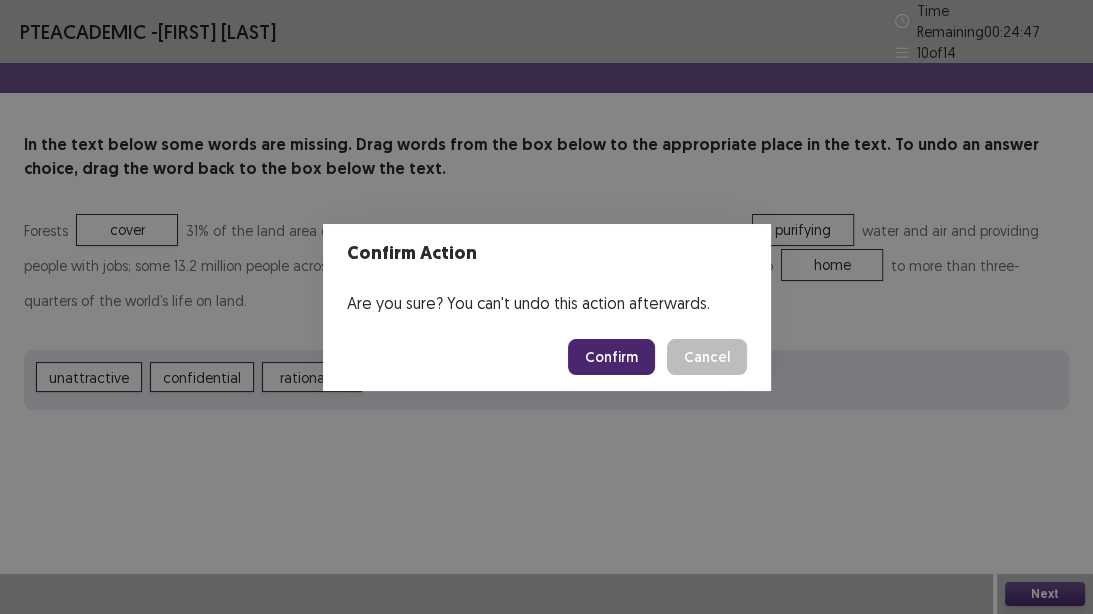 click on "Confirm" at bounding box center (611, 357) 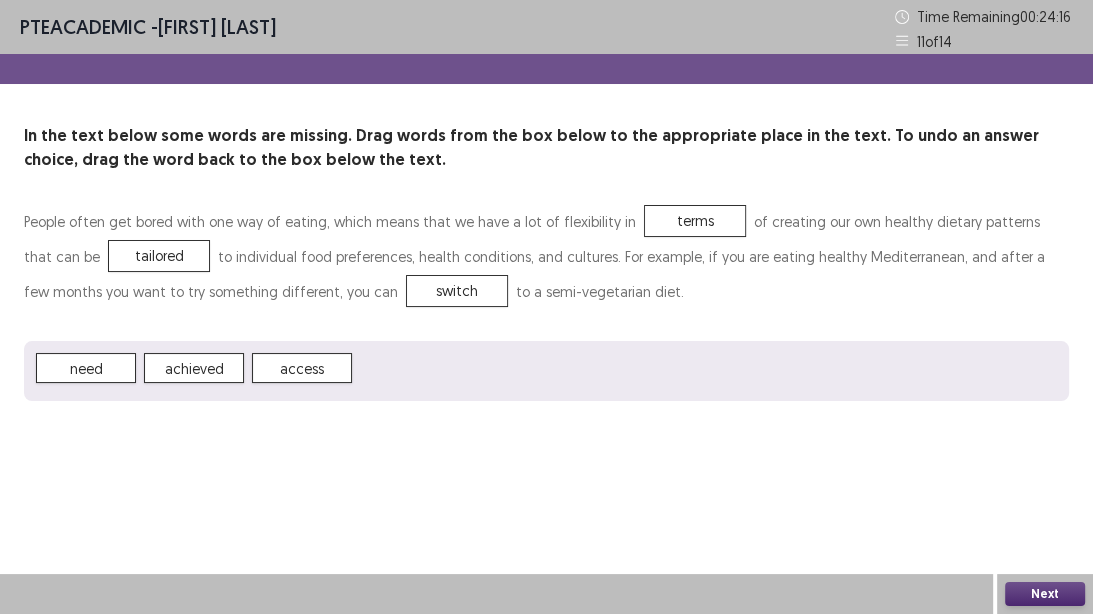 click on "Next" at bounding box center (1045, 594) 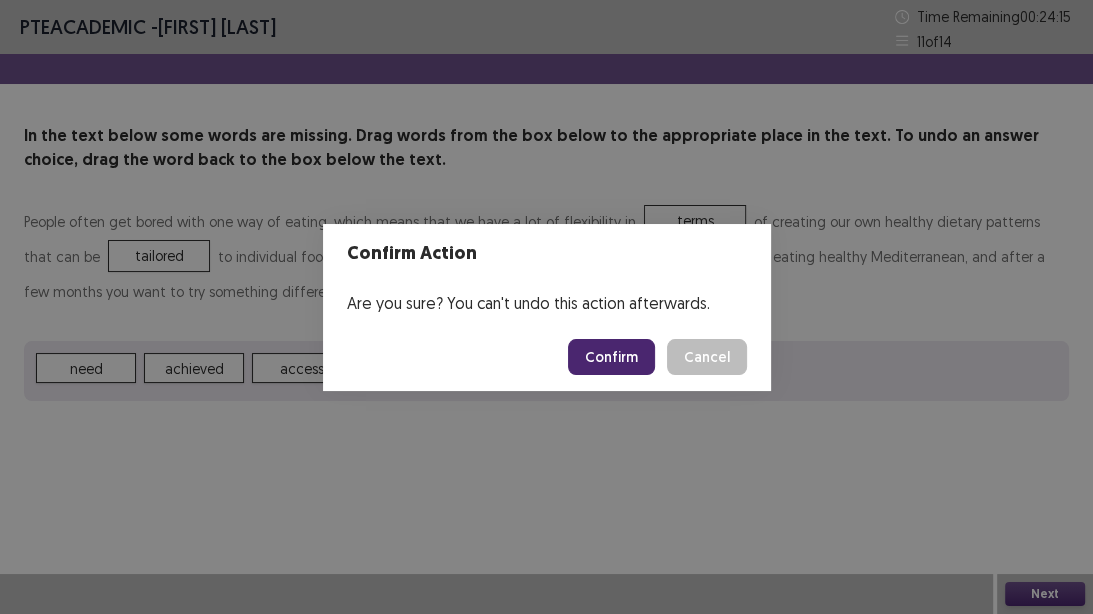click on "Confirm" at bounding box center [611, 357] 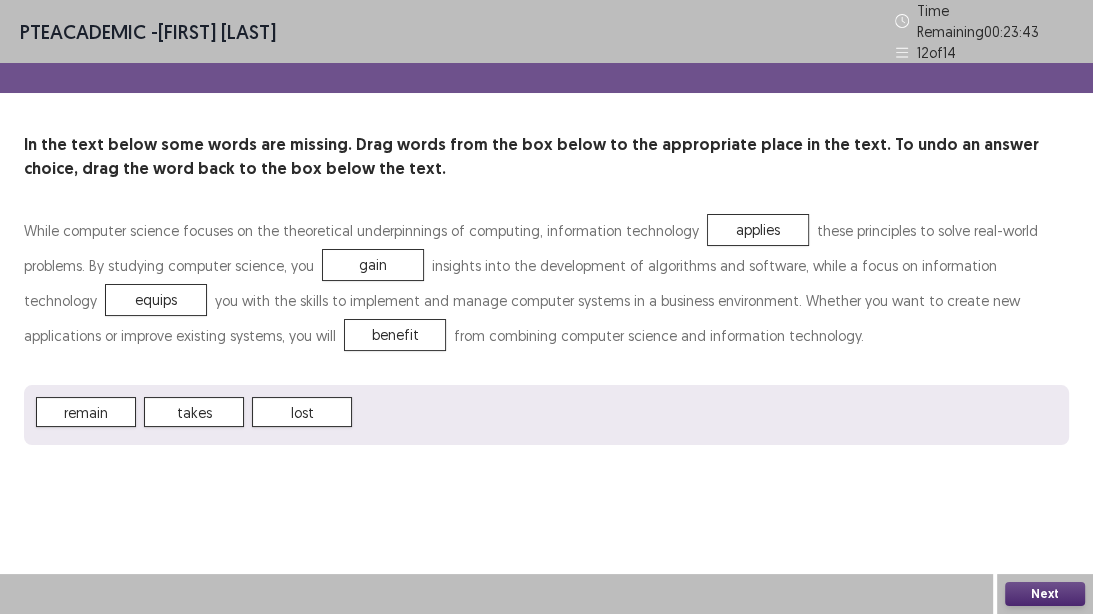 click on "Next" at bounding box center (1045, 594) 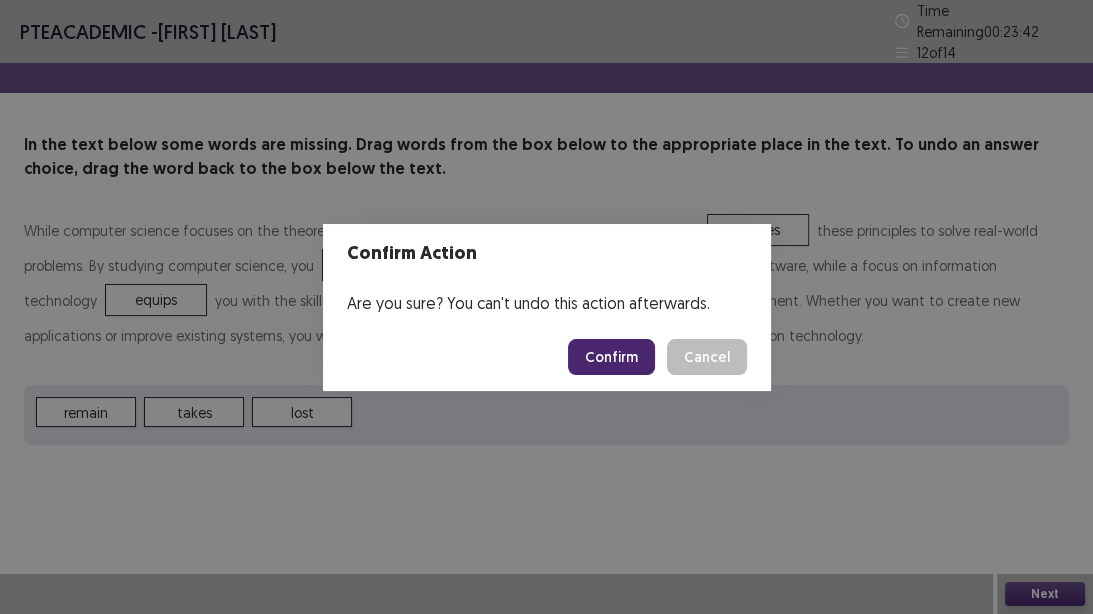 click on "Confirm" at bounding box center (611, 357) 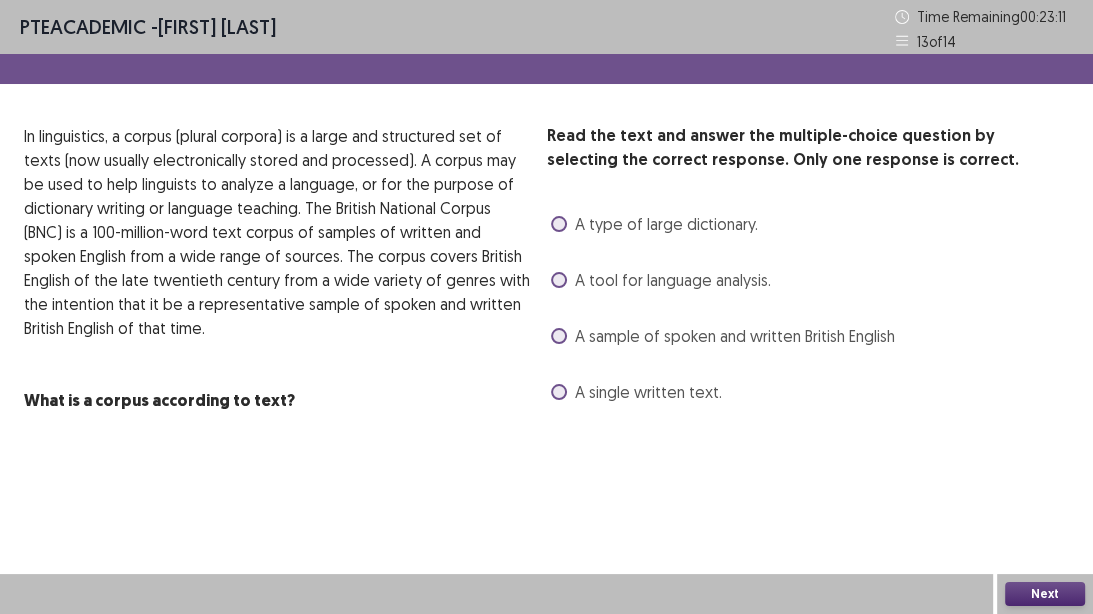 click on "A sample of spoken and written British English" at bounding box center [735, 336] 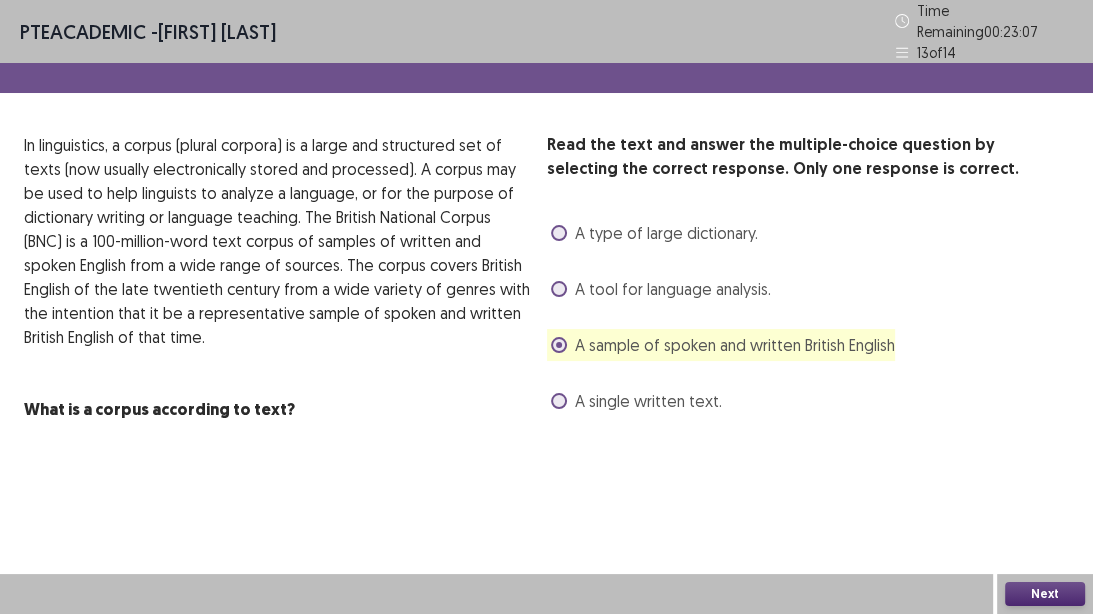 click on "Next" at bounding box center [1045, 594] 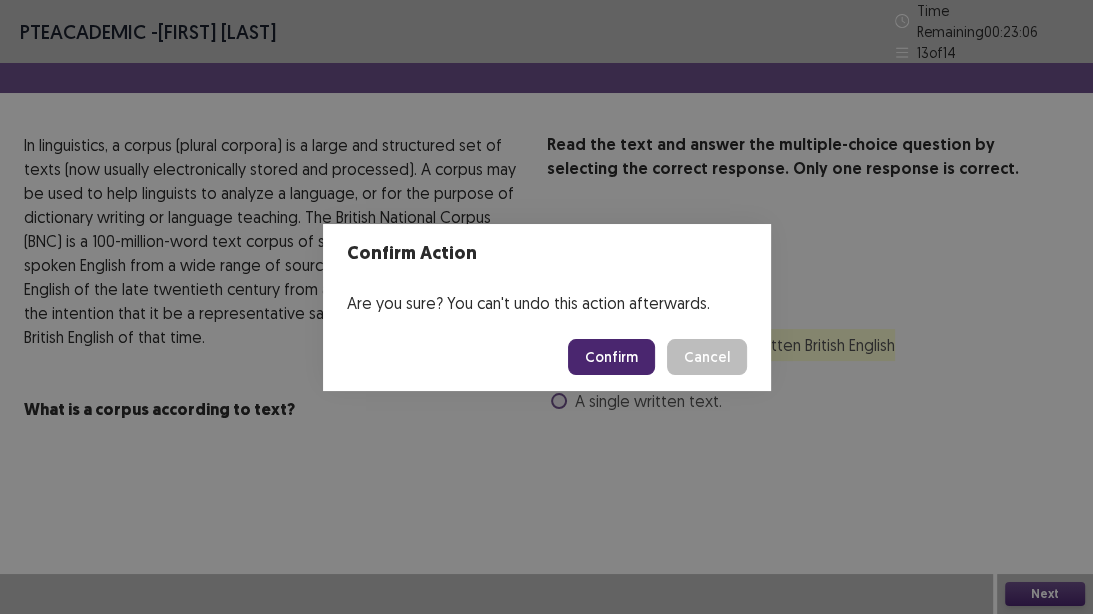 click on "Confirm" at bounding box center (611, 357) 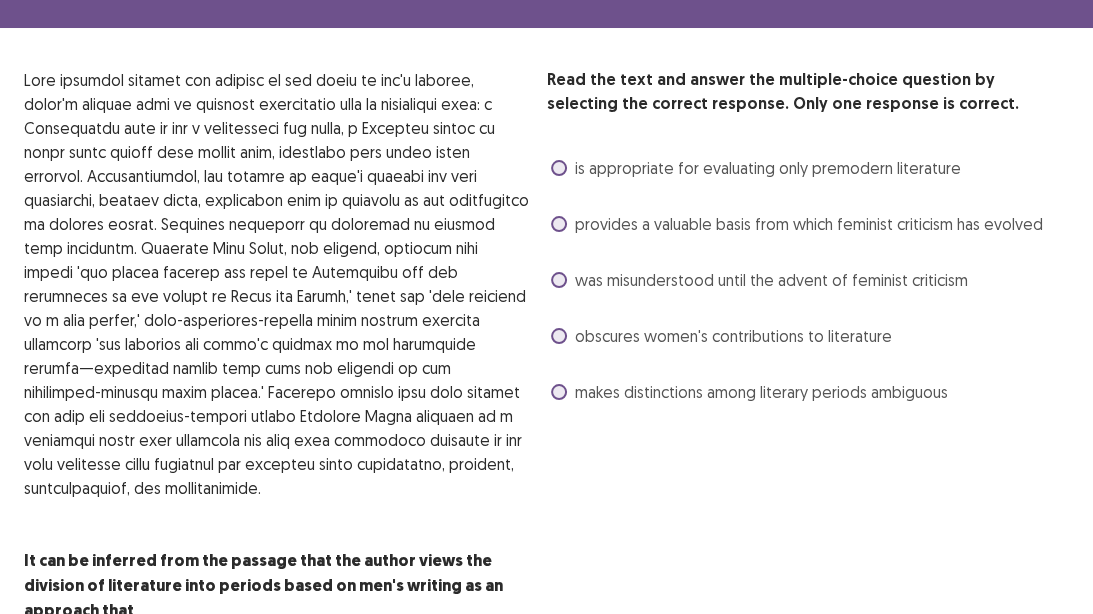 scroll, scrollTop: 80, scrollLeft: 0, axis: vertical 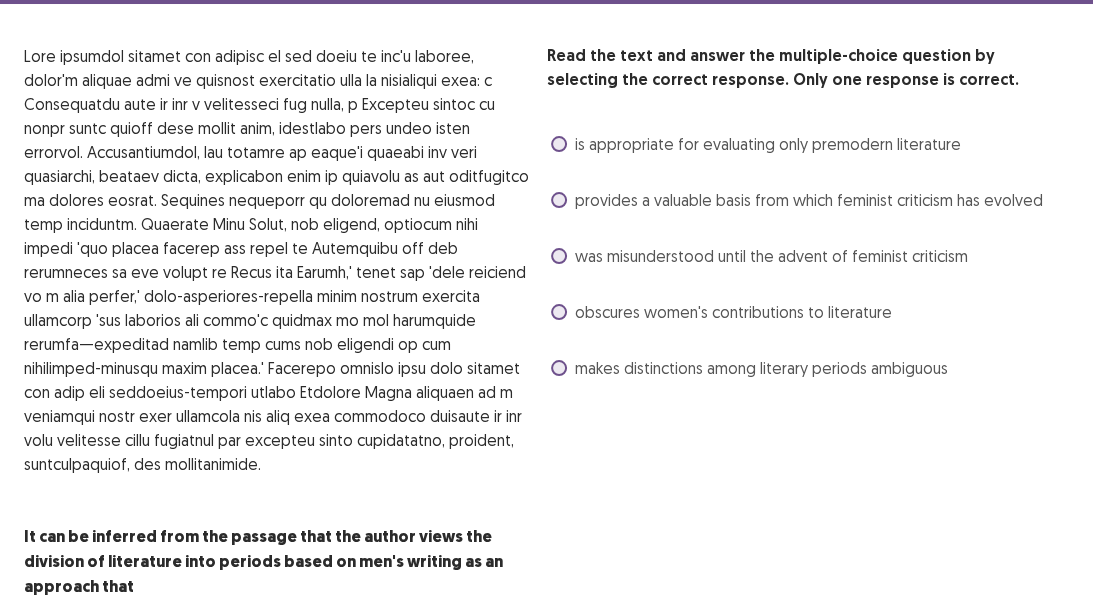 click on "provides a valuable basis from which feminist criticism has evolved" at bounding box center [809, 200] 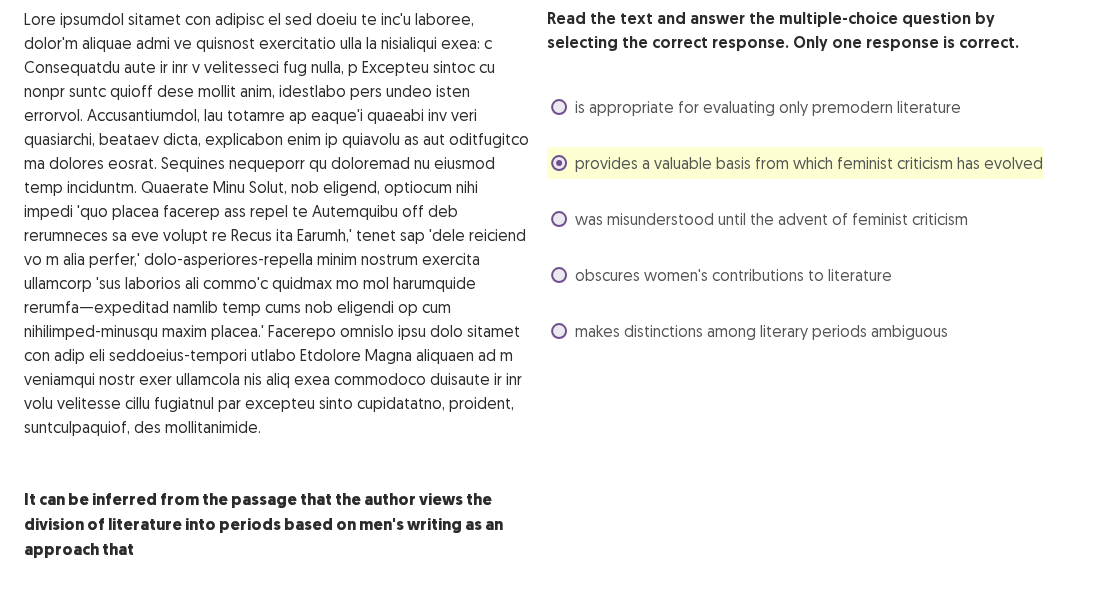 scroll, scrollTop: 149, scrollLeft: 0, axis: vertical 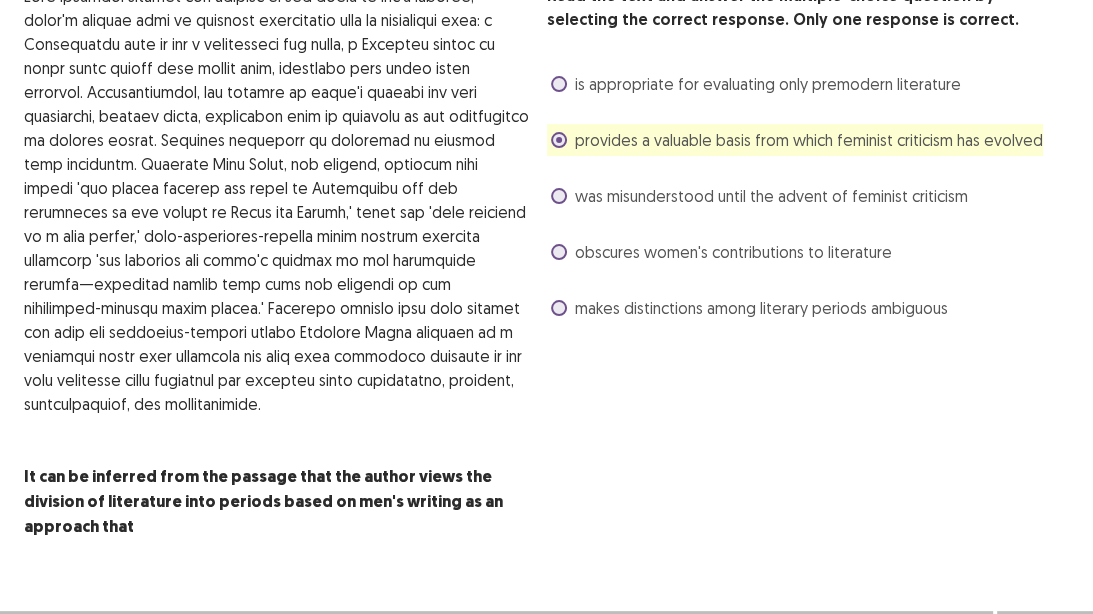 click on "Next" at bounding box center [1045, 631] 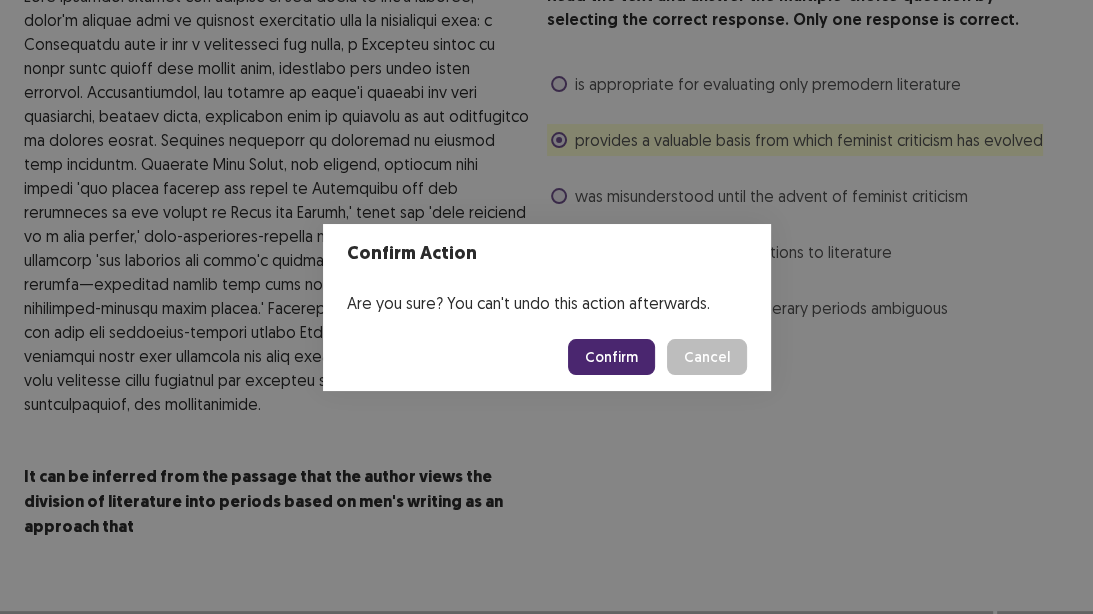 click on "Confirm" at bounding box center [611, 357] 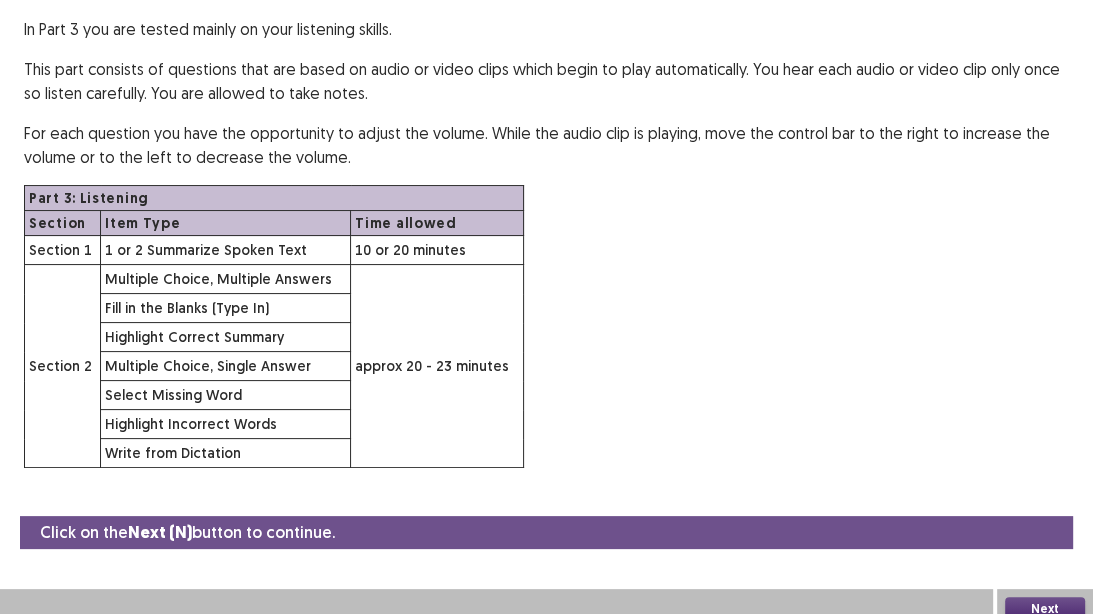 scroll, scrollTop: 160, scrollLeft: 0, axis: vertical 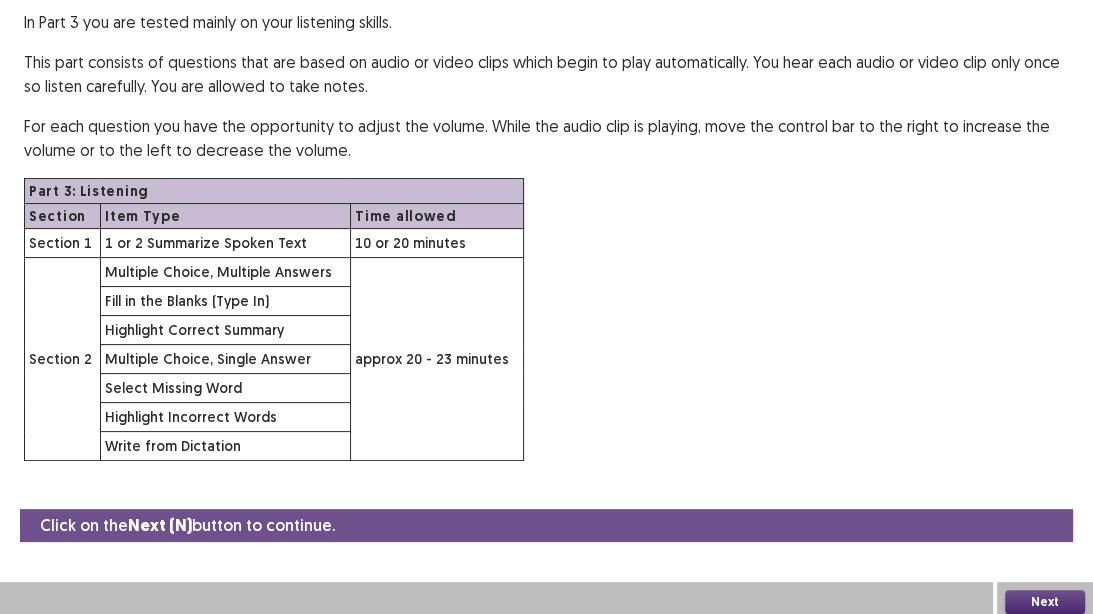 click on "Part 3: Listening Section Item Type Time allowed Section 1 1 or 2   Summarize Spoken Text 10 or 20 minutes Section 2 Multiple Choice, Multiple Answers approx 20 - 23 minutes Fill in the Blanks (Type In) Highlight Correct Summary Multiple Choice, Single Answer Select Missing Word Highlight Incorrect Words Write from Dictation" at bounding box center [546, 319] 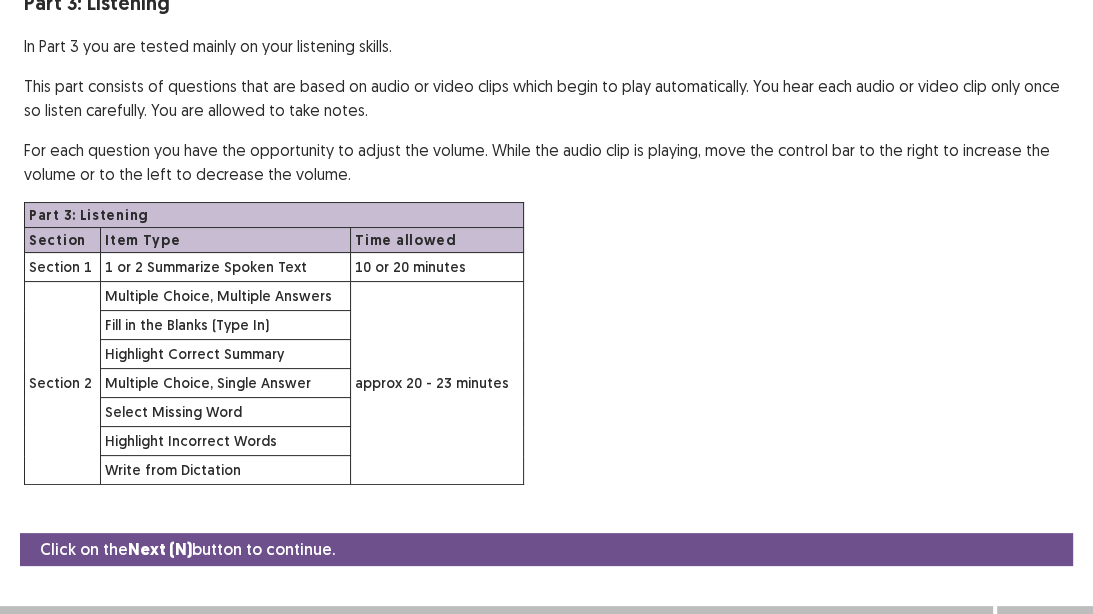 scroll, scrollTop: 164, scrollLeft: 0, axis: vertical 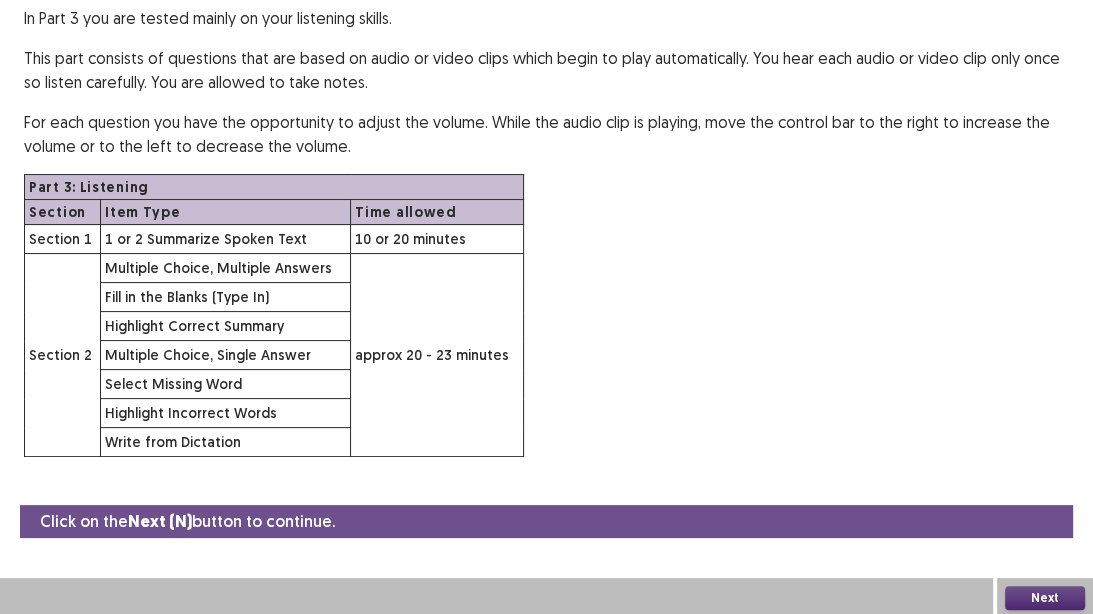 click on "Next" at bounding box center [1045, 598] 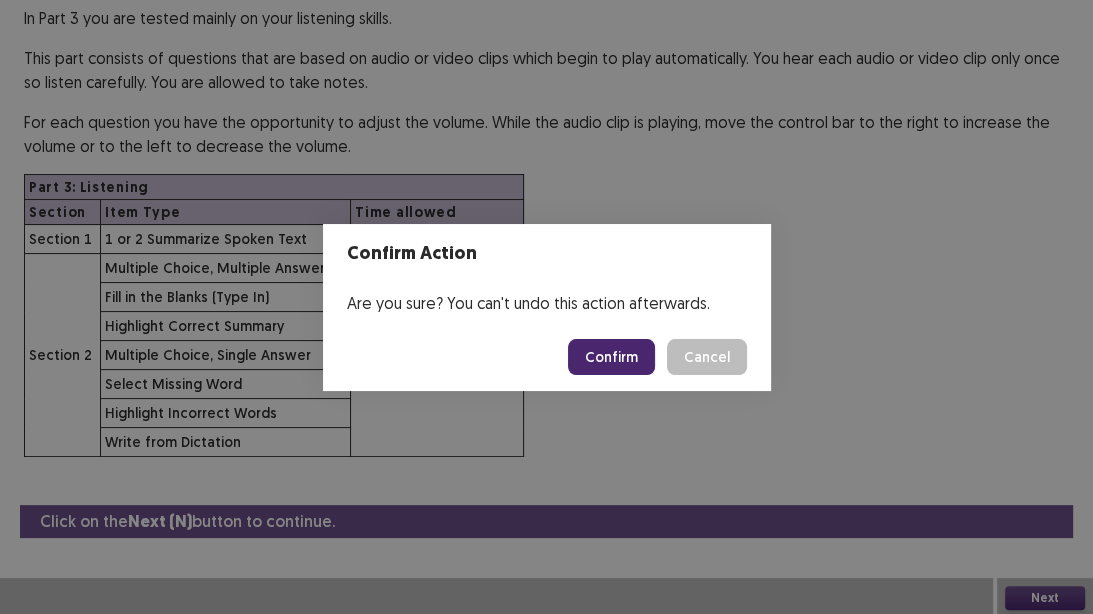 click on "Confirm" at bounding box center (611, 357) 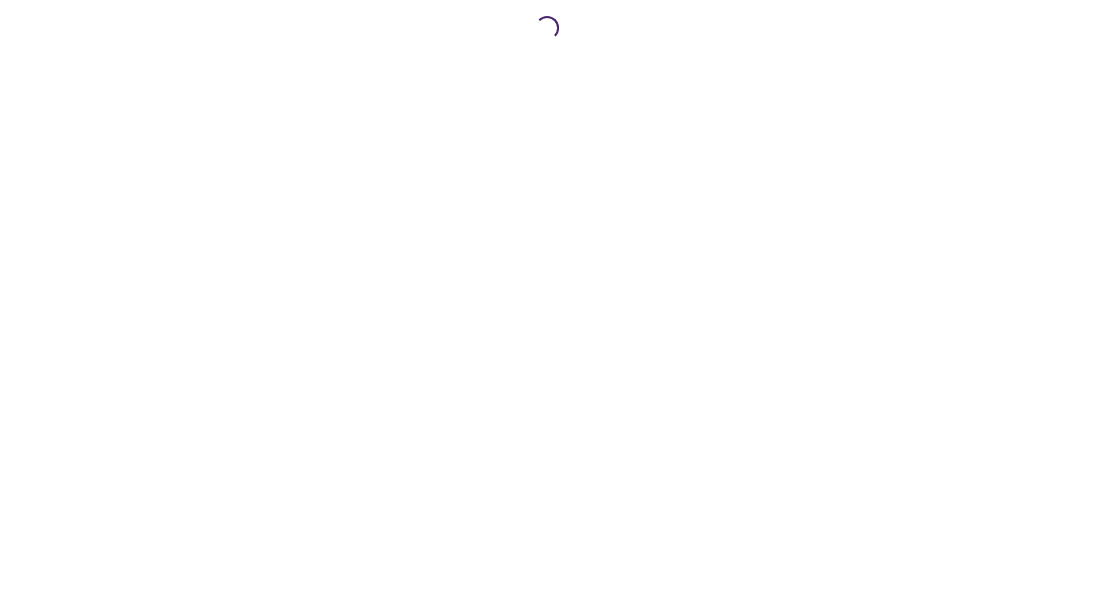 scroll, scrollTop: 0, scrollLeft: 0, axis: both 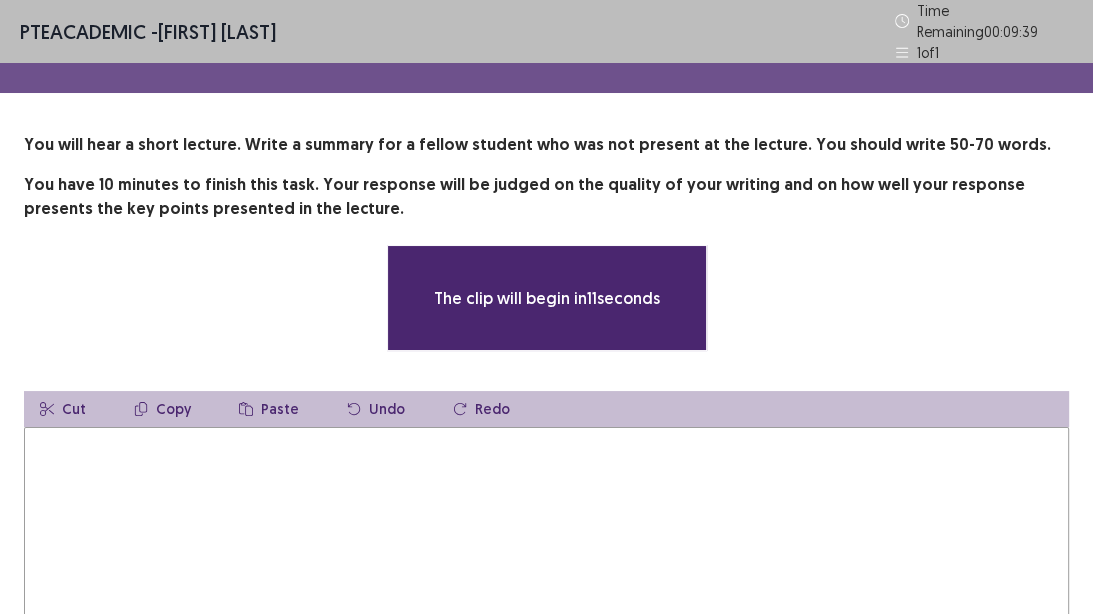 click at bounding box center (546, 537) 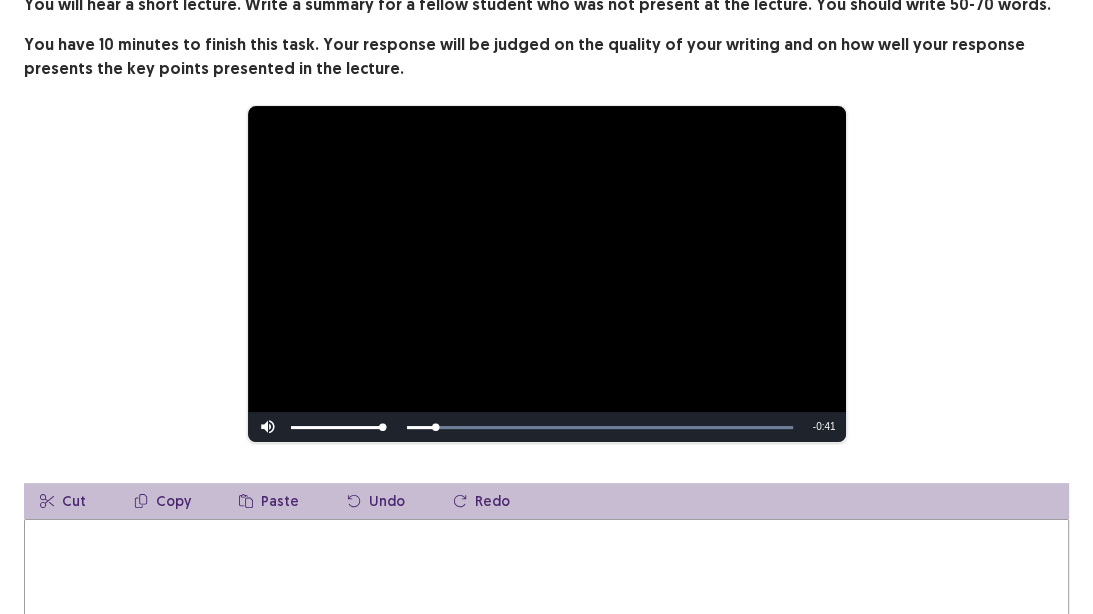 scroll, scrollTop: 220, scrollLeft: 0, axis: vertical 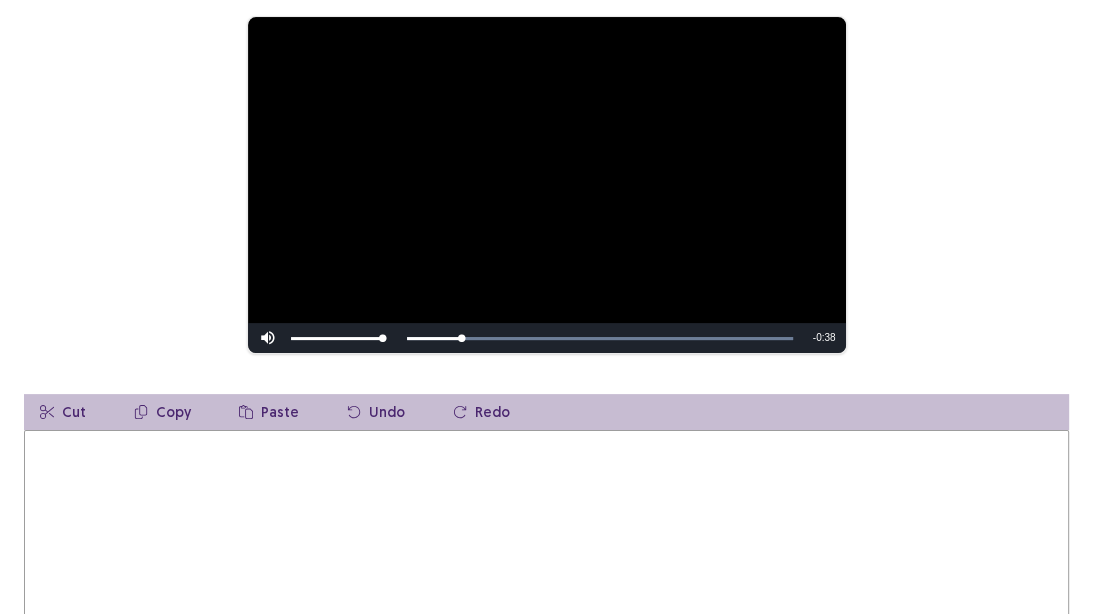click at bounding box center [546, 540] 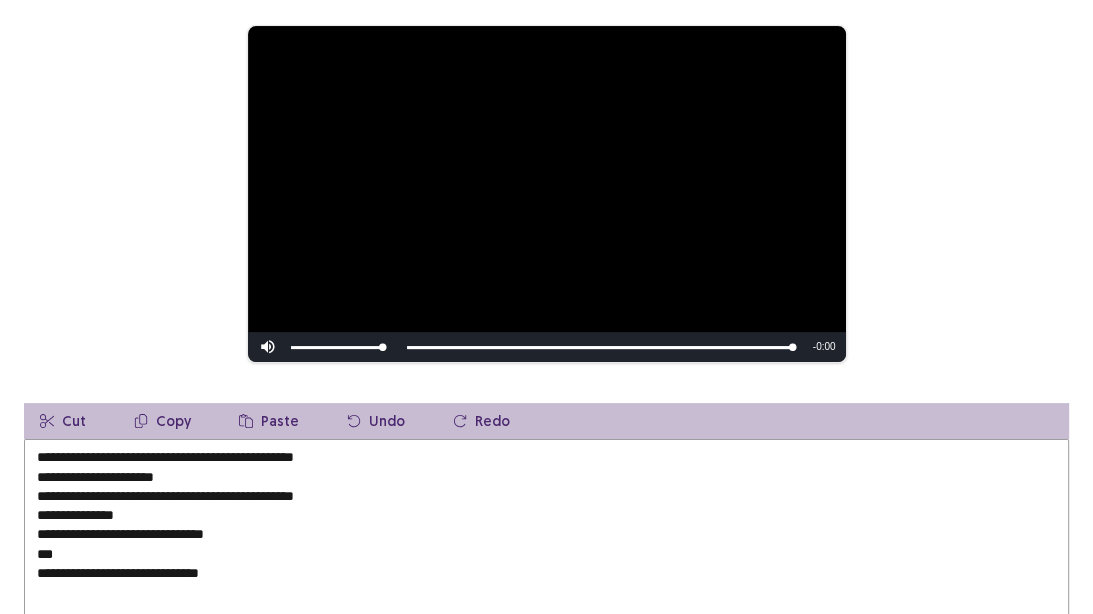 click on "**********" at bounding box center [546, 549] 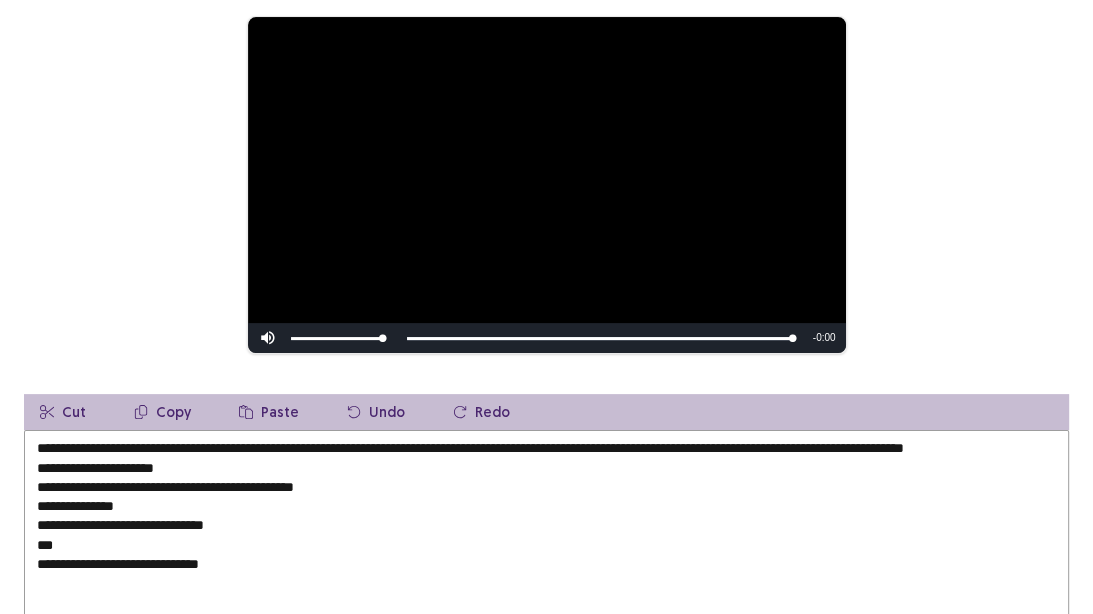 click on "**********" at bounding box center [546, 540] 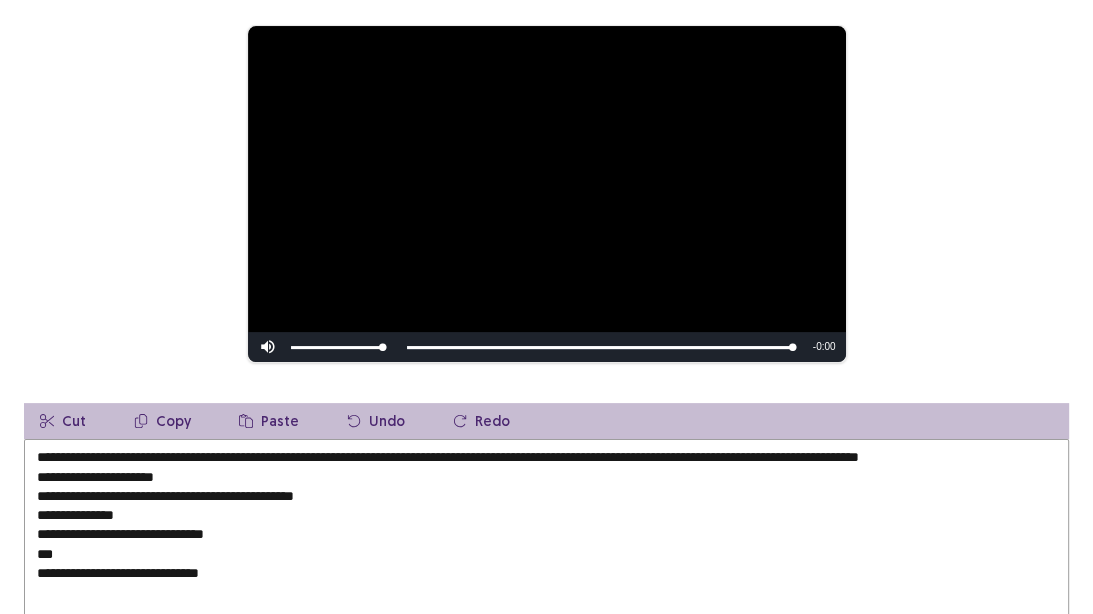 click on "**********" at bounding box center (546, 549) 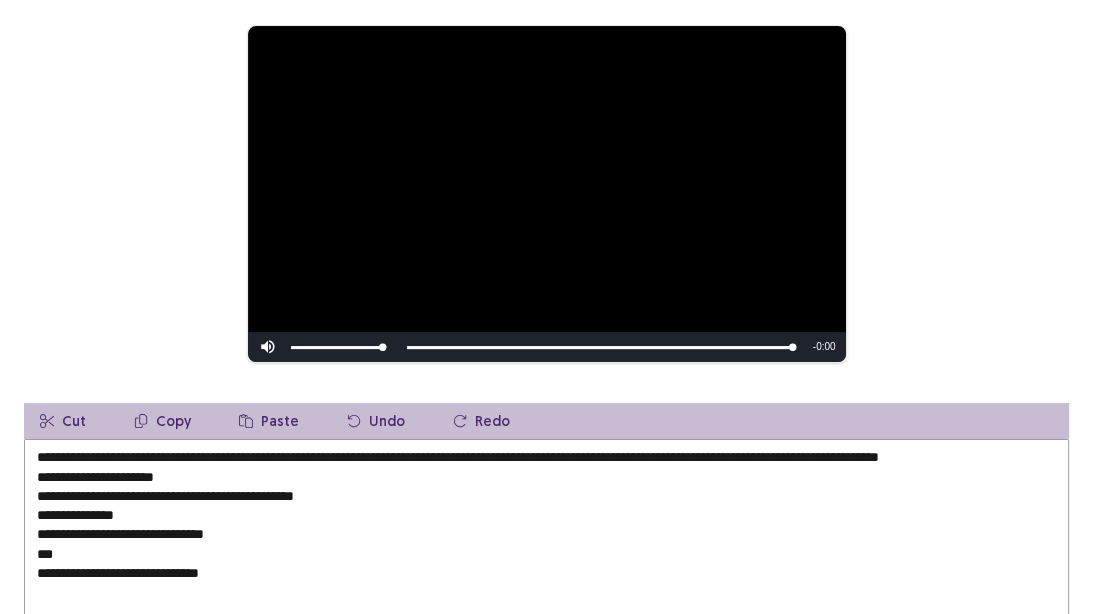click on "**********" at bounding box center (546, 549) 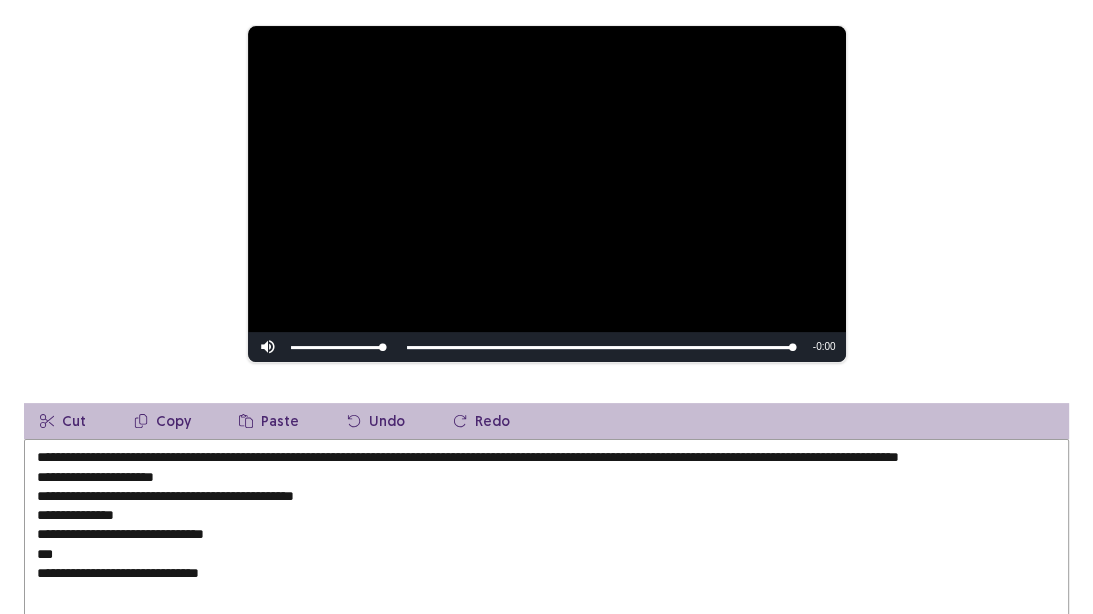 click on "**********" at bounding box center (546, 549) 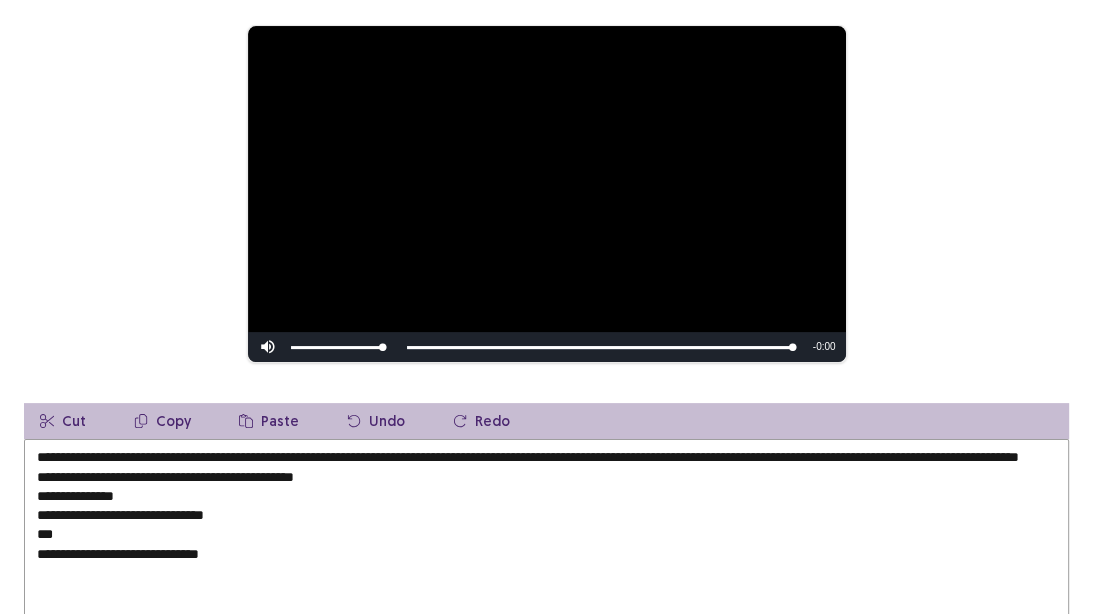 click on "**********" at bounding box center (546, 549) 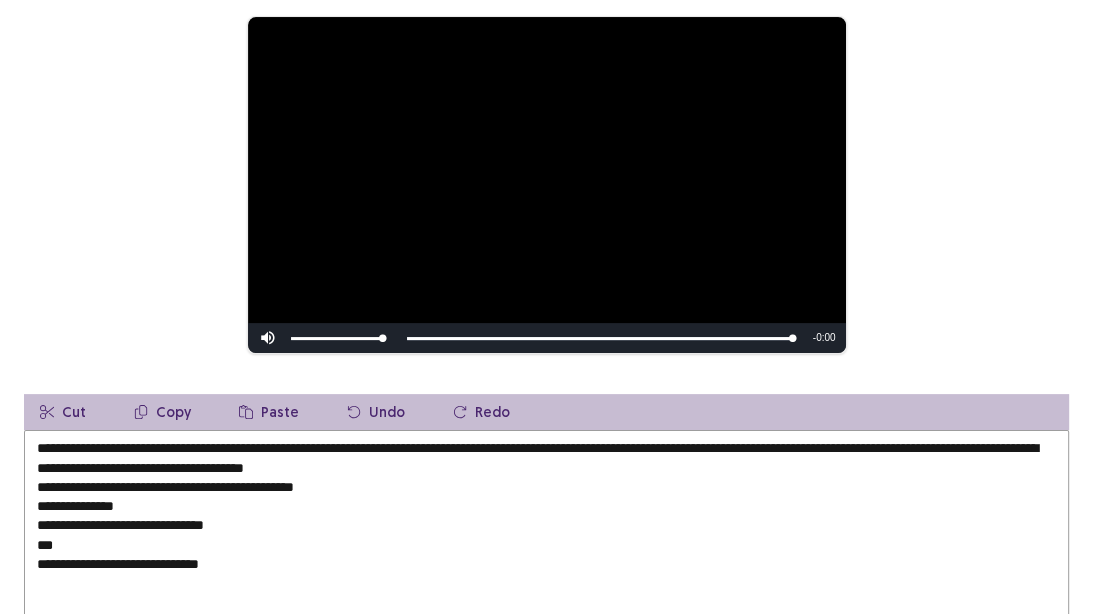 click on "**********" at bounding box center (546, 540) 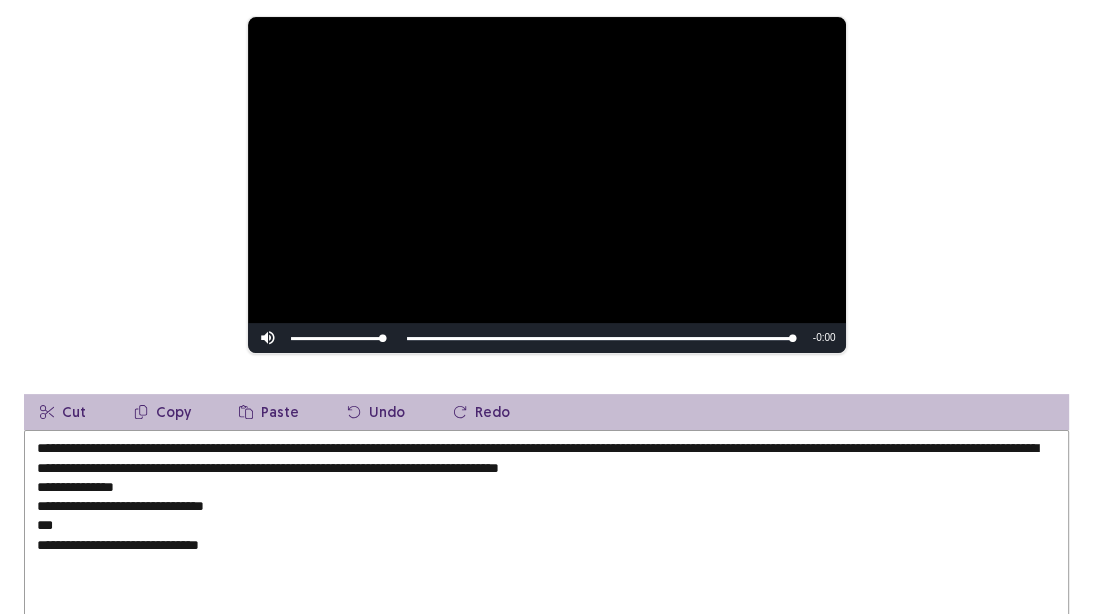 click on "**********" at bounding box center [546, 540] 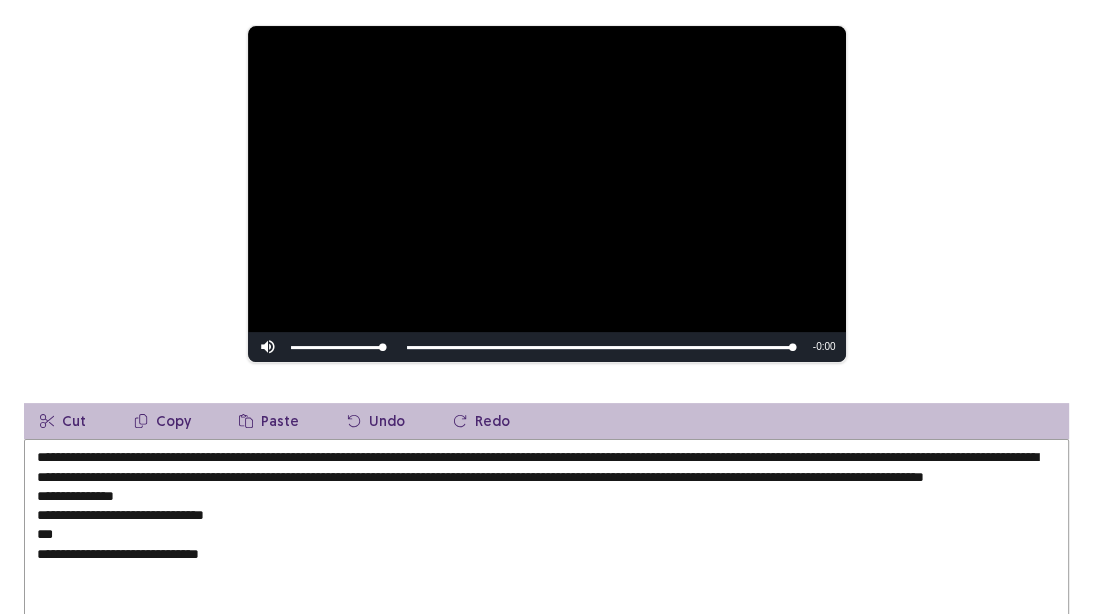 drag, startPoint x: 45, startPoint y: 528, endPoint x: 28, endPoint y: 510, distance: 24.758837 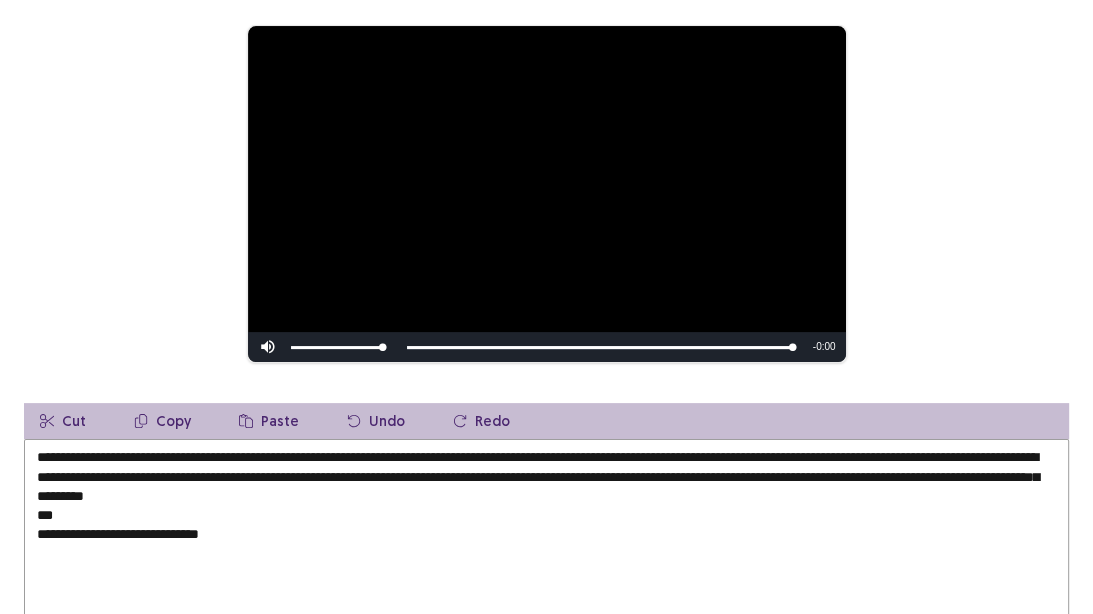 click on "**********" at bounding box center [546, 549] 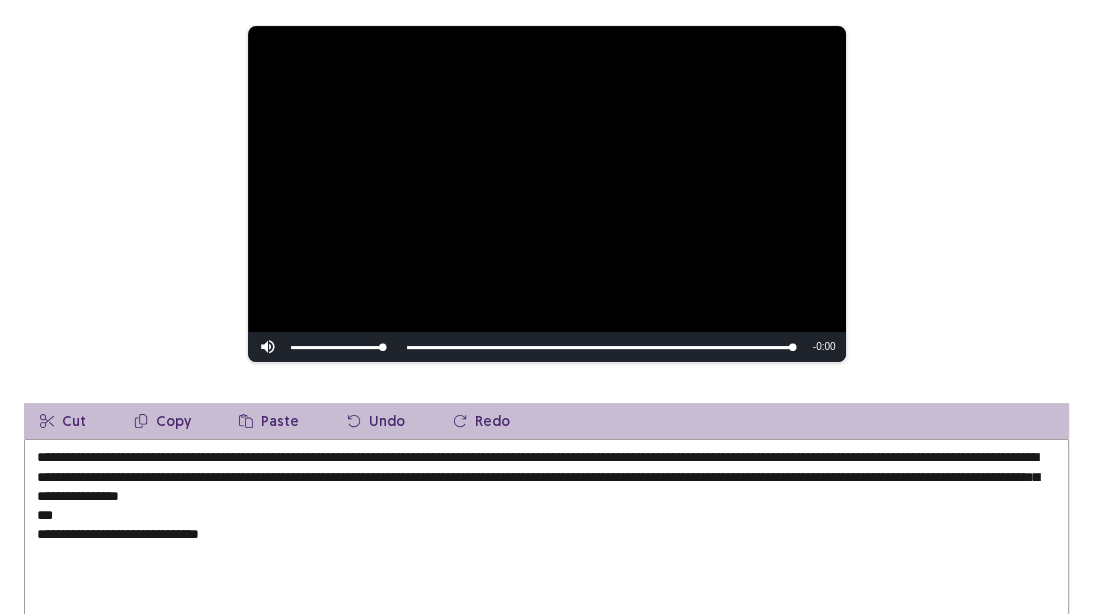 click on "**********" at bounding box center [546, 549] 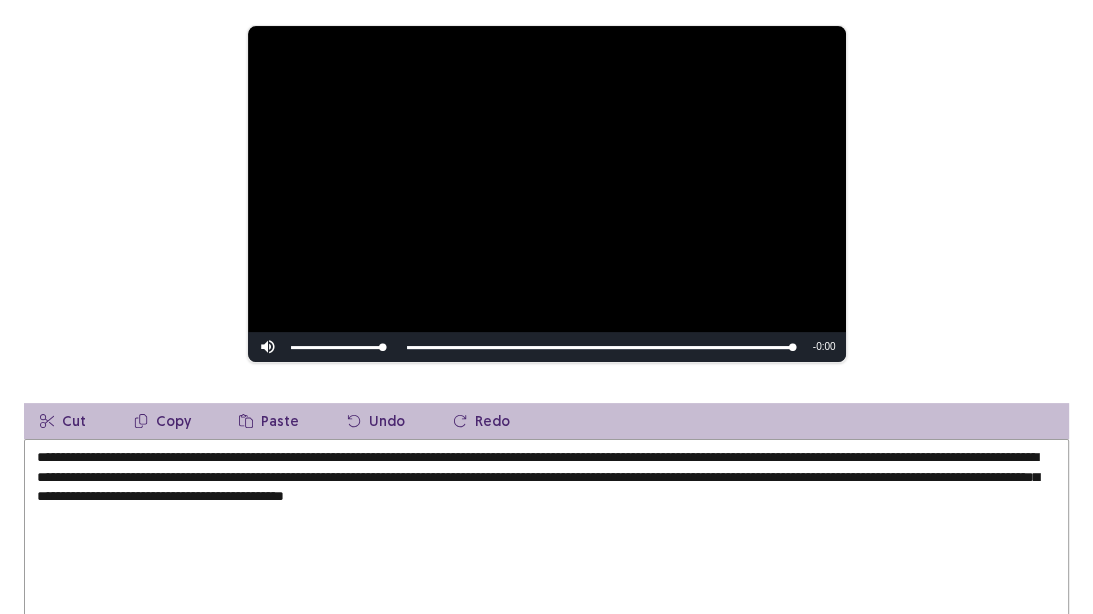click on "**********" at bounding box center (546, 549) 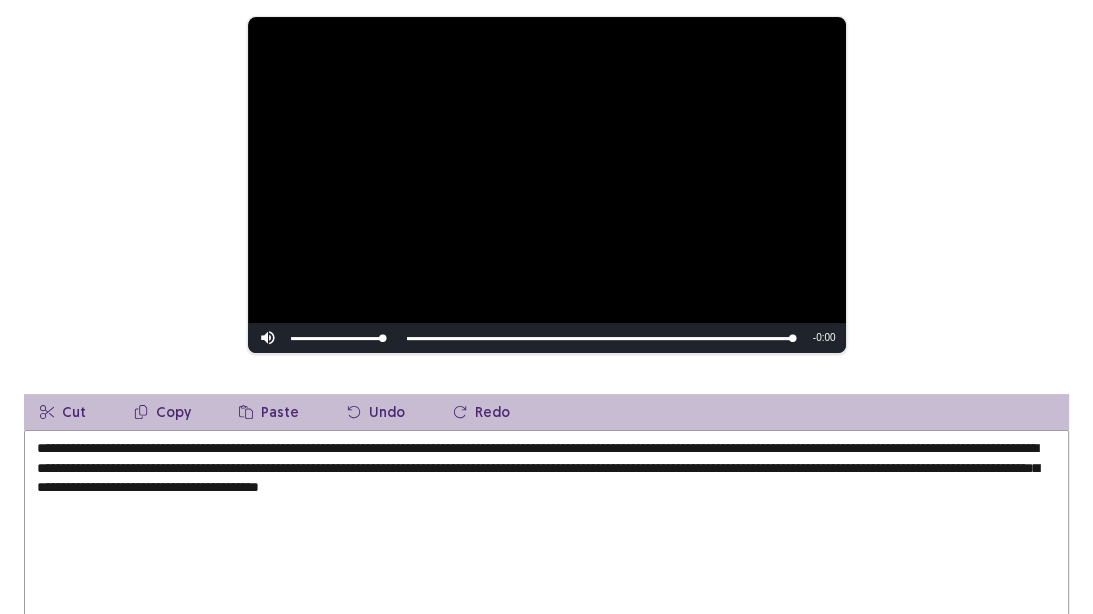click on "**********" at bounding box center (546, 540) 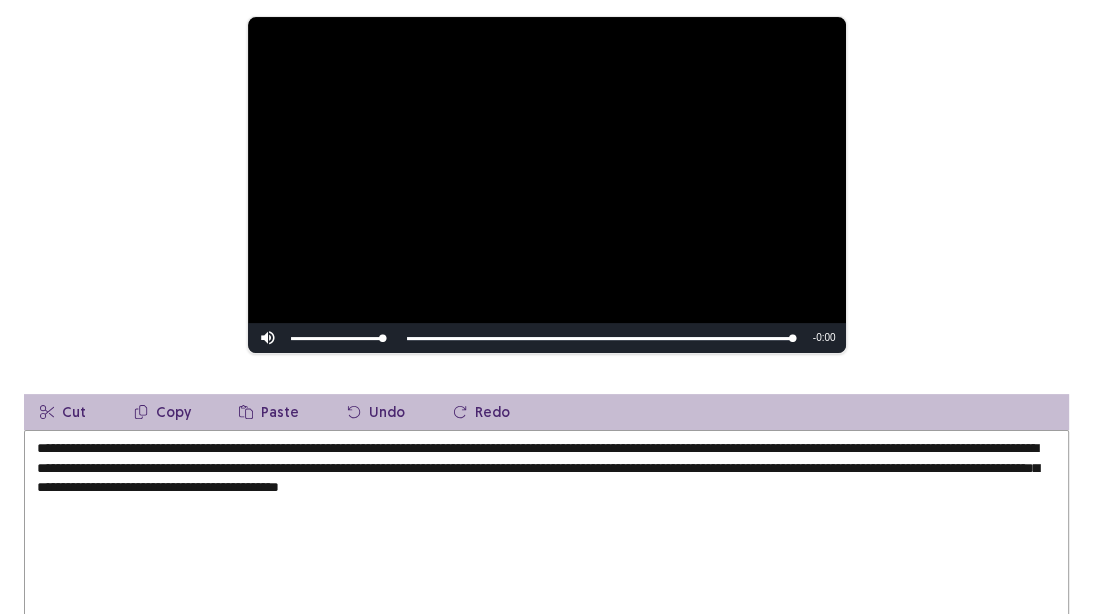 click on "**********" at bounding box center (546, 540) 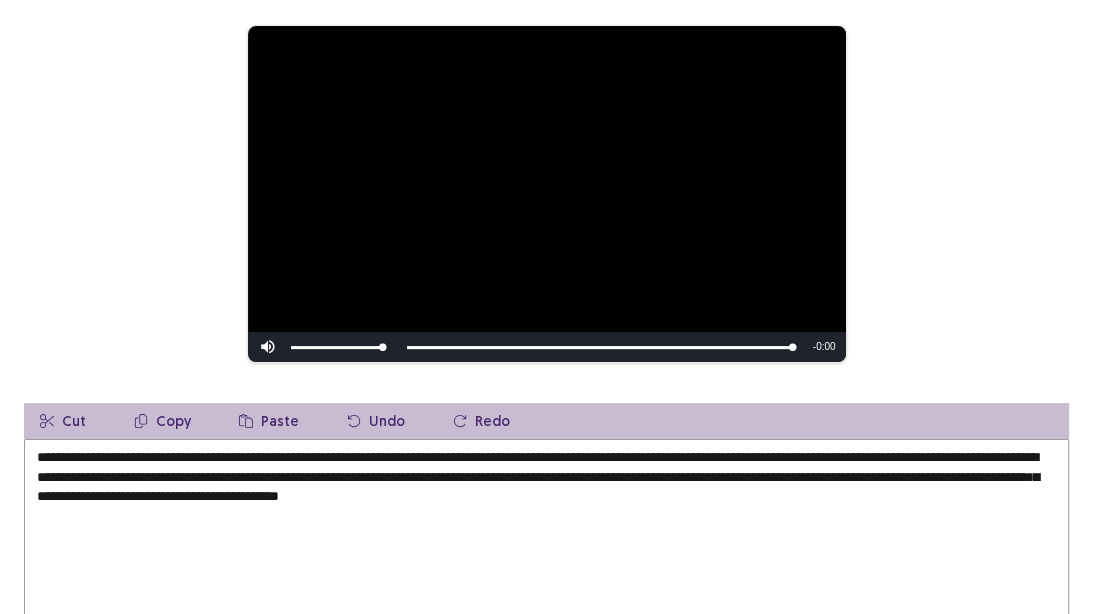 click on "**********" at bounding box center [546, 549] 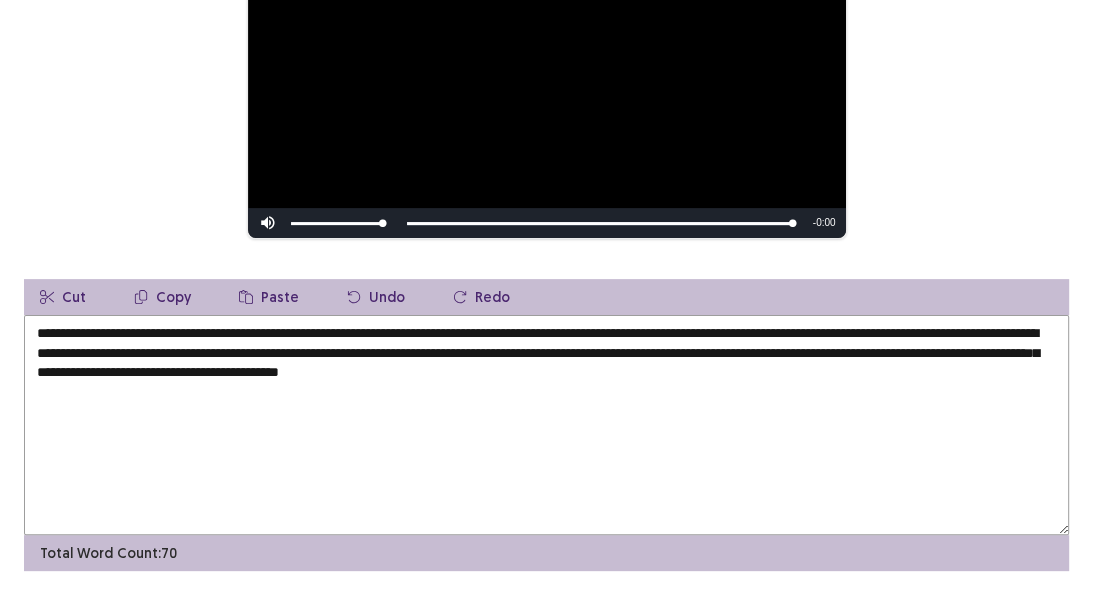 scroll, scrollTop: 380, scrollLeft: 0, axis: vertical 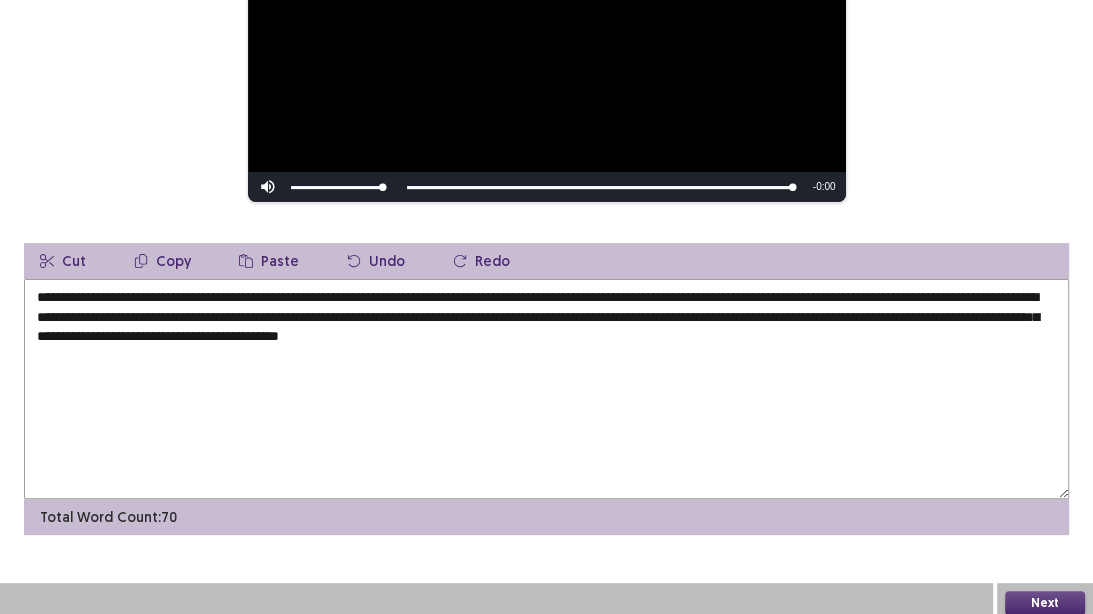 type on "**********" 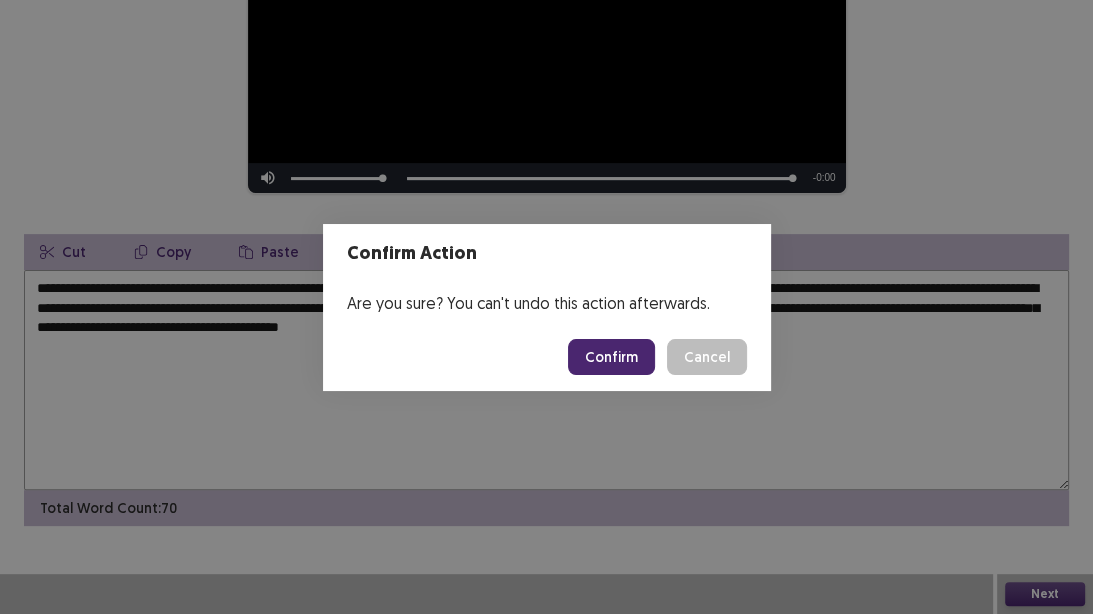 click on "Confirm" at bounding box center (611, 357) 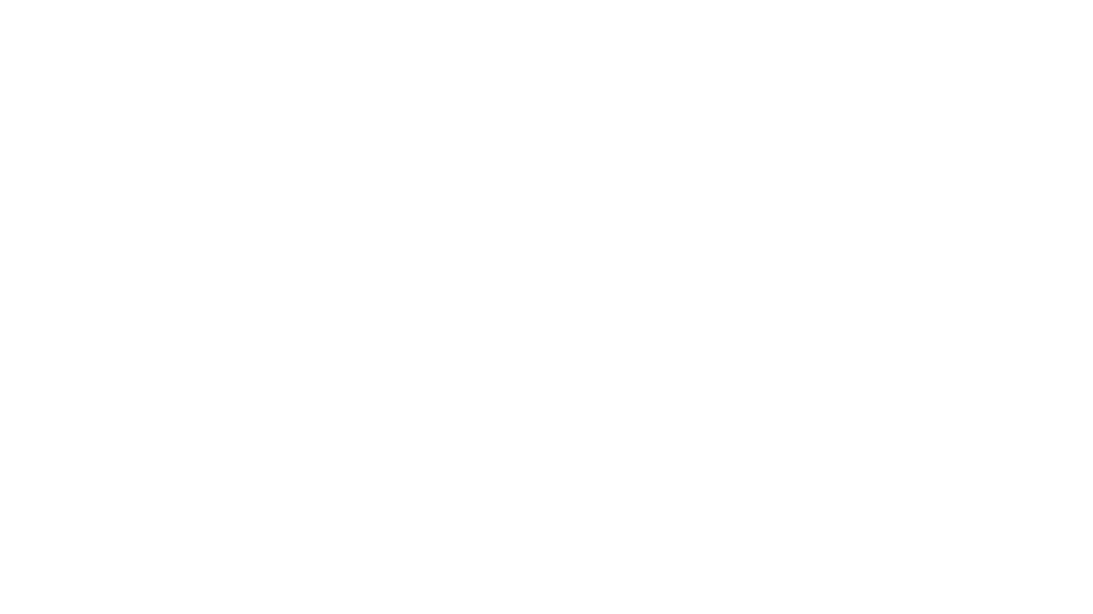 scroll, scrollTop: 0, scrollLeft: 0, axis: both 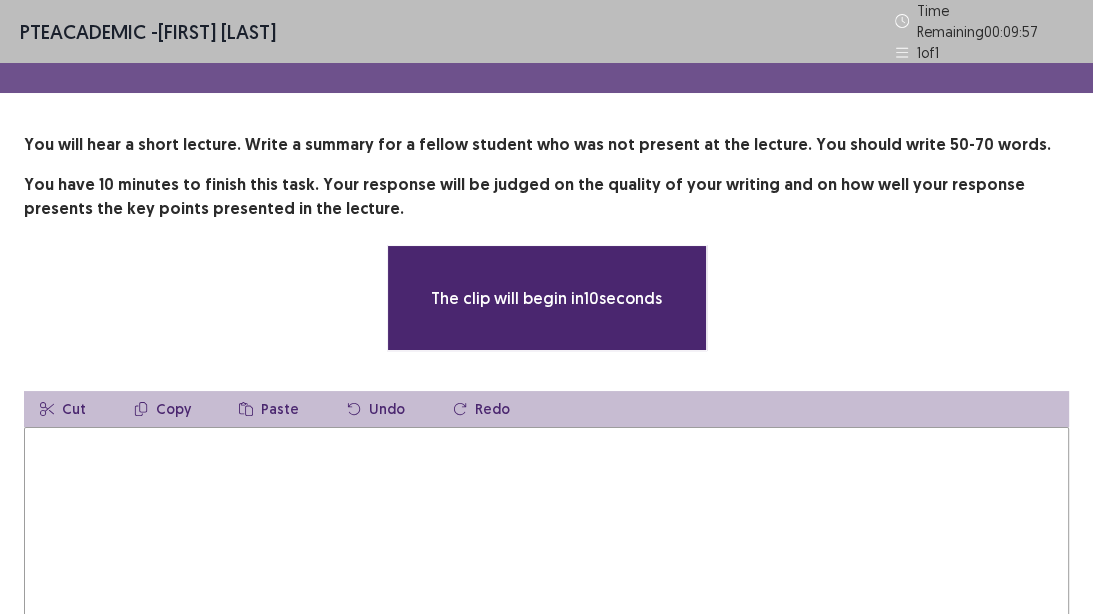 click at bounding box center (546, 537) 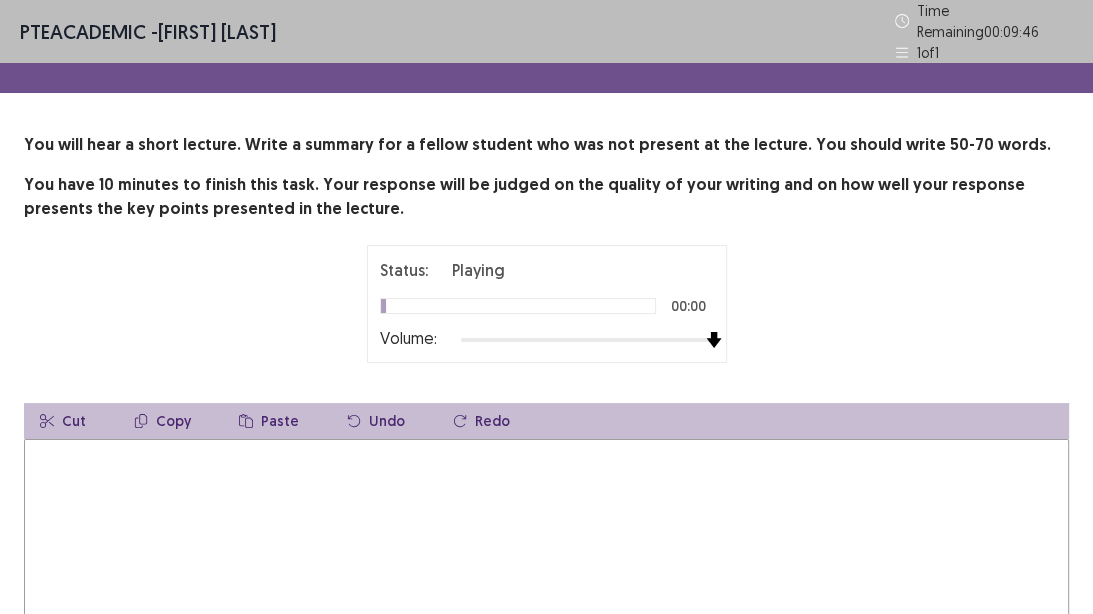 click at bounding box center (587, 340) 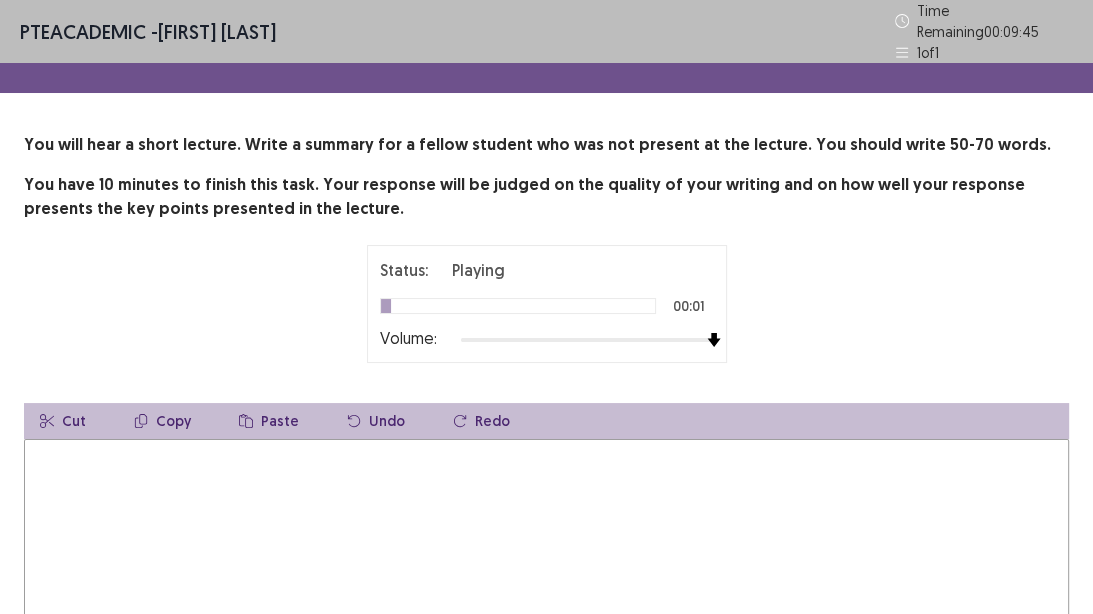 click at bounding box center [546, 549] 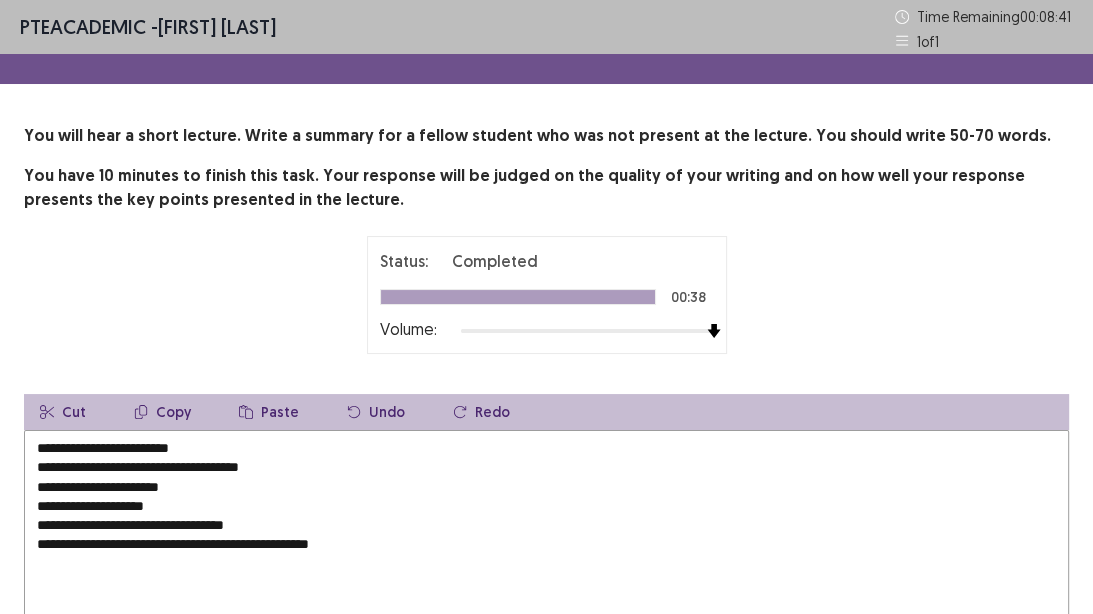 click on "**********" at bounding box center (546, 540) 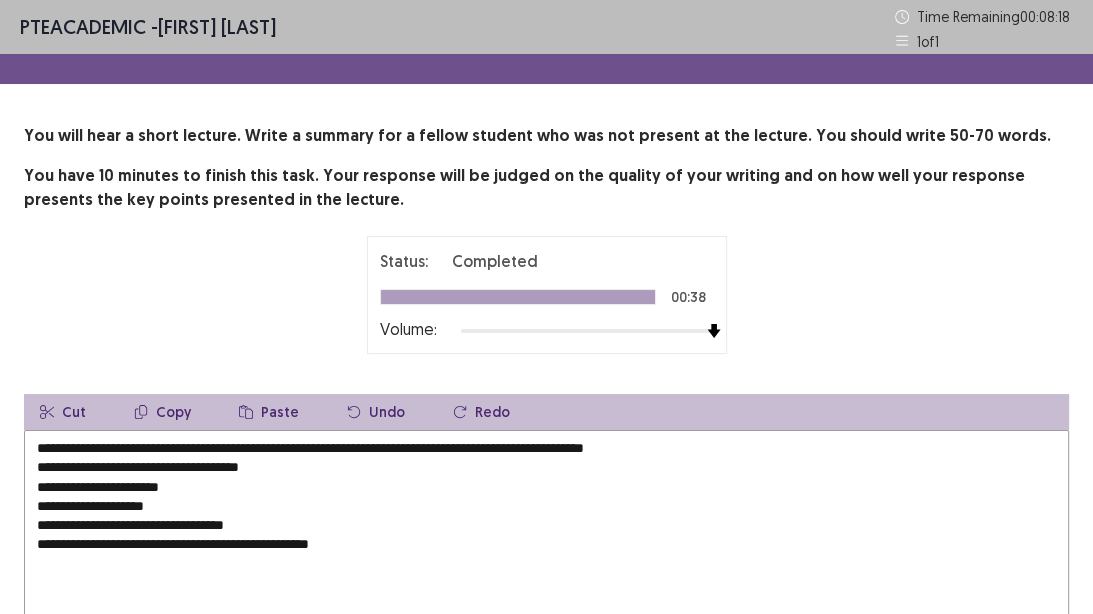 click on "**********" at bounding box center [546, 540] 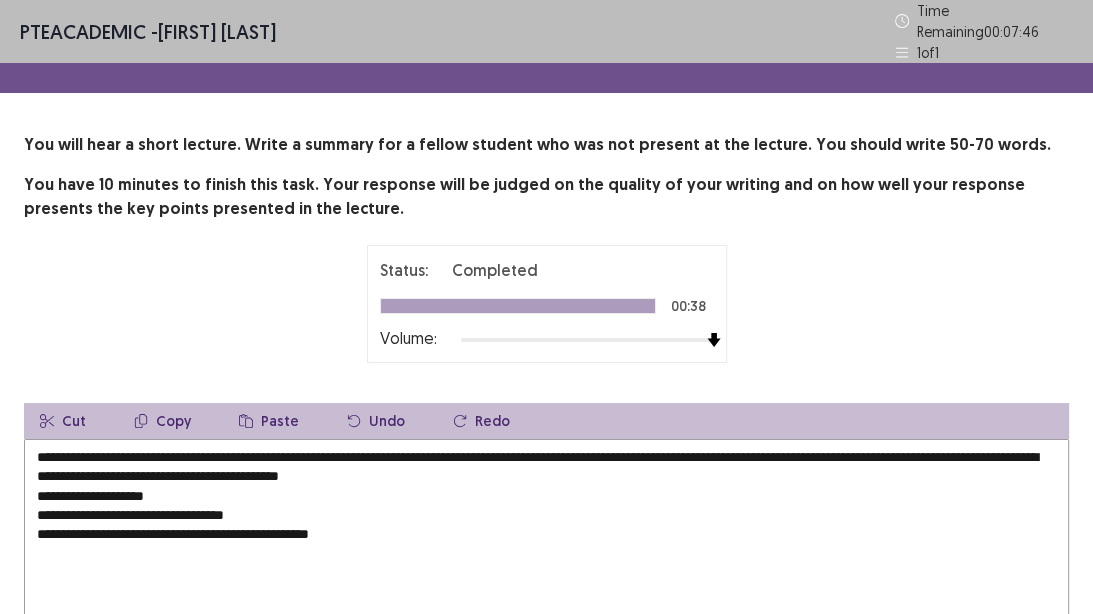 click on "**********" at bounding box center [546, 549] 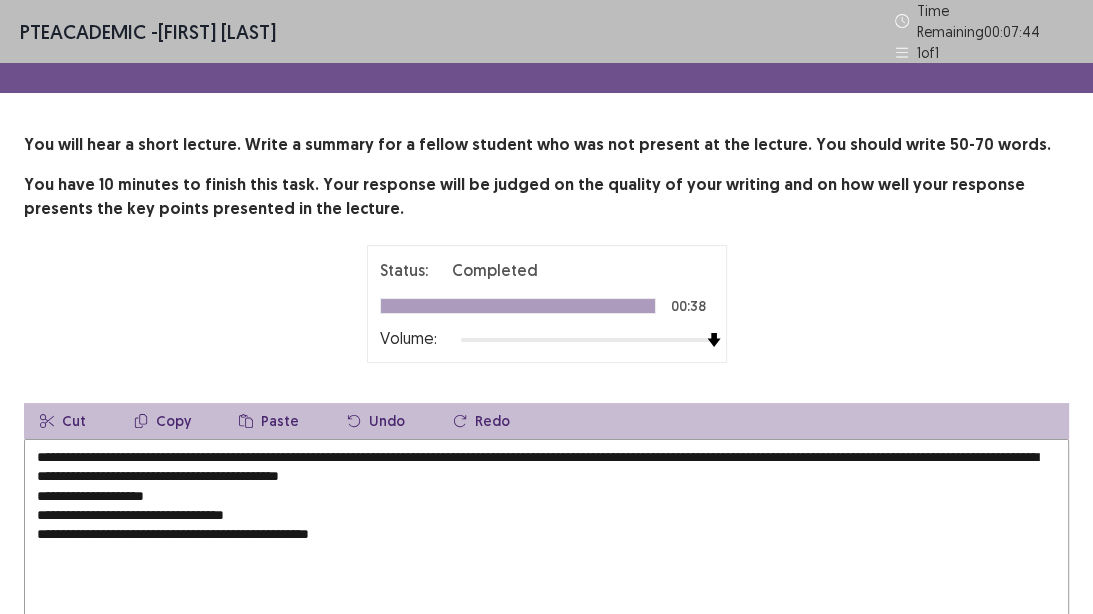 click on "**********" at bounding box center [546, 549] 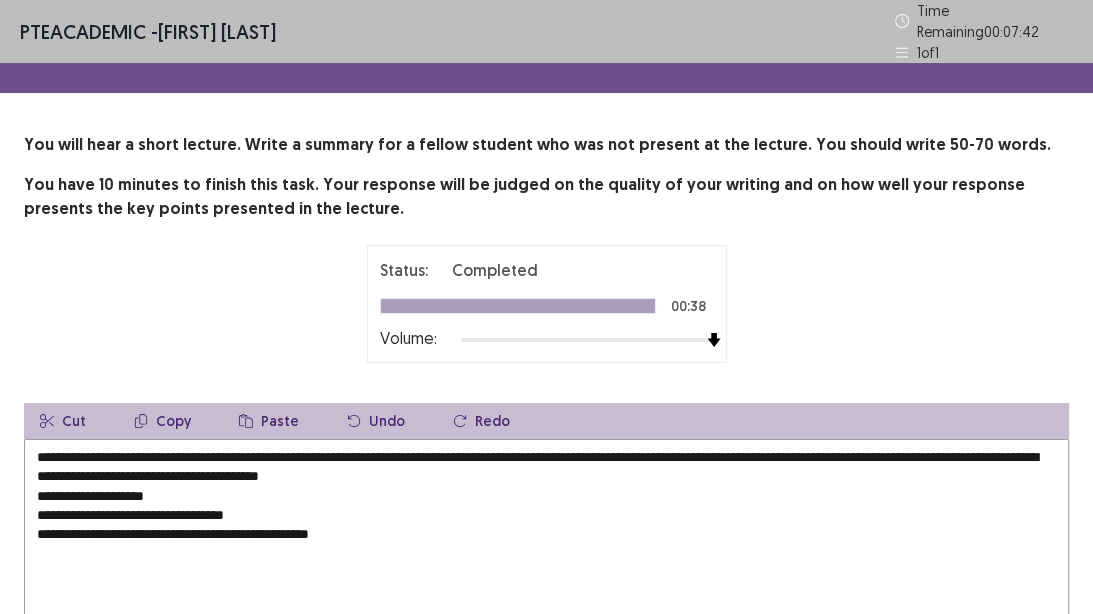 click on "**********" at bounding box center (546, 549) 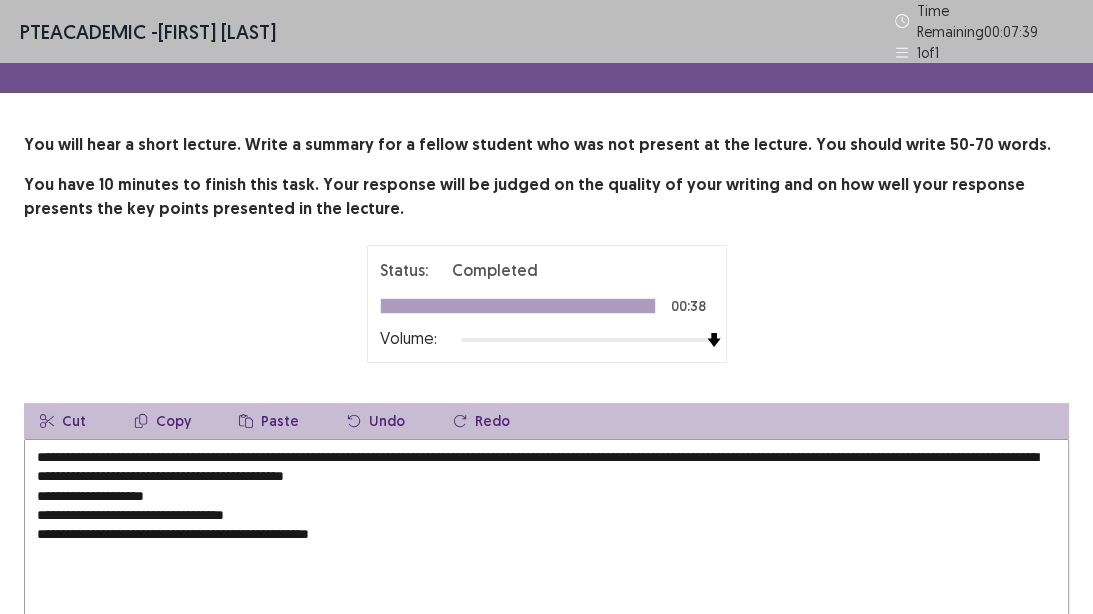 click on "**********" at bounding box center (546, 549) 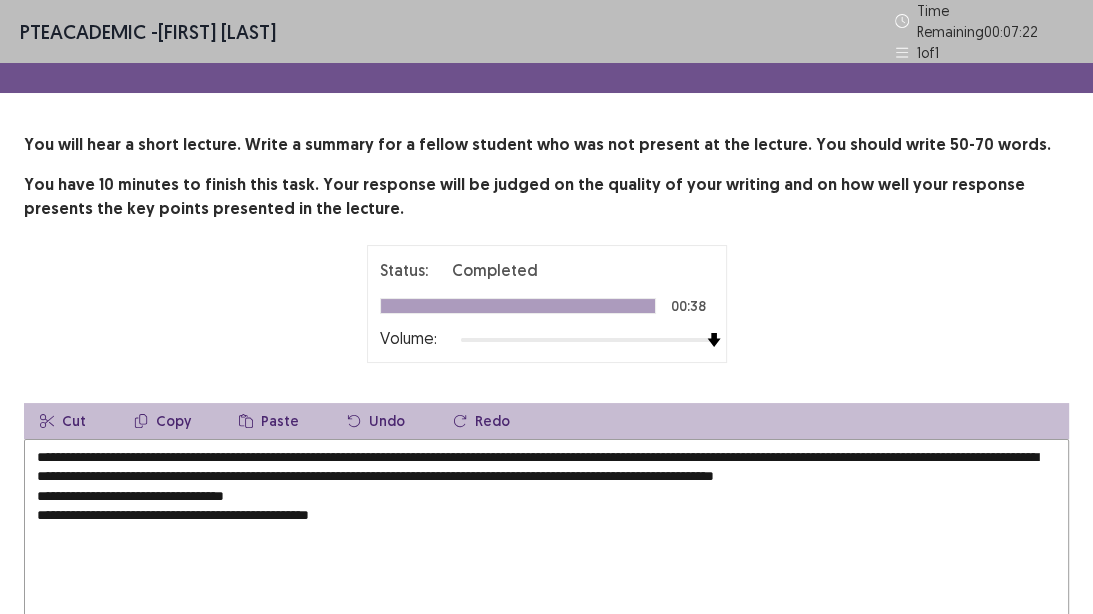 click on "**********" at bounding box center [546, 549] 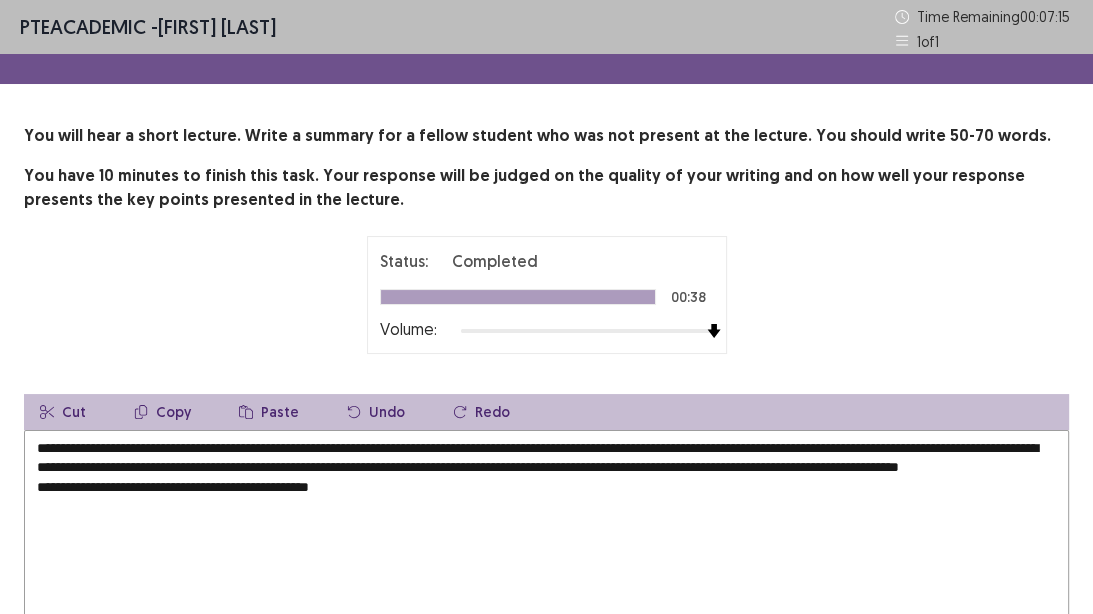 click on "**********" at bounding box center [546, 540] 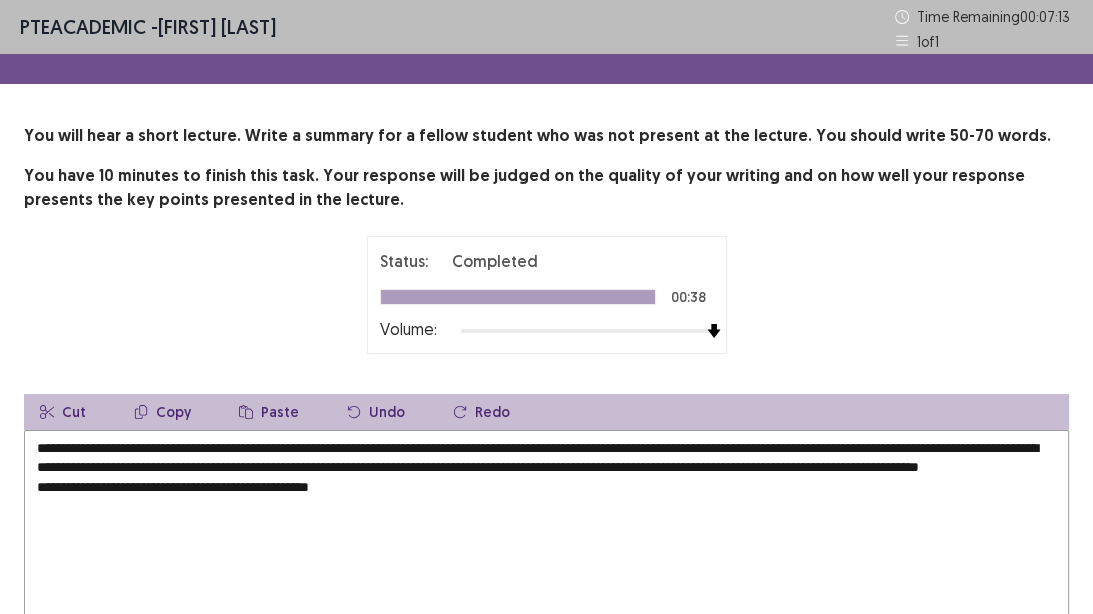 click on "**********" at bounding box center (546, 540) 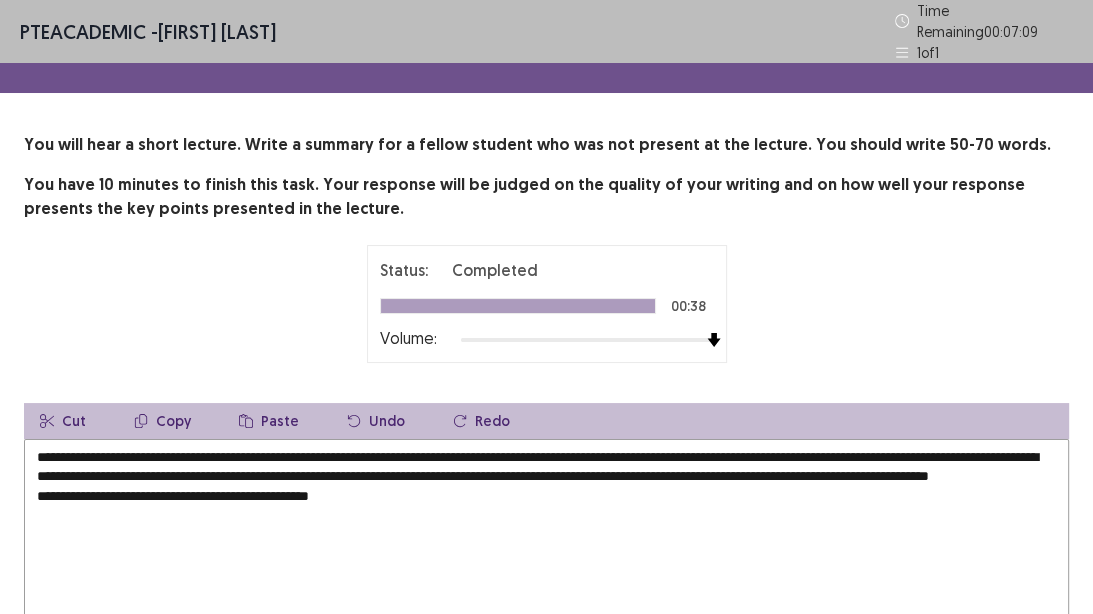click on "**********" at bounding box center (546, 549) 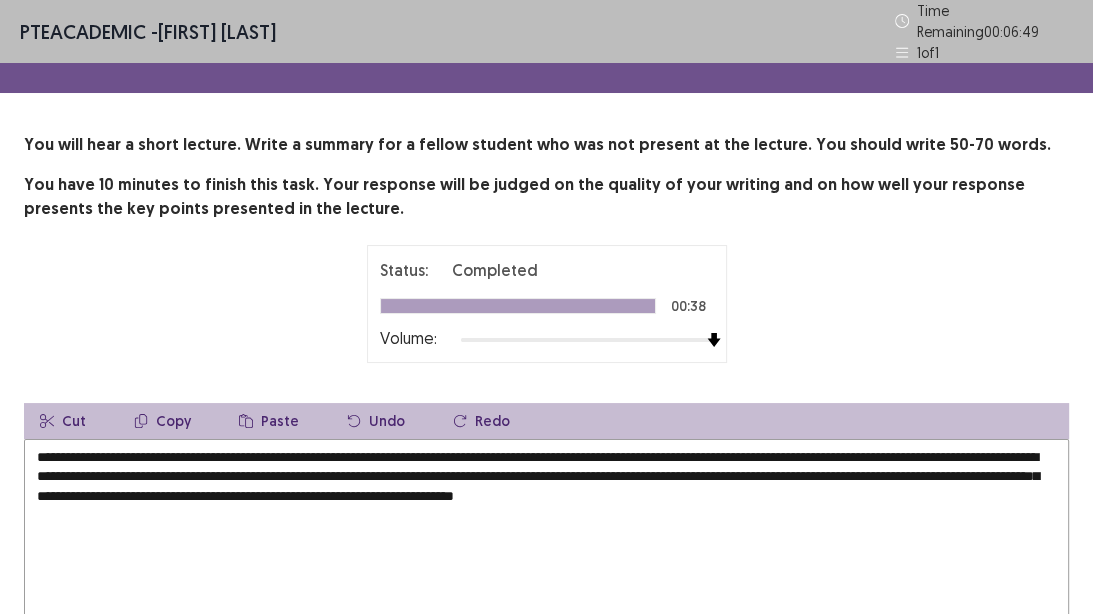 click on "**********" at bounding box center [546, 549] 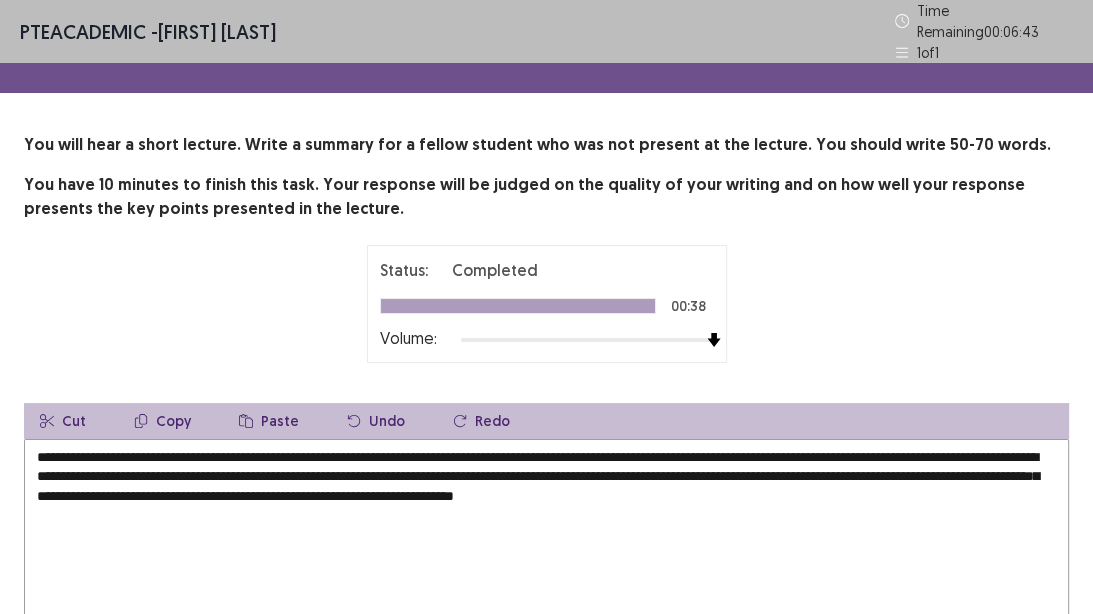 click on "**********" at bounding box center (546, 549) 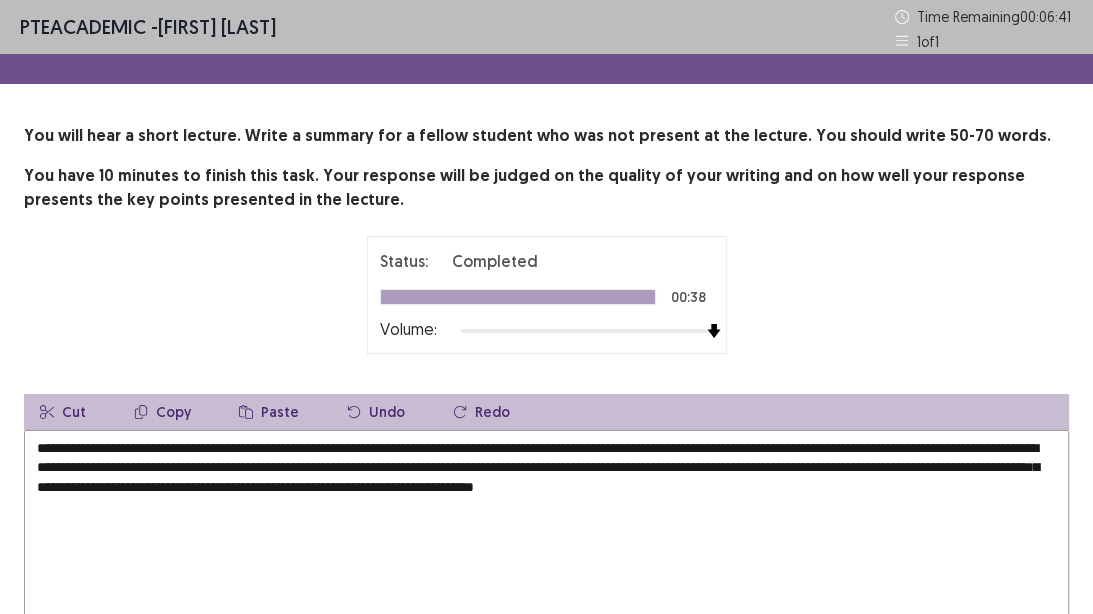 click on "**********" at bounding box center (546, 540) 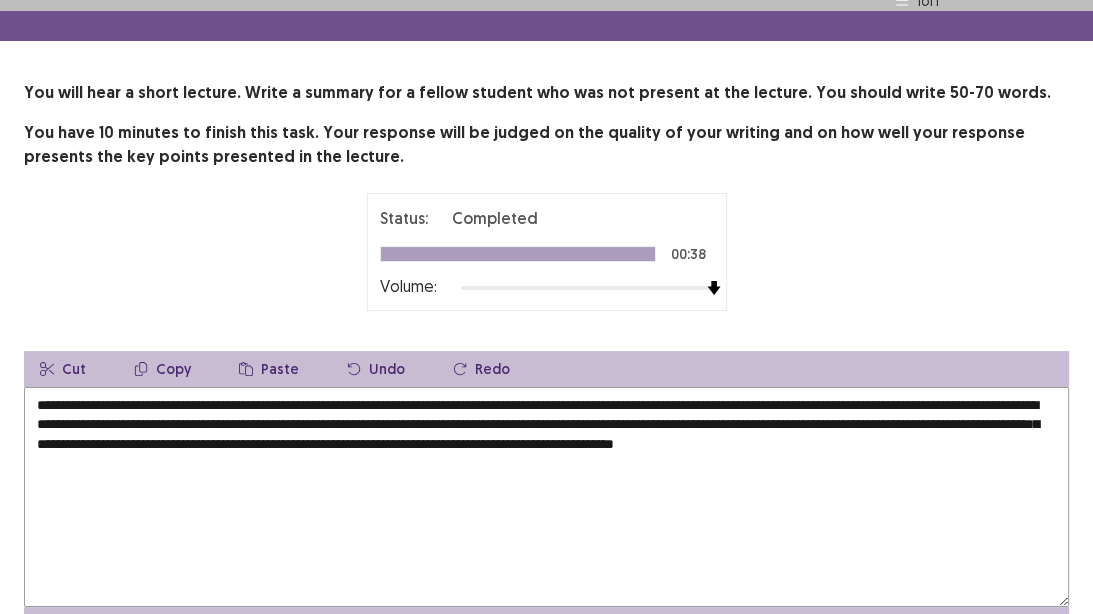 scroll, scrollTop: 80, scrollLeft: 0, axis: vertical 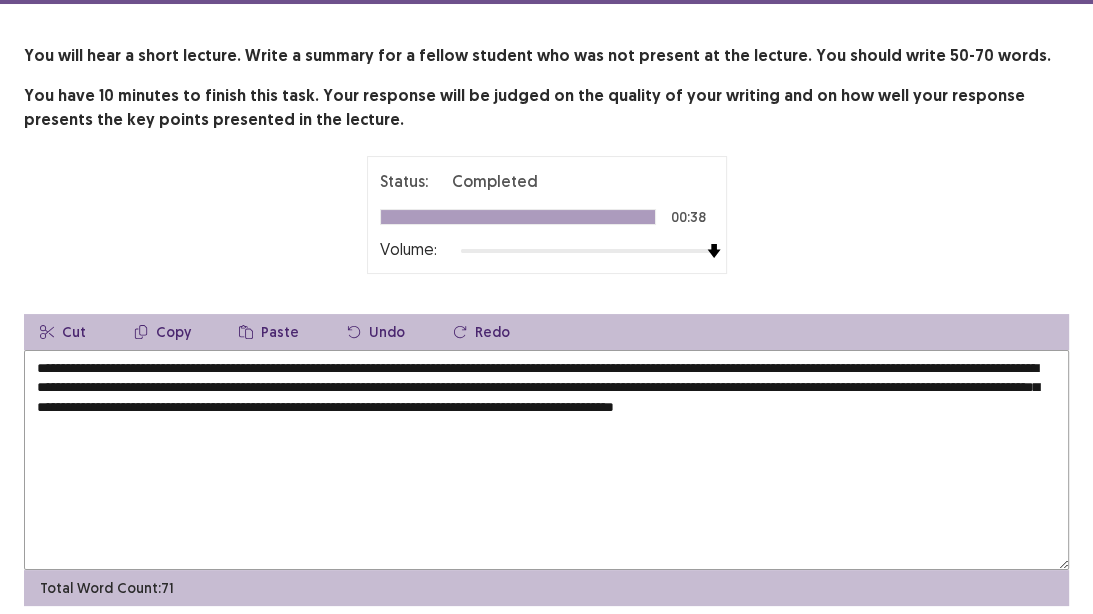 click on "**********" at bounding box center (546, 460) 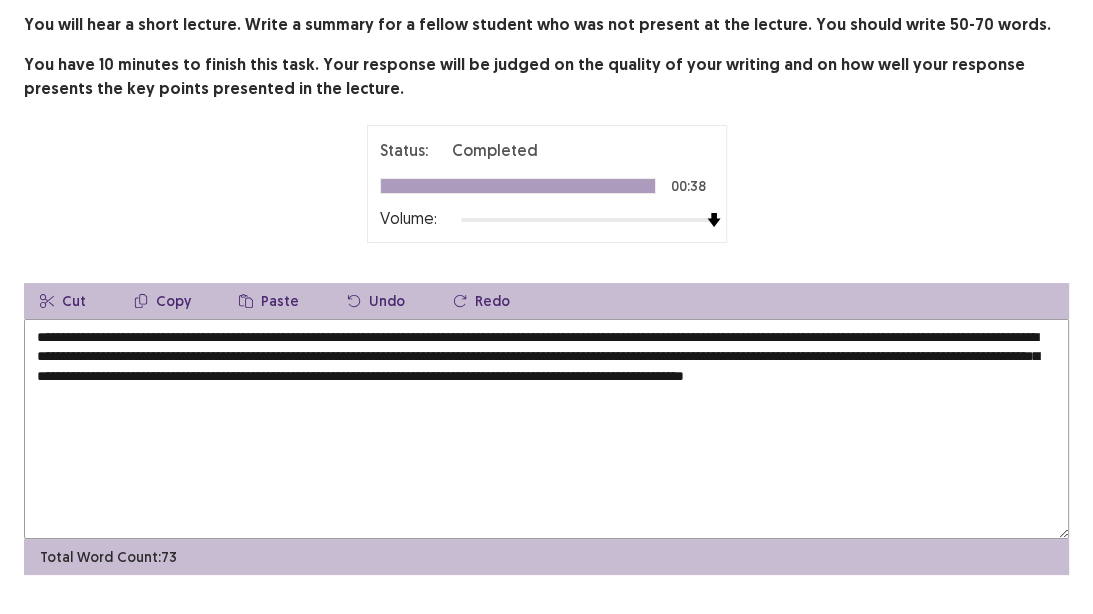scroll, scrollTop: 159, scrollLeft: 0, axis: vertical 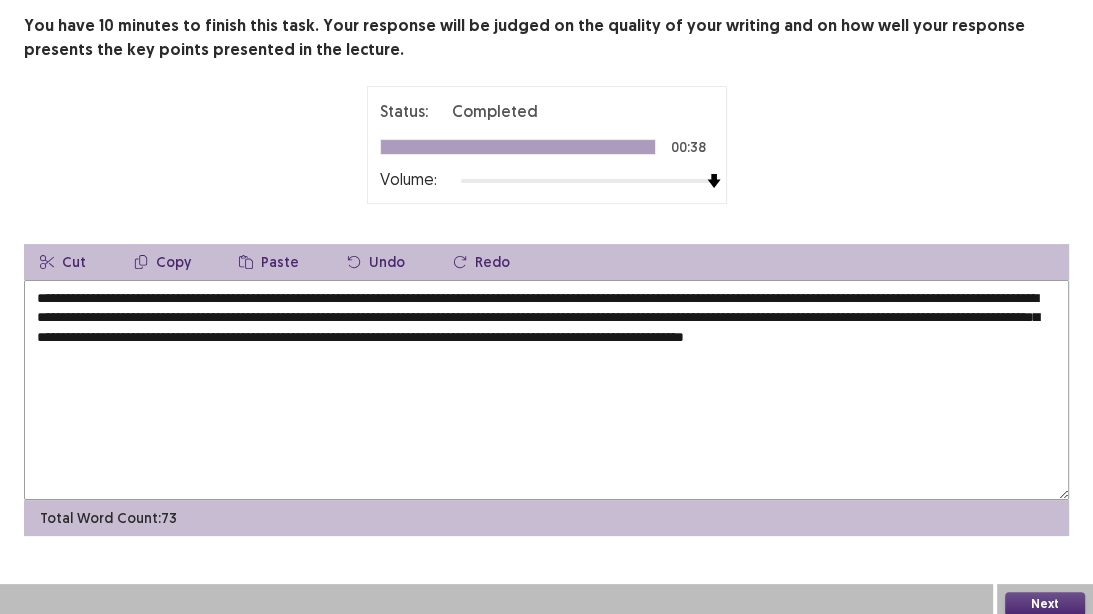 click on "**********" at bounding box center (546, 390) 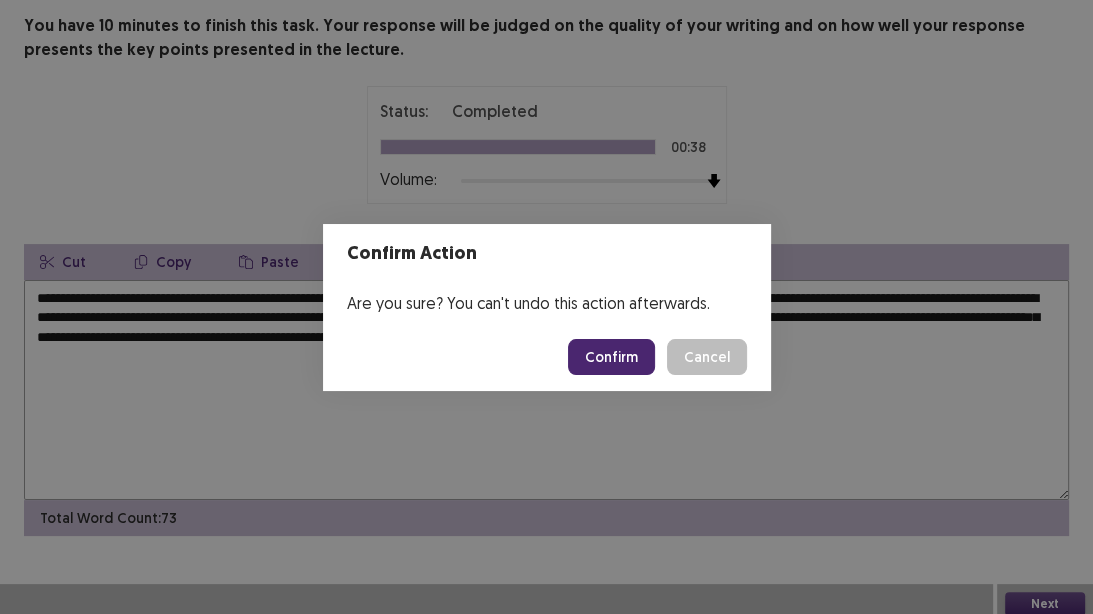 click on "Confirm" at bounding box center (611, 357) 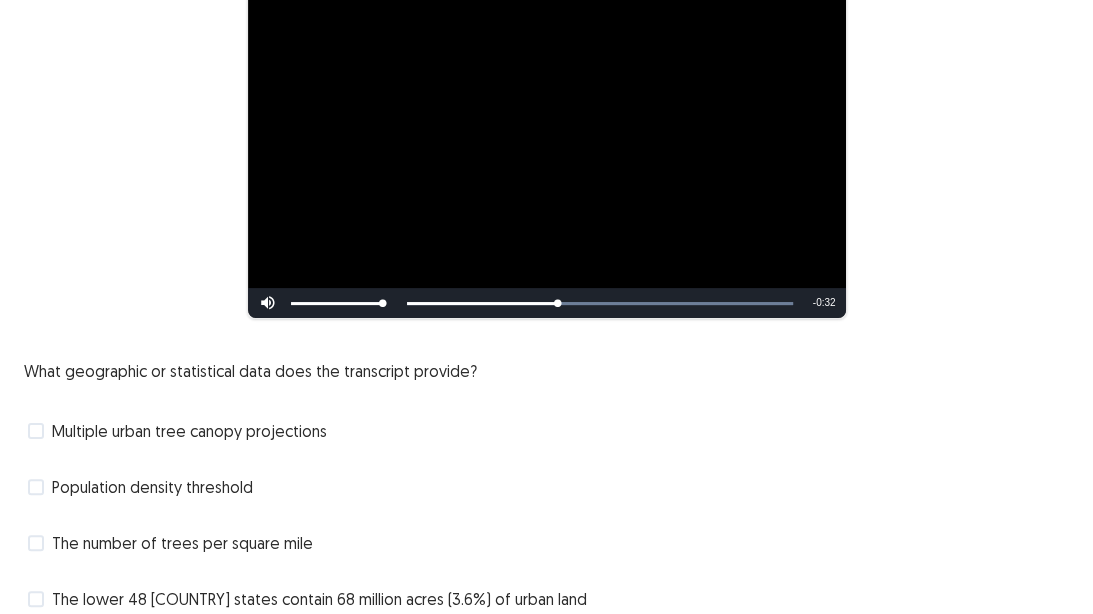 scroll, scrollTop: 288, scrollLeft: 0, axis: vertical 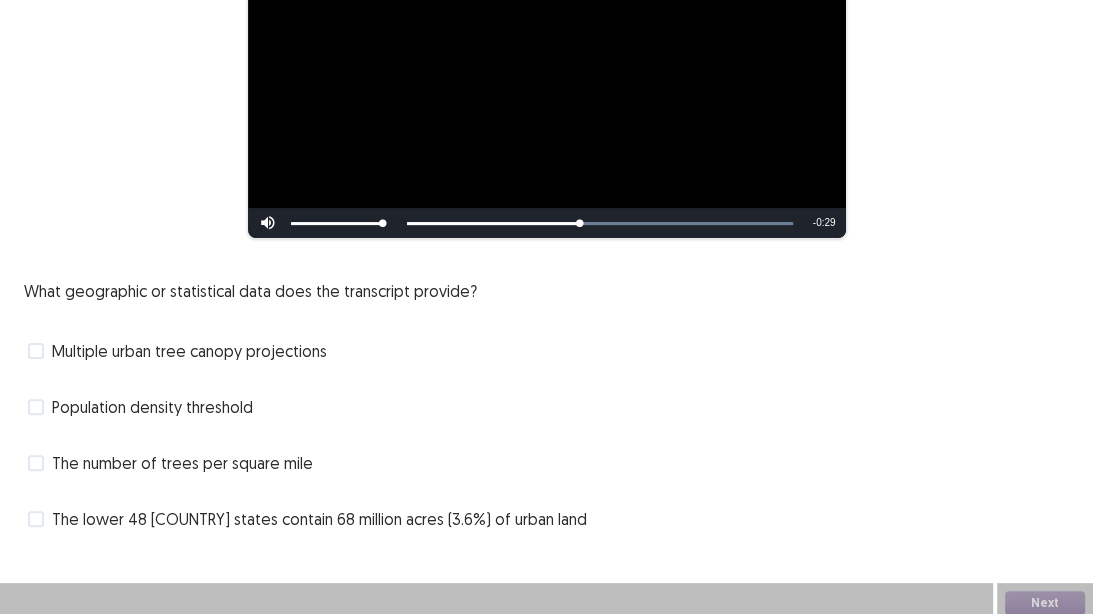 click on "The lower 48 US states contain 68 million acres (3.6%) of urban land" at bounding box center [319, 519] 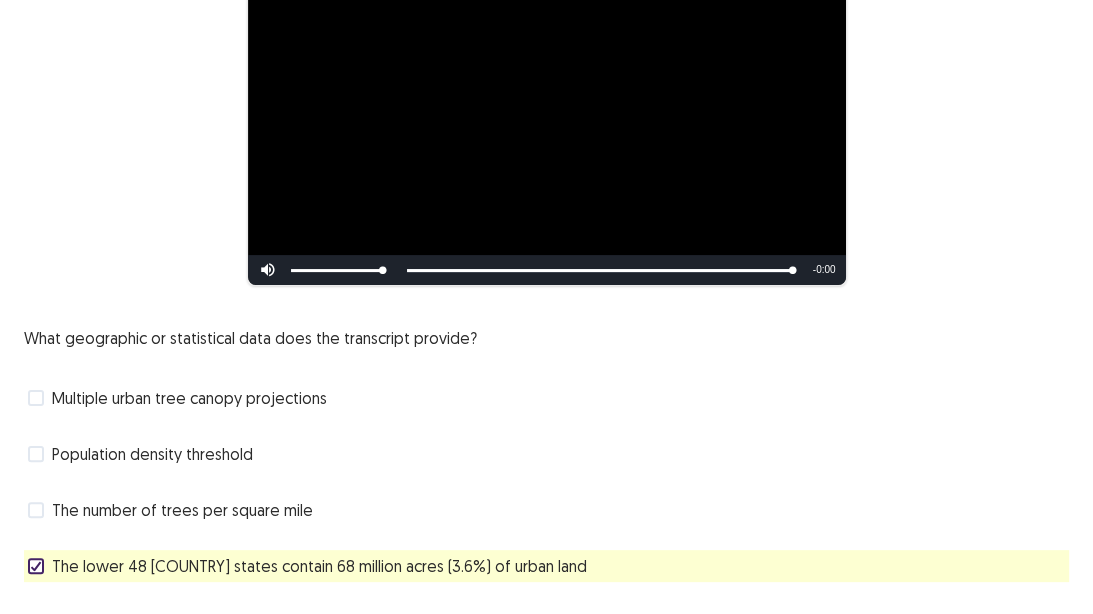 scroll, scrollTop: 288, scrollLeft: 0, axis: vertical 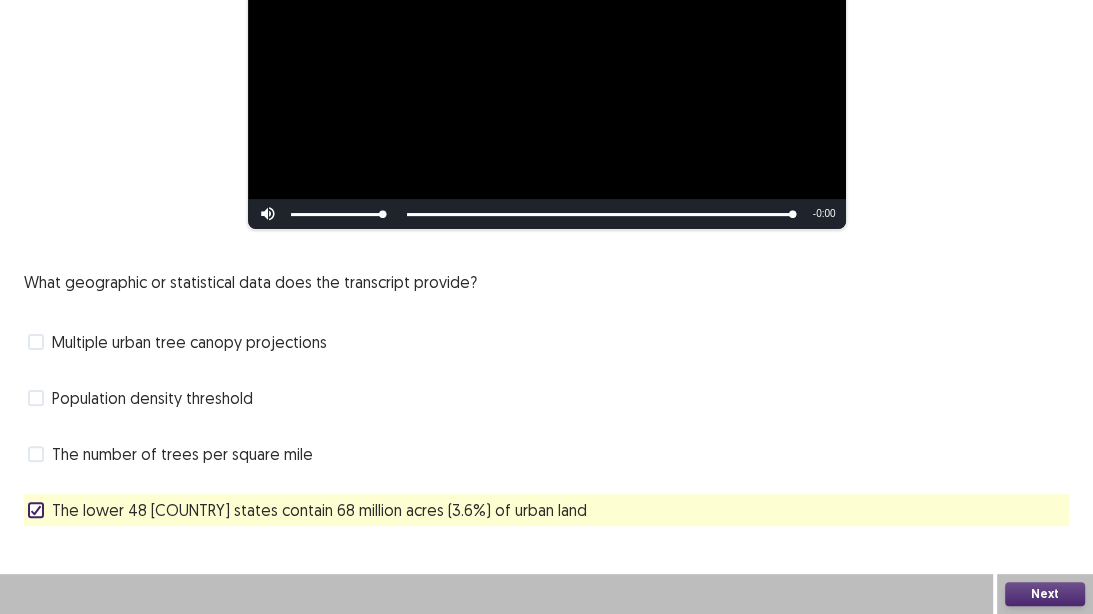 click on "Next" at bounding box center (1045, 594) 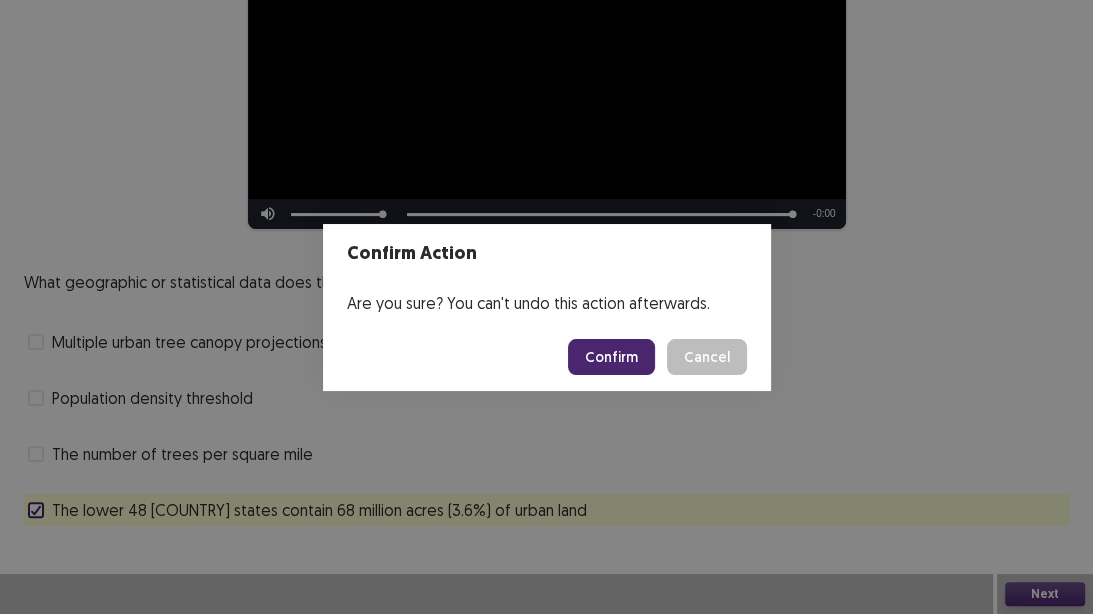 click on "Confirm Cancel" at bounding box center [547, 357] 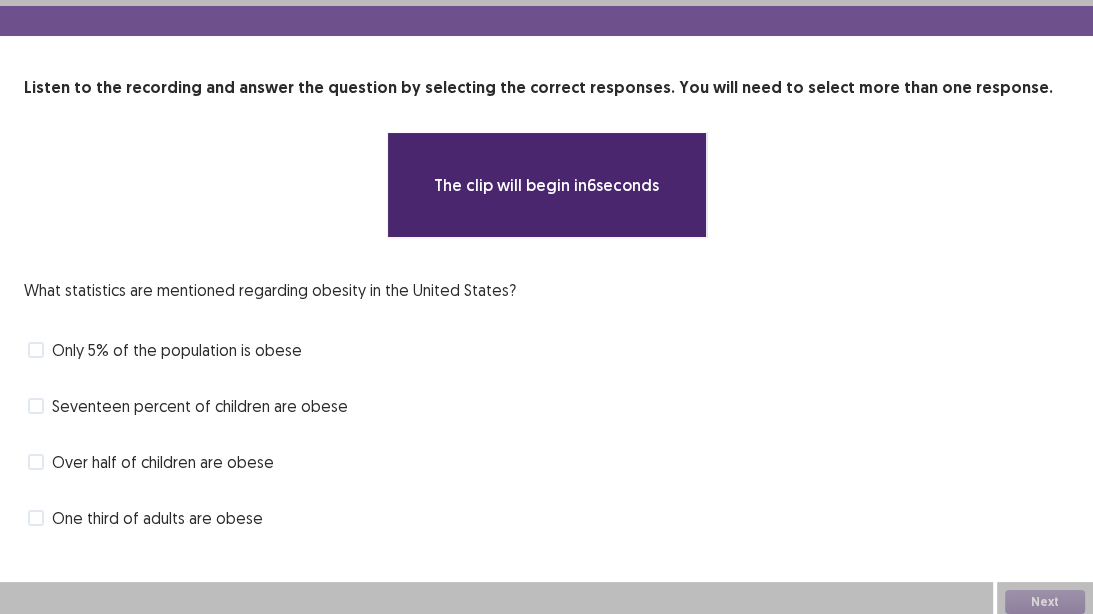scroll, scrollTop: 55, scrollLeft: 0, axis: vertical 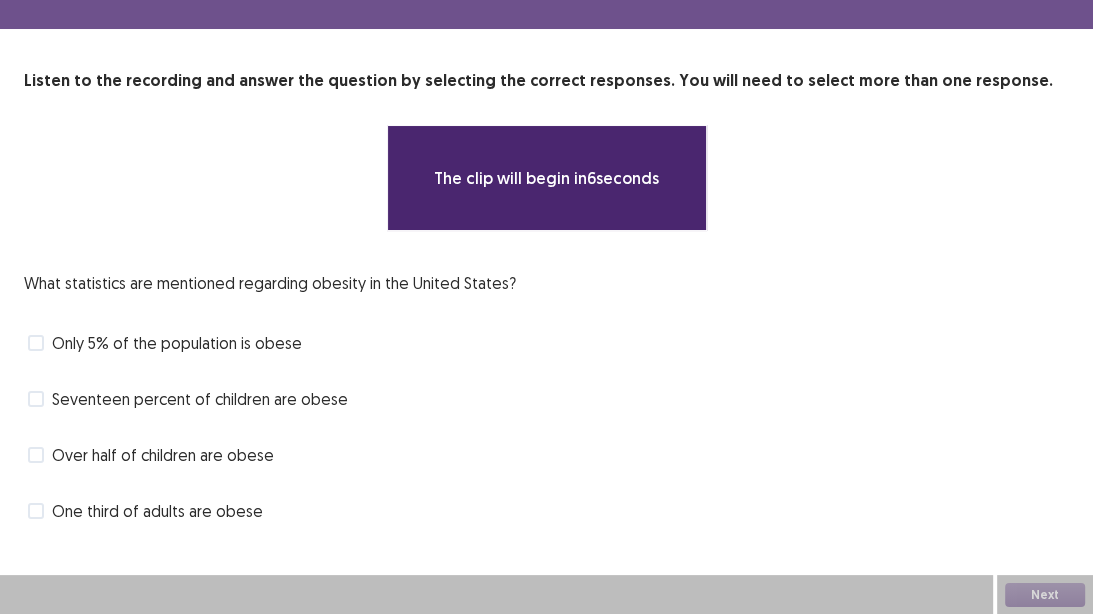 click on "Seventeen percent of children are obese" at bounding box center (200, 399) 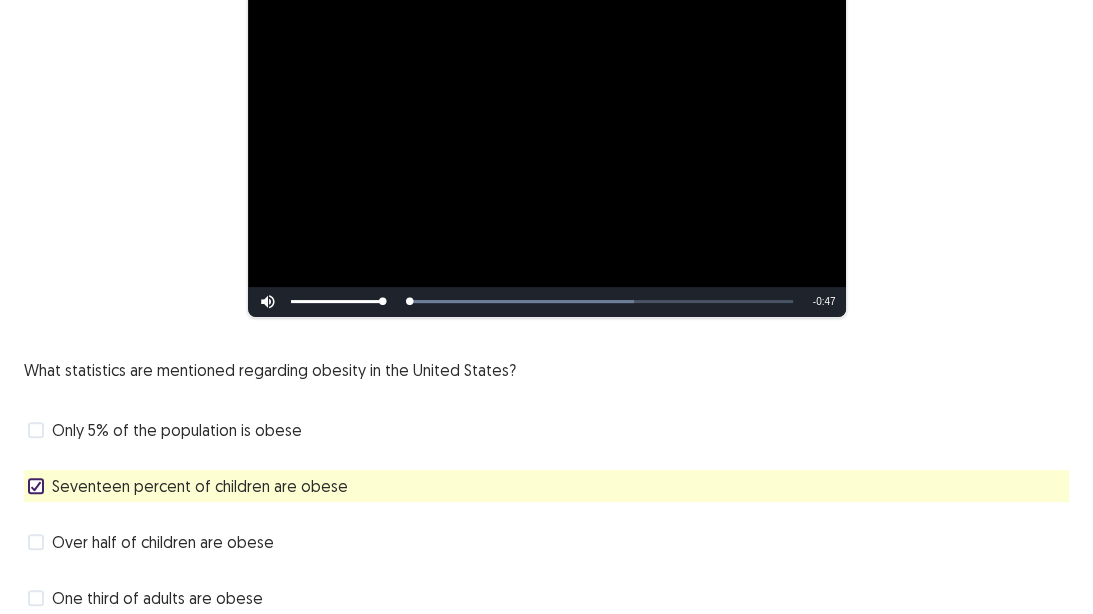 scroll, scrollTop: 295, scrollLeft: 0, axis: vertical 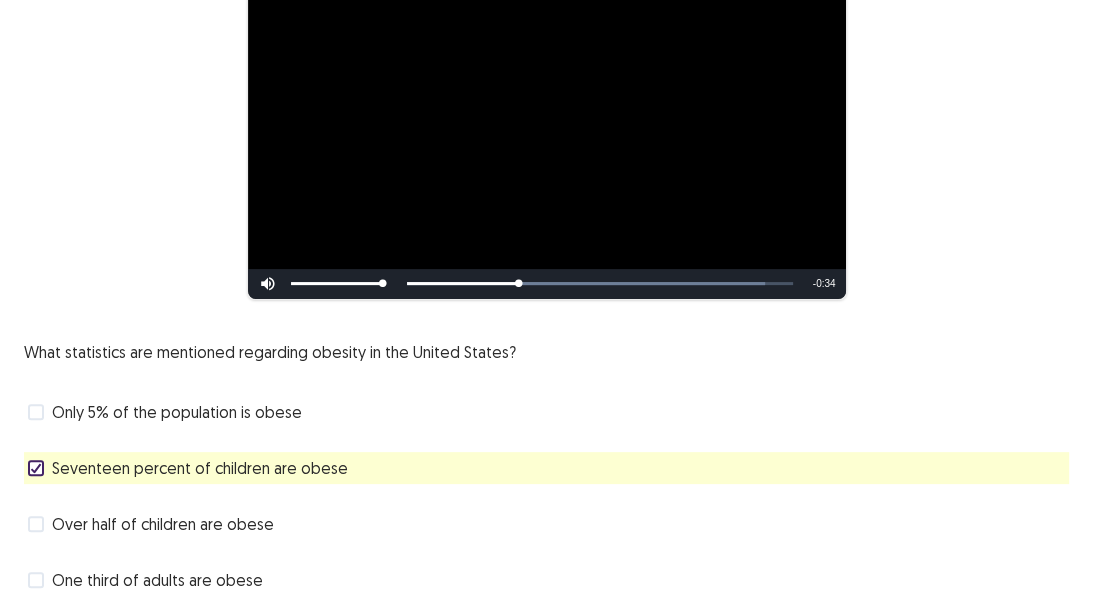 click on "One third of adults are obese" at bounding box center [157, 580] 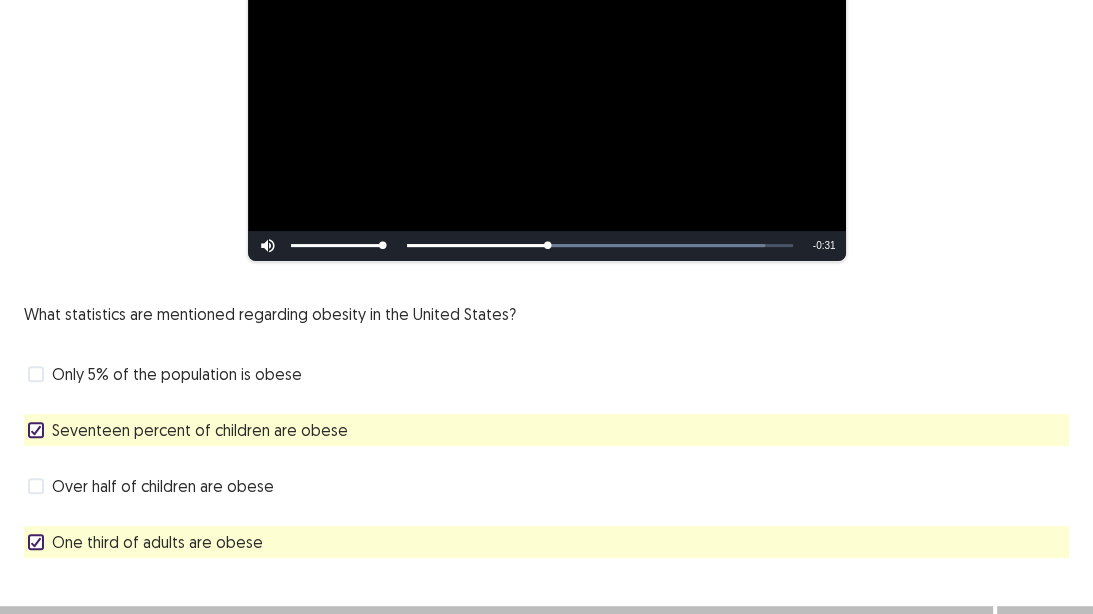 scroll, scrollTop: 355, scrollLeft: 0, axis: vertical 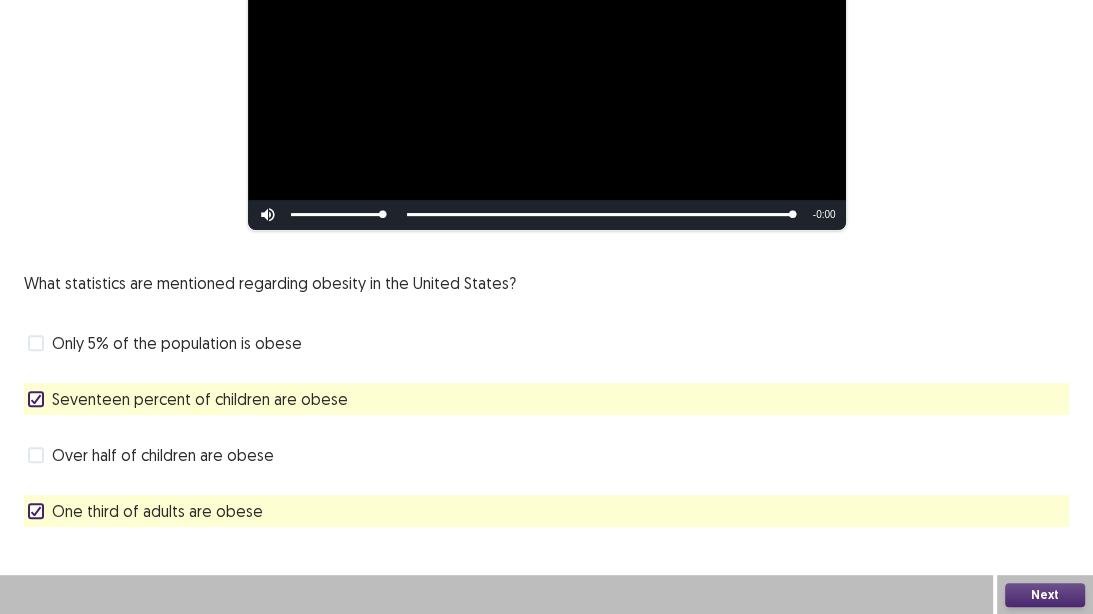 click on "Next" at bounding box center (1045, 595) 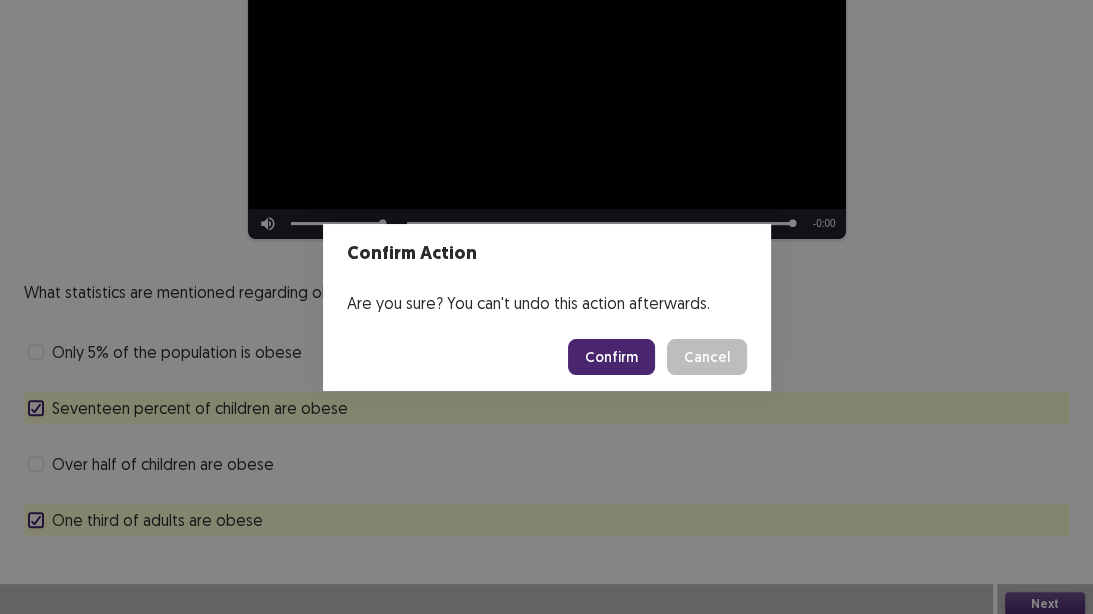 click on "Confirm" at bounding box center [611, 357] 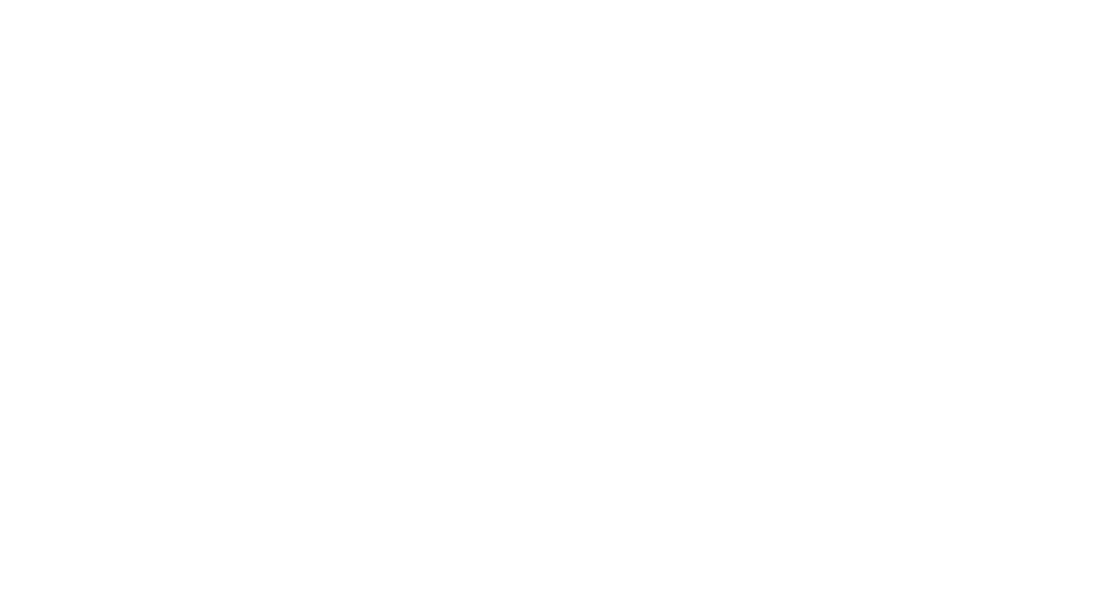 scroll, scrollTop: 0, scrollLeft: 0, axis: both 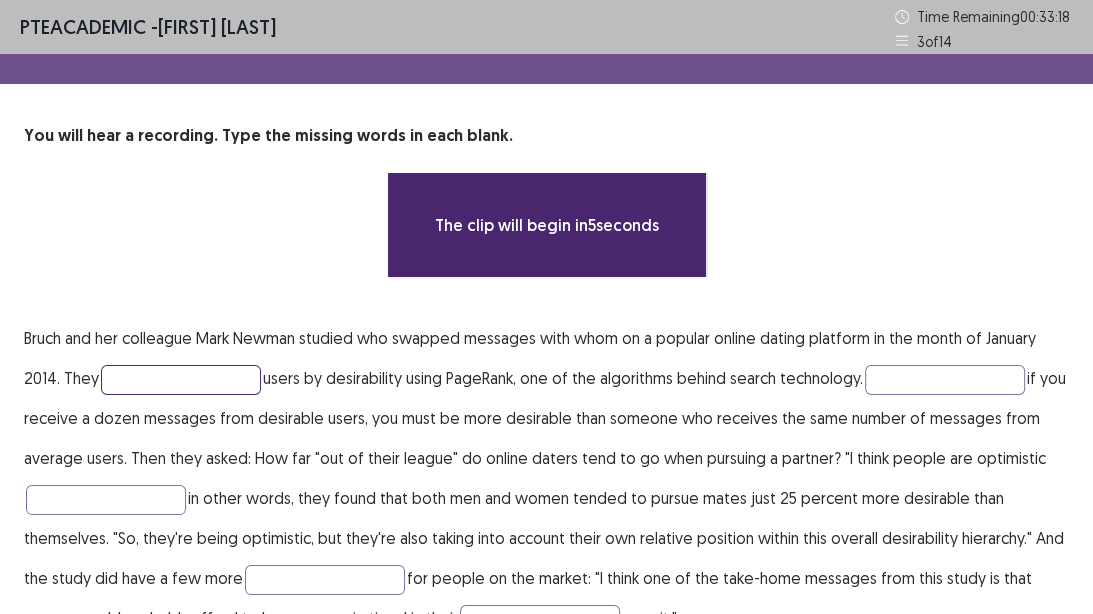 drag, startPoint x: 156, startPoint y: 384, endPoint x: 324, endPoint y: 424, distance: 172.69626 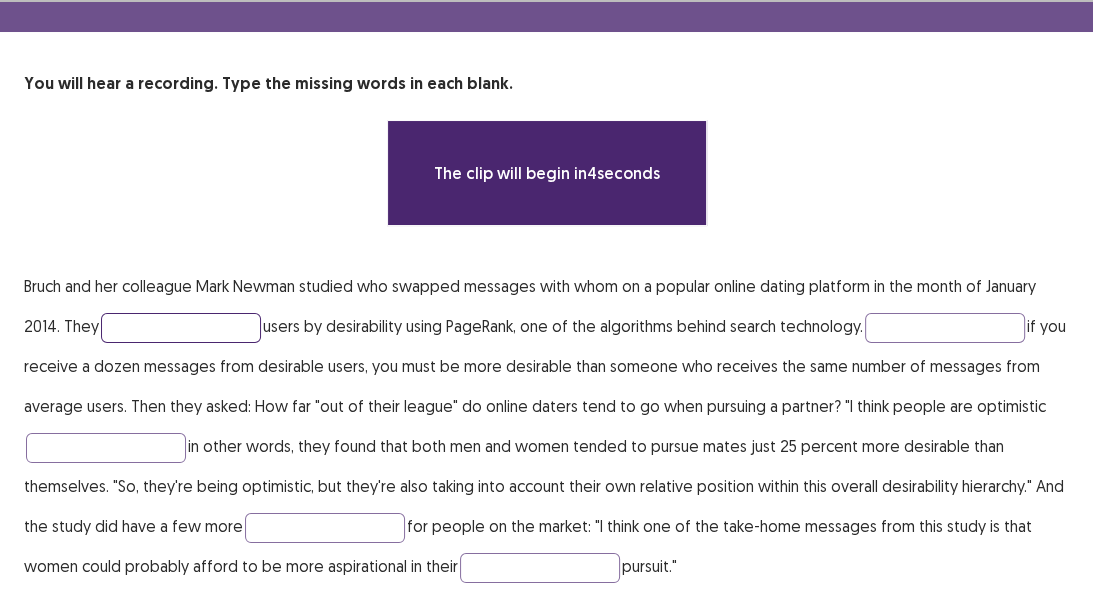 scroll, scrollTop: 80, scrollLeft: 0, axis: vertical 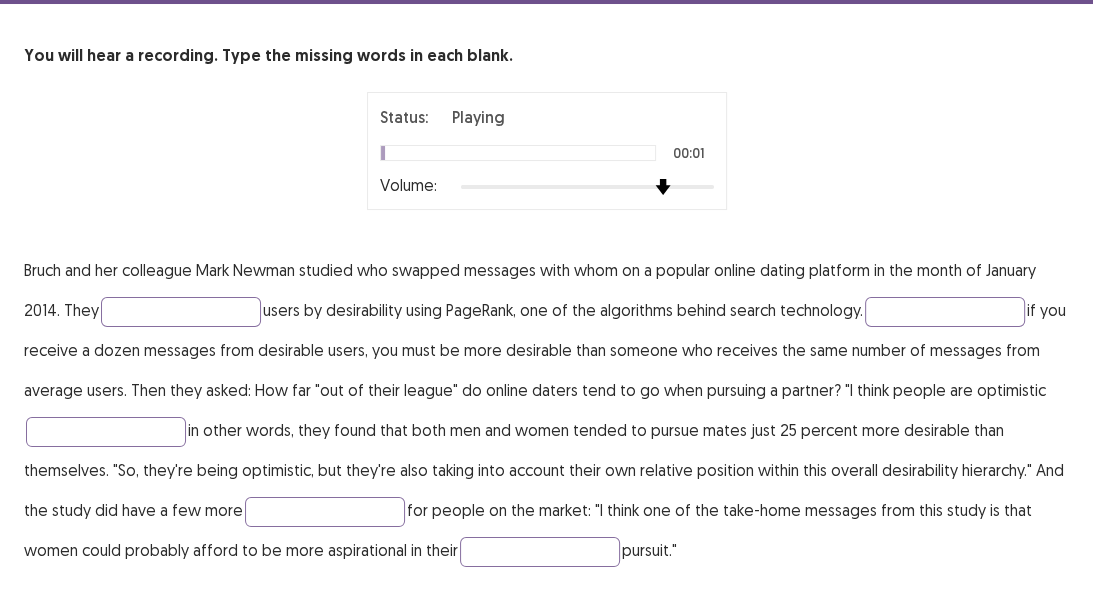 click at bounding box center [587, 187] 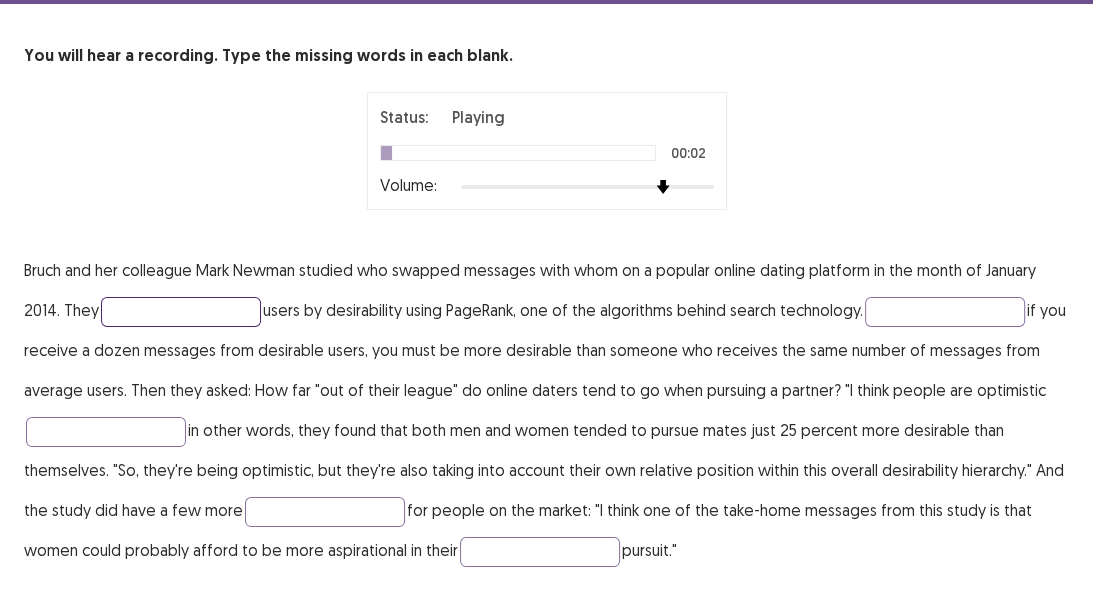 click at bounding box center [181, 312] 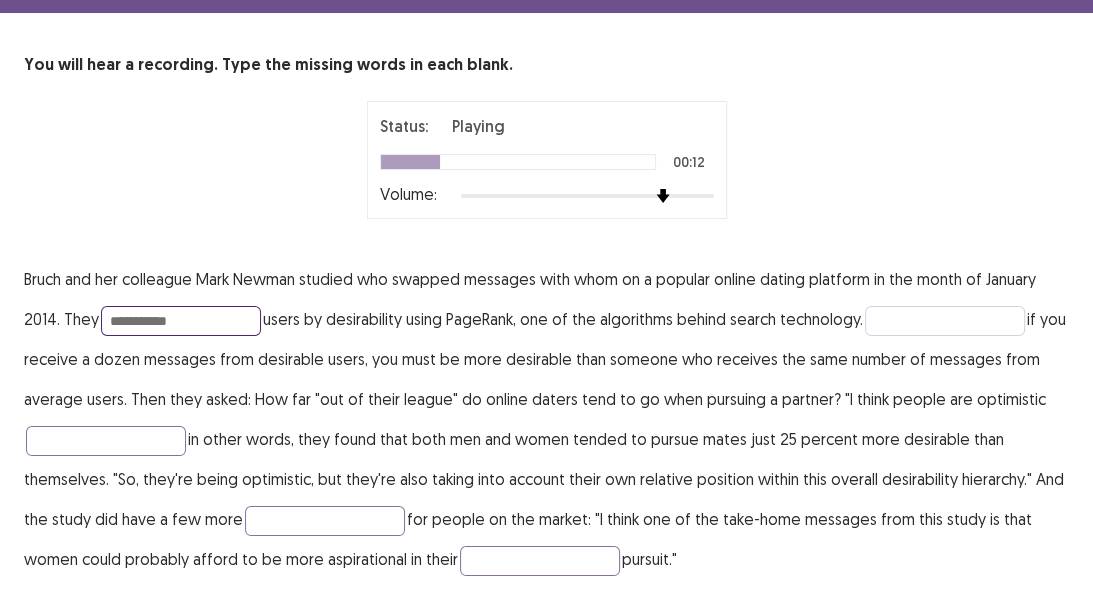 type on "**********" 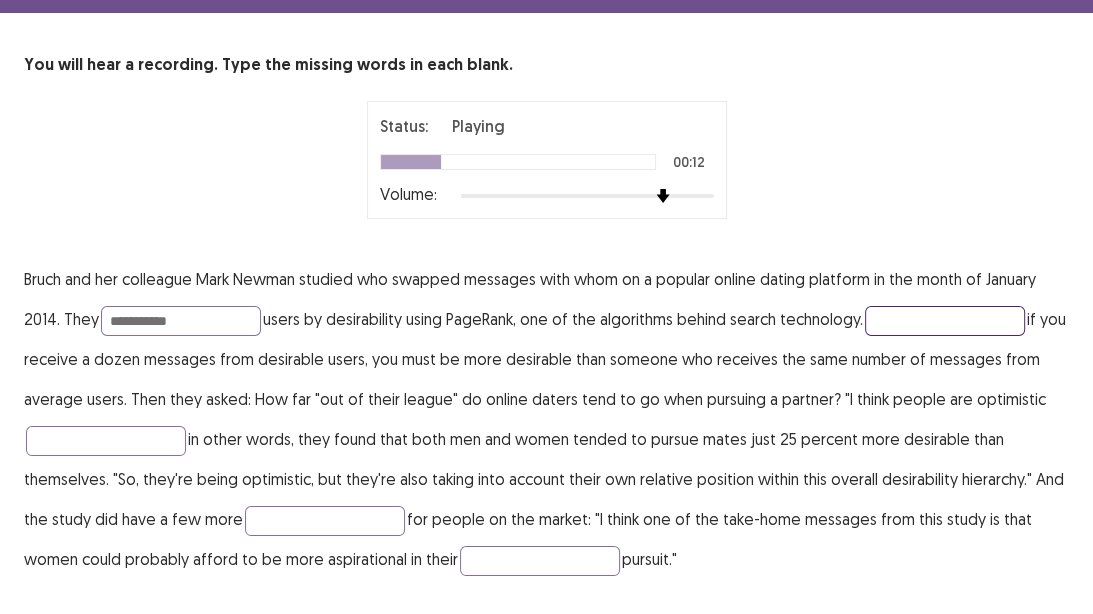 click at bounding box center (945, 321) 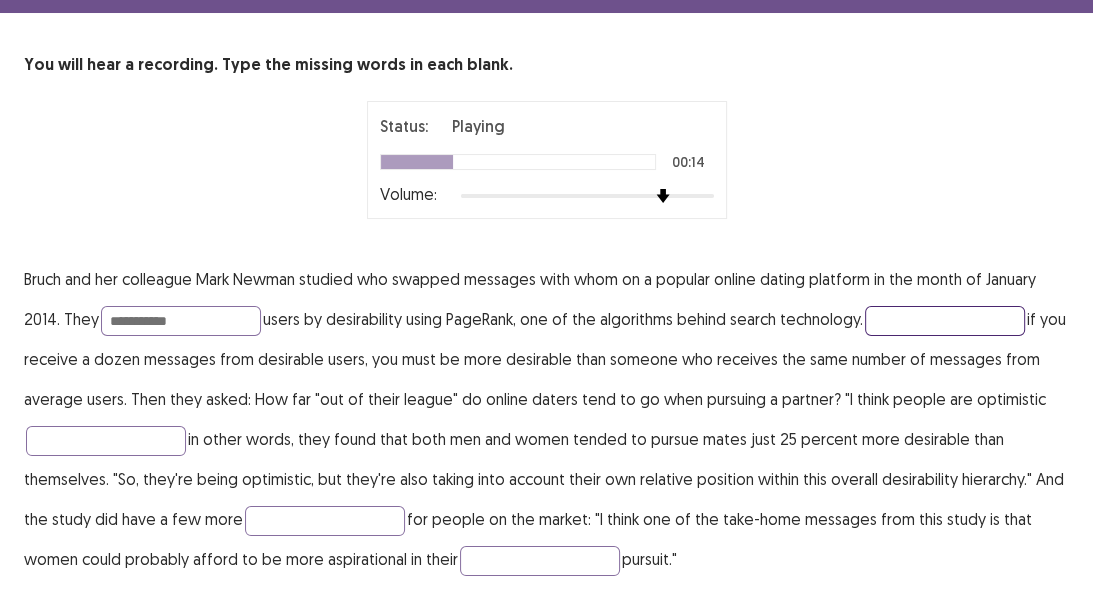 type on "*" 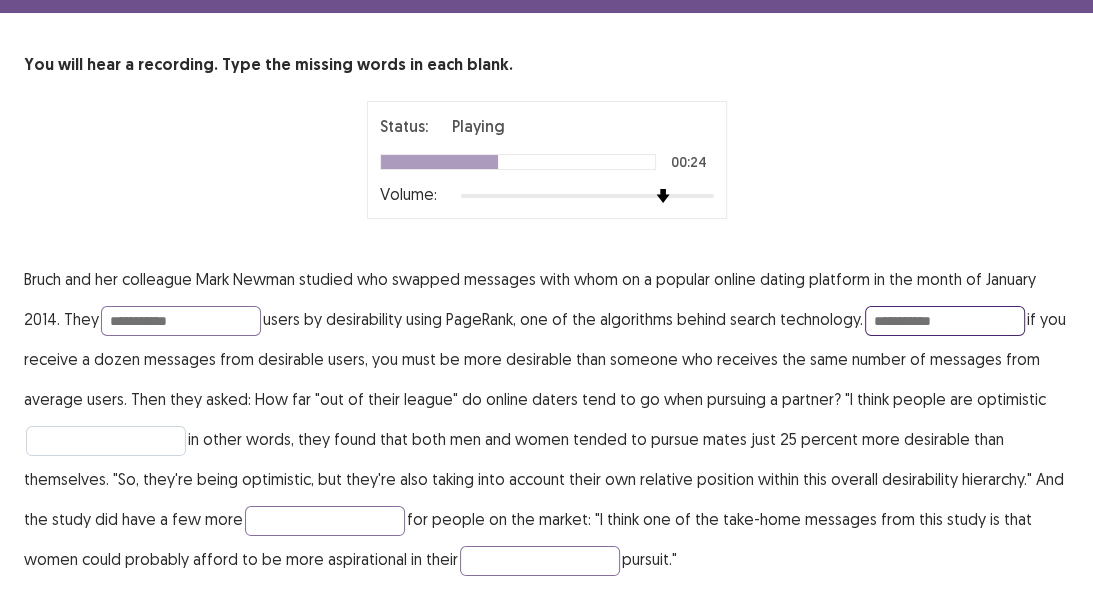 type on "**********" 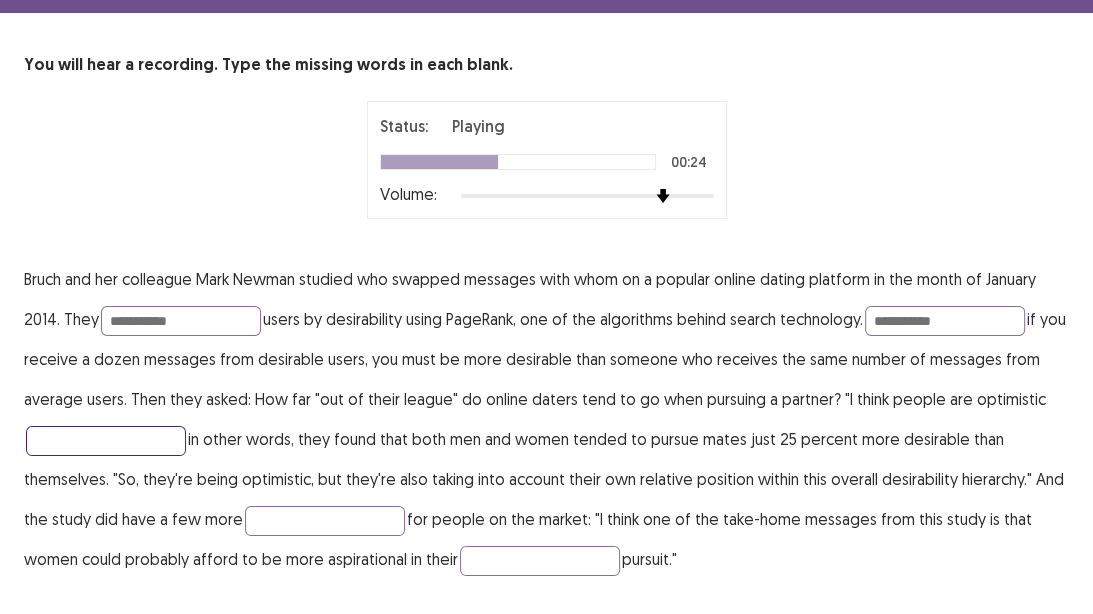 click at bounding box center (106, 441) 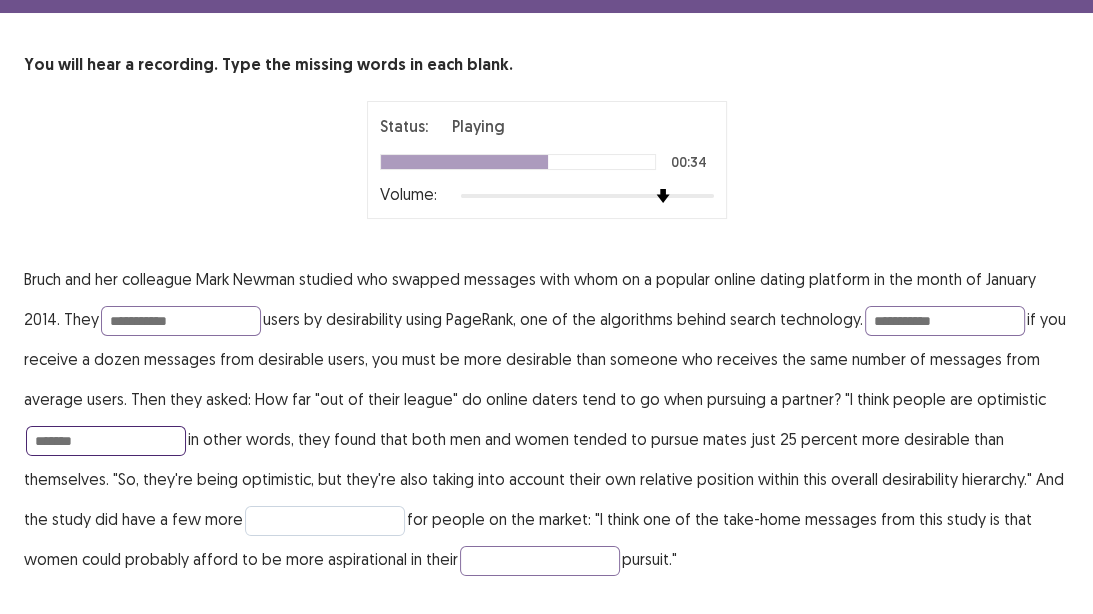 type on "*******" 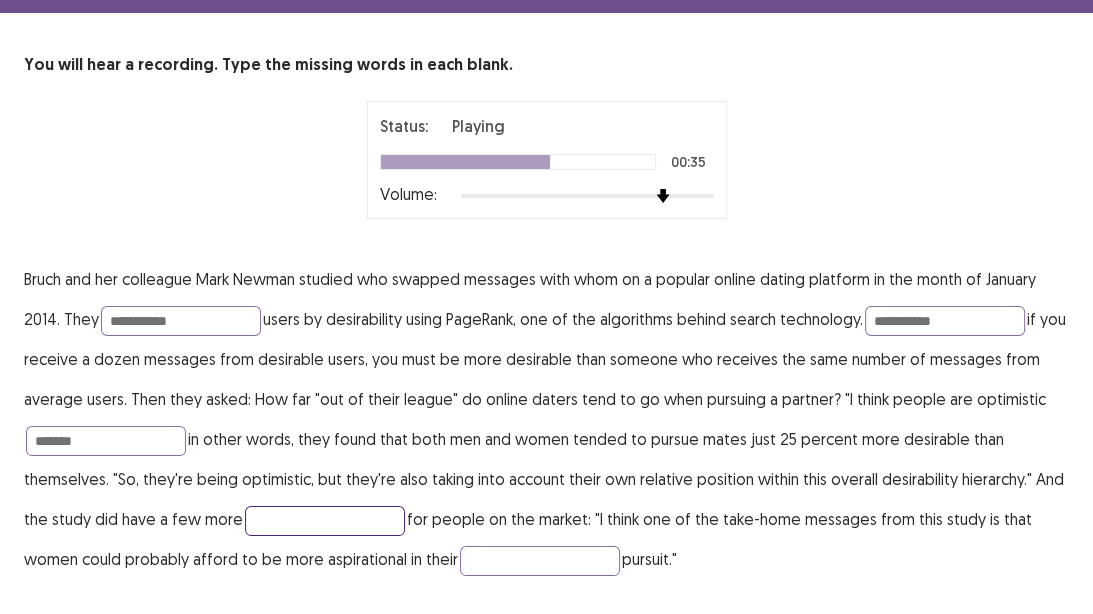 click at bounding box center (325, 521) 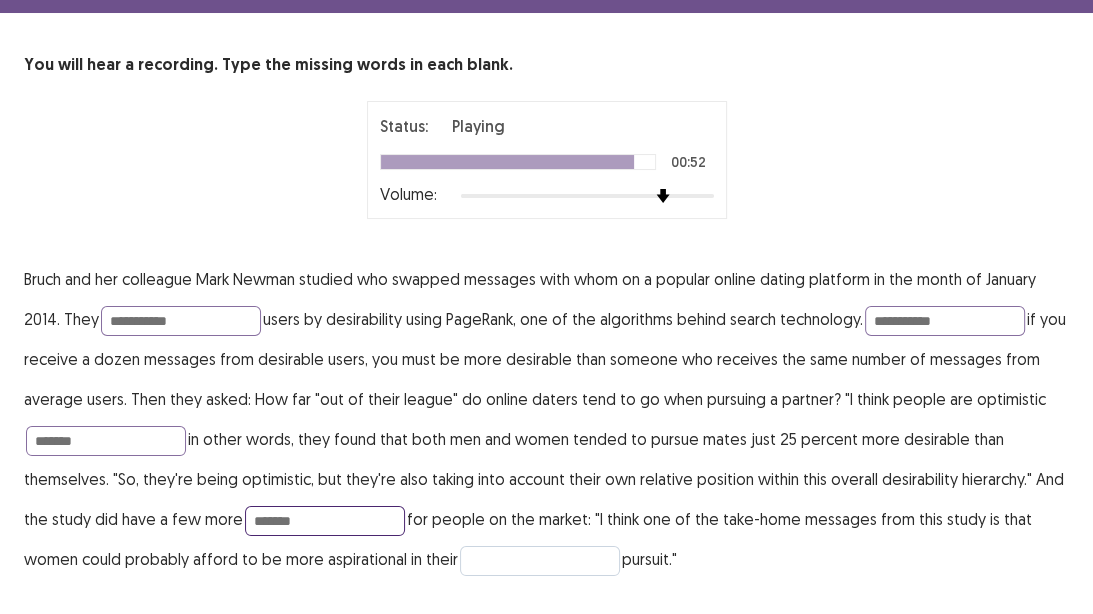 type on "*******" 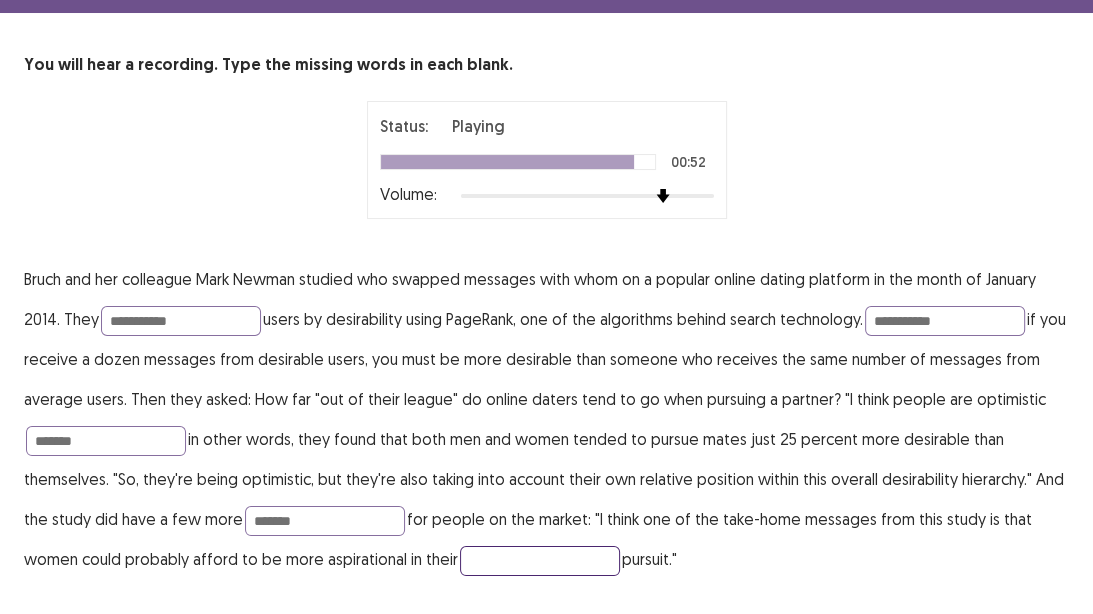 click at bounding box center [540, 561] 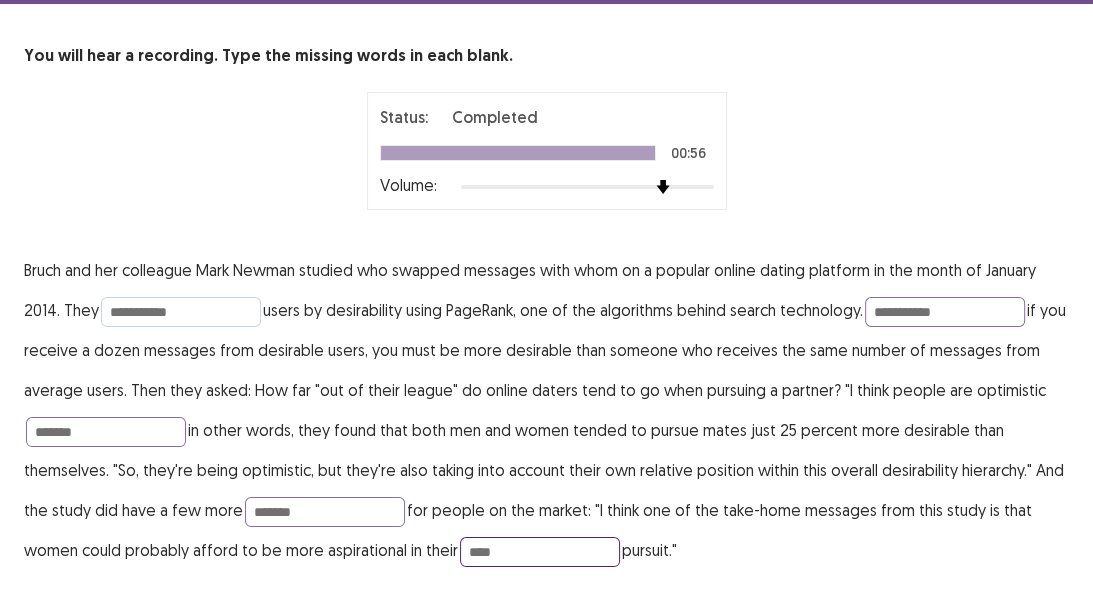 type on "****" 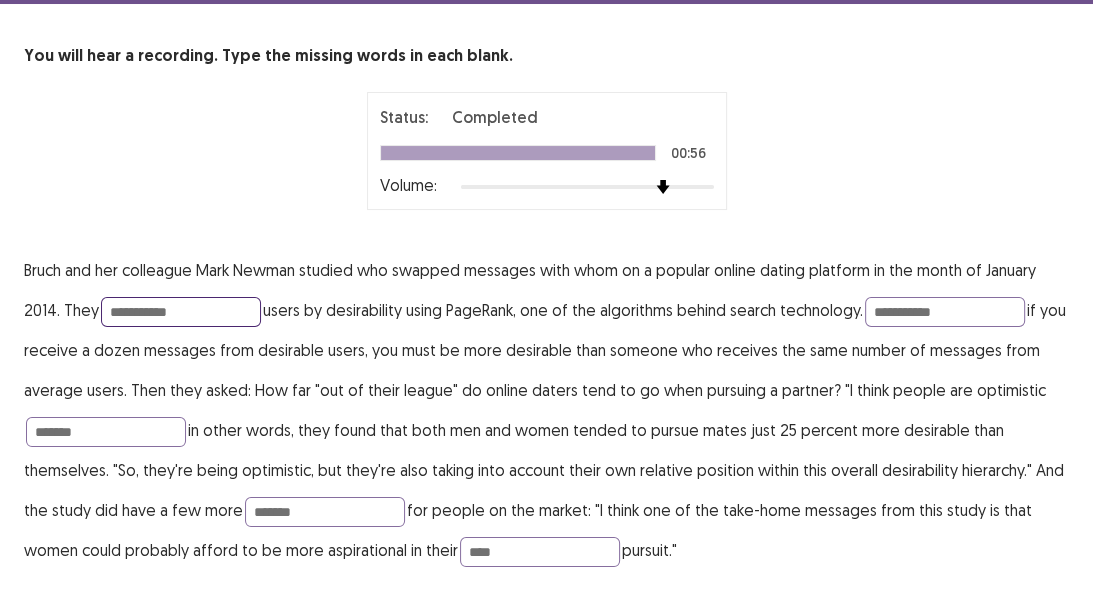 click on "**********" at bounding box center [181, 312] 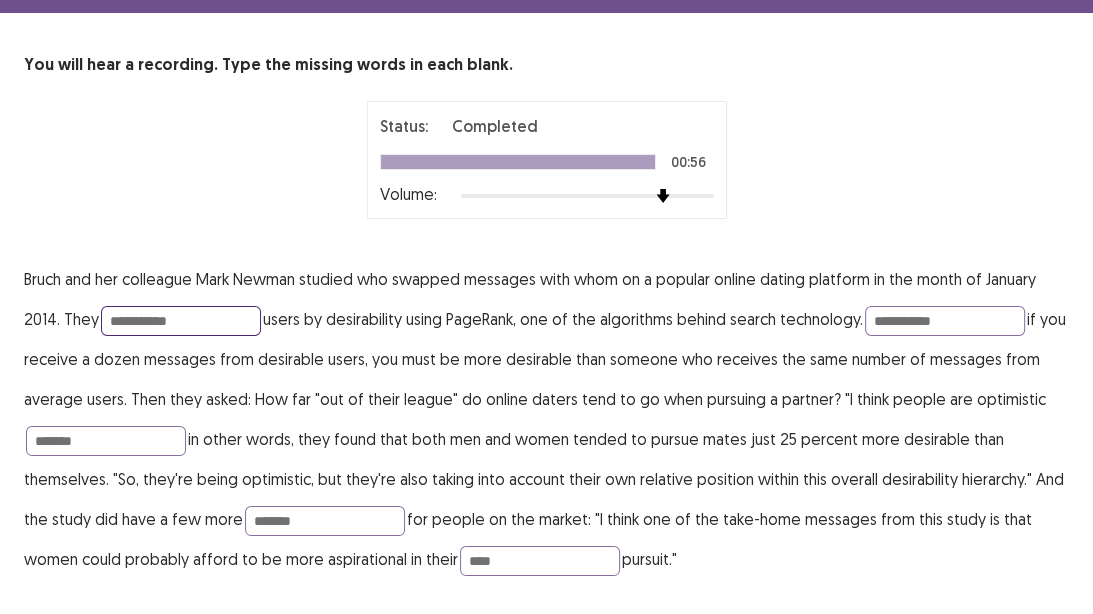 click on "**********" at bounding box center (181, 321) 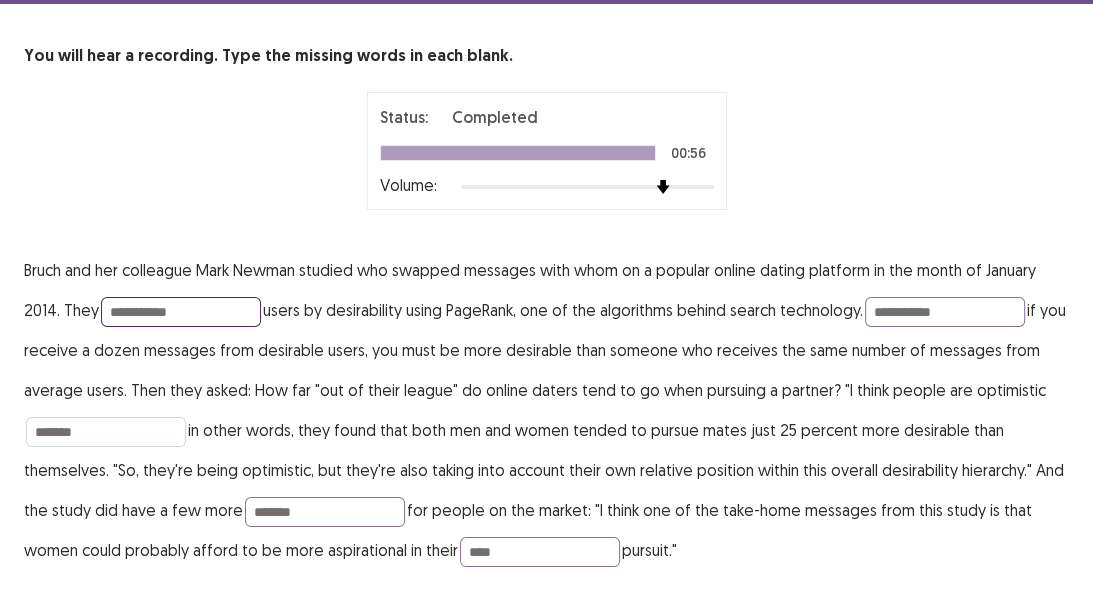 scroll, scrollTop: 123, scrollLeft: 0, axis: vertical 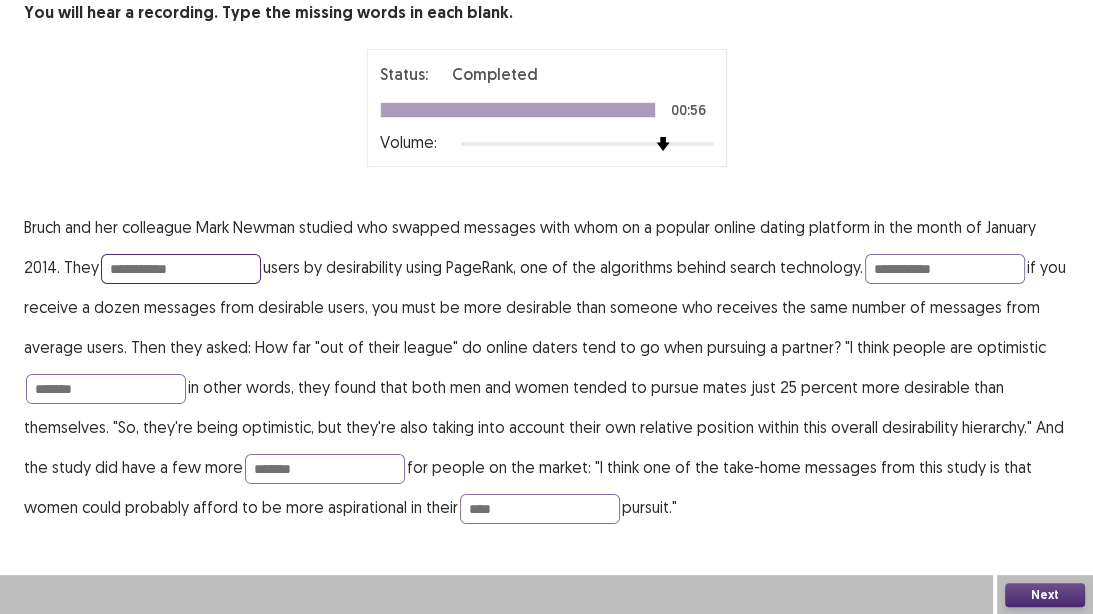 type on "**********" 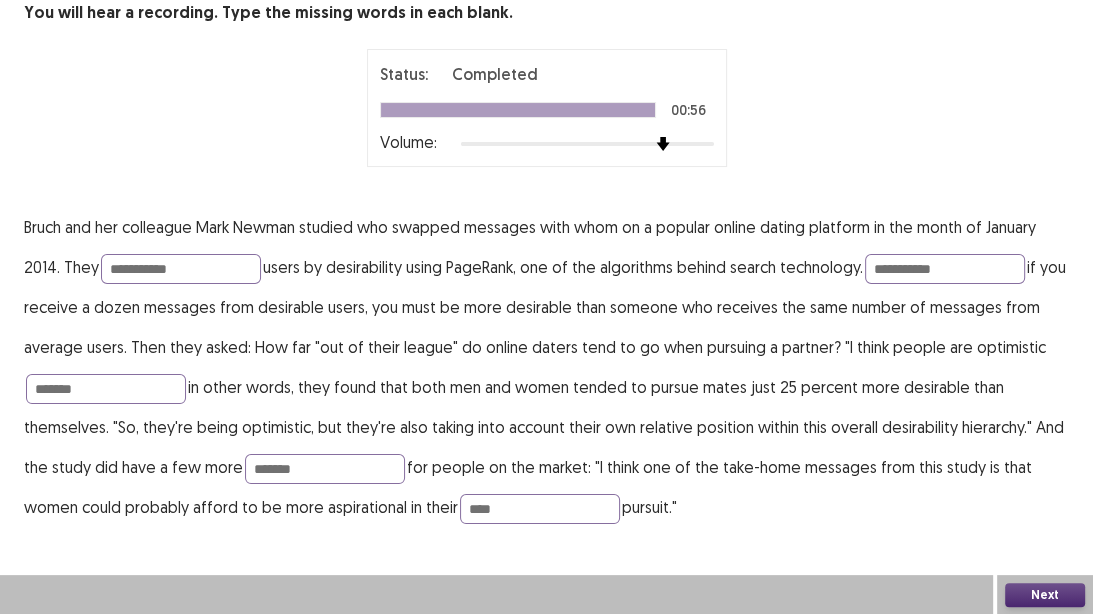 click on "Next" at bounding box center [1045, 595] 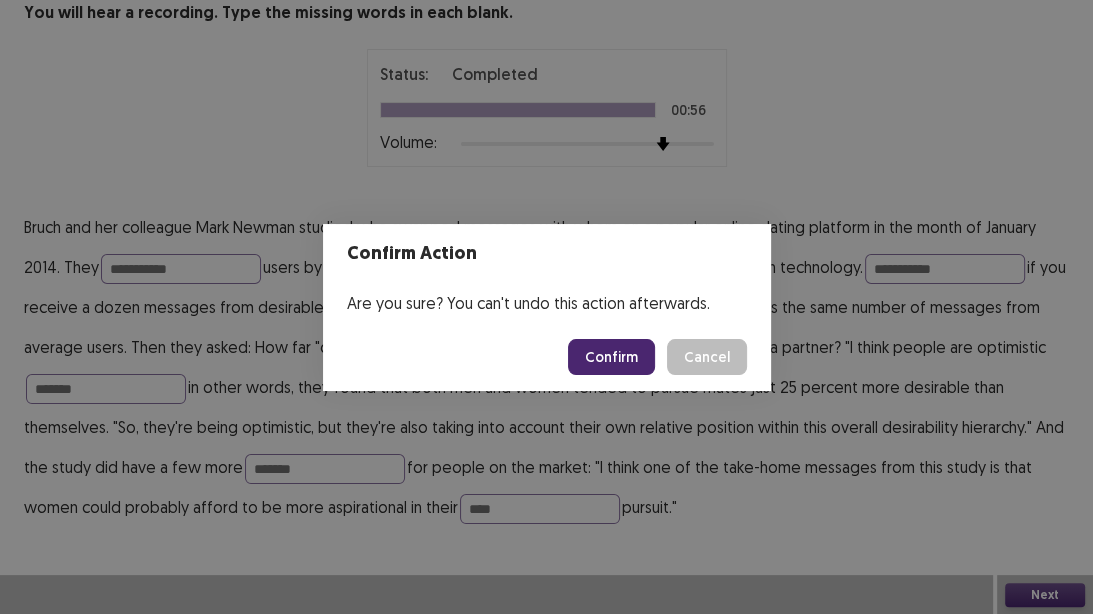click on "Confirm" at bounding box center [611, 357] 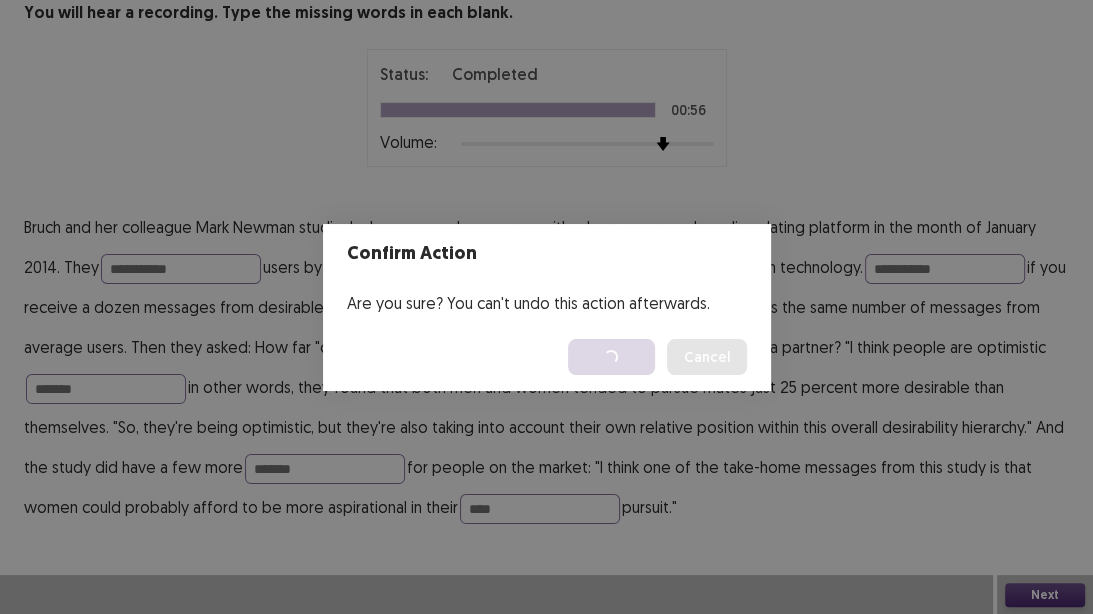 scroll, scrollTop: 0, scrollLeft: 0, axis: both 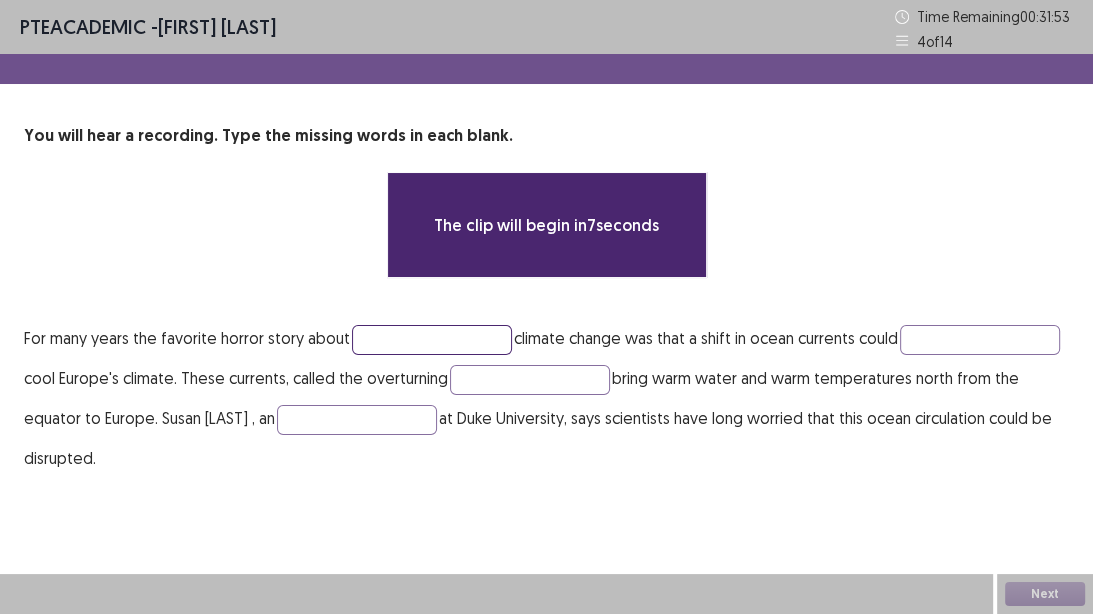click at bounding box center (432, 340) 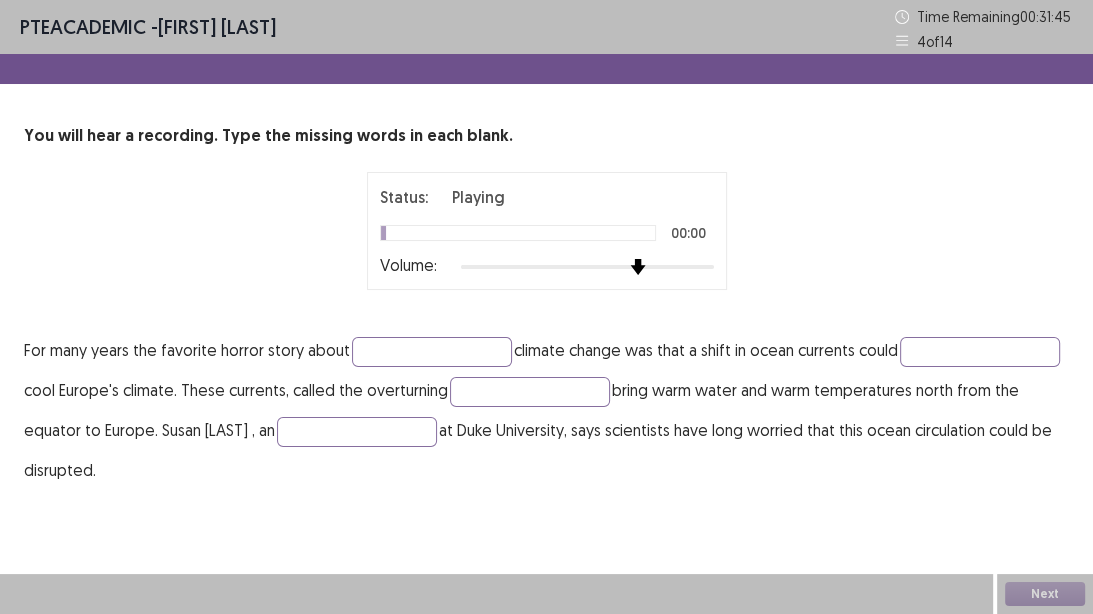 click at bounding box center (587, 267) 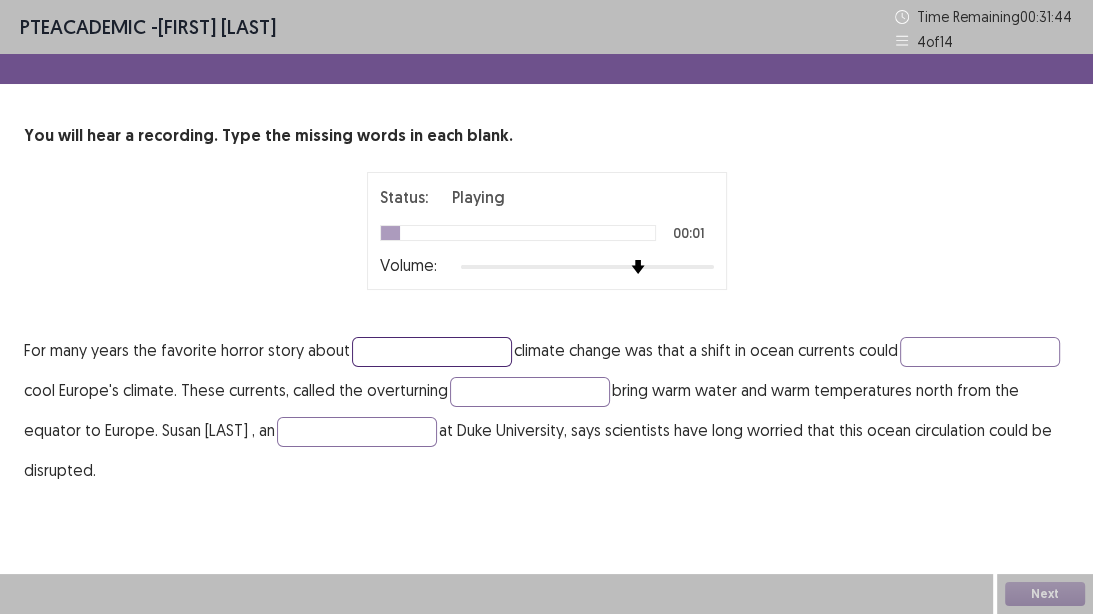 click at bounding box center [432, 352] 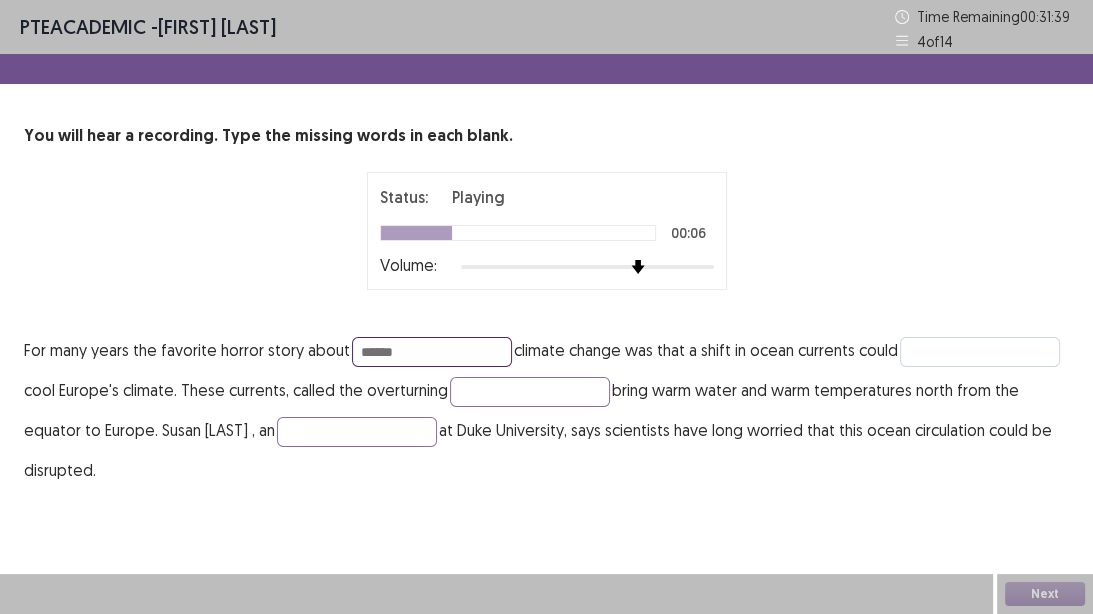 type on "******" 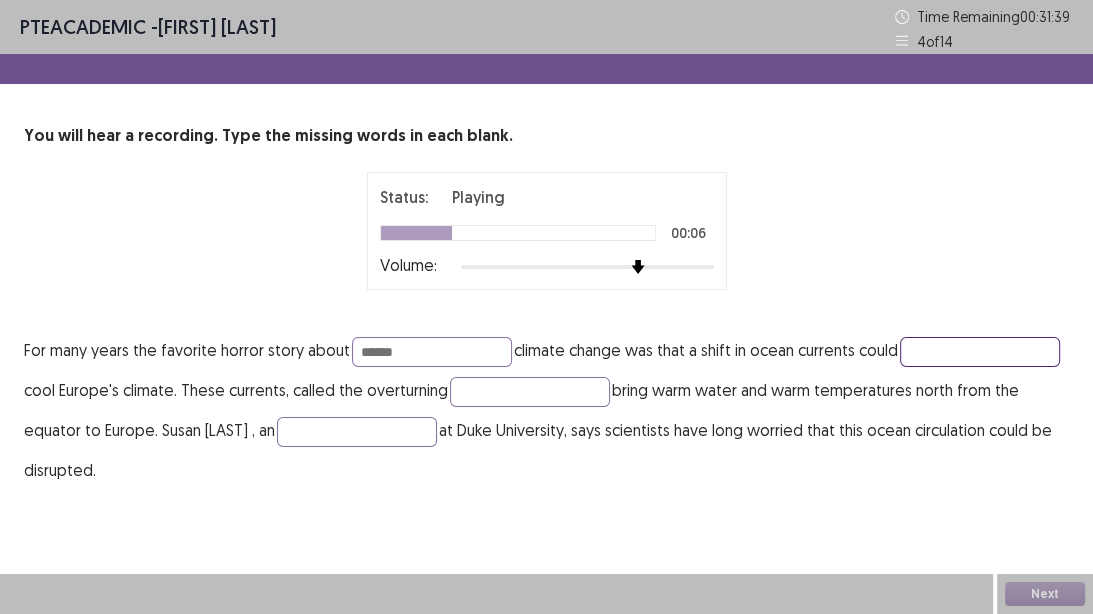 click at bounding box center (980, 352) 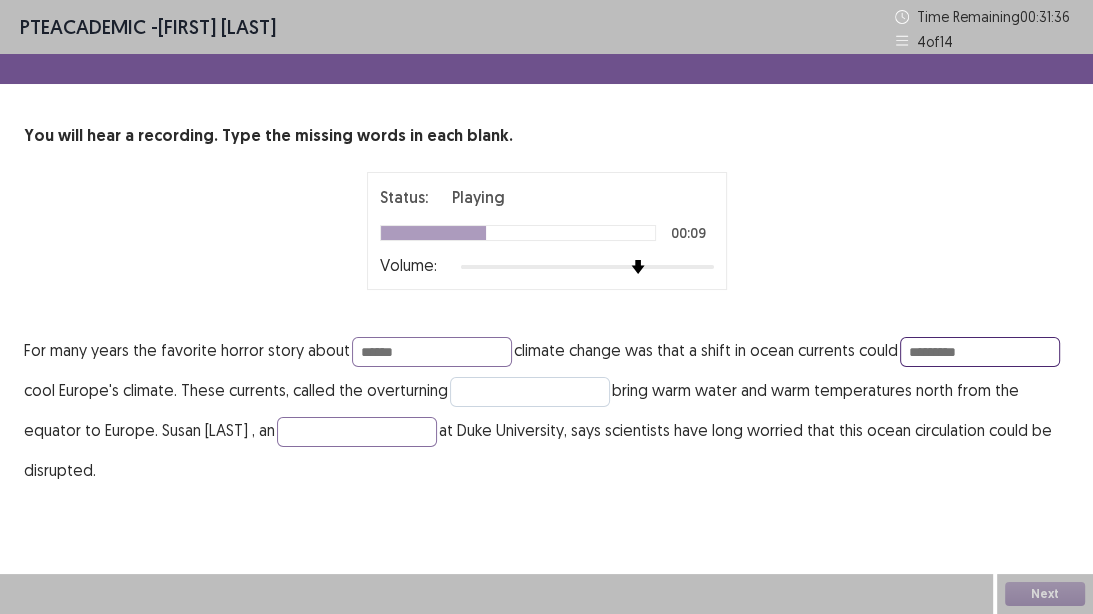 type on "*********" 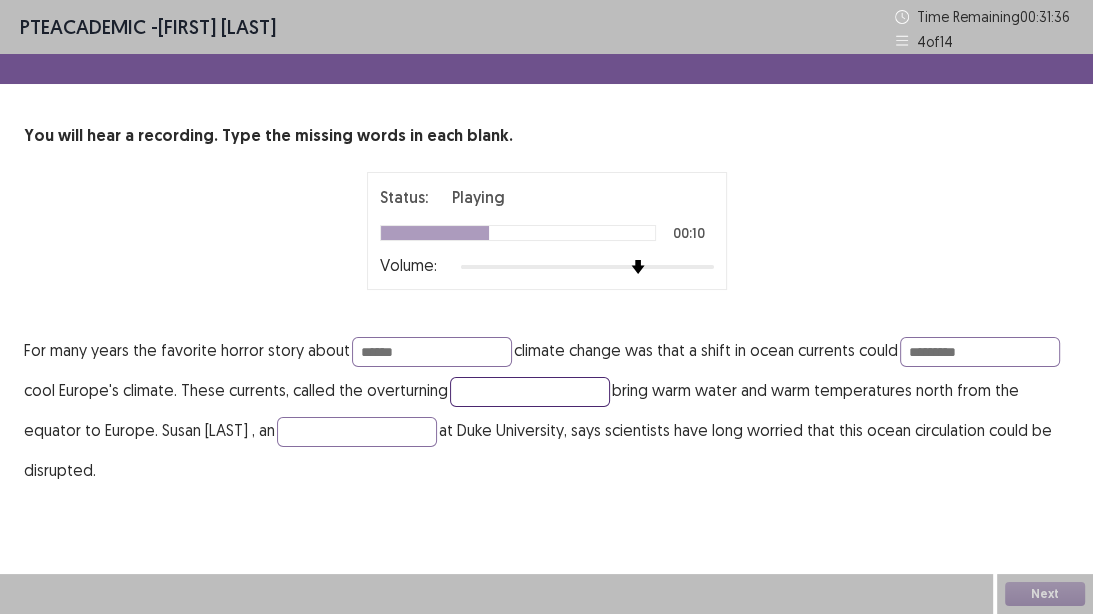 click at bounding box center (530, 392) 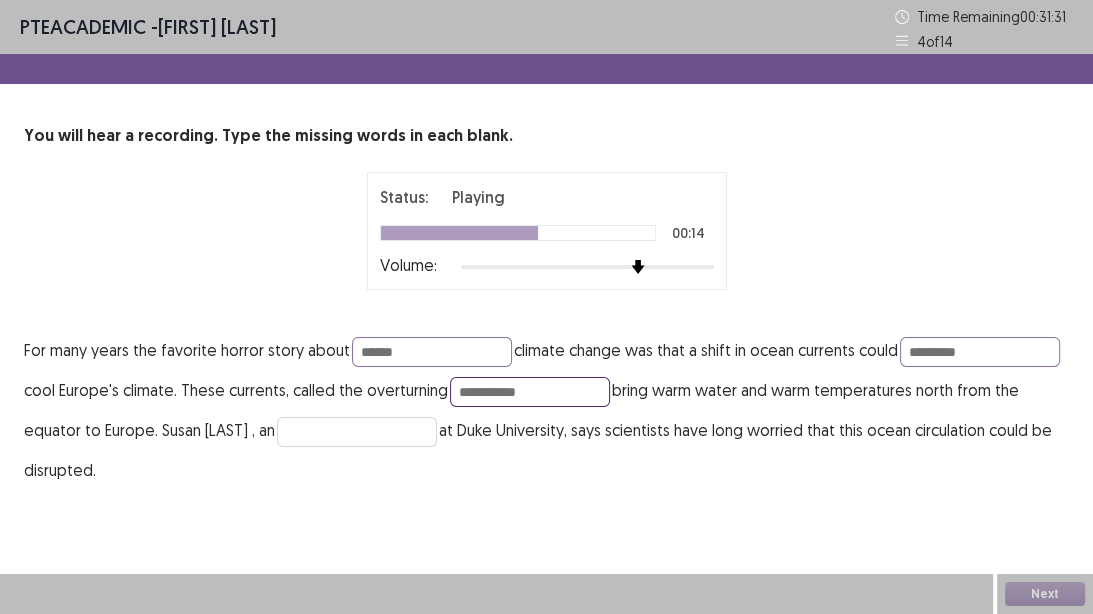 type on "**********" 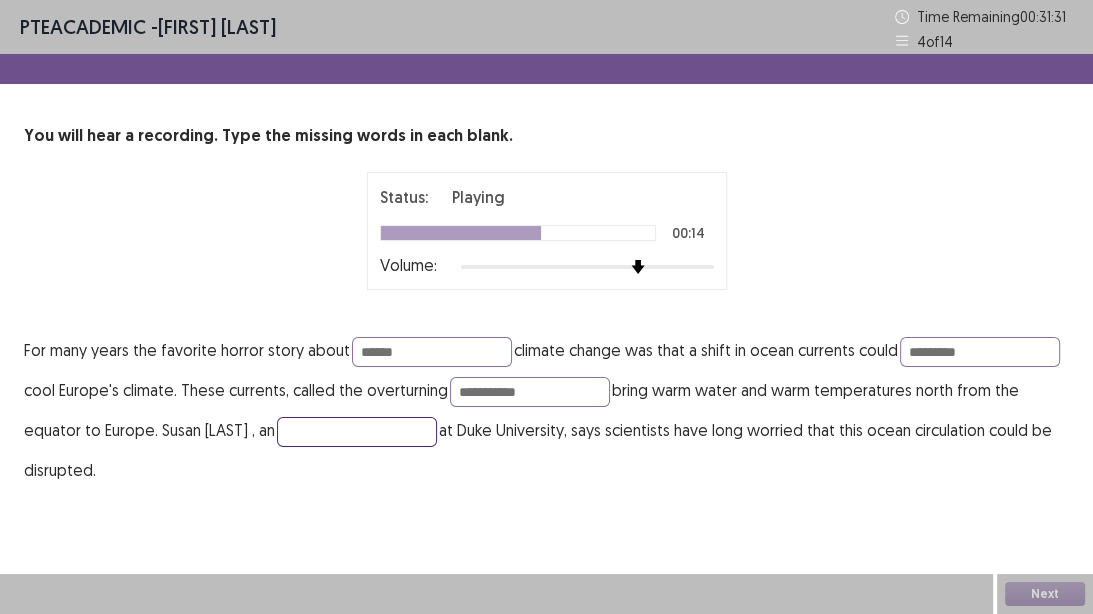click at bounding box center (357, 432) 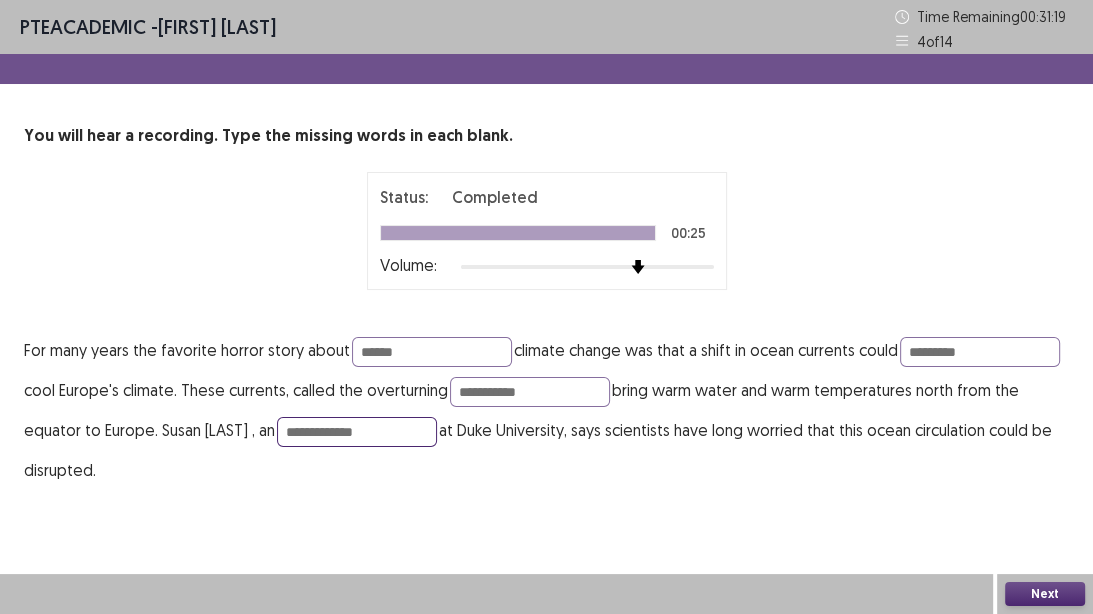 type on "**********" 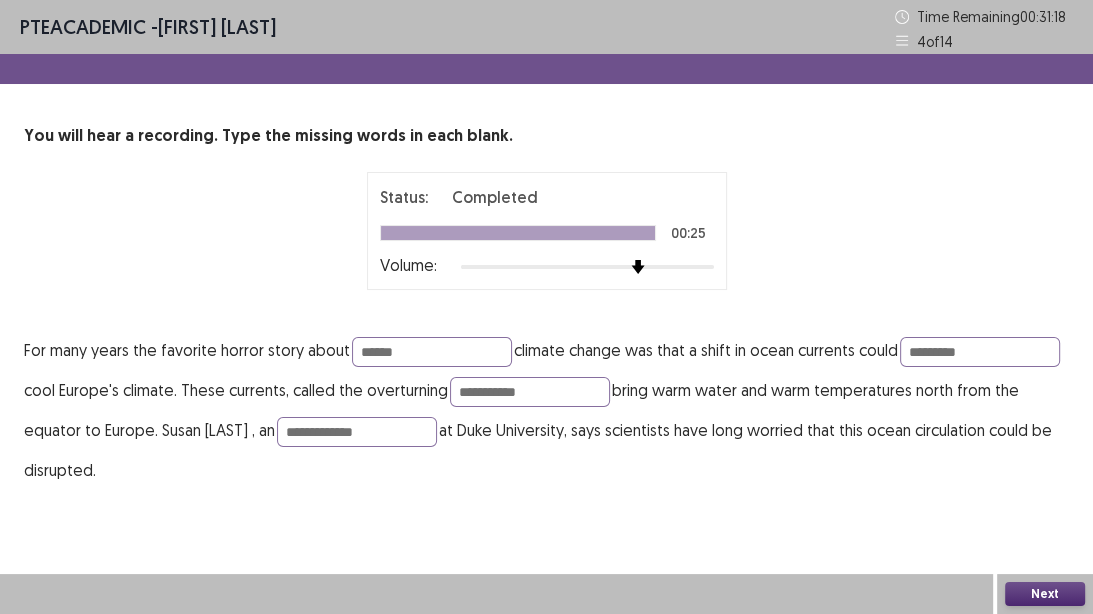 click on "Next" at bounding box center (1045, 594) 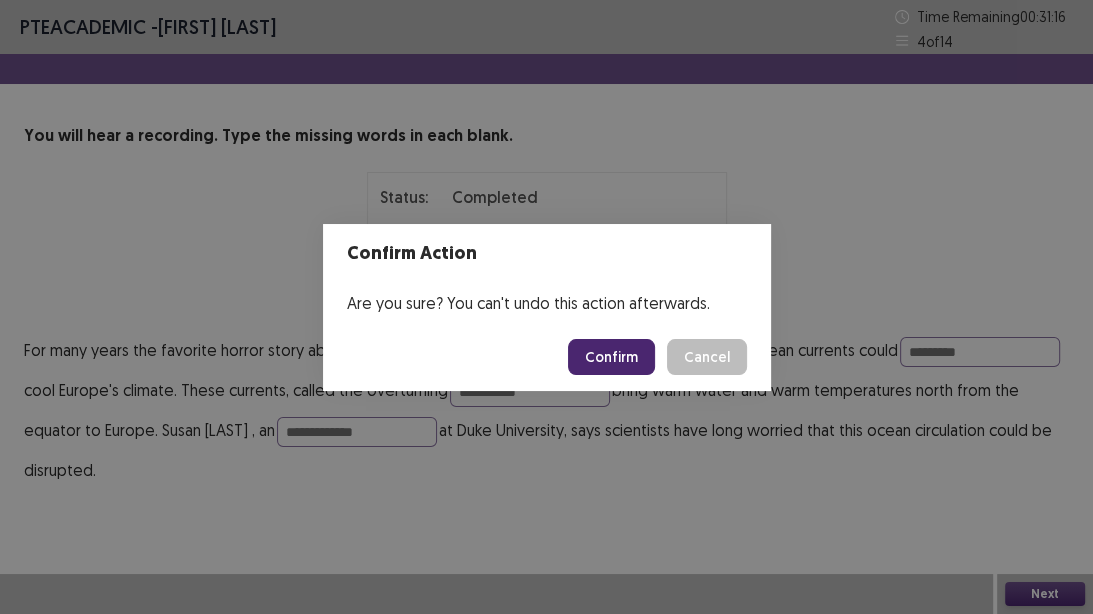 click on "Confirm" at bounding box center (611, 357) 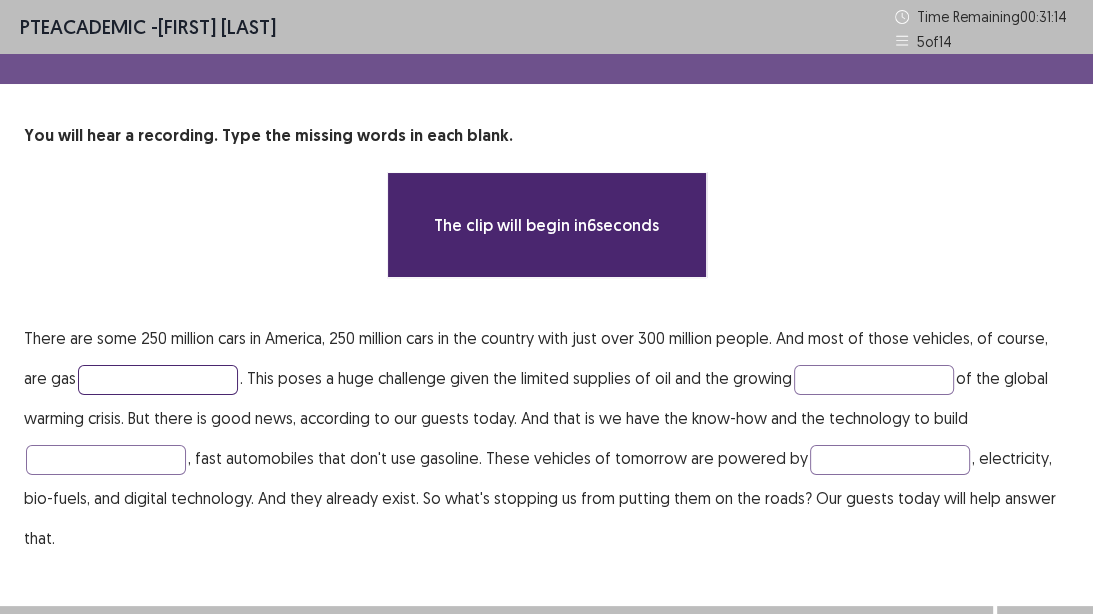 click at bounding box center [158, 380] 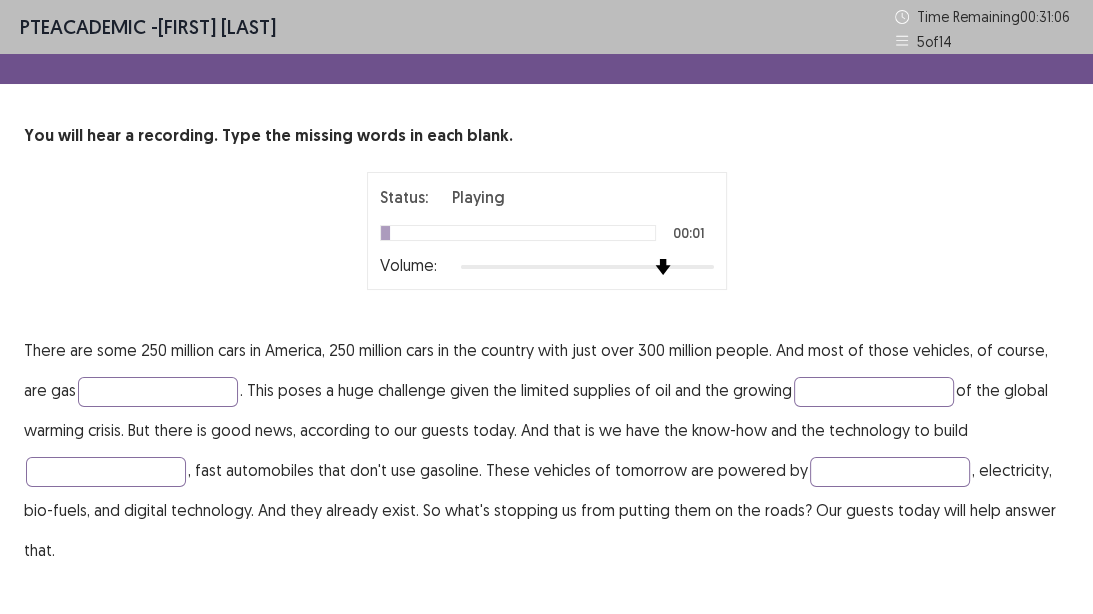 click at bounding box center (587, 267) 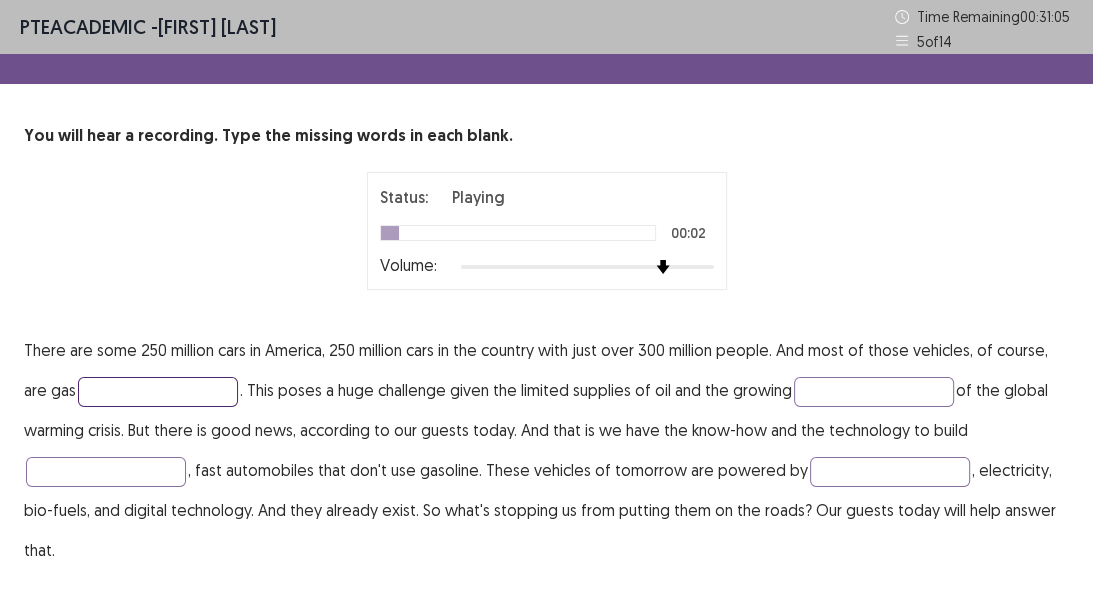 click at bounding box center (158, 392) 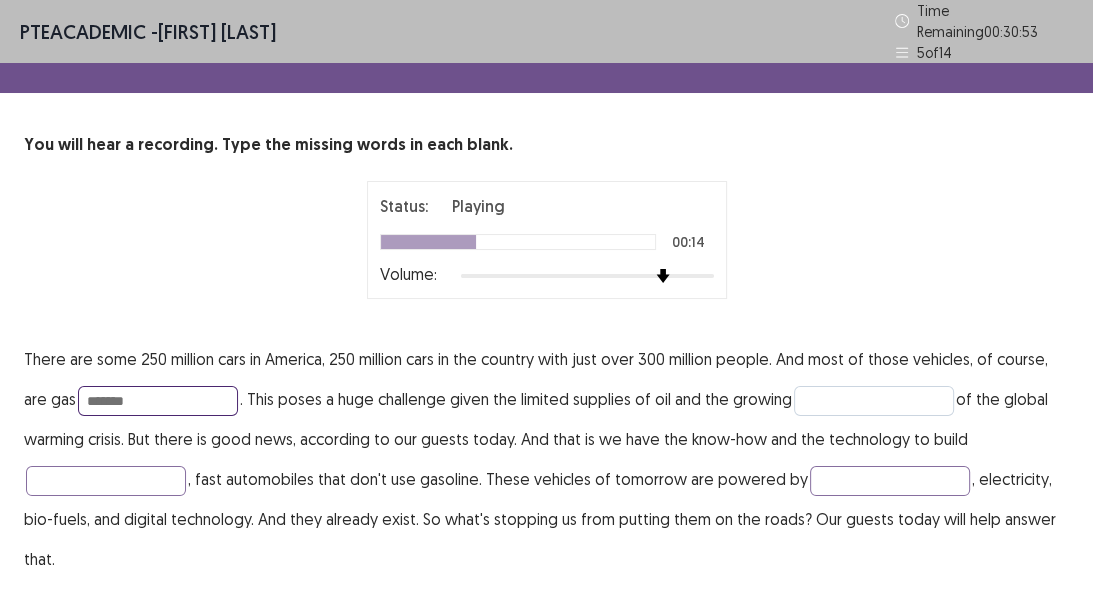 type on "*******" 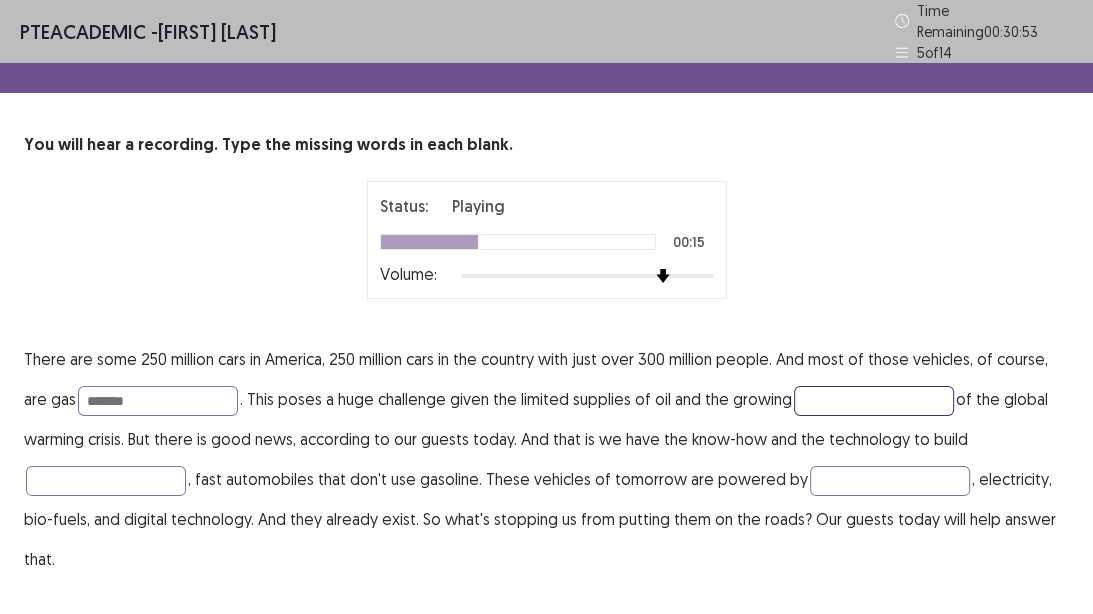 click at bounding box center [874, 401] 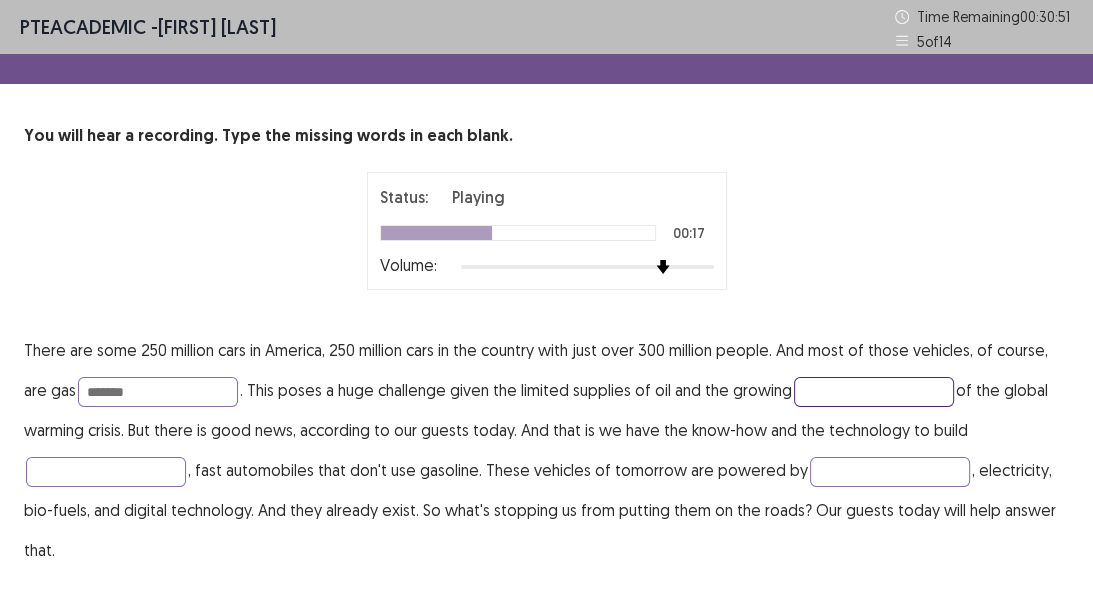 type on "*" 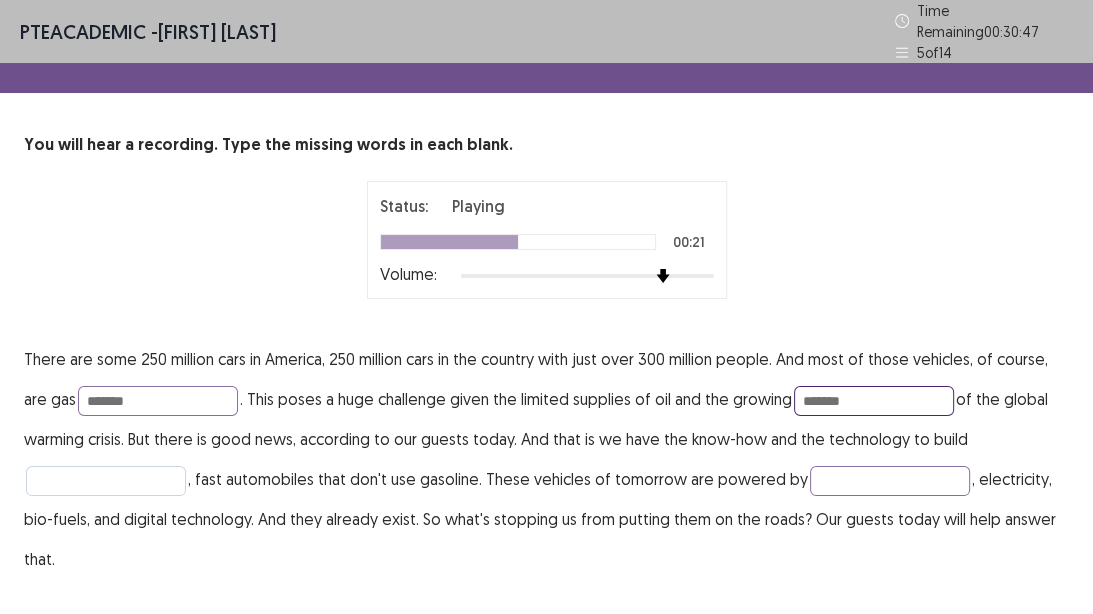 type on "*******" 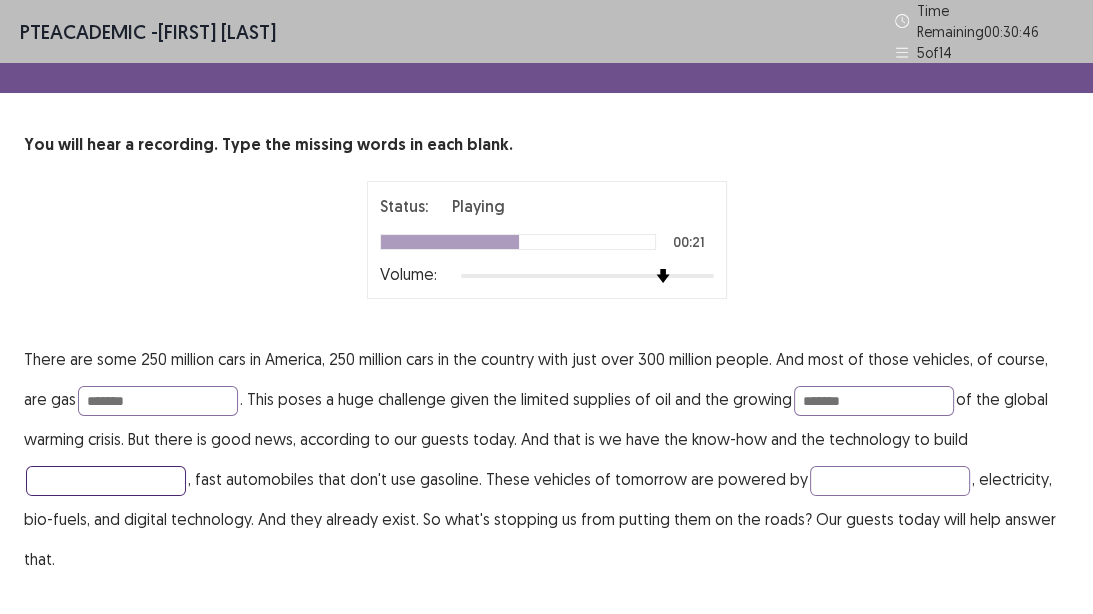 click at bounding box center (106, 481) 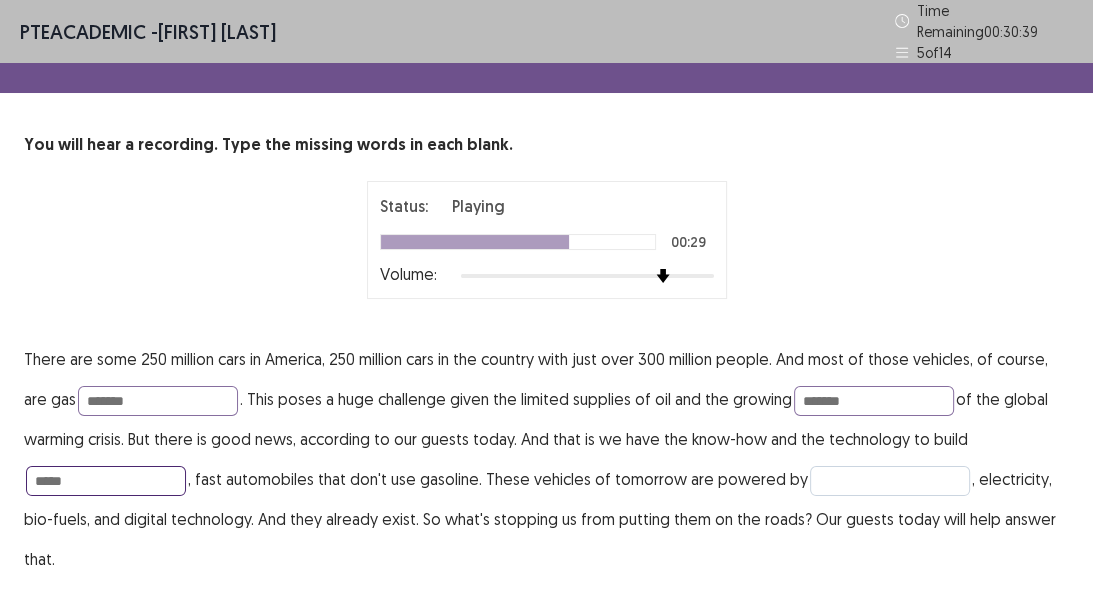 type on "*****" 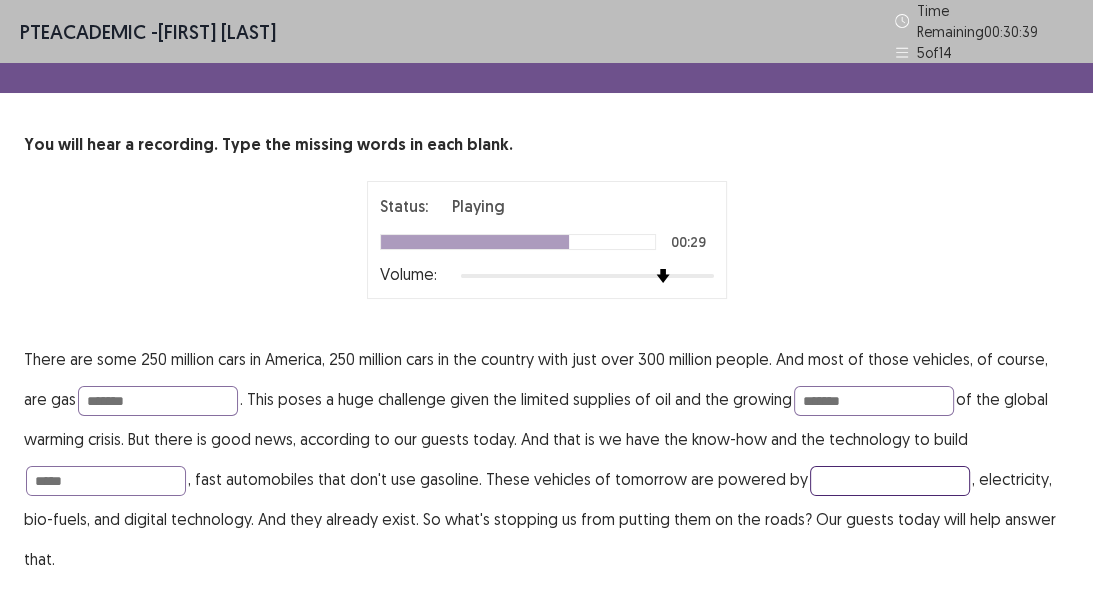 click at bounding box center (890, 481) 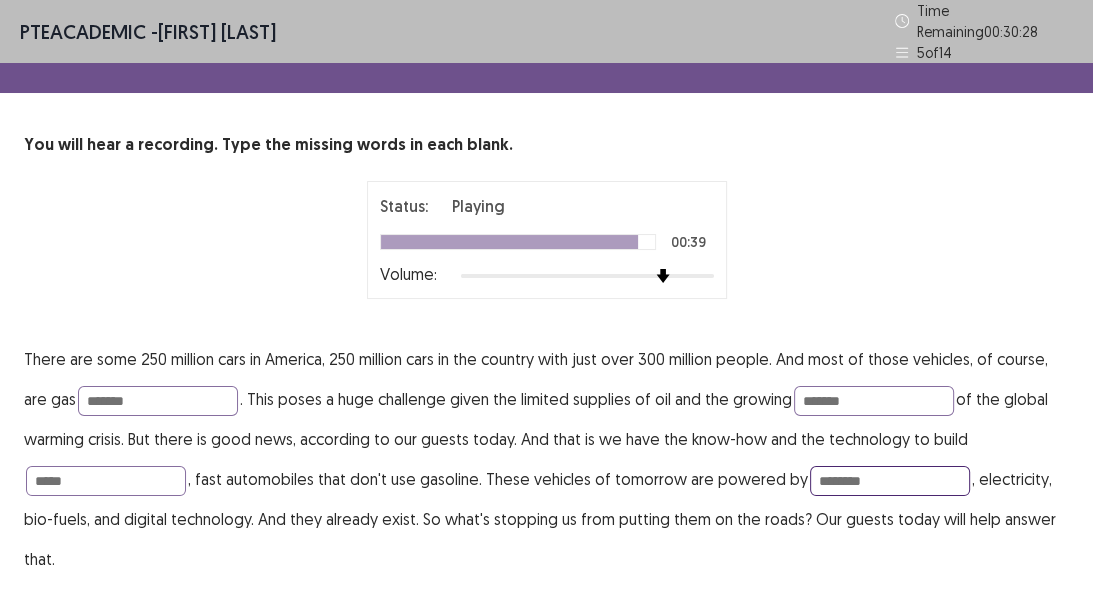 scroll, scrollTop: 43, scrollLeft: 0, axis: vertical 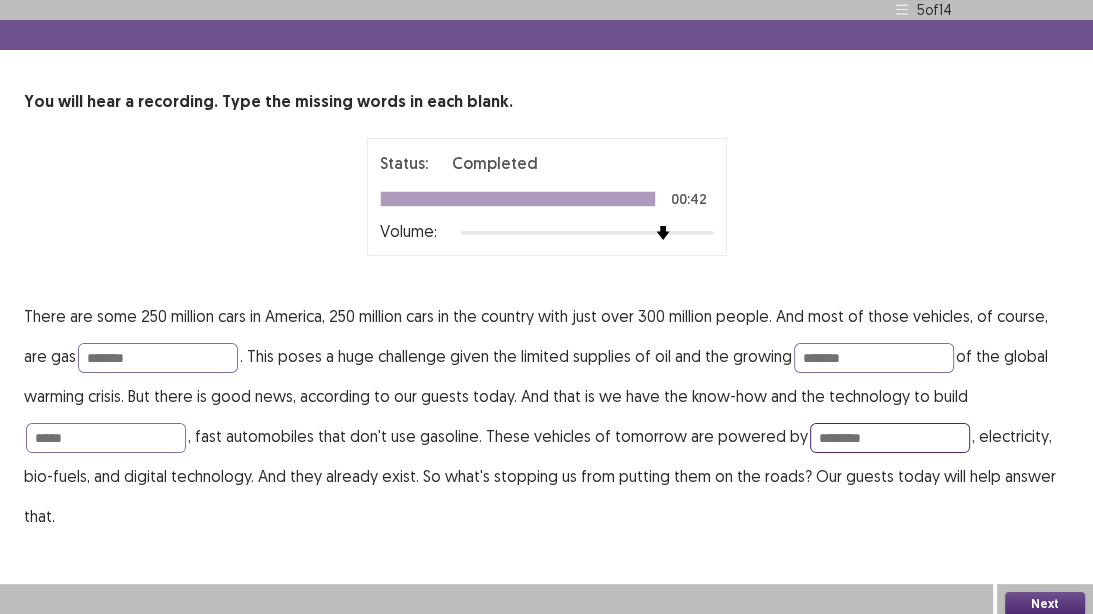 type on "********" 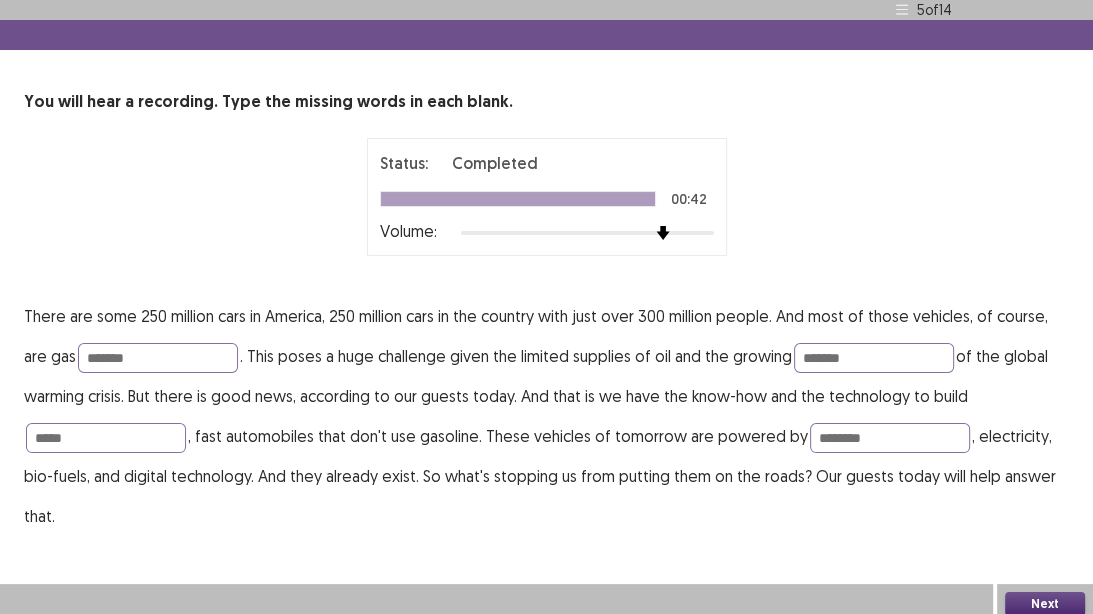 click on "Next" at bounding box center [1045, 604] 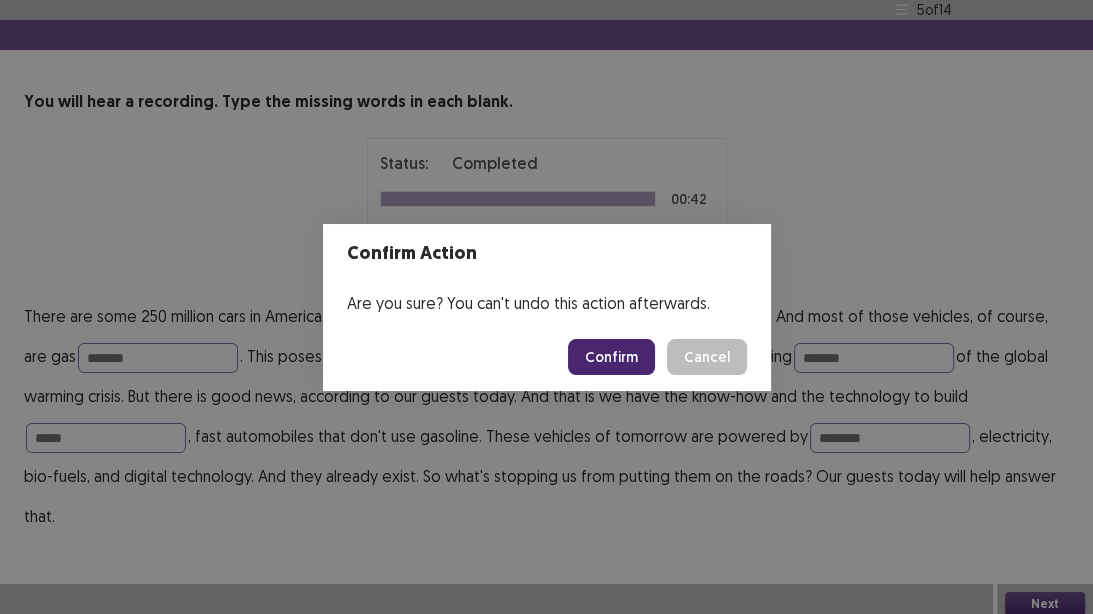 click on "Confirm" at bounding box center (611, 357) 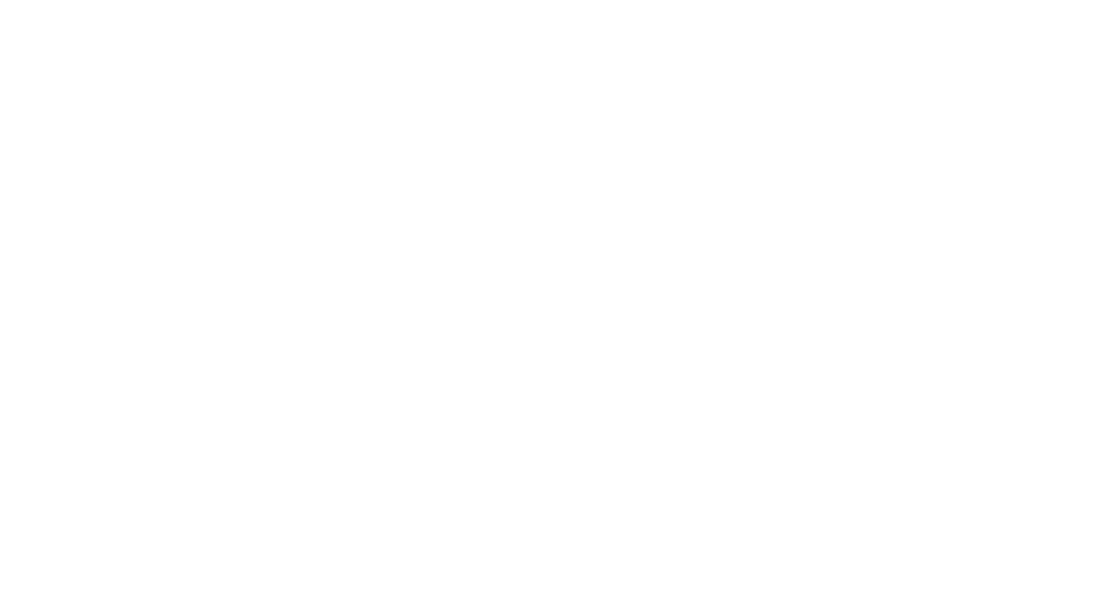 scroll, scrollTop: 0, scrollLeft: 0, axis: both 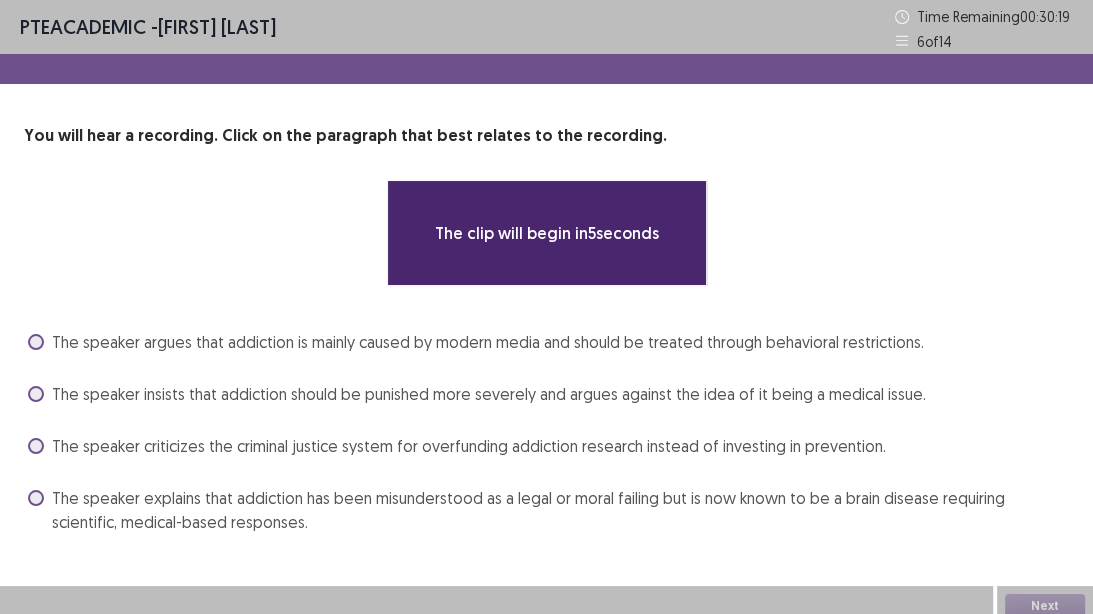 click on "The speaker explains that addiction has been misunderstood as a legal or moral failing but is now known to be a brain disease requiring scientific, medical-based responses." at bounding box center [560, 510] 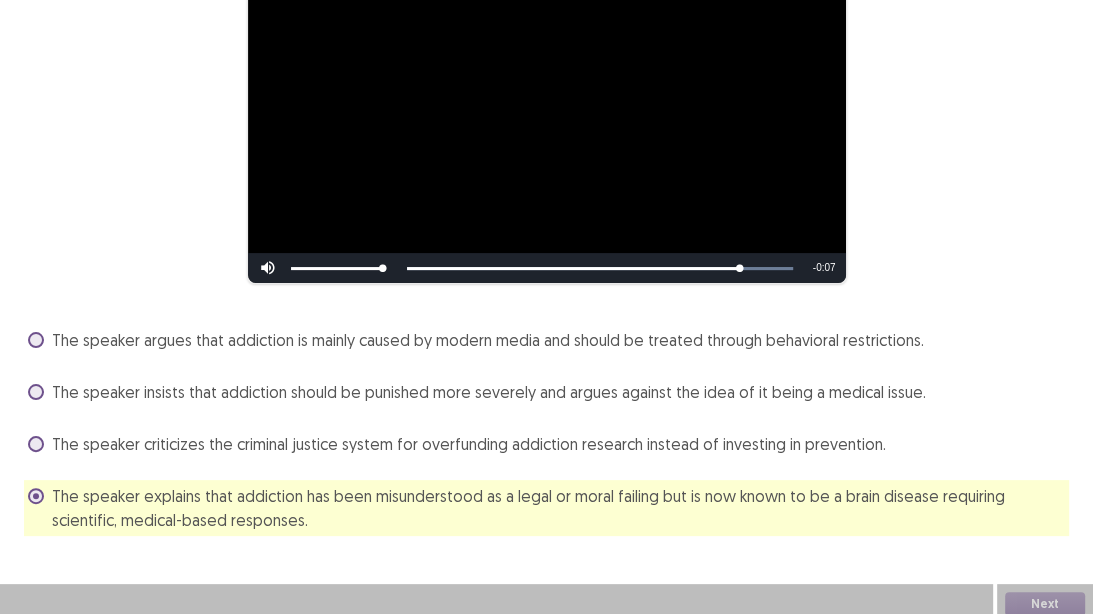 scroll, scrollTop: 244, scrollLeft: 0, axis: vertical 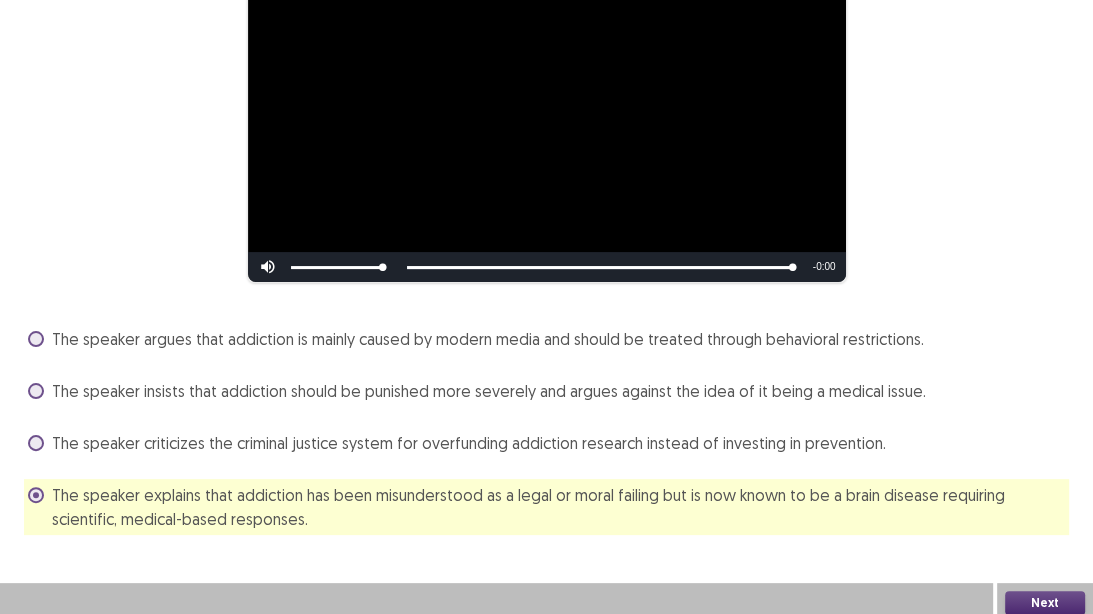 click on "Next" at bounding box center (1045, 603) 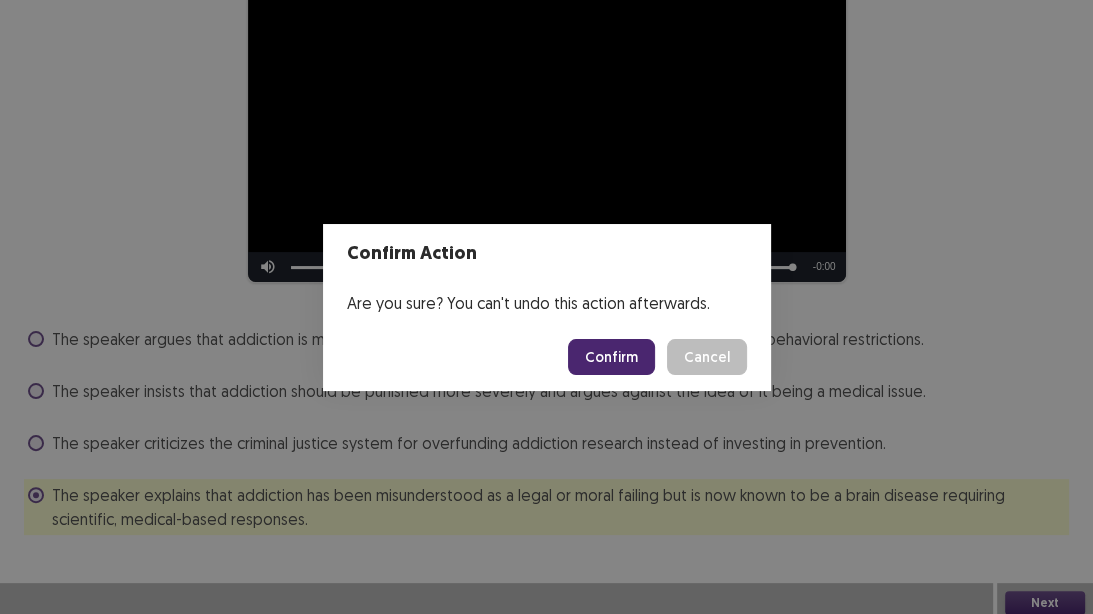 click on "Confirm" at bounding box center [611, 357] 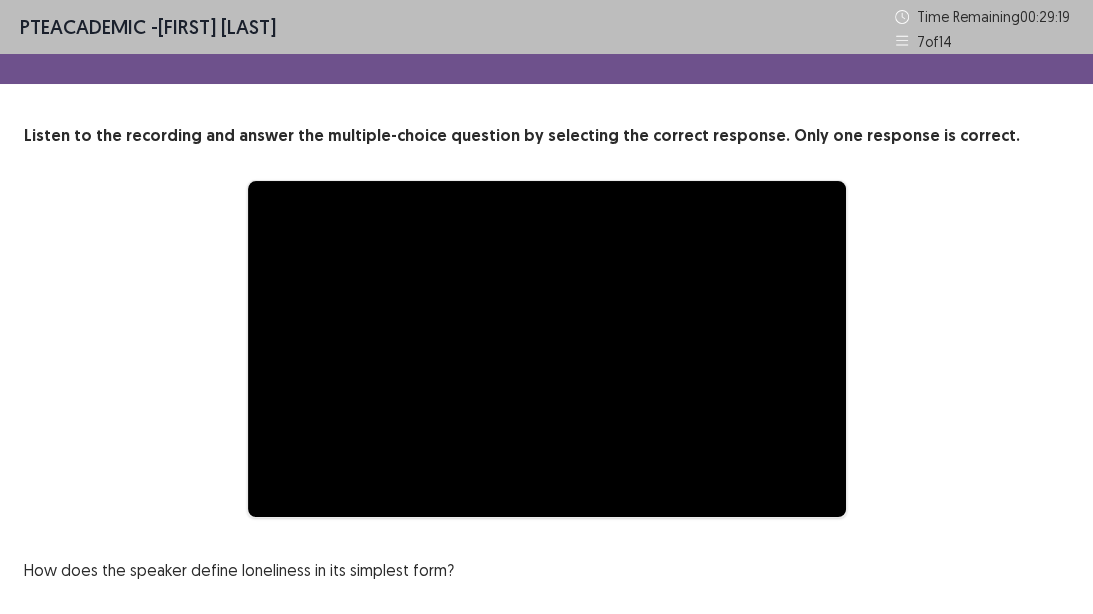 scroll, scrollTop: 240, scrollLeft: 0, axis: vertical 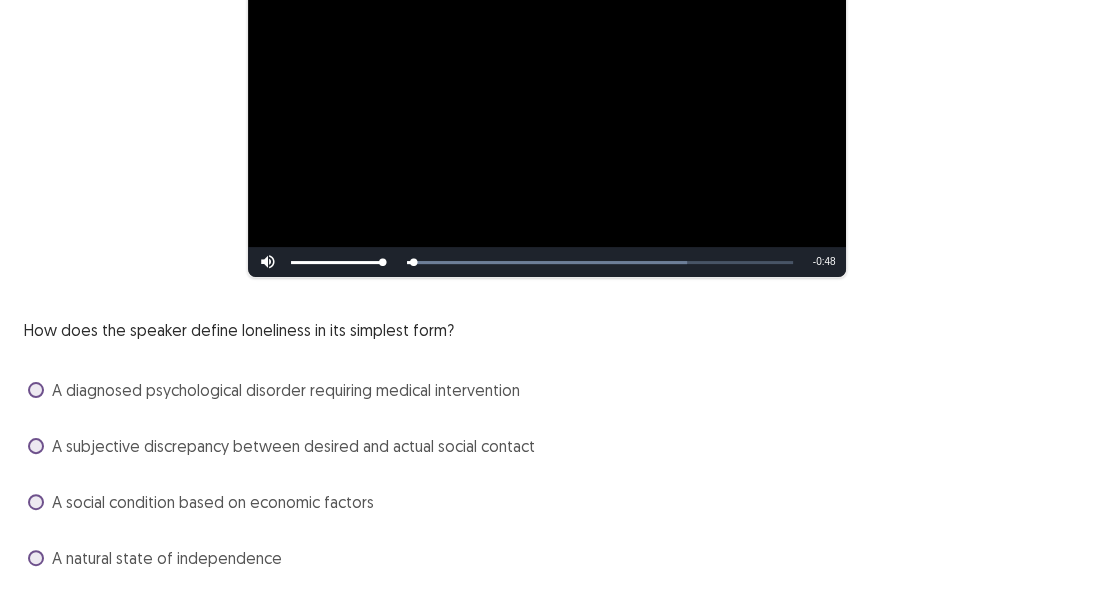 click on "A subjective discrepancy between desired and actual social contact" at bounding box center [293, 446] 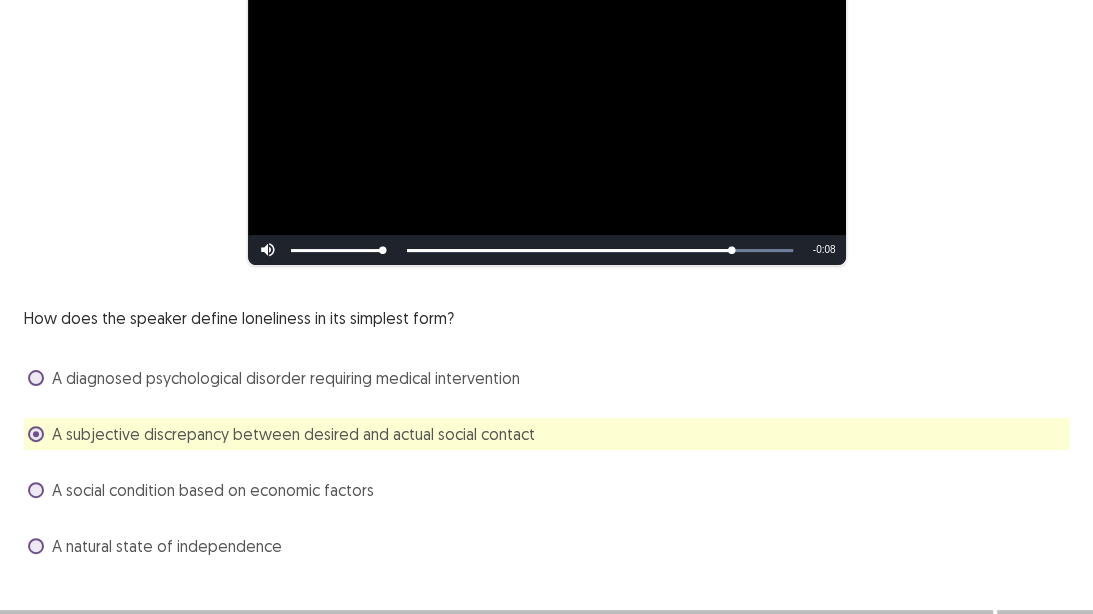 scroll, scrollTop: 288, scrollLeft: 0, axis: vertical 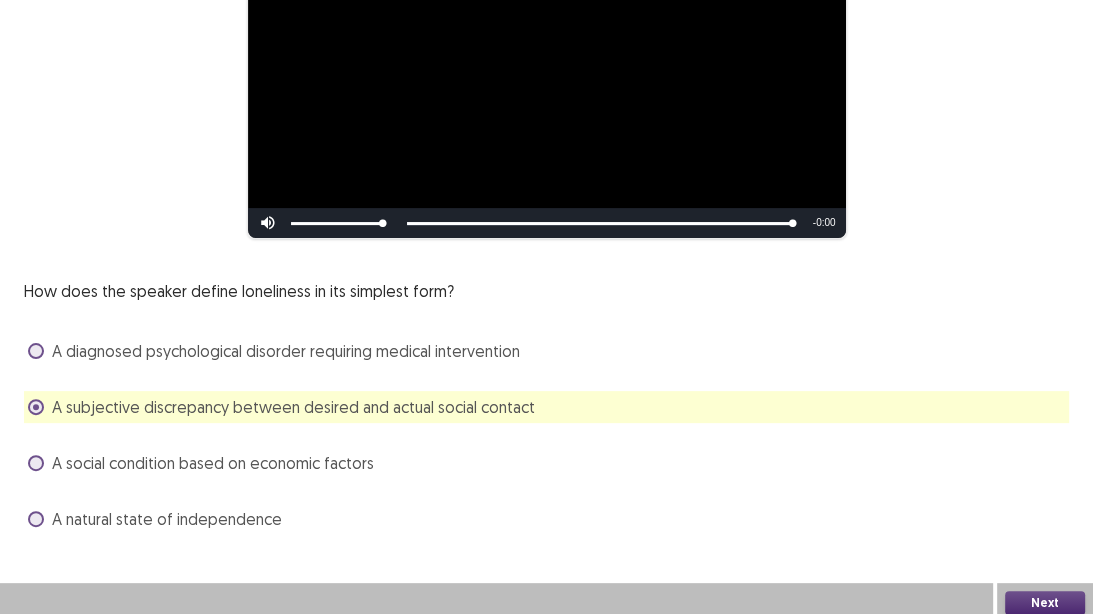 click on "Next" at bounding box center (1045, 603) 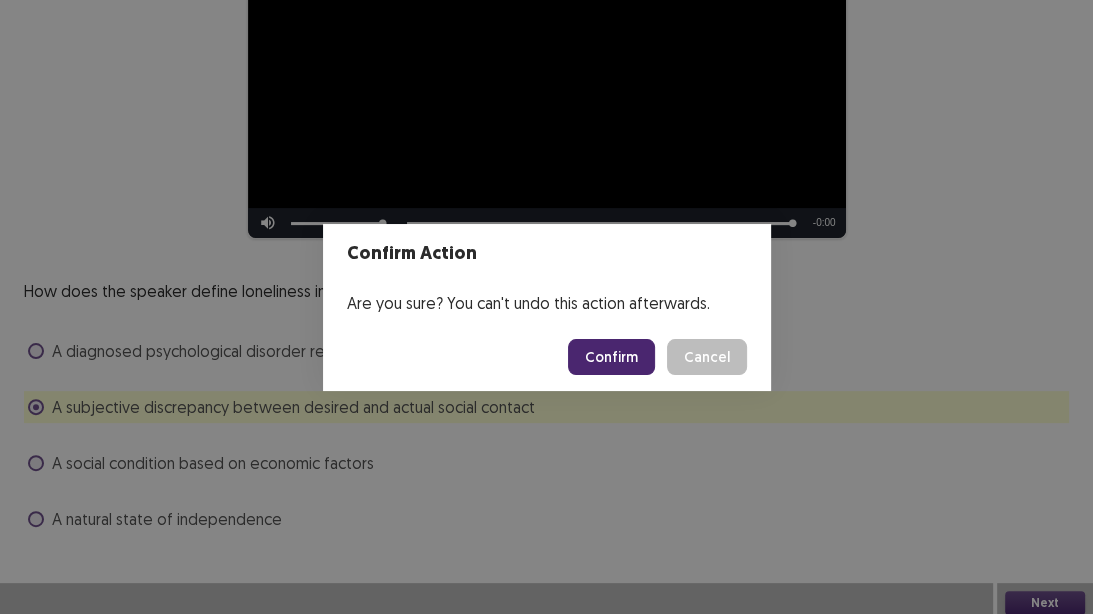 click on "Confirm" at bounding box center [611, 357] 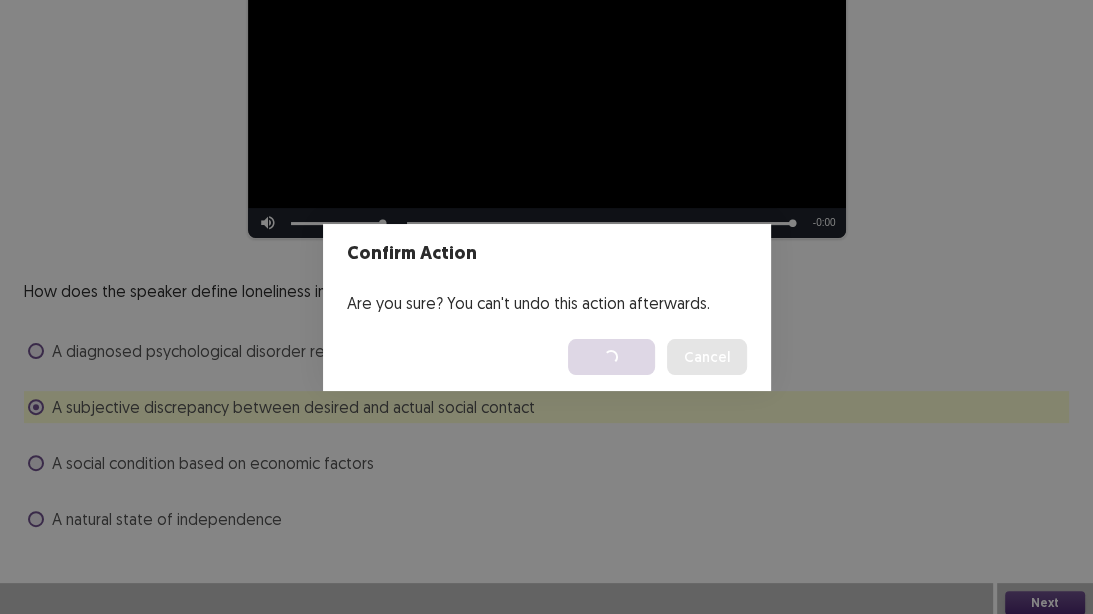 scroll, scrollTop: 0, scrollLeft: 0, axis: both 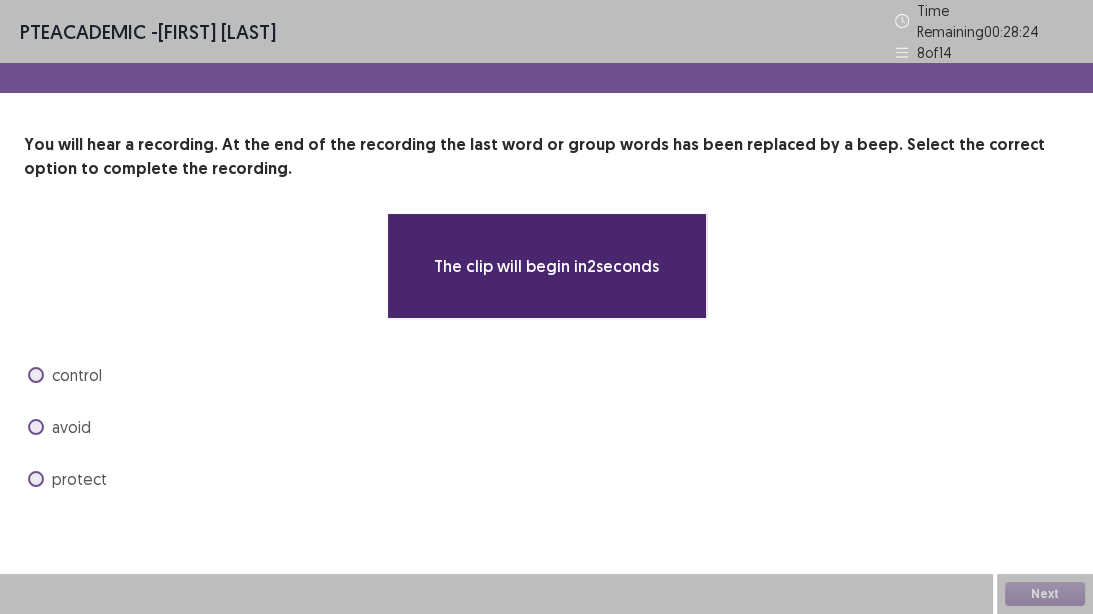 click on "control" at bounding box center (77, 375) 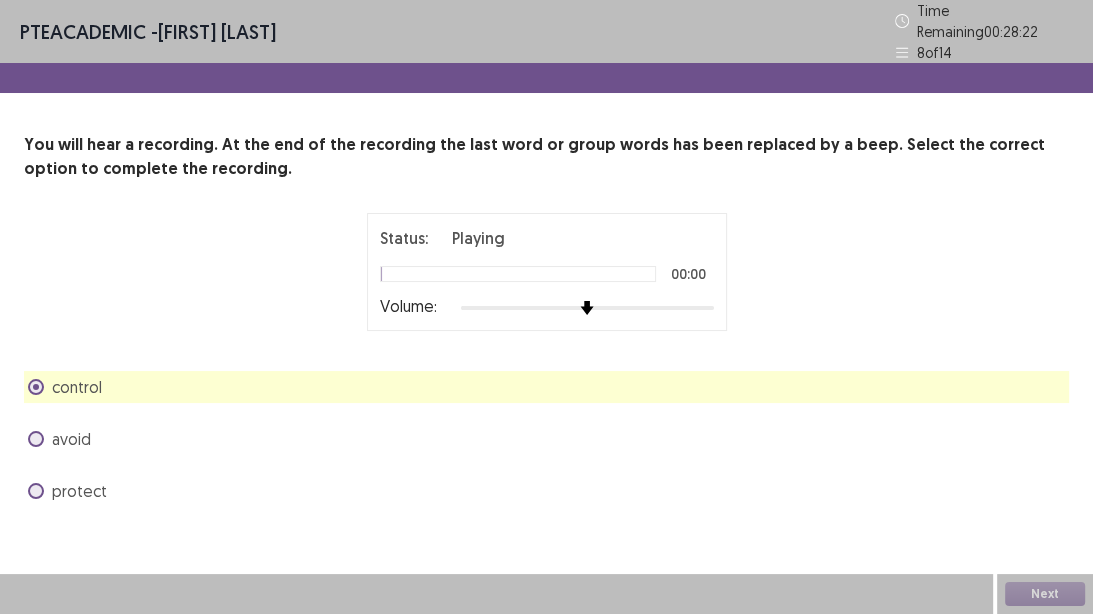 click at bounding box center (587, 308) 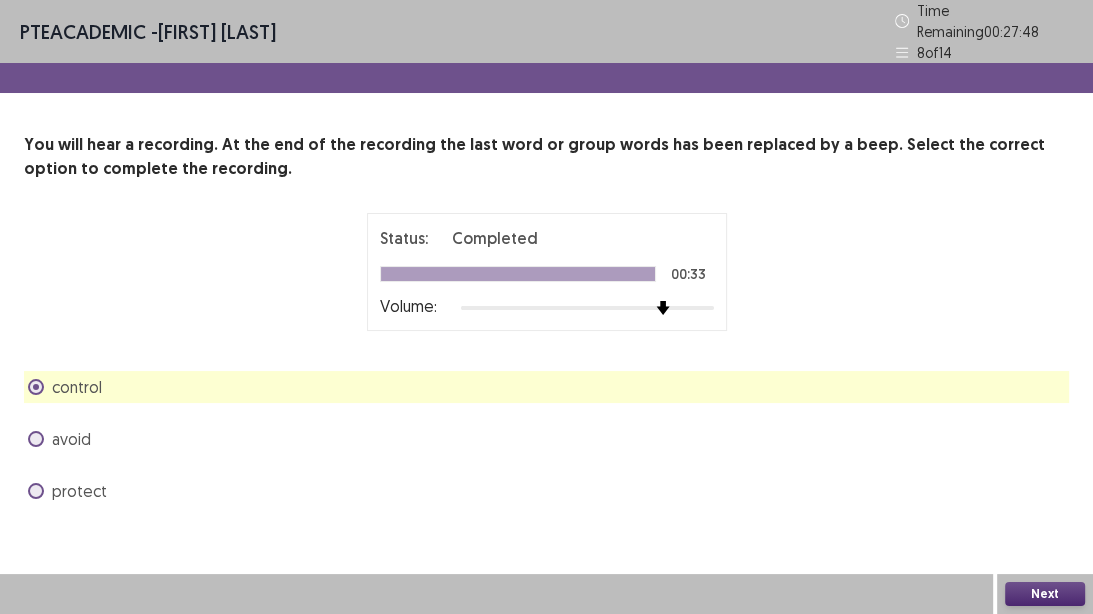 click on "Next" at bounding box center [1045, 594] 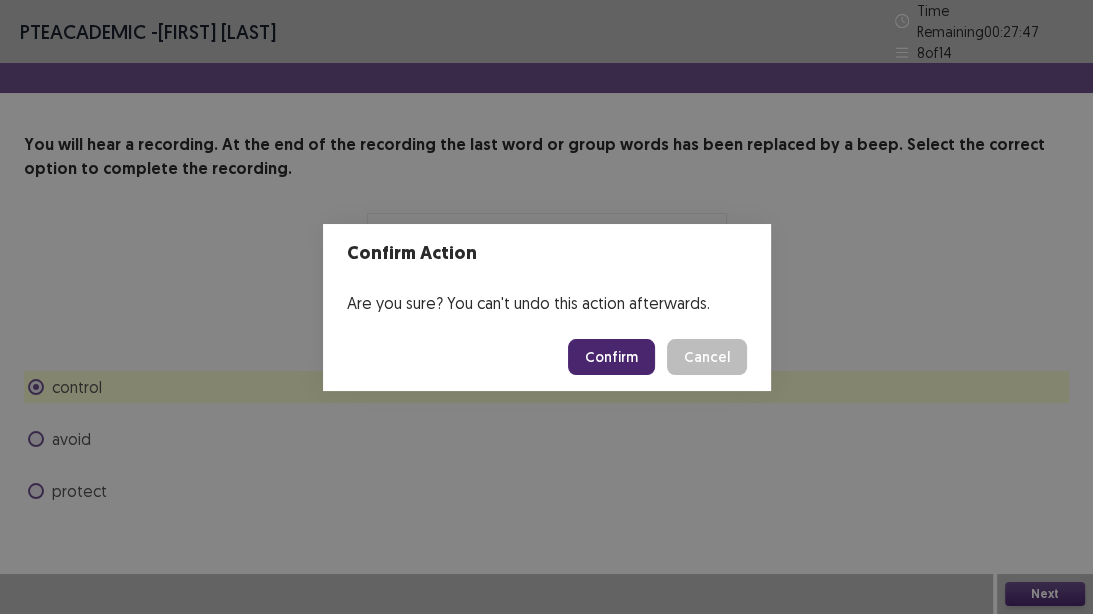 click on "Confirm" at bounding box center [611, 357] 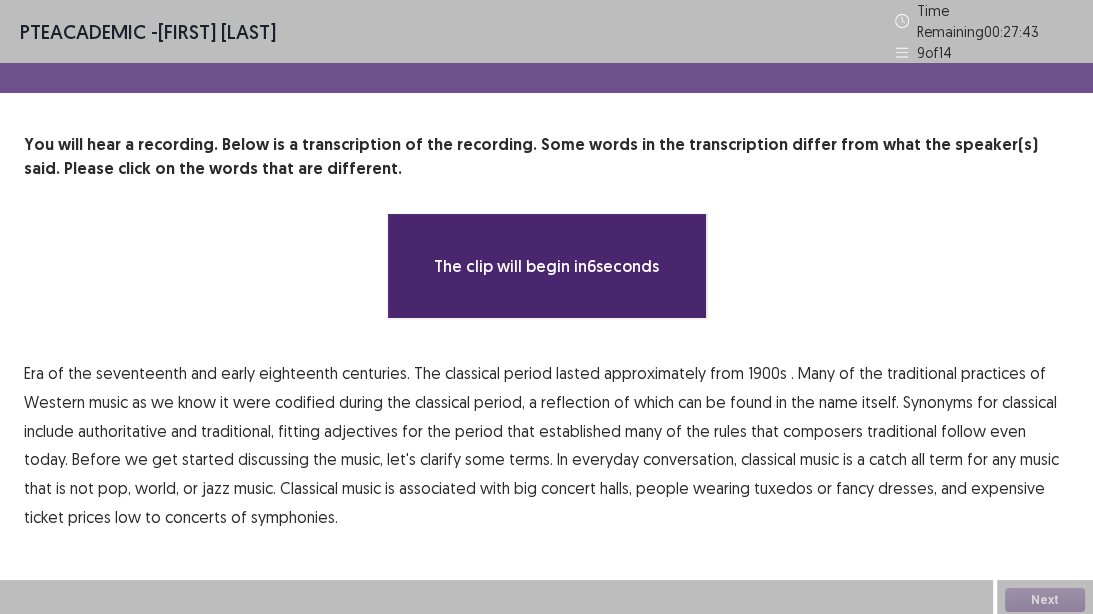 click on "1900s" at bounding box center (767, 373) 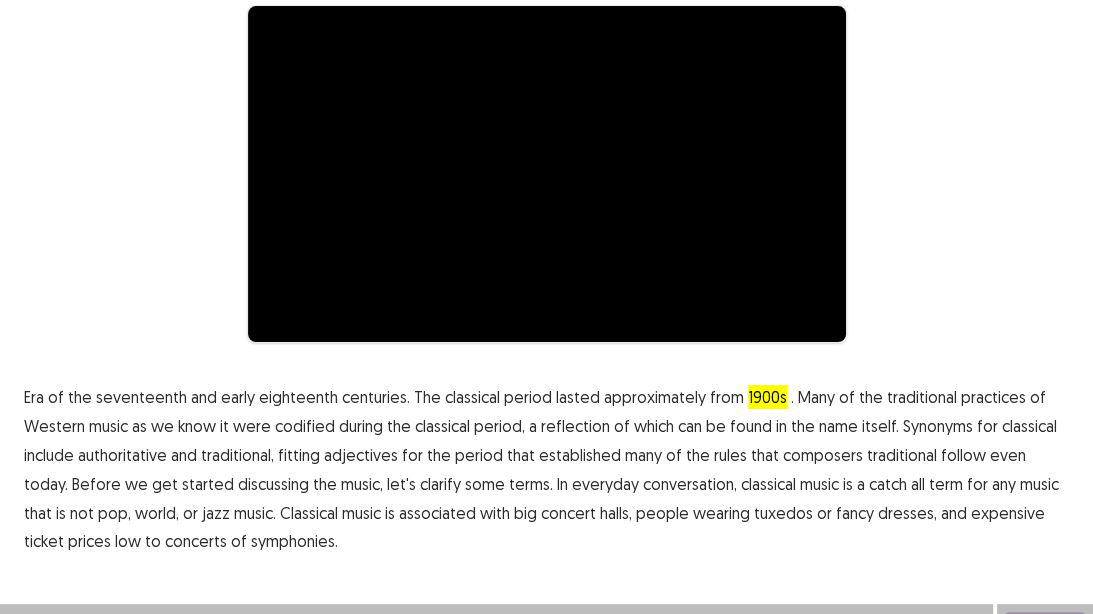 scroll, scrollTop: 228, scrollLeft: 0, axis: vertical 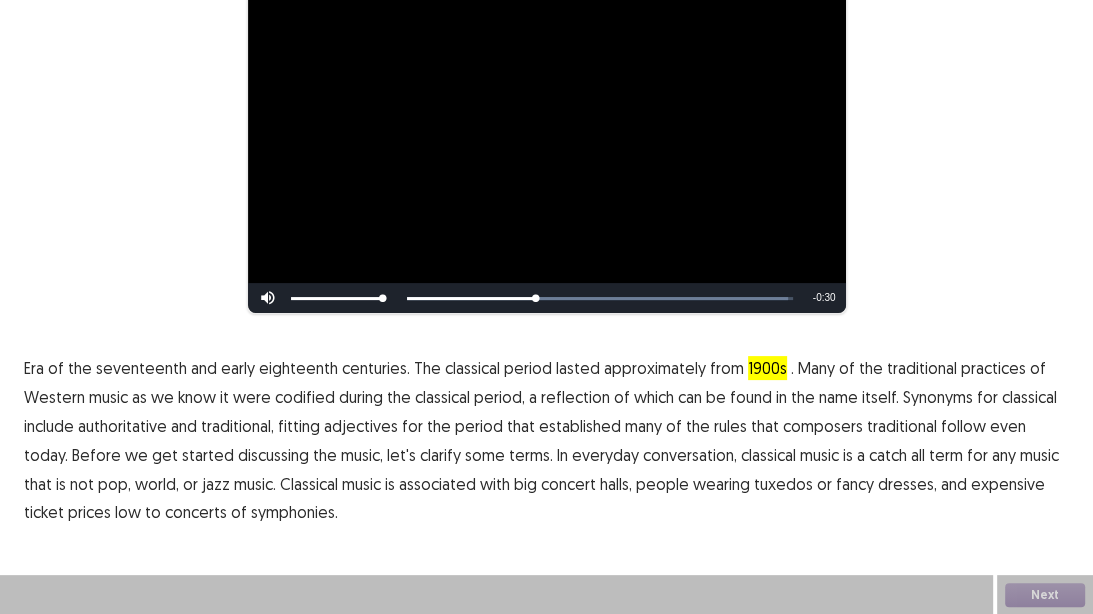 click on "low" at bounding box center [128, 512] 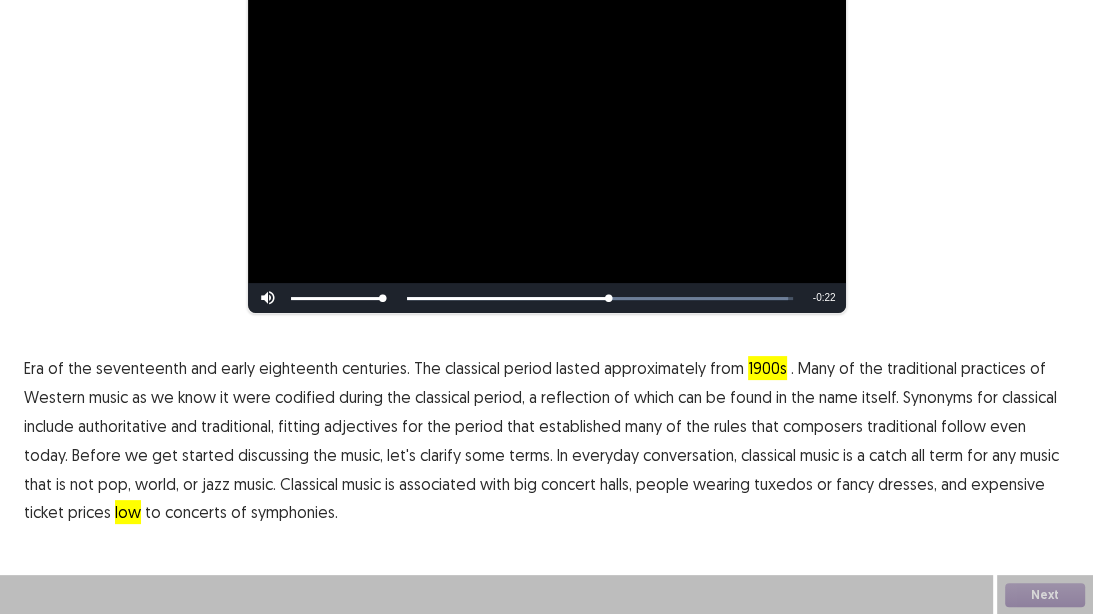 click on "traditional" at bounding box center (902, 426) 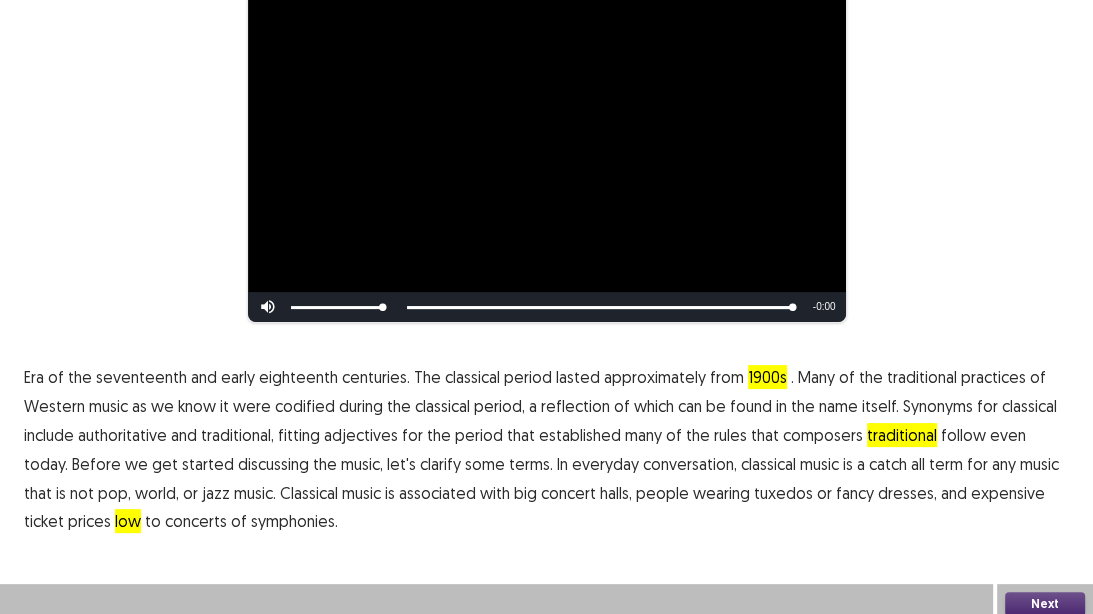 click on "Next" at bounding box center [1045, 604] 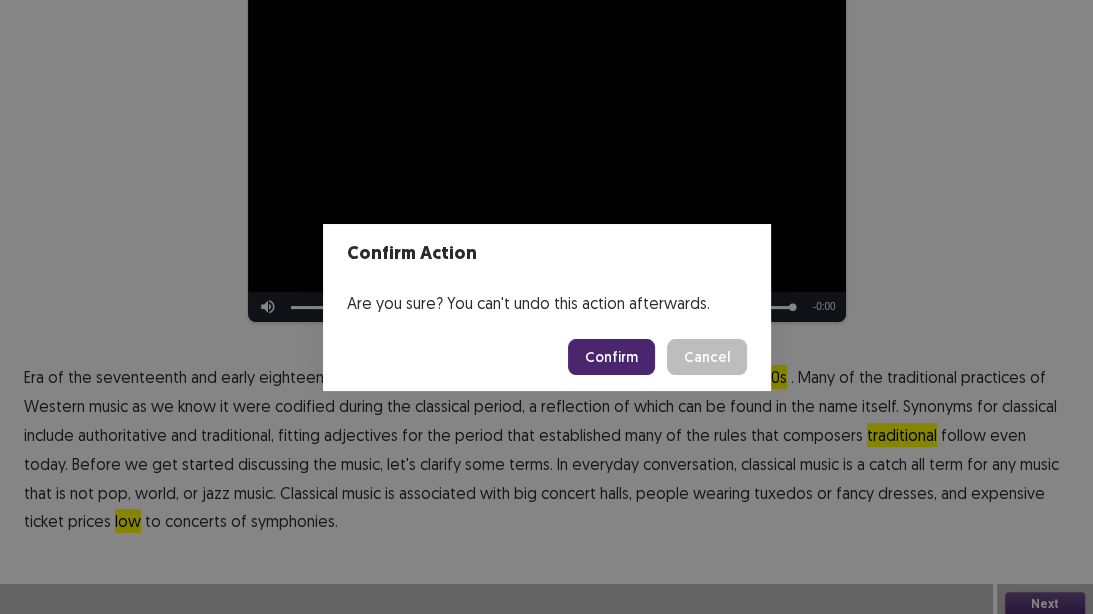click on "Confirm" at bounding box center [611, 357] 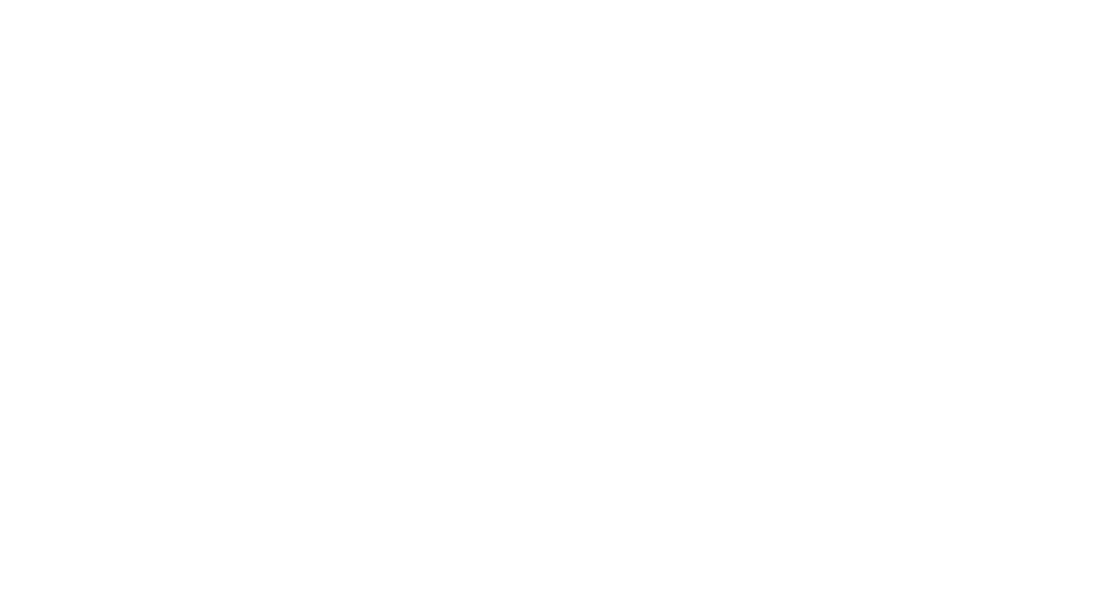 scroll, scrollTop: 0, scrollLeft: 0, axis: both 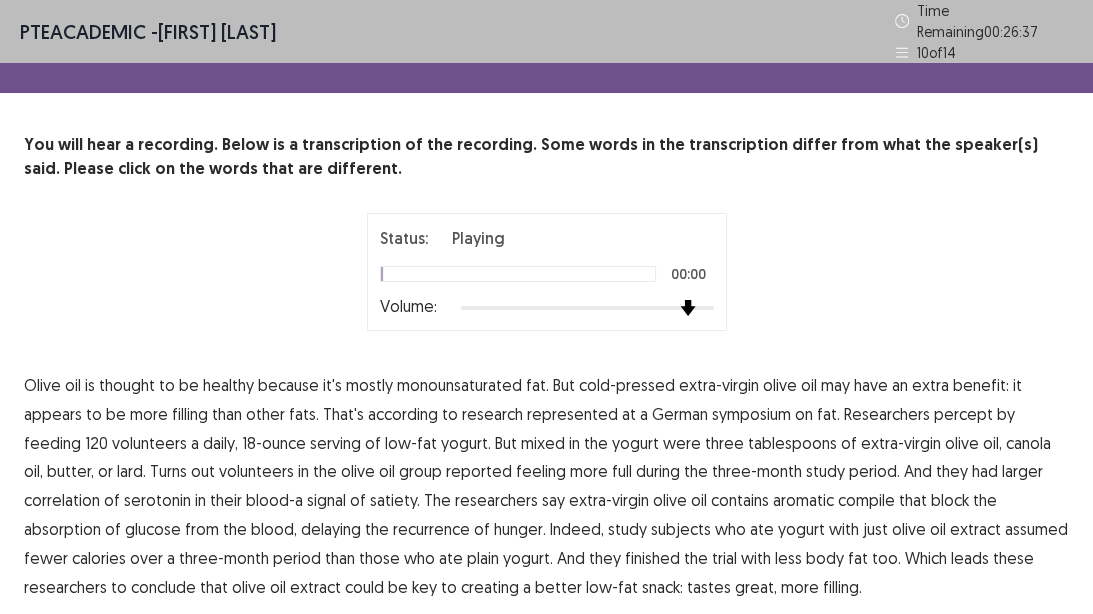 click at bounding box center (587, 308) 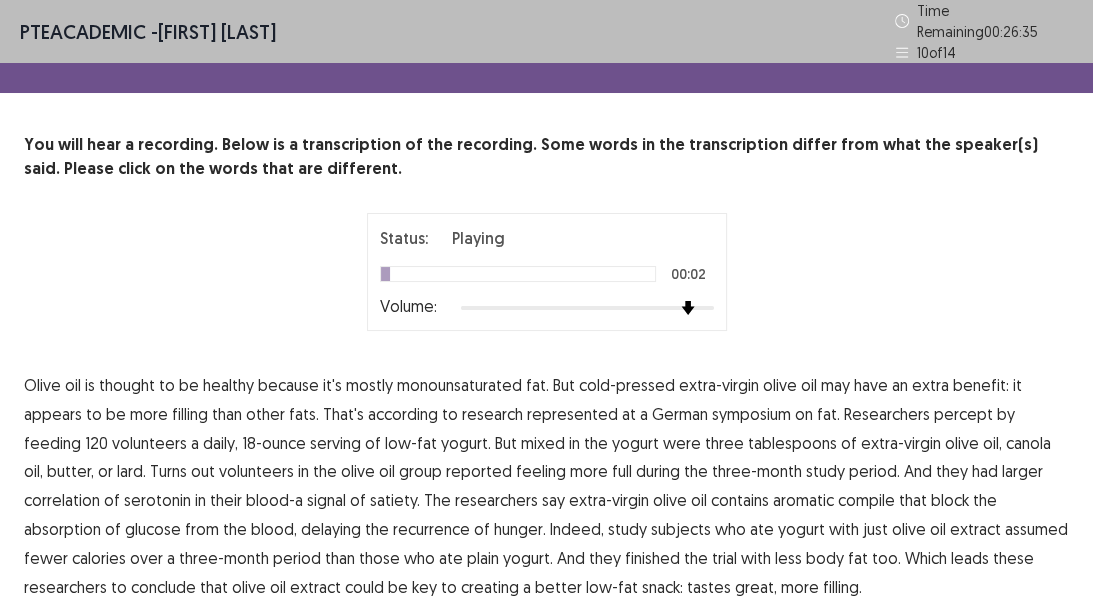 click at bounding box center (587, 308) 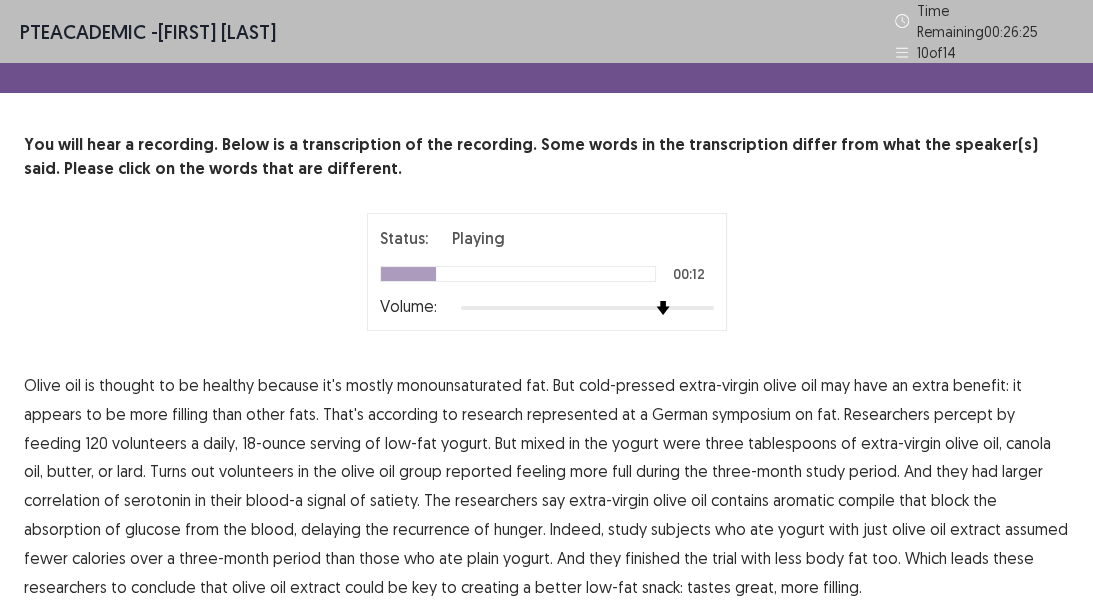 click on "represented" at bounding box center [572, 414] 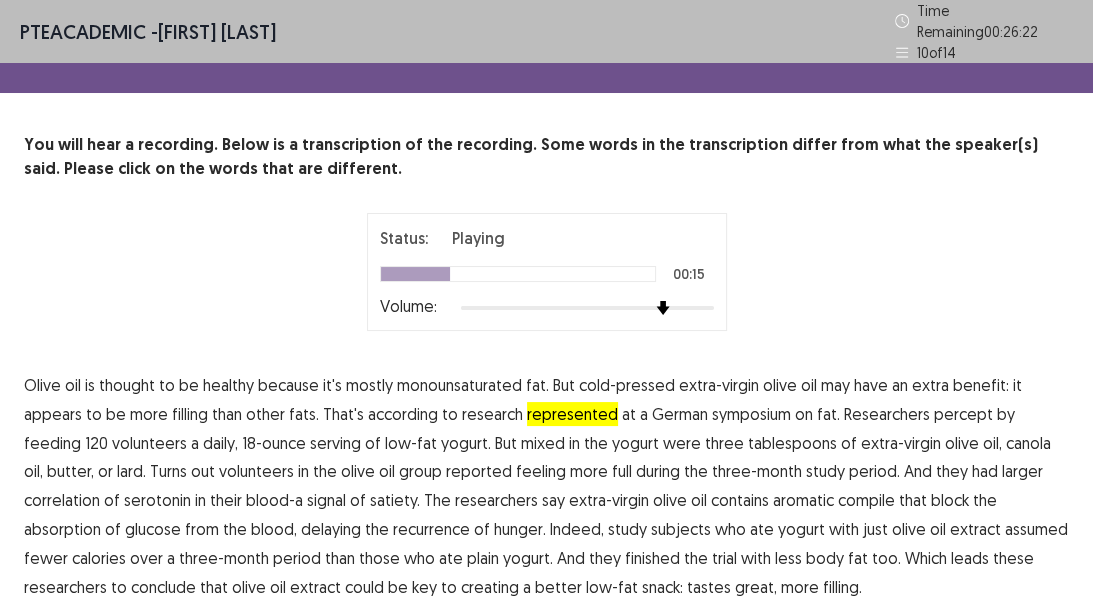 click on "percept" at bounding box center [963, 414] 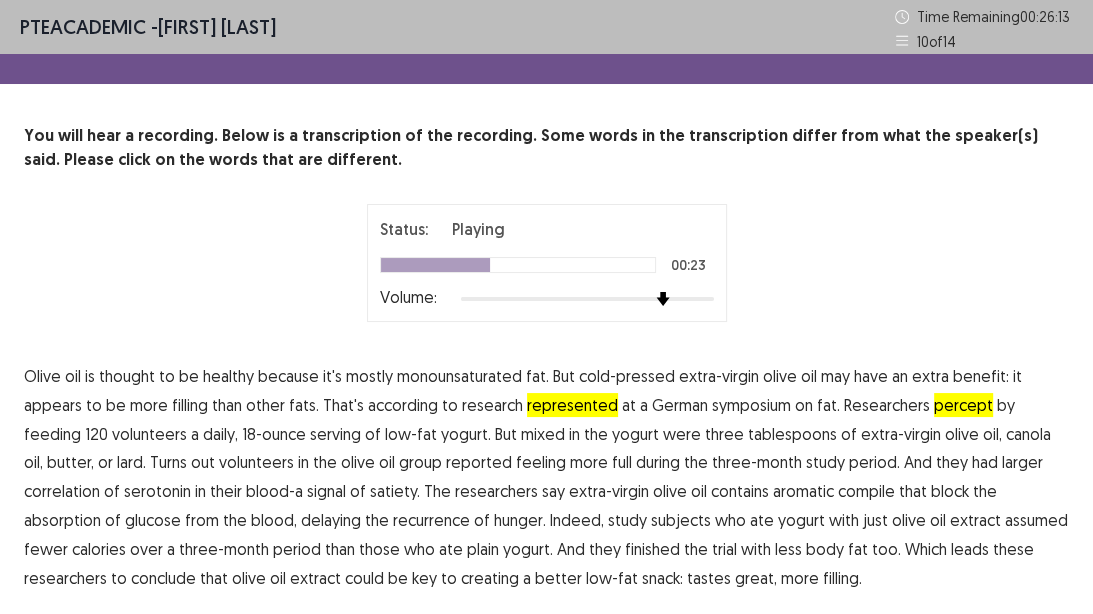 click on "extra-virgin" at bounding box center [901, 434] 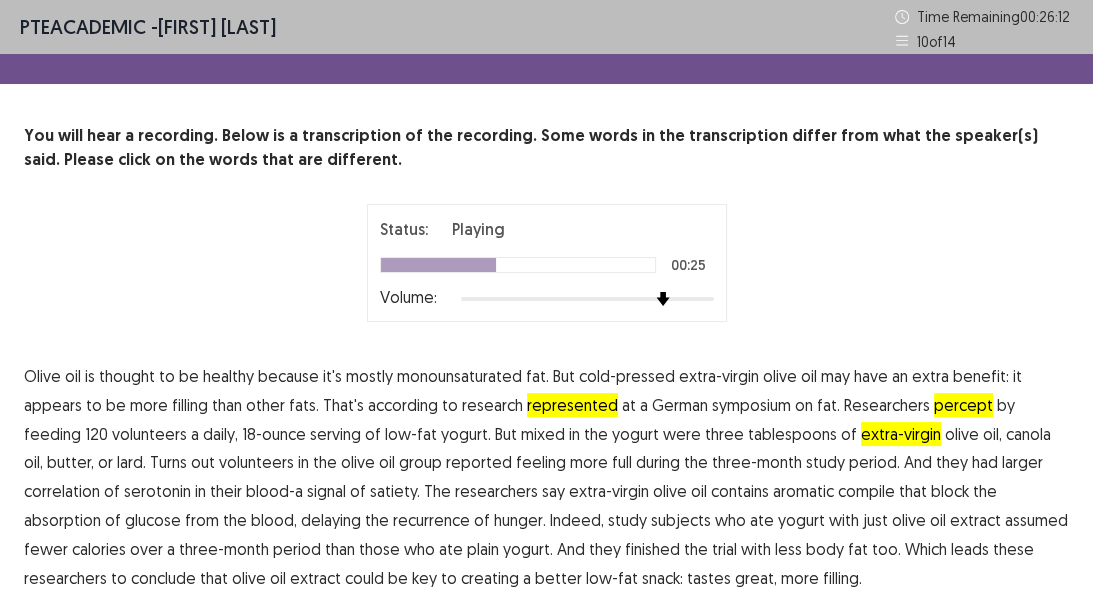 click on "extra-virgin" at bounding box center [901, 434] 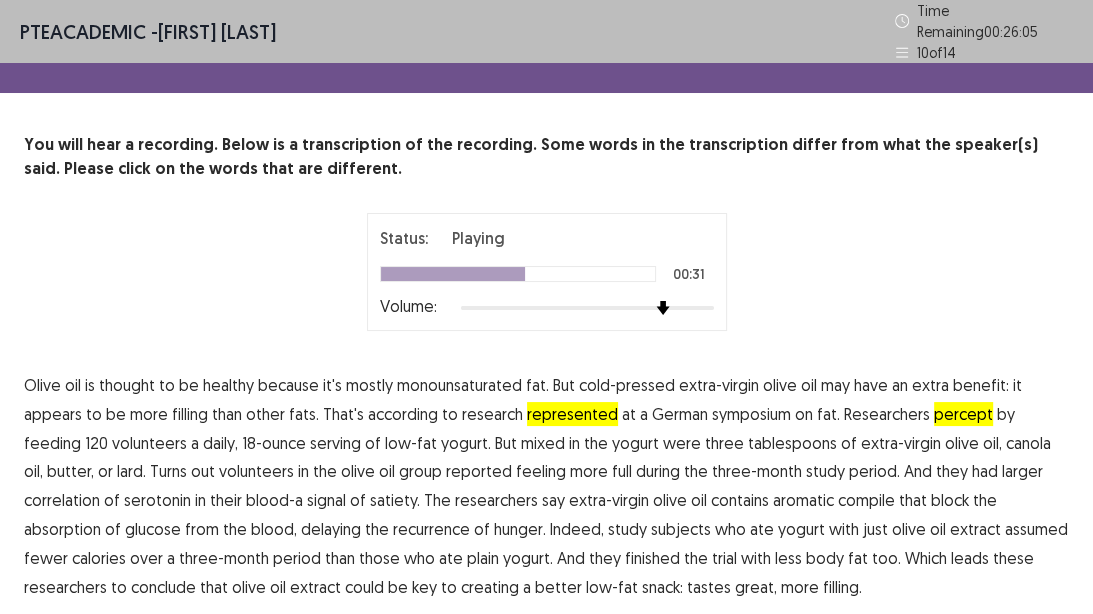 click on "correlation" at bounding box center [62, 500] 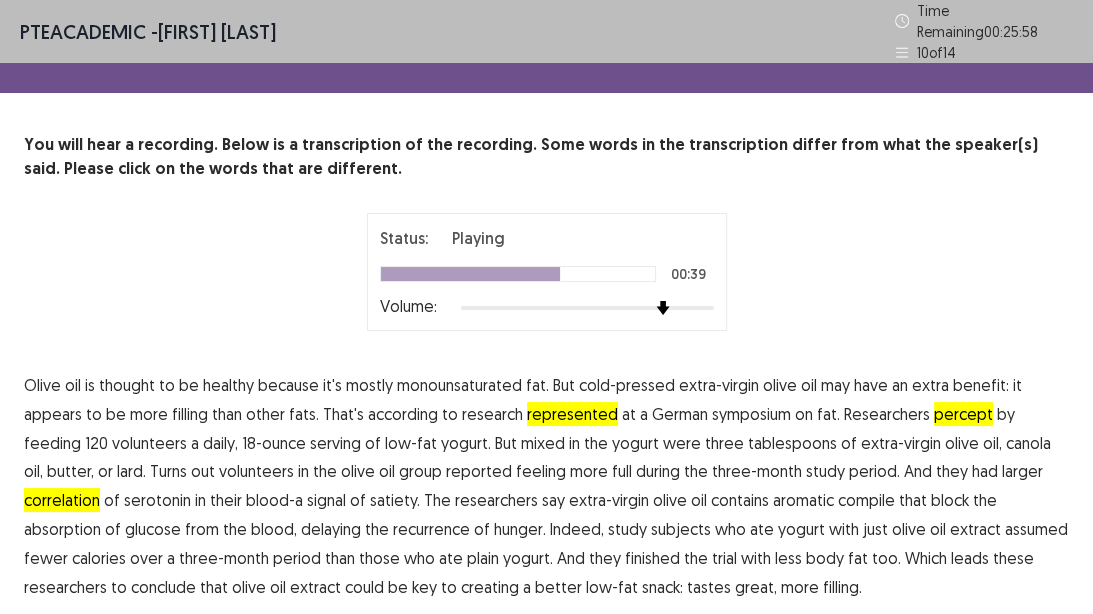 click on "compile" at bounding box center (866, 500) 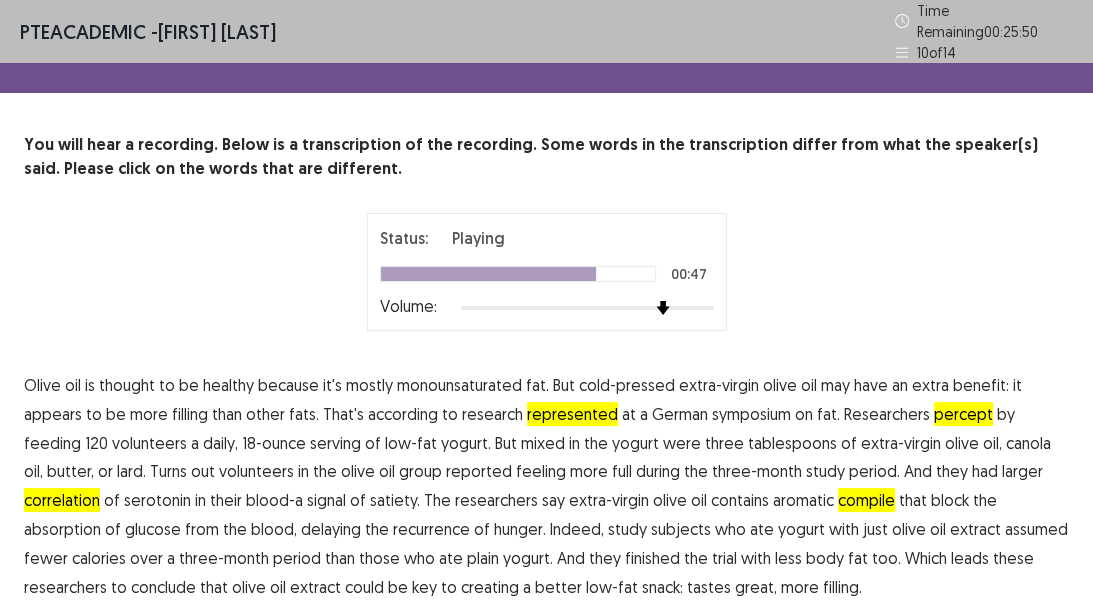click on "assumed" at bounding box center [1036, 529] 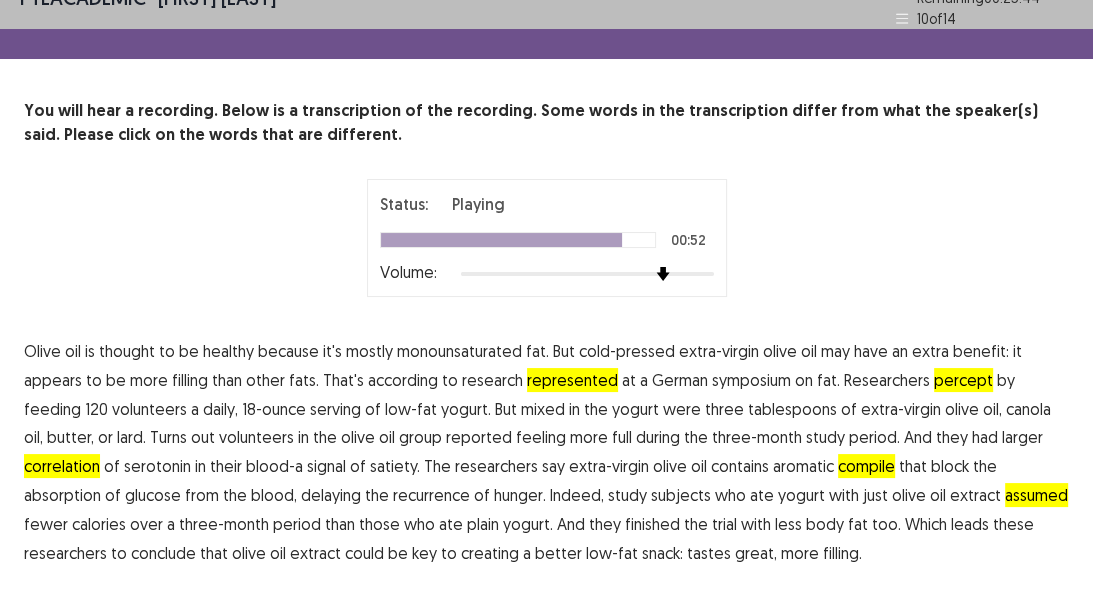 scroll, scrollTop: 65, scrollLeft: 0, axis: vertical 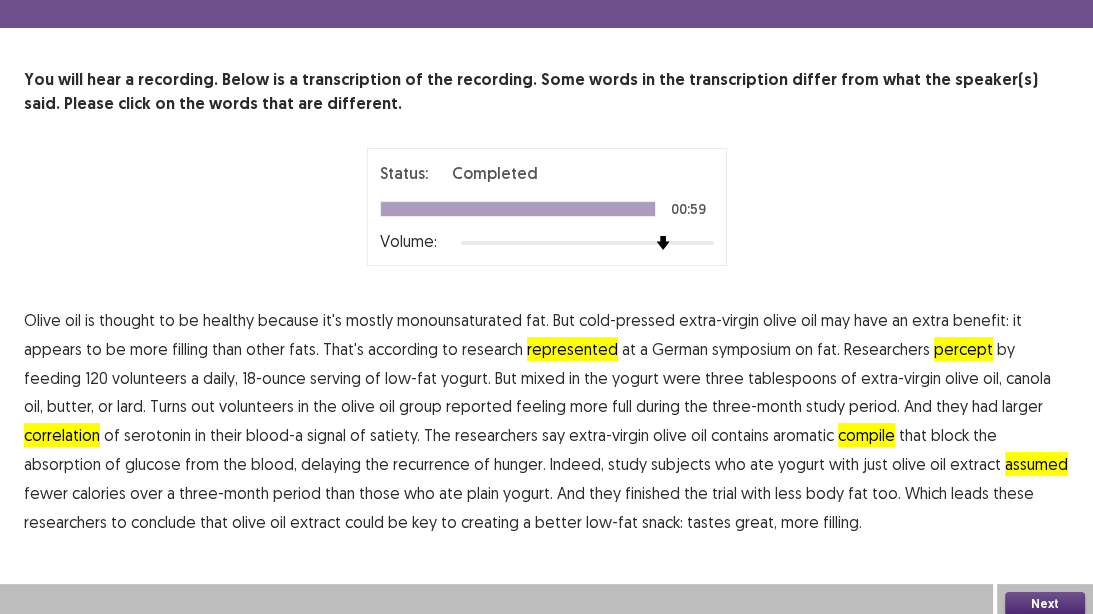 click on "Next" at bounding box center (1045, 604) 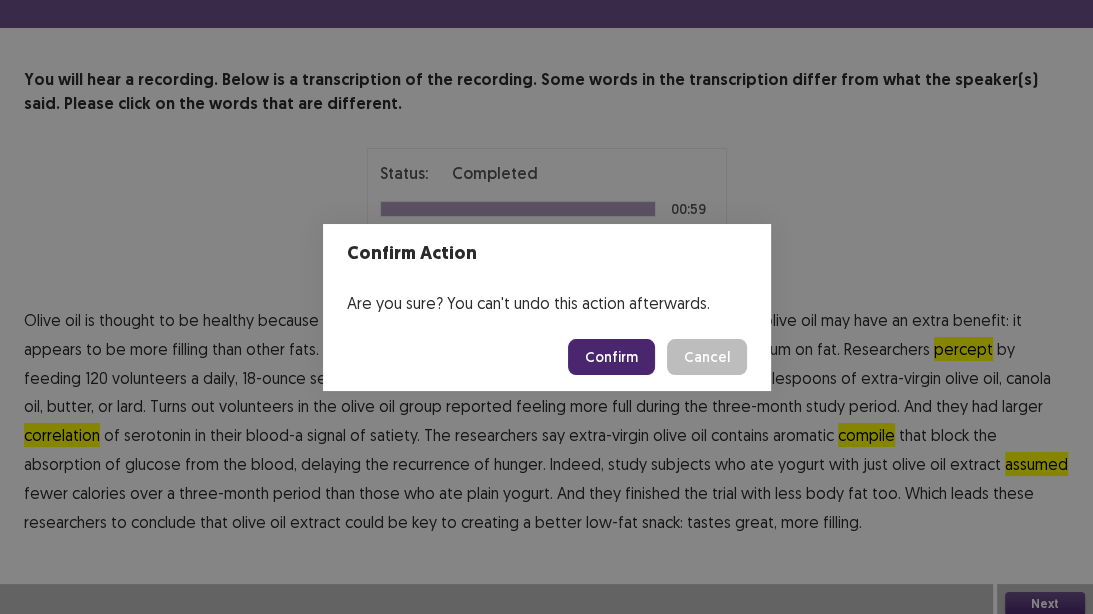 click on "Confirm" at bounding box center [611, 357] 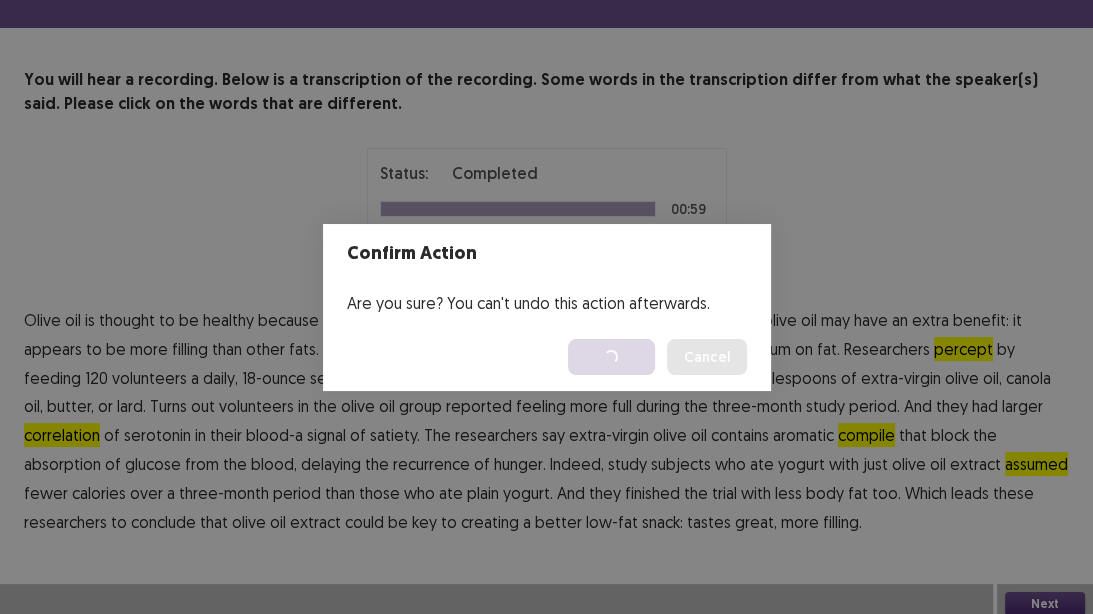 scroll, scrollTop: 0, scrollLeft: 0, axis: both 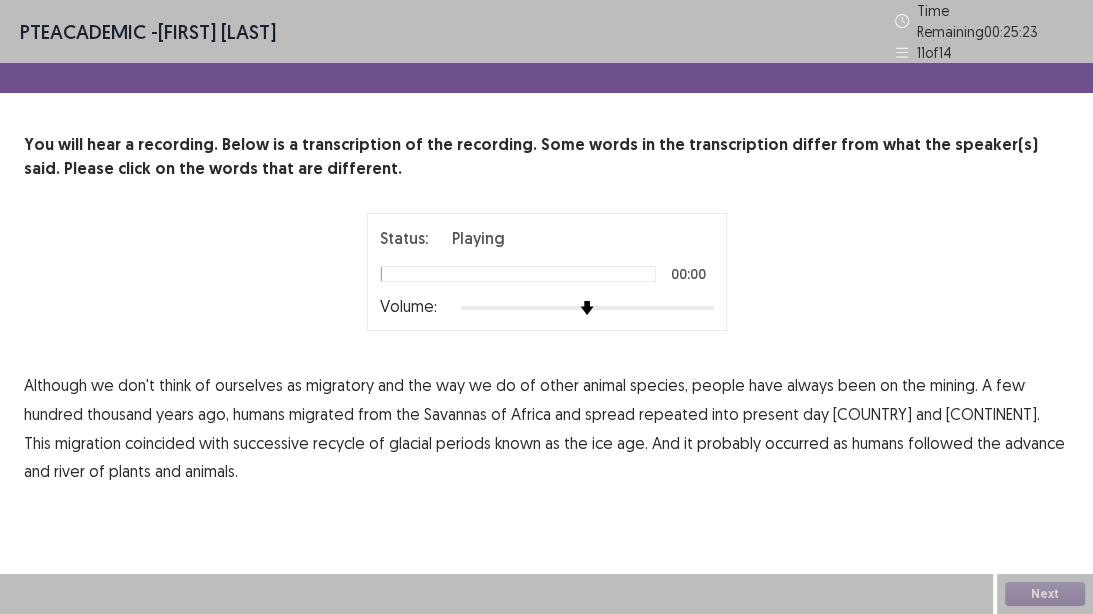 click at bounding box center (587, 308) 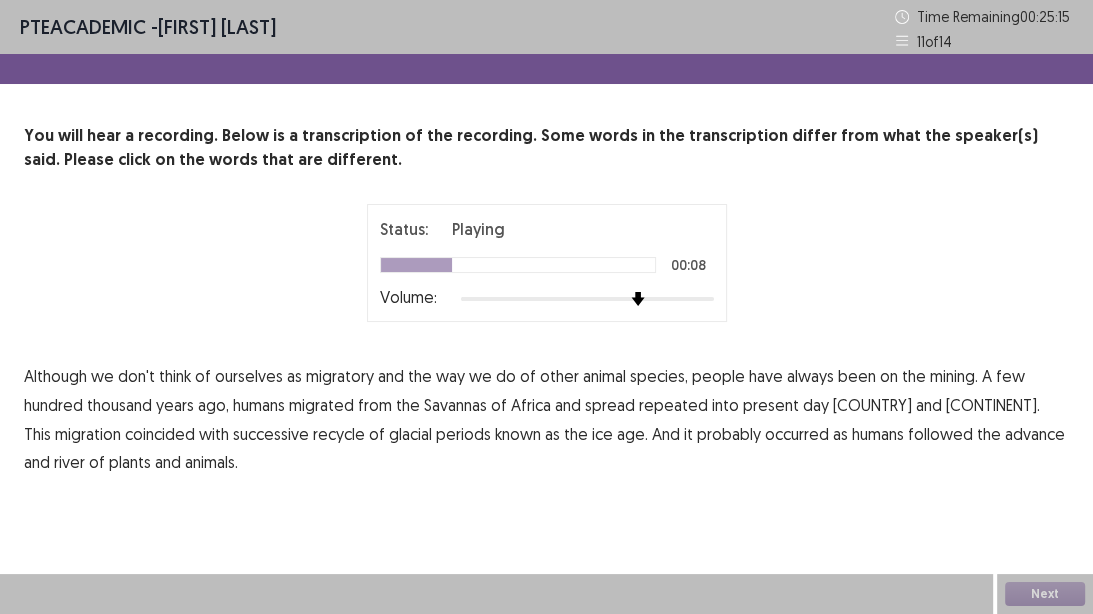 click on "mining." at bounding box center (954, 376) 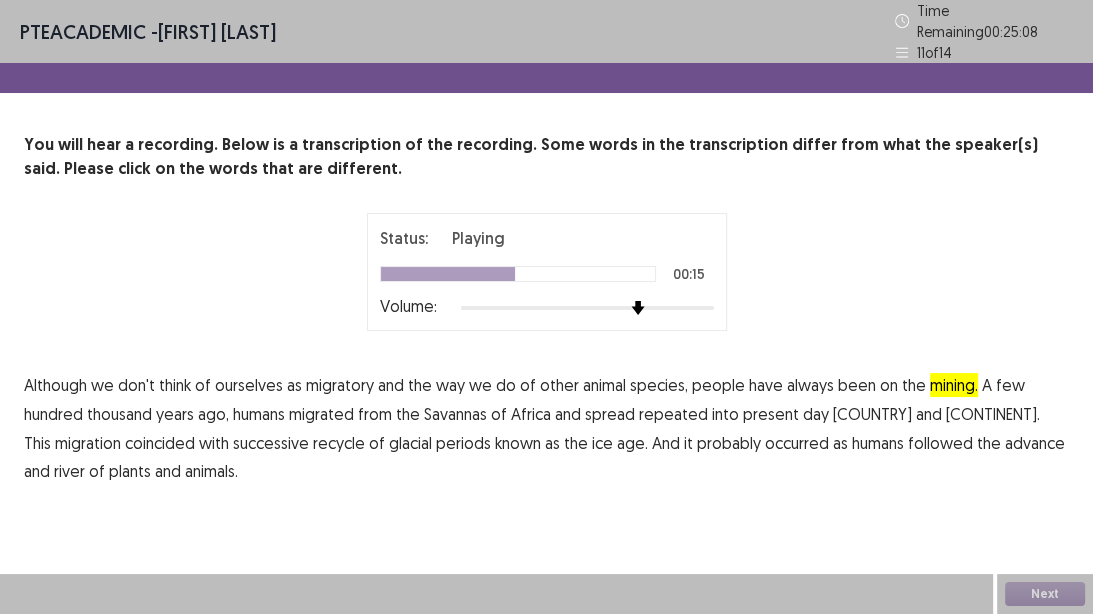 click on "repeated" at bounding box center [673, 414] 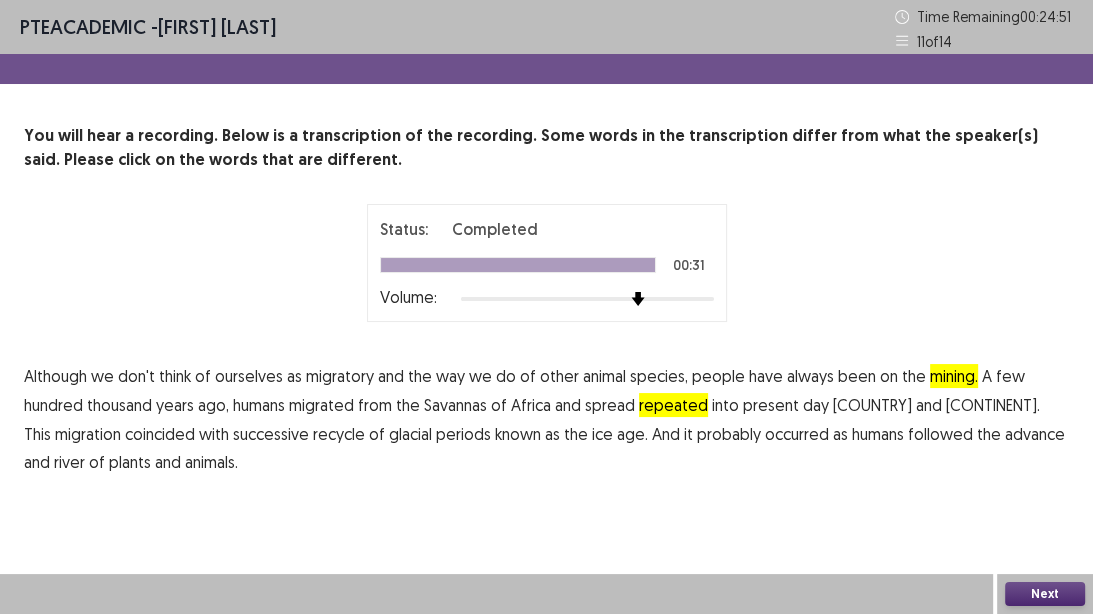 click on "river" at bounding box center (69, 462) 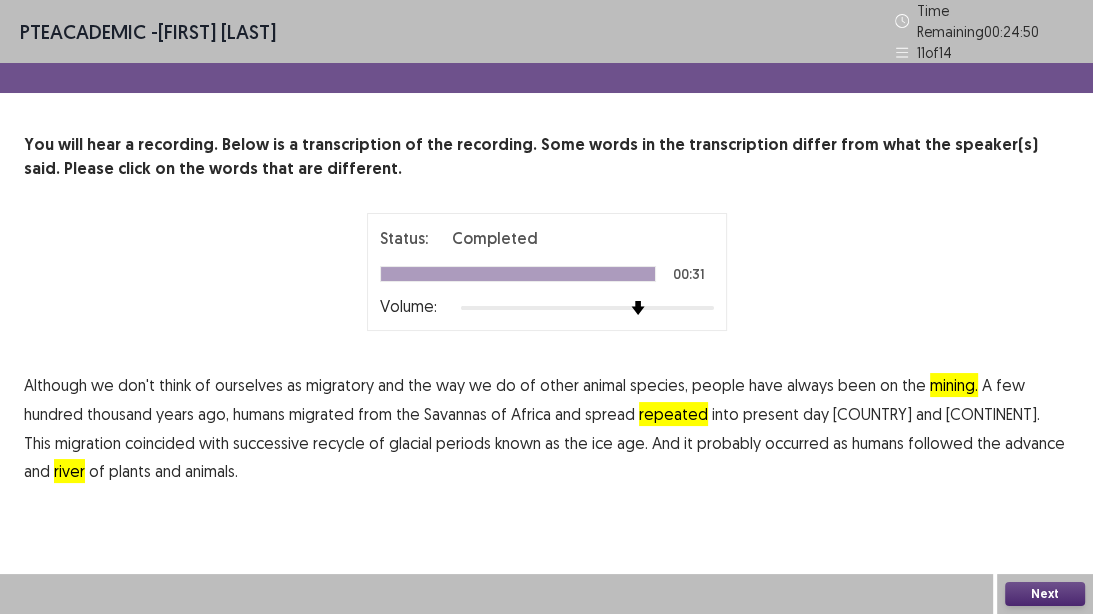 click on "Next" at bounding box center [1045, 594] 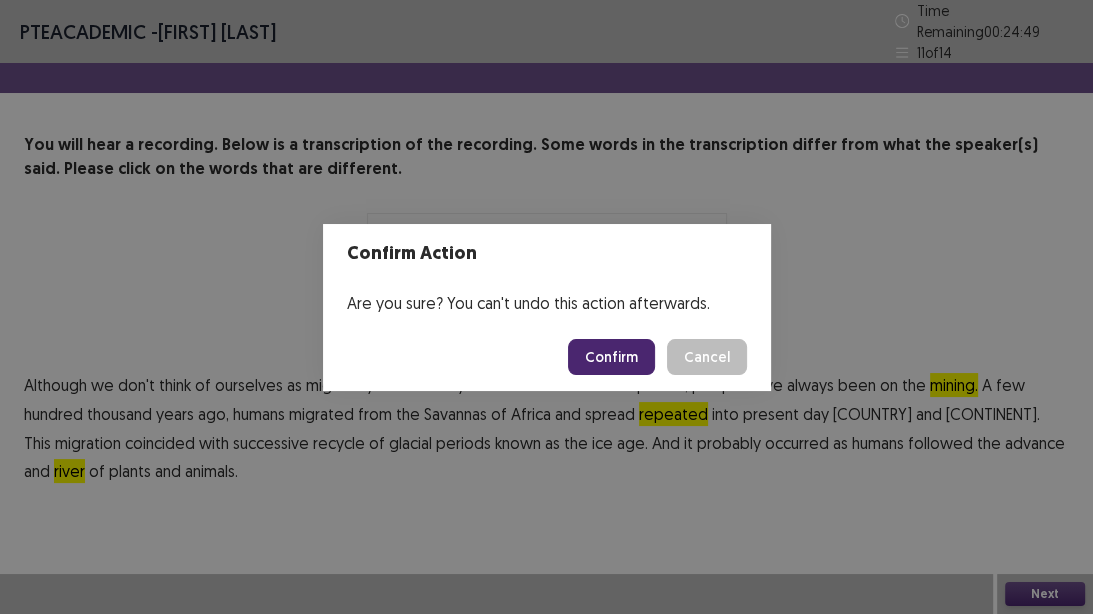 click on "Confirm" at bounding box center (611, 357) 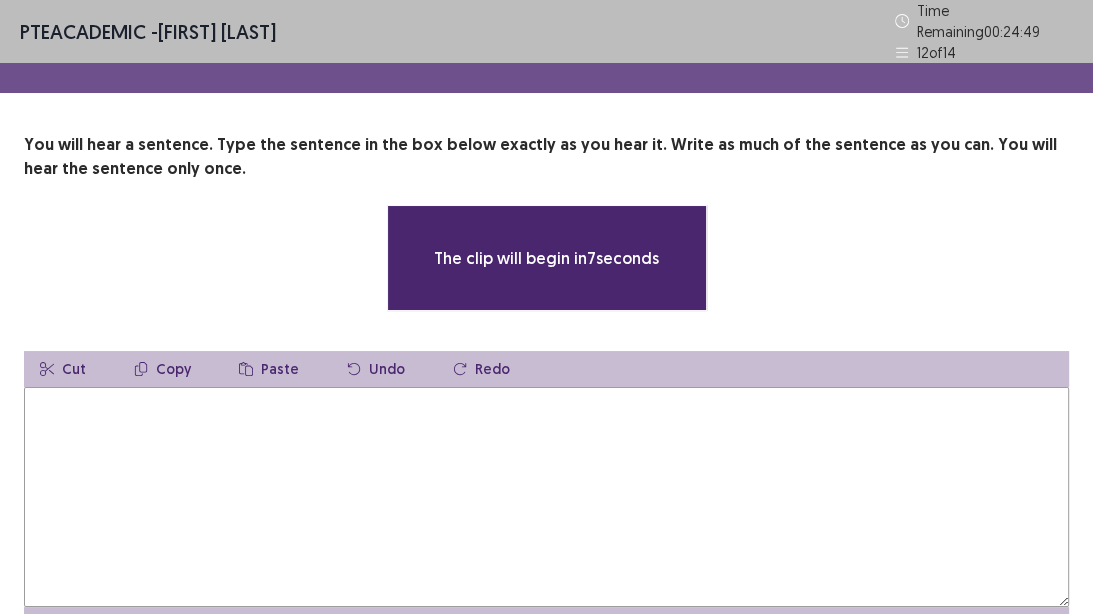 click at bounding box center (546, 497) 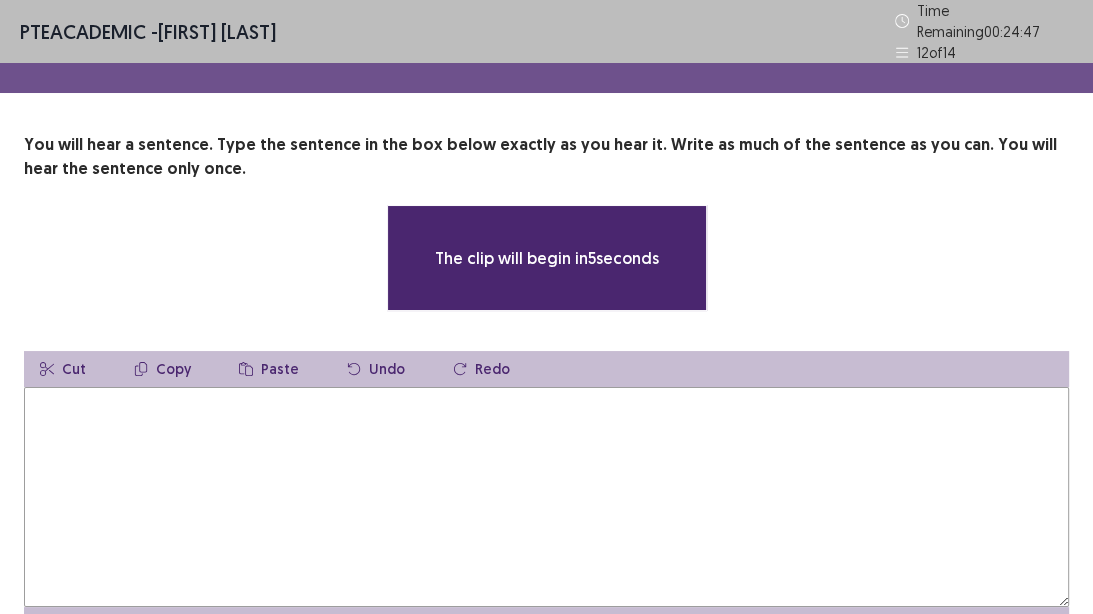 click at bounding box center [546, 497] 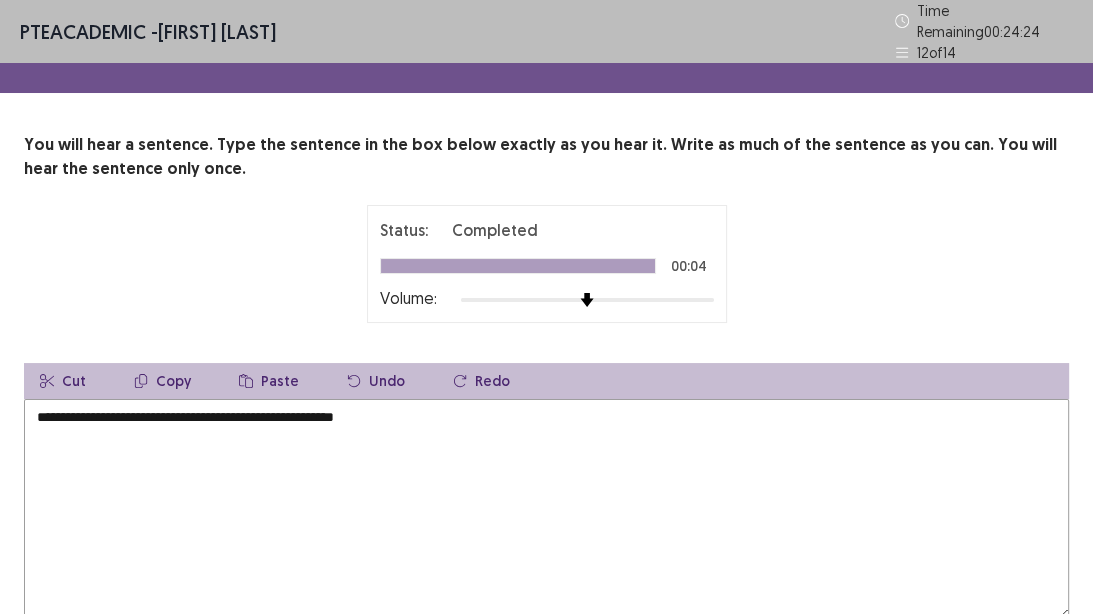 click on "**********" at bounding box center [546, 509] 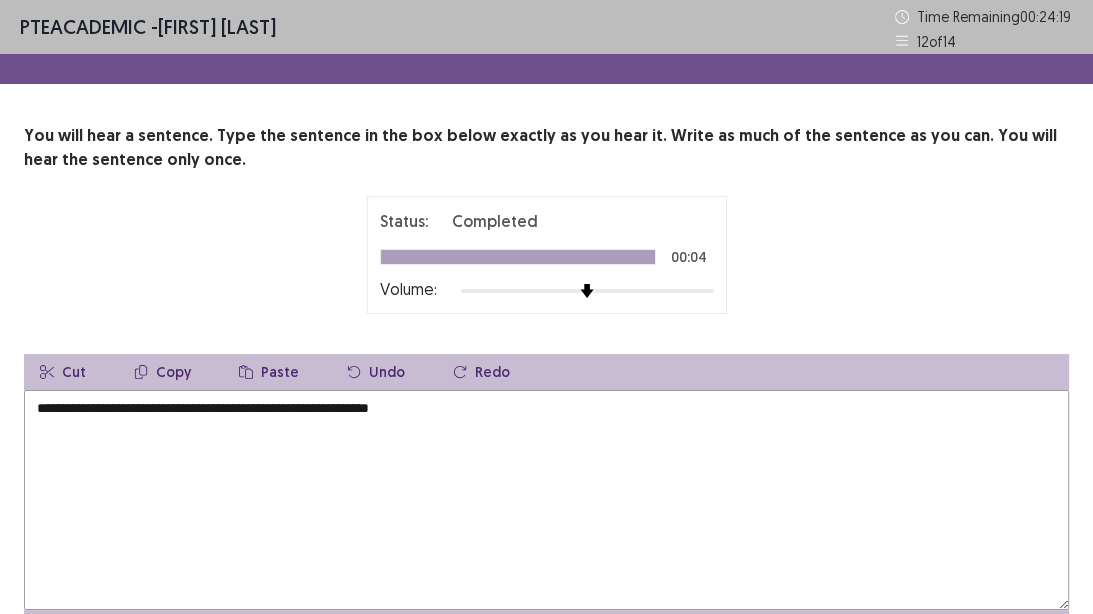 click on "**********" at bounding box center (546, 500) 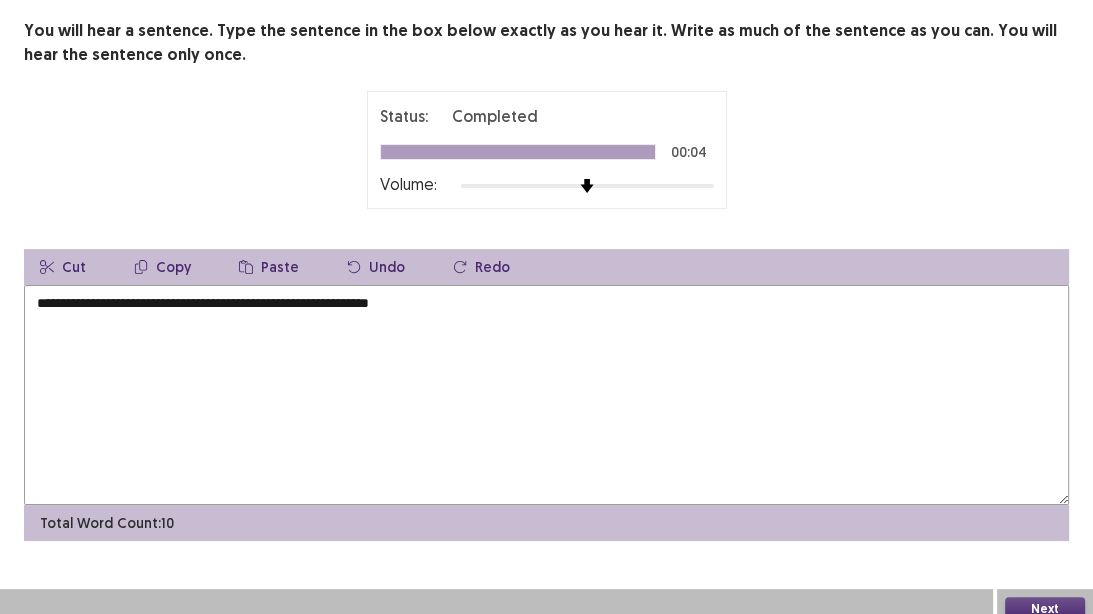 scroll, scrollTop: 119, scrollLeft: 0, axis: vertical 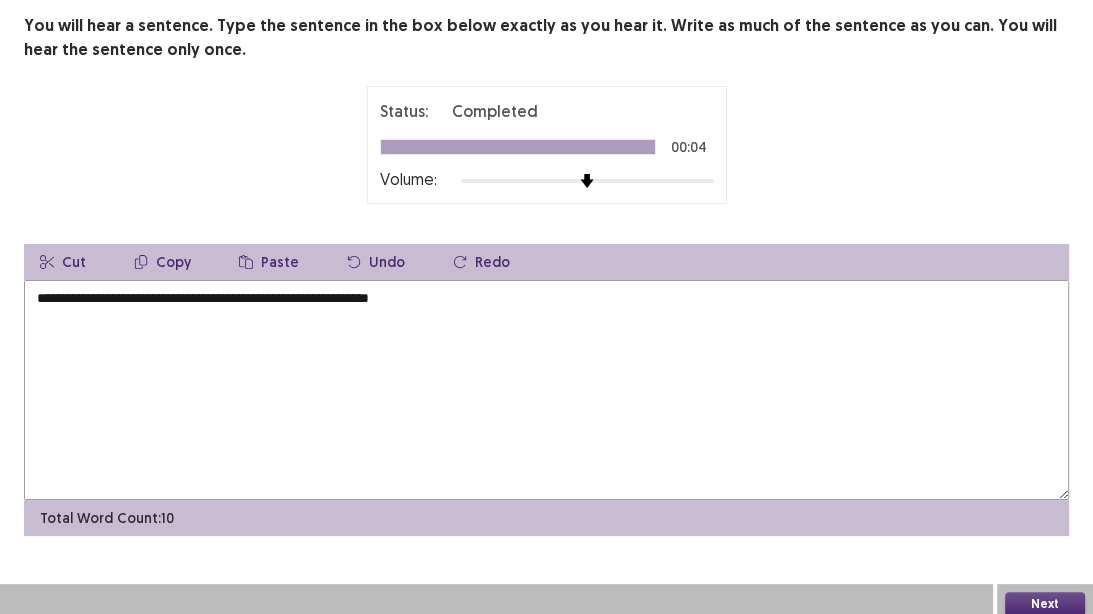 type on "**********" 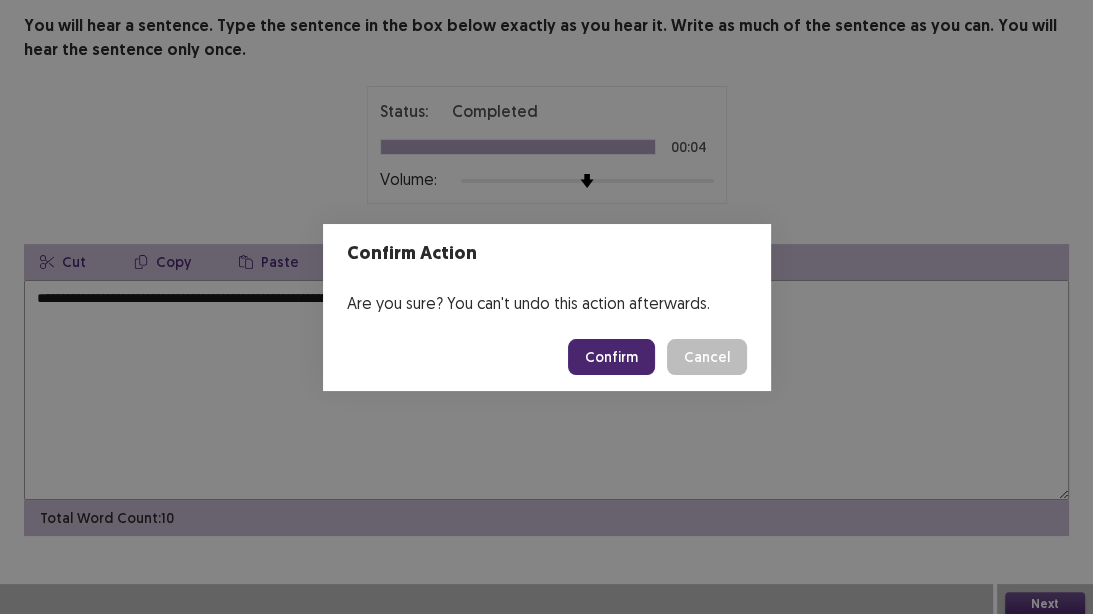 click on "Confirm" at bounding box center (611, 357) 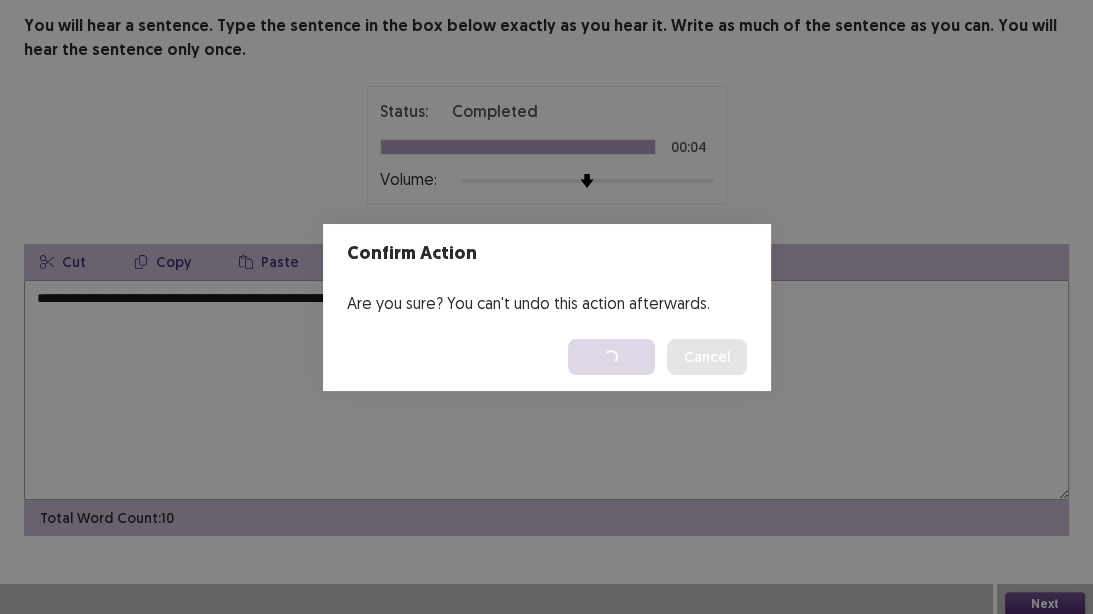 scroll, scrollTop: 0, scrollLeft: 0, axis: both 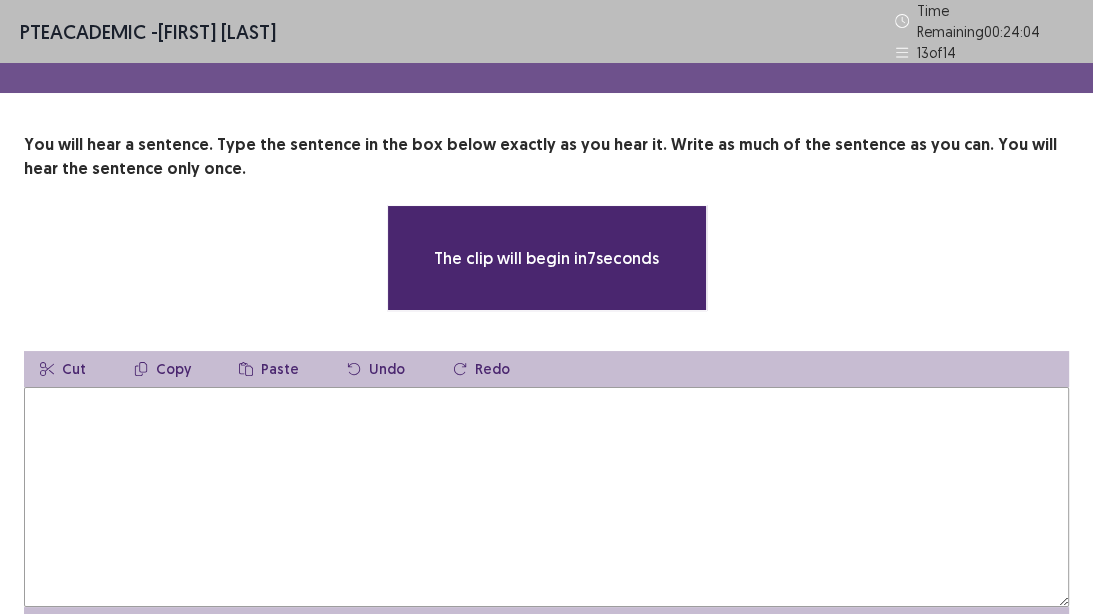 click at bounding box center [546, 497] 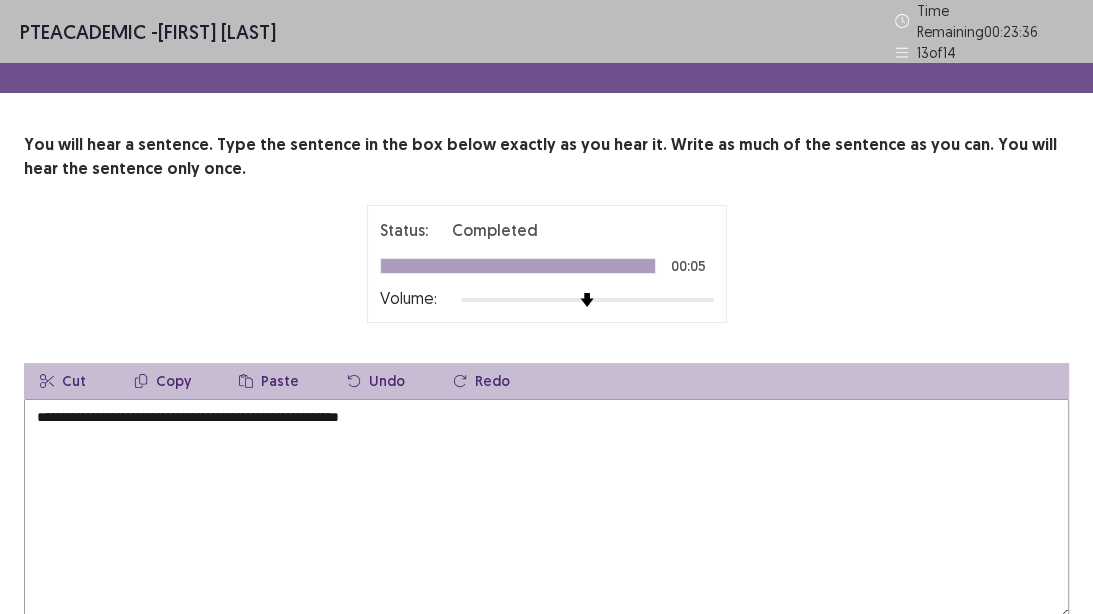 drag, startPoint x: 56, startPoint y: 407, endPoint x: 1, endPoint y: 404, distance: 55.081757 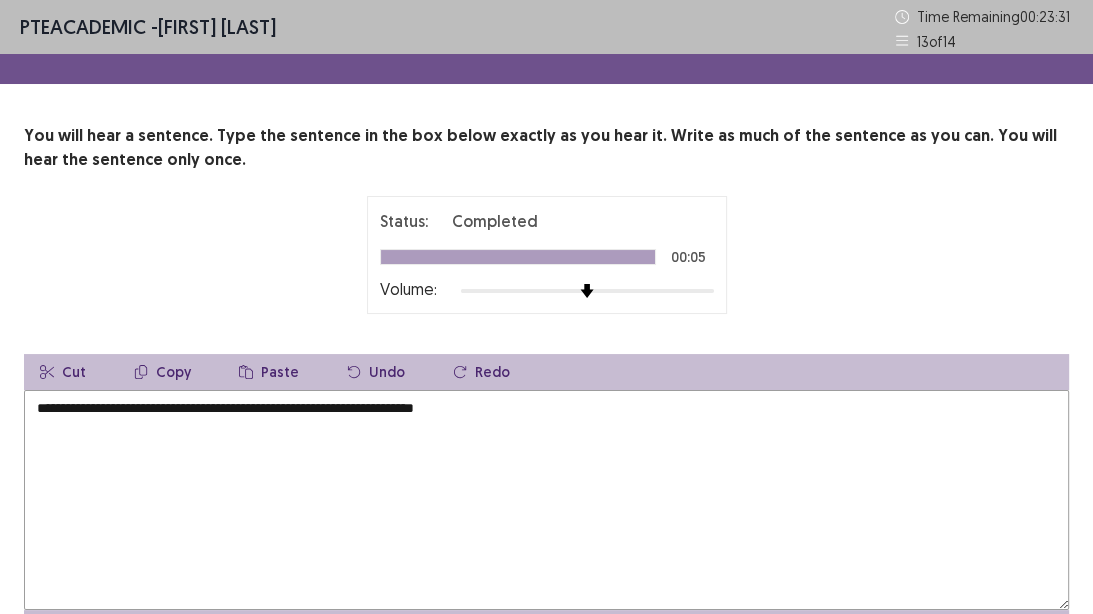 click on "**********" at bounding box center (546, 500) 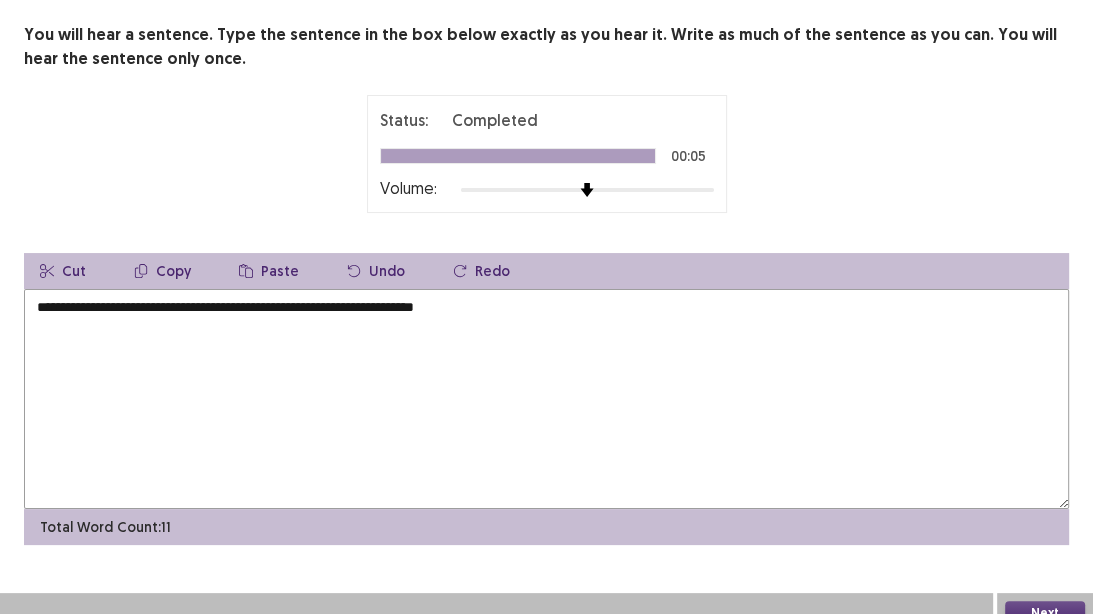 scroll, scrollTop: 119, scrollLeft: 0, axis: vertical 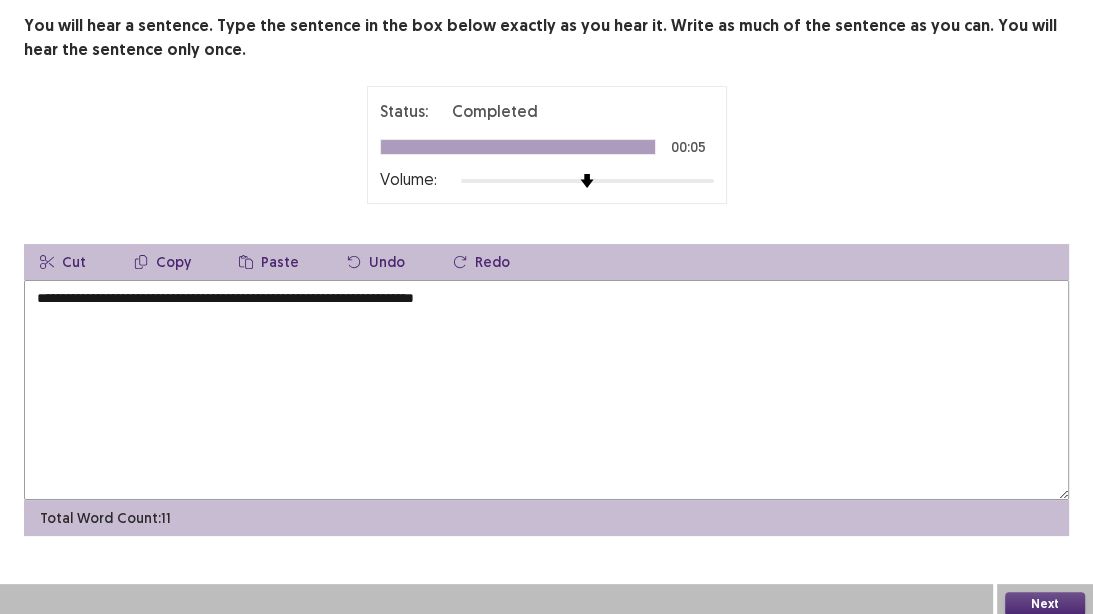 type on "**********" 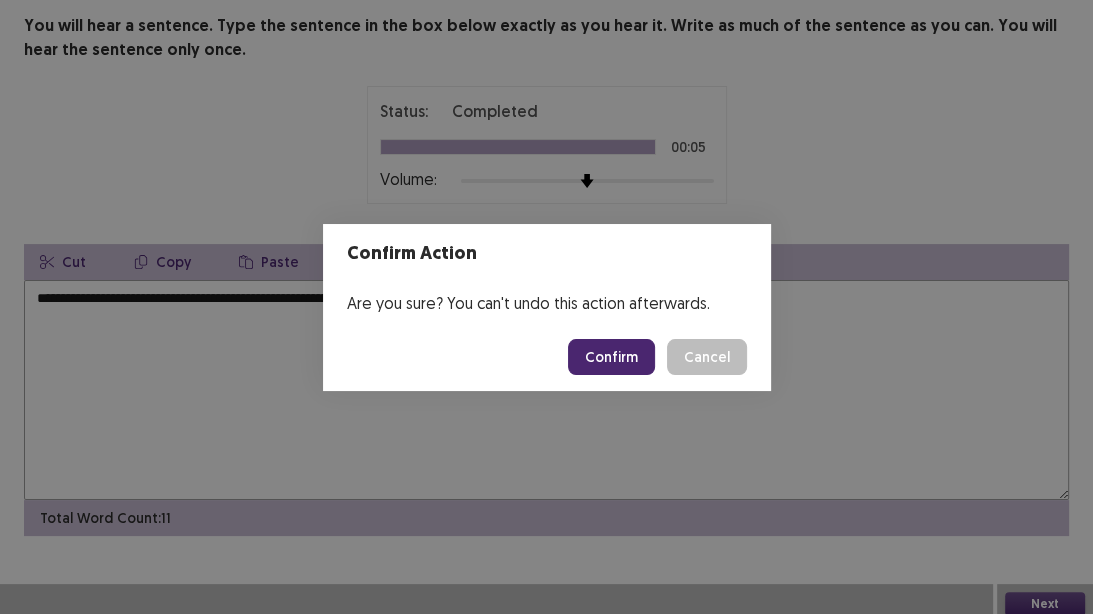 click on "Confirm" at bounding box center [611, 357] 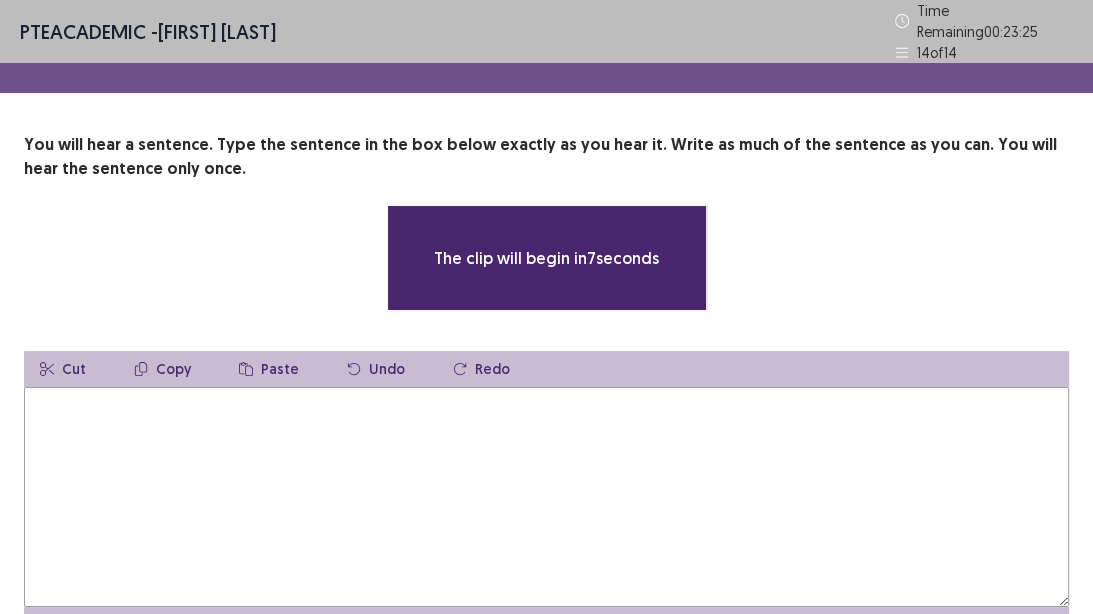 scroll, scrollTop: 80, scrollLeft: 0, axis: vertical 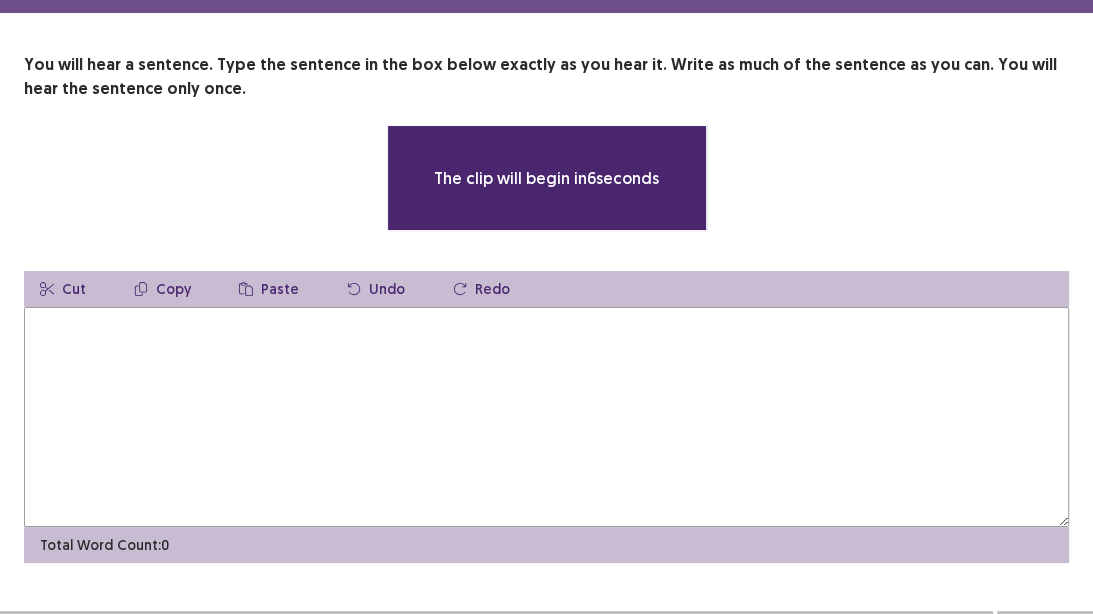 click at bounding box center [546, 417] 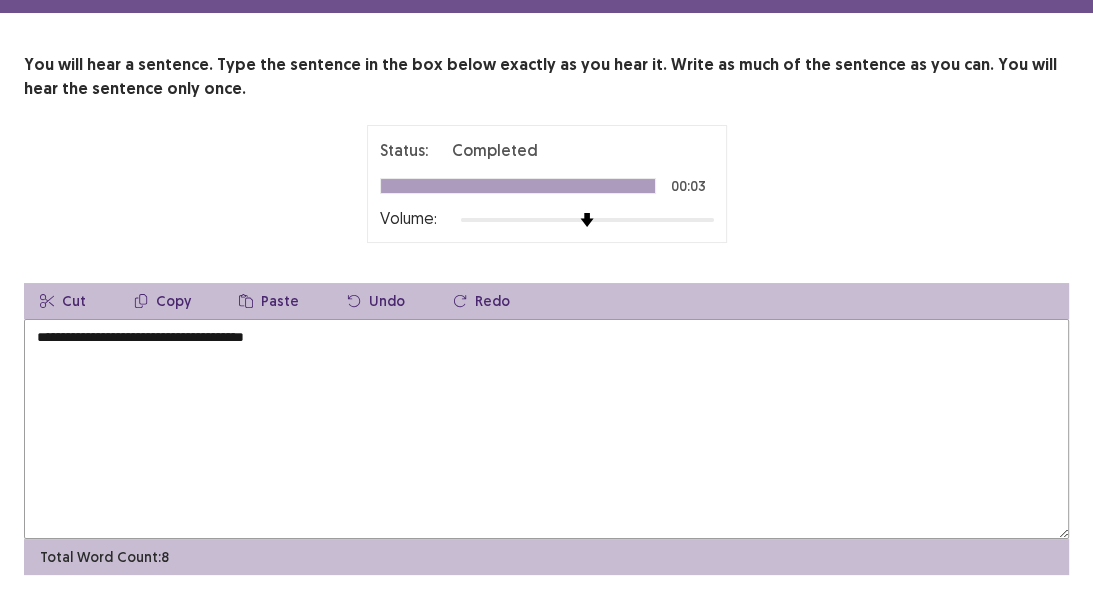 drag, startPoint x: 44, startPoint y: 330, endPoint x: 20, endPoint y: 325, distance: 24.5153 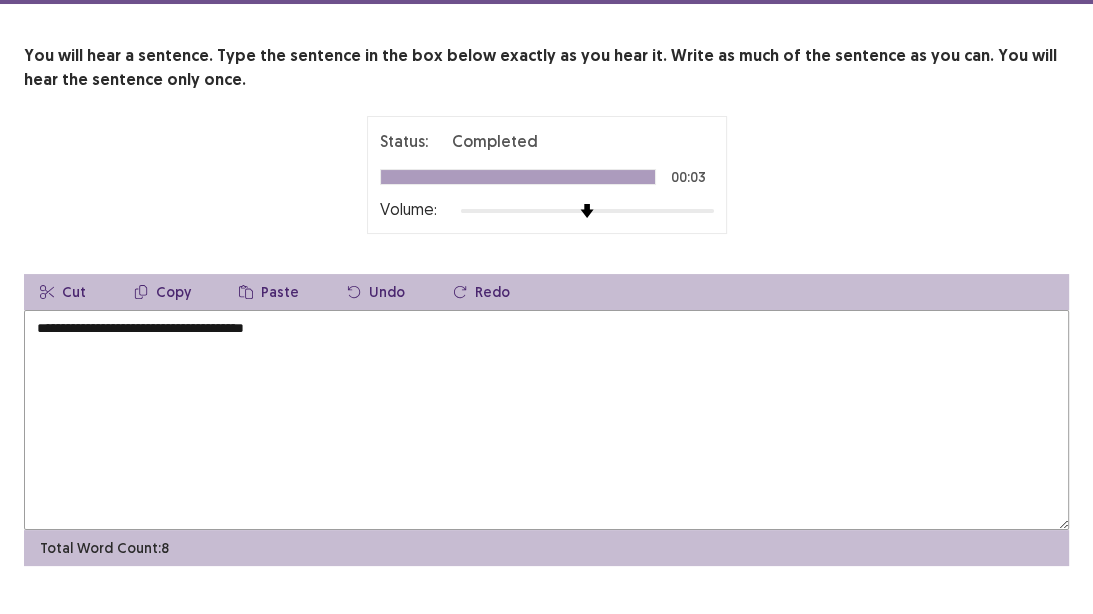 click on "**********" at bounding box center [546, 420] 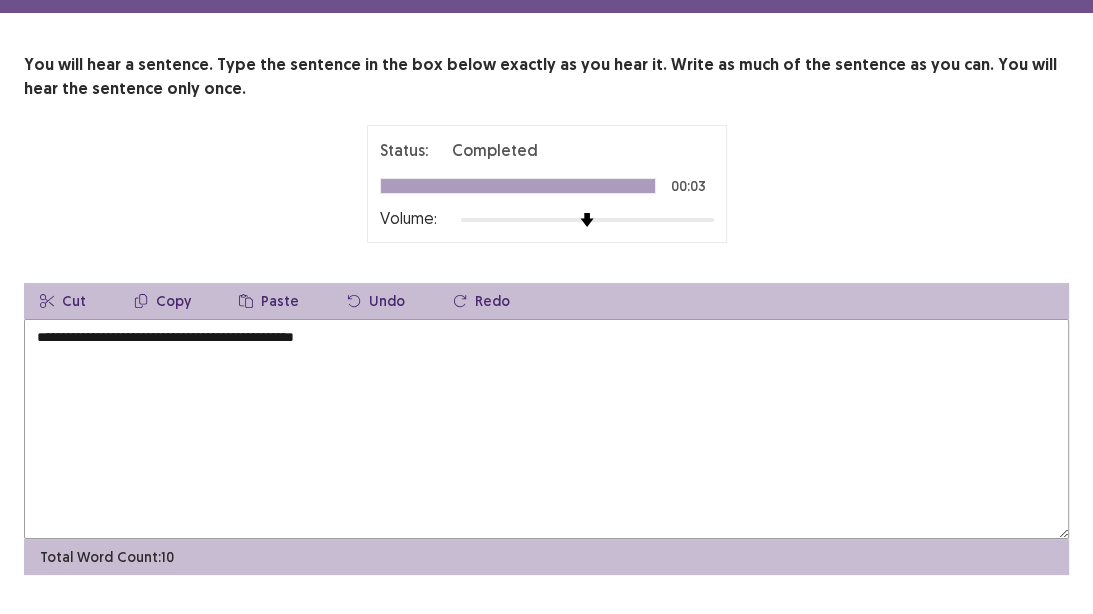 click on "**********" at bounding box center (546, 429) 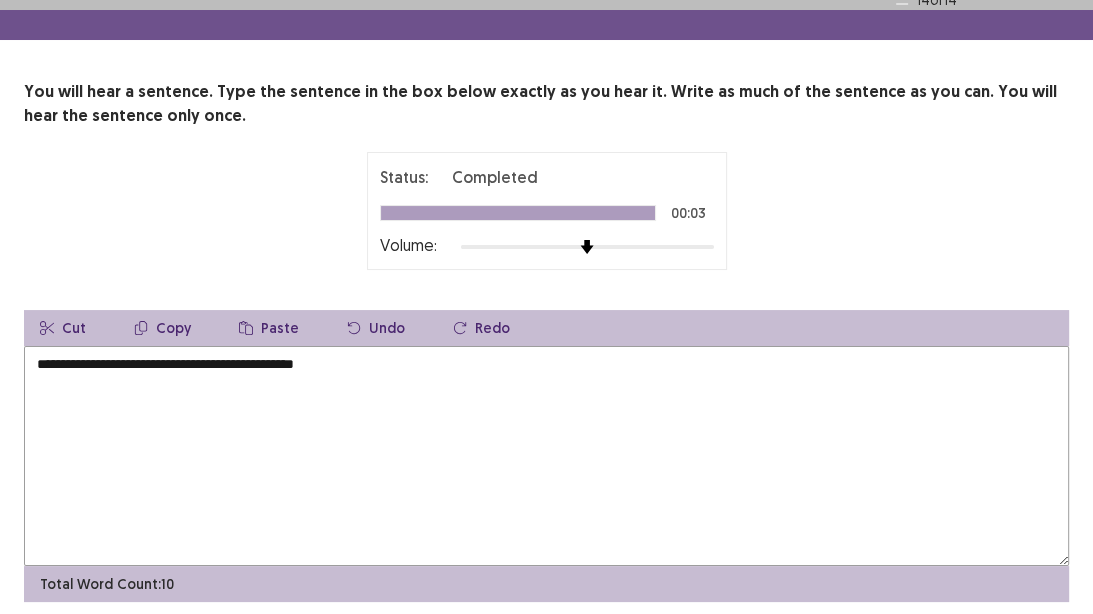scroll, scrollTop: 119, scrollLeft: 0, axis: vertical 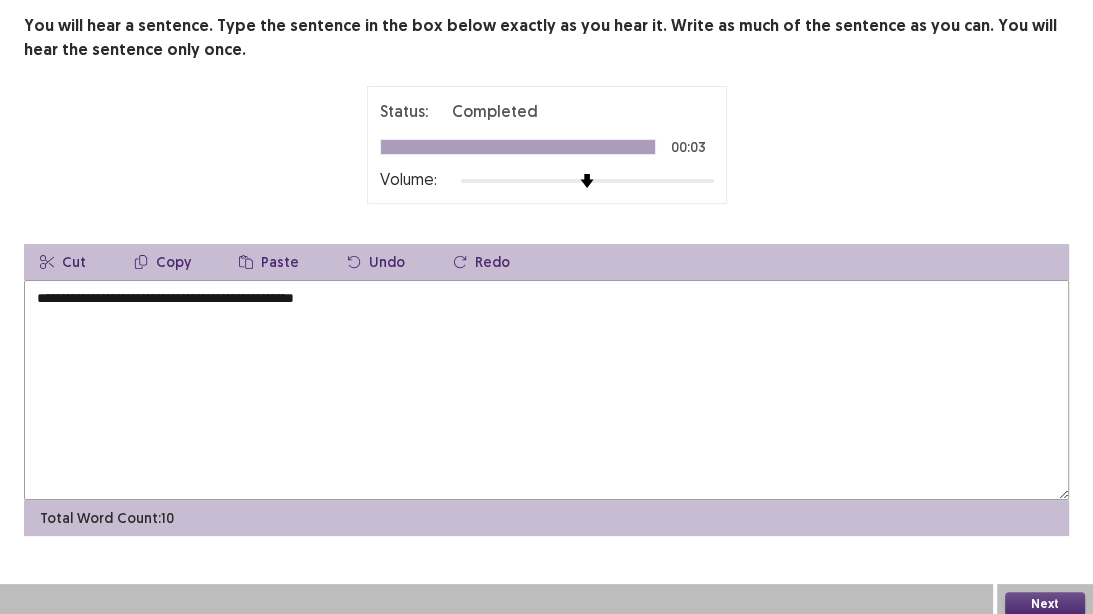type on "**********" 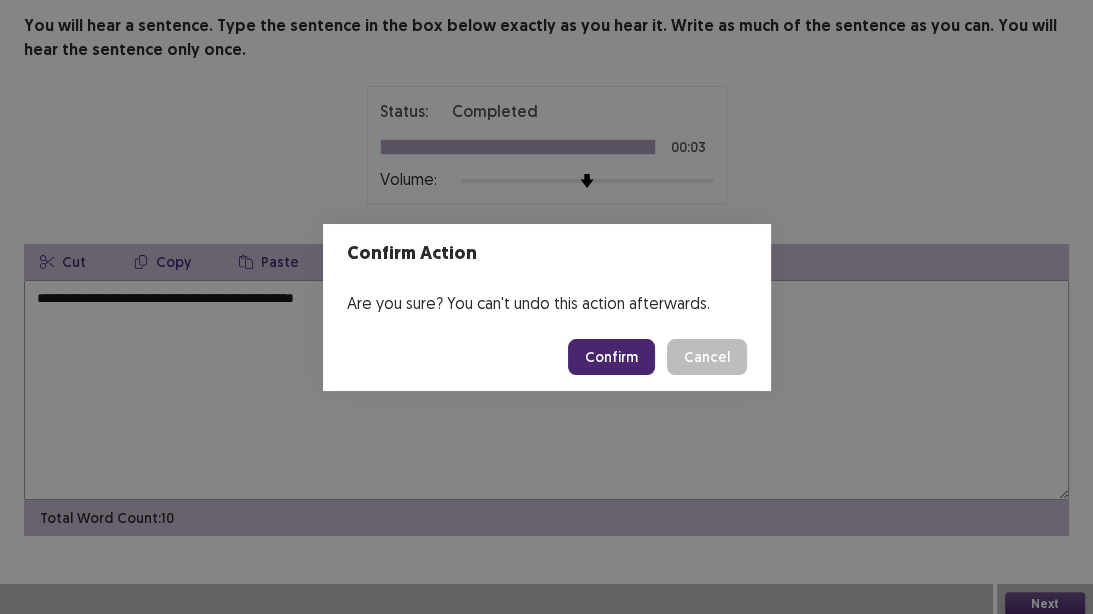 click on "Confirm" at bounding box center (611, 357) 